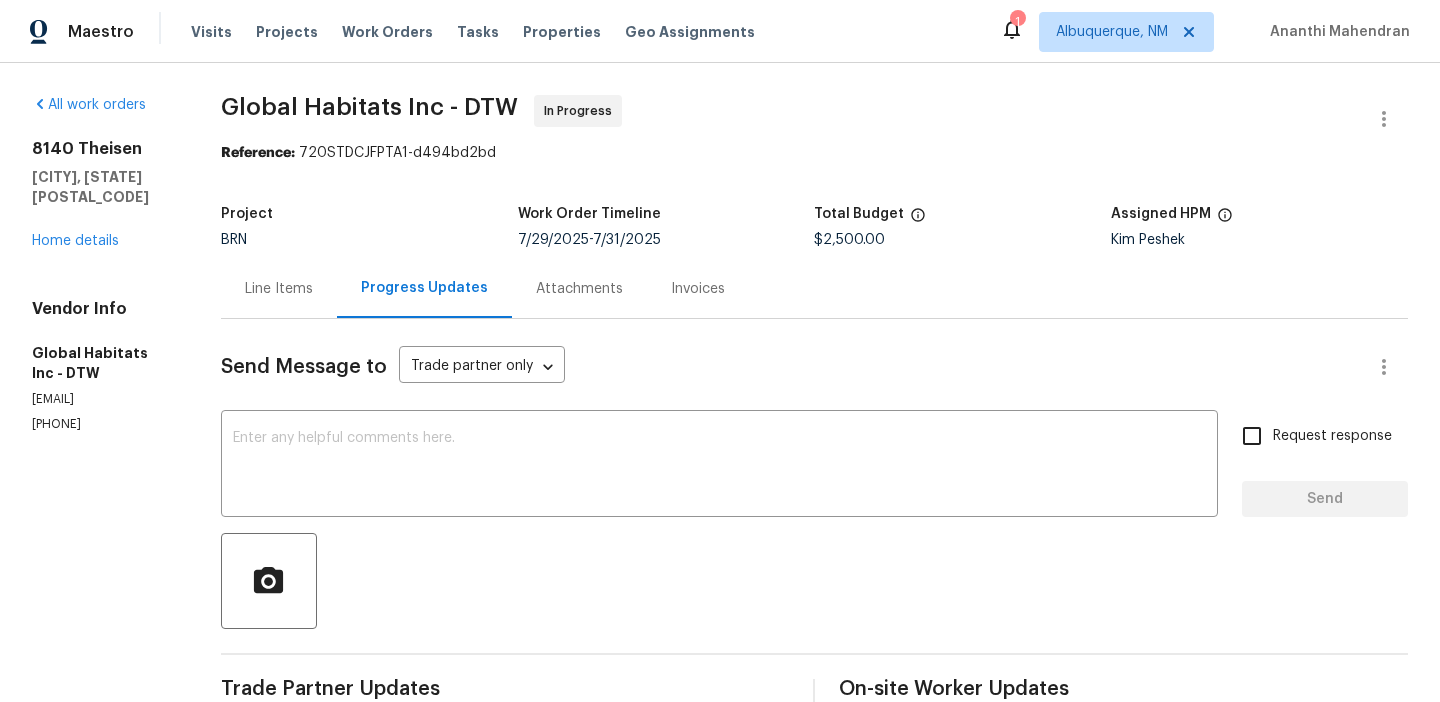 scroll, scrollTop: 0, scrollLeft: 0, axis: both 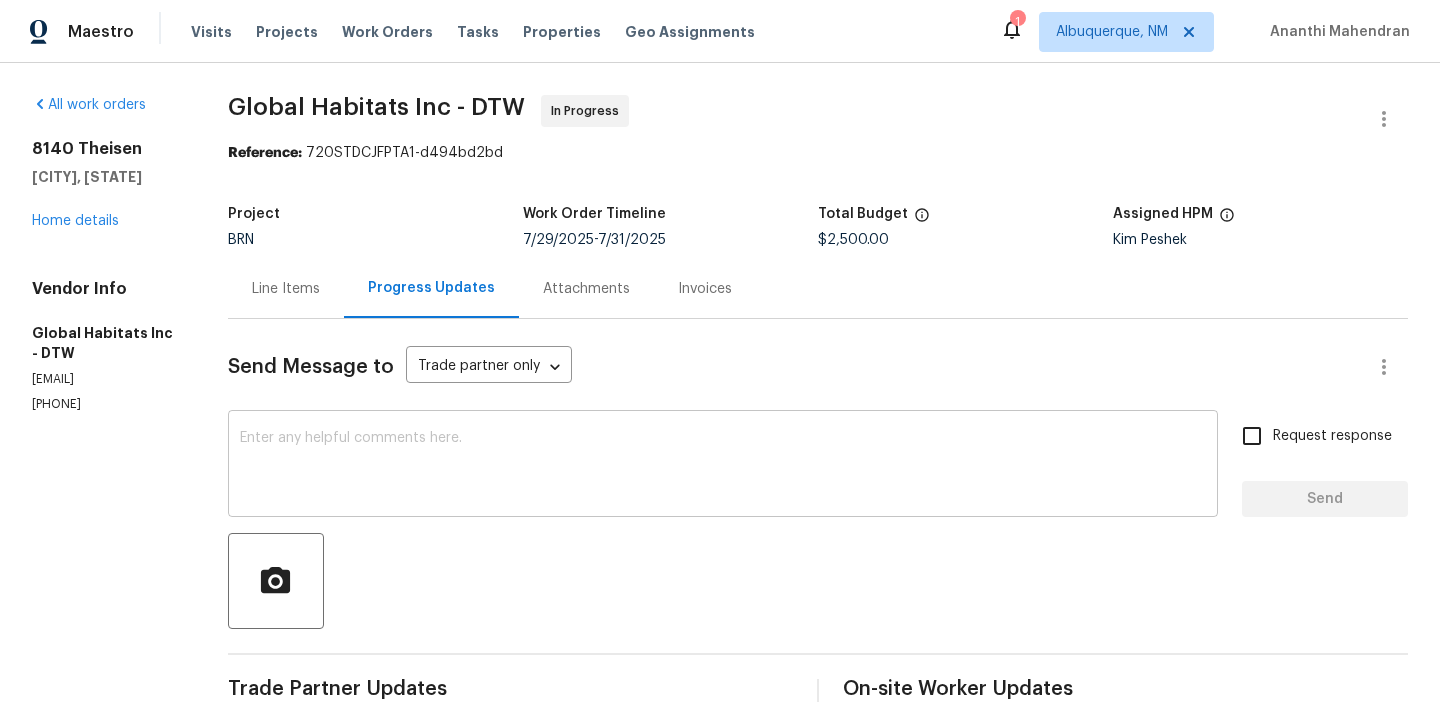 click on "x ​" at bounding box center [723, 466] 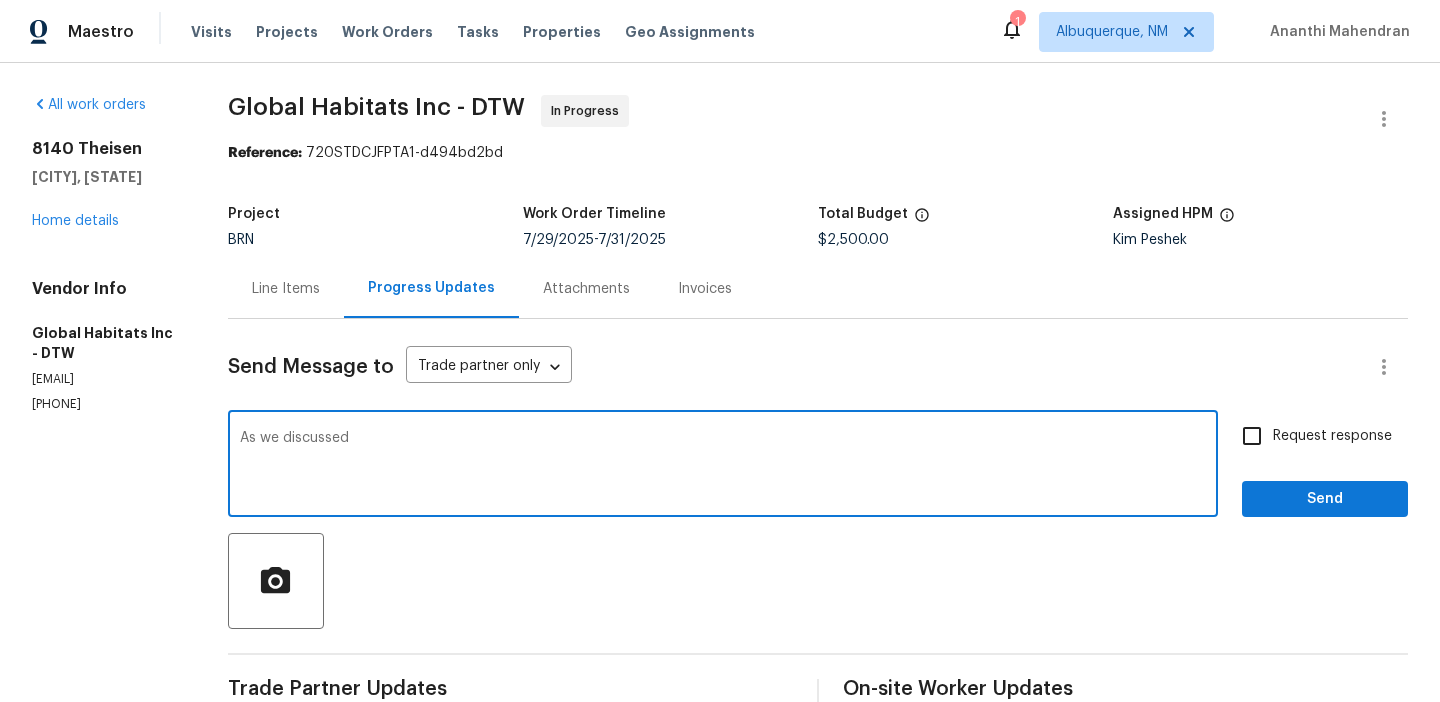 click on "All work orders 8140 Theisen Center Line, MI 48015 Home details Vendor Info Global Habitats Inc - DTW johnbaraiac@yahoo.com (248) 928-6434" at bounding box center (106, 962) 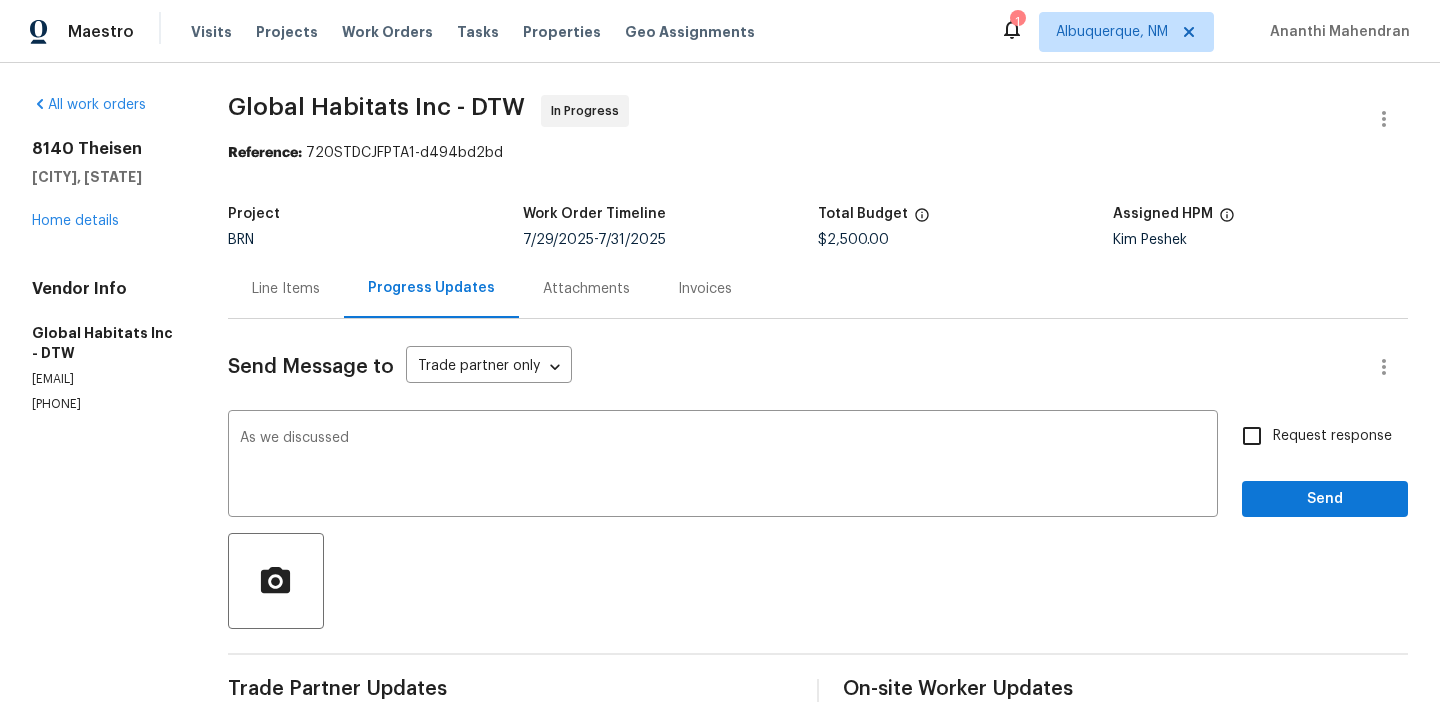 click on "All work orders 8140 Theisen Center Line, MI 48015 Home details Vendor Info Global Habitats Inc - DTW johnbaraiac@yahoo.com (248) 928-6434" at bounding box center (106, 962) 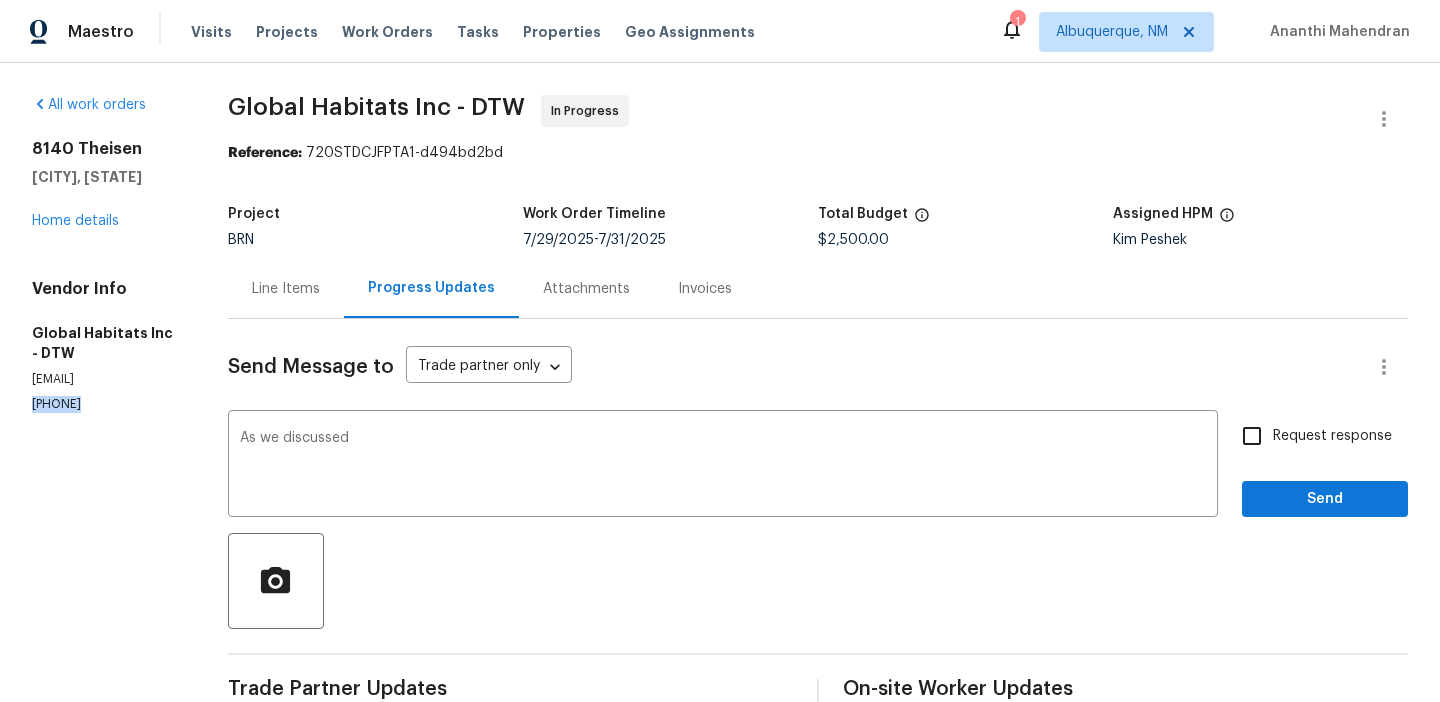 click on "All work orders 8140 Theisen Center Line, MI 48015 Home details Vendor Info Global Habitats Inc - DTW johnbaraiac@yahoo.com (248) 928-6434" at bounding box center [106, 962] 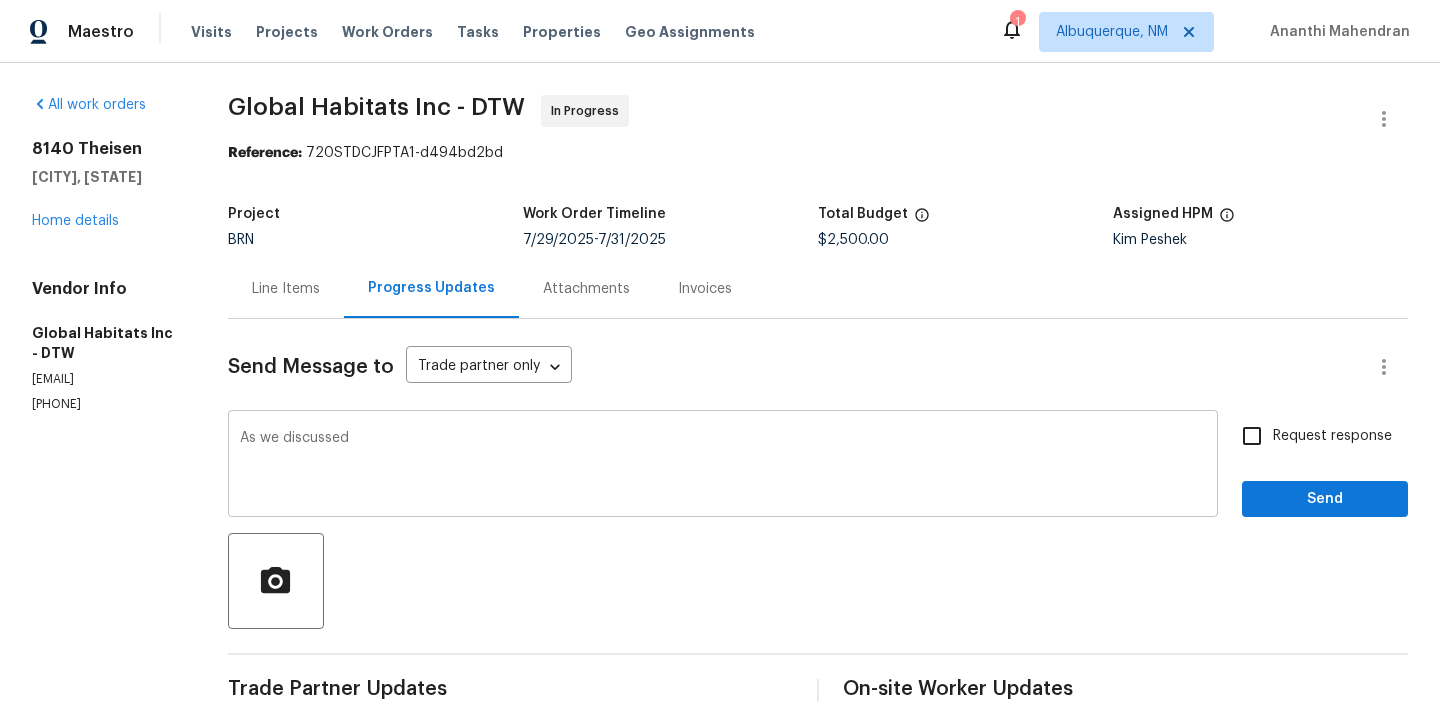 click on "As we discussed" at bounding box center (723, 466) 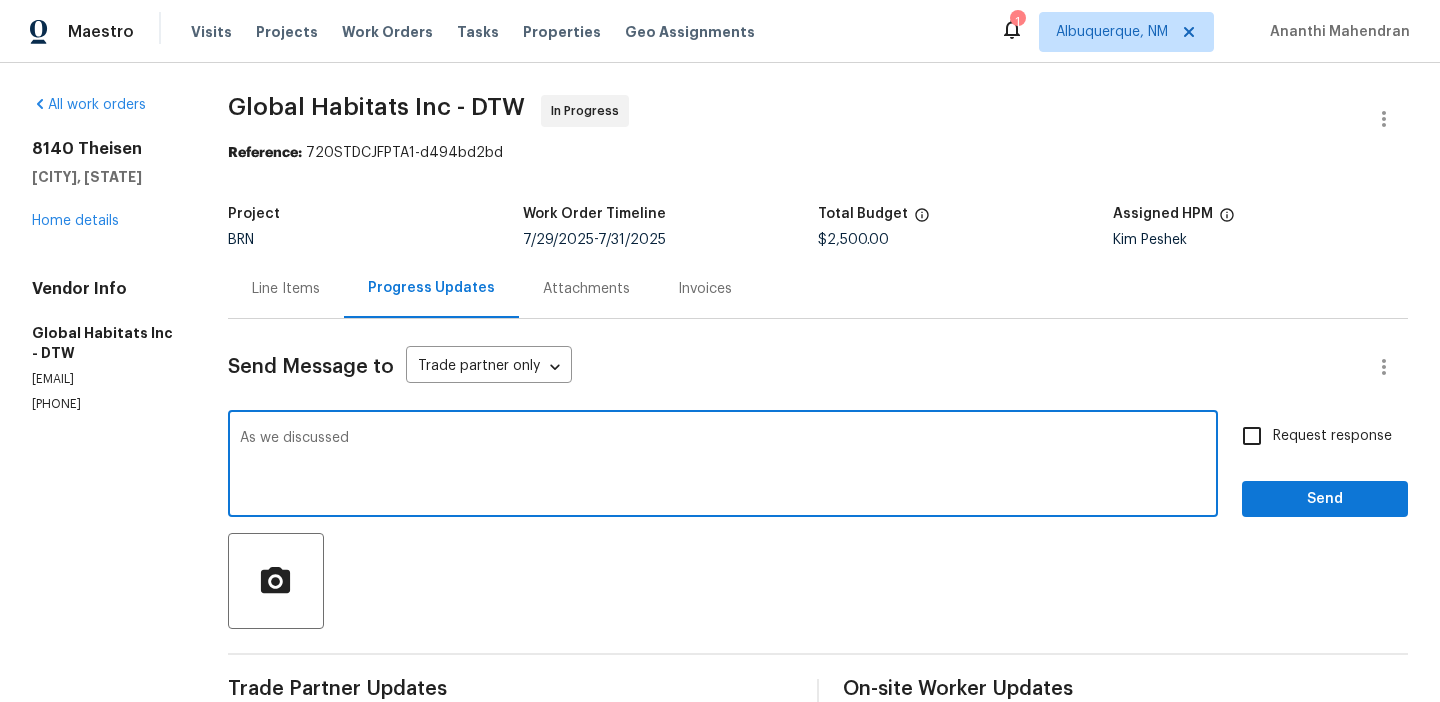 paste on "[PHONE]" 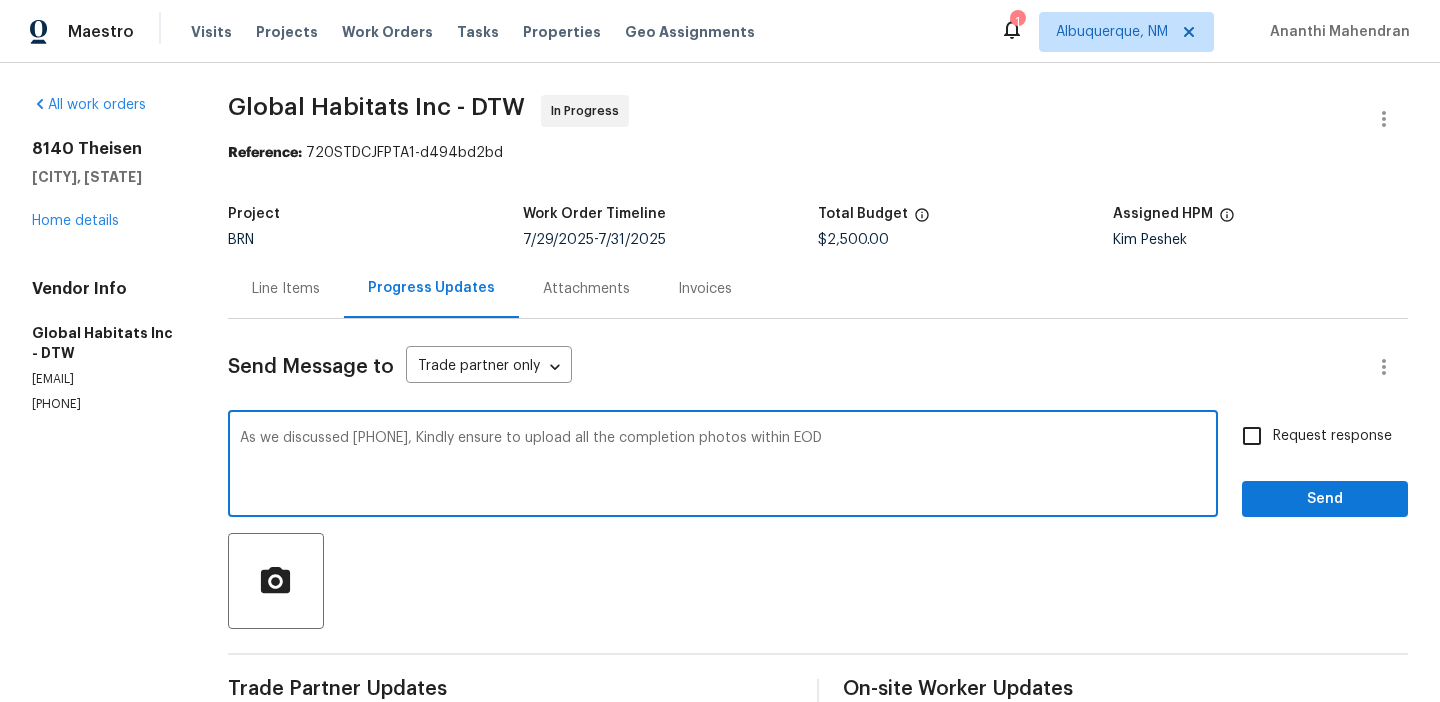 type on "As we discussed (248) 928-6434, Kindly ensure to upload all the completion photos within EOD" 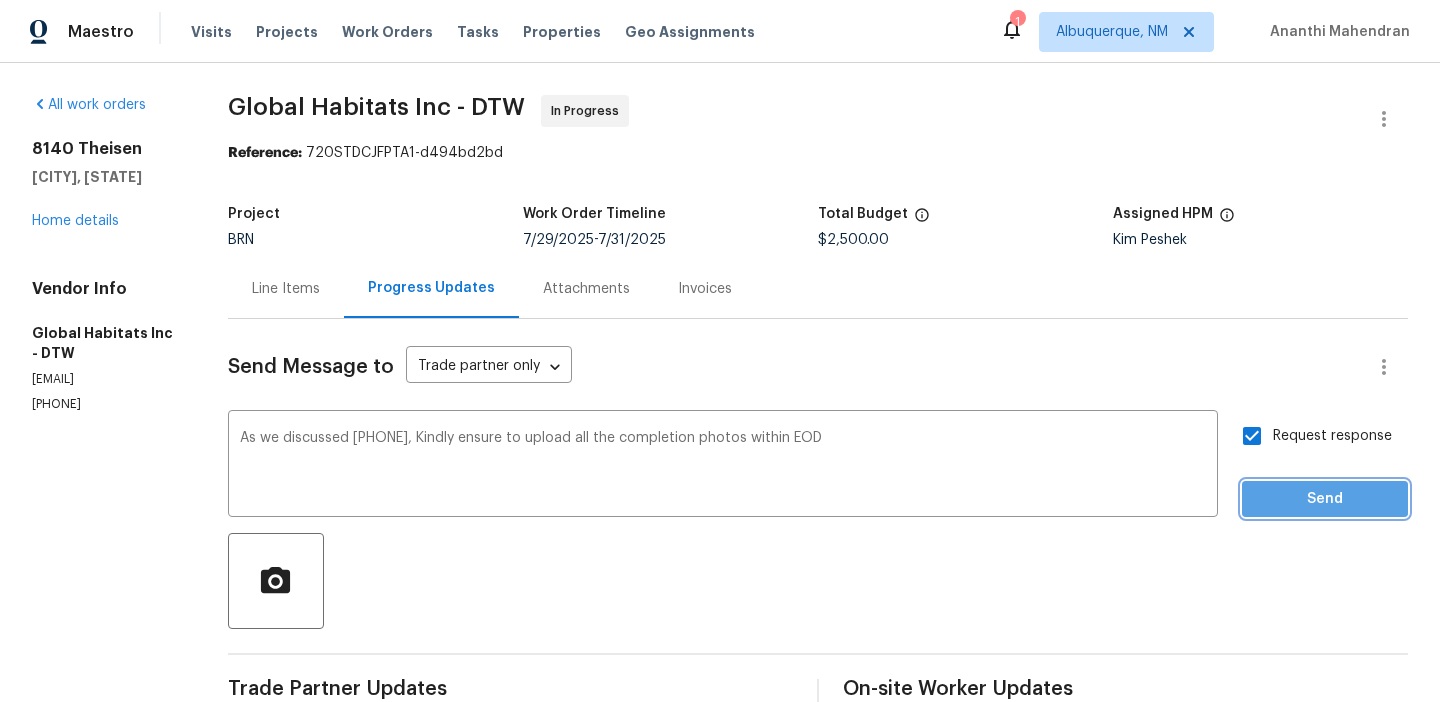 click on "Send" at bounding box center (1325, 499) 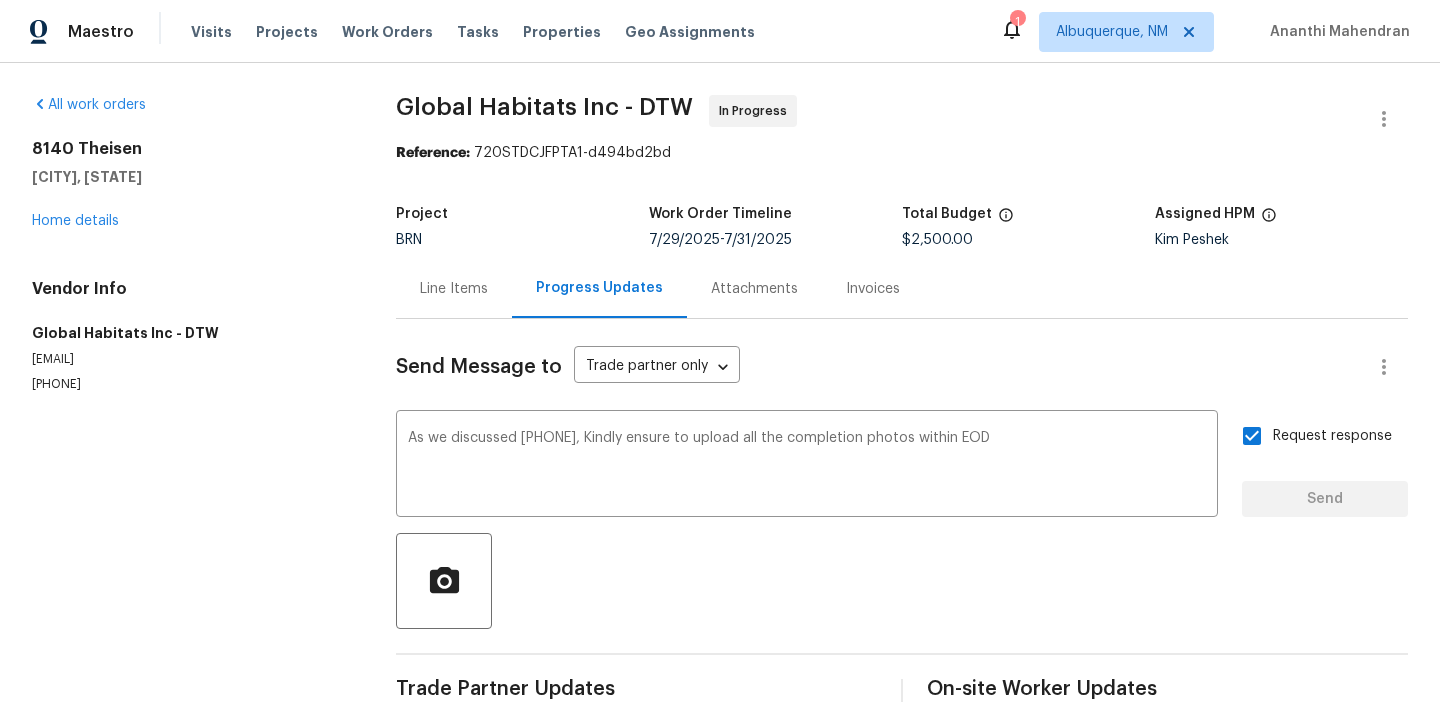 type 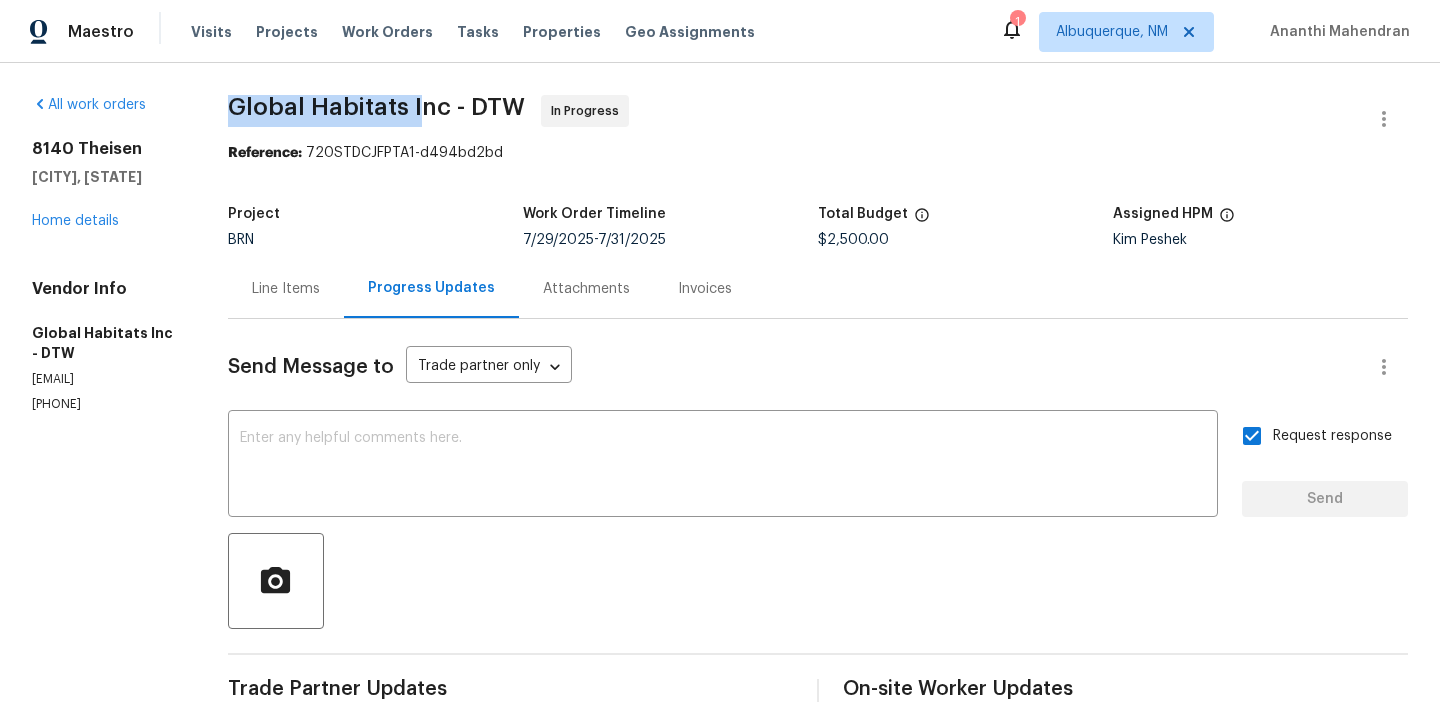 drag, startPoint x: 218, startPoint y: 110, endPoint x: 415, endPoint y: 97, distance: 197.42847 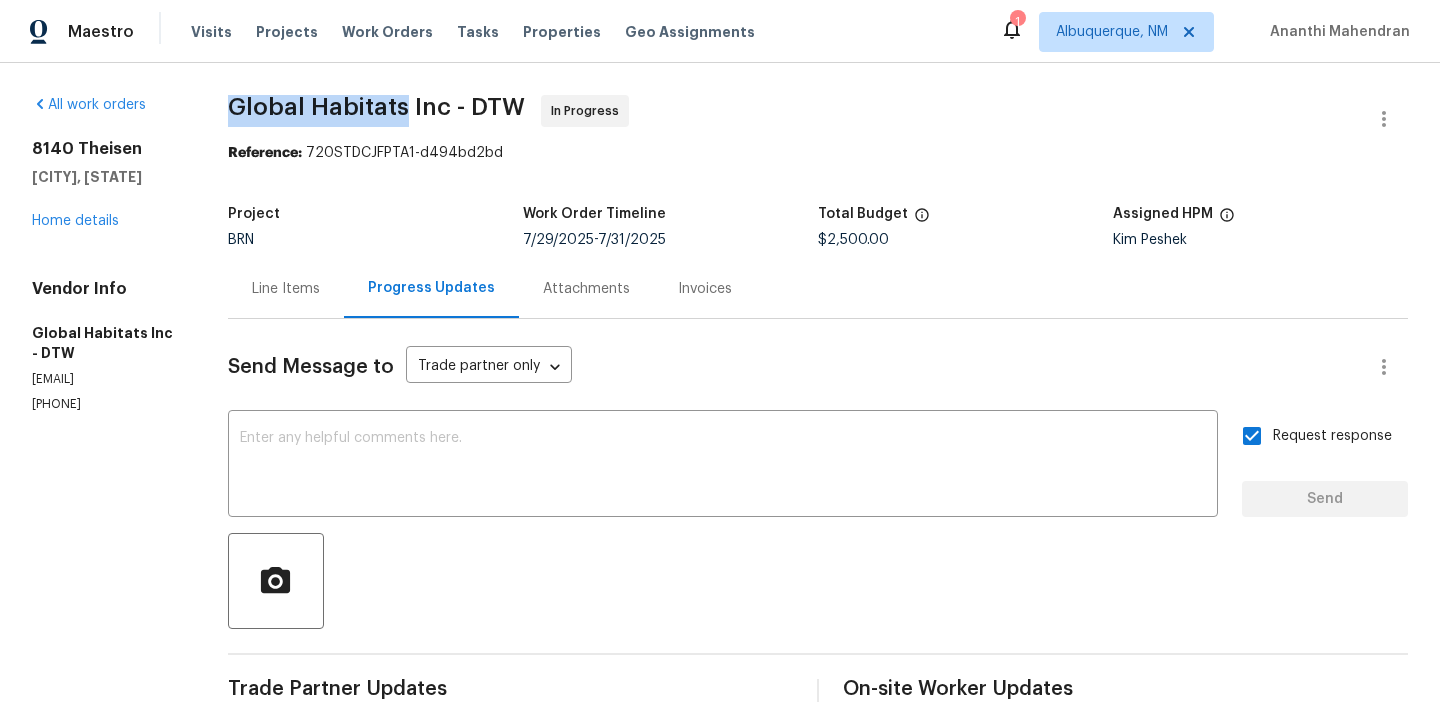 drag, startPoint x: 210, startPoint y: 106, endPoint x: 398, endPoint y: 104, distance: 188.01064 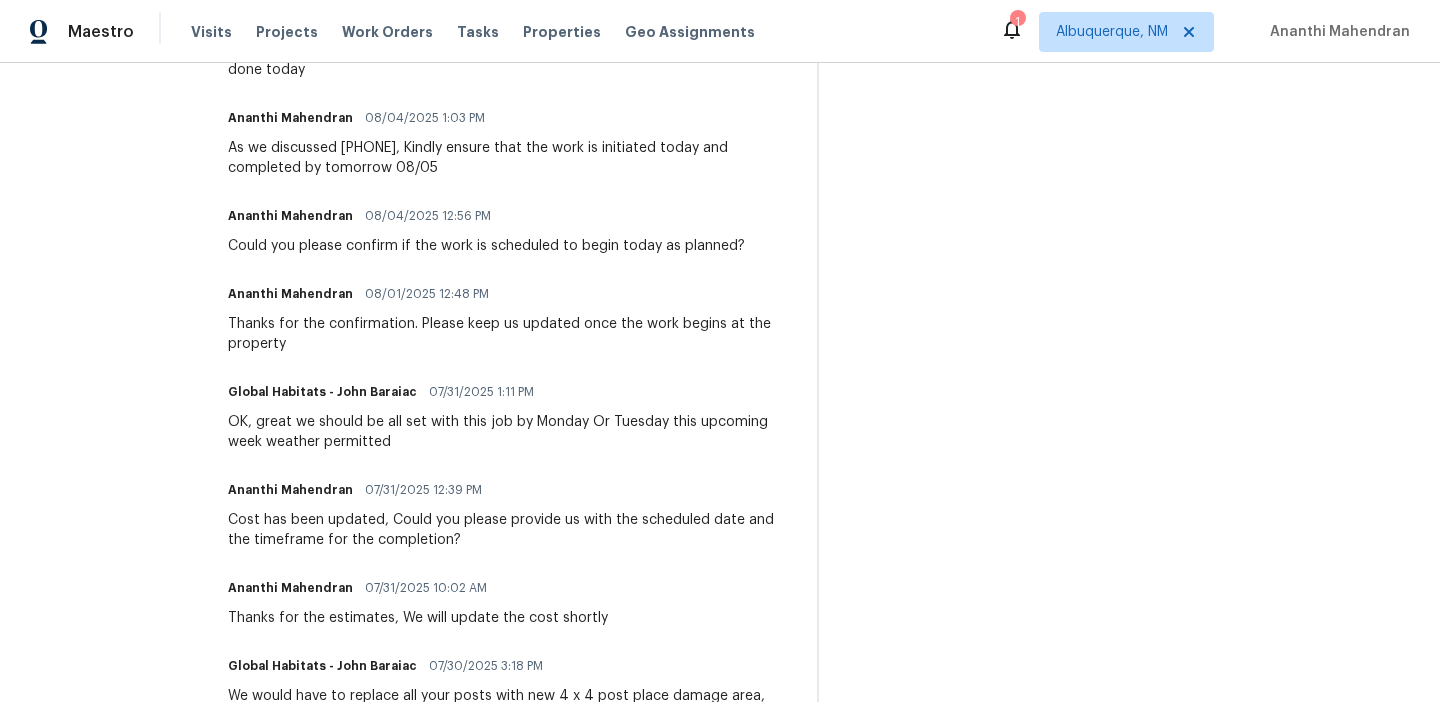 scroll, scrollTop: 830, scrollLeft: 0, axis: vertical 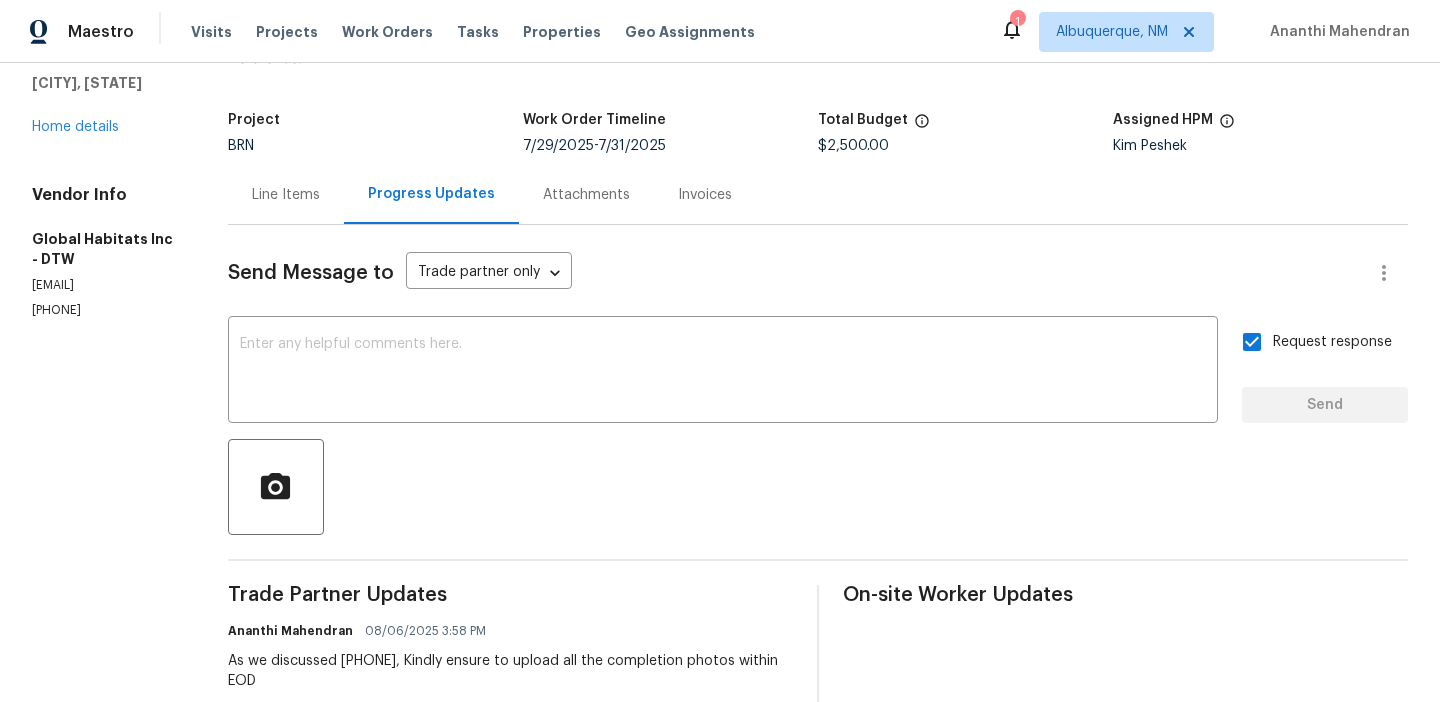 copy on "Global Habitats" 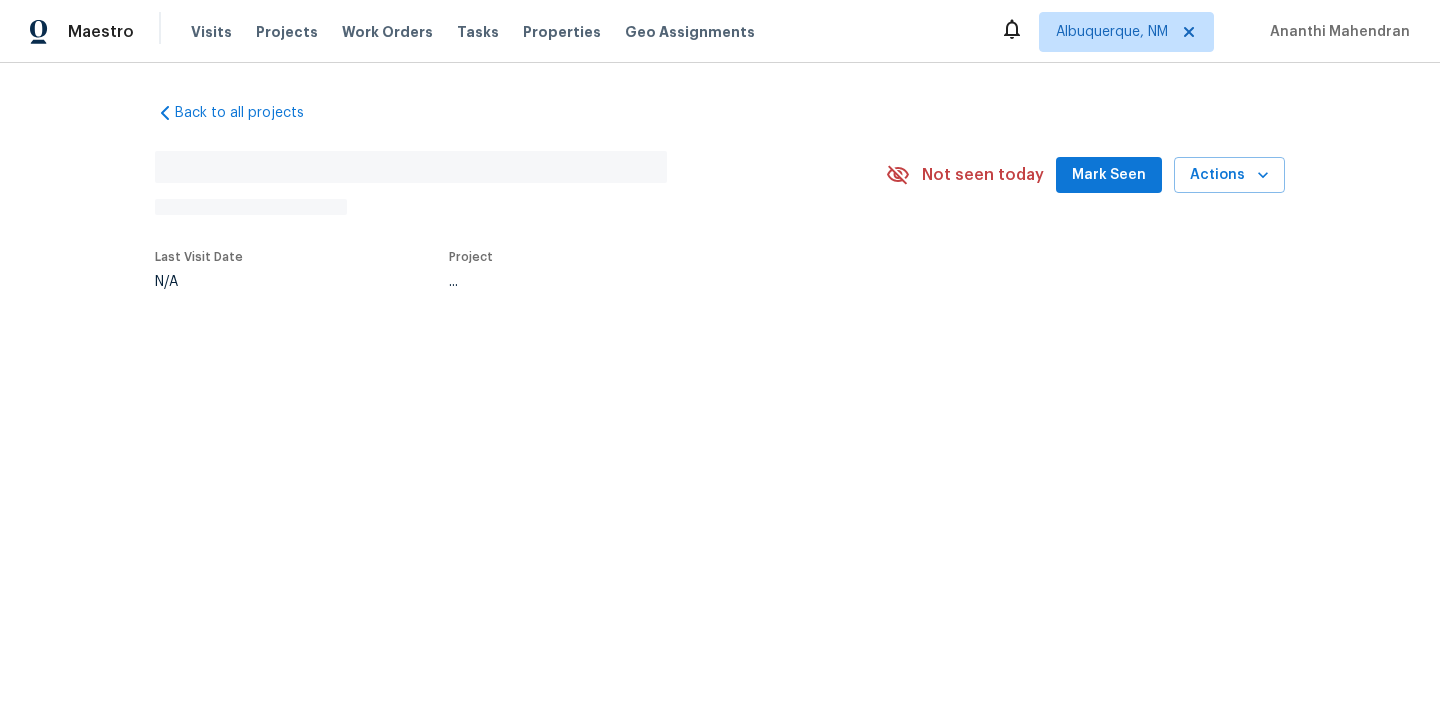 scroll, scrollTop: 0, scrollLeft: 0, axis: both 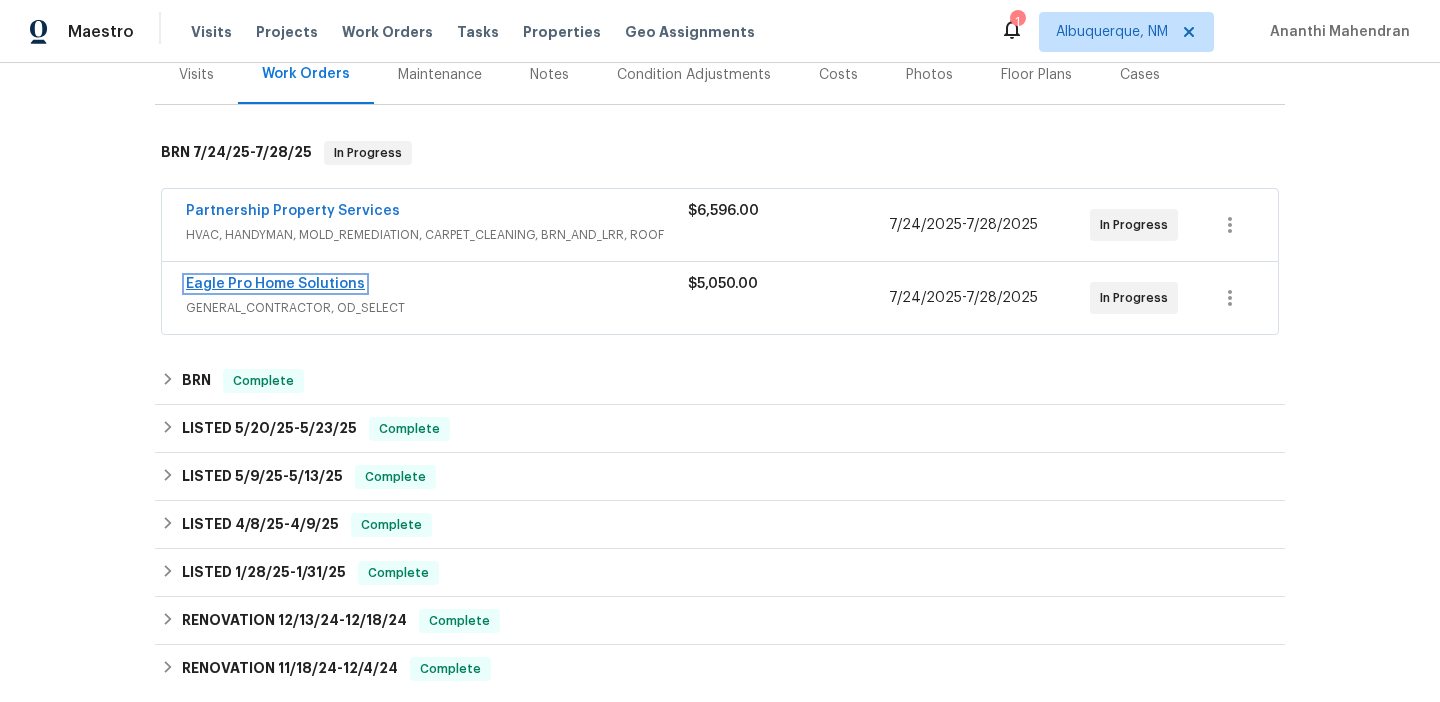 click on "Eagle Pro Home Solutions" at bounding box center [275, 284] 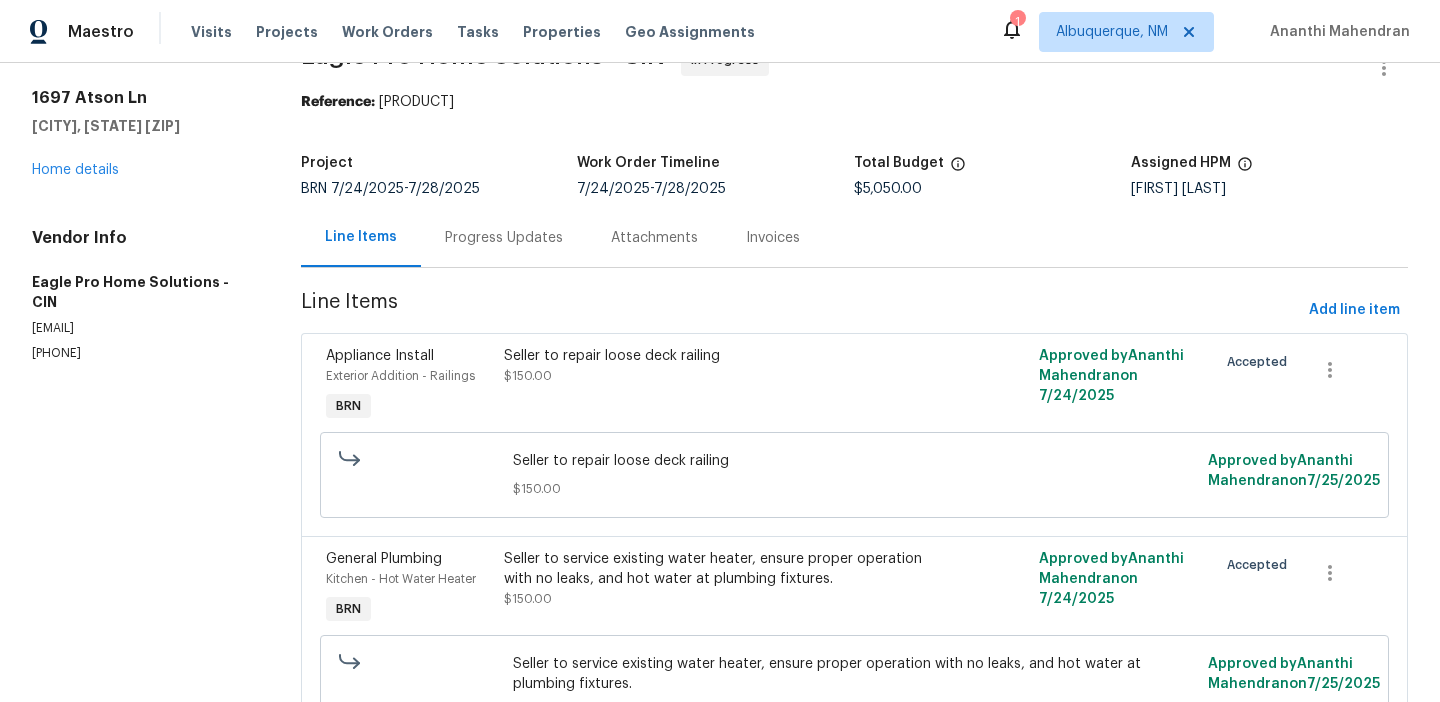 click on "Progress Updates" at bounding box center (504, 237) 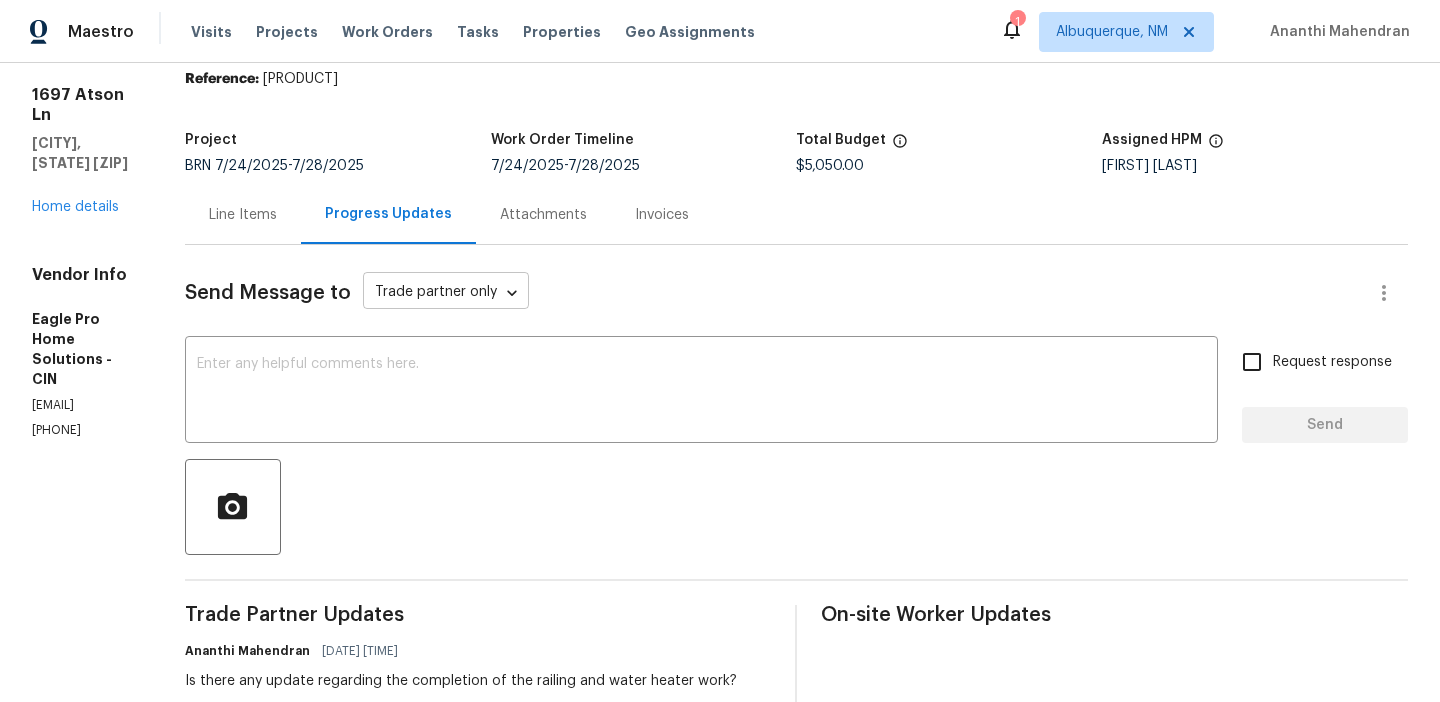 scroll, scrollTop: 0, scrollLeft: 0, axis: both 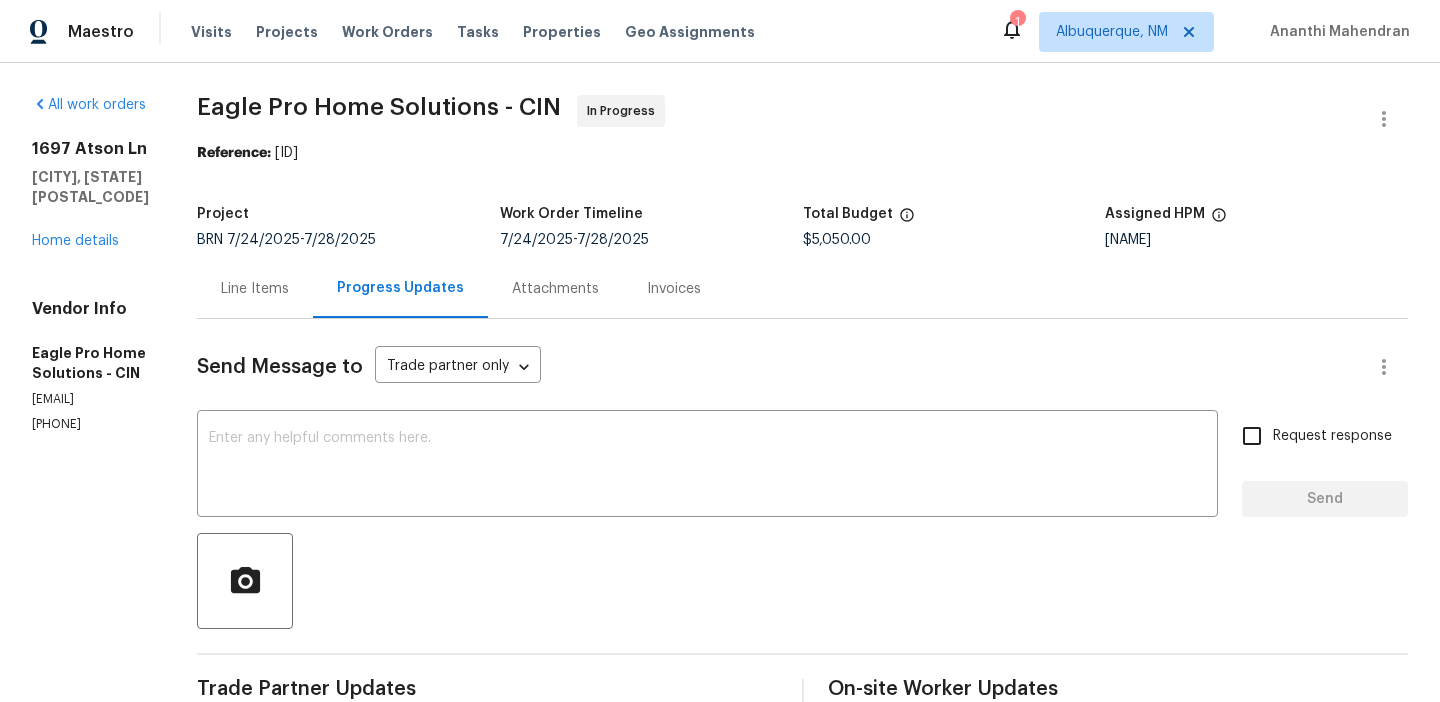 click on "All work orders [NUMBER] [STREET] [CITY], [STATE] [POSTAL_CODE] Home details Vendor Info Eagle Pro Home Solutions - CIN [EMAIL] ([PHONE])" at bounding box center (90, 1091) 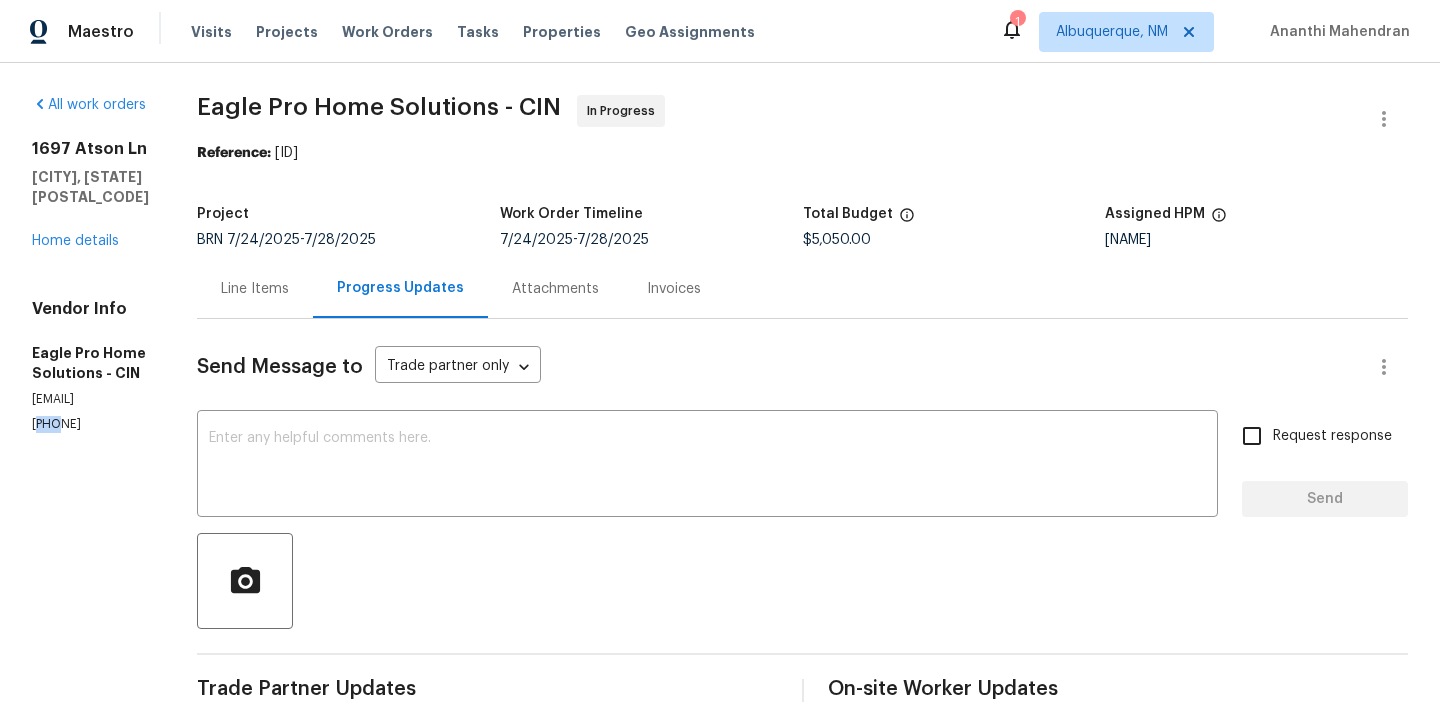 click on "[PHONE]" at bounding box center (90, 424) 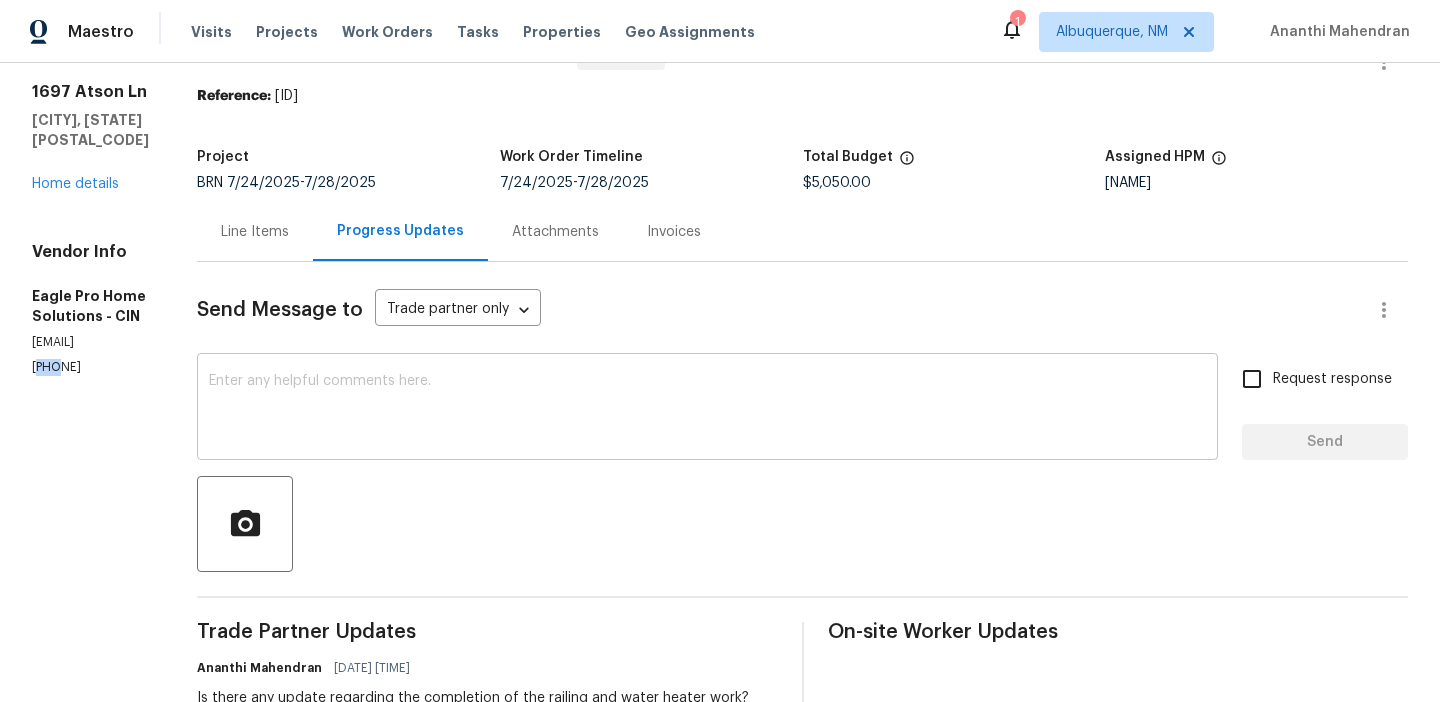 scroll, scrollTop: 90, scrollLeft: 0, axis: vertical 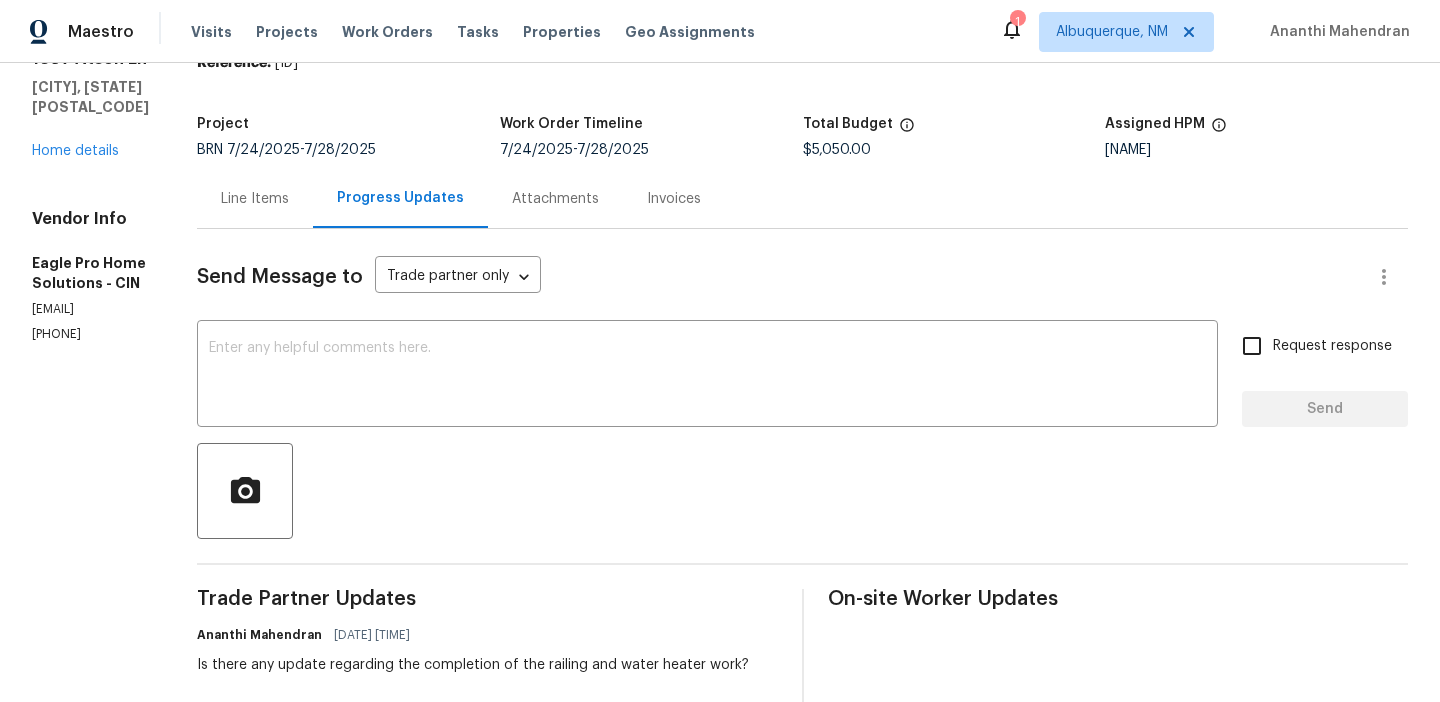 click on "[PHONE]" at bounding box center [90, 334] 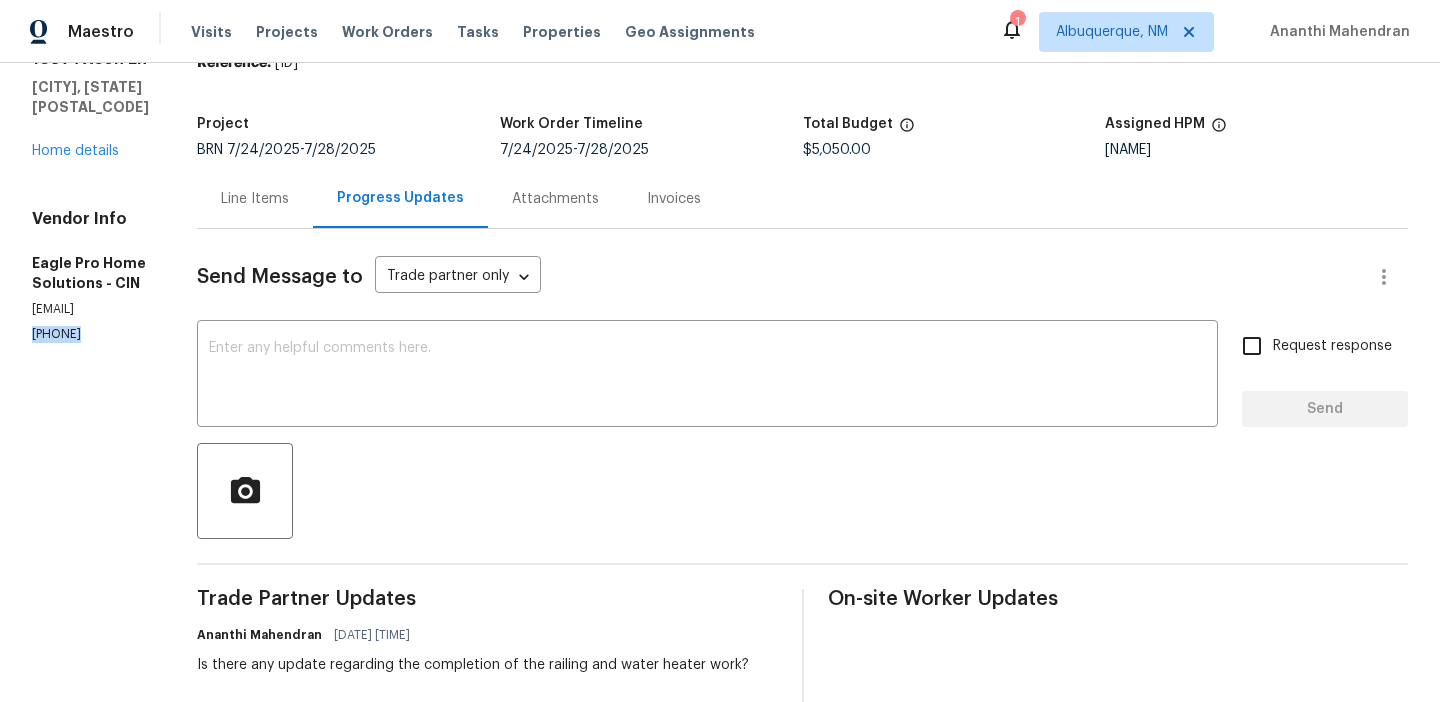 click on "[PHONE]" at bounding box center [90, 334] 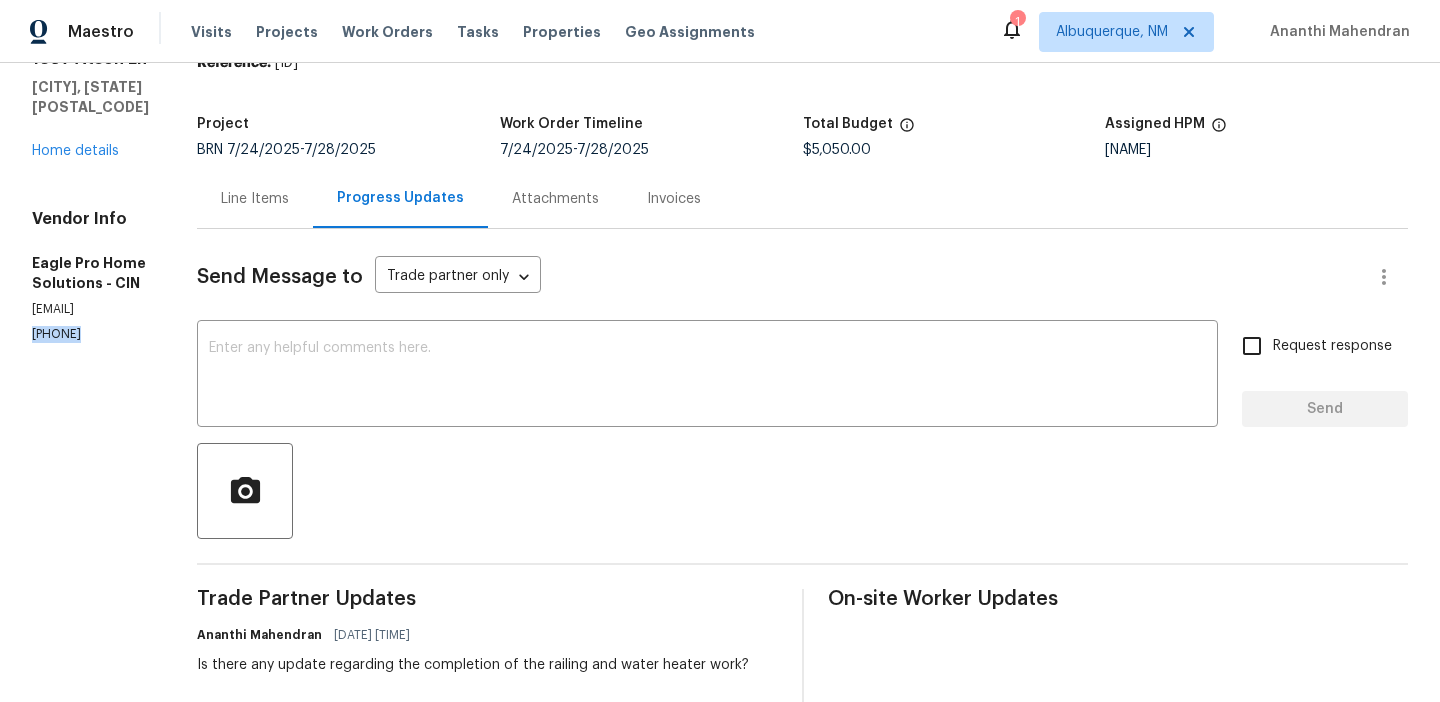 copy on "[PHONE]" 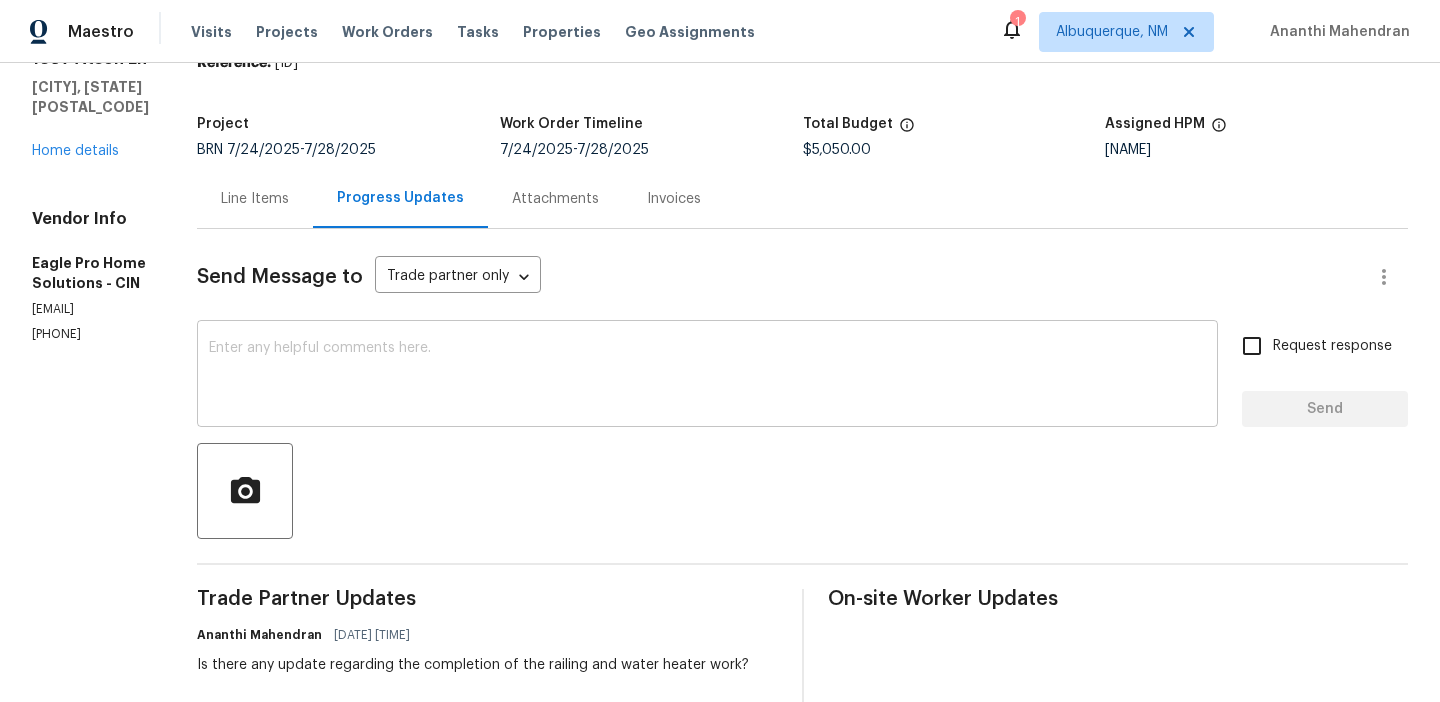 click at bounding box center (707, 376) 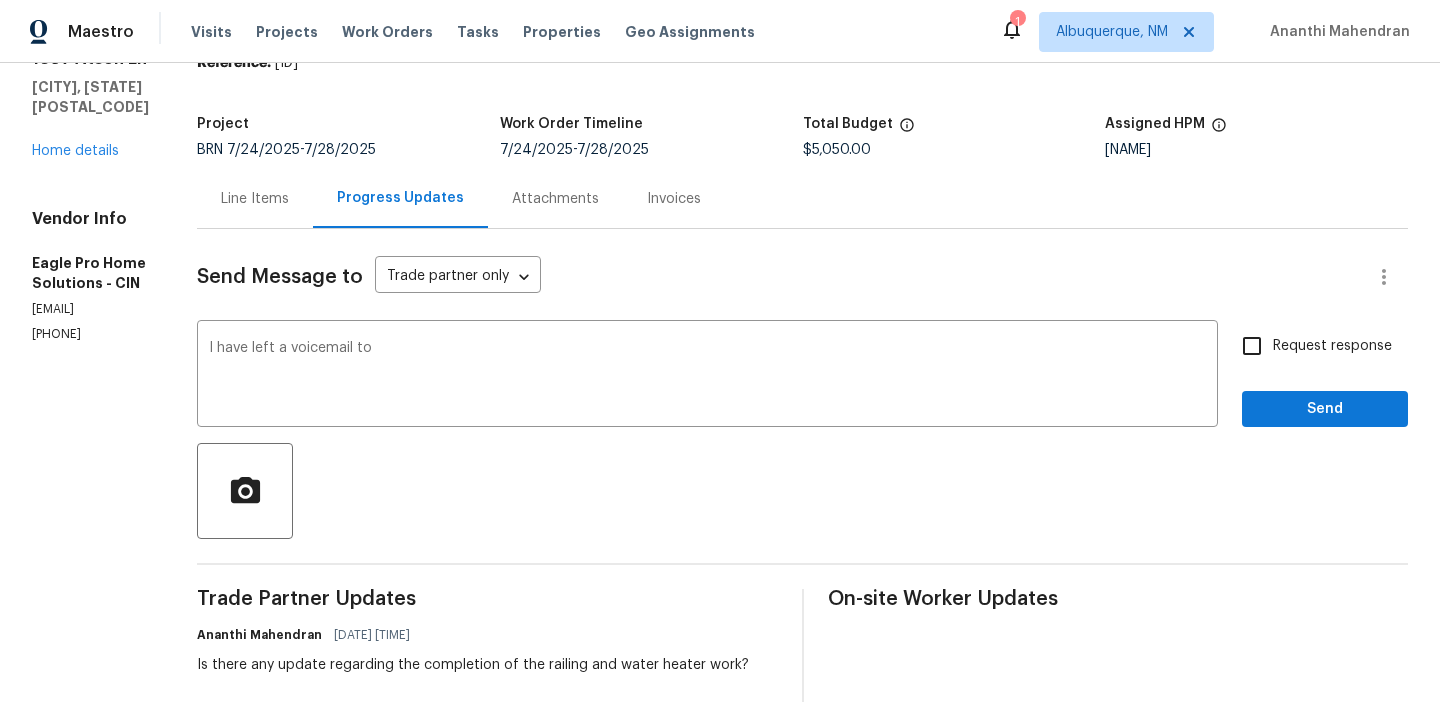 click on "[PHONE]" at bounding box center (90, 334) 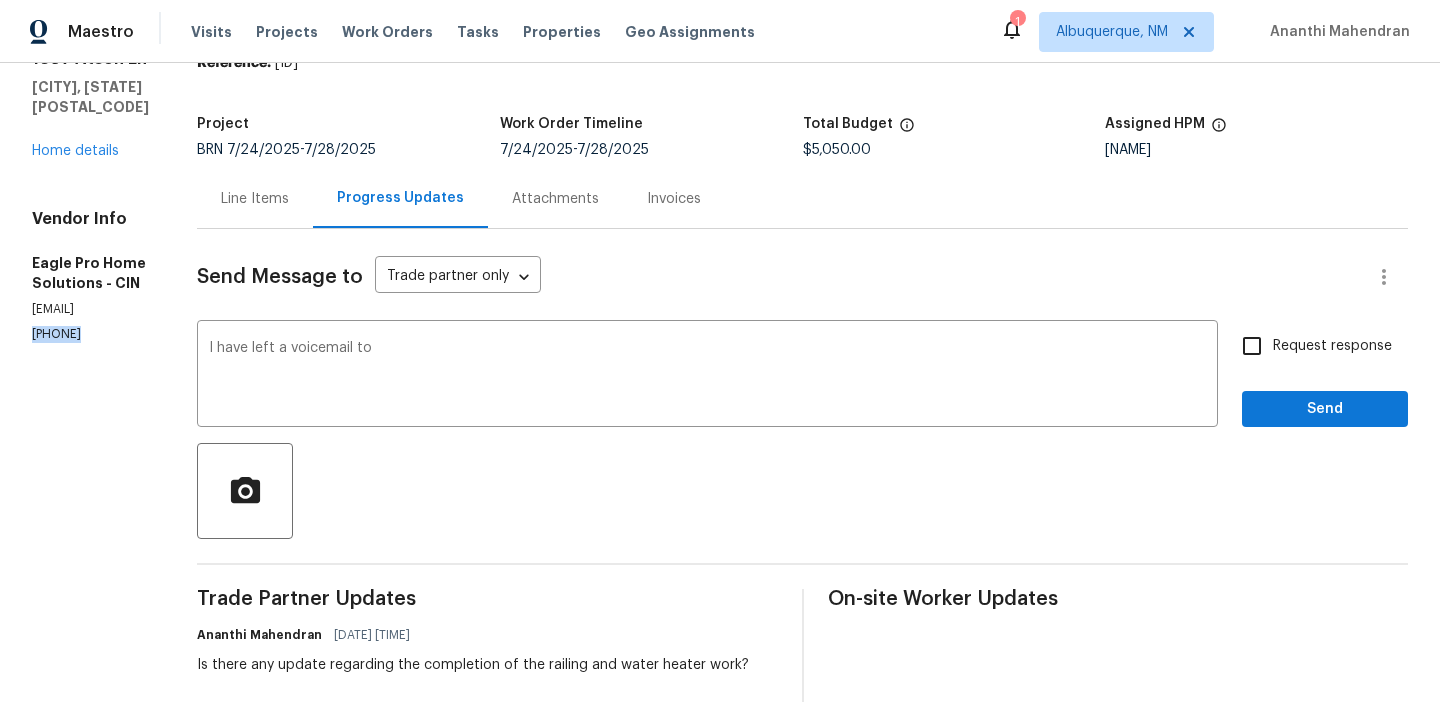 click on "[PHONE]" at bounding box center [90, 334] 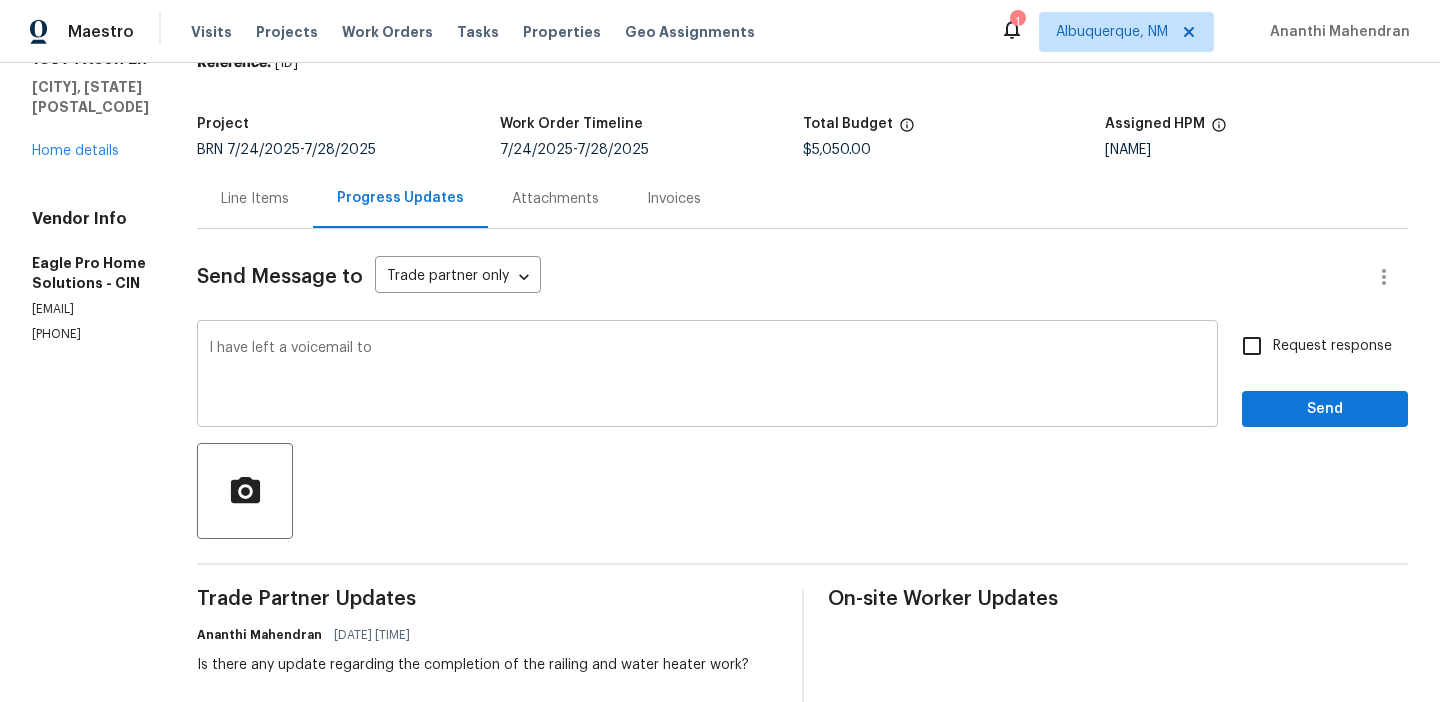 click on "I have left a voicemail to" at bounding box center [707, 376] 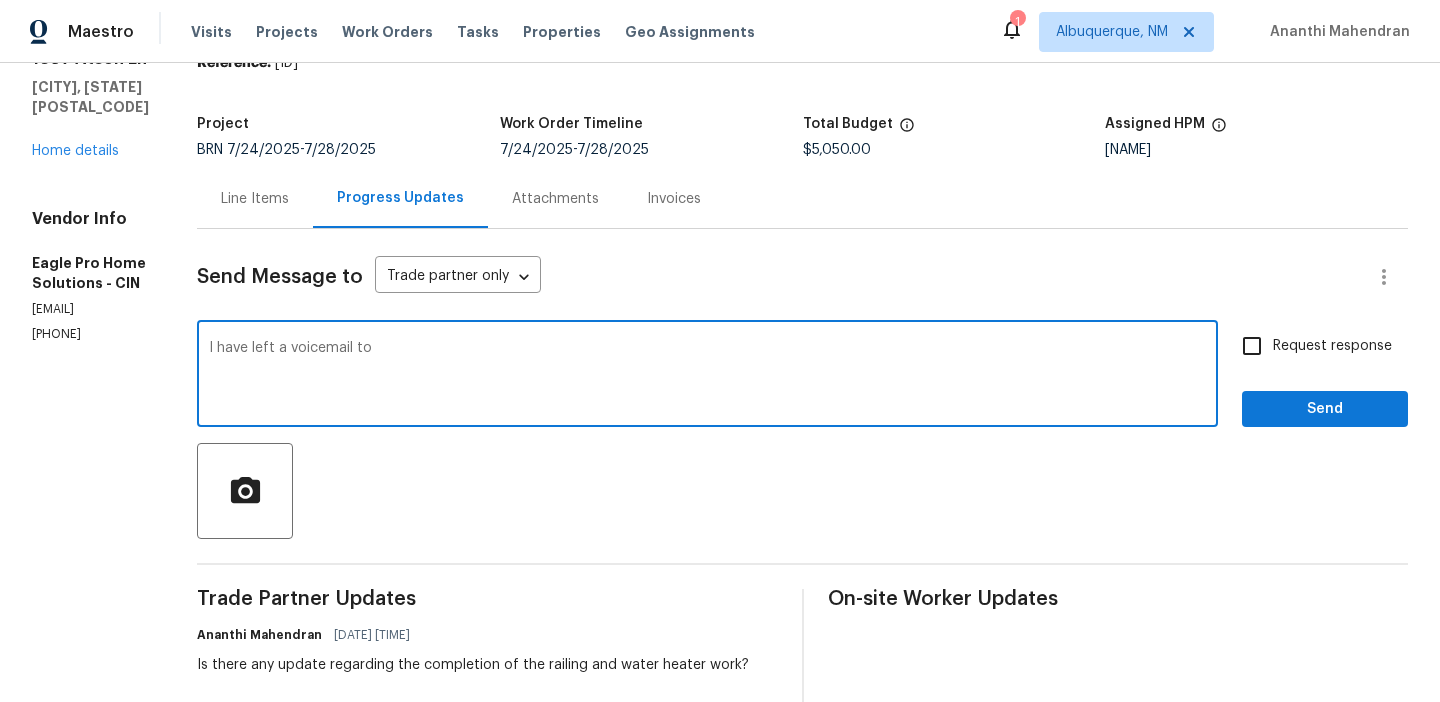 paste on "[PHONE]" 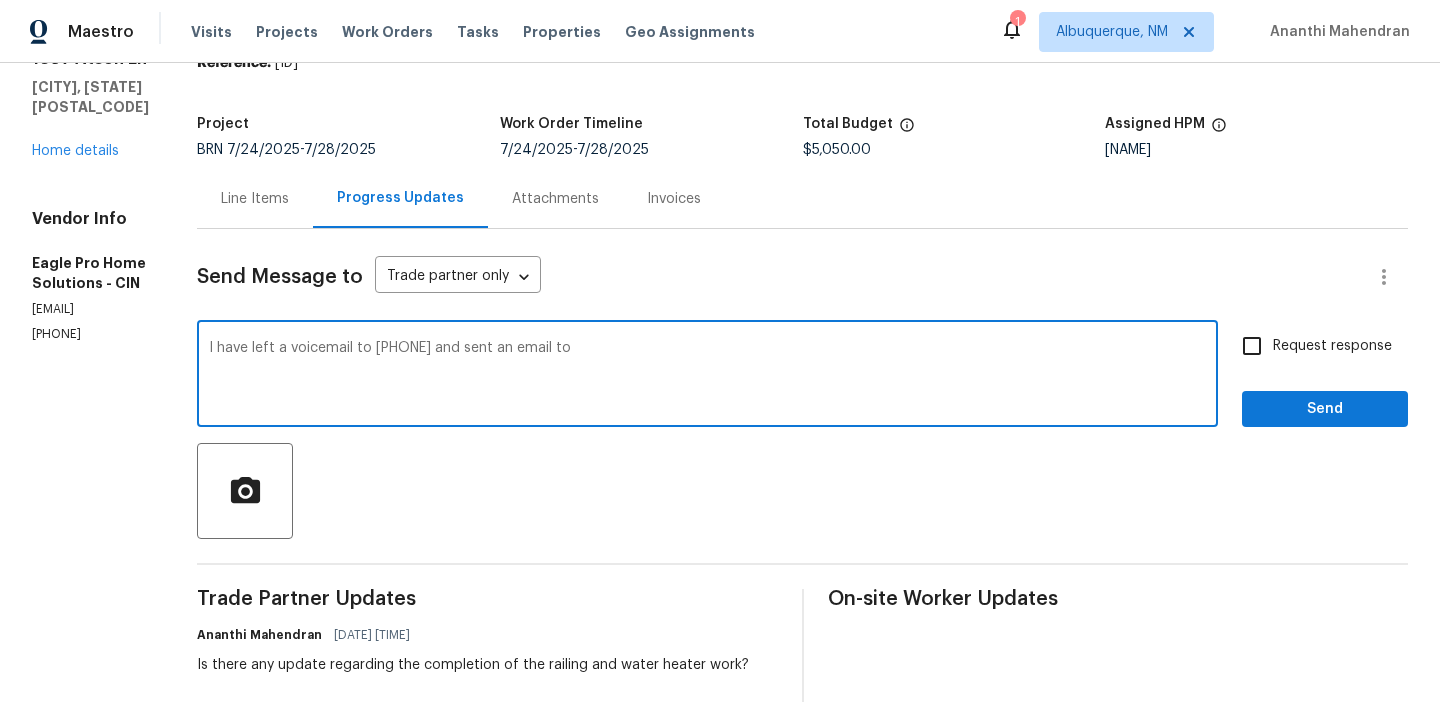 click on "[EMAIL]" at bounding box center [90, 309] 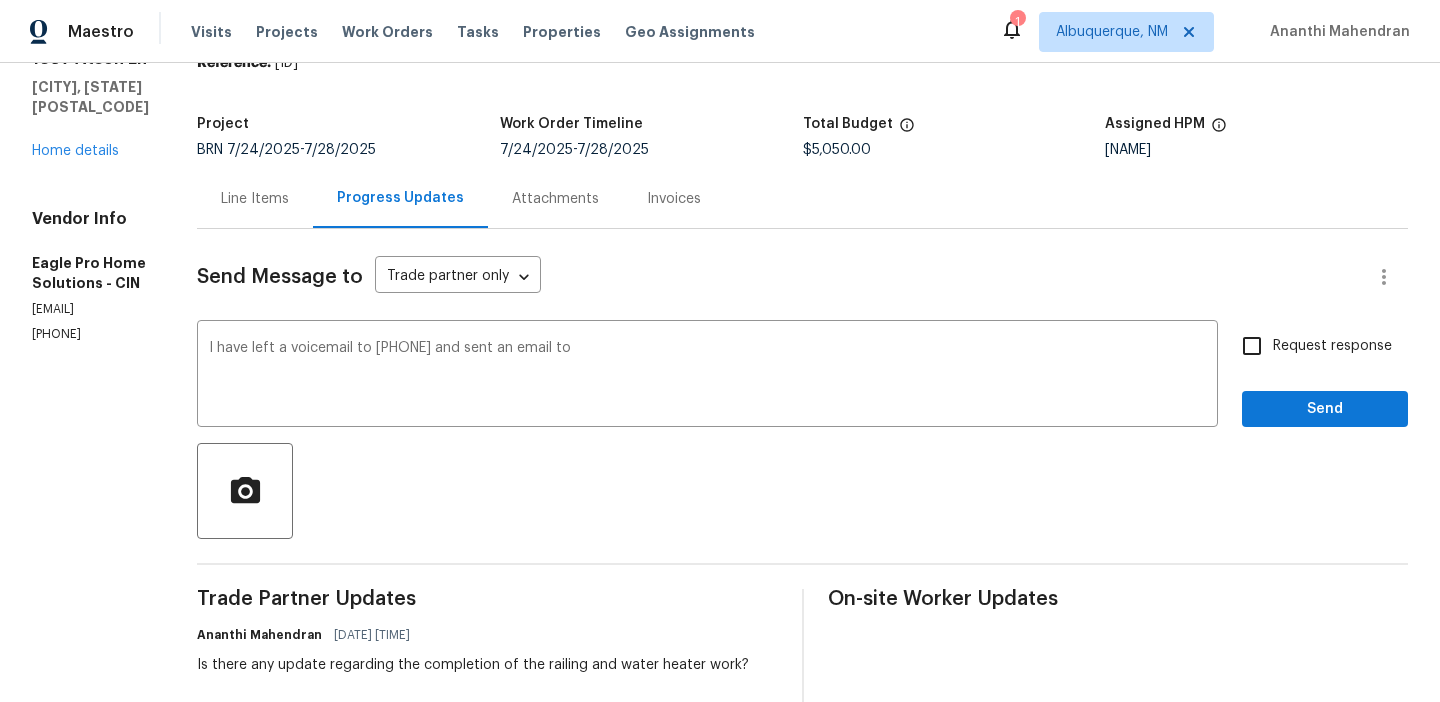 click on "[EMAIL]" at bounding box center (90, 309) 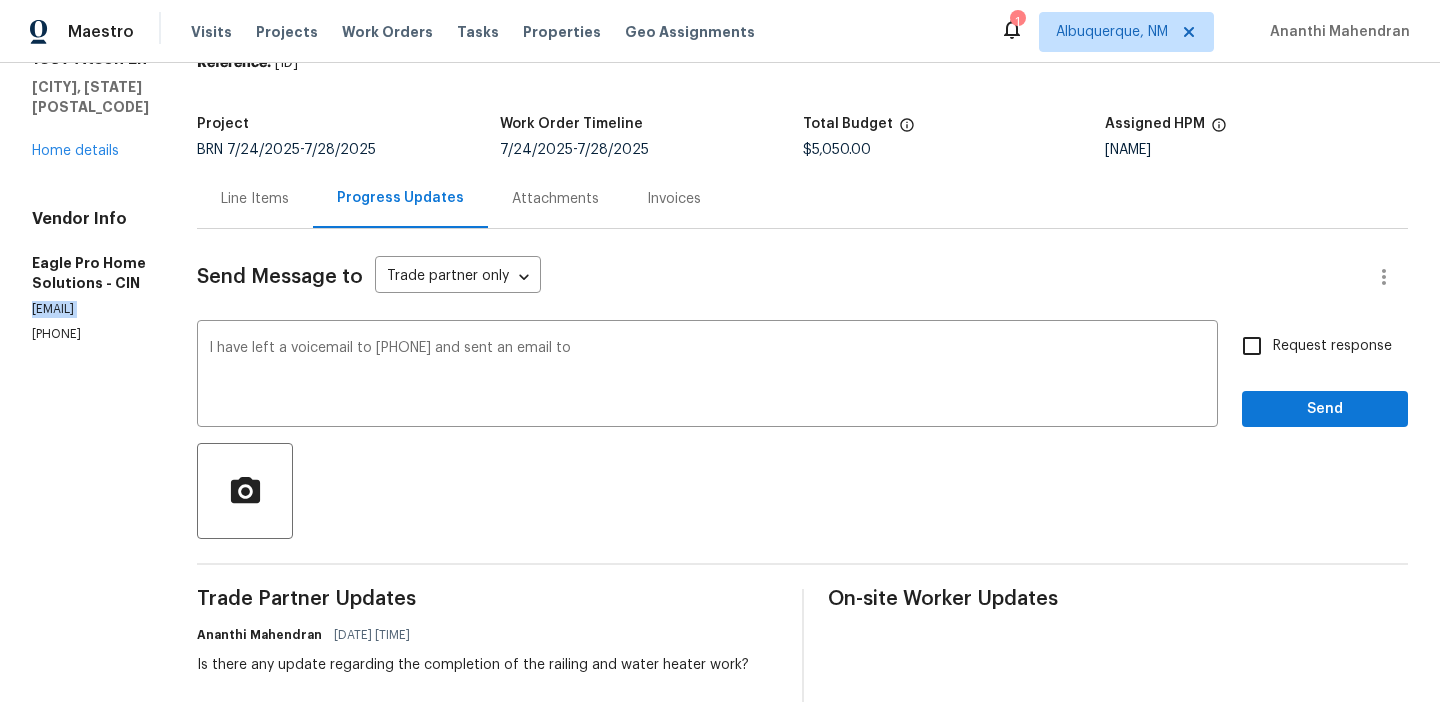 click on "[EMAIL]" at bounding box center [90, 309] 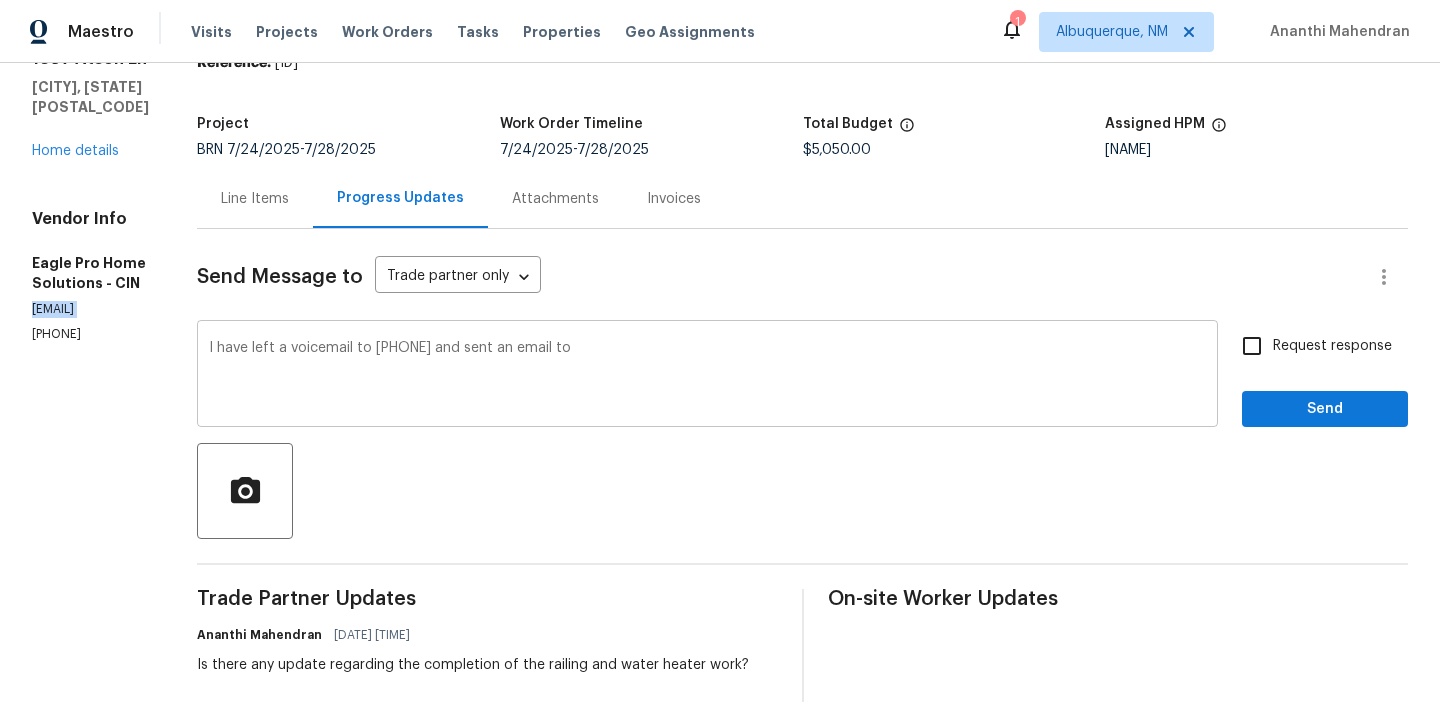 copy on "[EMAIL]" 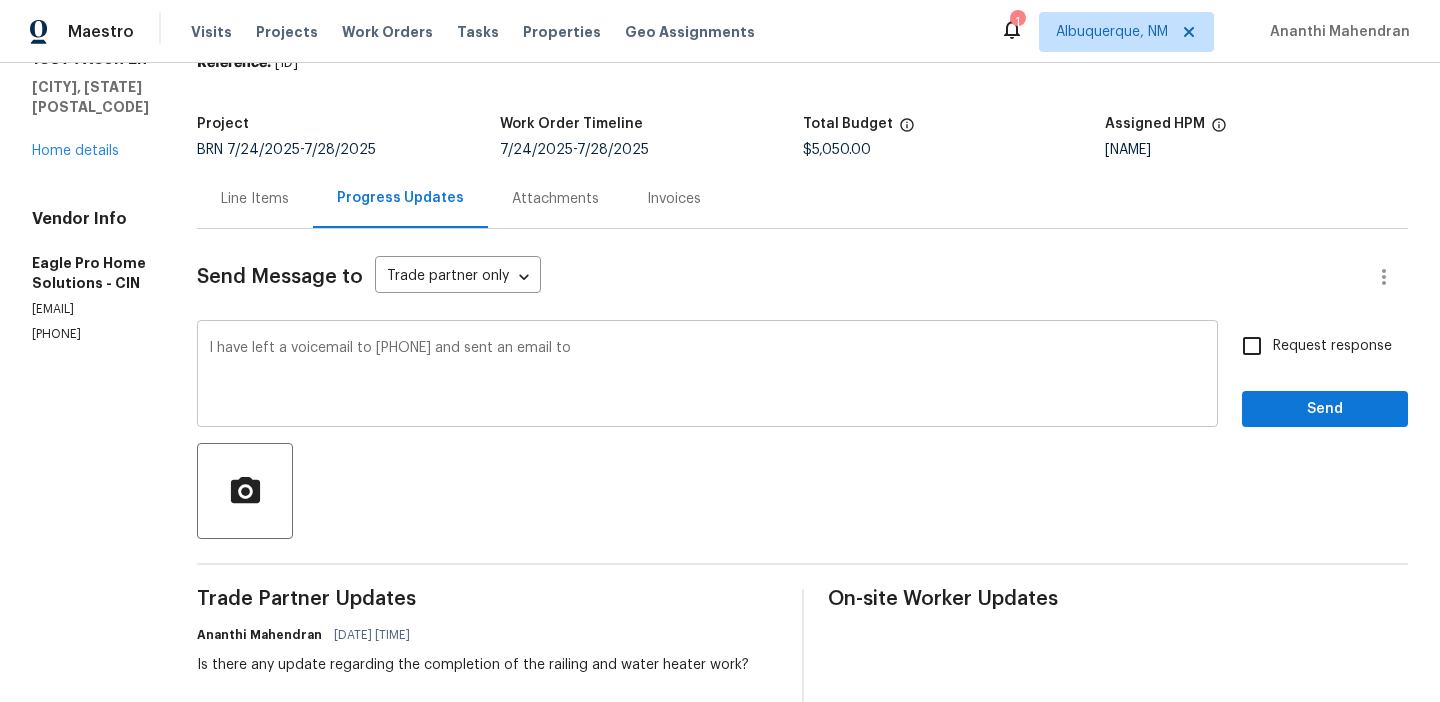 click on "I have left a voicemail to [PHONE] and sent an email to" at bounding box center [707, 376] 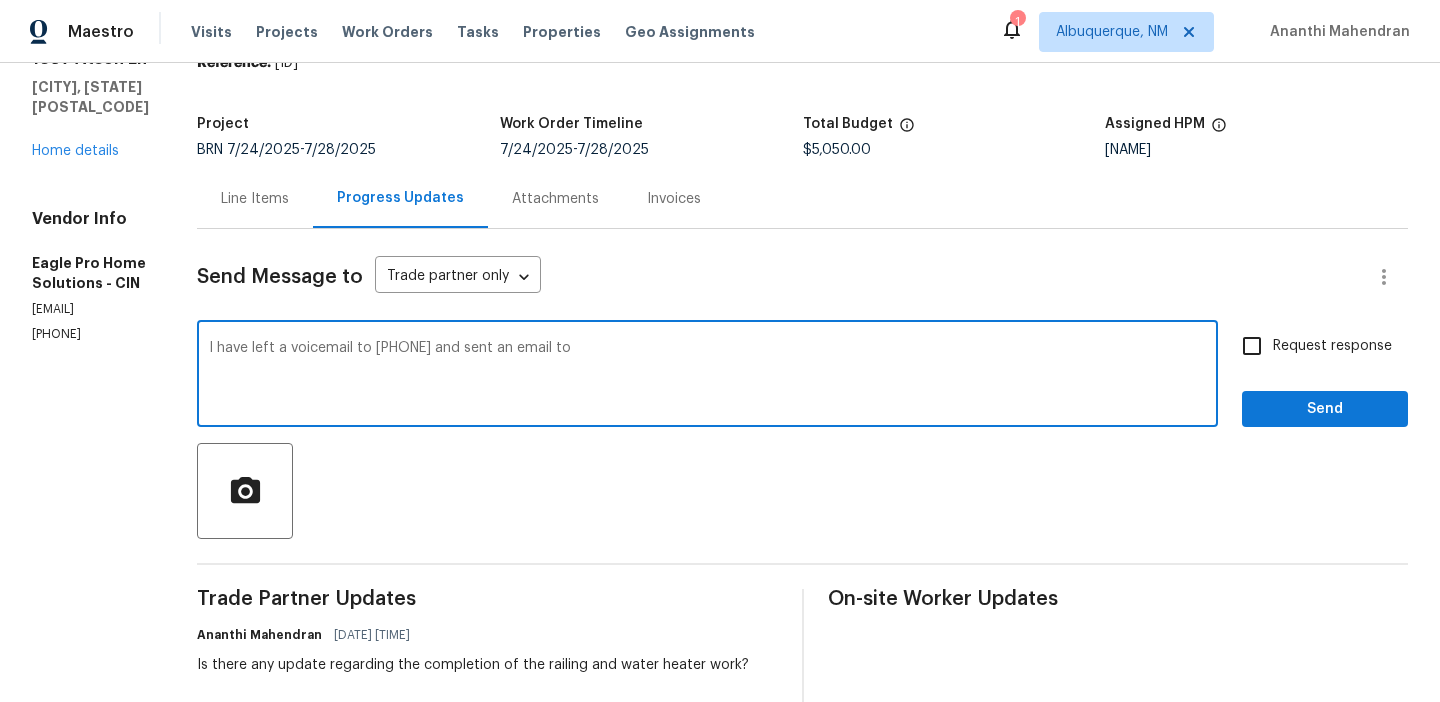 paste on "[EMAIL]" 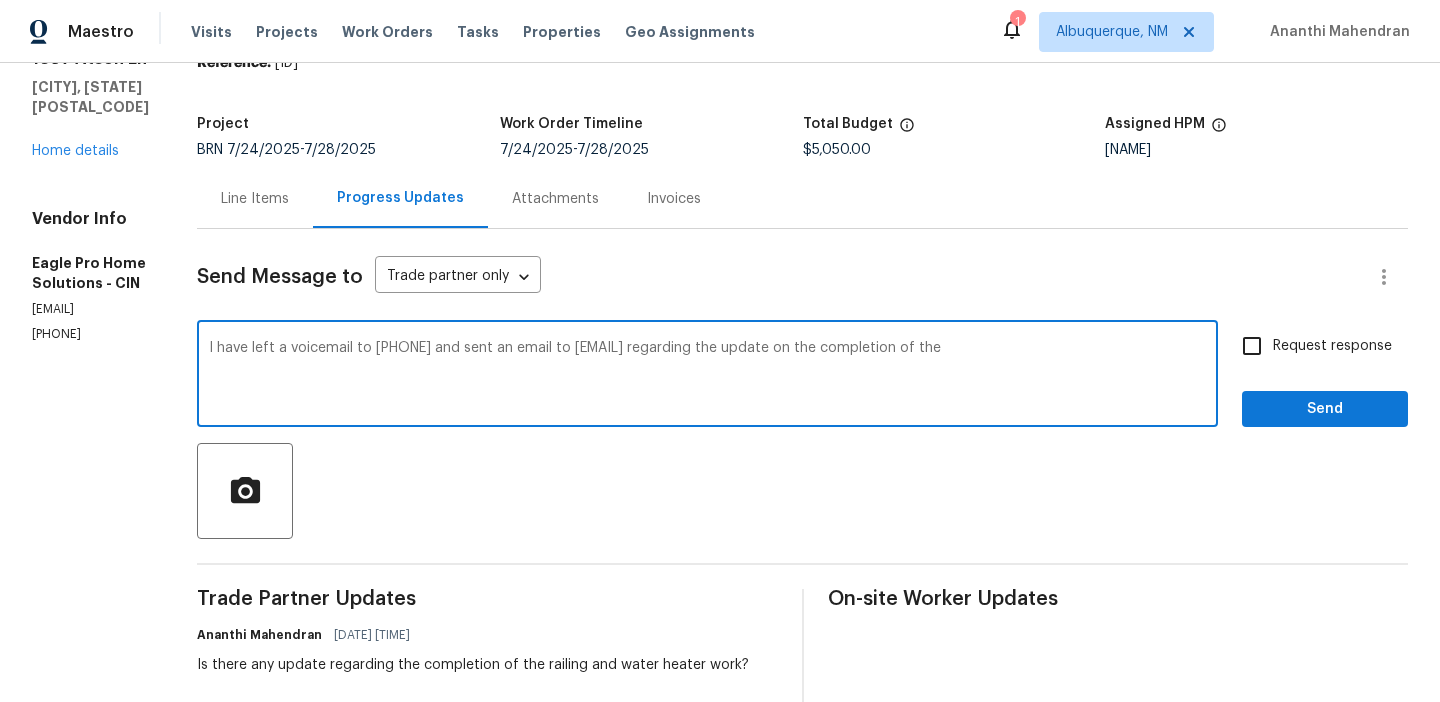 scroll, scrollTop: 228, scrollLeft: 0, axis: vertical 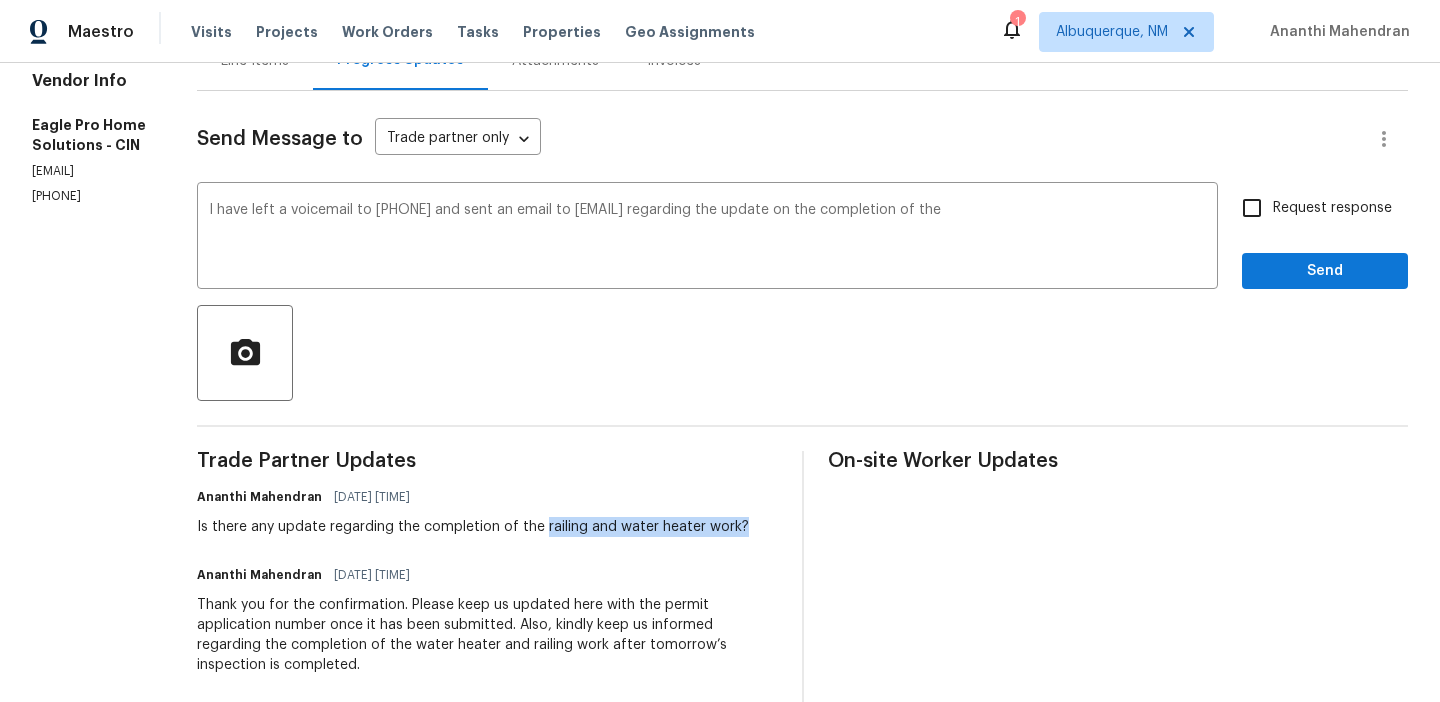 drag, startPoint x: 626, startPoint y: 524, endPoint x: 625, endPoint y: 549, distance: 25.019993 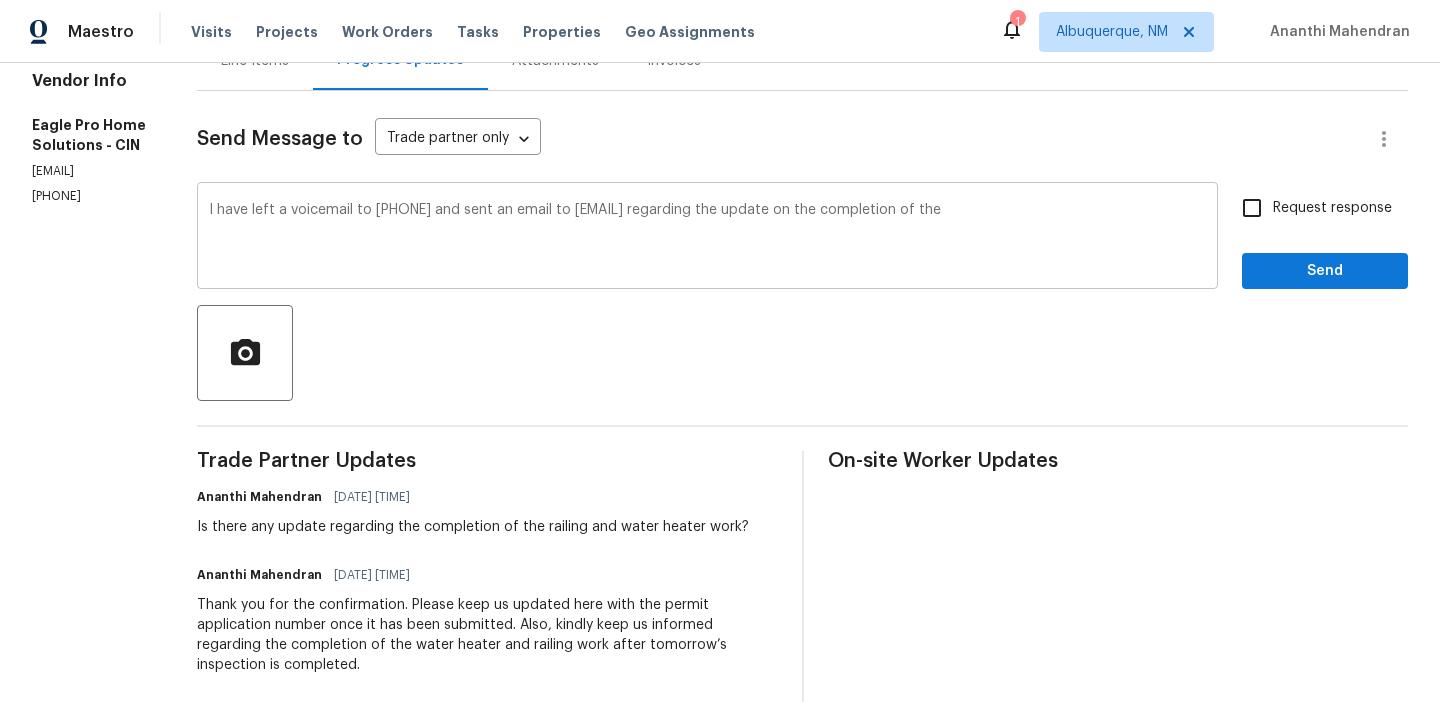 click on "I have left a voicemail to [PHONE] and sent an email to [EMAIL] regarding the update on the completion of the" at bounding box center [707, 238] 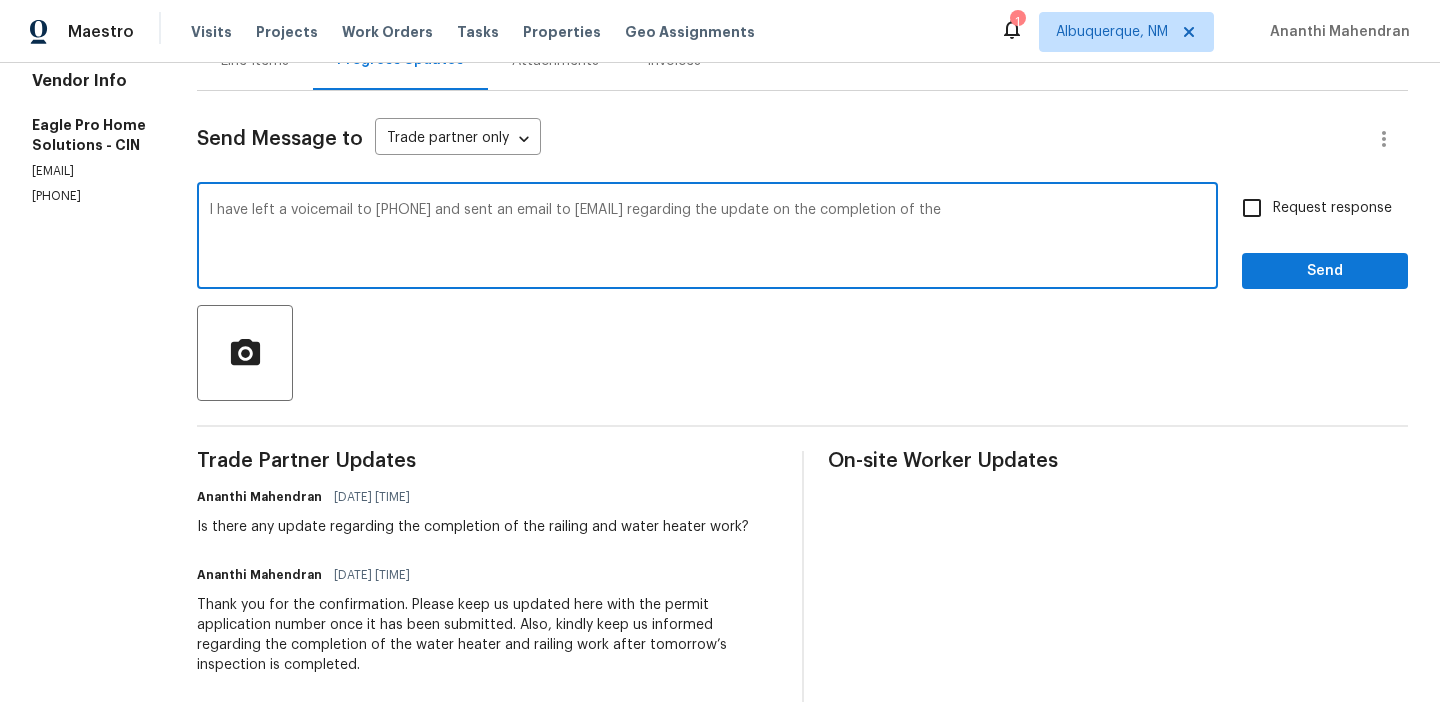 paste on "railing and water heater work?" 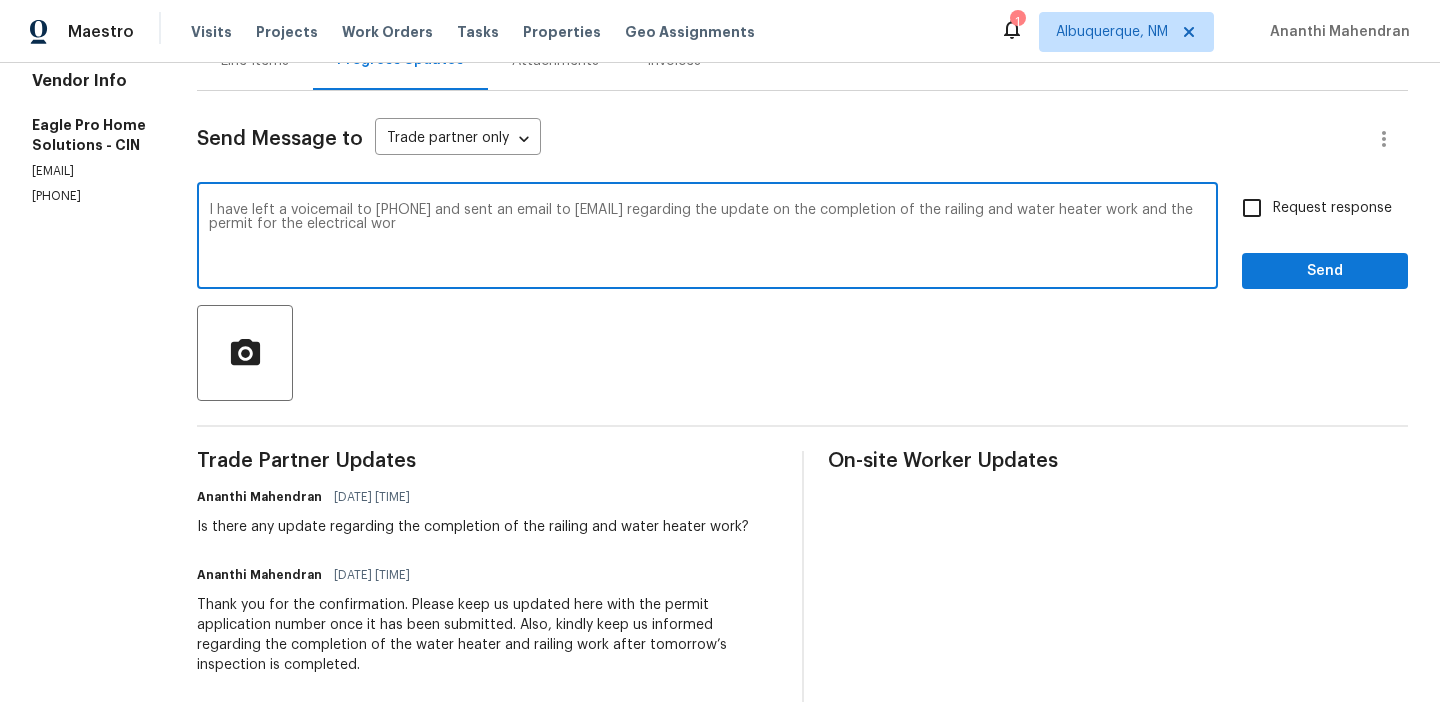 type on "I have left a voicemail to [PHONE] and sent an email to [EMAIL] regarding the update on the completion of the railing and water heater work and the permit for the electrical work" 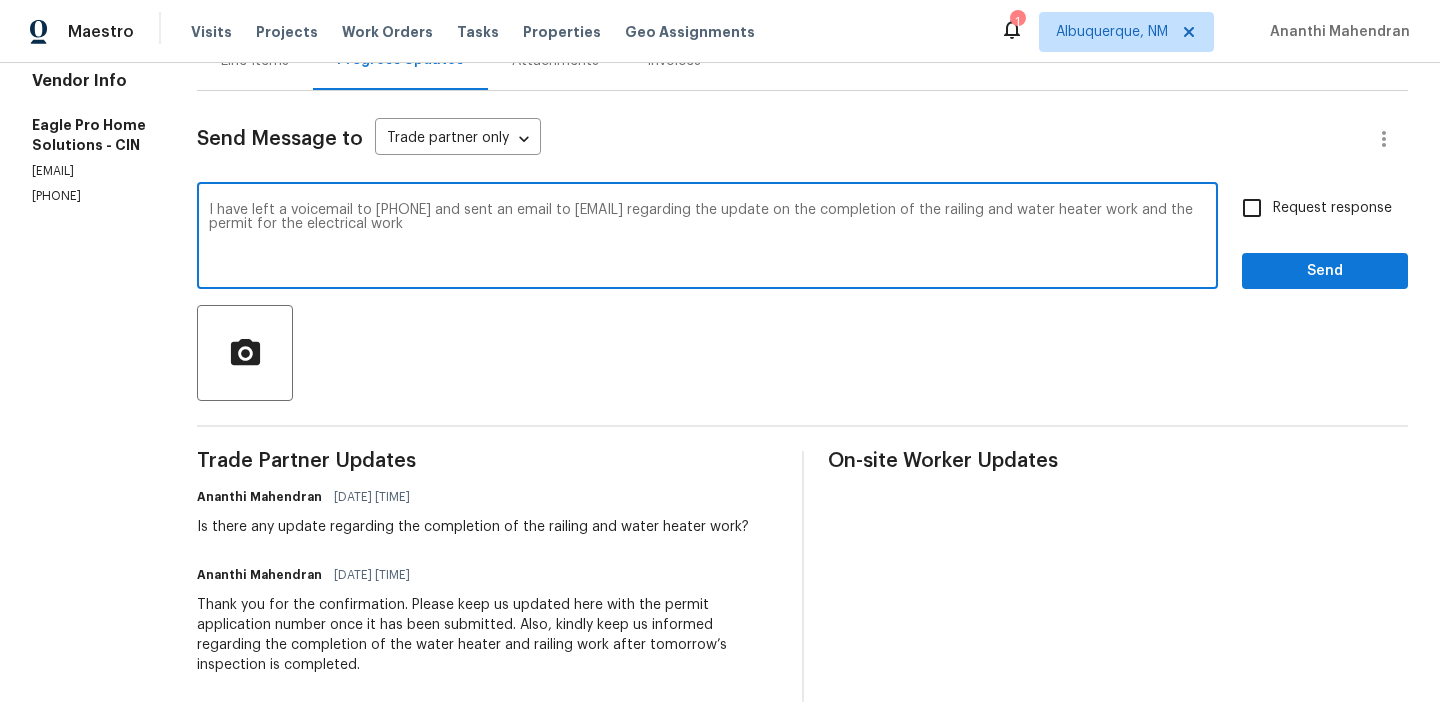 click on "I have left a voicemail to [PHONE] and sent an email to [EMAIL] regarding the update on the completion of the railing and water heater work and the permit for the electrical work" at bounding box center [707, 238] 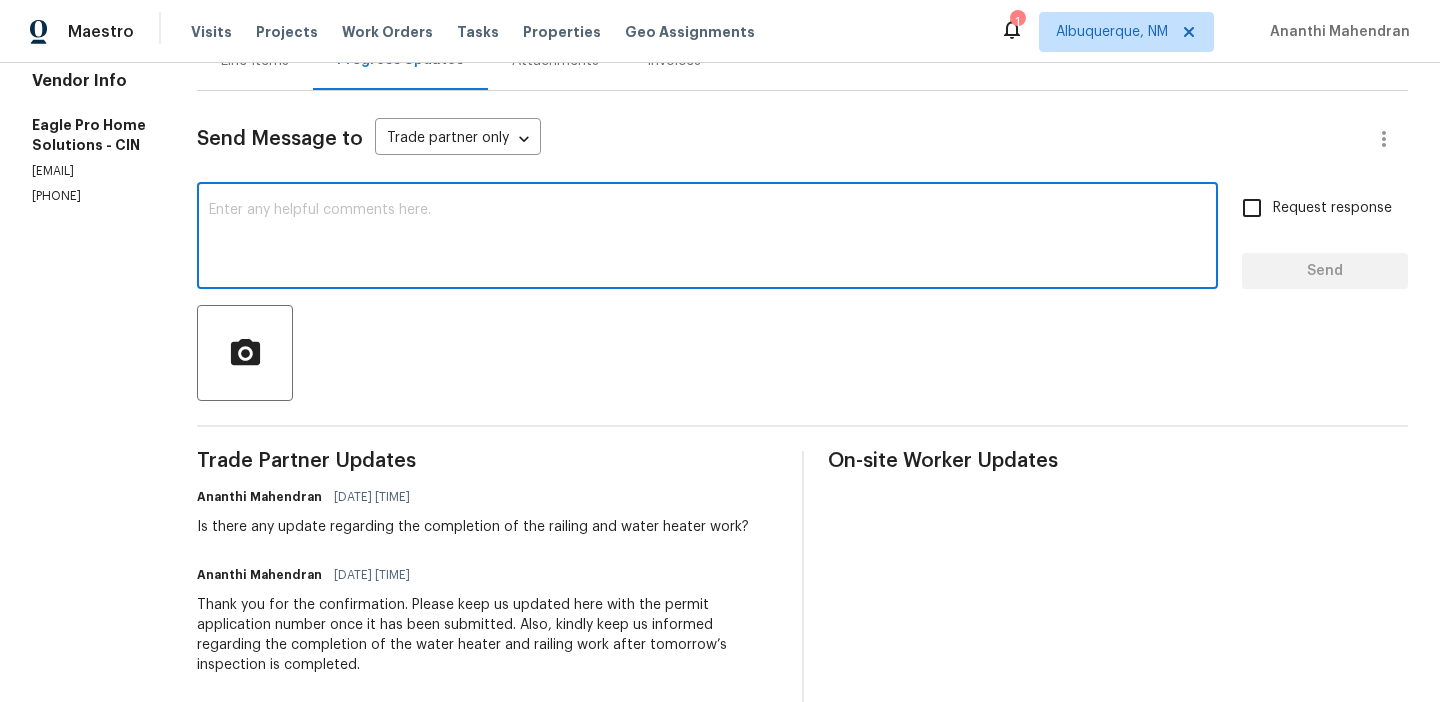 paste on "I have left a voicemail at (614) 696-5556 and sent an email to rehab@eagleprohomesolutions.com regarding the status update on the completion of the railing and water heater work, as well as the permit for the electrical work" 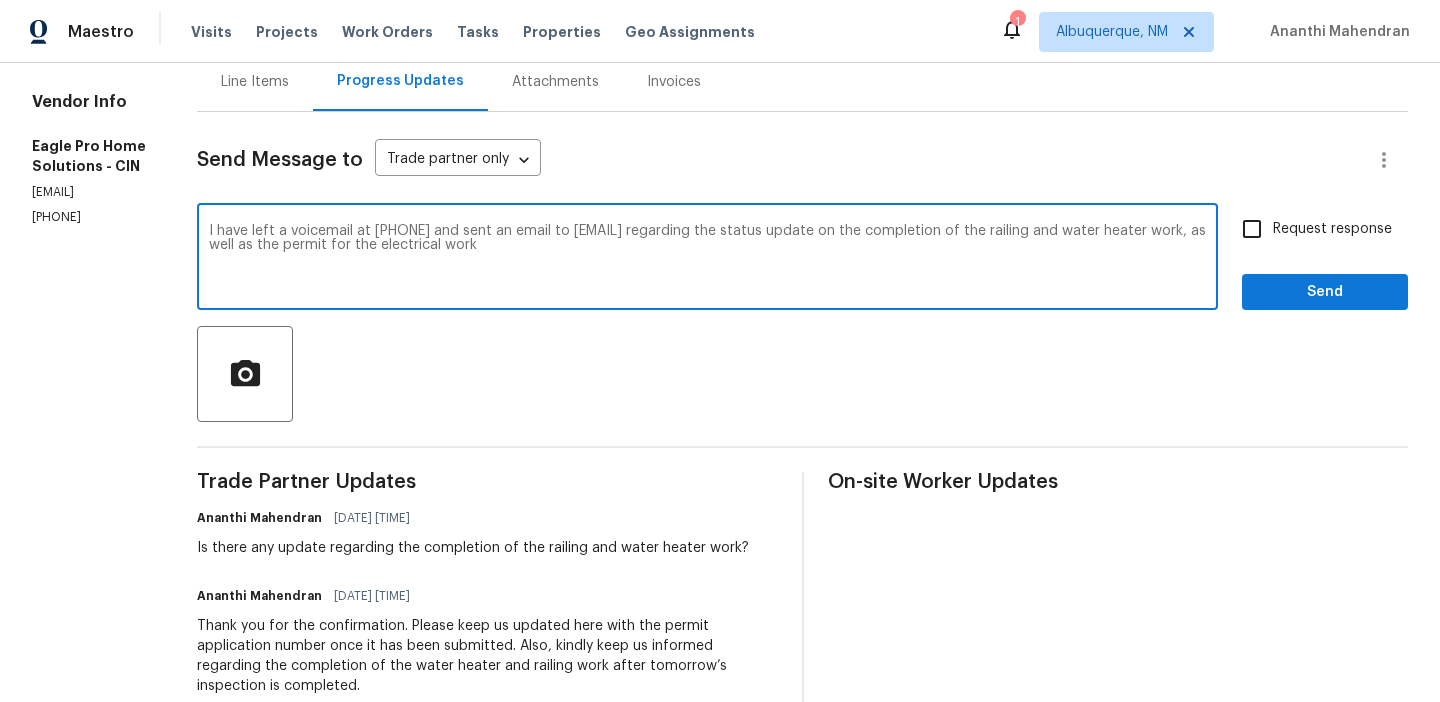 scroll, scrollTop: 201, scrollLeft: 0, axis: vertical 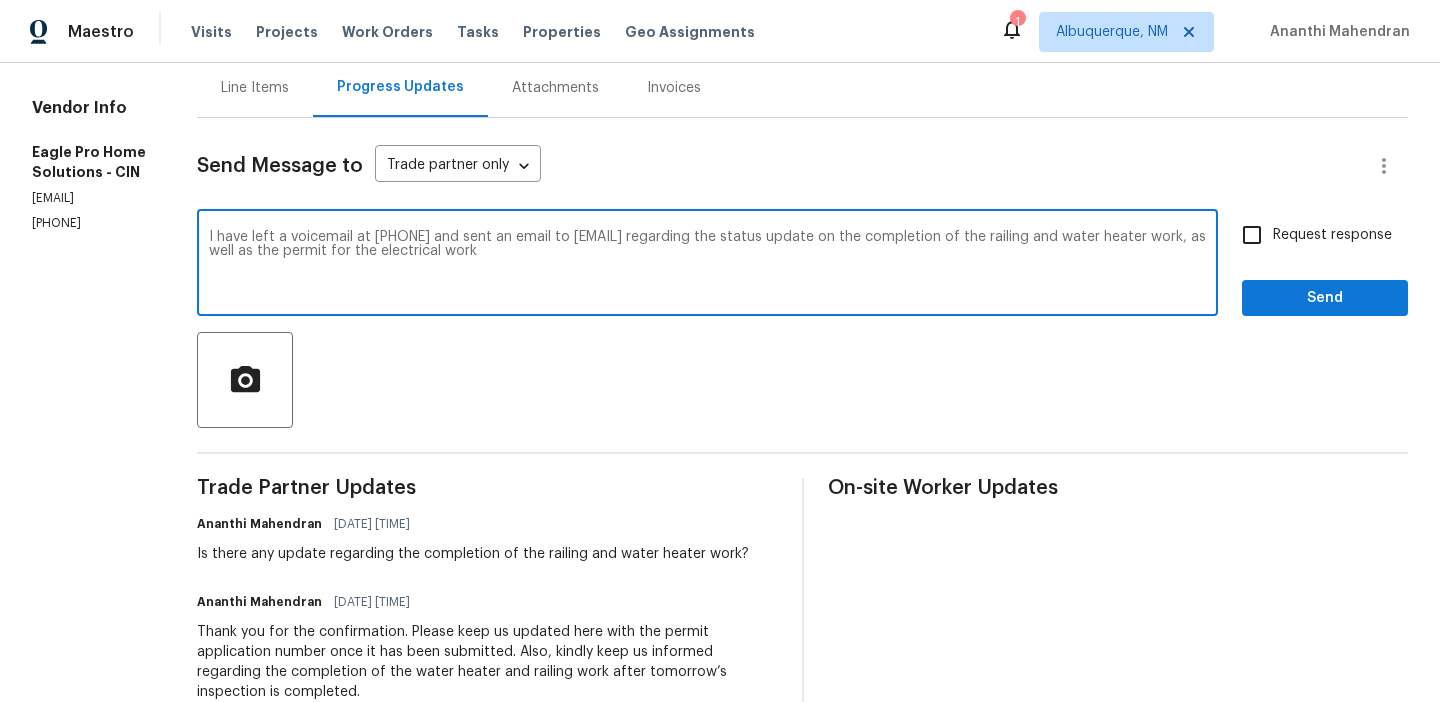type on "I have left a voicemail at (614) 696-5556 and sent an email to rehab@eagleprohomesolutions.com regarding the status update on the completion of the railing and water heater work, as well as the permit for the electrical work" 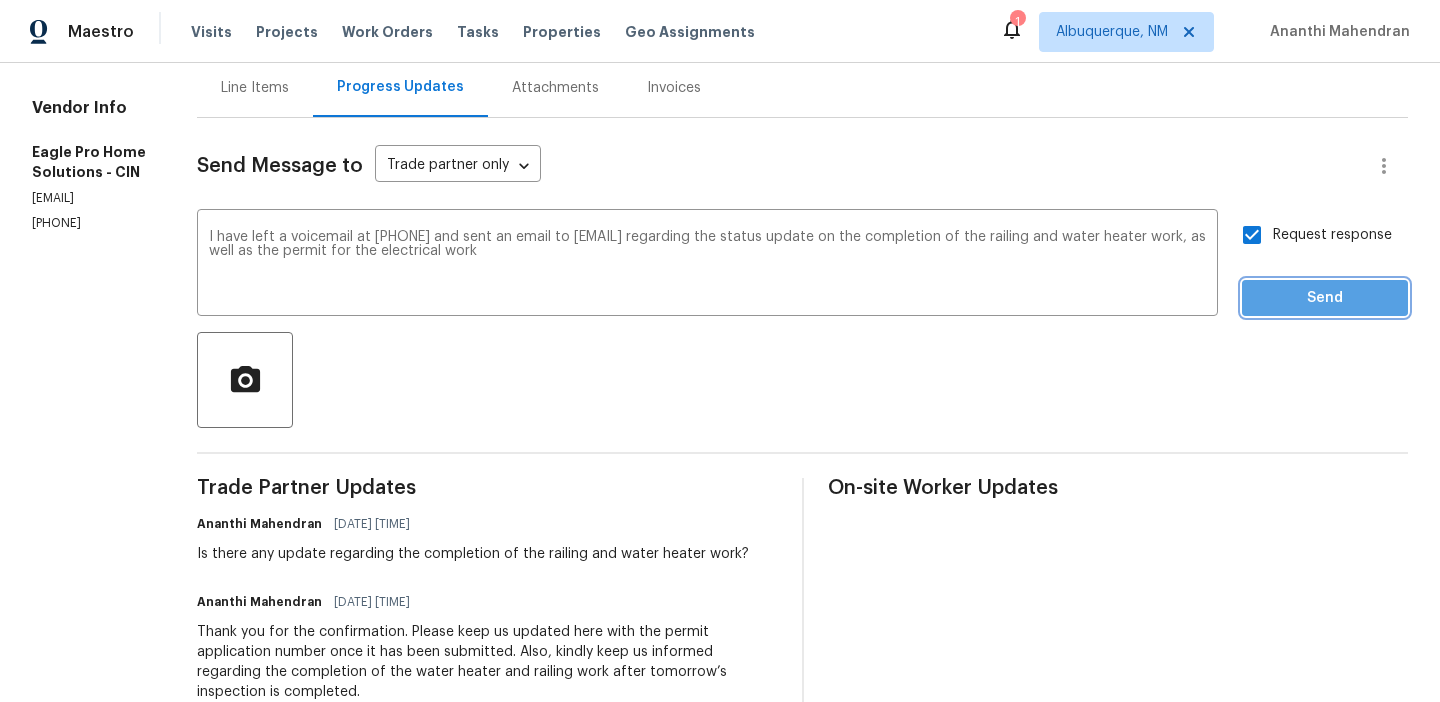 click on "Send" at bounding box center (1325, 298) 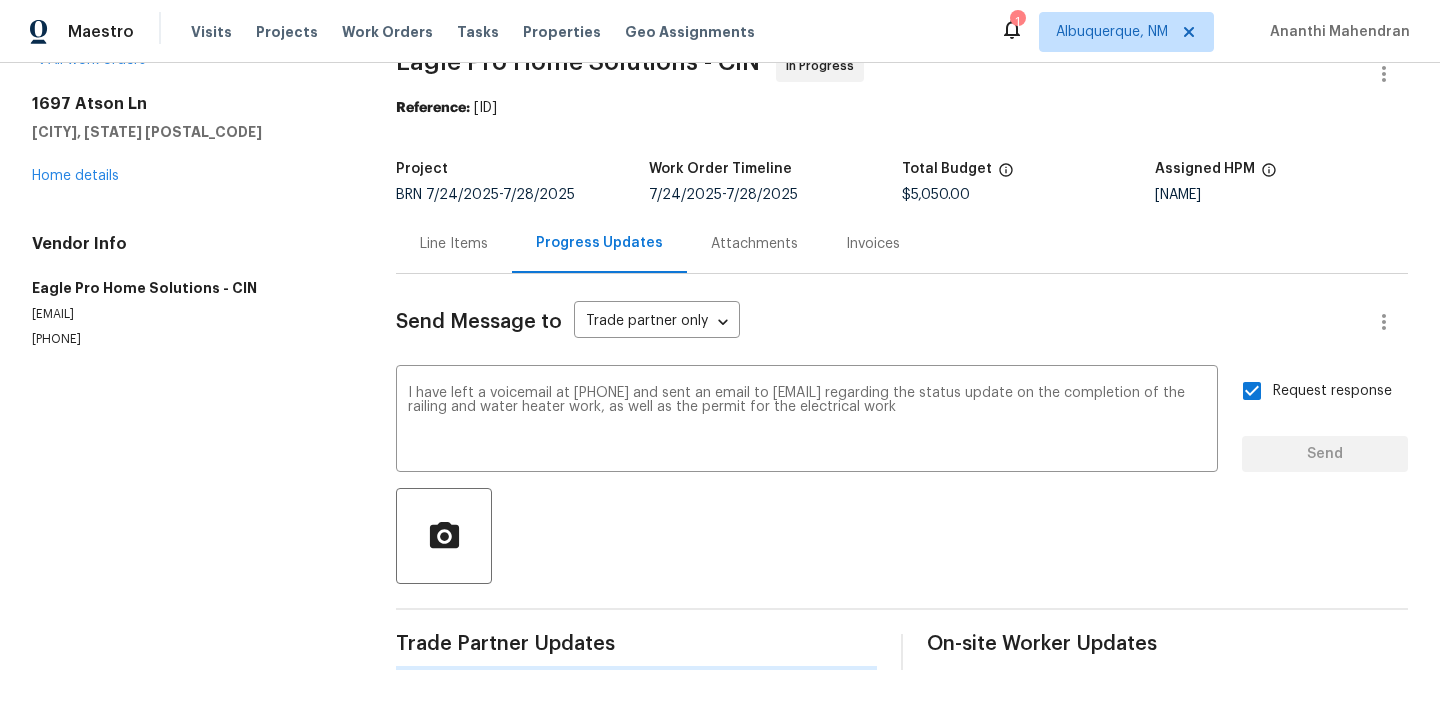 scroll, scrollTop: 0, scrollLeft: 0, axis: both 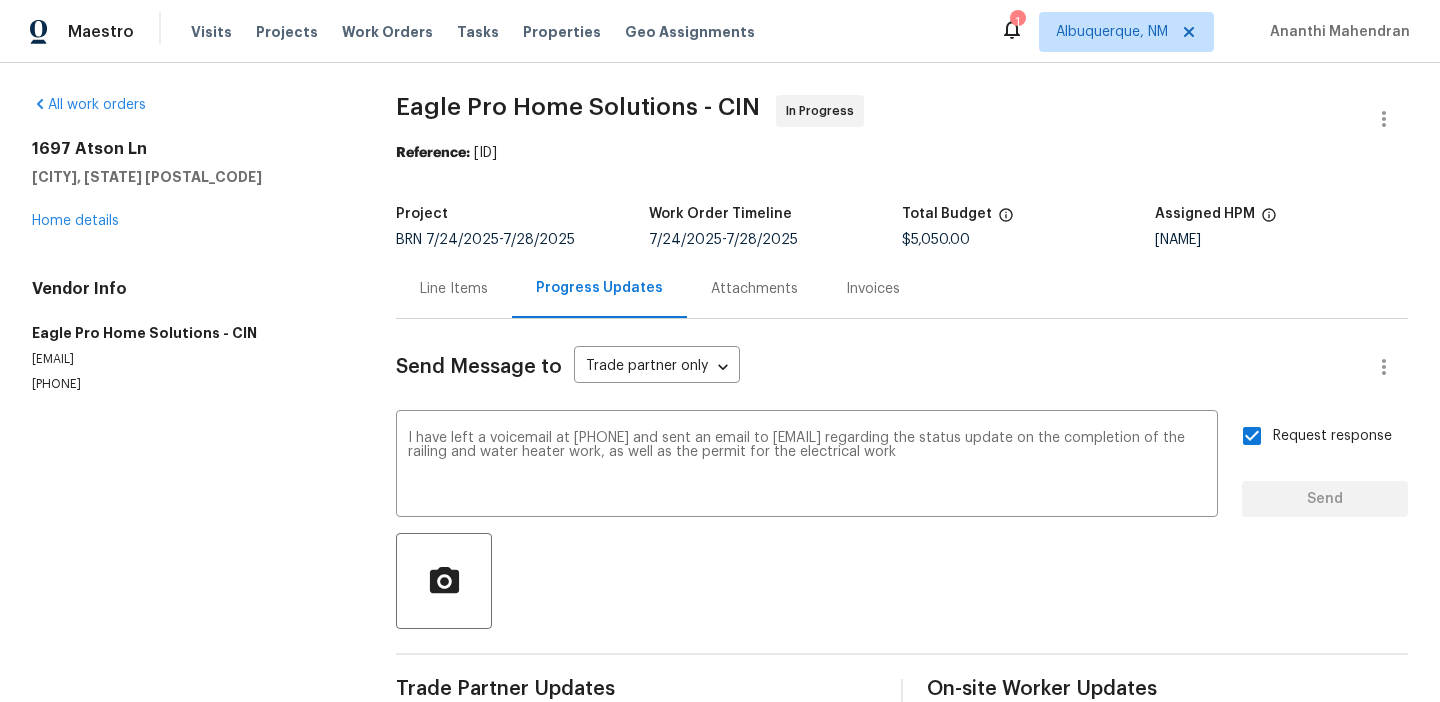 type 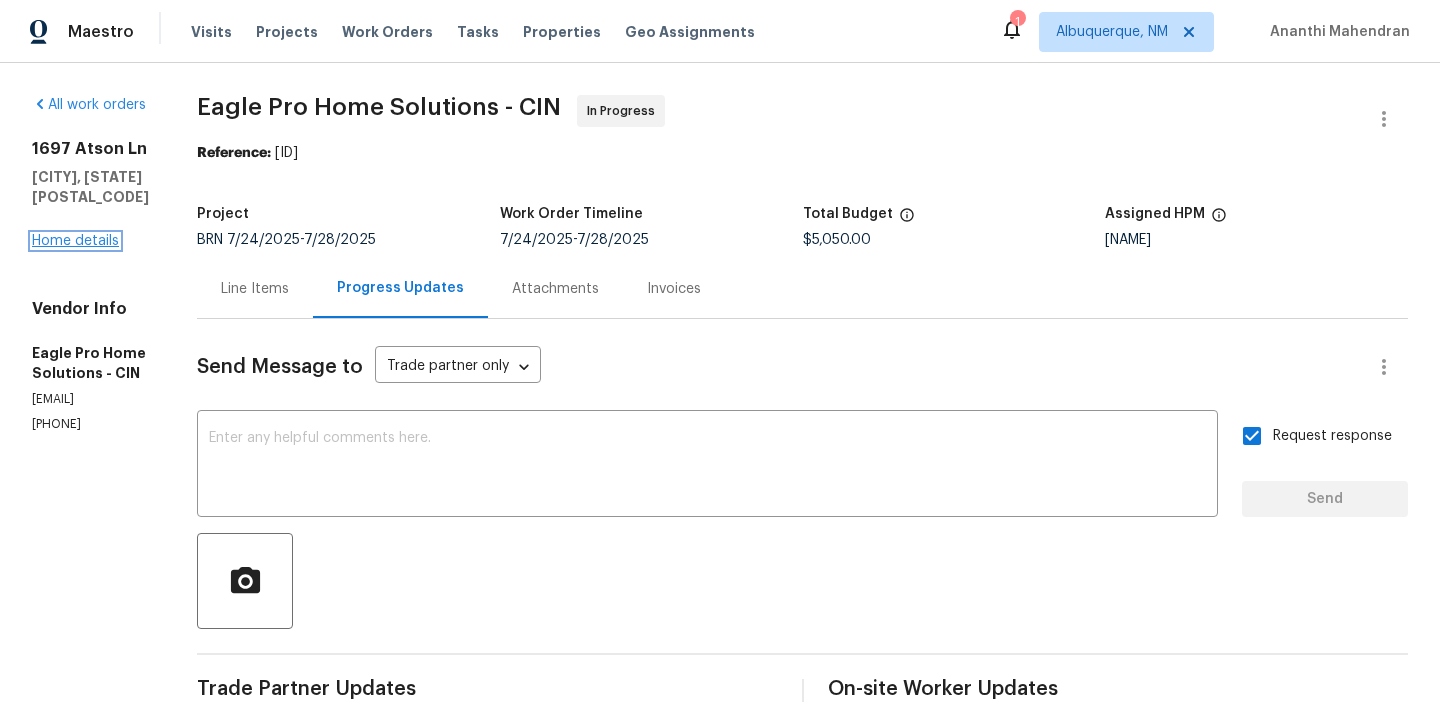 click on "Home details" at bounding box center (75, 241) 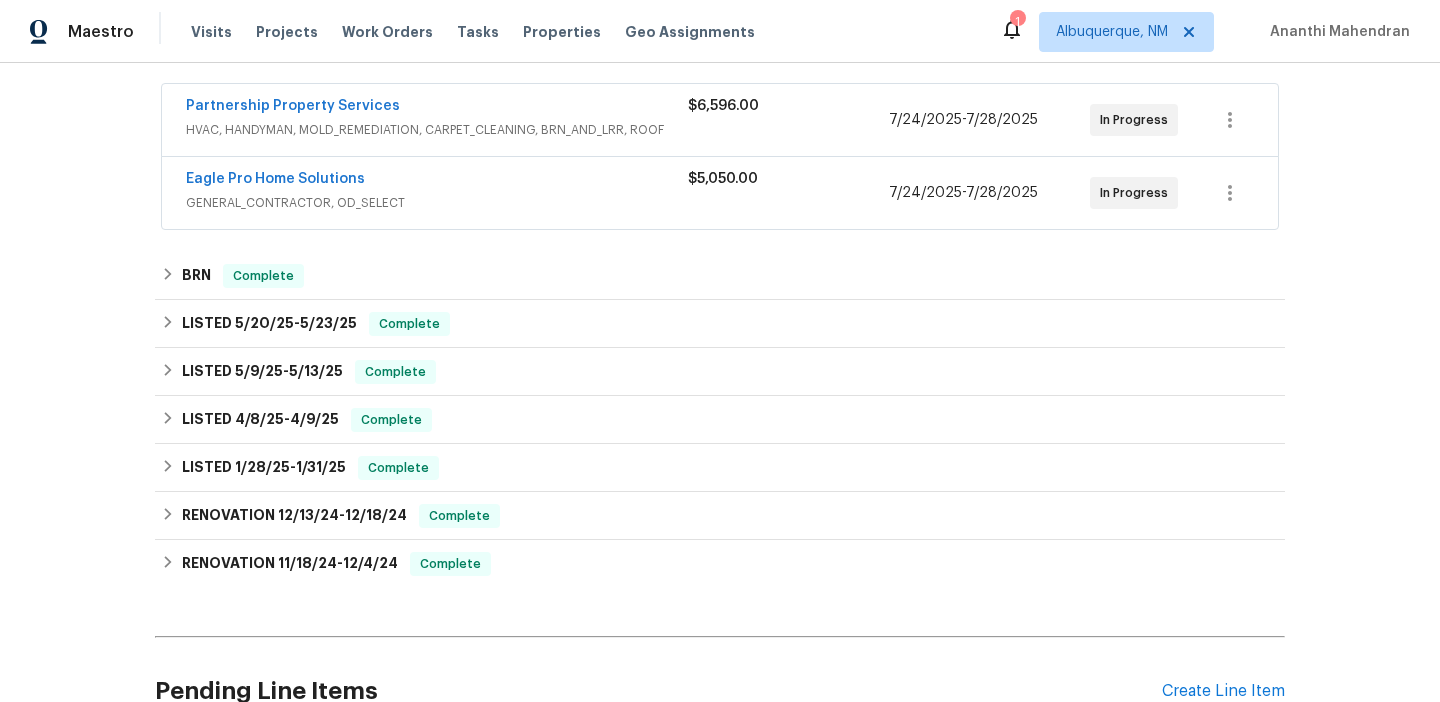 scroll, scrollTop: 365, scrollLeft: 0, axis: vertical 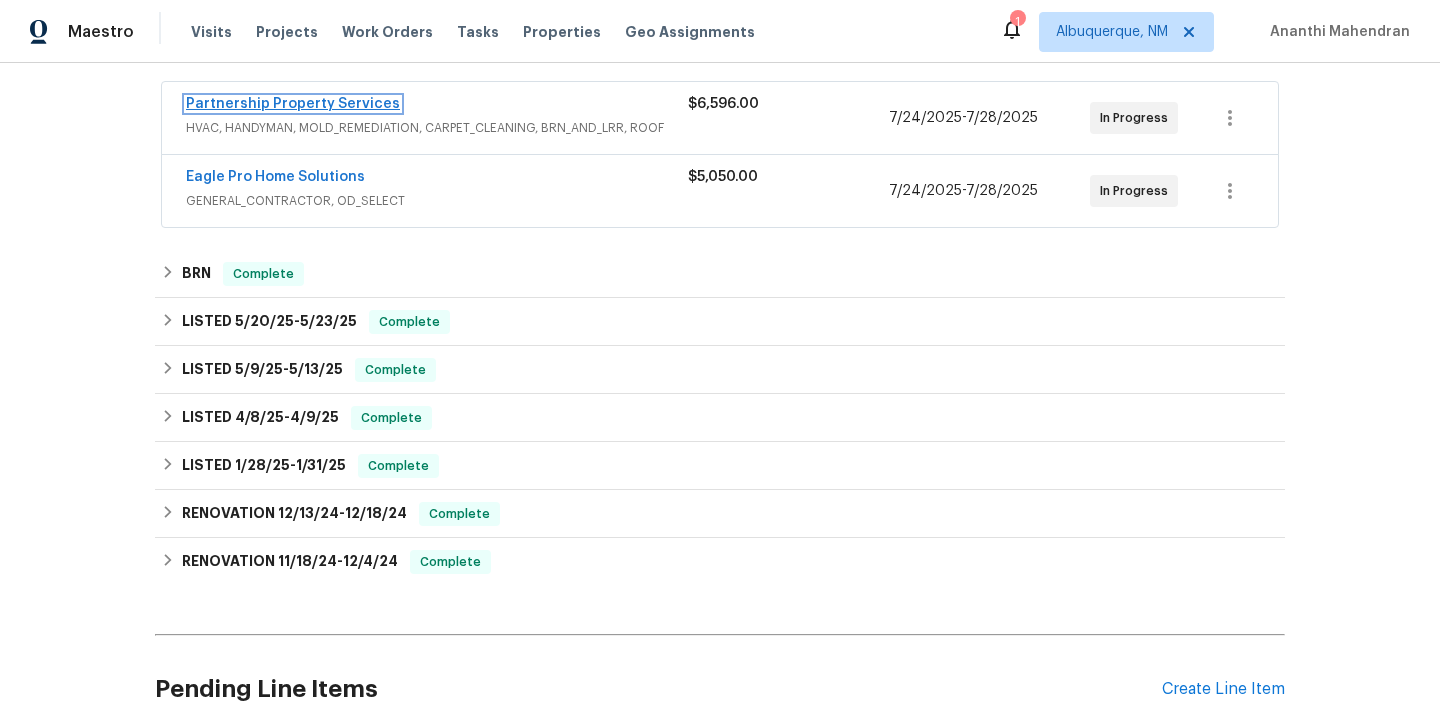 click on "Partnership Property Services" at bounding box center (293, 104) 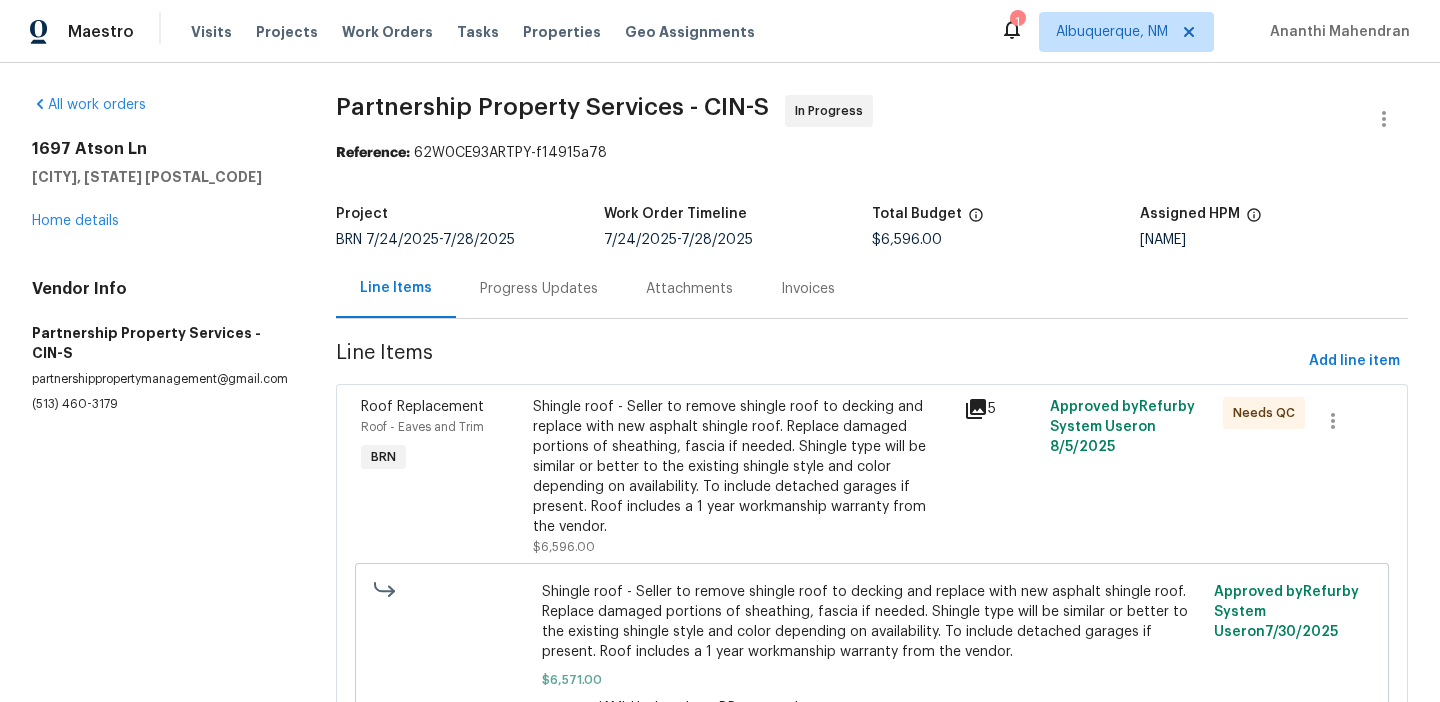 click on "Progress Updates" at bounding box center (539, 288) 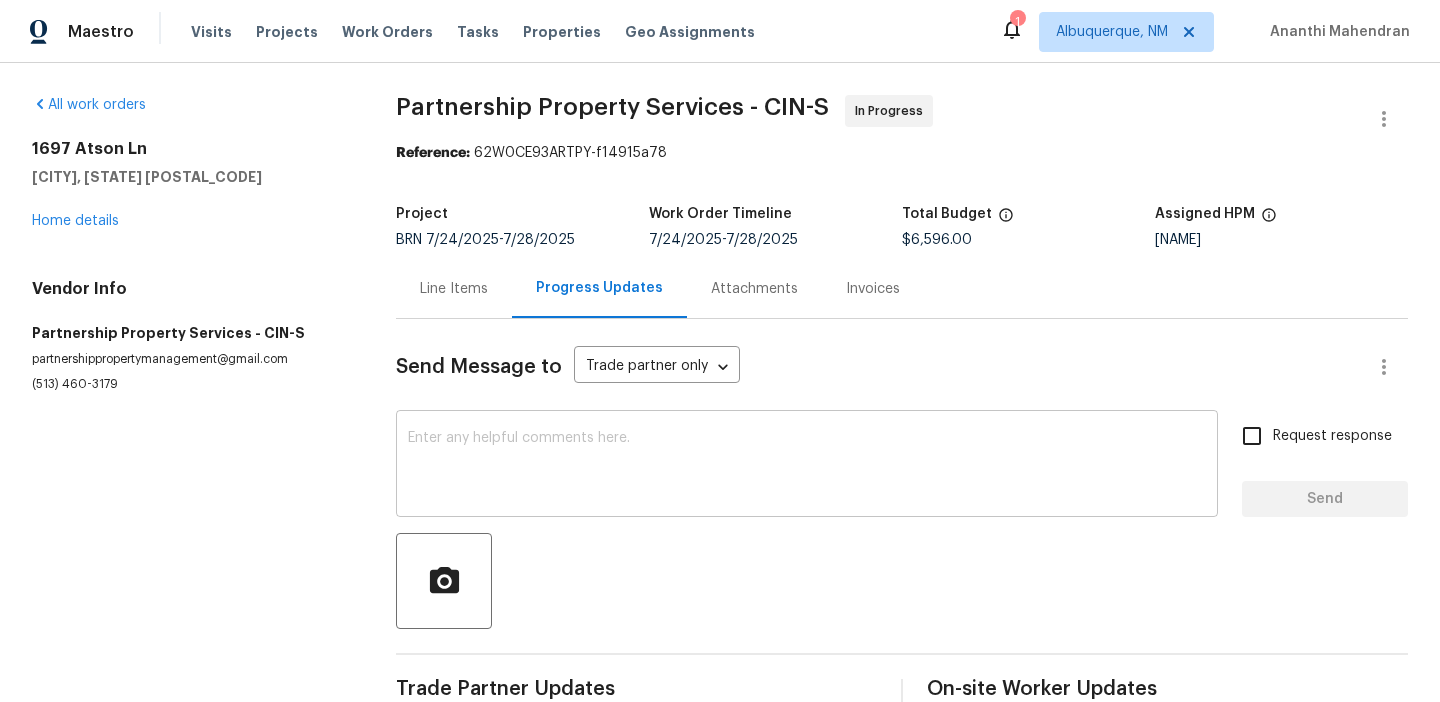 scroll, scrollTop: 45, scrollLeft: 0, axis: vertical 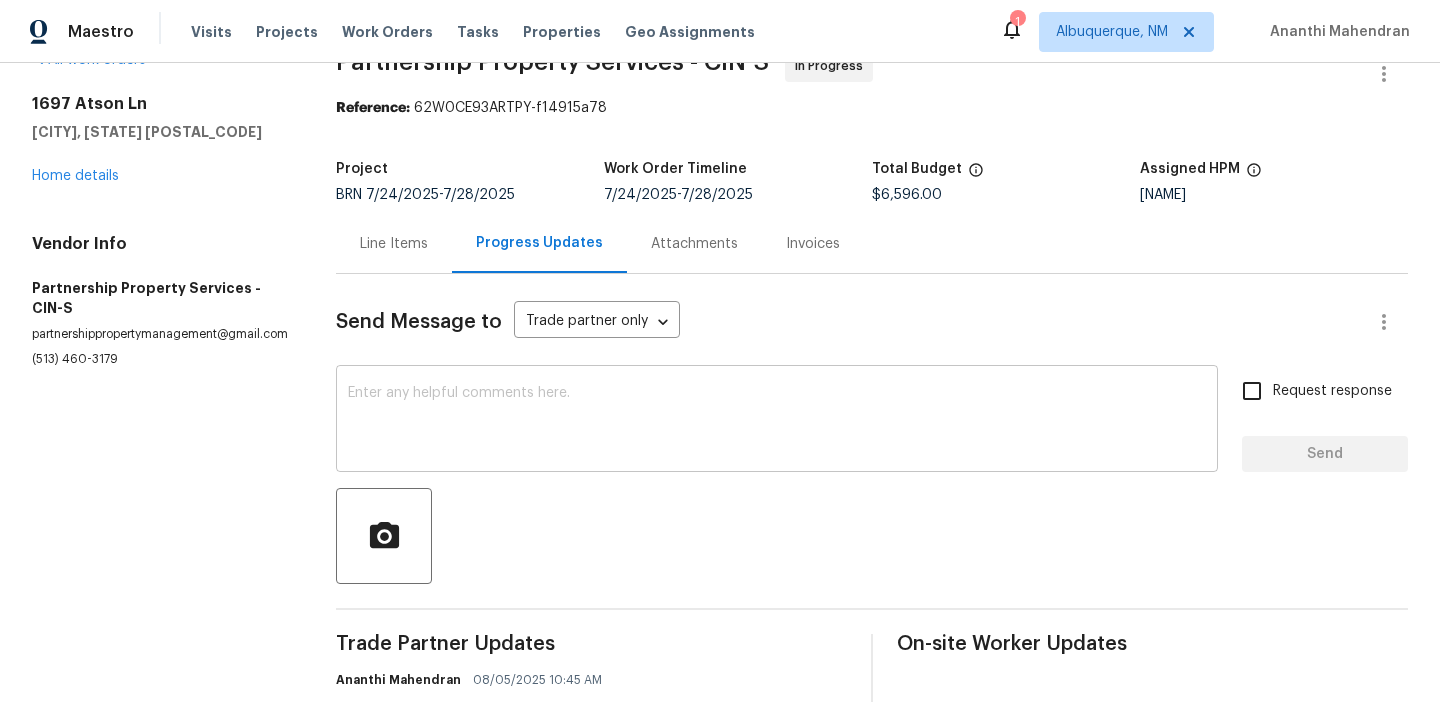click at bounding box center [777, 421] 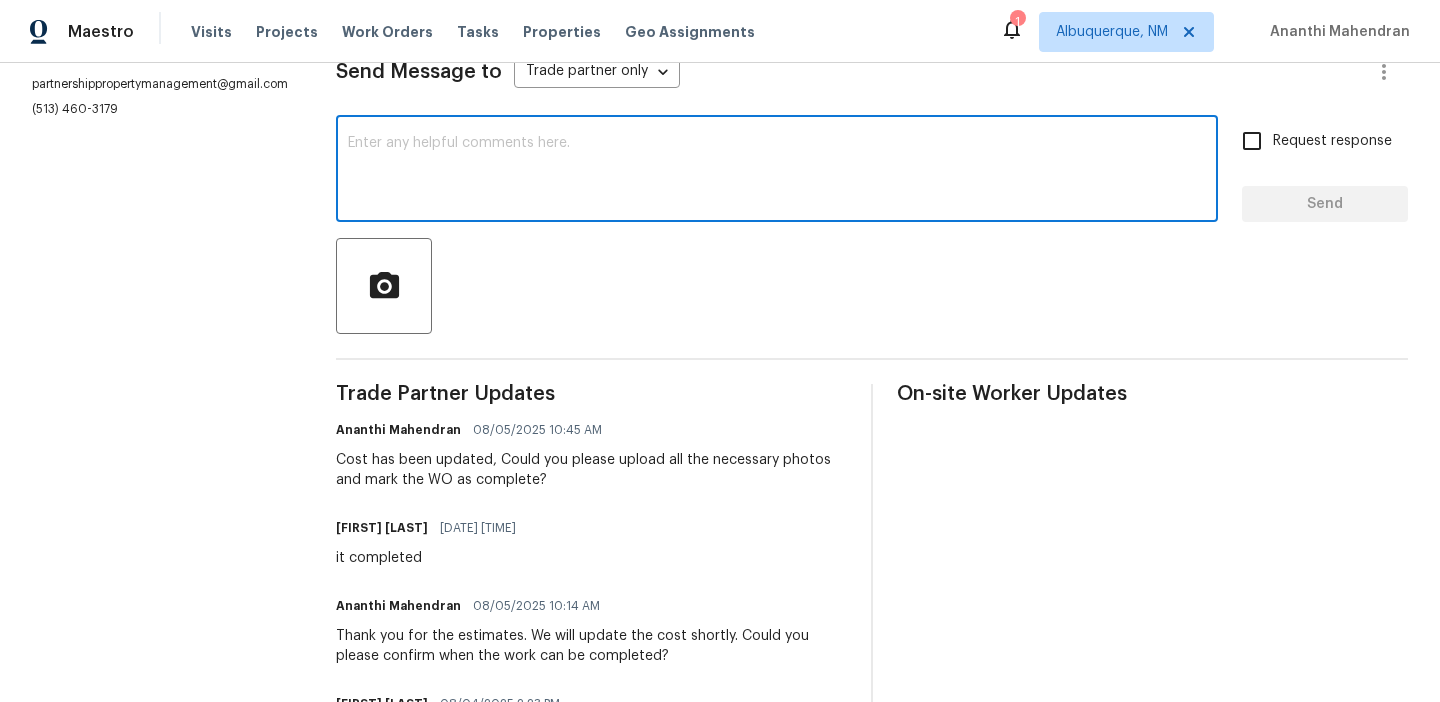 scroll, scrollTop: 0, scrollLeft: 0, axis: both 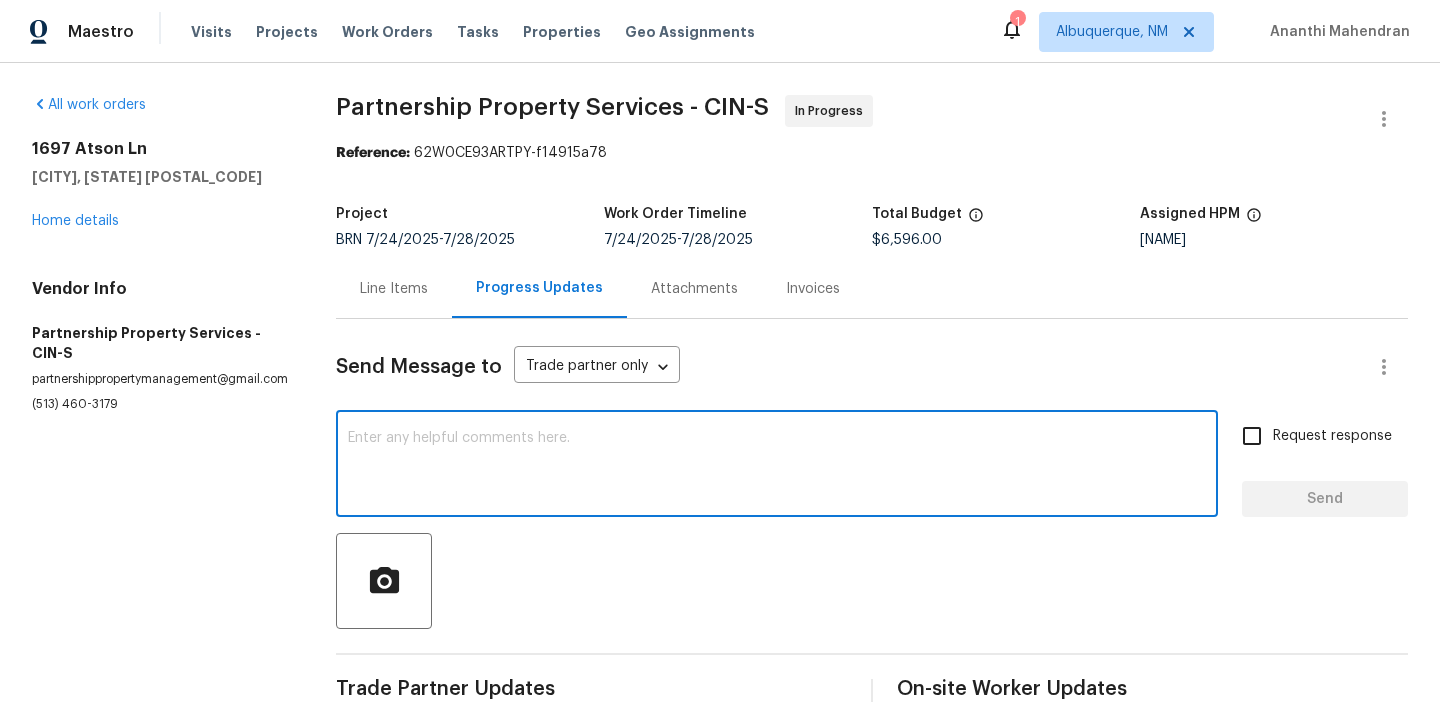click on "Line Items" at bounding box center (394, 289) 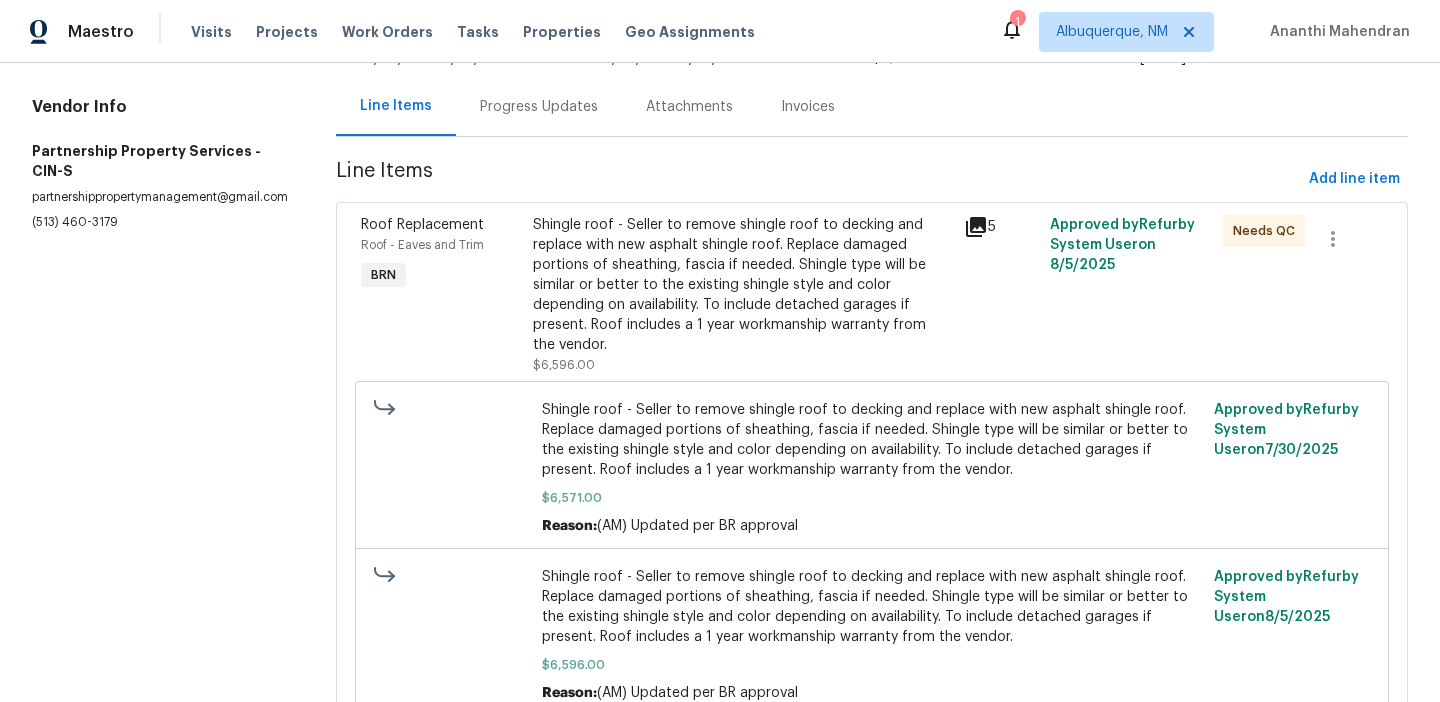 scroll, scrollTop: 0, scrollLeft: 0, axis: both 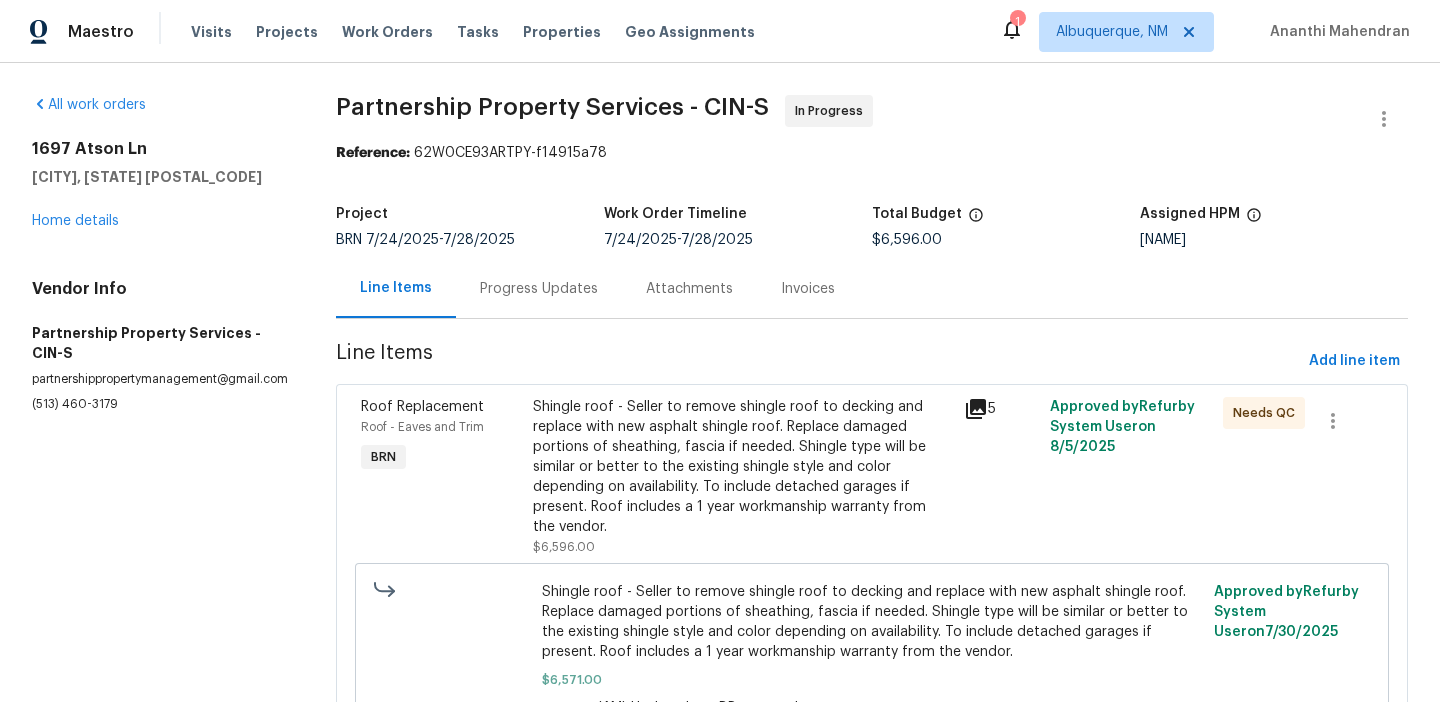 click on "BRN   7/24/2025  -  7/28/2025" at bounding box center [470, 240] 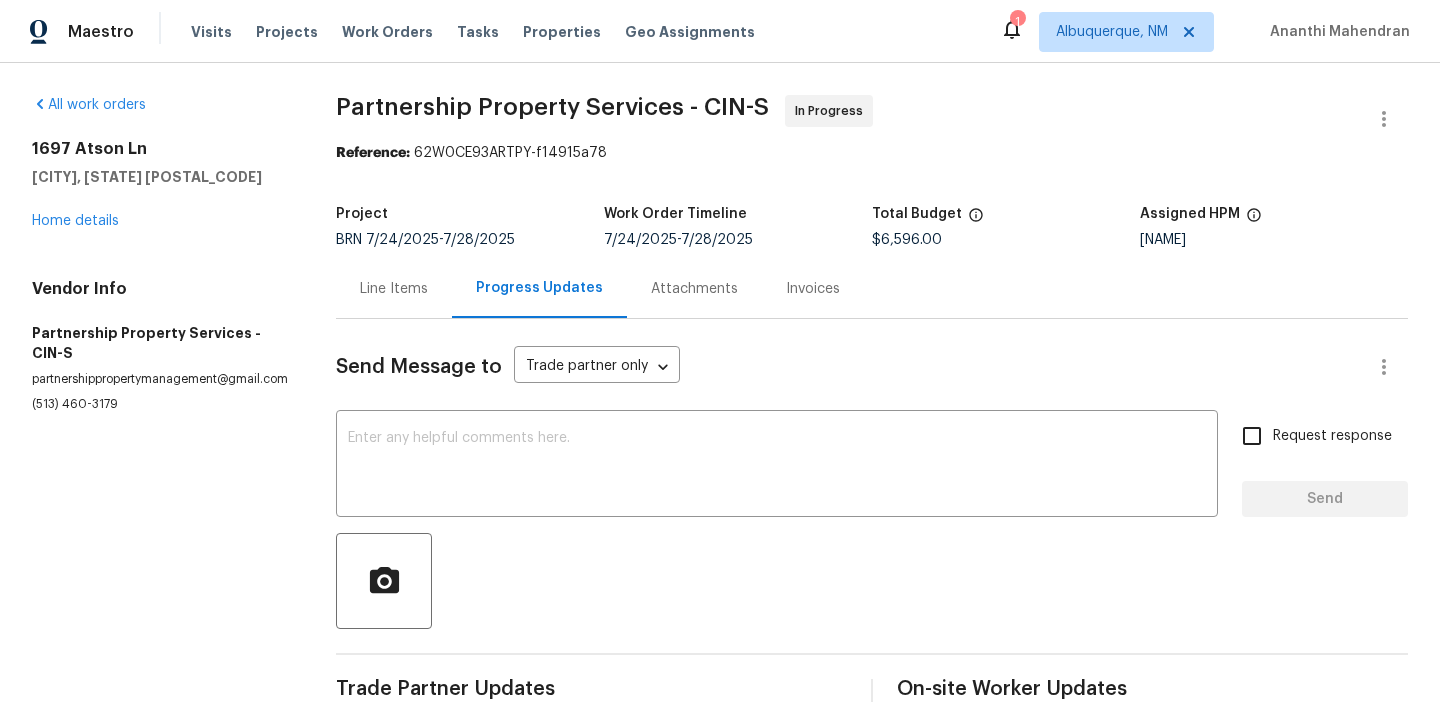 click on "(513) 460-3179" at bounding box center (160, 404) 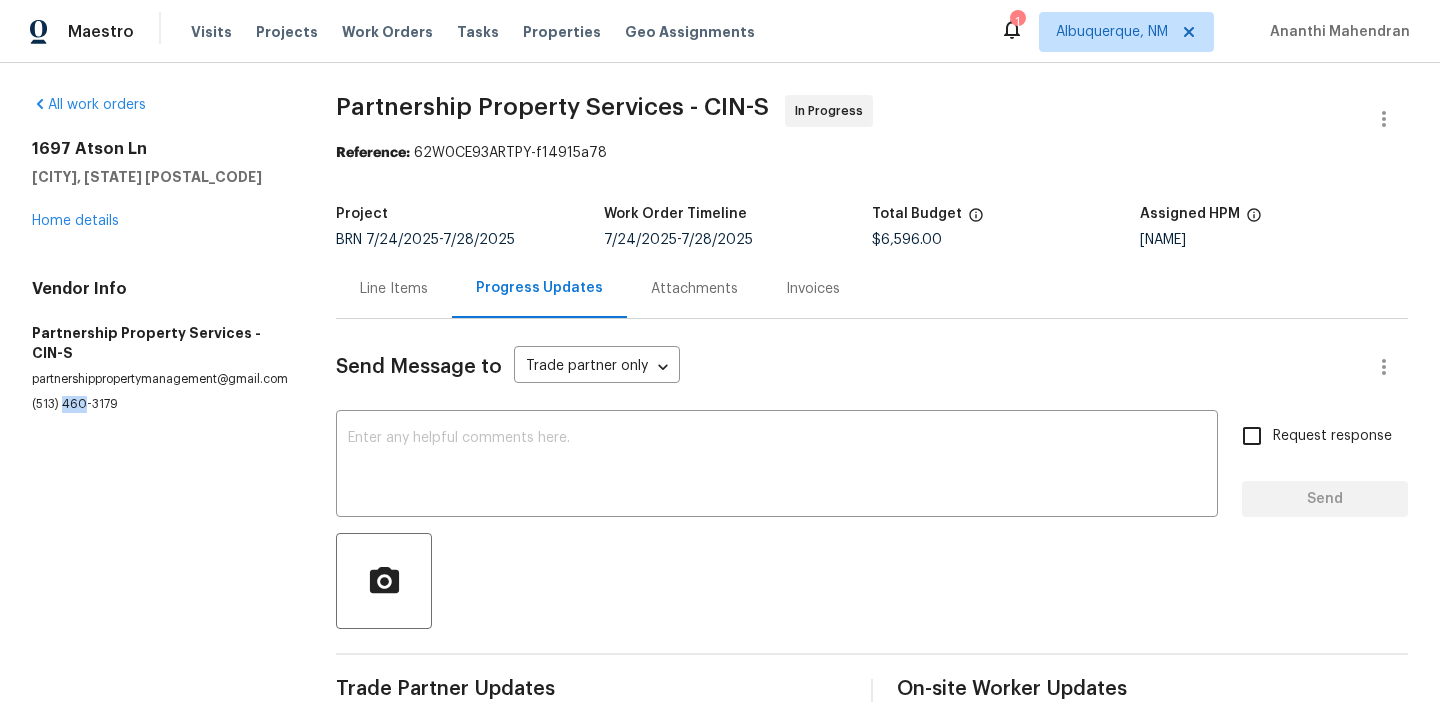 click on "(513) 460-3179" at bounding box center [160, 404] 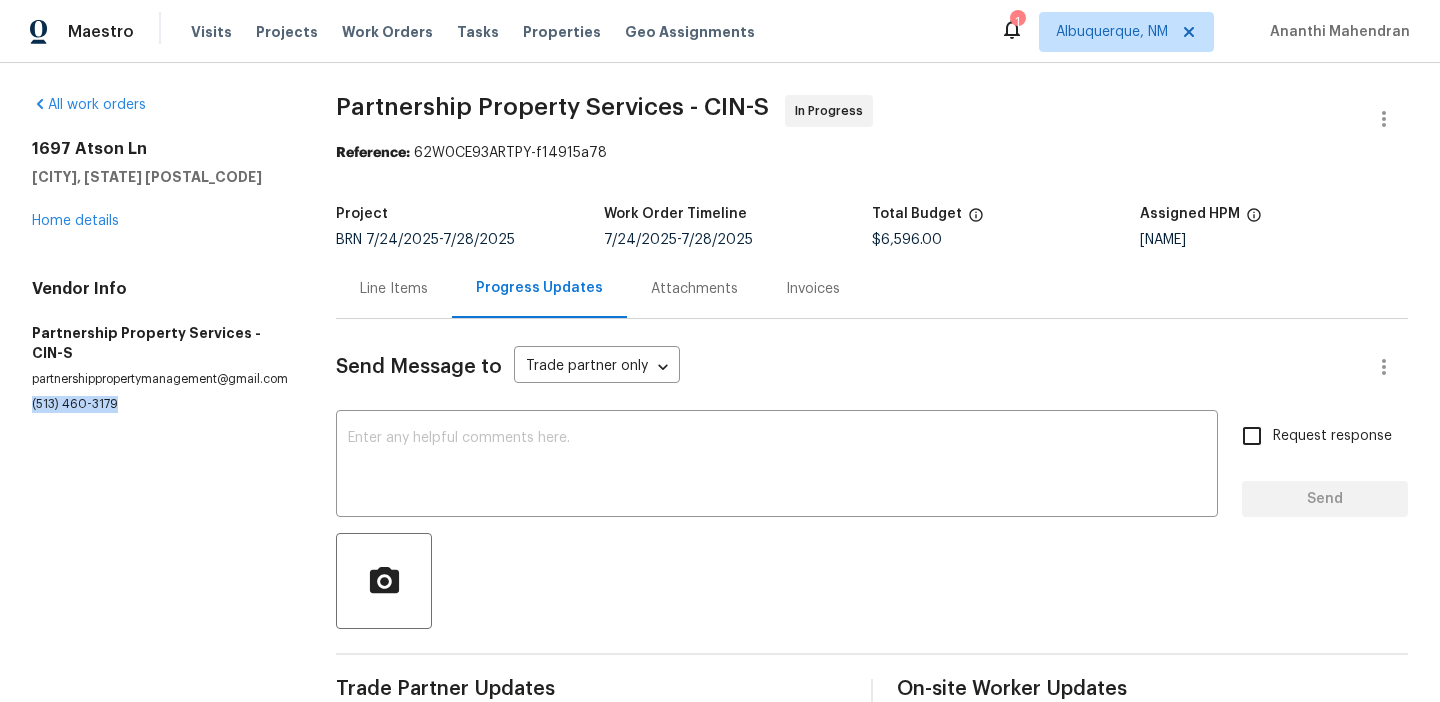 click on "(513) 460-3179" at bounding box center (160, 404) 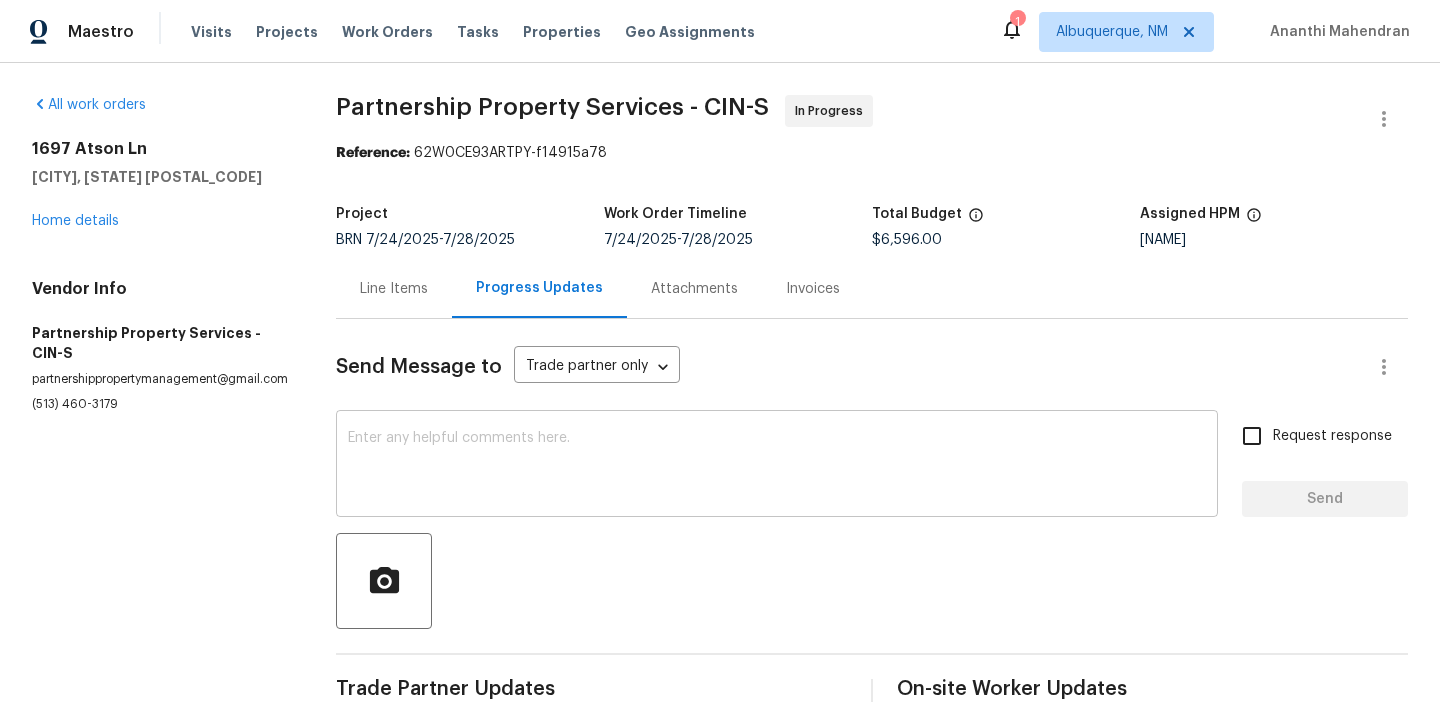 click at bounding box center [777, 466] 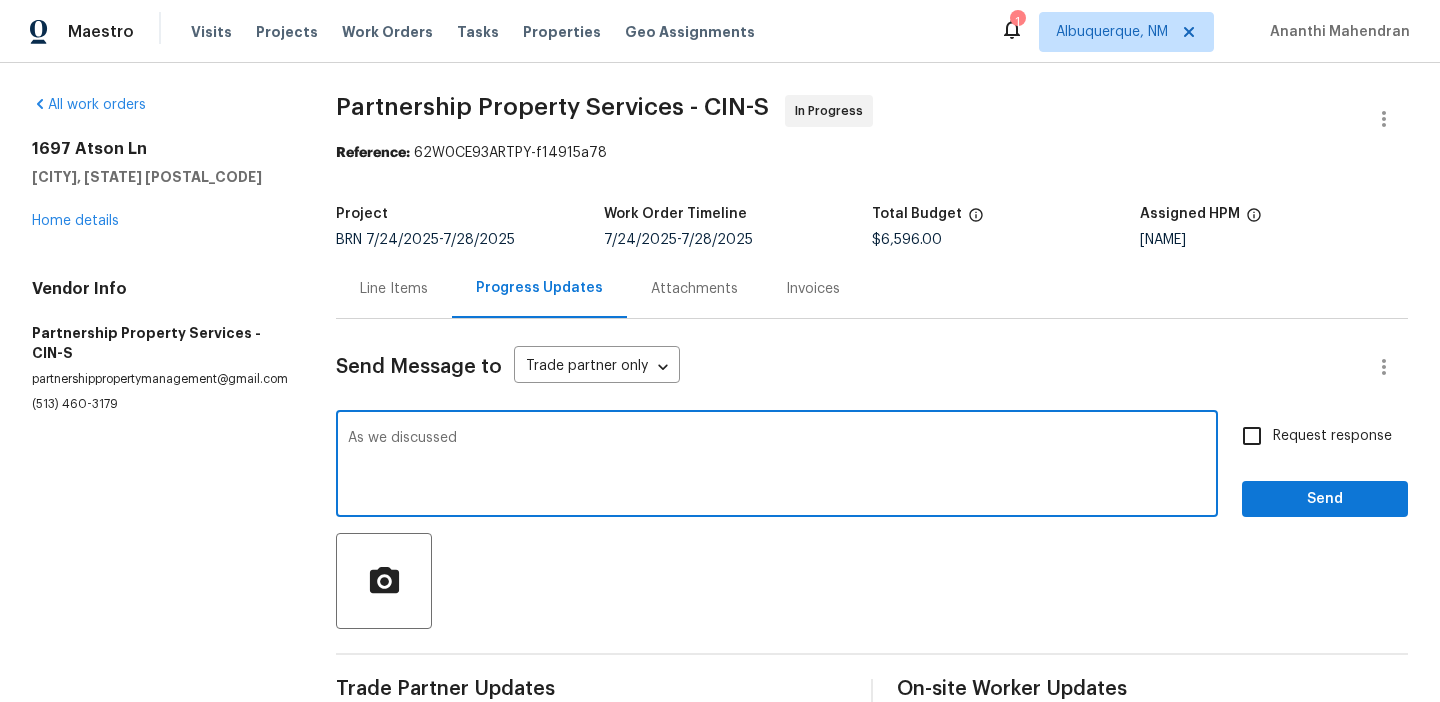click on "All work orders 1697 Atson Ln Cincinnati, OH 45205 Home details Vendor Info Partnership Property Services - CIN-S partnershippropertymanagement@gmail.com (513) 460-3179" at bounding box center (160, 1274) 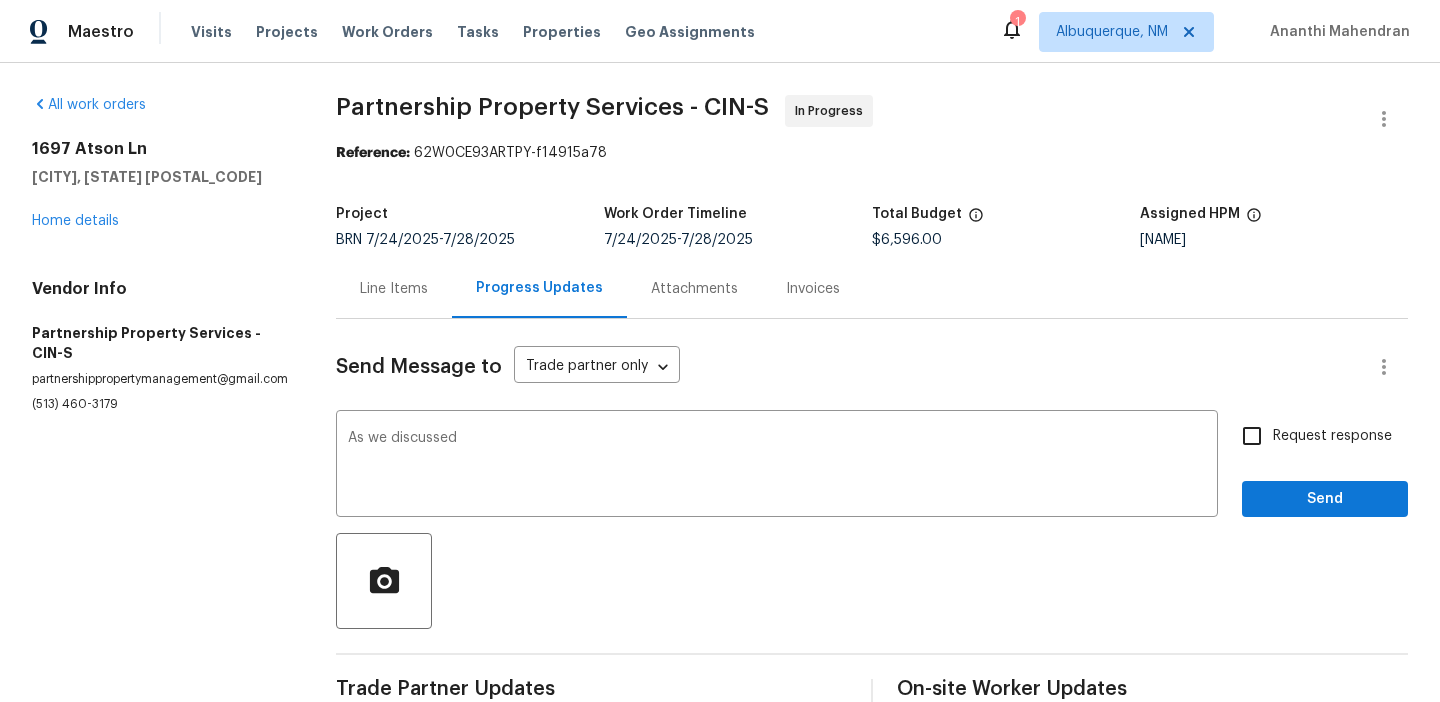 click on "All work orders 1697 Atson Ln Cincinnati, OH 45205 Home details Vendor Info Partnership Property Services - CIN-S partnershippropertymanagement@gmail.com (513) 460-3179" at bounding box center [160, 1274] 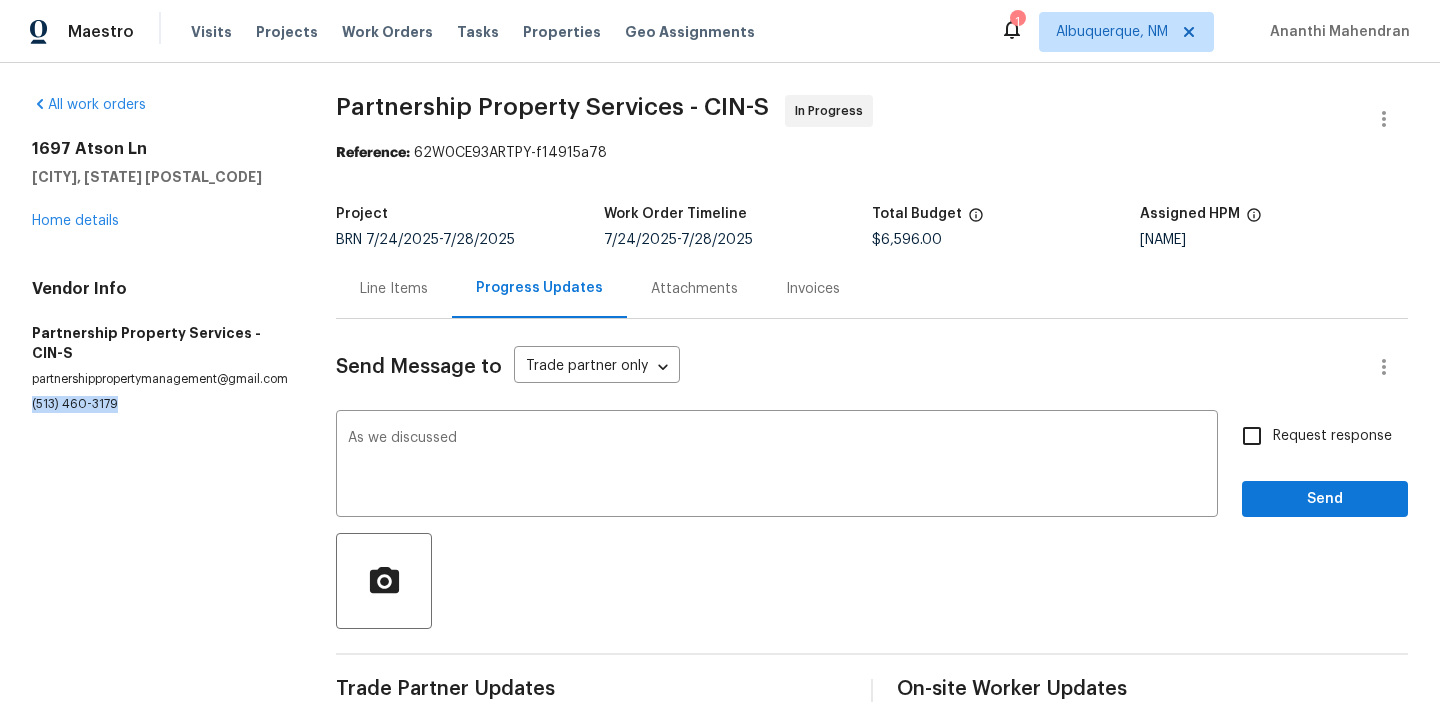 click on "All work orders 1697 Atson Ln Cincinnati, OH 45205 Home details Vendor Info Partnership Property Services - CIN-S partnershippropertymanagement@gmail.com (513) 460-3179" at bounding box center (160, 1274) 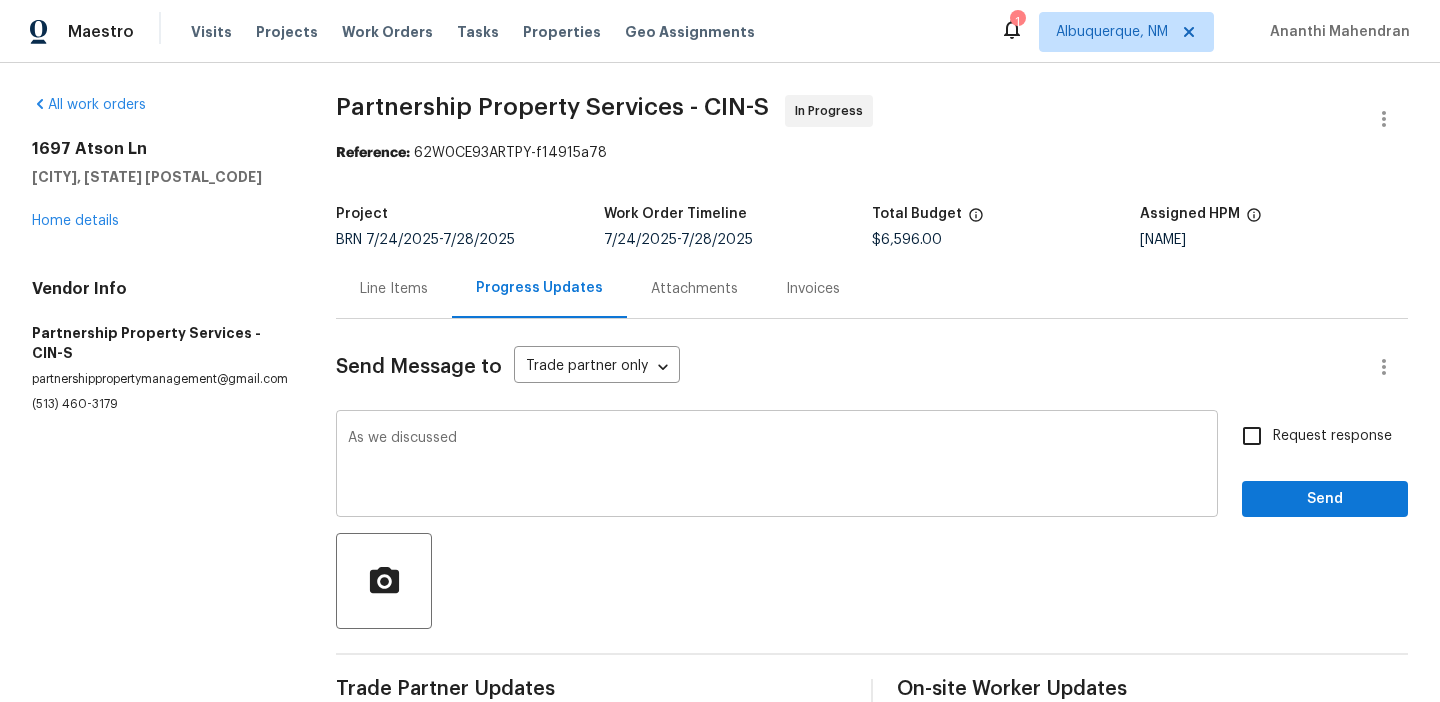 click on "As we discussed" at bounding box center (777, 466) 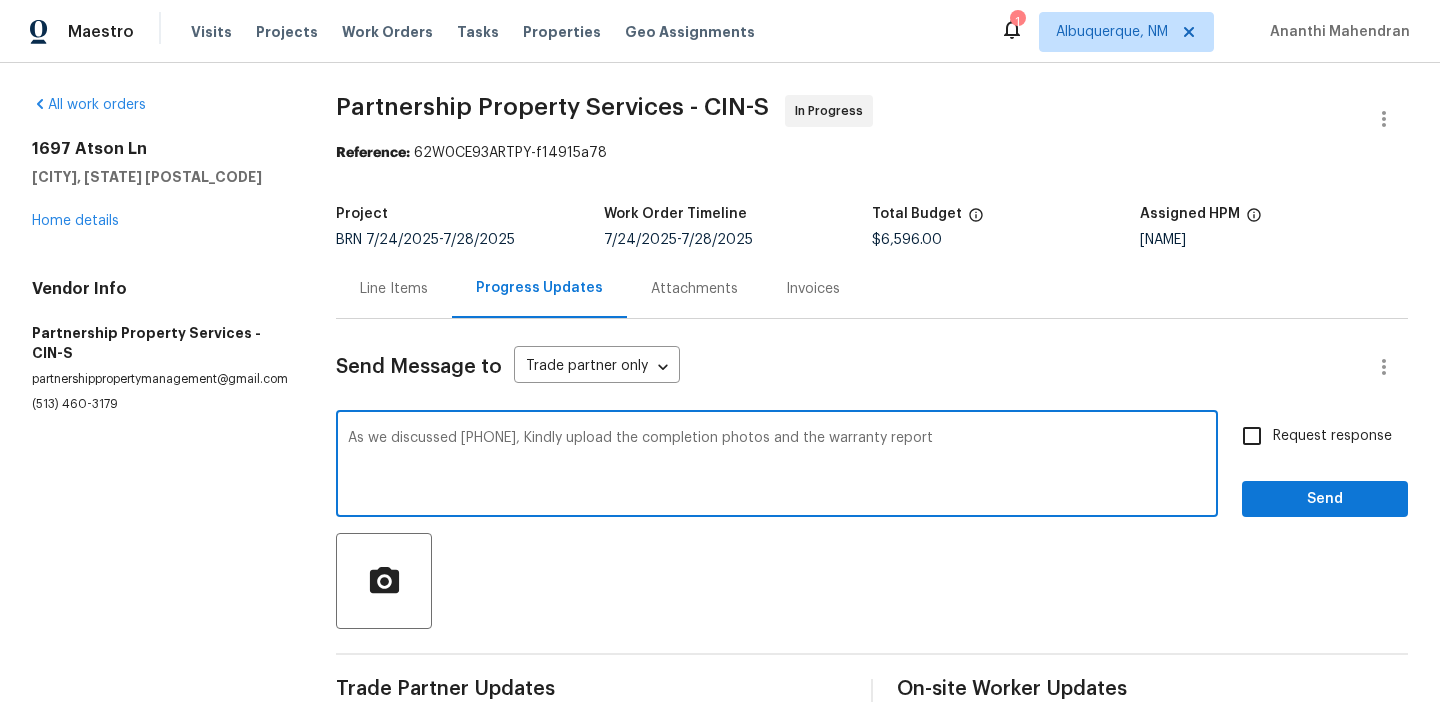 type on "As we discussed (513) 460-3179, Kindly upload the completion photos and the warranty report" 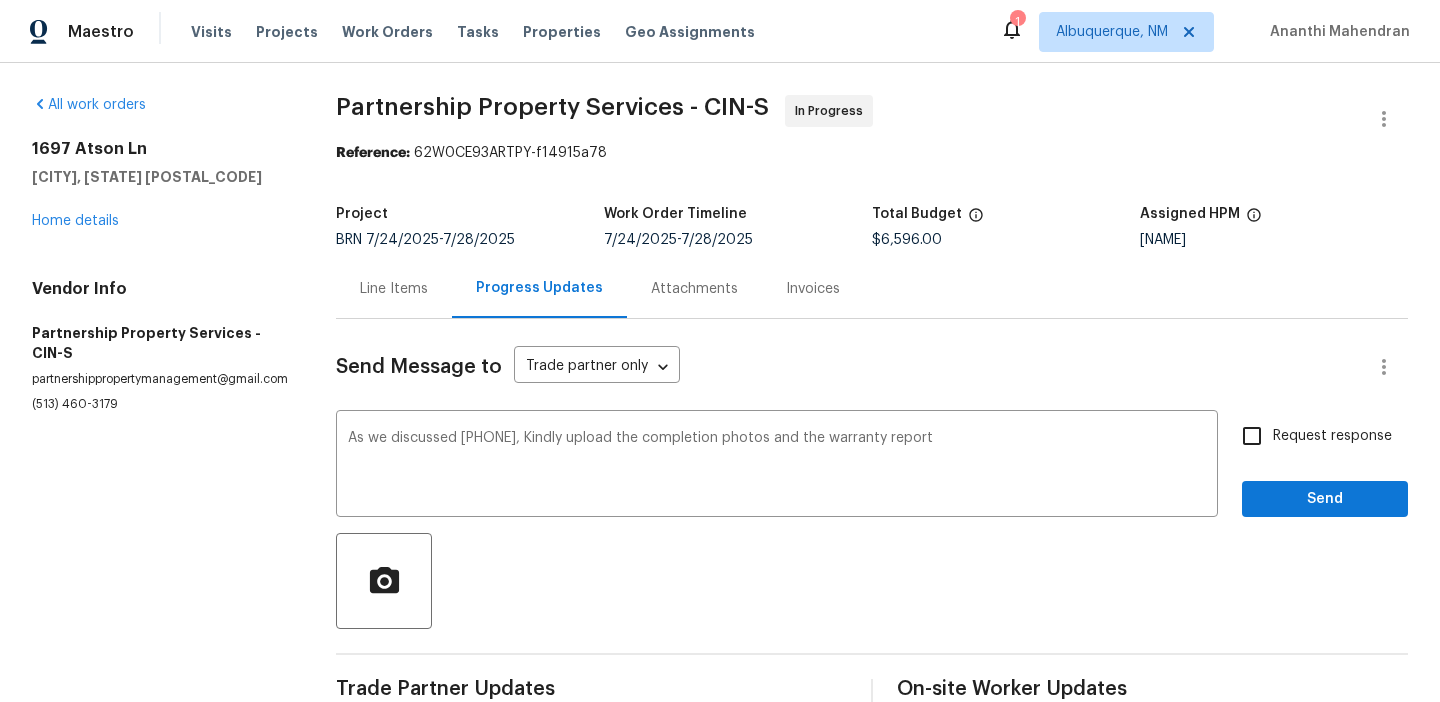 click on "Send Message to Trade partner only Trade partner only ​ As we discussed (513) 460-3179, Kindly upload the completion photos and the warranty report  x ​ Request response Send Trade Partner Updates Ananthi Mahendran 08/05/2025 10:45 AM Cost has been updated, Could you please upload all the necessary photos and mark the WO as complete? Ryan Lauck 08/05/2025 10:16 AM it completed Ananthi Mahendran 08/05/2025 10:14 AM Thank you for the estimates. We will update the cost shortly. Could you please confirm when the work can be completed? Ryan Lauck 08/04/2025 2:23 PM Total cost is $6596, estimate and photos attached please review Ananthi Mahendran 08/04/2025 1:44 PM Could you please confirm the total cost of the WO and also upload the completion photos? Ryan Lauck 08/03/2025 2:39 PM This has 2 layers , will need a change order for extra layer , but it is completed Ananthi Mahendran 08/01/2025 2:32 PM As we discussed (513) 460-3179, Once the work is done keep us posted here with the completion photos Ryan Lauck" at bounding box center (872, 1386) 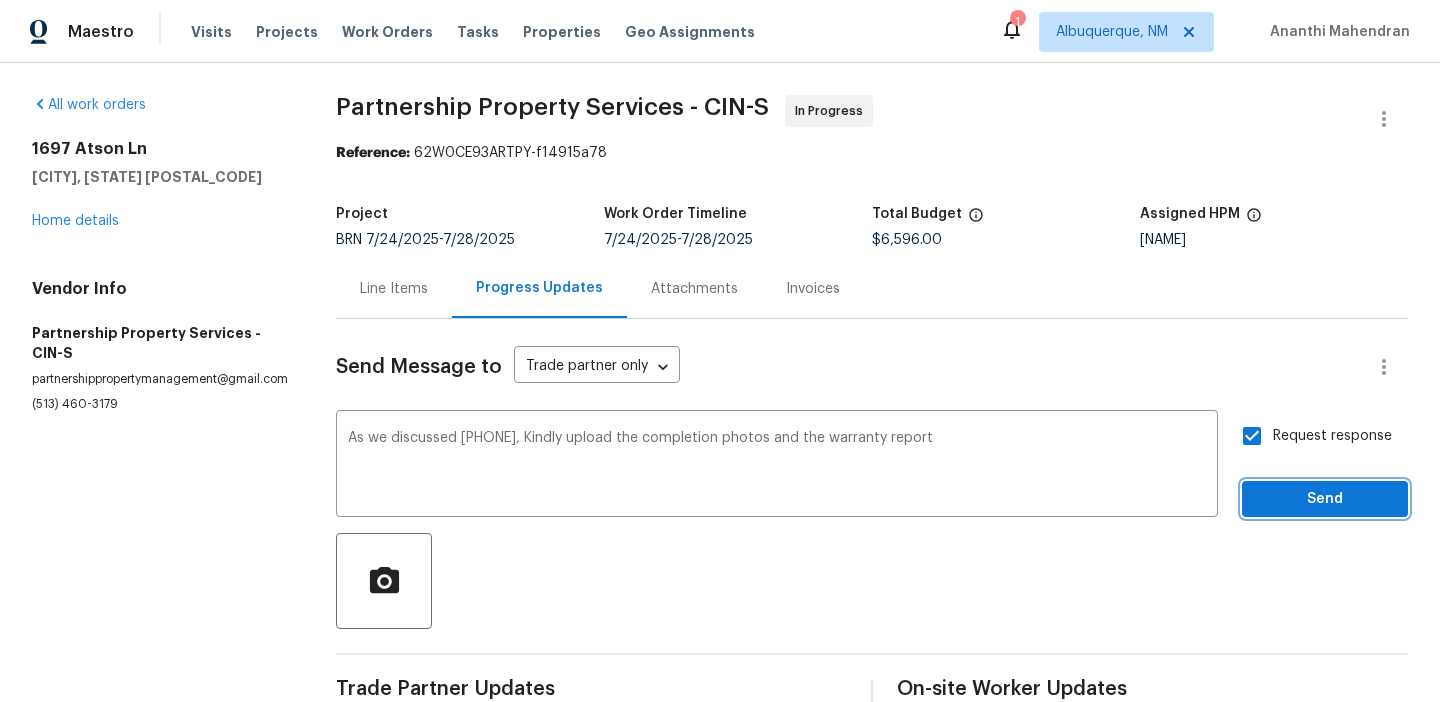 click on "Send" at bounding box center (1325, 499) 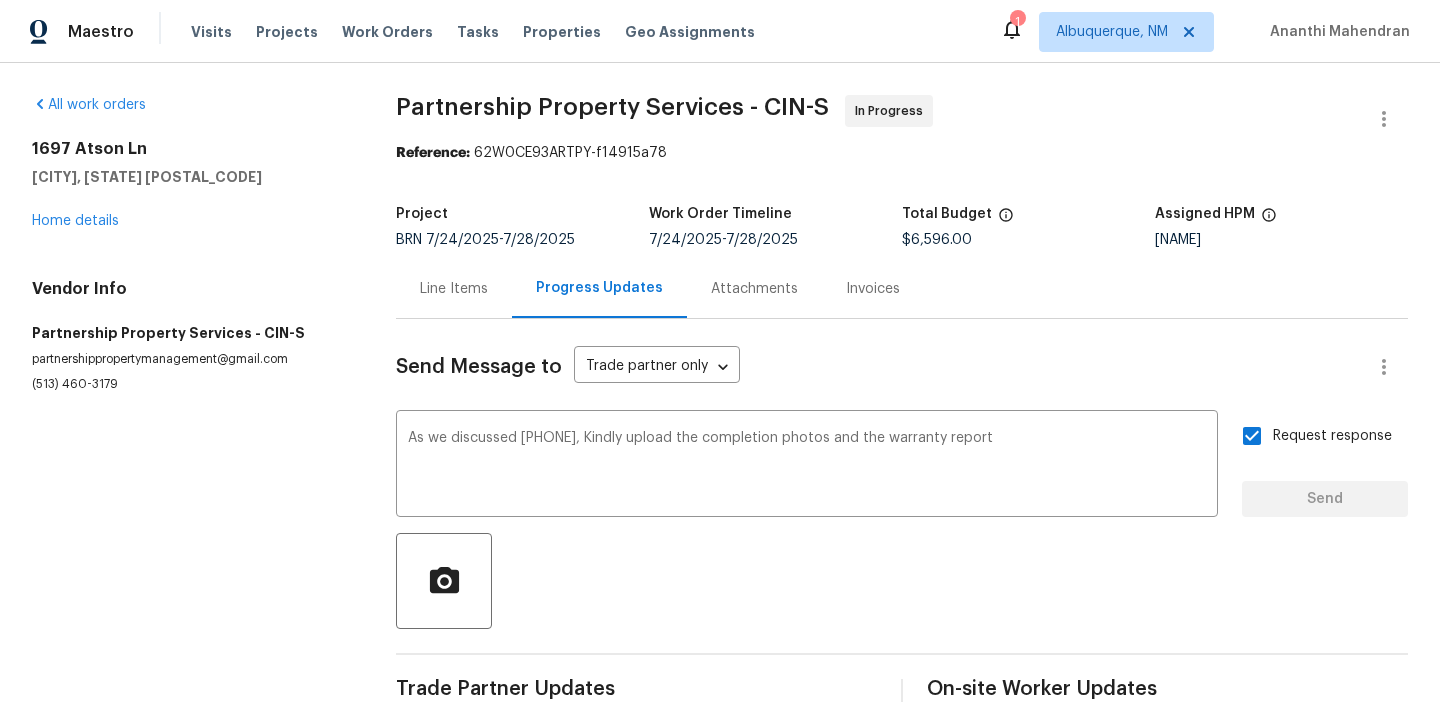 type 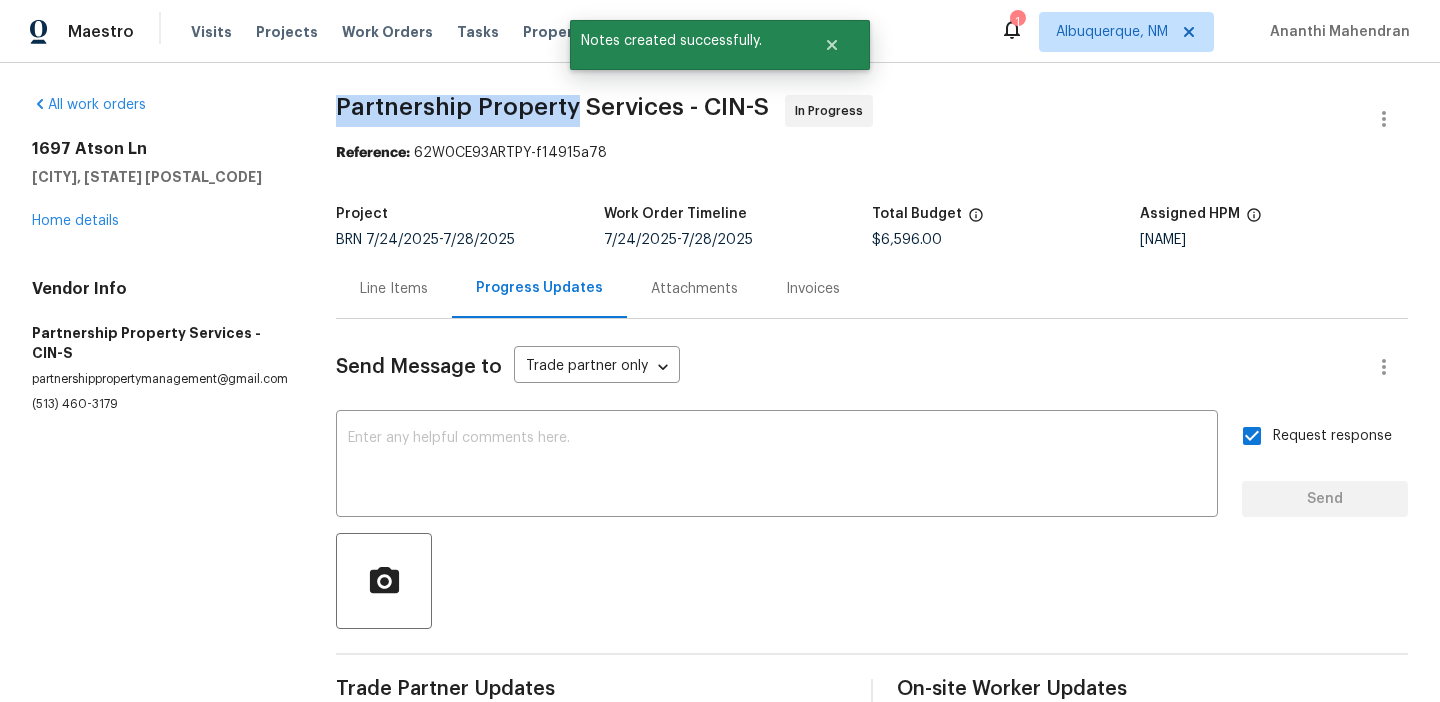 drag, startPoint x: 333, startPoint y: 110, endPoint x: 572, endPoint y: 111, distance: 239.00209 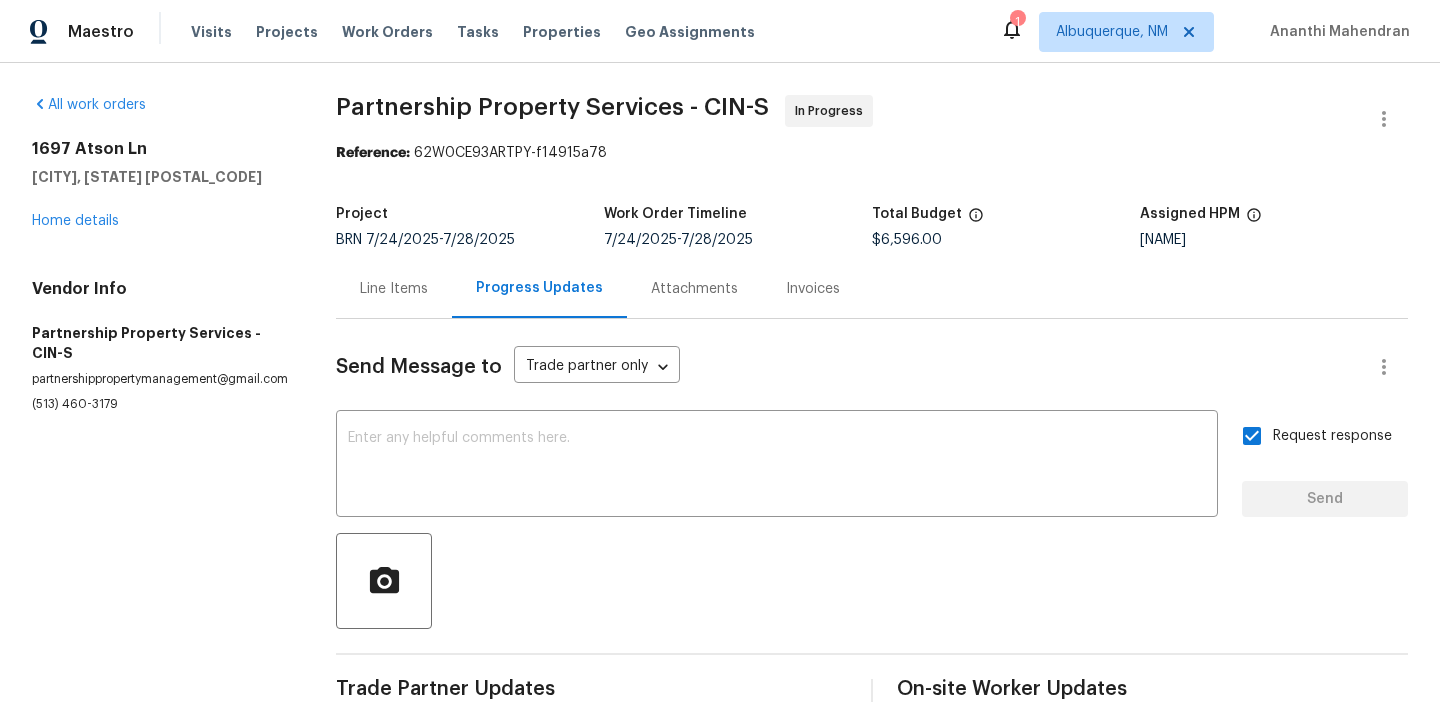 click on "1697 Atson Ln Cincinnati, OH 45205 Home details" at bounding box center (160, 185) 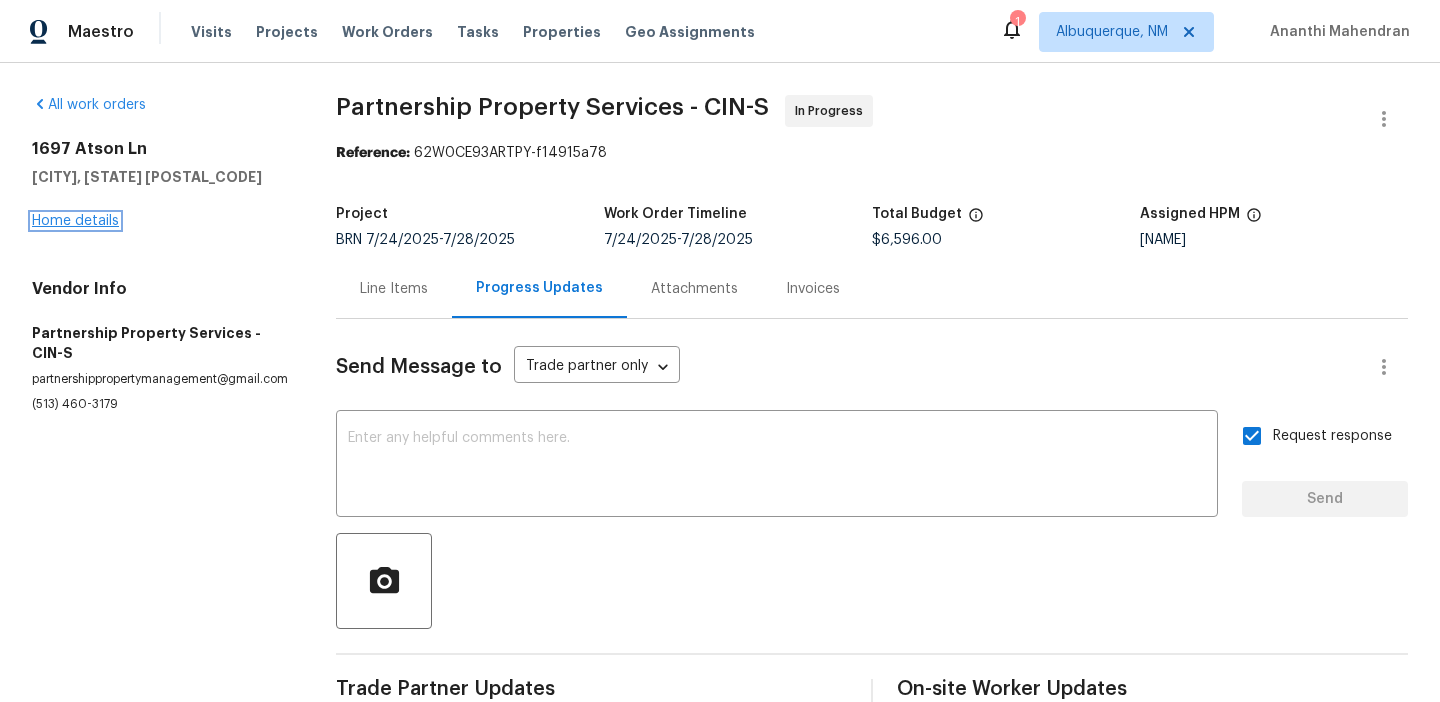 click on "Home details" at bounding box center [75, 221] 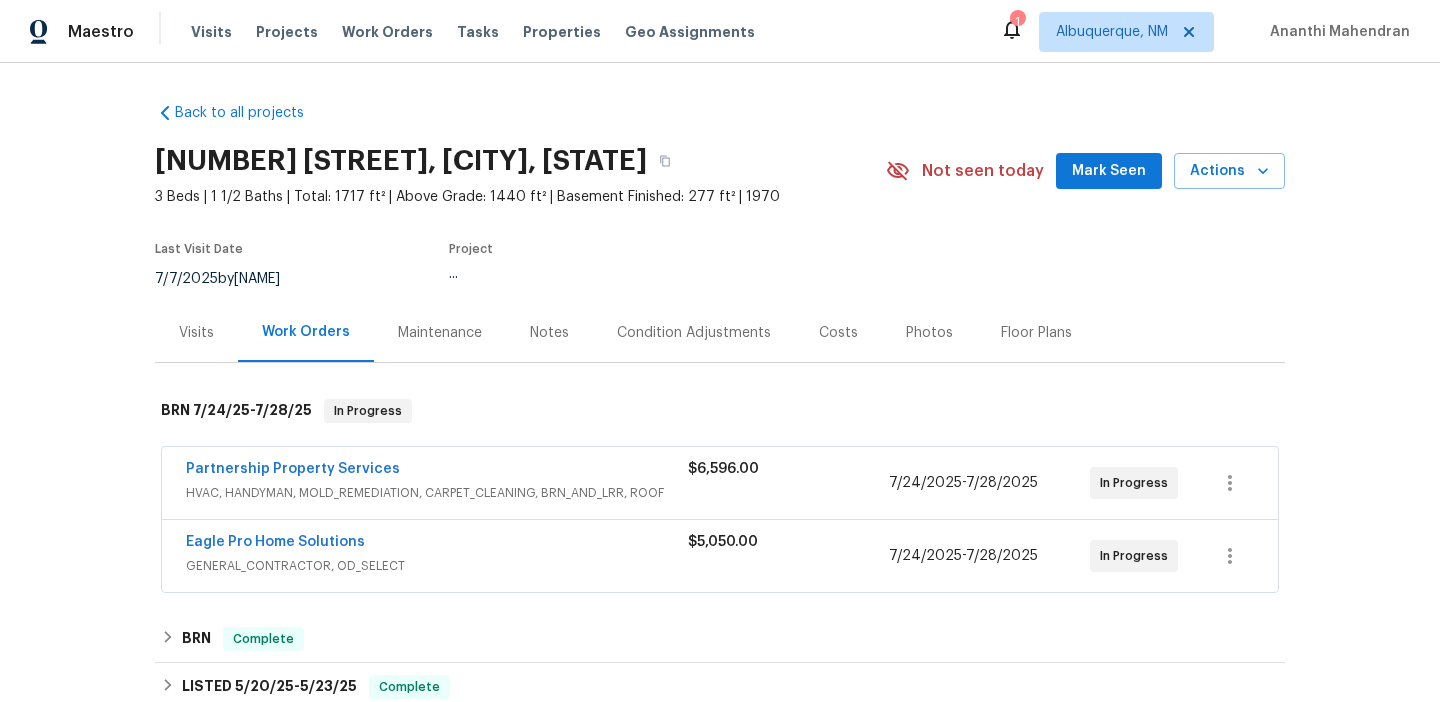 scroll, scrollTop: 176, scrollLeft: 0, axis: vertical 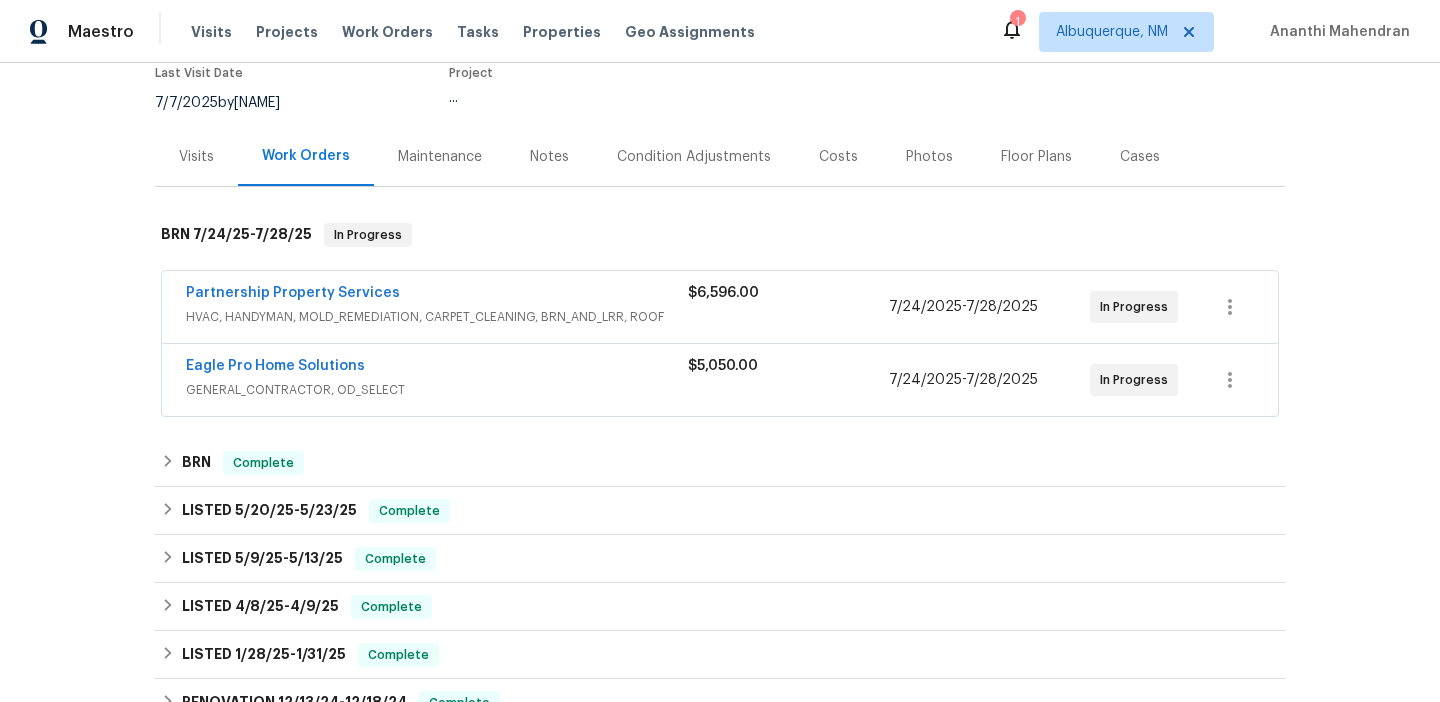click on "Eagle Pro Home Solutions" at bounding box center (275, 366) 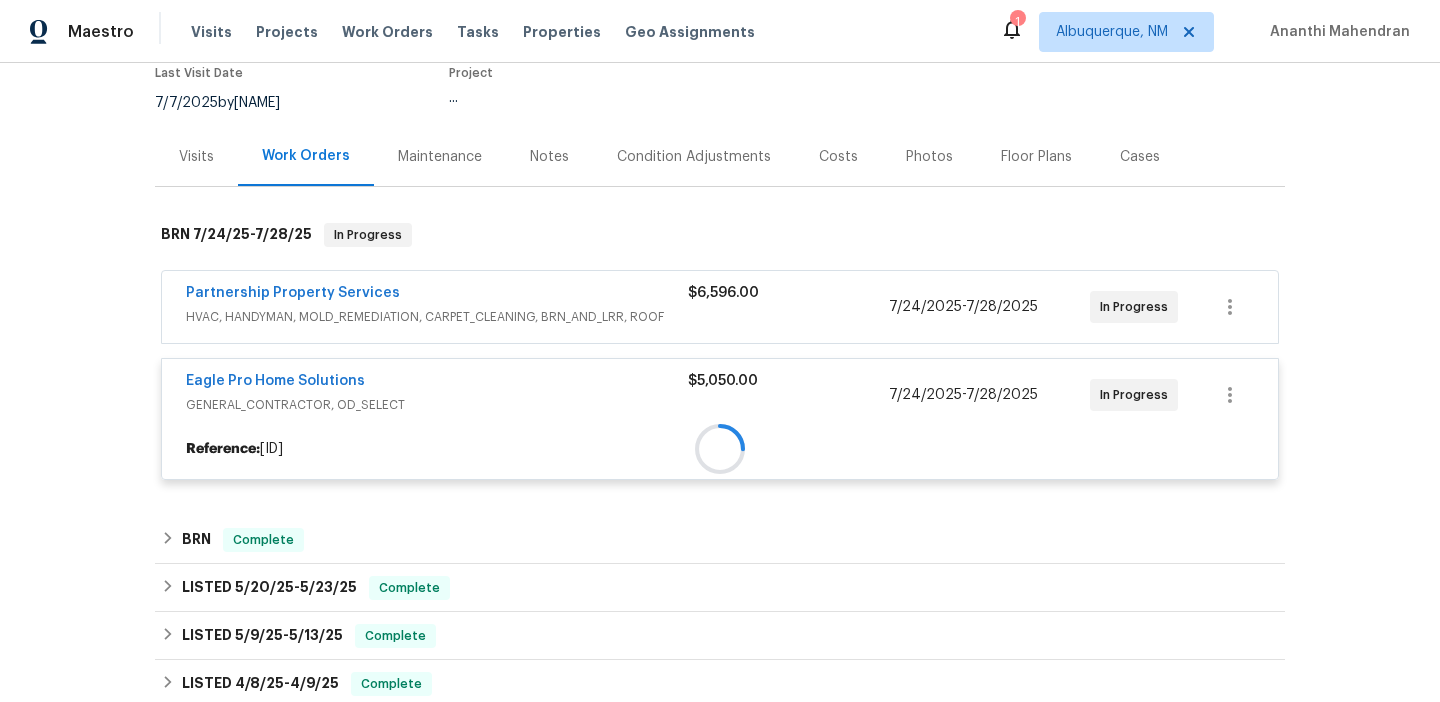 click on "Eagle Pro Home Solutions" at bounding box center [275, 381] 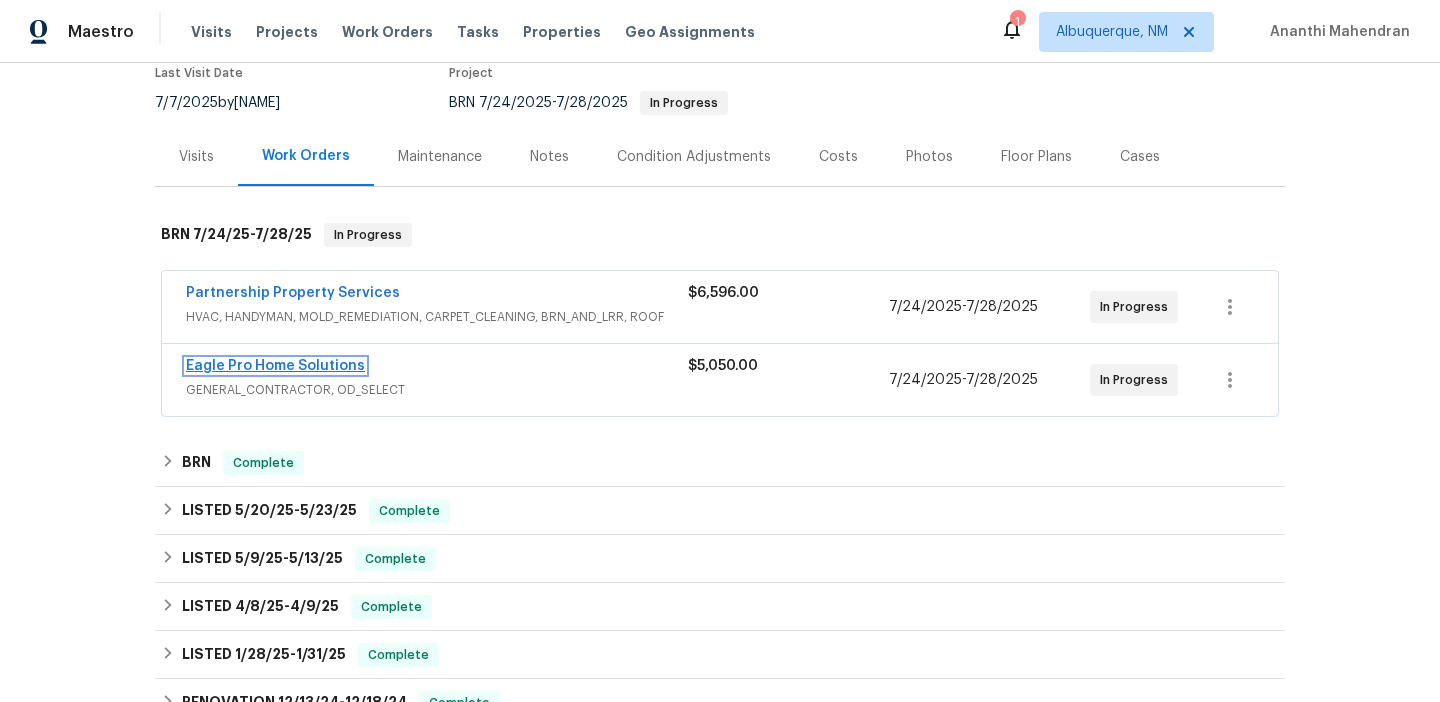 click on "Eagle Pro Home Solutions" at bounding box center (275, 366) 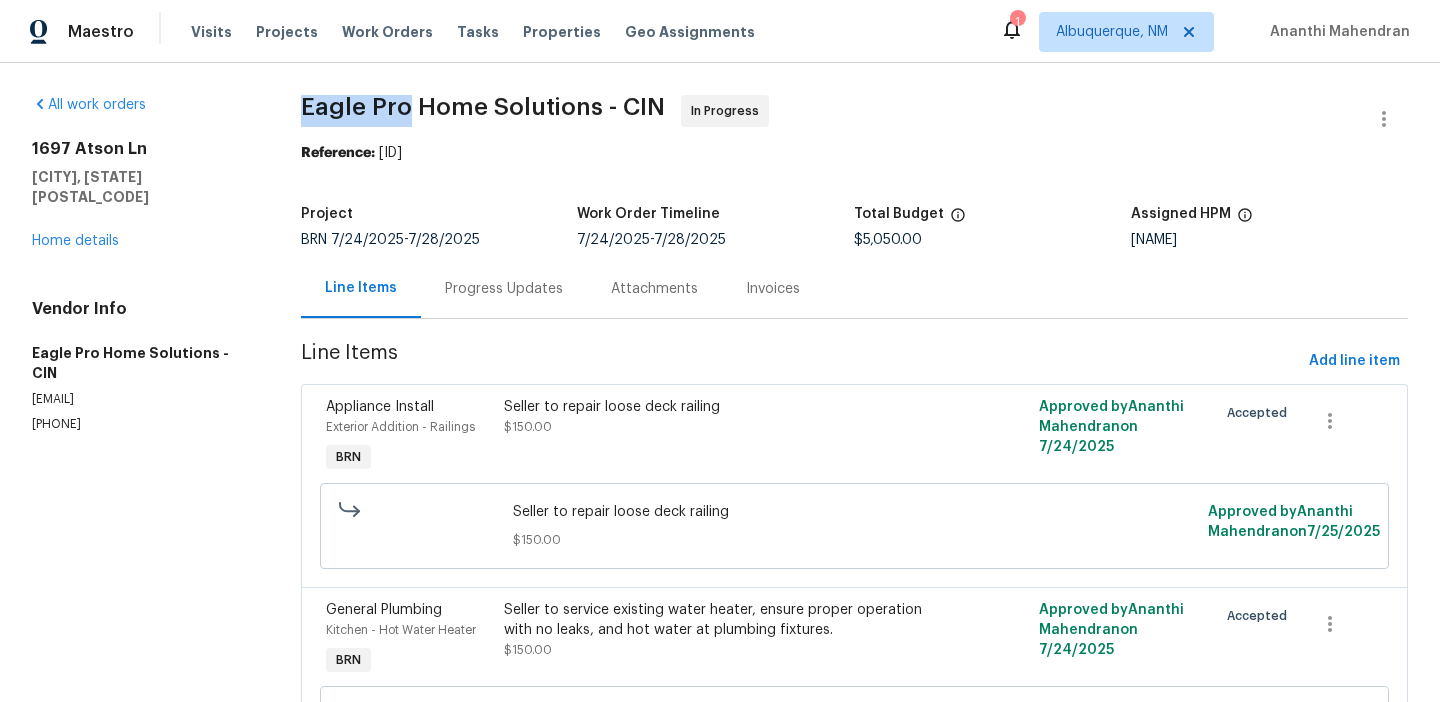 drag, startPoint x: 294, startPoint y: 106, endPoint x: 410, endPoint y: 106, distance: 116 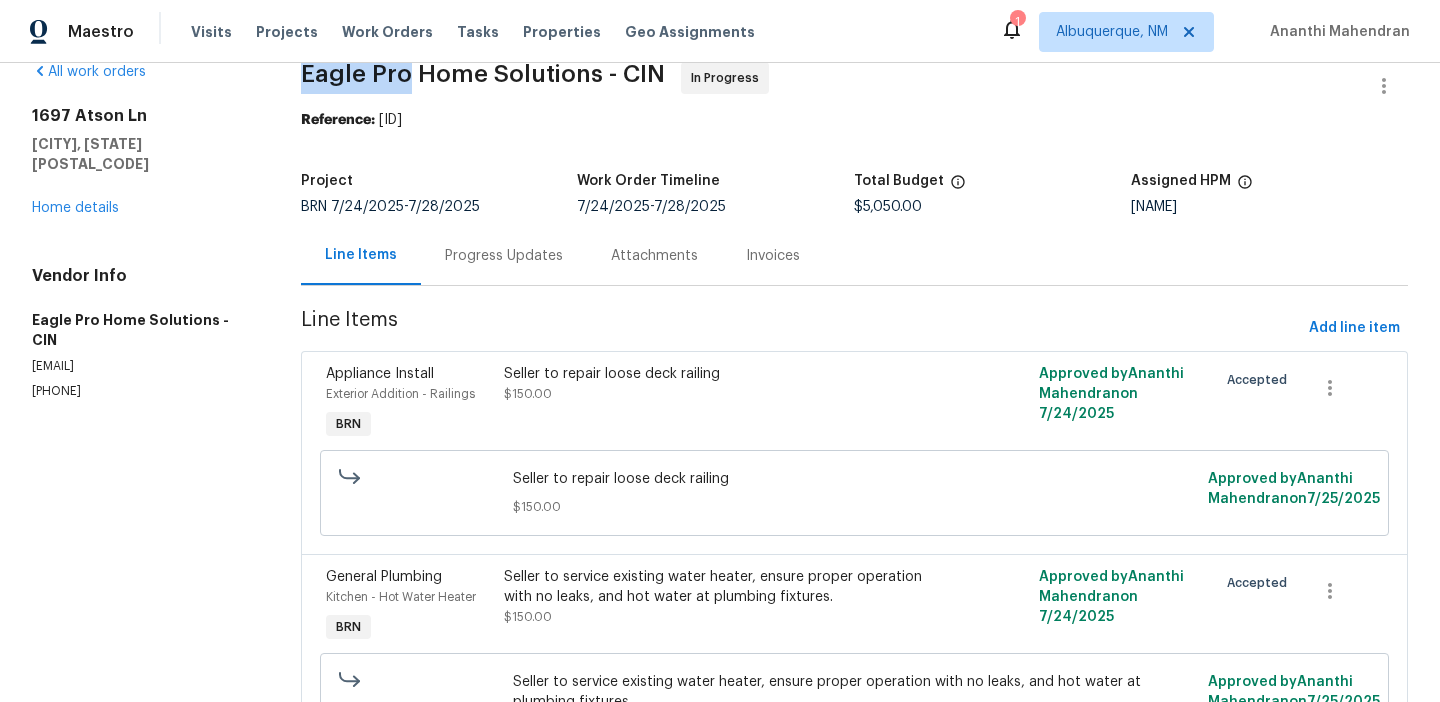 scroll, scrollTop: 63, scrollLeft: 0, axis: vertical 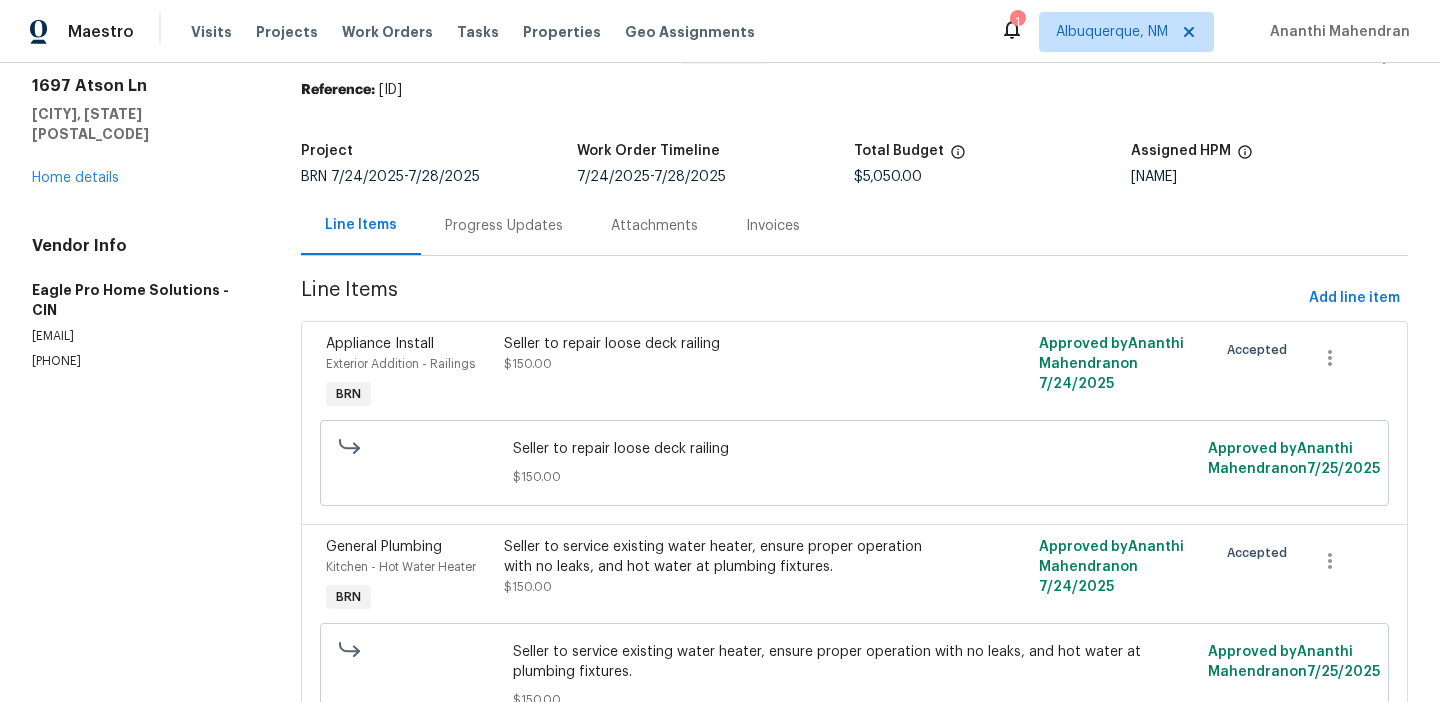 click on "Project BRN   7/24/2025  -  7/28/2025 Work Order Timeline 7/24/2025  -  7/28/2025 Total Budget $5,050.00 Assigned HPM Alison Brice" at bounding box center [854, 164] 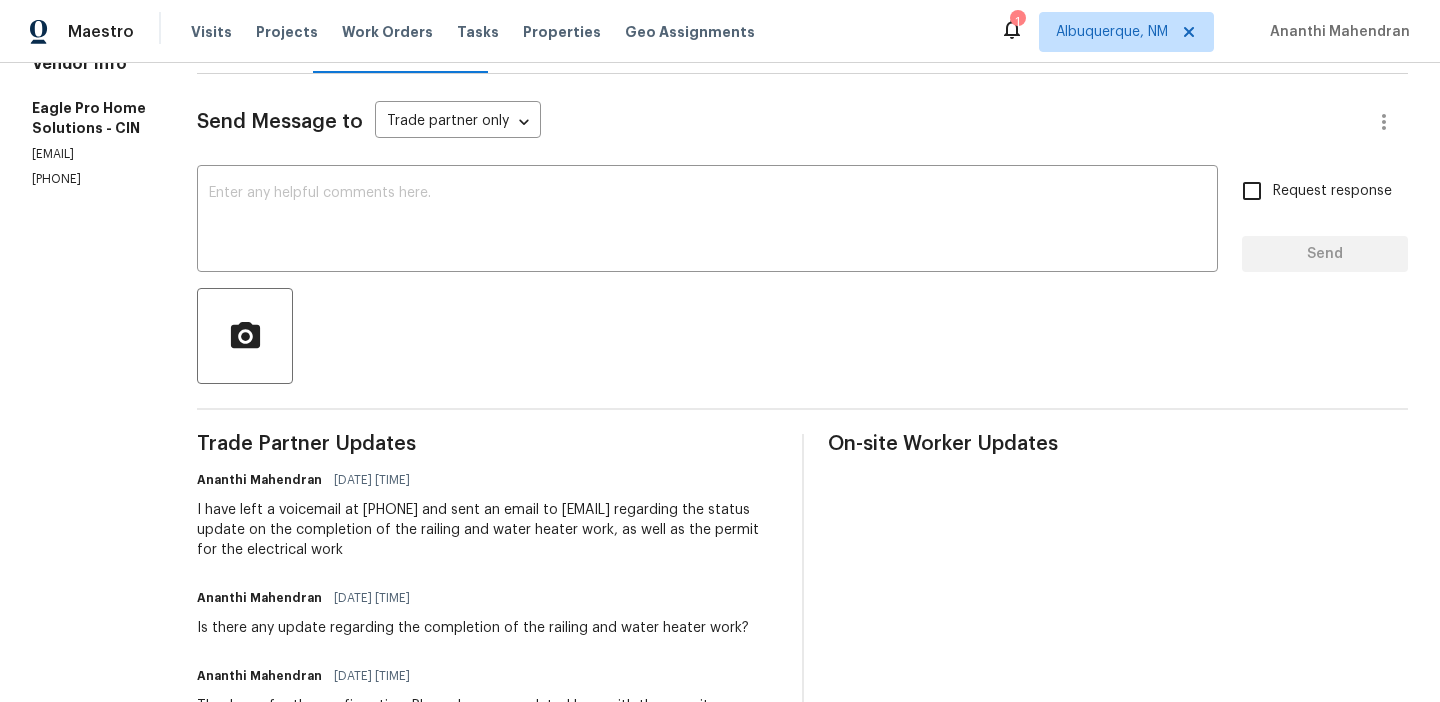 scroll, scrollTop: 0, scrollLeft: 0, axis: both 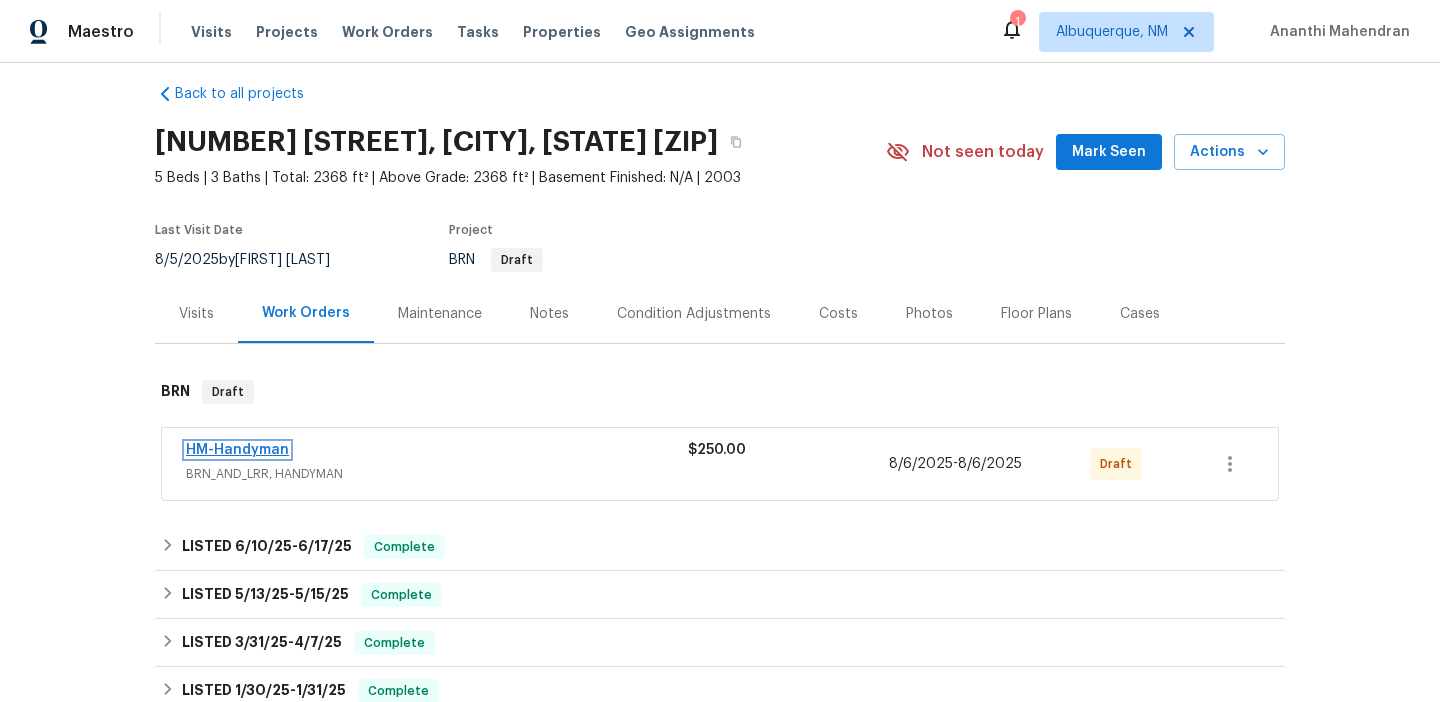 click on "HM-Handyman" at bounding box center [237, 450] 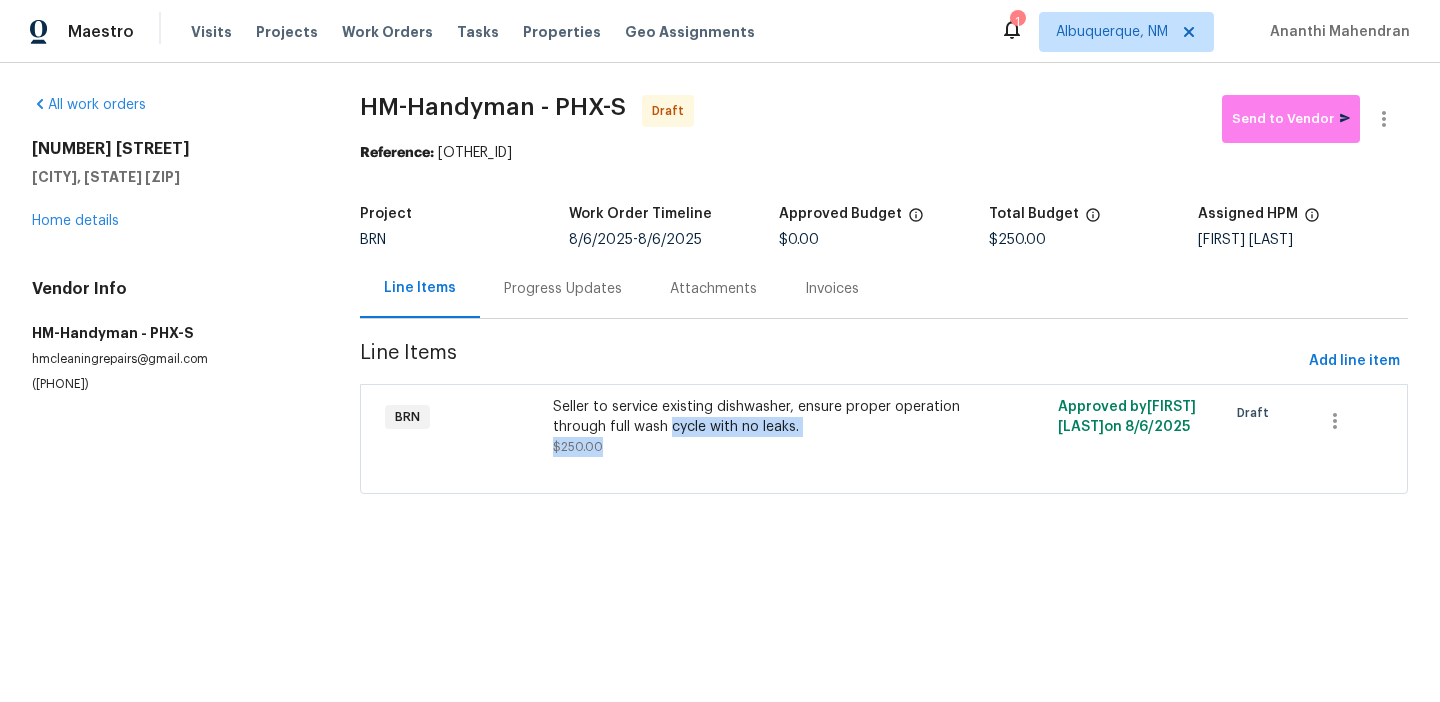 click on "Seller to service existing dishwasher, ensure proper operation through full wash cycle with no leaks. $250.00" at bounding box center (757, 427) 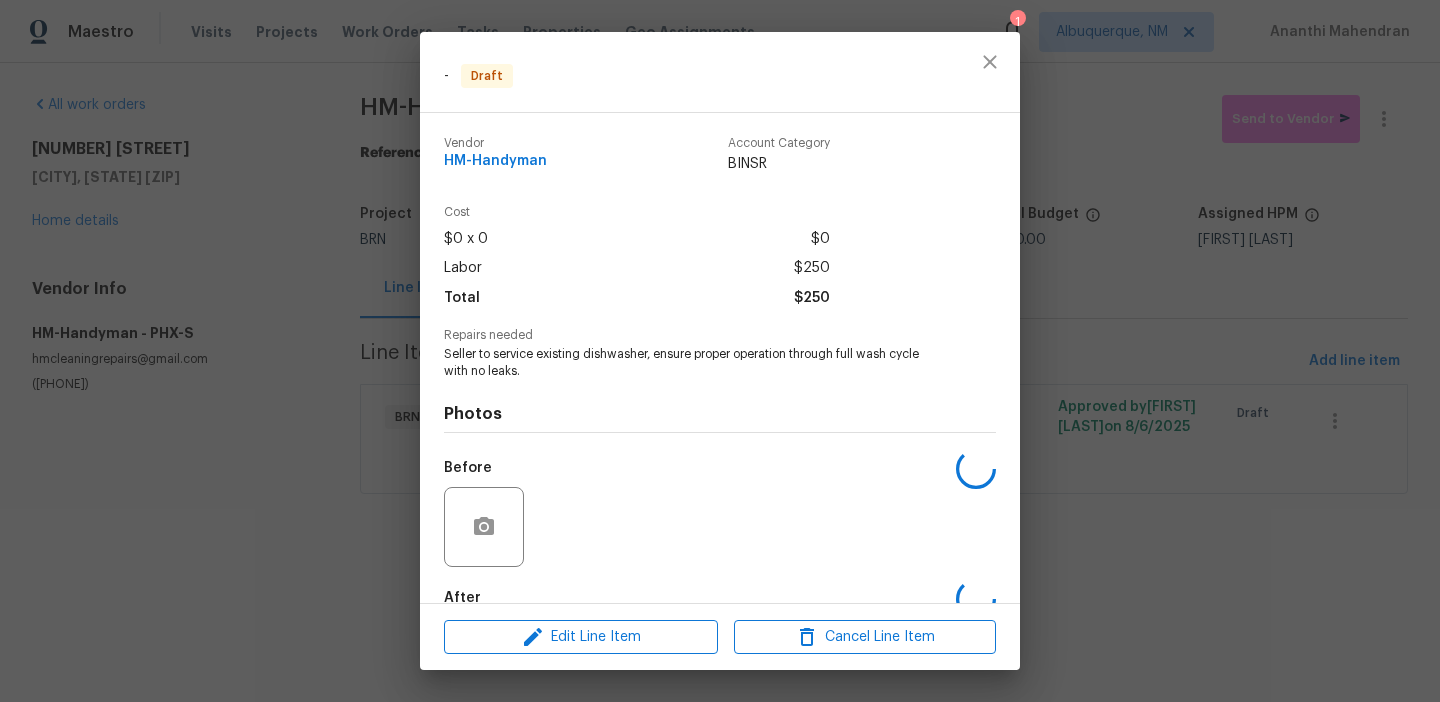 scroll, scrollTop: 114, scrollLeft: 0, axis: vertical 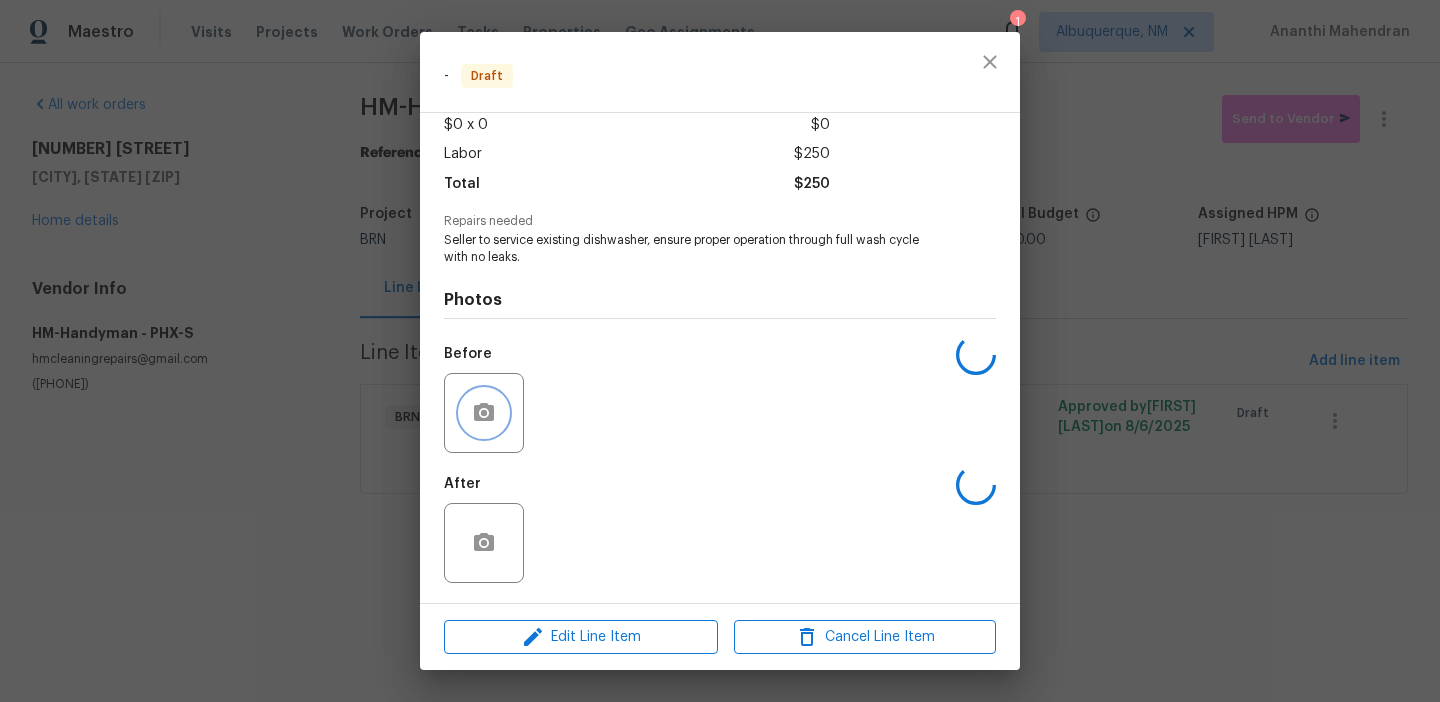 click 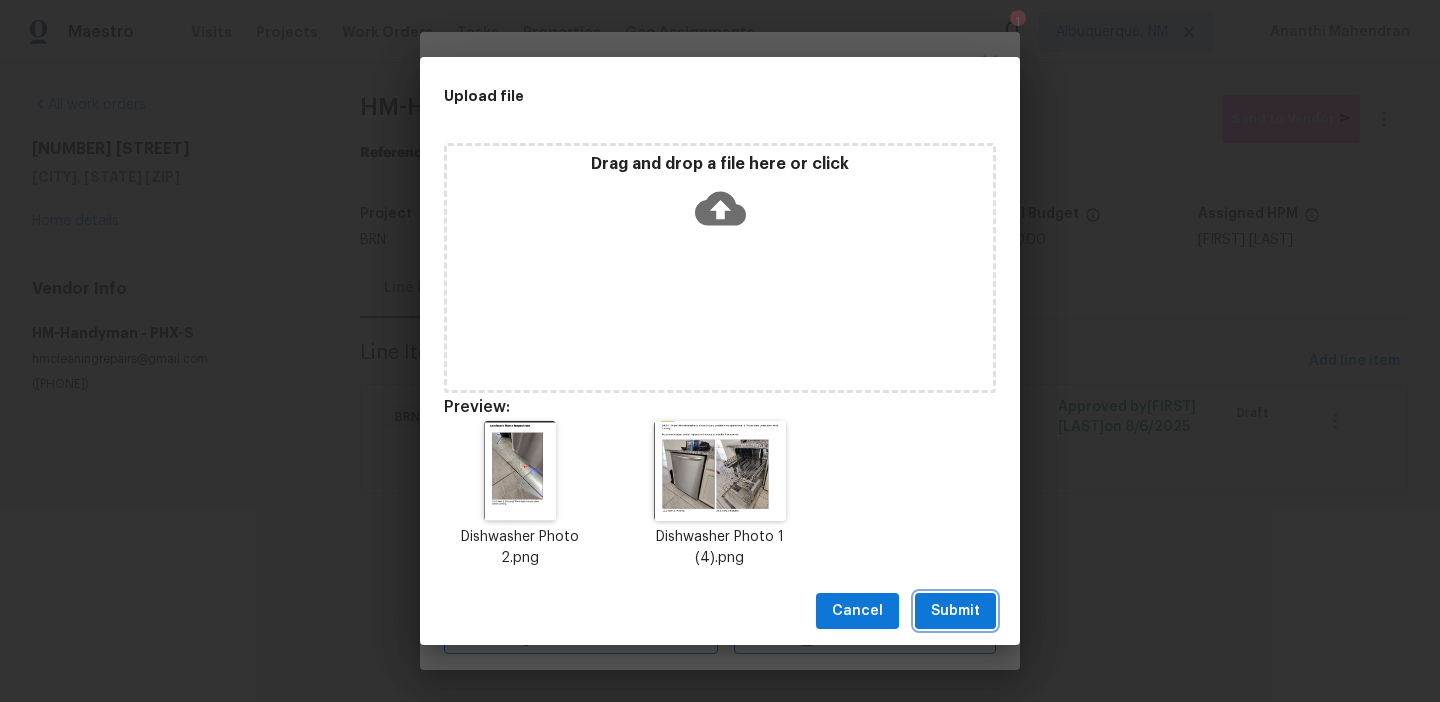 click on "Submit" at bounding box center (955, 611) 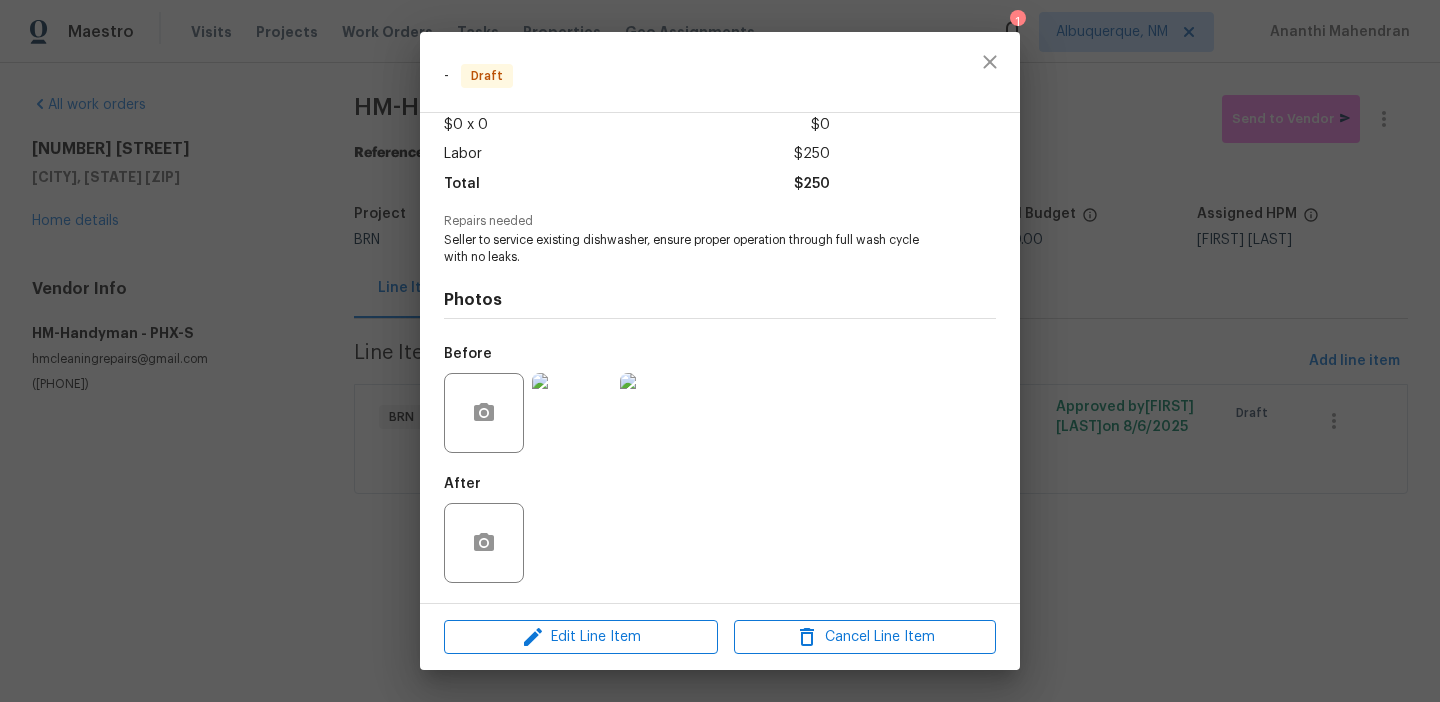 click on "-  Draft Vendor HM-Handyman Account Category BINSR Cost $0 x 0  $0 Labor $250 Total $250 Repairs needed Seller to service existing dishwasher, ensure proper operation through full wash cycle with no leaks. Photos Before After  Edit Line Item  Cancel Line Item" at bounding box center (720, 351) 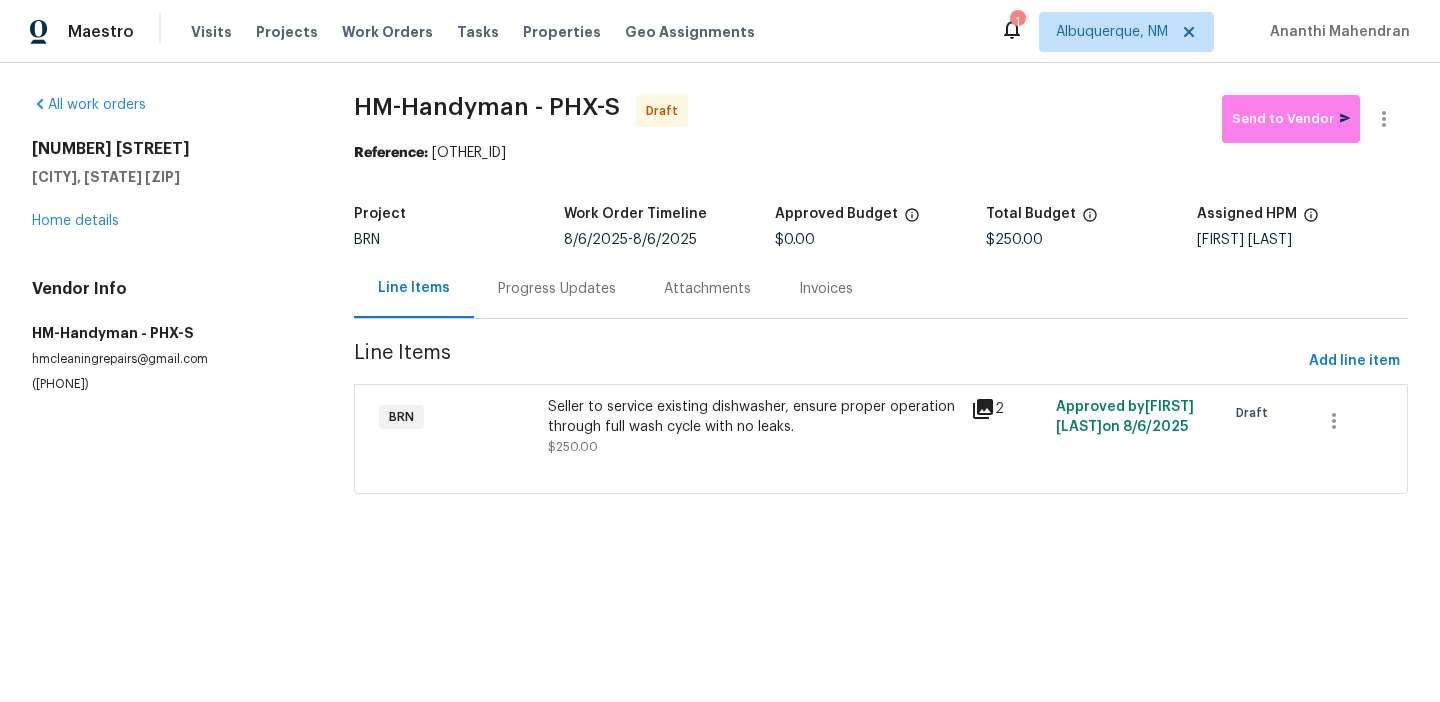 click on "Progress Updates" at bounding box center (557, 288) 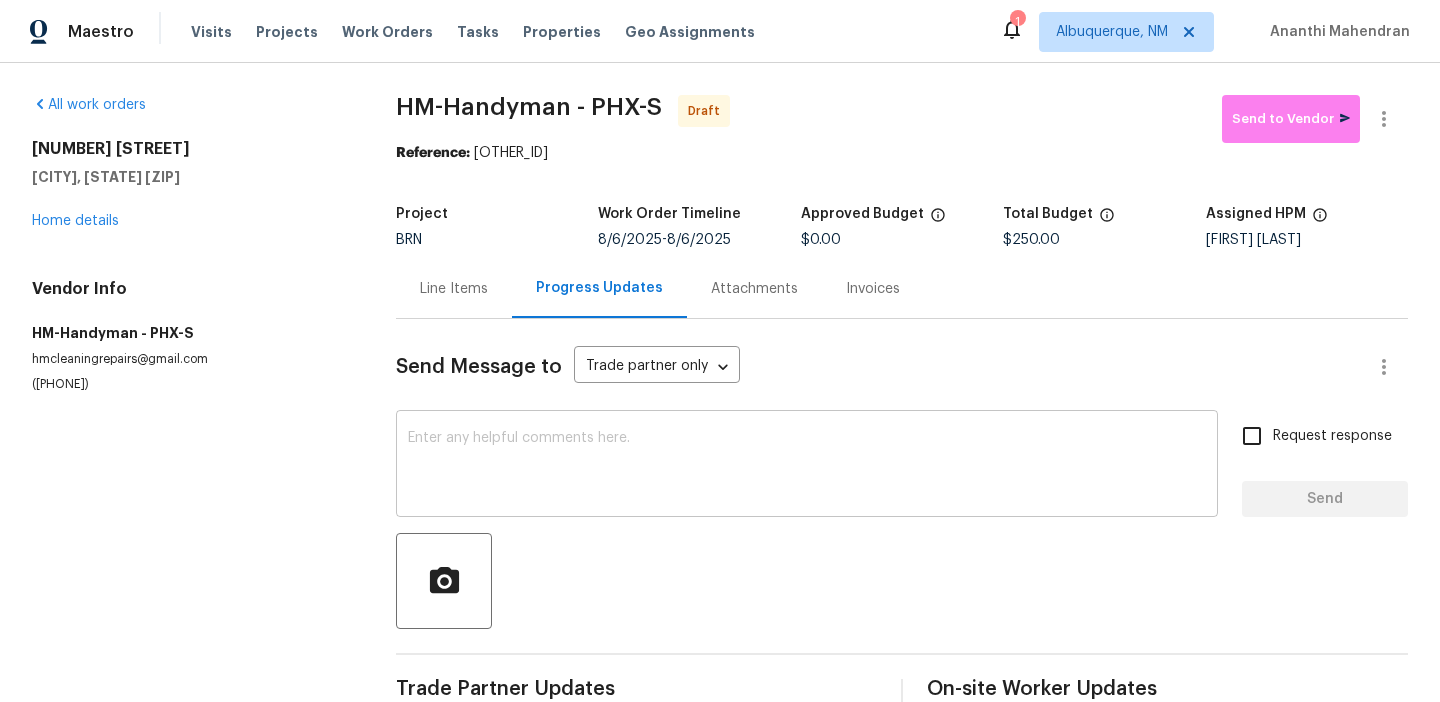 click on "x ​" at bounding box center [807, 466] 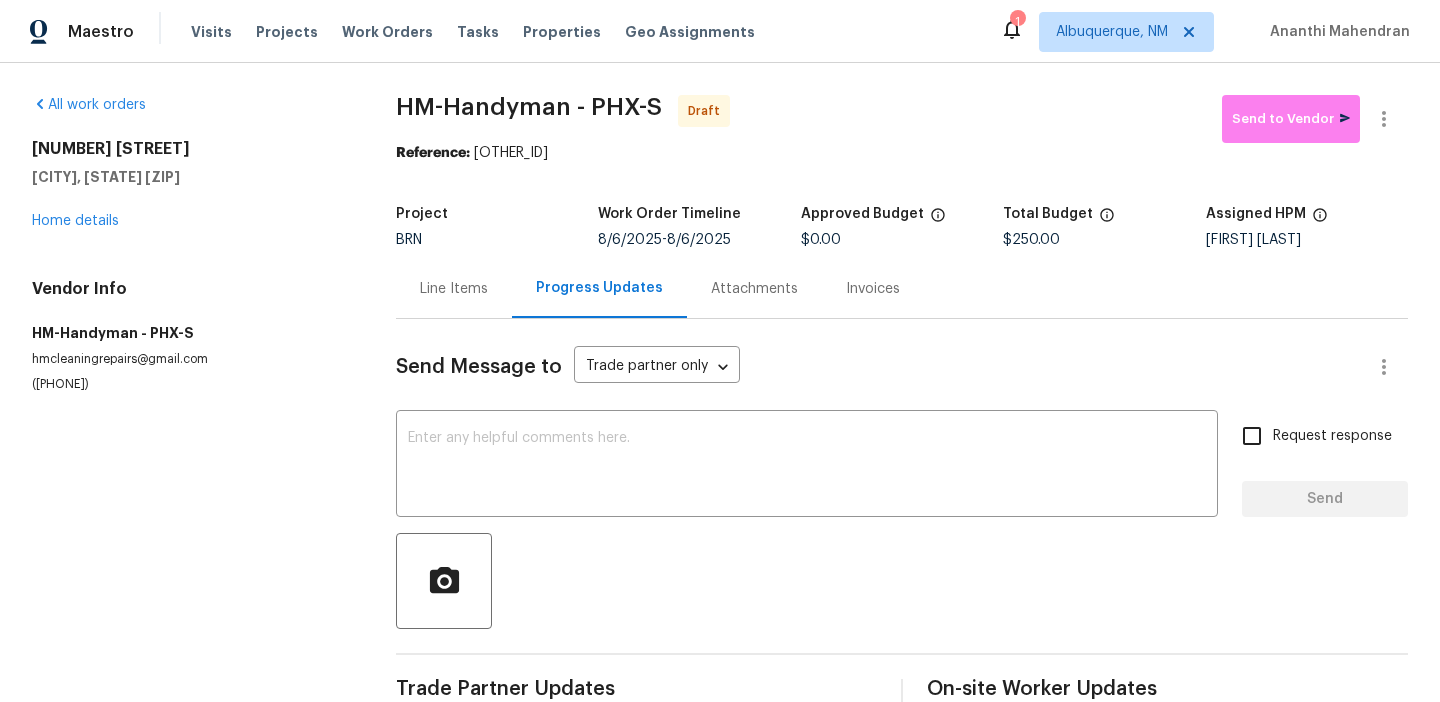 paste on "Hi, I'm Ananthi from Opendoor. Just wanted to check if you received the WO for (Property address), due on (Target date). Please review and accept it within 24 hours and provide a schedule by then. Reach out to me via the portal or call/text at 650-800-9524 for any questions or additional details and change orders for this work order." 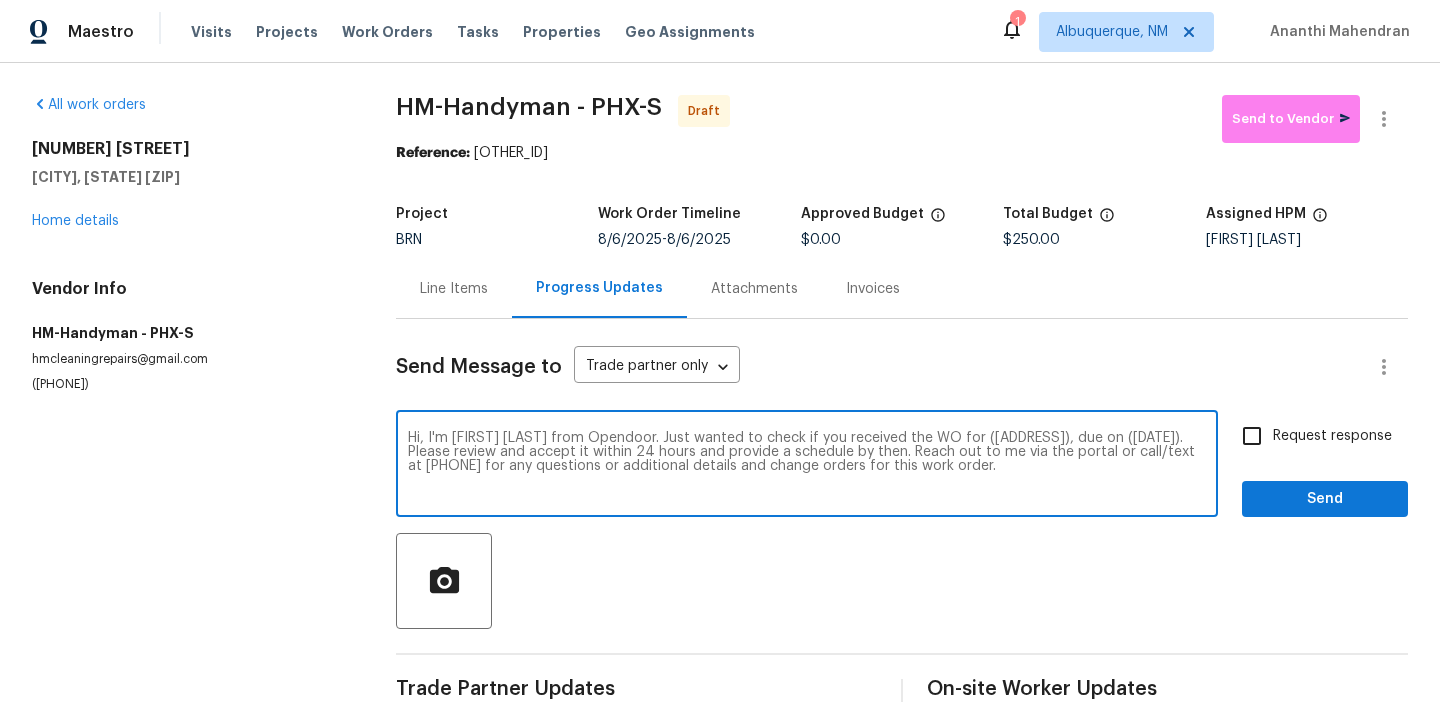 drag, startPoint x: 1051, startPoint y: 440, endPoint x: 948, endPoint y: 436, distance: 103.077644 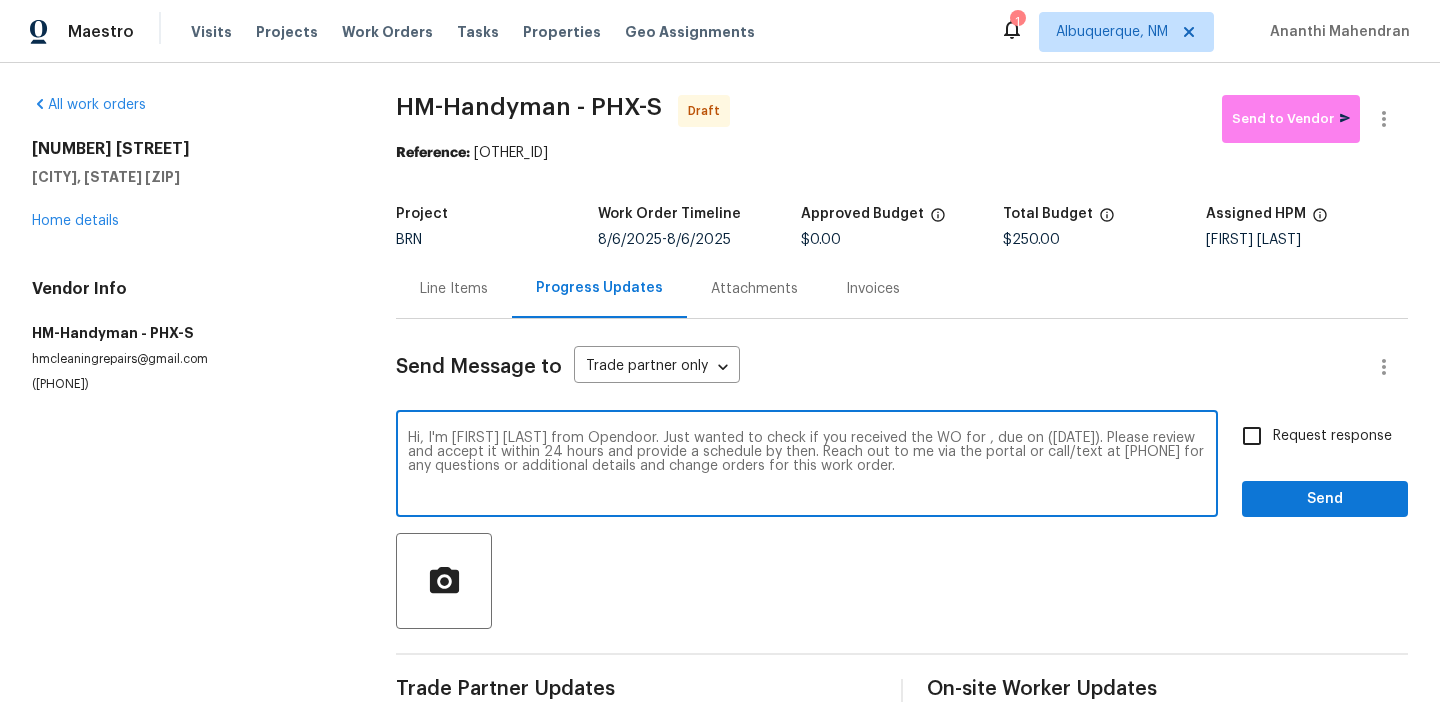 paste on "2028 E Lipizzan Dr, San Tan Valley, AZ 85140" 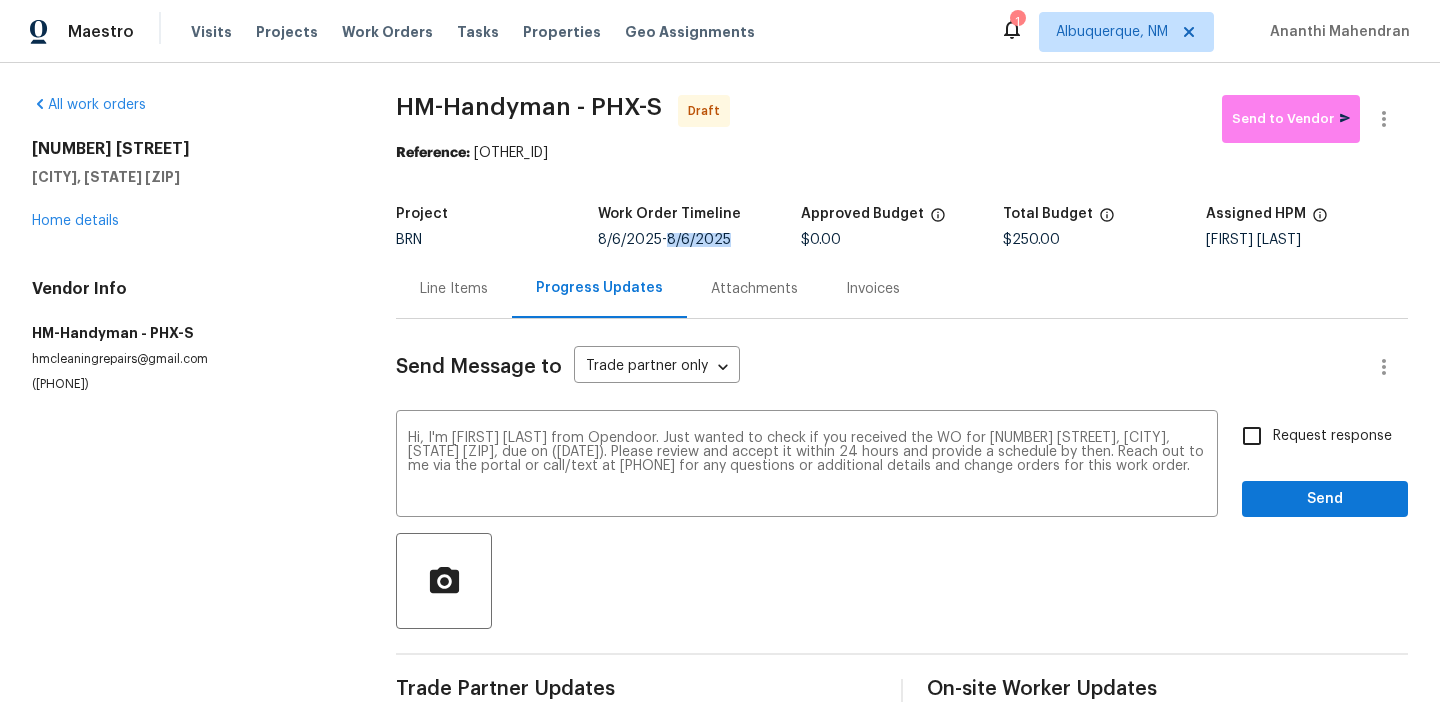 drag, startPoint x: 672, startPoint y: 237, endPoint x: 763, endPoint y: 237, distance: 91 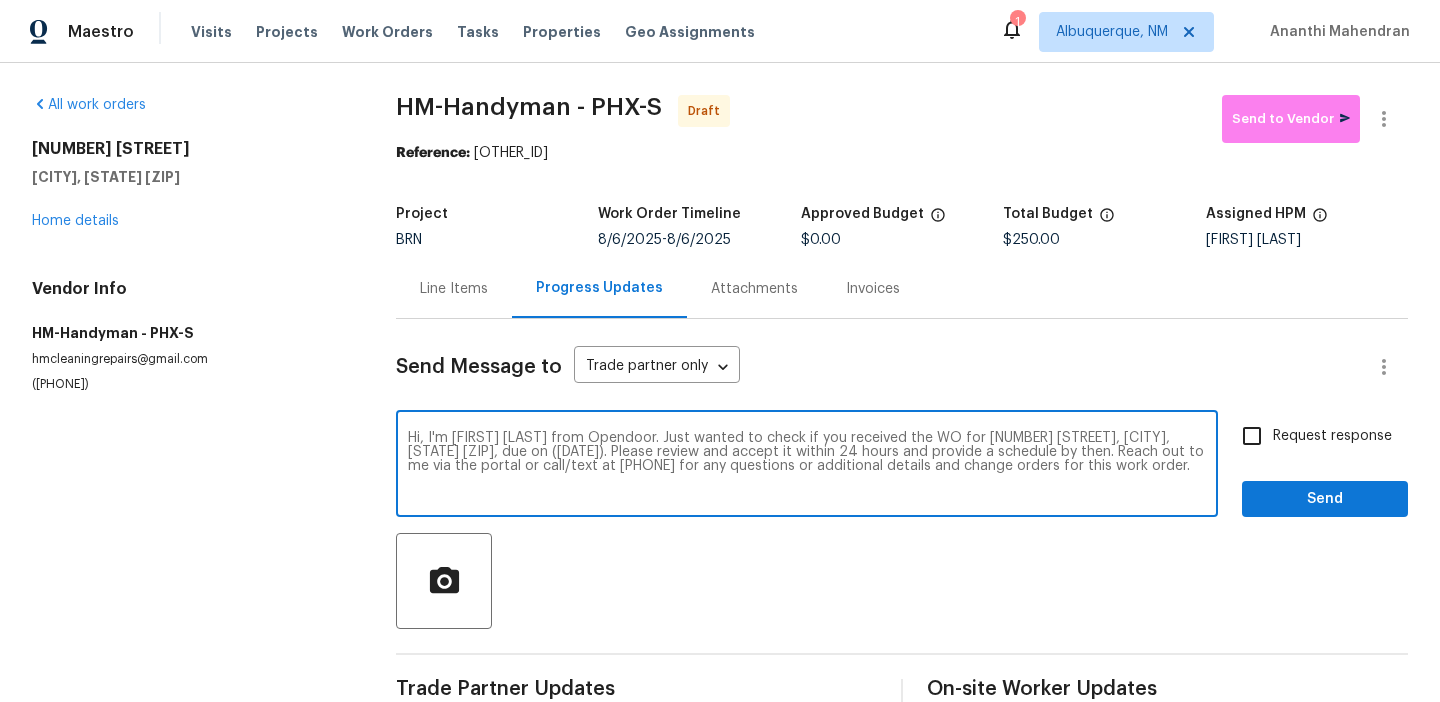 drag, startPoint x: 587, startPoint y: 454, endPoint x: 507, endPoint y: 453, distance: 80.00625 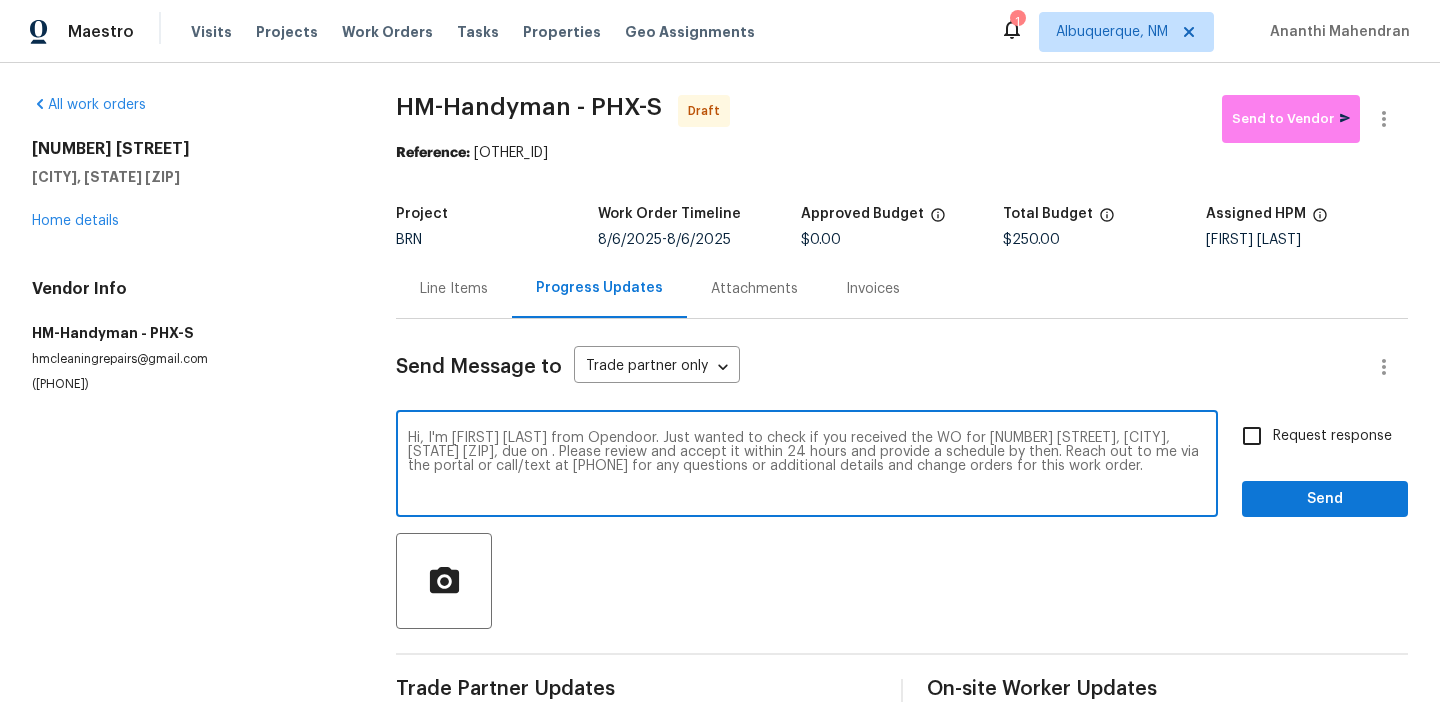 paste on "8/6/2025" 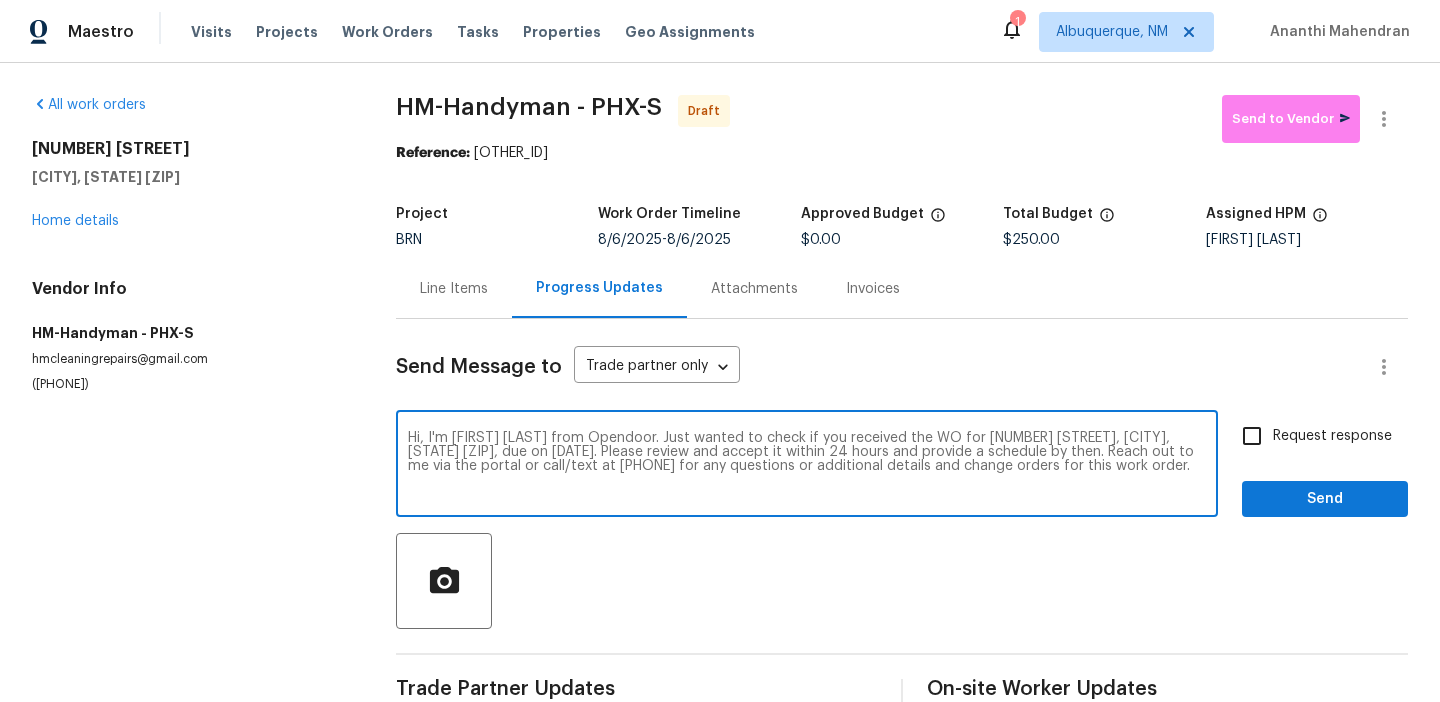 type on "Hi, I'm Ananthi from Opendoor. Just wanted to check if you received the WO for 2028 E Lipizzan Dr, San Tan Valley, AZ 85140, due on 8/6/2025. Please review and accept it within 24 hours and provide a schedule by then. Reach out to me via the portal or call/text at 650-800-9524 for any questions or additional details and change orders for this work order." 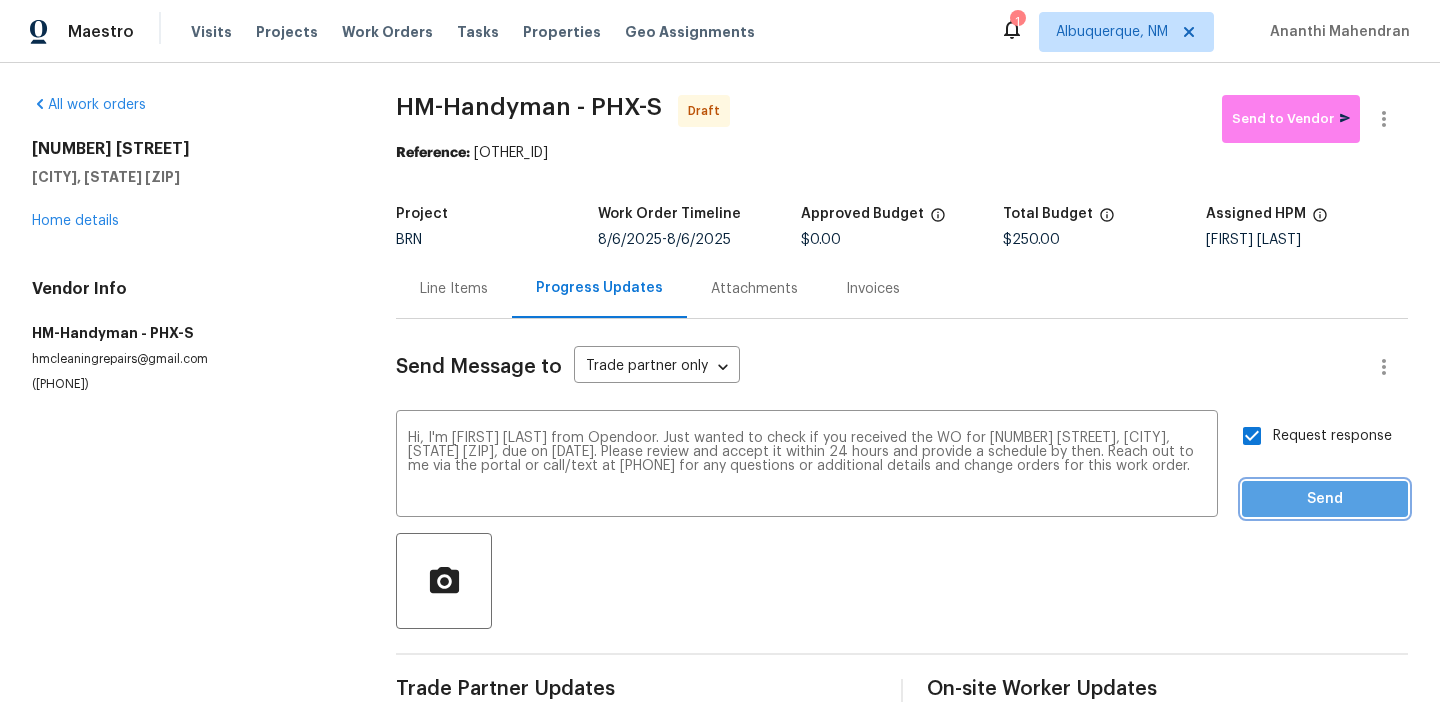 click on "Send" at bounding box center [1325, 499] 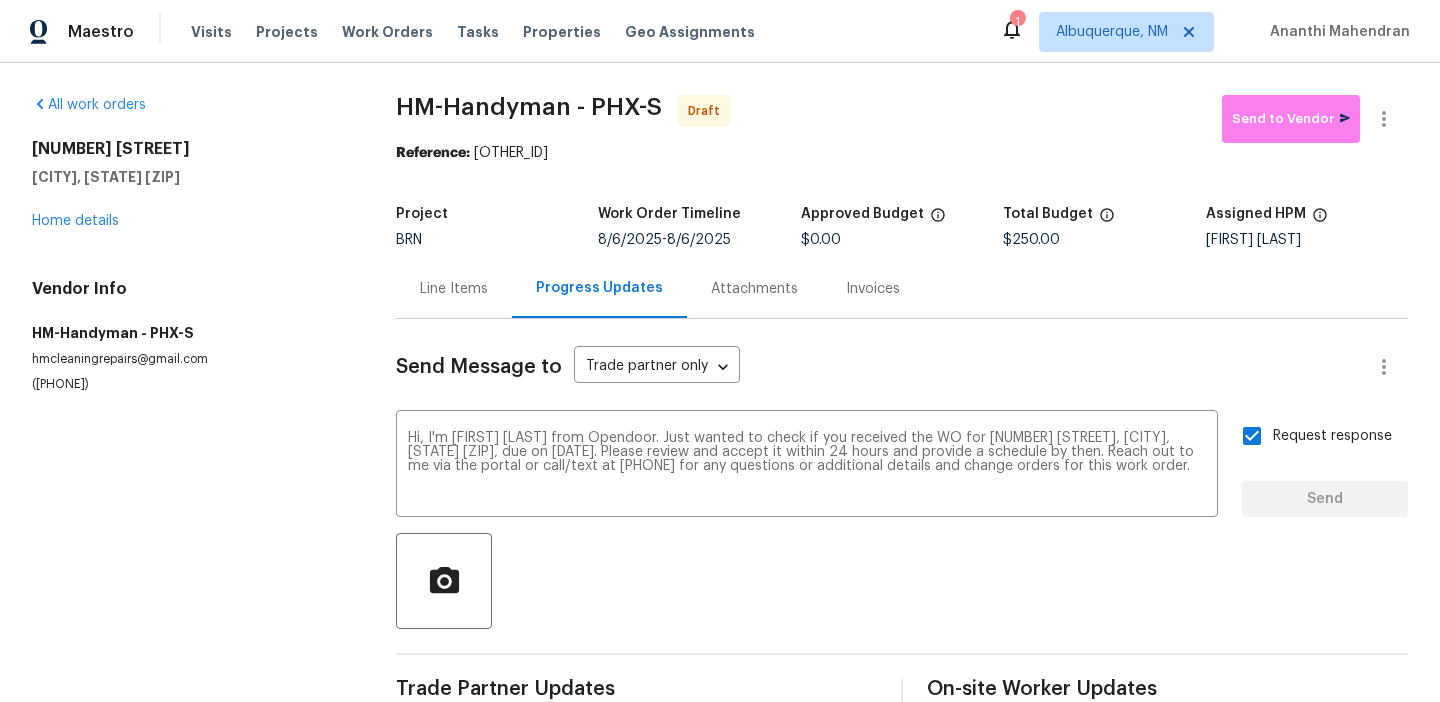 type 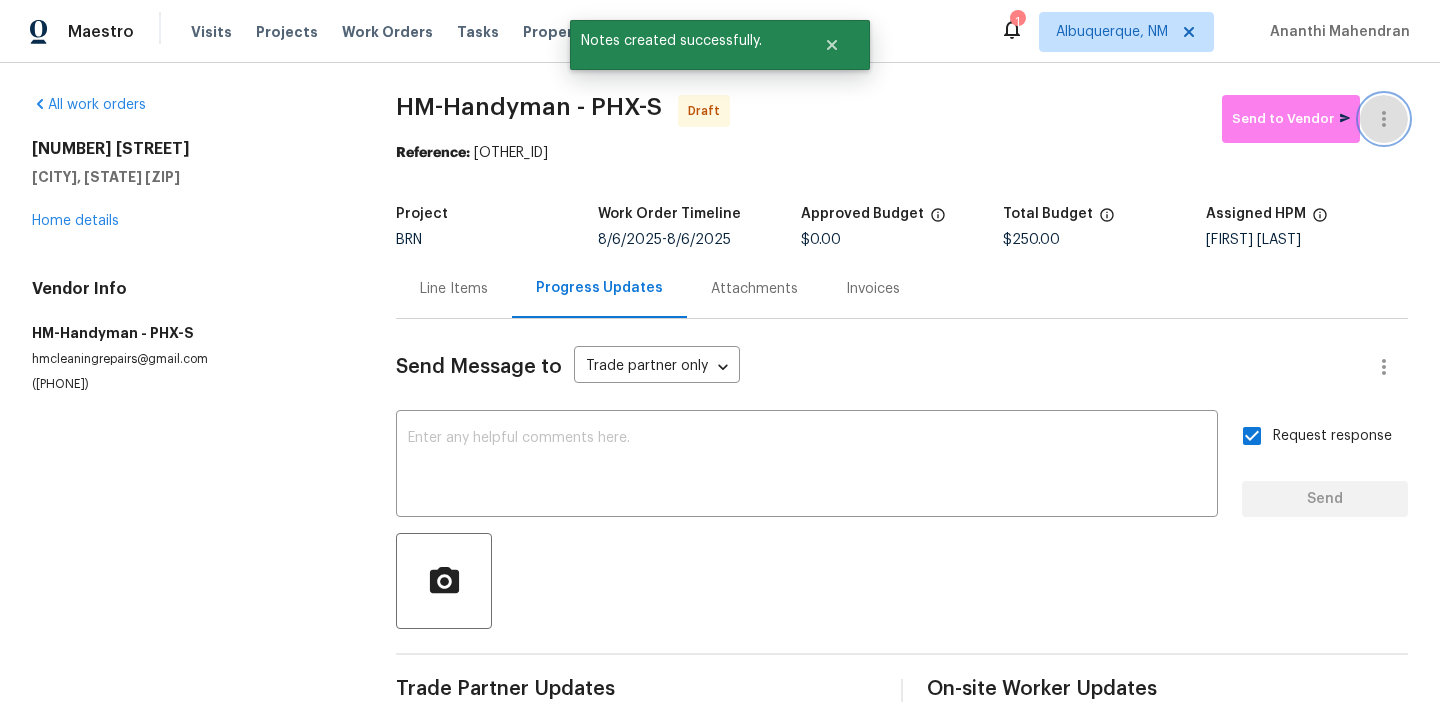 click 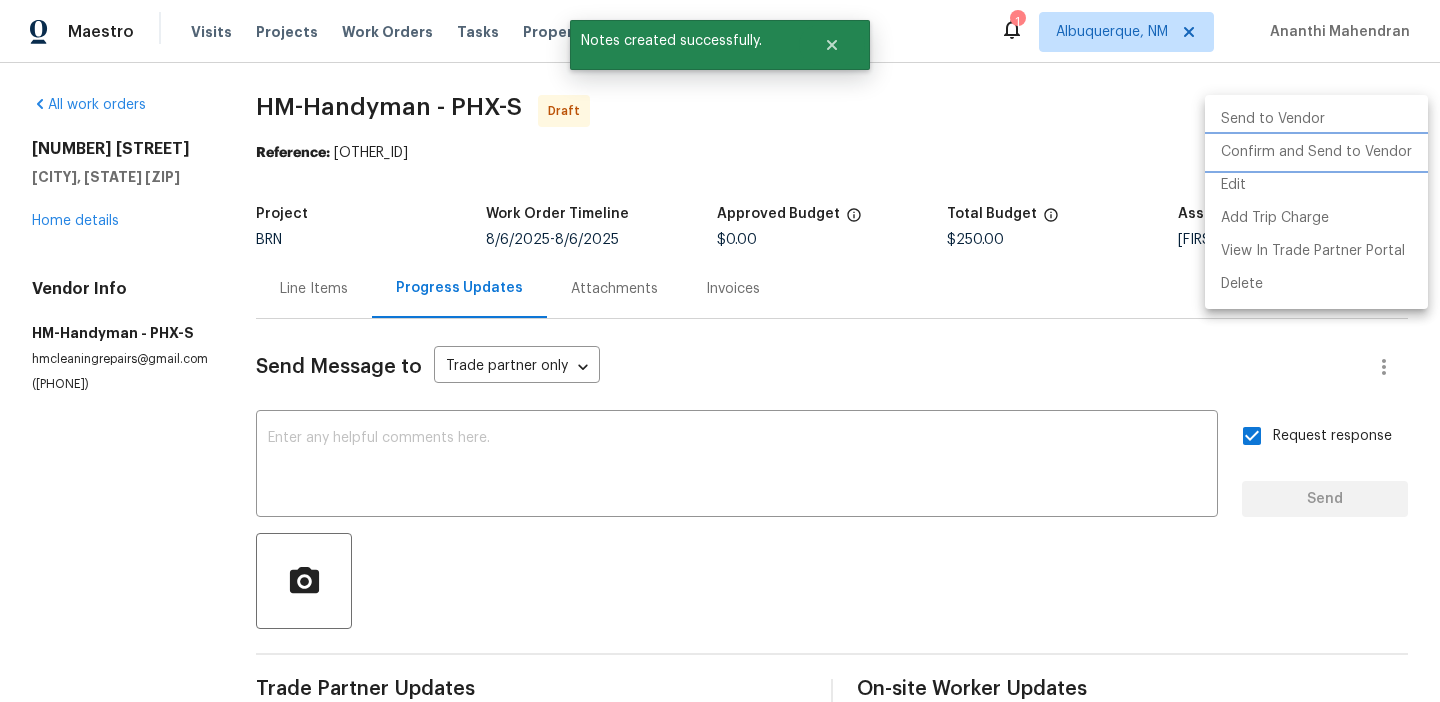 click on "Confirm and Send to Vendor" at bounding box center (1316, 152) 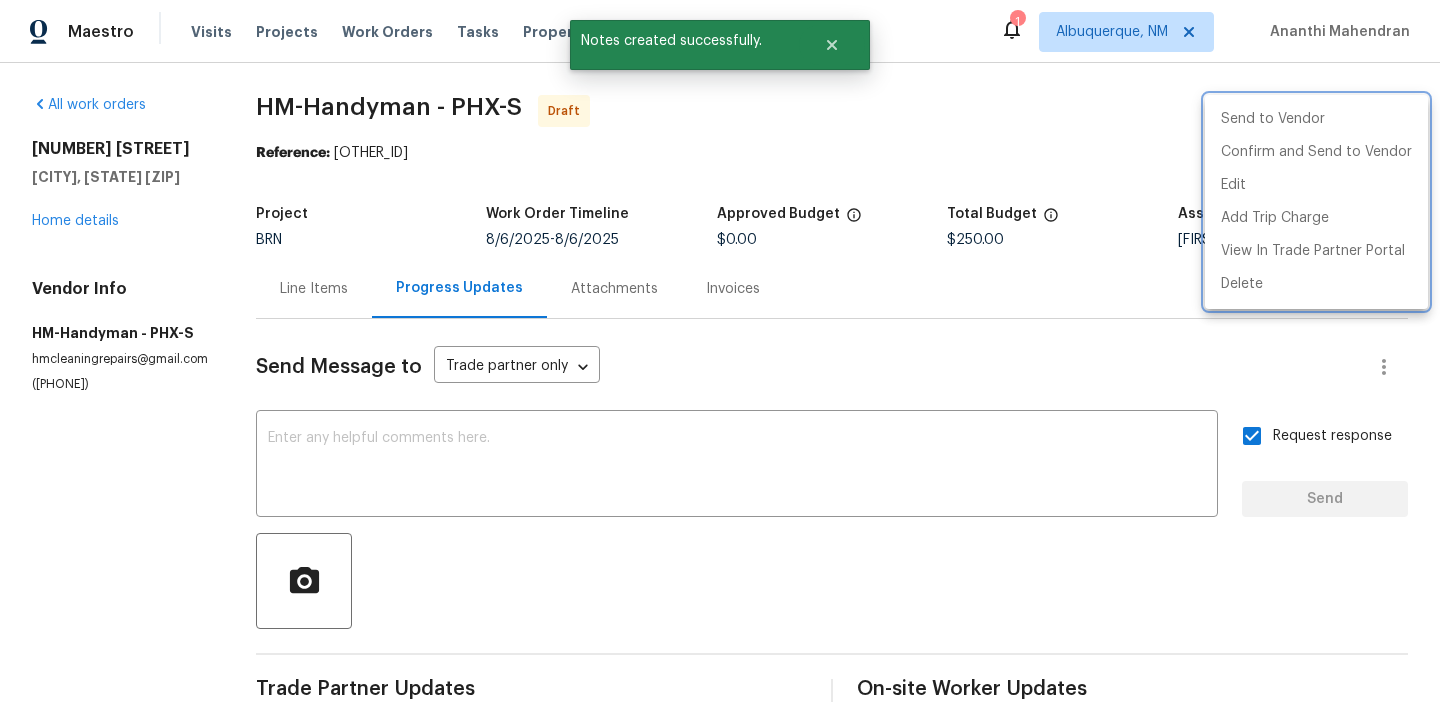 click at bounding box center [720, 351] 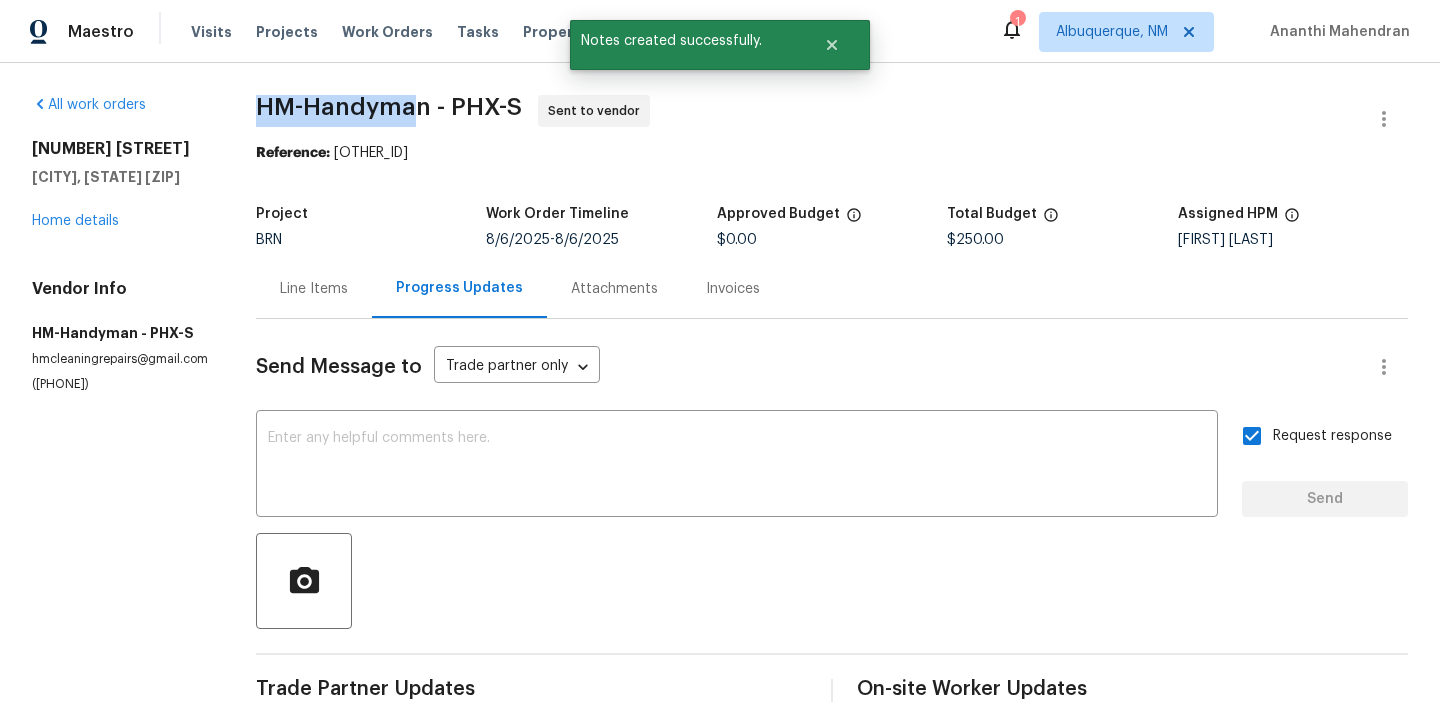 drag, startPoint x: 236, startPoint y: 120, endPoint x: 420, endPoint y: 115, distance: 184.06792 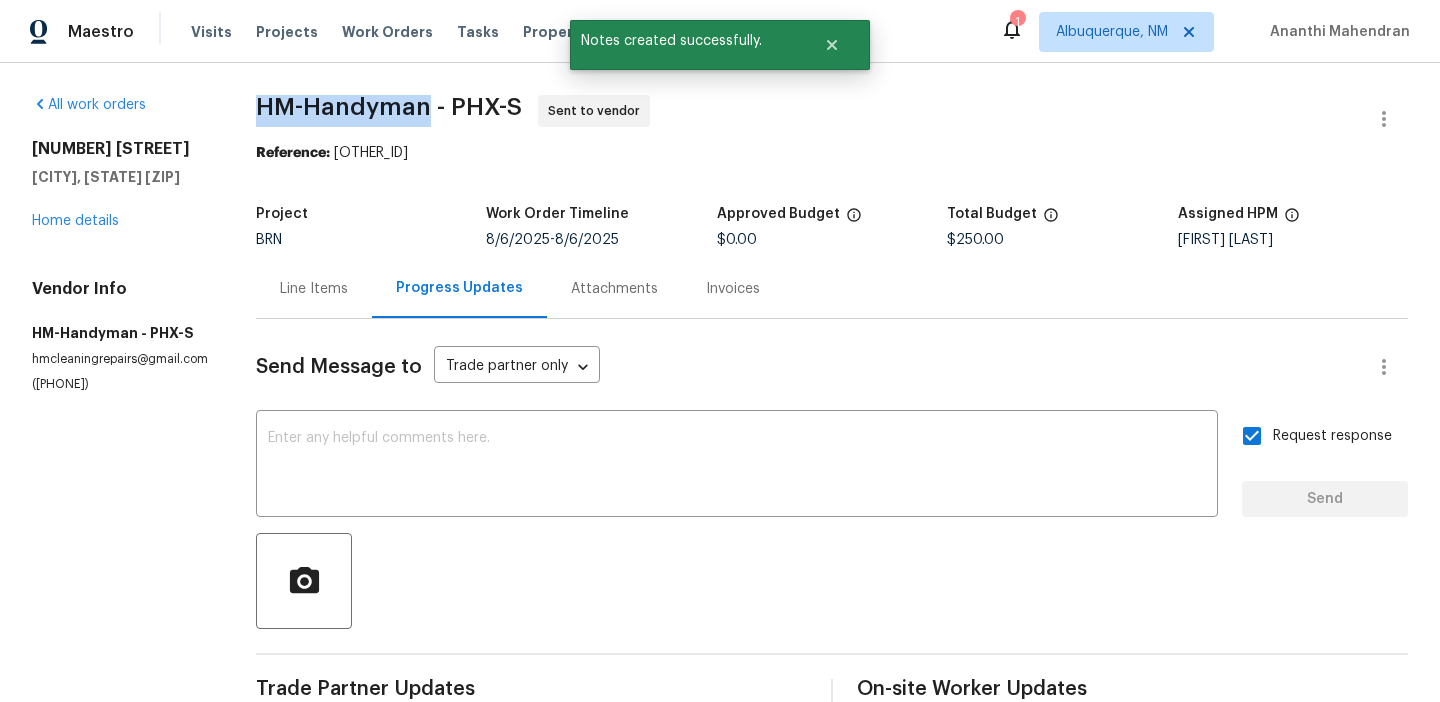 copy on "HM-Handyman" 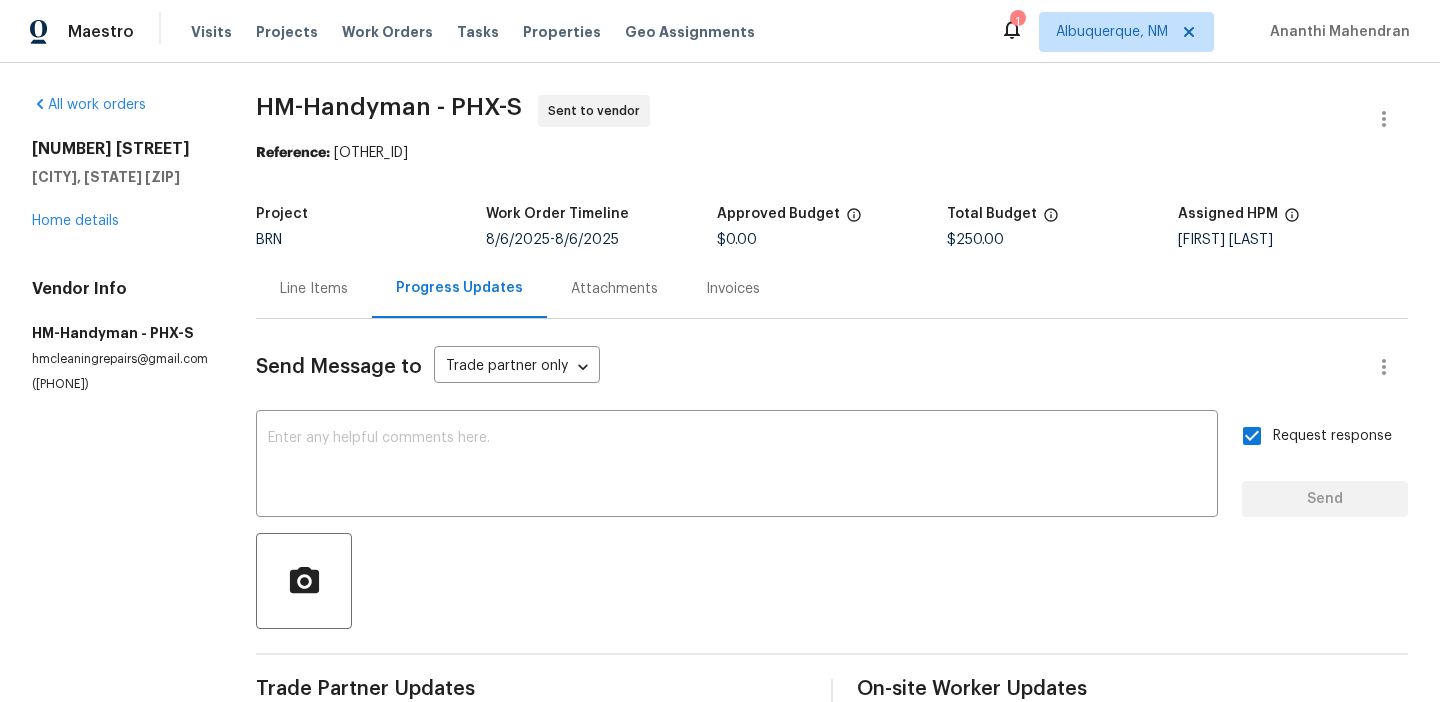 click on "Project" at bounding box center (371, 220) 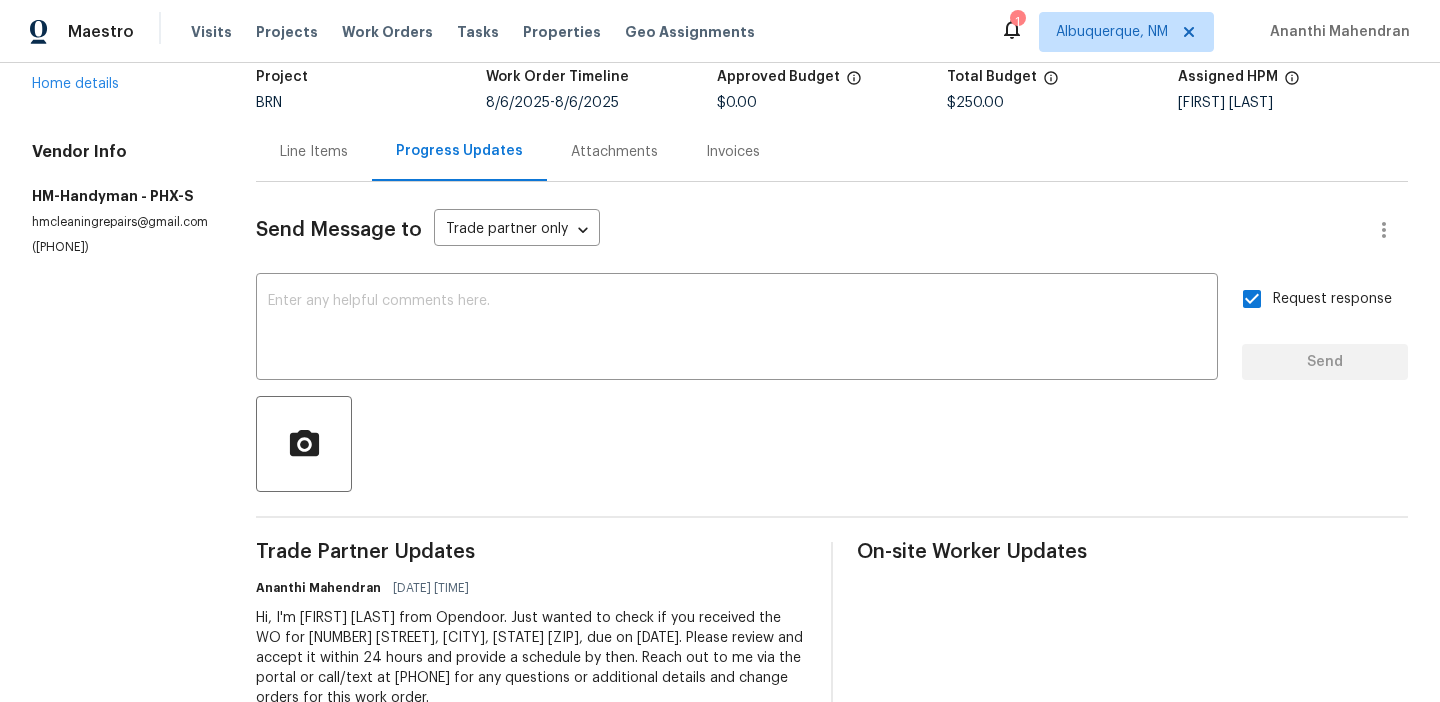 scroll, scrollTop: 199, scrollLeft: 0, axis: vertical 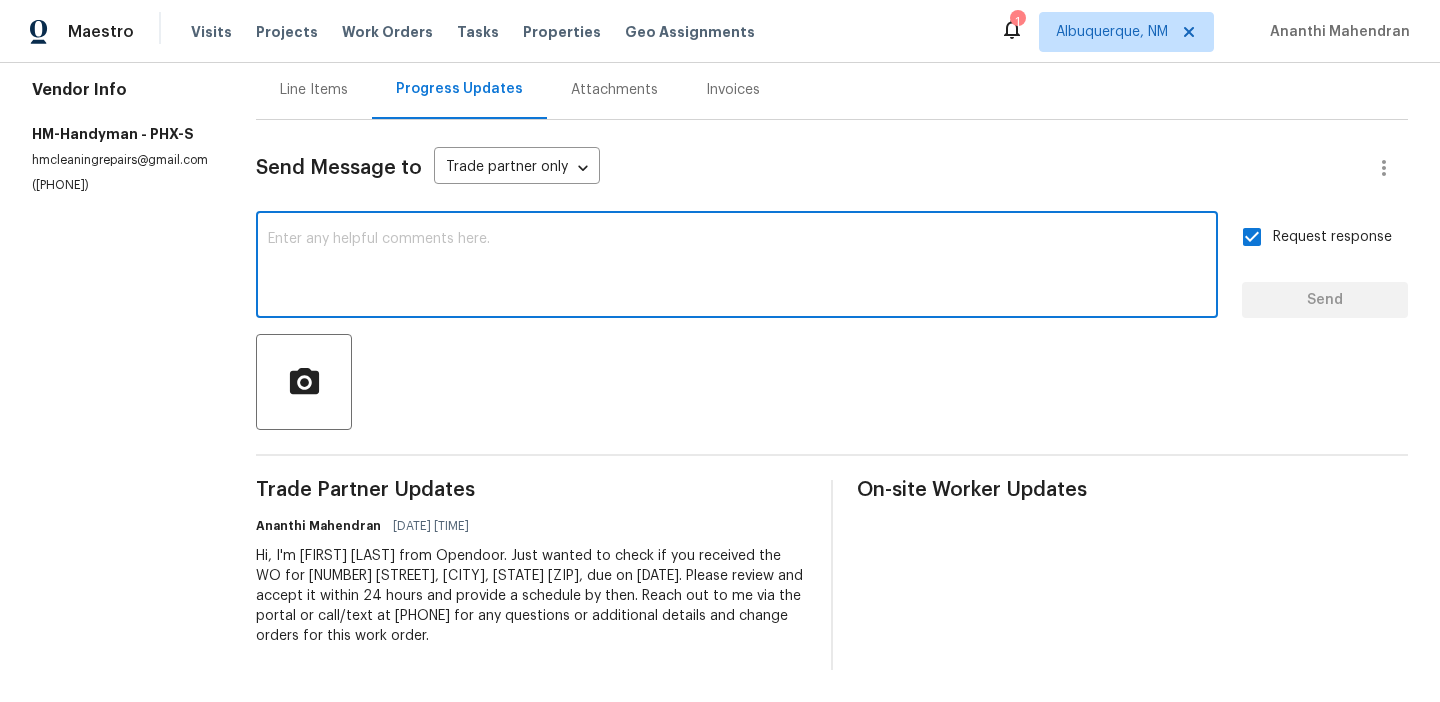 click at bounding box center (737, 267) 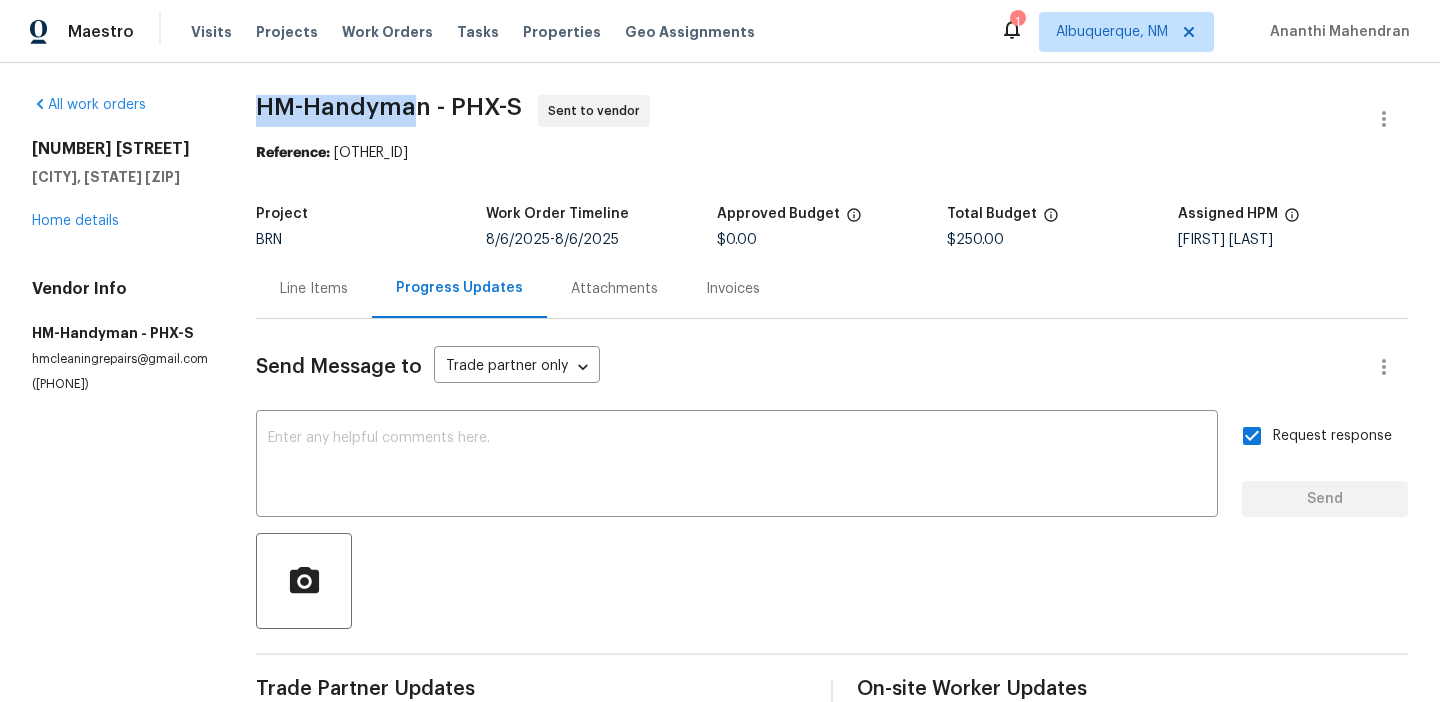 drag, startPoint x: 244, startPoint y: 121, endPoint x: 418, endPoint y: 106, distance: 174.64536 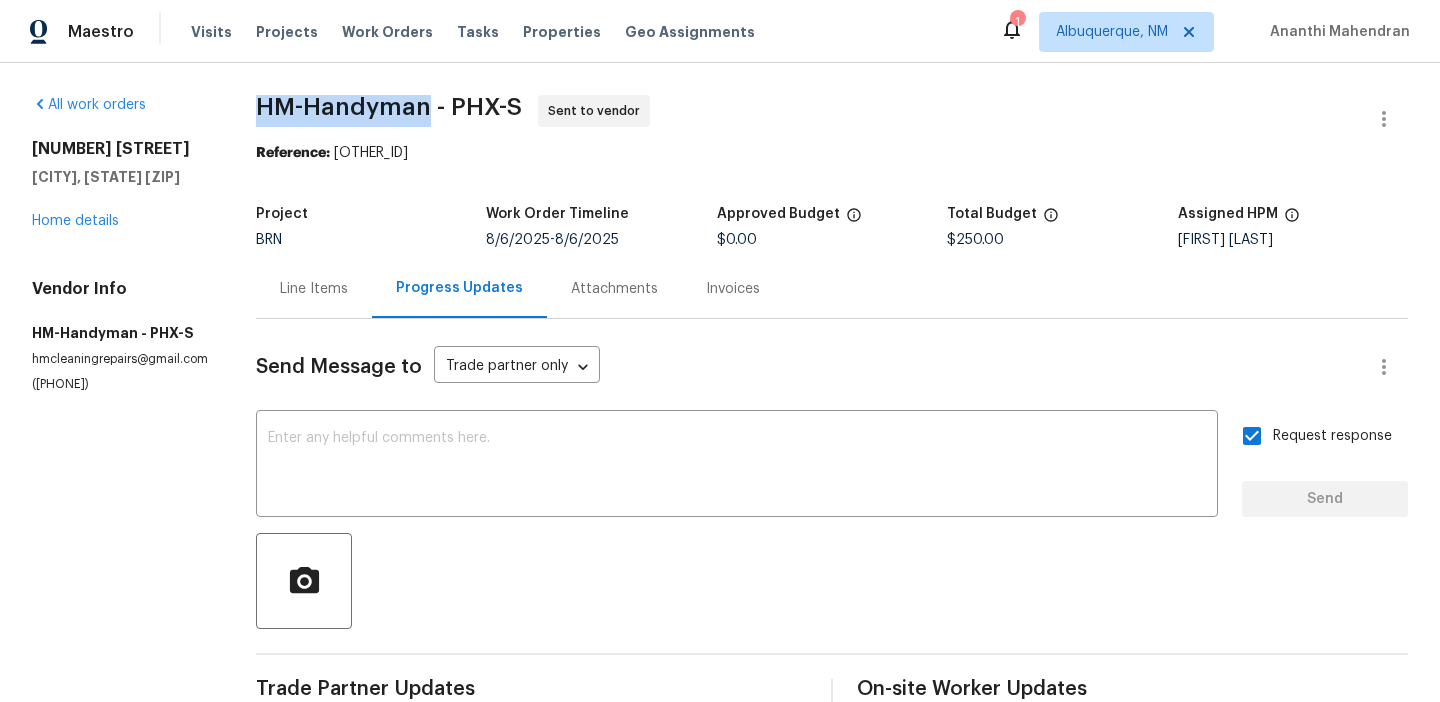 drag, startPoint x: 424, startPoint y: 99, endPoint x: 252, endPoint y: 99, distance: 172 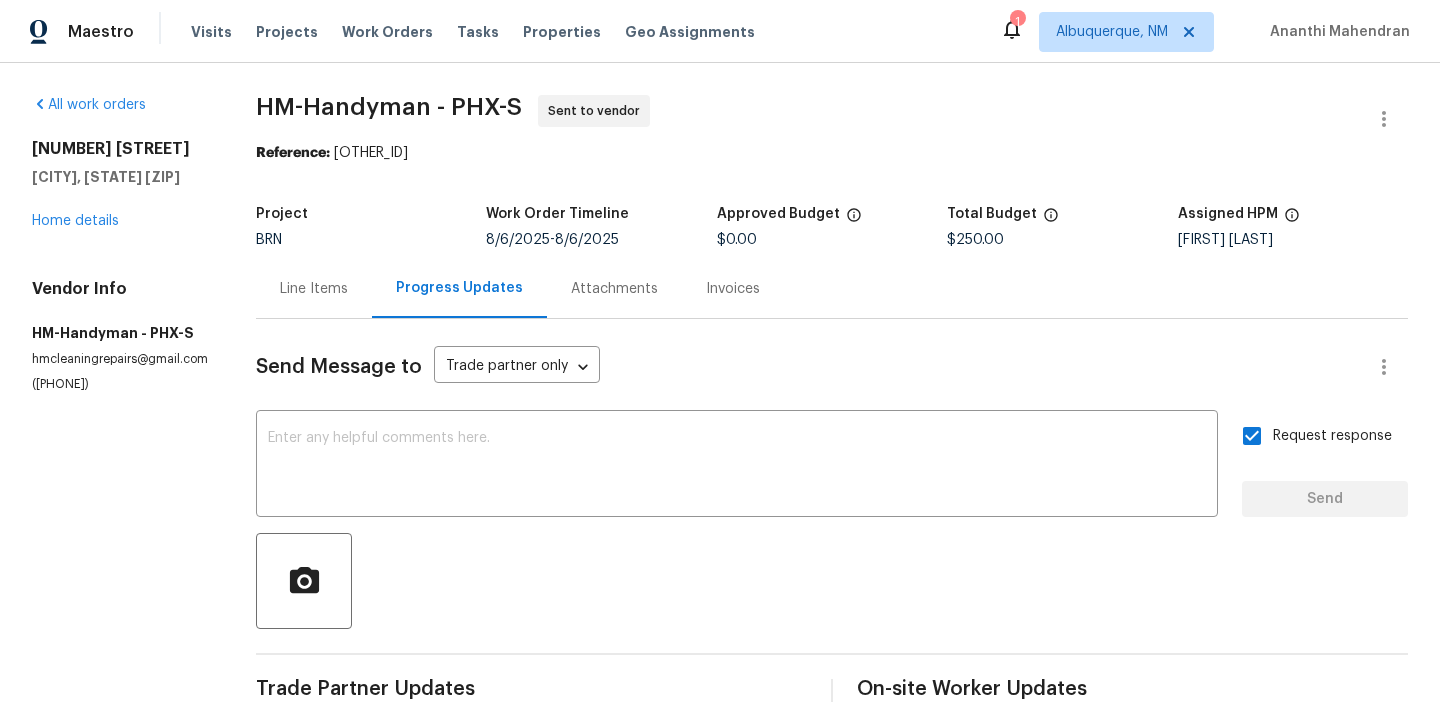 click on "Project BRN   Work Order Timeline 8/6/2025  -  8/6/2025 Approved Budget $0.00 Total Budget $250.00 Assigned HPM Scott Nicol" at bounding box center (832, 227) 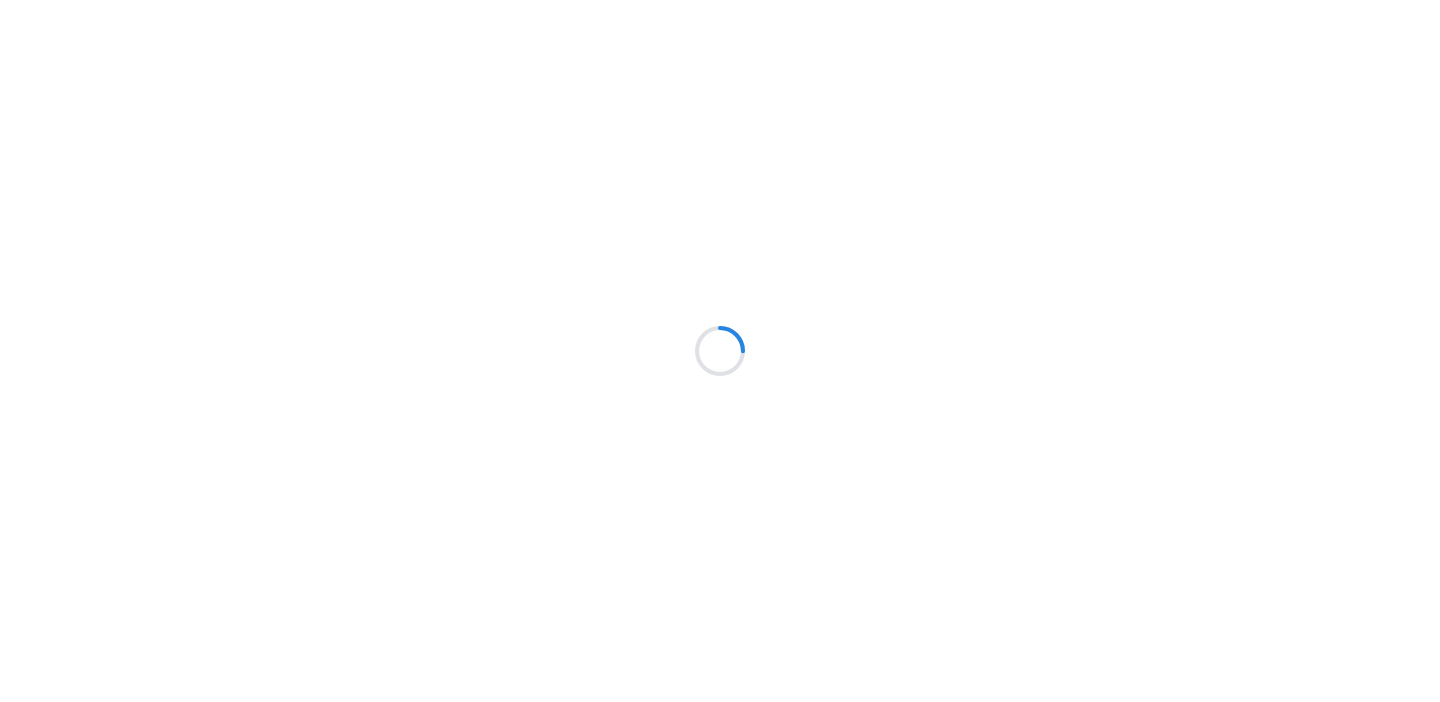scroll, scrollTop: 0, scrollLeft: 0, axis: both 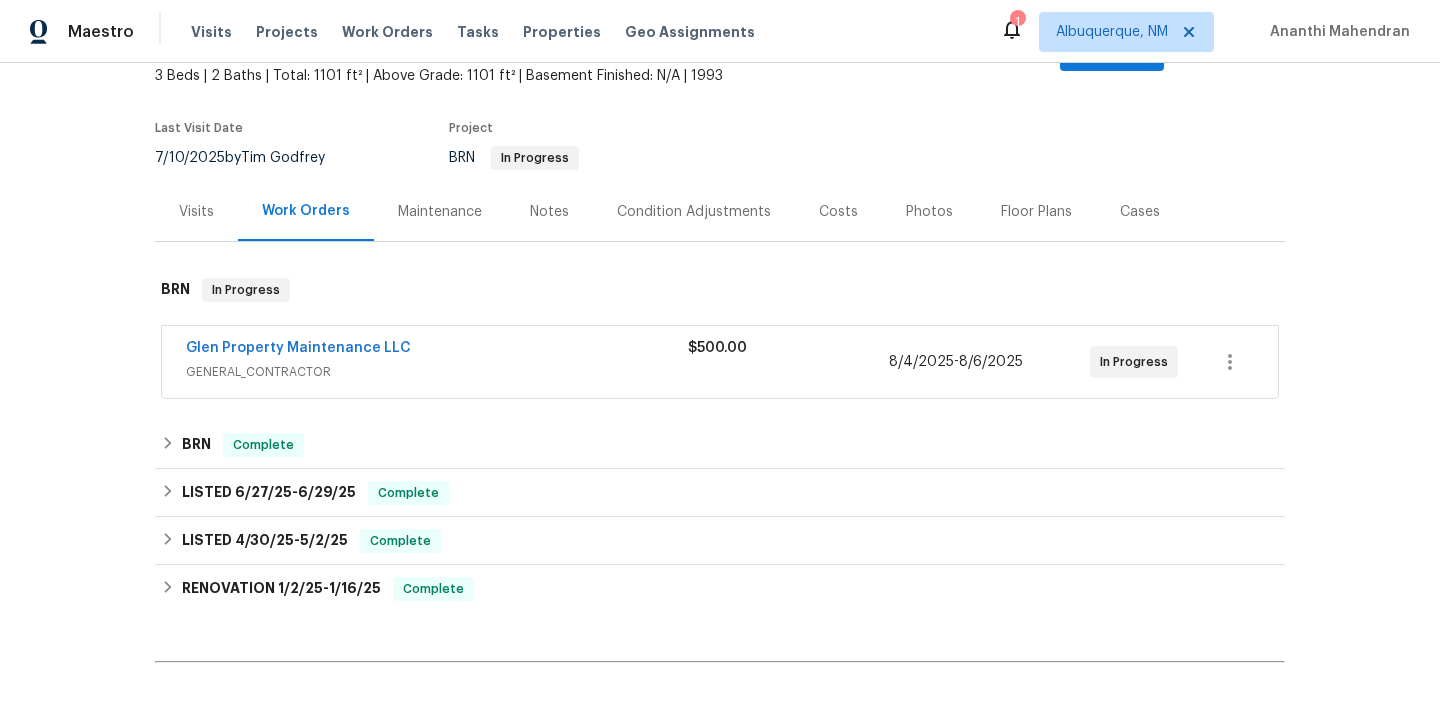 click on "[COMPANY] GENERAL_CONTRACTOR $500.00 [DATE]  -  [DATE] In Progress" at bounding box center [720, 362] 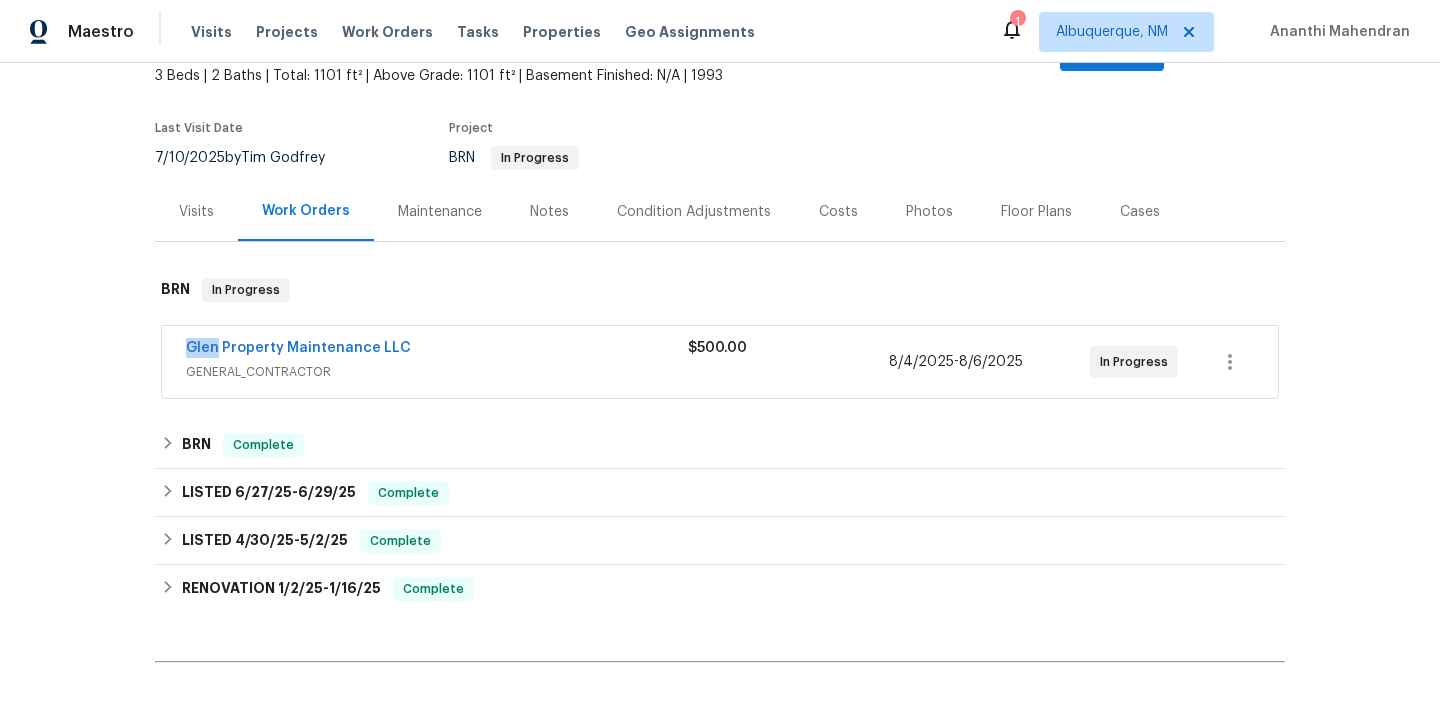 click on "[COMPANY] GENERAL_CONTRACTOR $500.00 [DATE]  -  [DATE] In Progress" at bounding box center [720, 362] 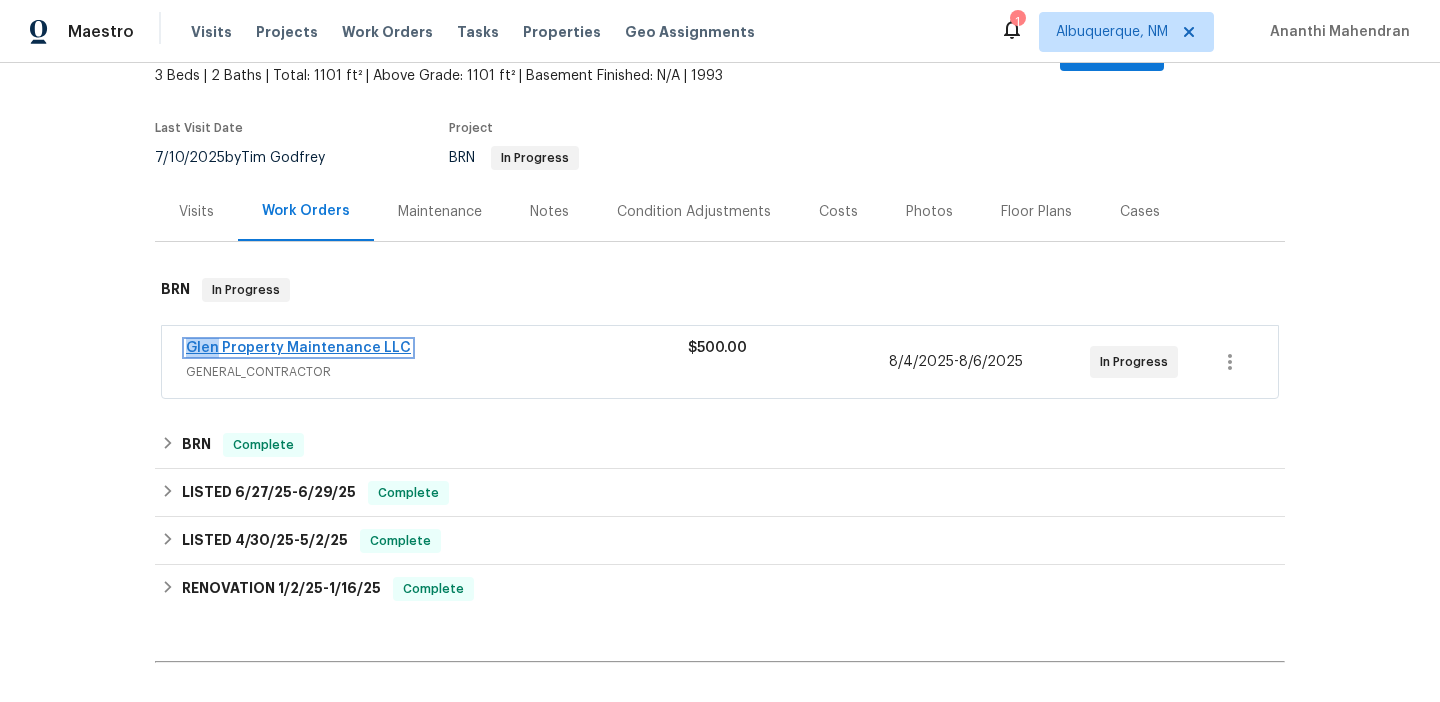click on "Glen Property Maintenance LLC" at bounding box center [298, 348] 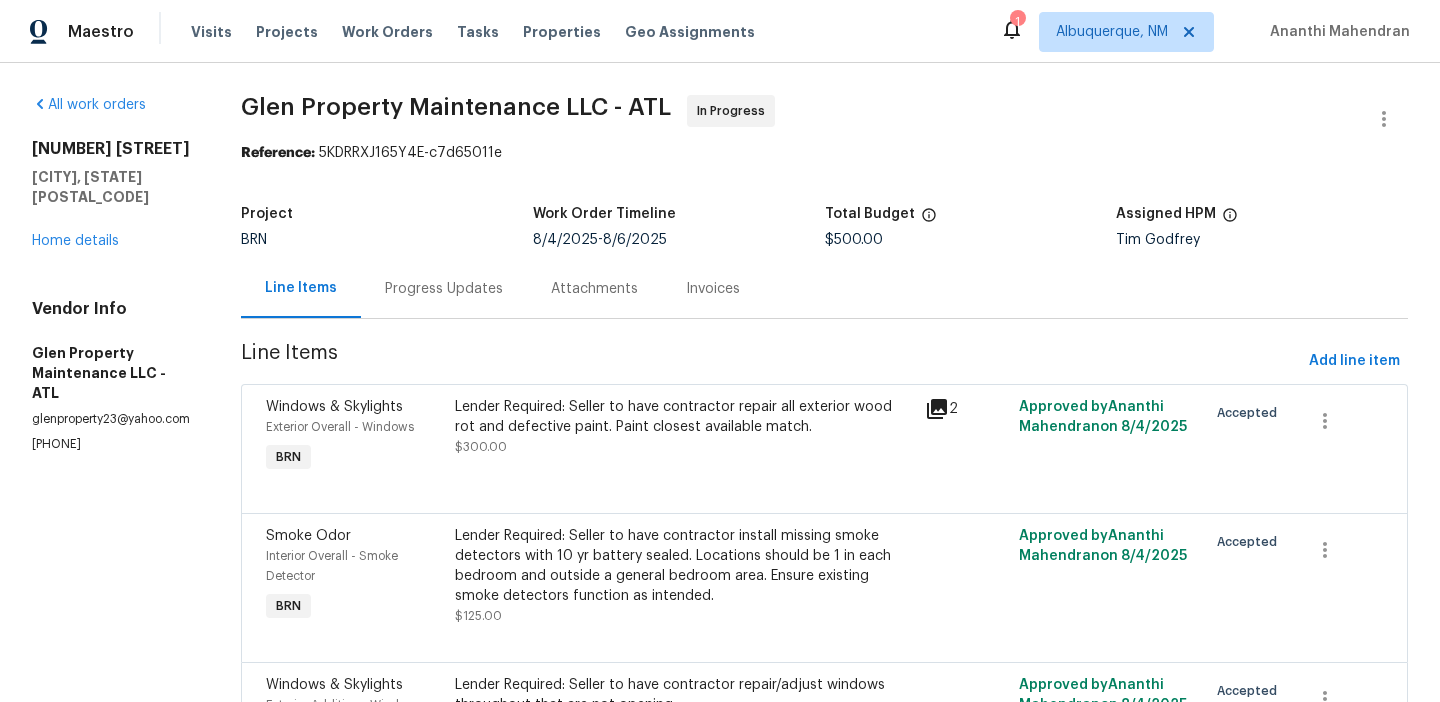 scroll, scrollTop: 148, scrollLeft: 0, axis: vertical 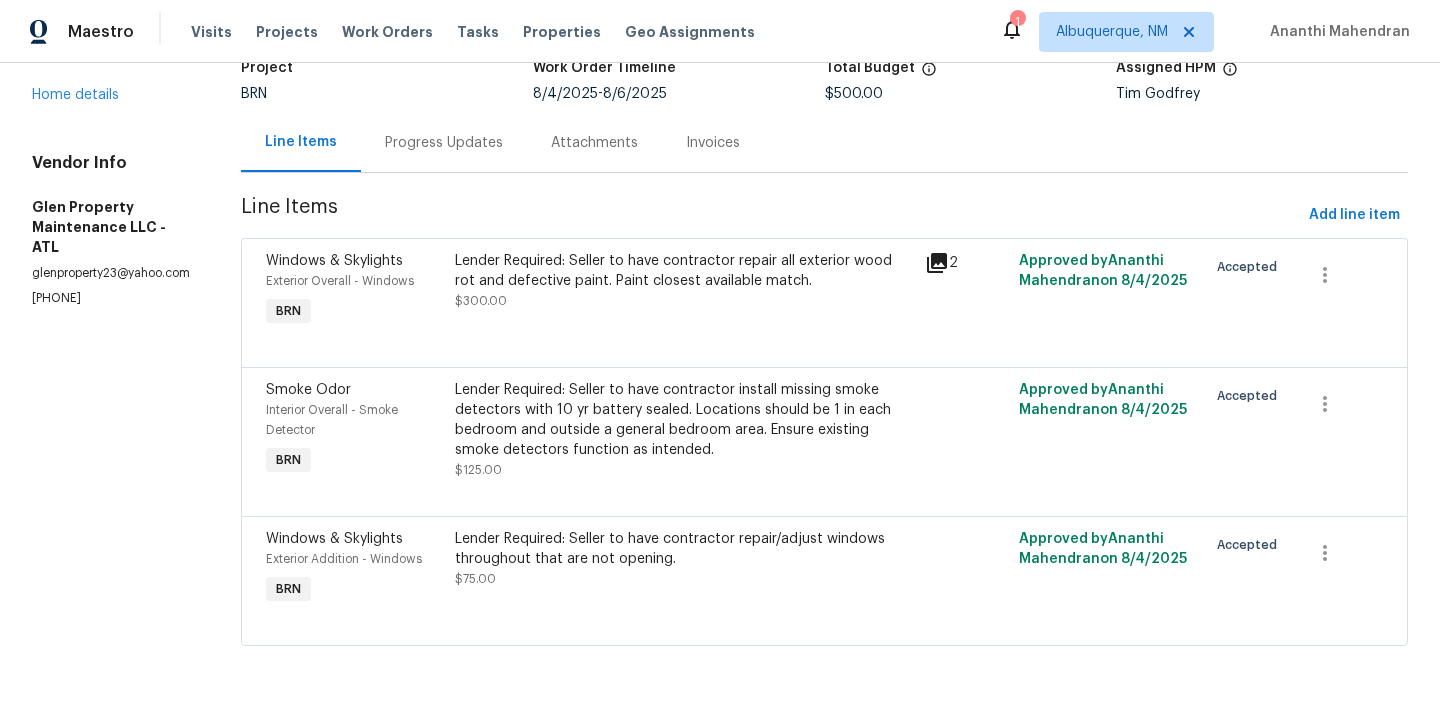 click on "Progress Updates" at bounding box center (444, 143) 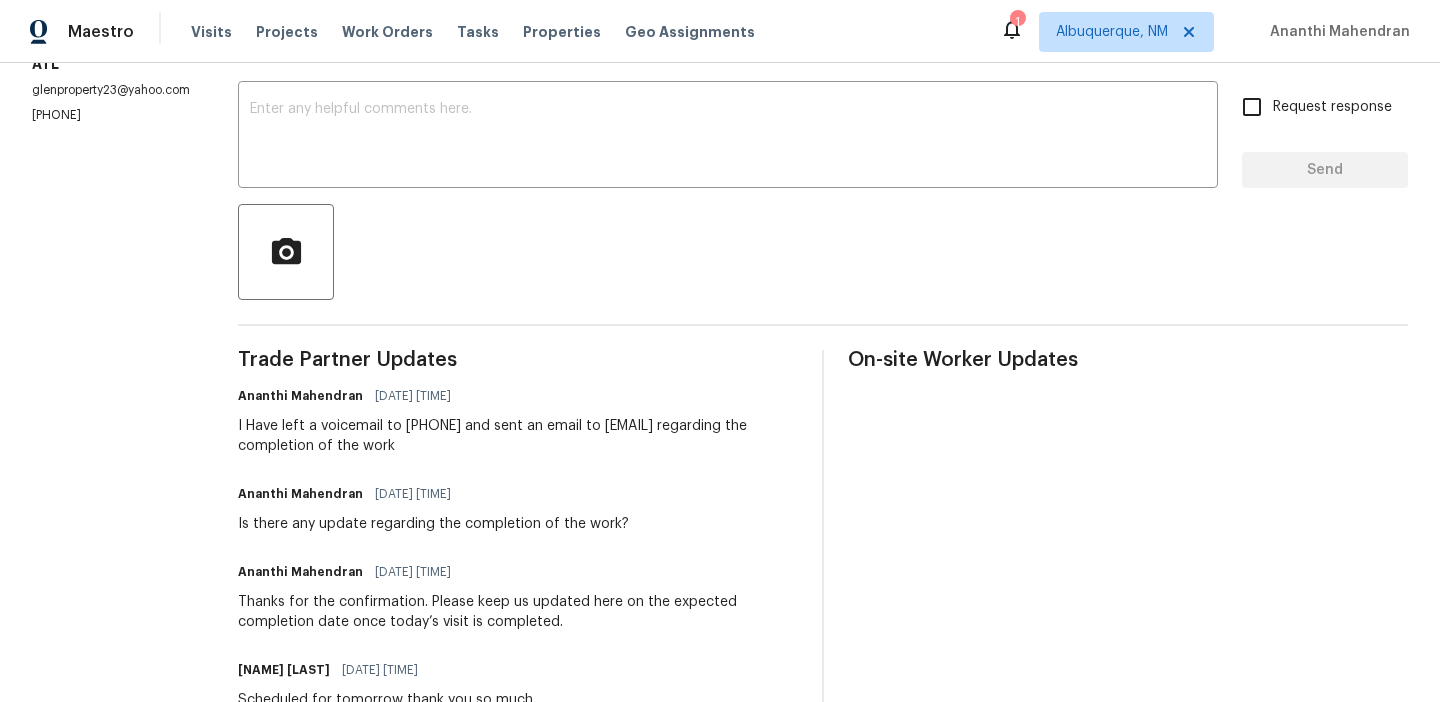 scroll, scrollTop: 0, scrollLeft: 0, axis: both 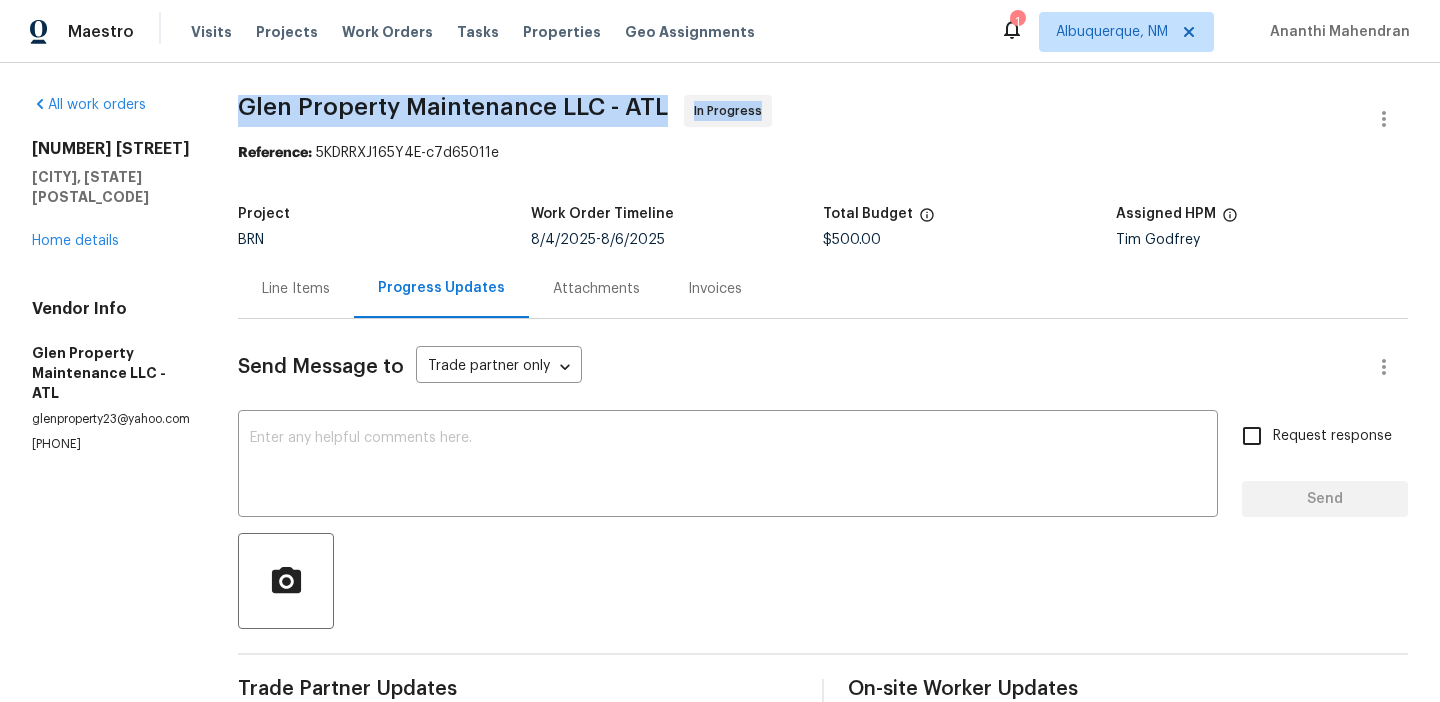 drag, startPoint x: 223, startPoint y: 132, endPoint x: 351, endPoint y: 84, distance: 136.70406 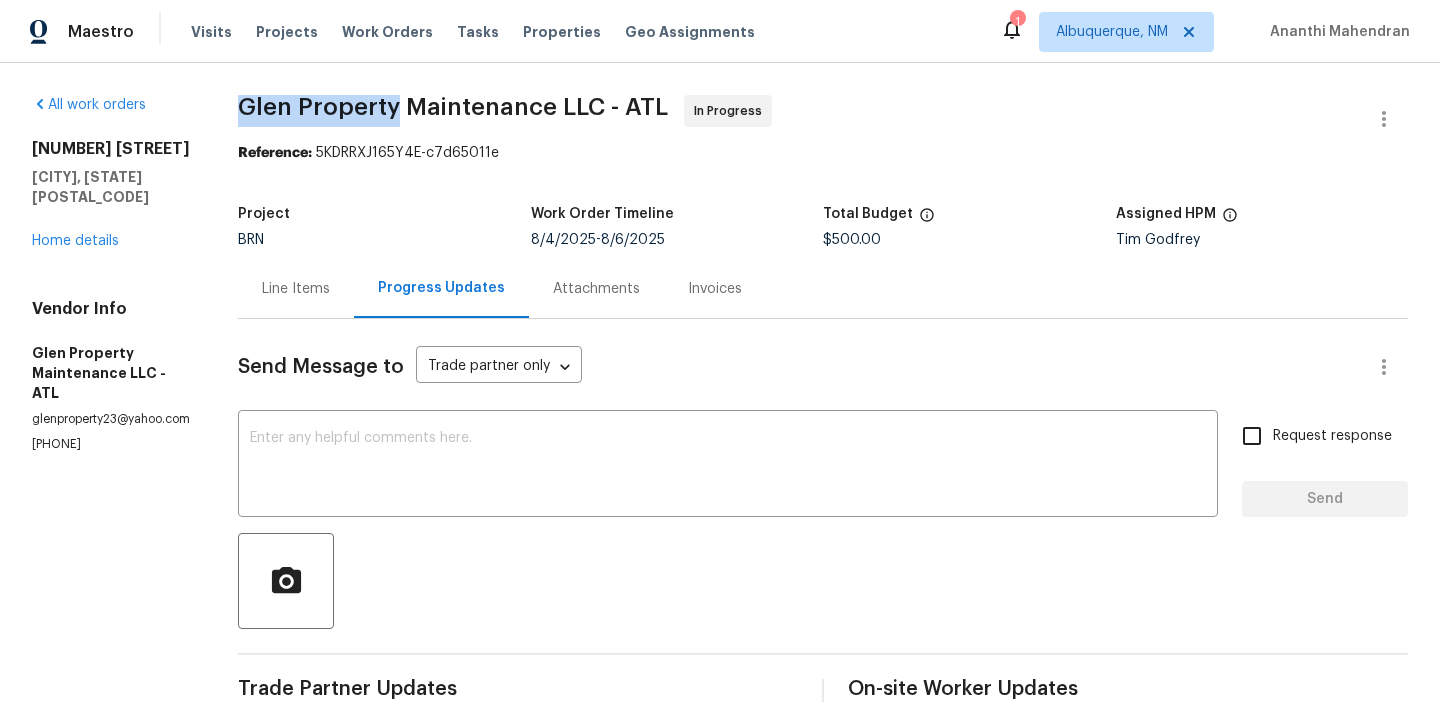 drag, startPoint x: 242, startPoint y: 95, endPoint x: 398, endPoint y: 95, distance: 156 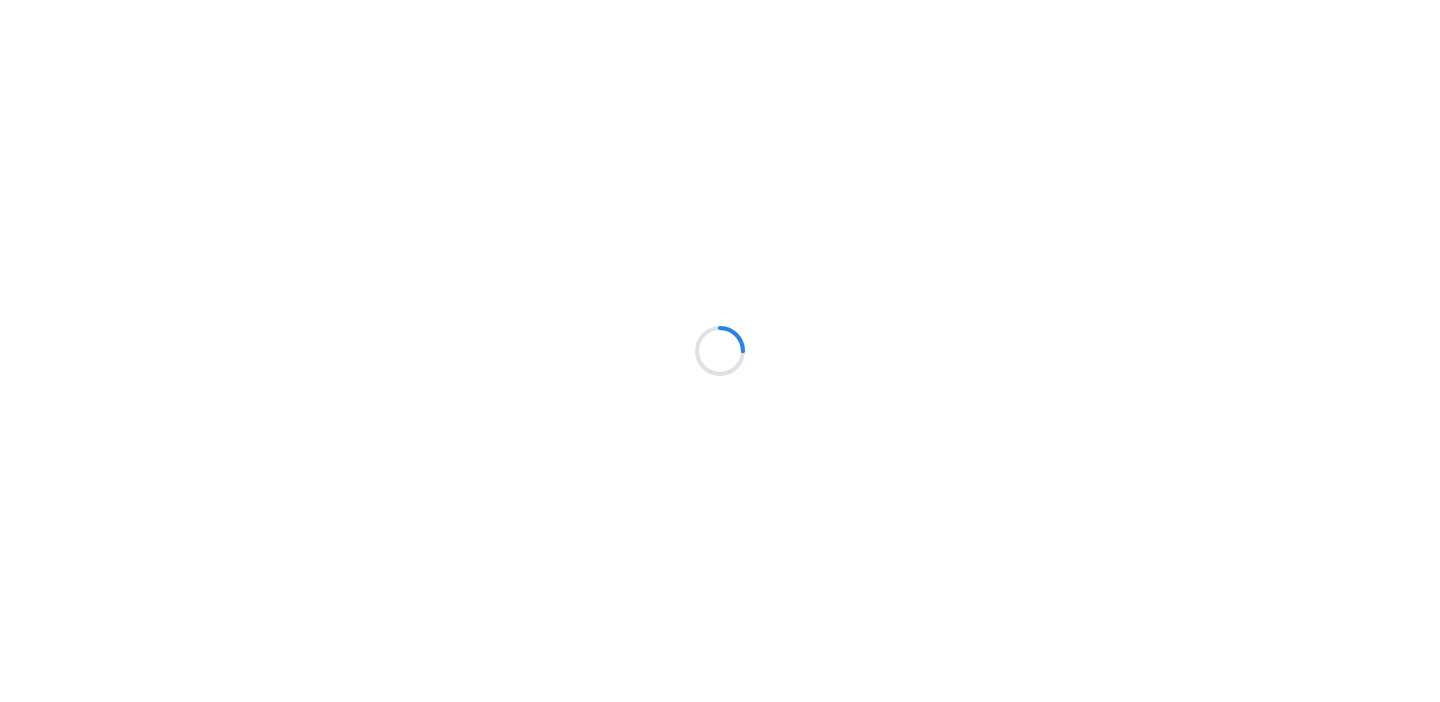 scroll, scrollTop: 0, scrollLeft: 0, axis: both 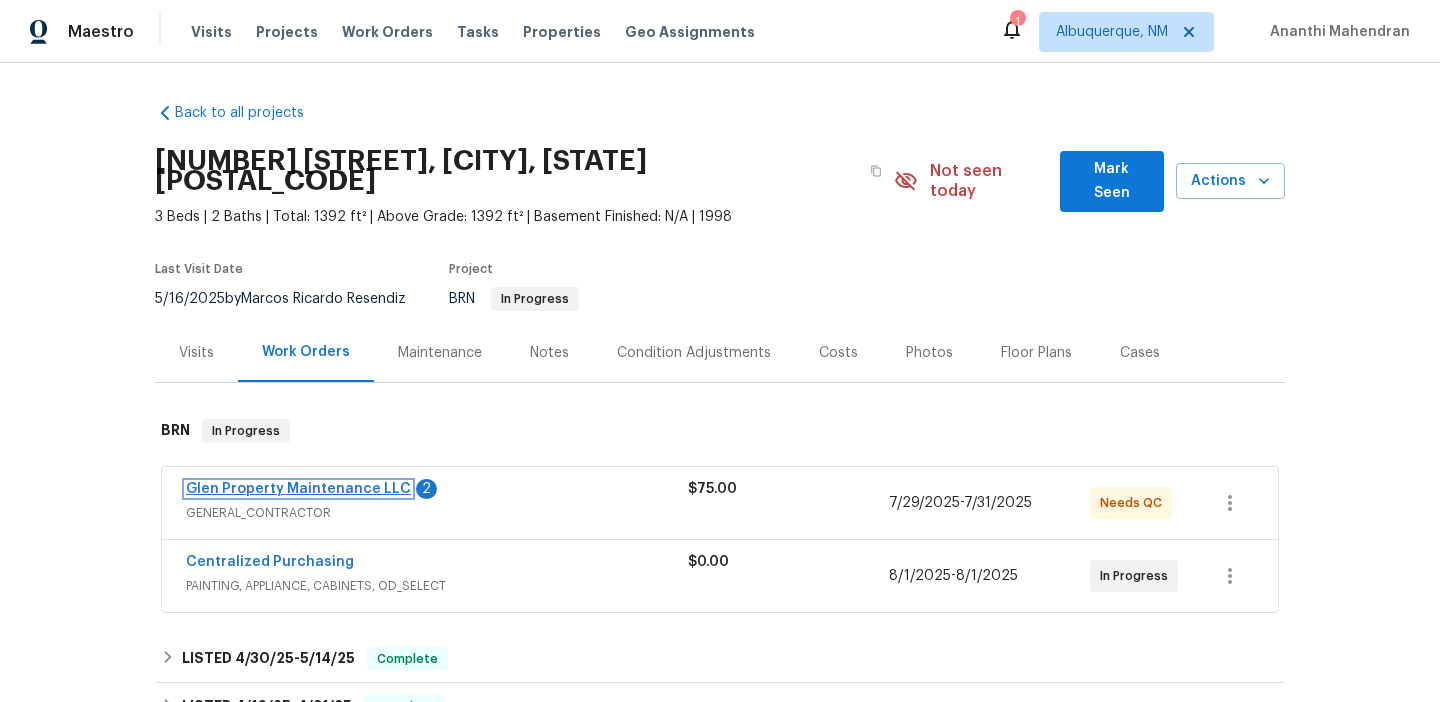 click on "Glen Property Maintenance LLC" at bounding box center (298, 489) 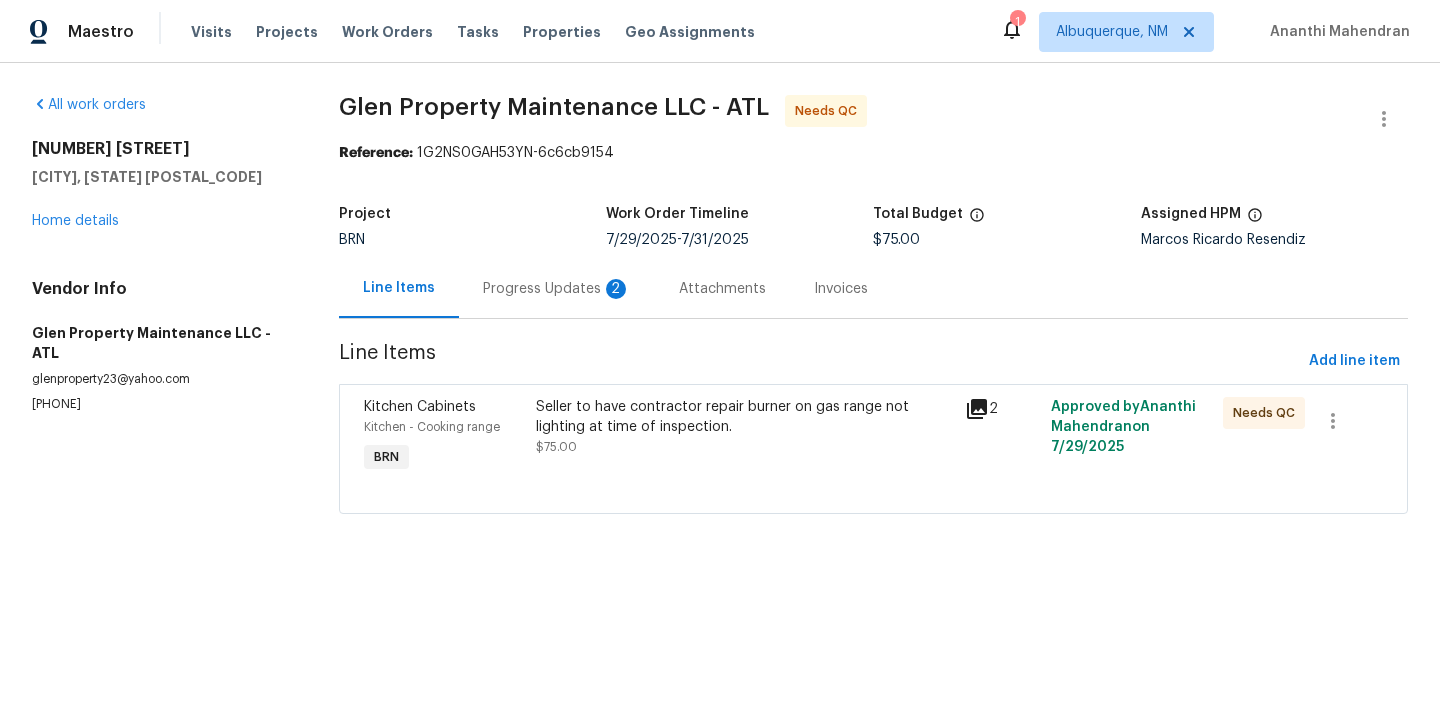 click on "Seller to have contractor repair burner on gas range not lighting at time of inspection." at bounding box center [745, 417] 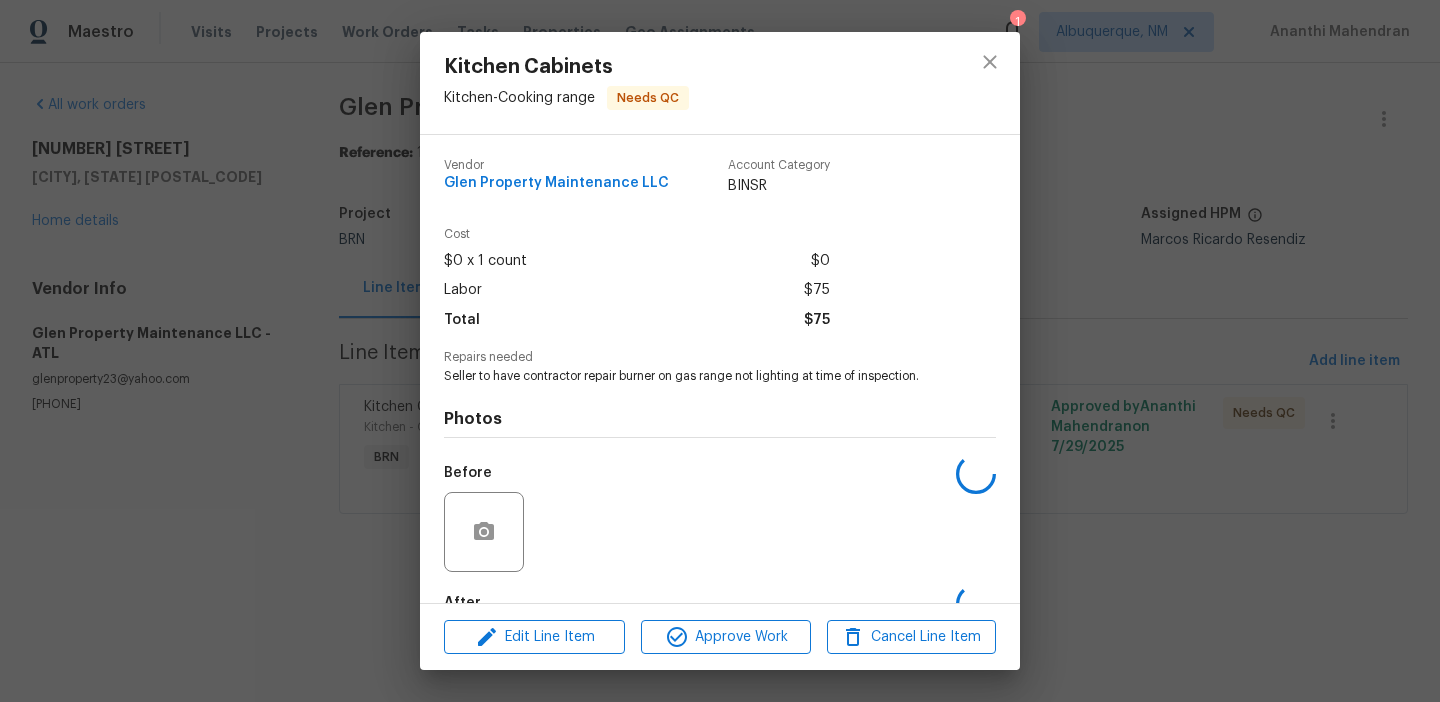 scroll, scrollTop: 119, scrollLeft: 0, axis: vertical 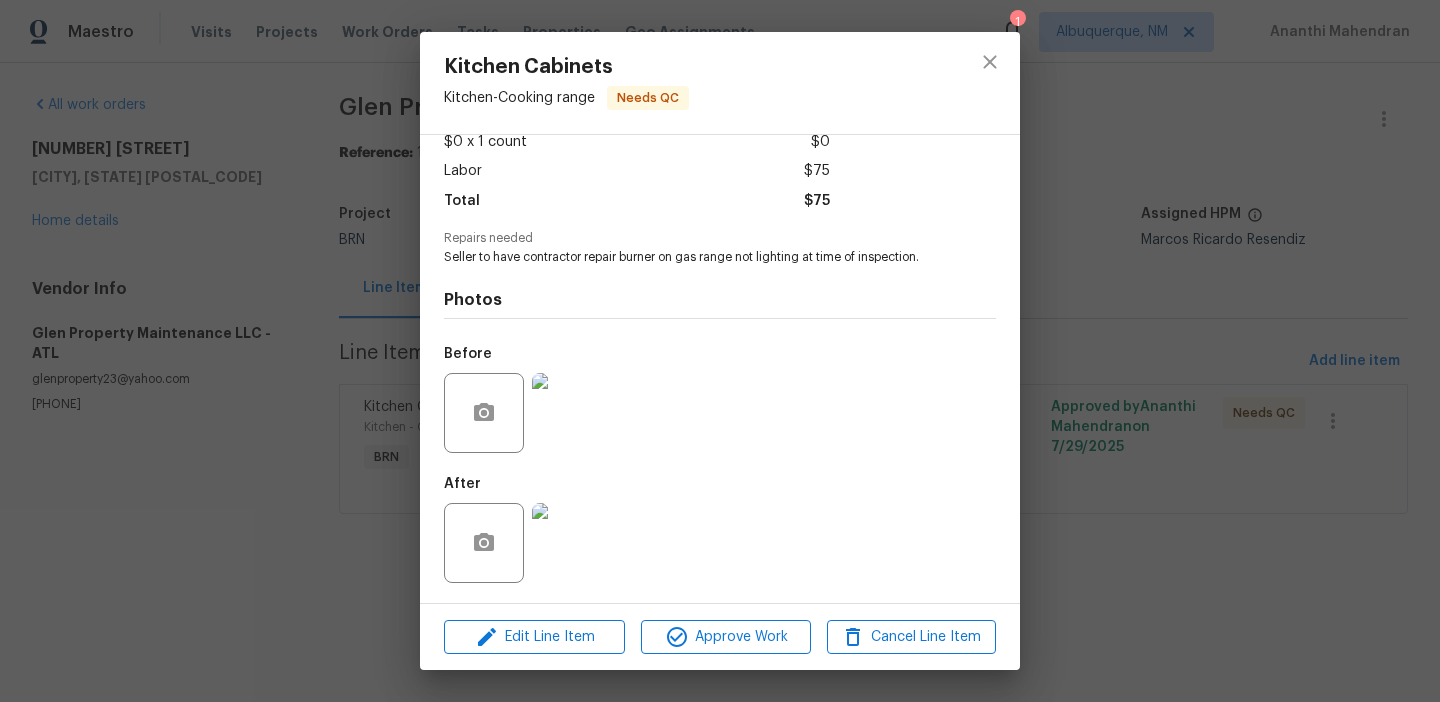 click on "Kitchen Cabinets Kitchen  -  Cooking range Needs QC Vendor Glen Property Maintenance LLC Account Category BINSR Cost $0 x 1 count $0 Labor $75 Total $75 Repairs needed Seller to have contractor repair burner on gas range not lighting at time of inspection. Photos Before After  Edit Line Item  Approve Work  Cancel Line Item" at bounding box center [720, 351] 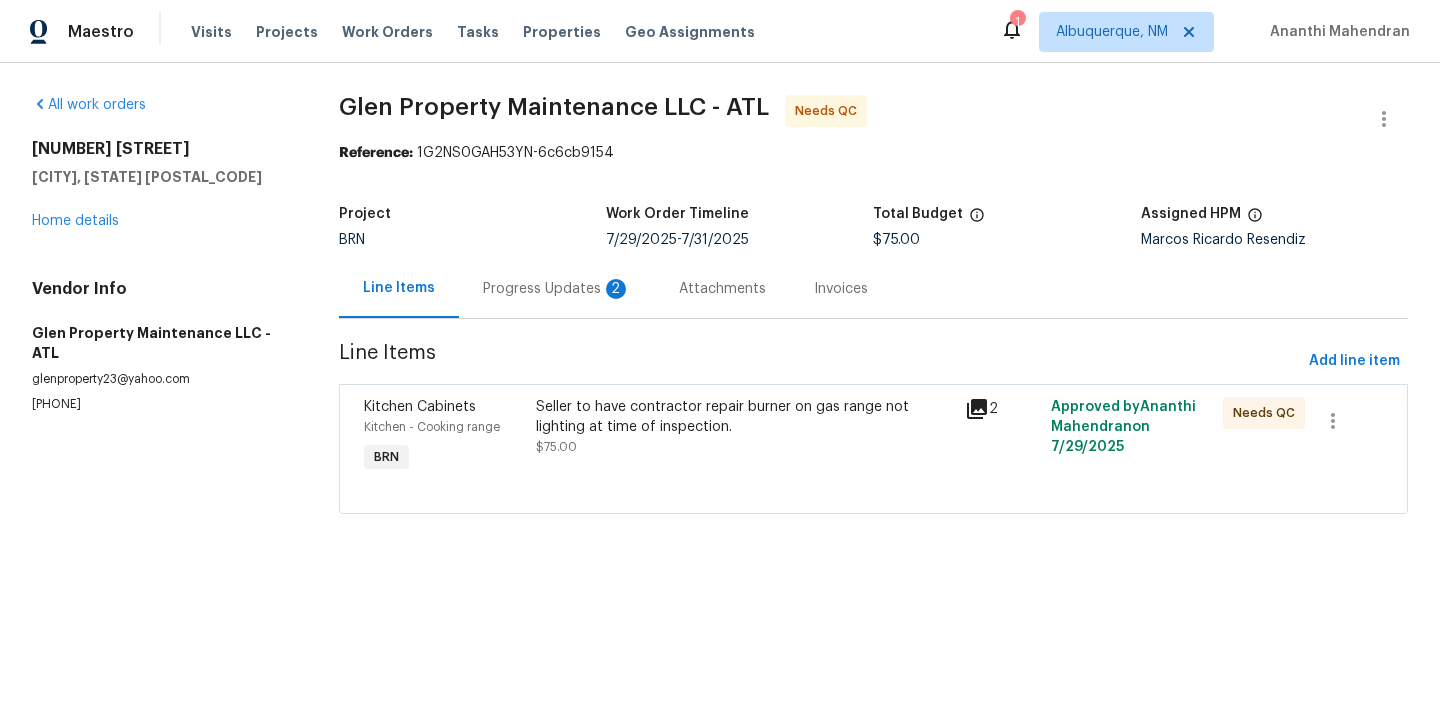 click on "Project BRN   Work Order Timeline 7/29/2025  -  7/31/2025 Total Budget $75.00 Assigned HPM Marcos Ricardo Resendiz" at bounding box center (873, 227) 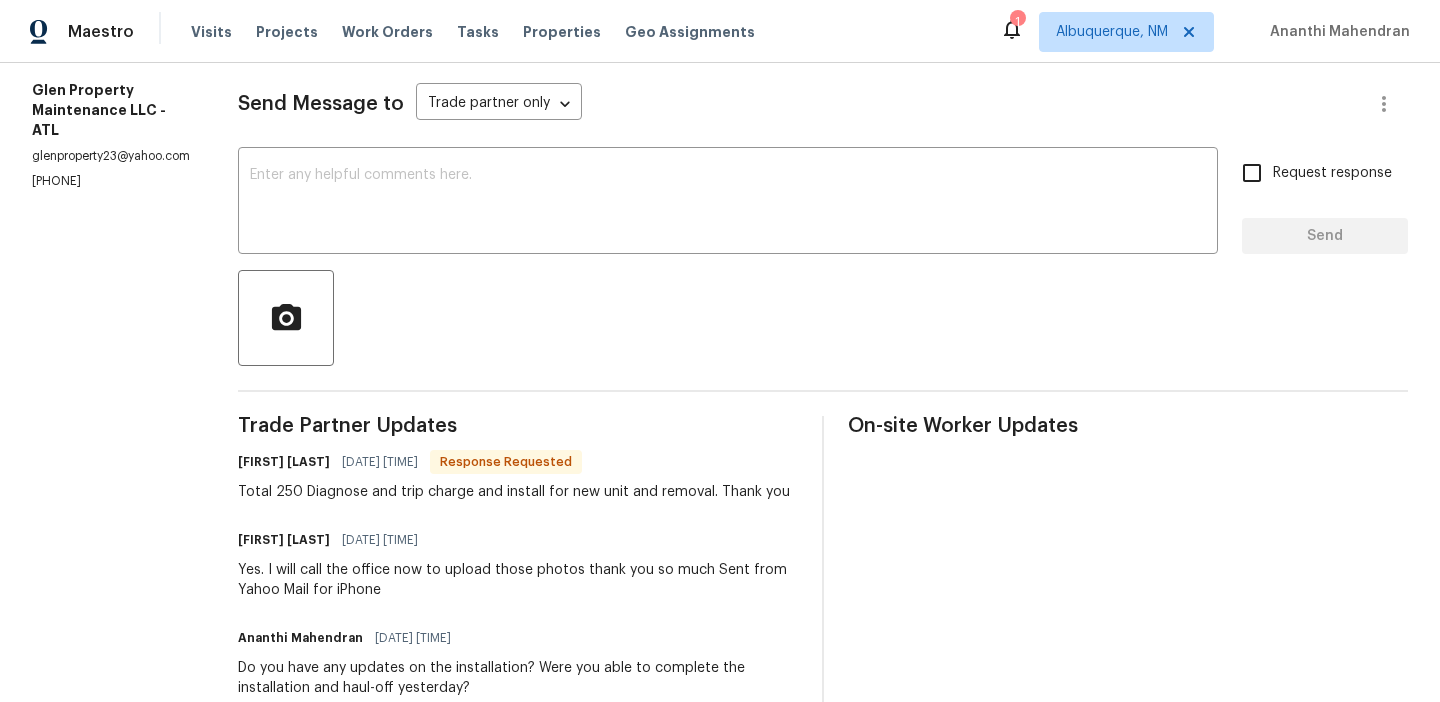 scroll, scrollTop: 0, scrollLeft: 0, axis: both 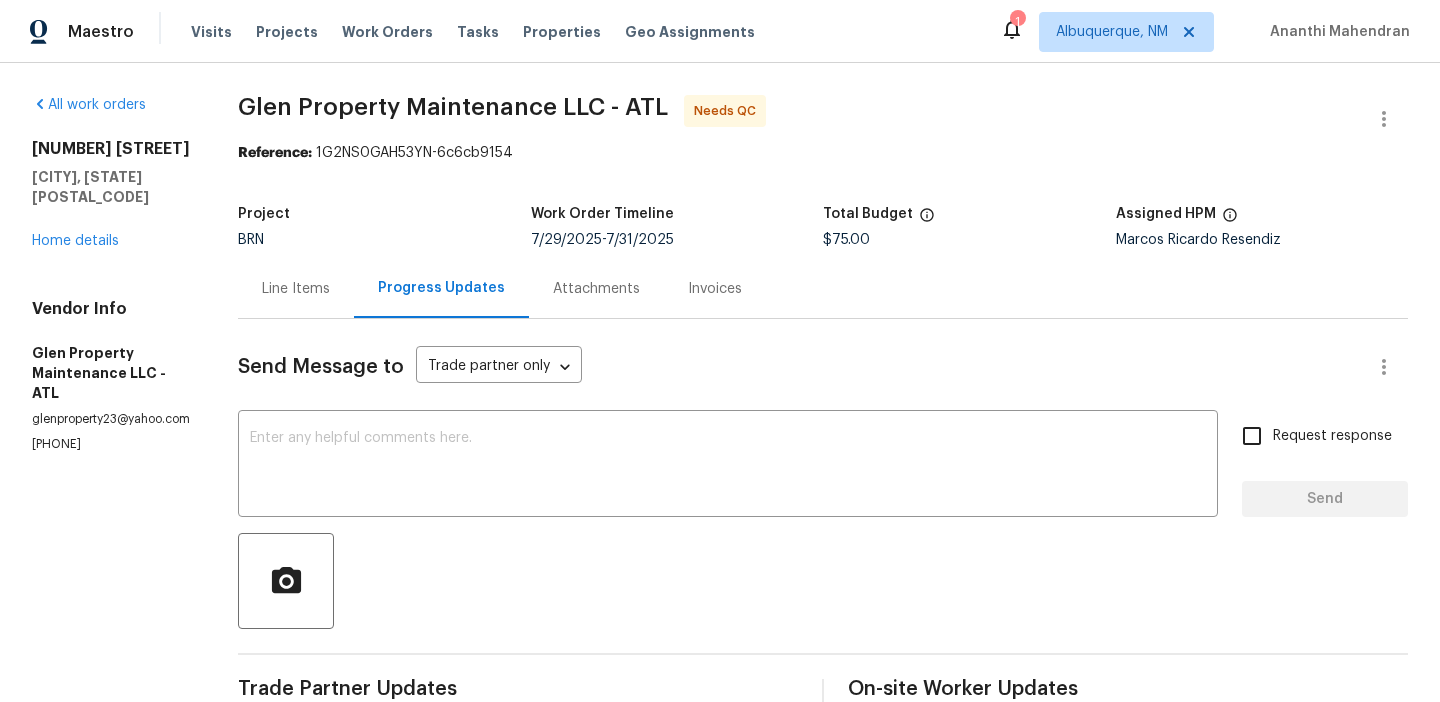 click on "Line Items" at bounding box center (296, 289) 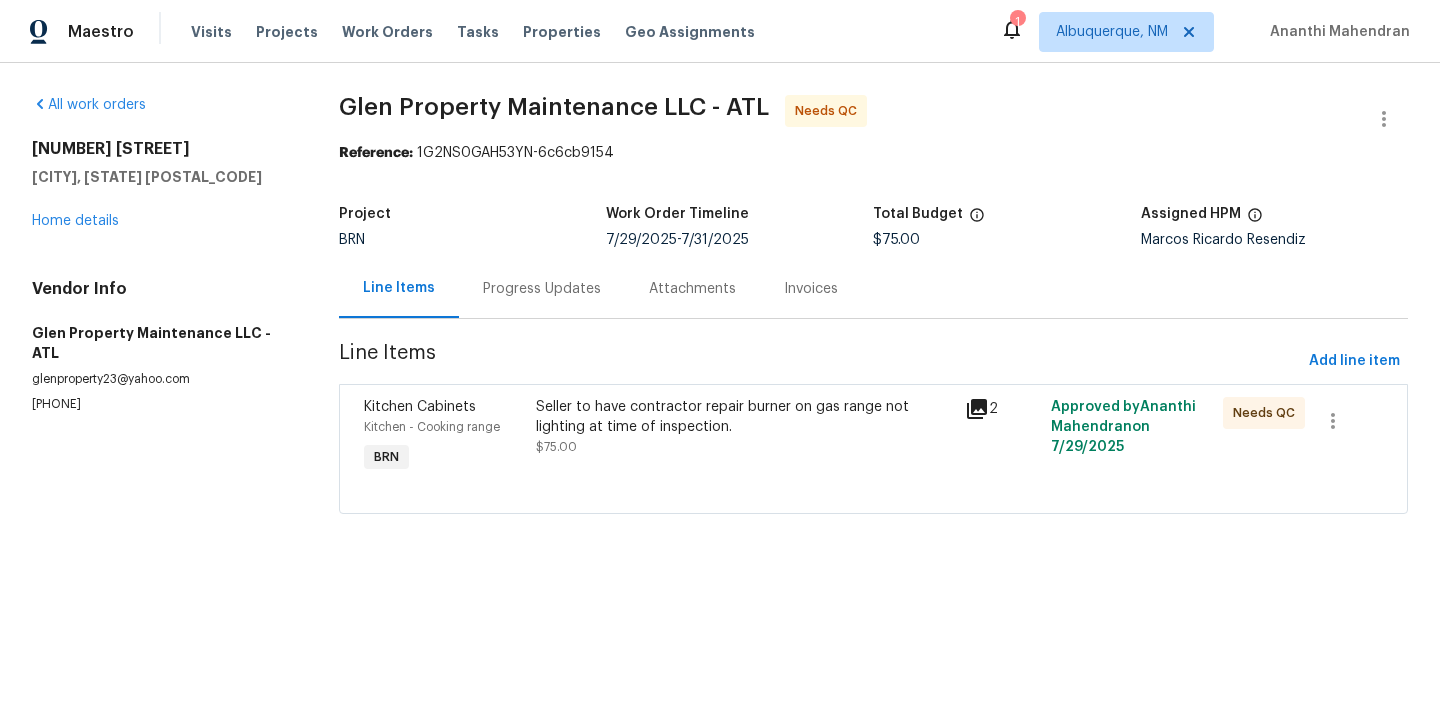 click on "Seller to have contractor repair burner on gas range not lighting at time of inspection. $75.00" at bounding box center (745, 437) 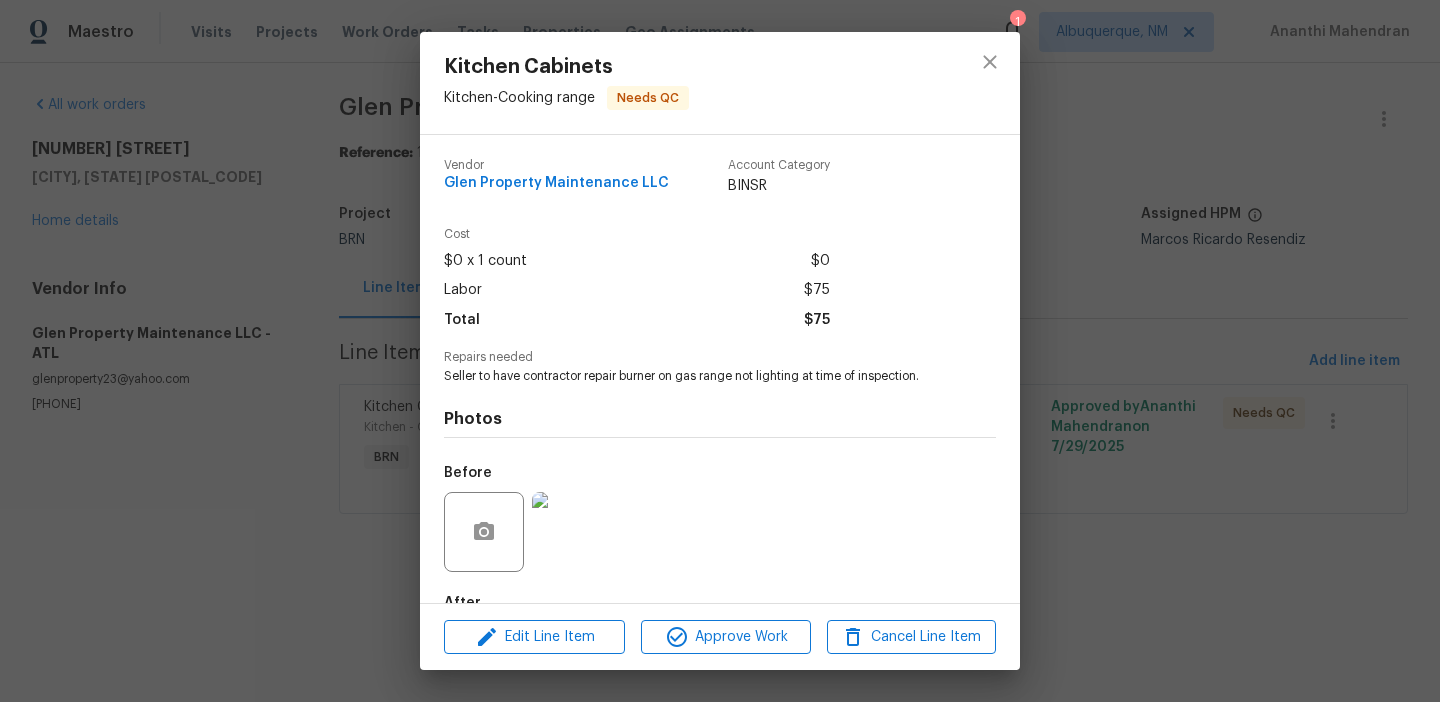 scroll, scrollTop: 119, scrollLeft: 0, axis: vertical 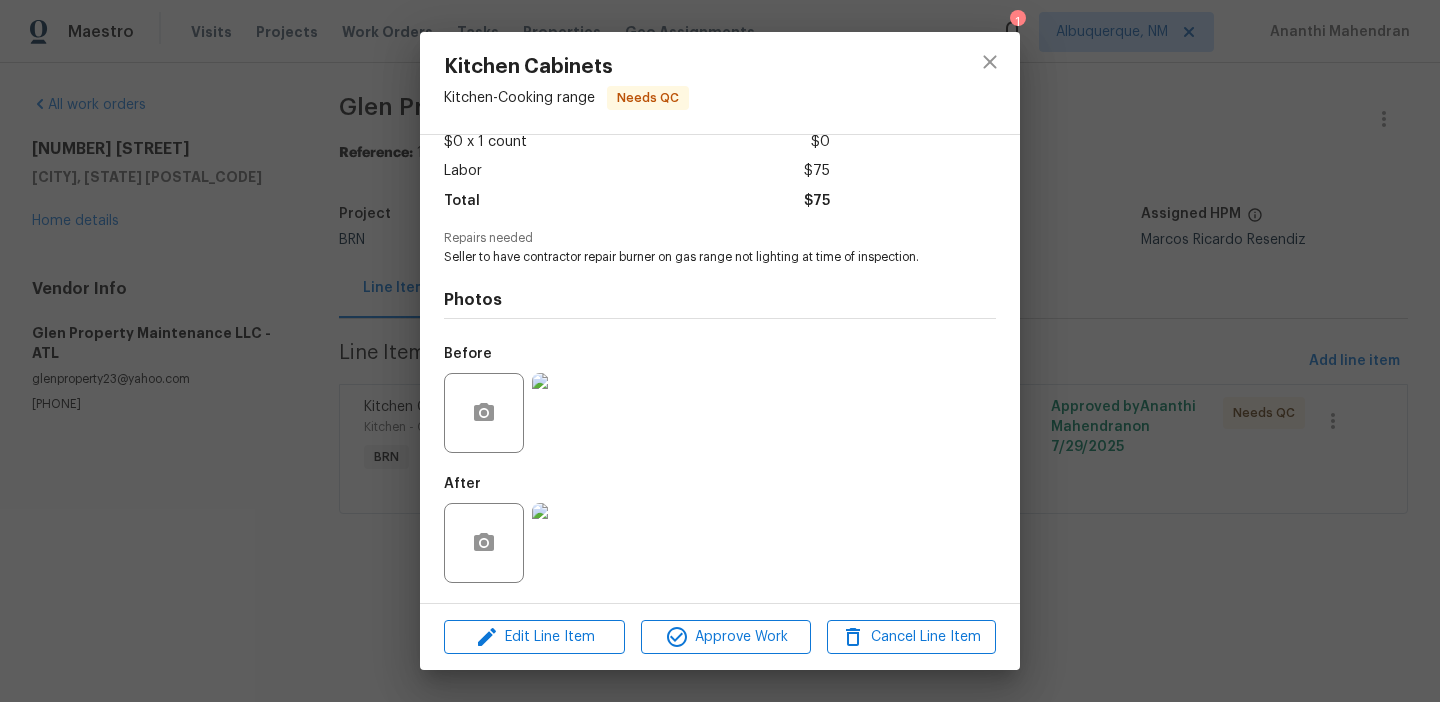 click at bounding box center [572, 413] 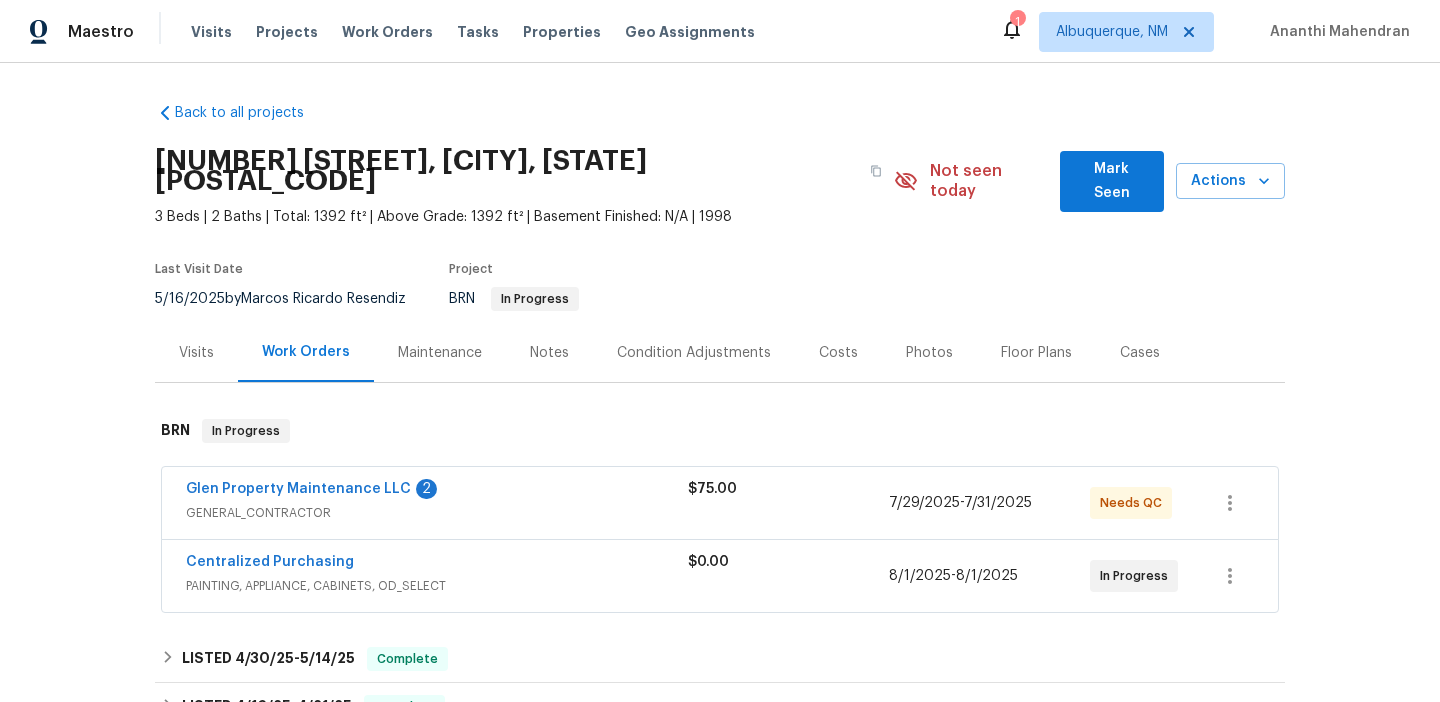 scroll, scrollTop: 0, scrollLeft: 0, axis: both 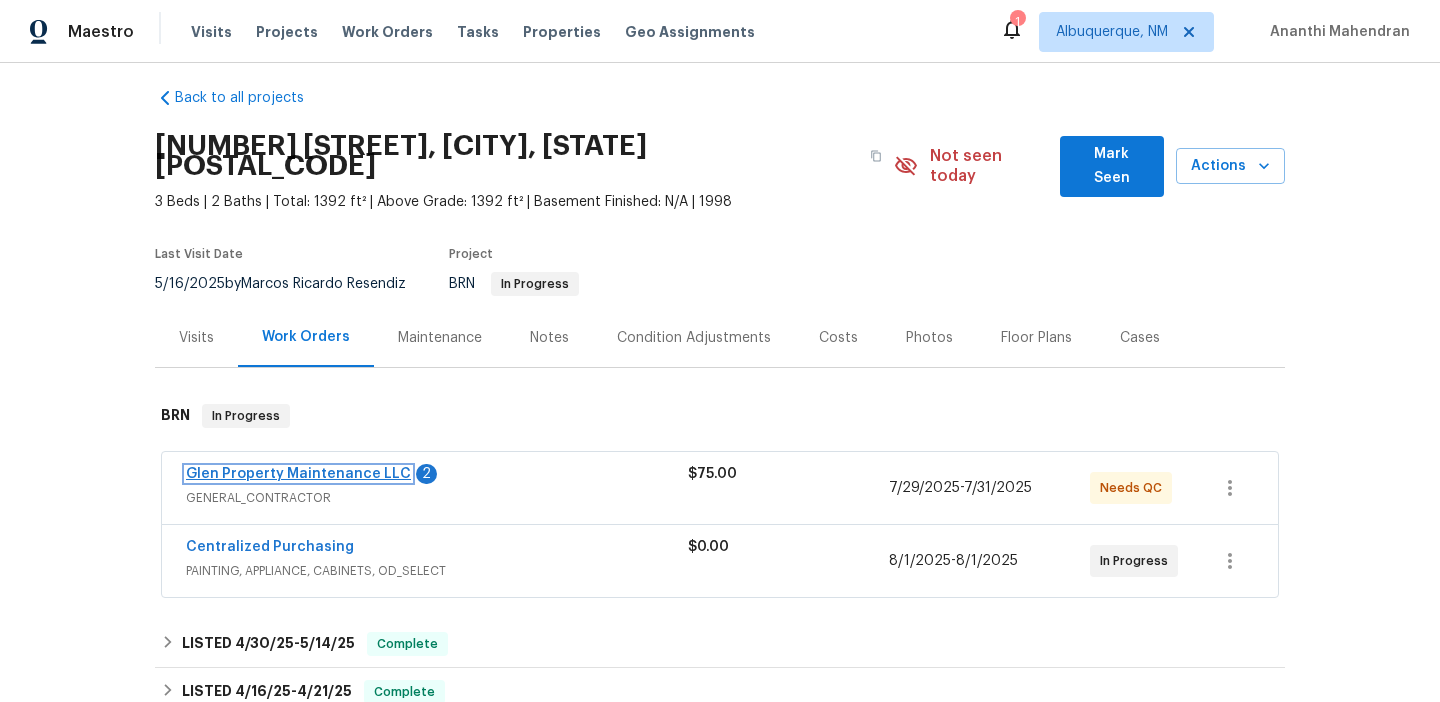 click on "Glen Property Maintenance LLC" at bounding box center (298, 474) 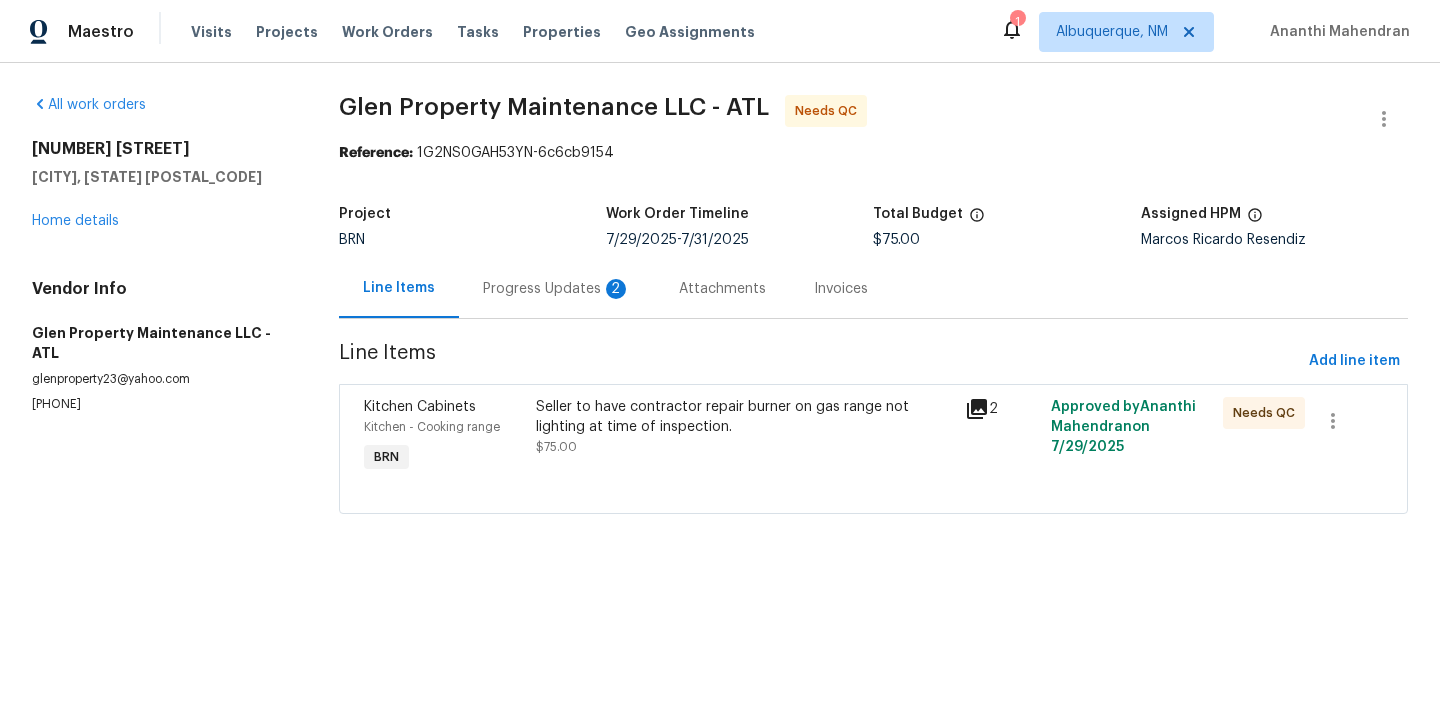 click on "Seller to have contractor repair burner on gas range not lighting at time of inspection. $75.00" at bounding box center [745, 437] 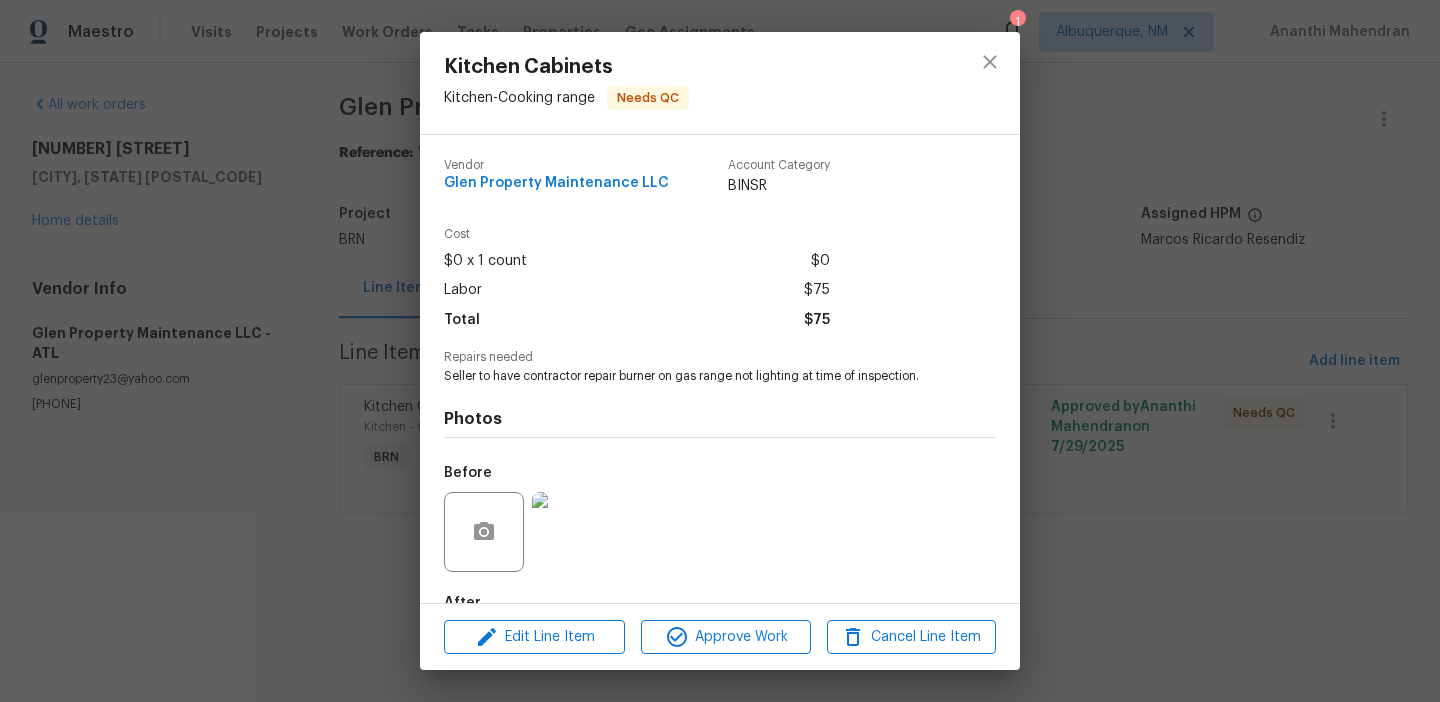 scroll, scrollTop: 119, scrollLeft: 0, axis: vertical 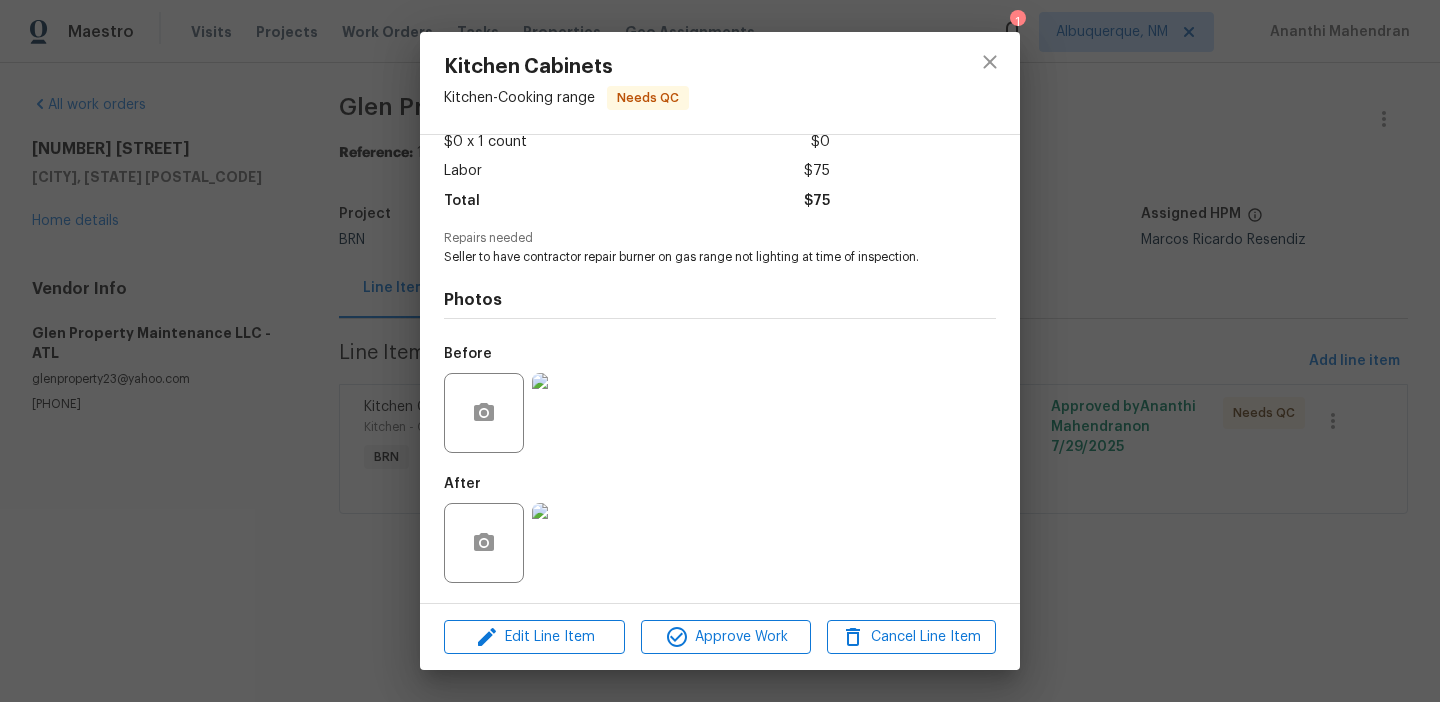 click at bounding box center [572, 543] 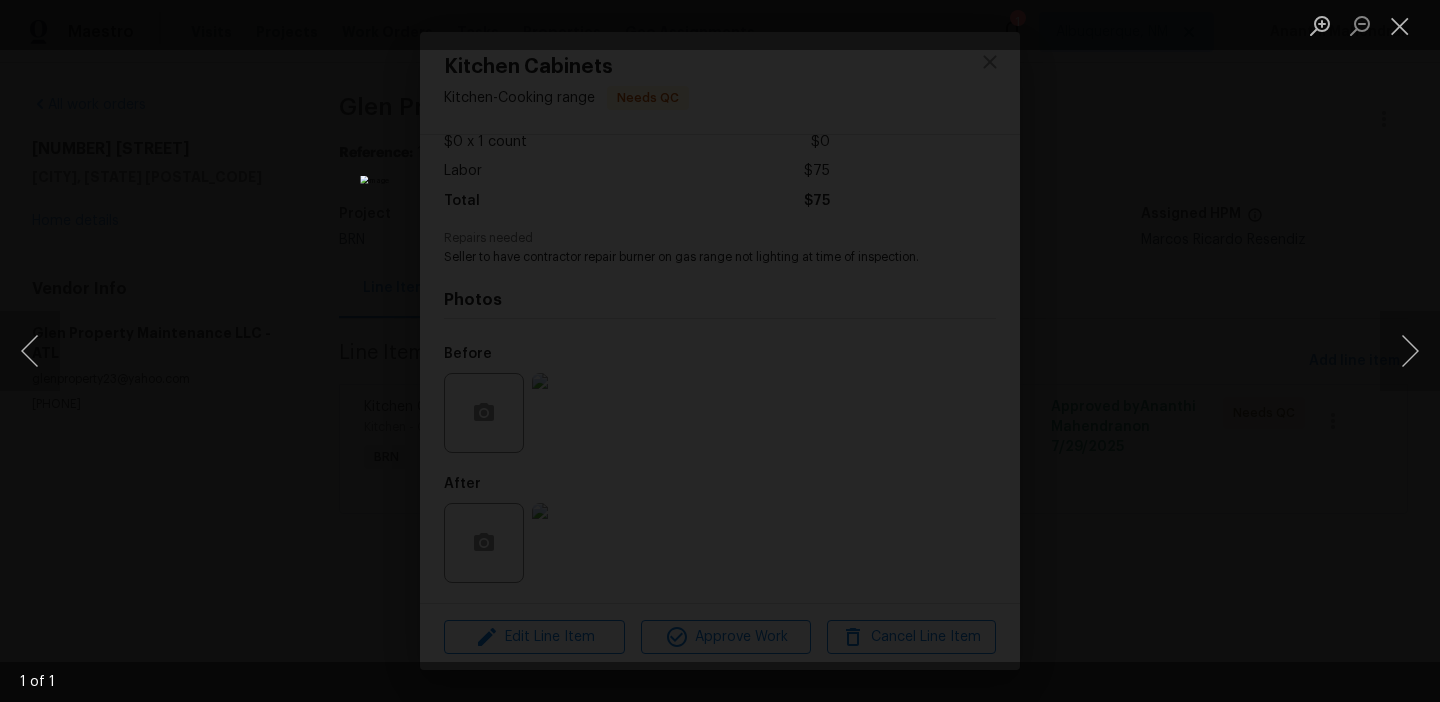 click at bounding box center (719, 351) 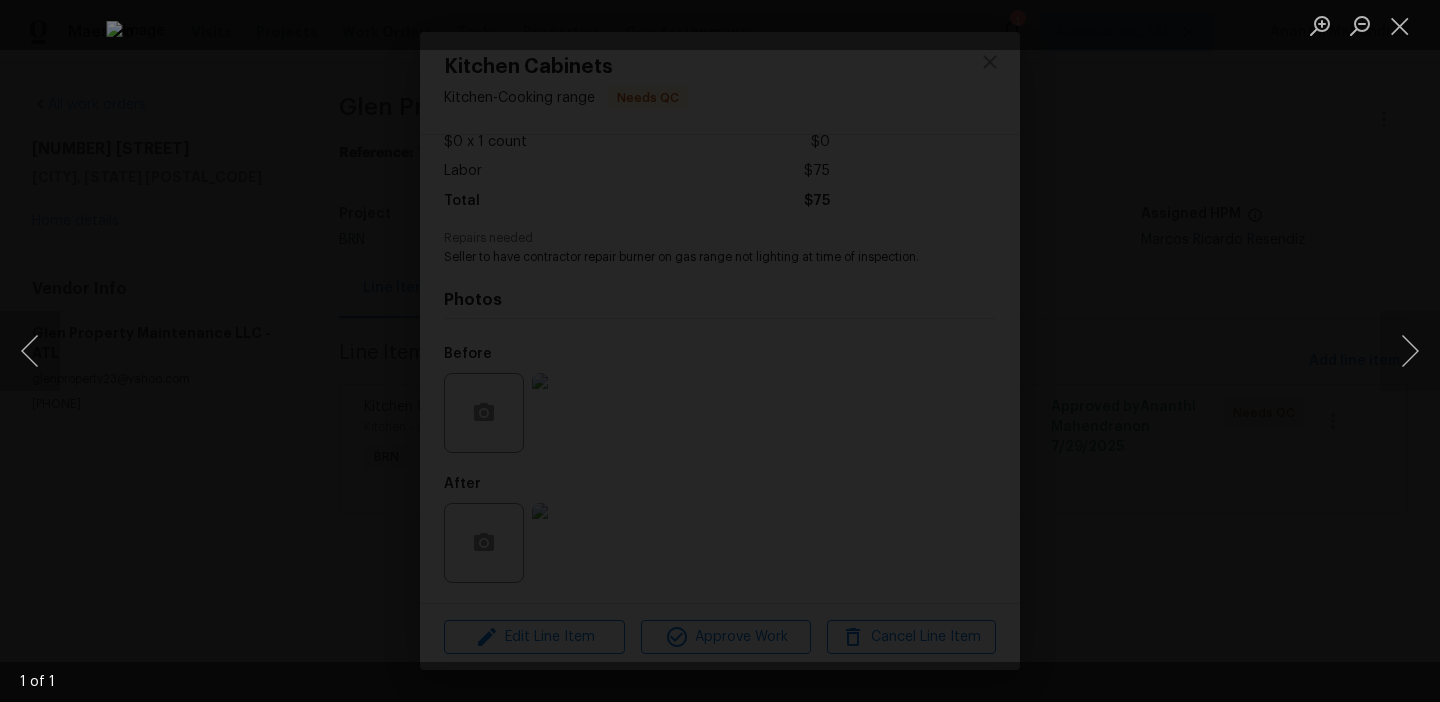 click at bounding box center [720, 351] 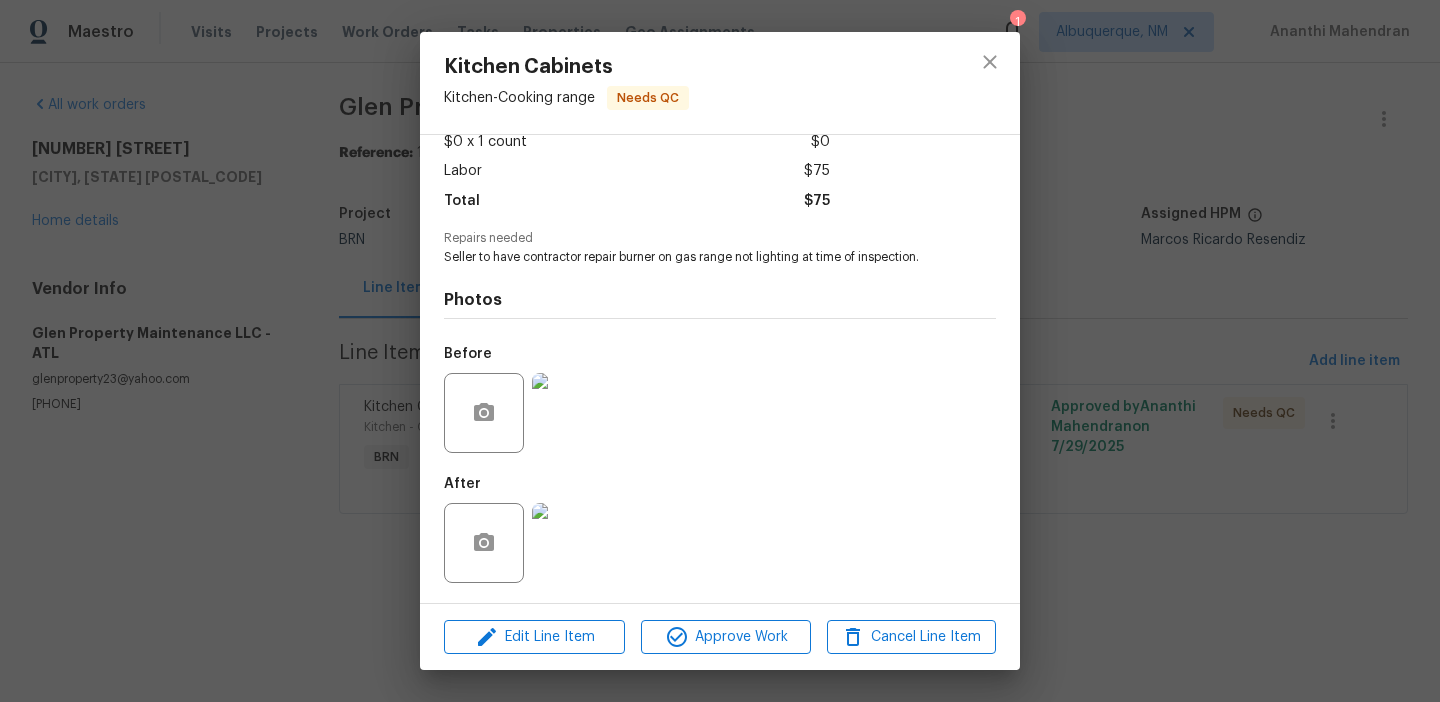 click on "Kitchen Cabinets Kitchen  -  Cooking range Needs QC Vendor Glen Property Maintenance LLC Account Category BINSR Cost $0 x 1 count $0 Labor $75 Total $75 Repairs needed Seller to have contractor repair burner on gas range not lighting at time of inspection. Photos Before After  Edit Line Item  Approve Work  Cancel Line Item" at bounding box center (720, 351) 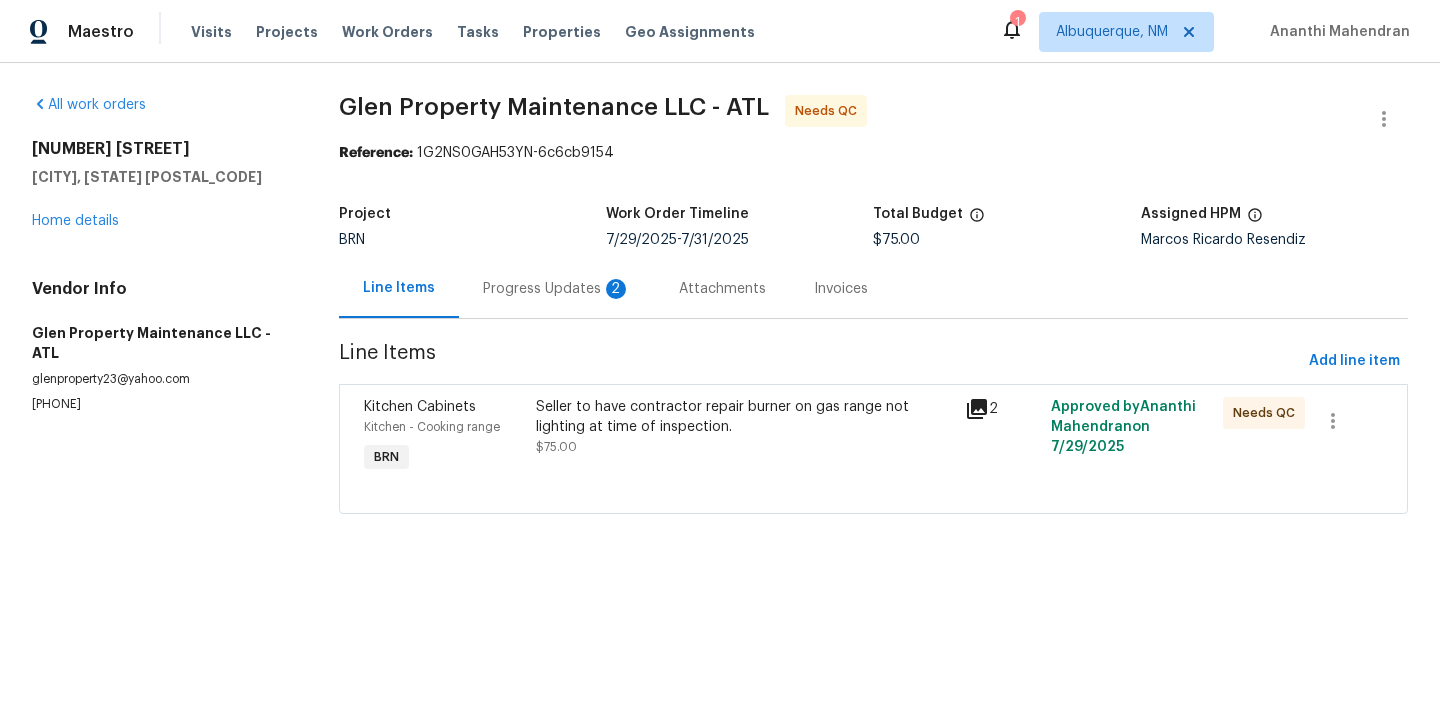 click on "Progress Updates 2" at bounding box center [557, 288] 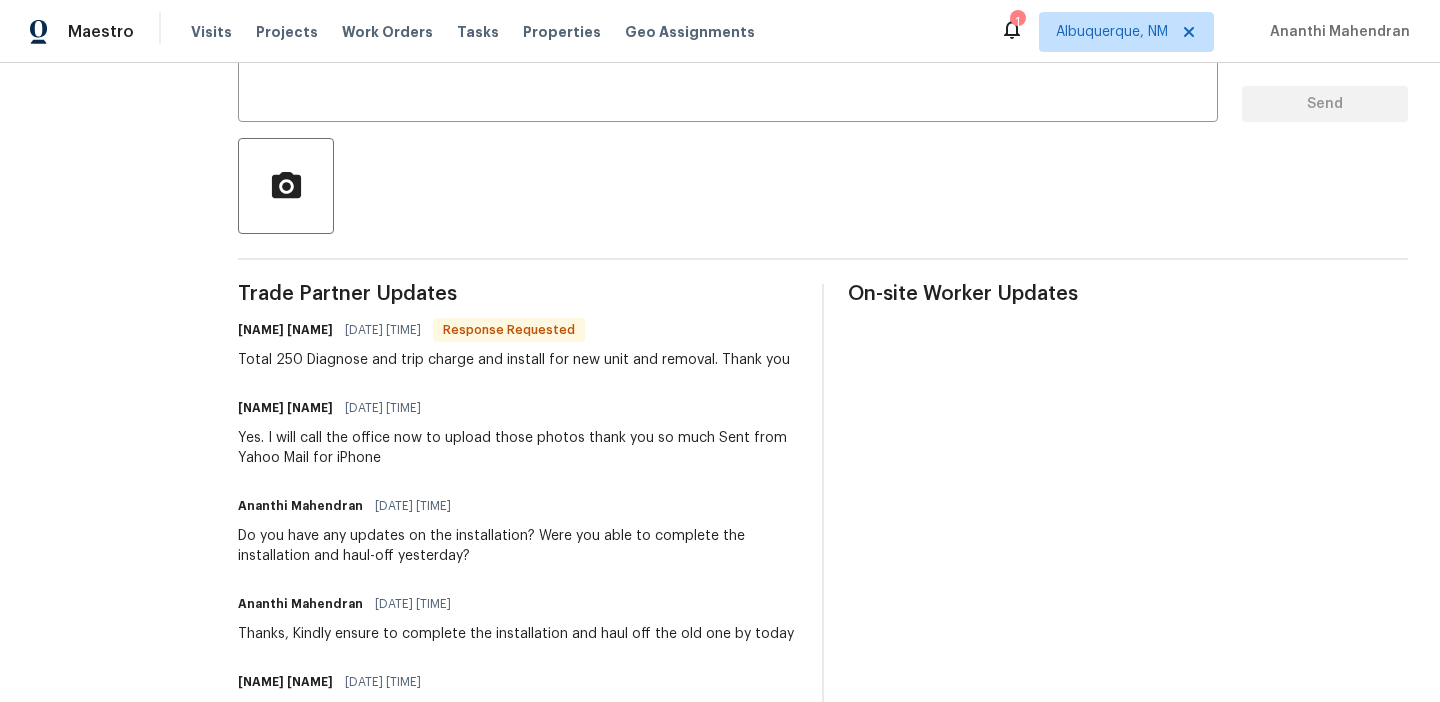 scroll, scrollTop: 394, scrollLeft: 0, axis: vertical 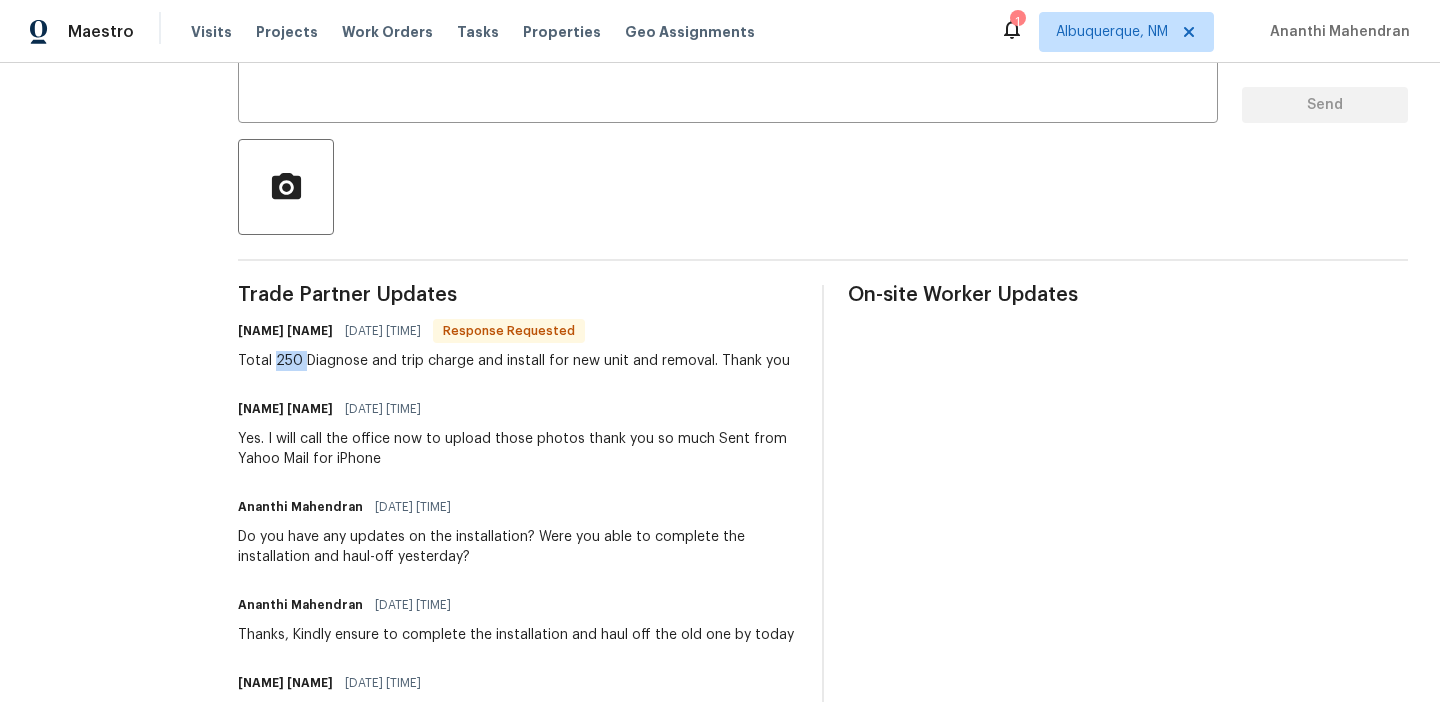 drag, startPoint x: 305, startPoint y: 364, endPoint x: 275, endPoint y: 363, distance: 30.016663 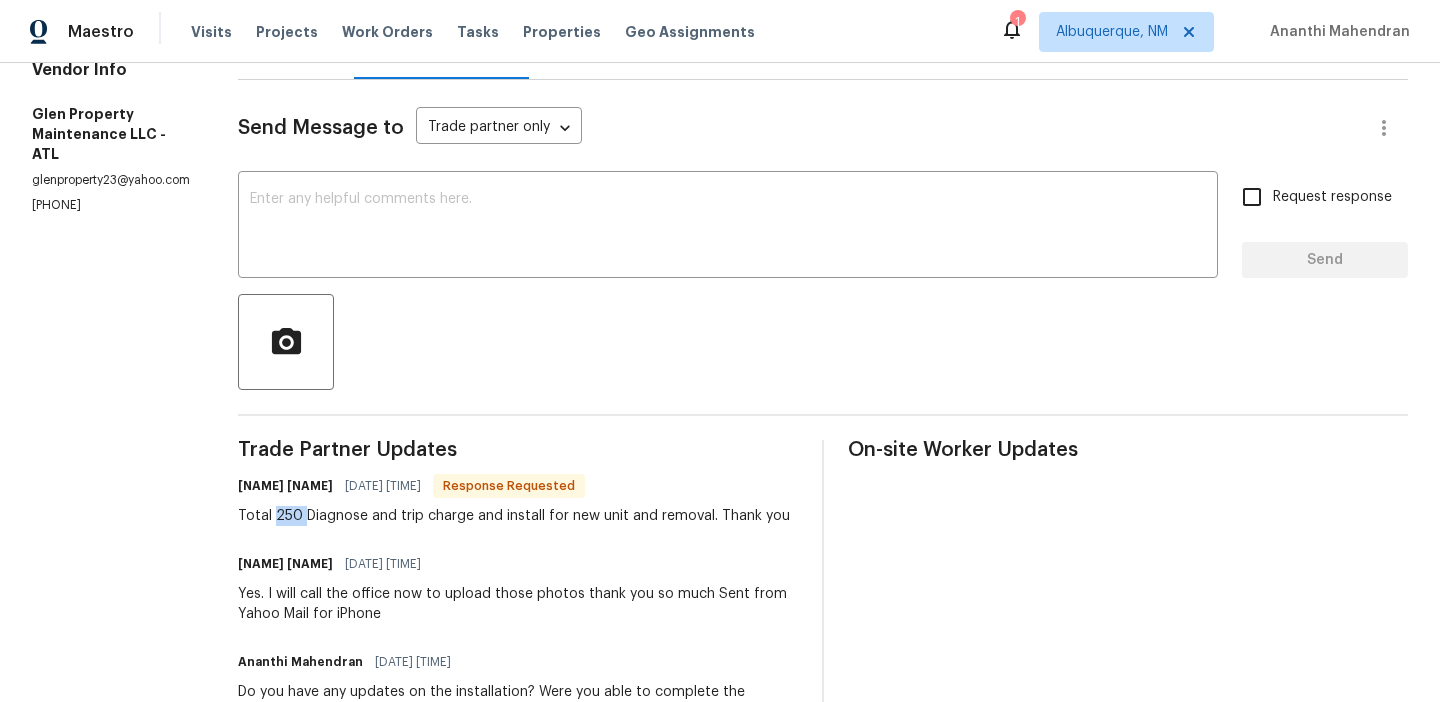 scroll, scrollTop: 0, scrollLeft: 0, axis: both 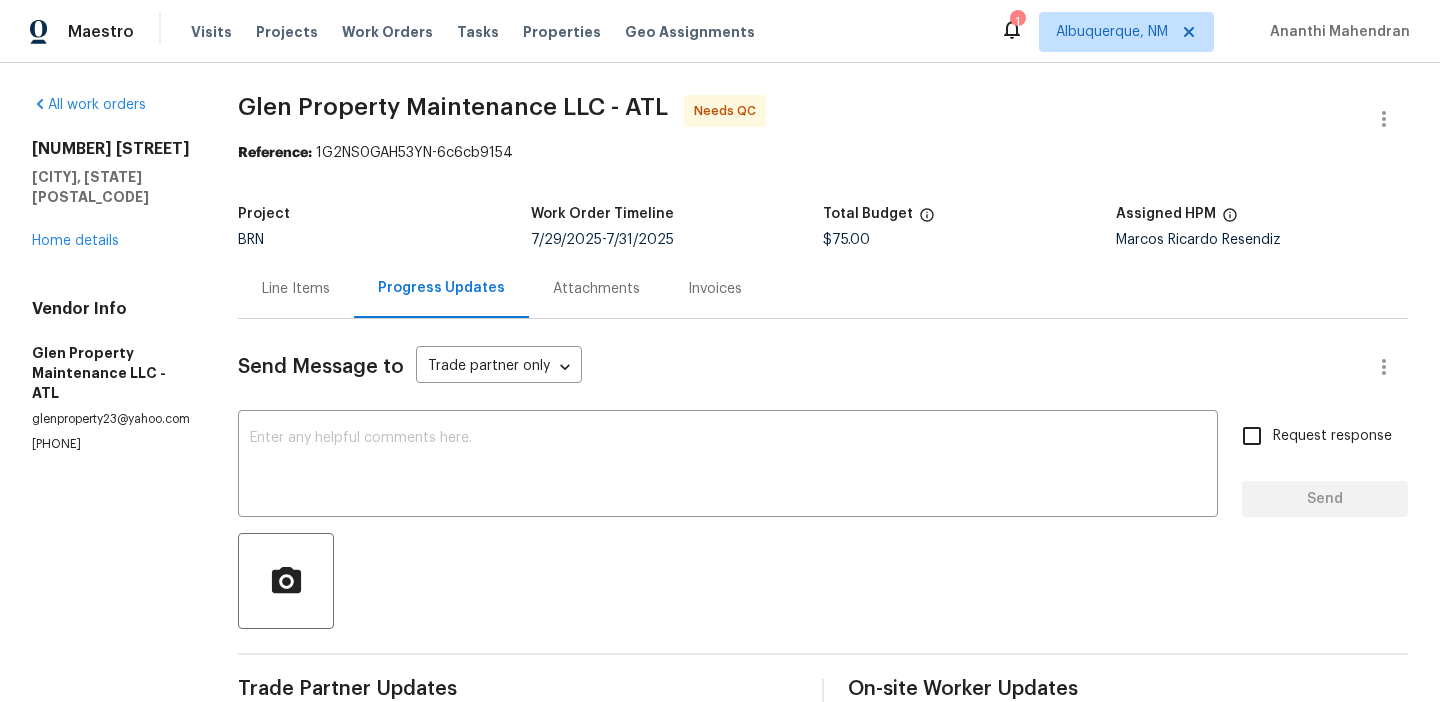 click on "Line Items" at bounding box center (296, 289) 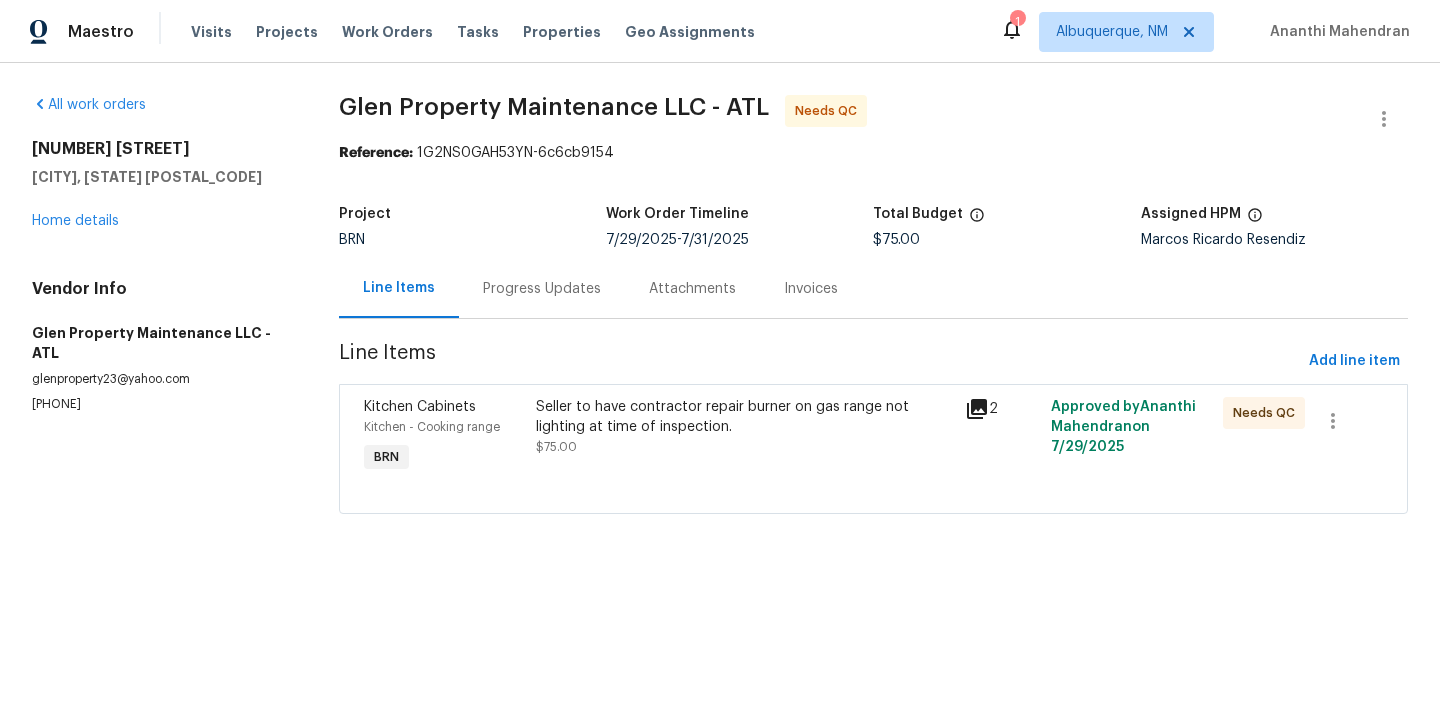 click on "Seller to have contractor repair burner on gas range not lighting at time of inspection." at bounding box center [745, 417] 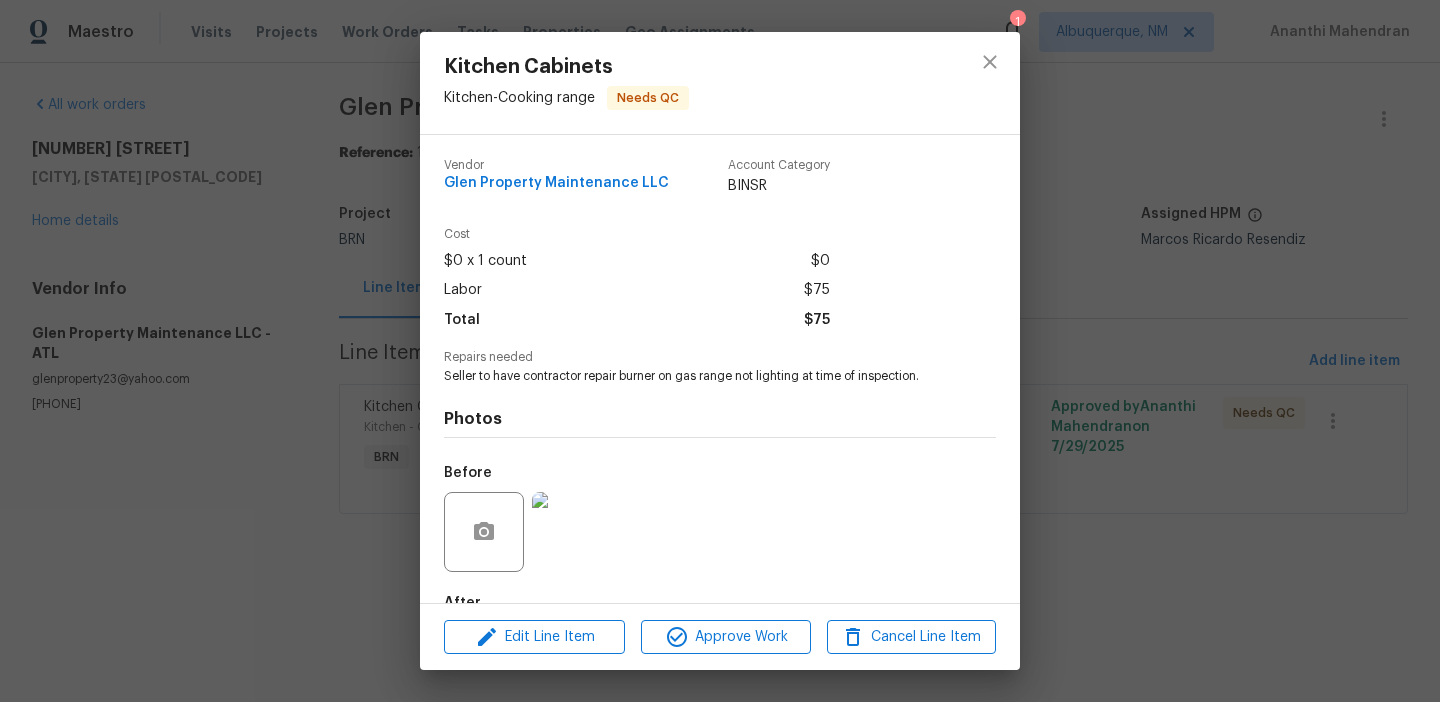 scroll, scrollTop: 119, scrollLeft: 0, axis: vertical 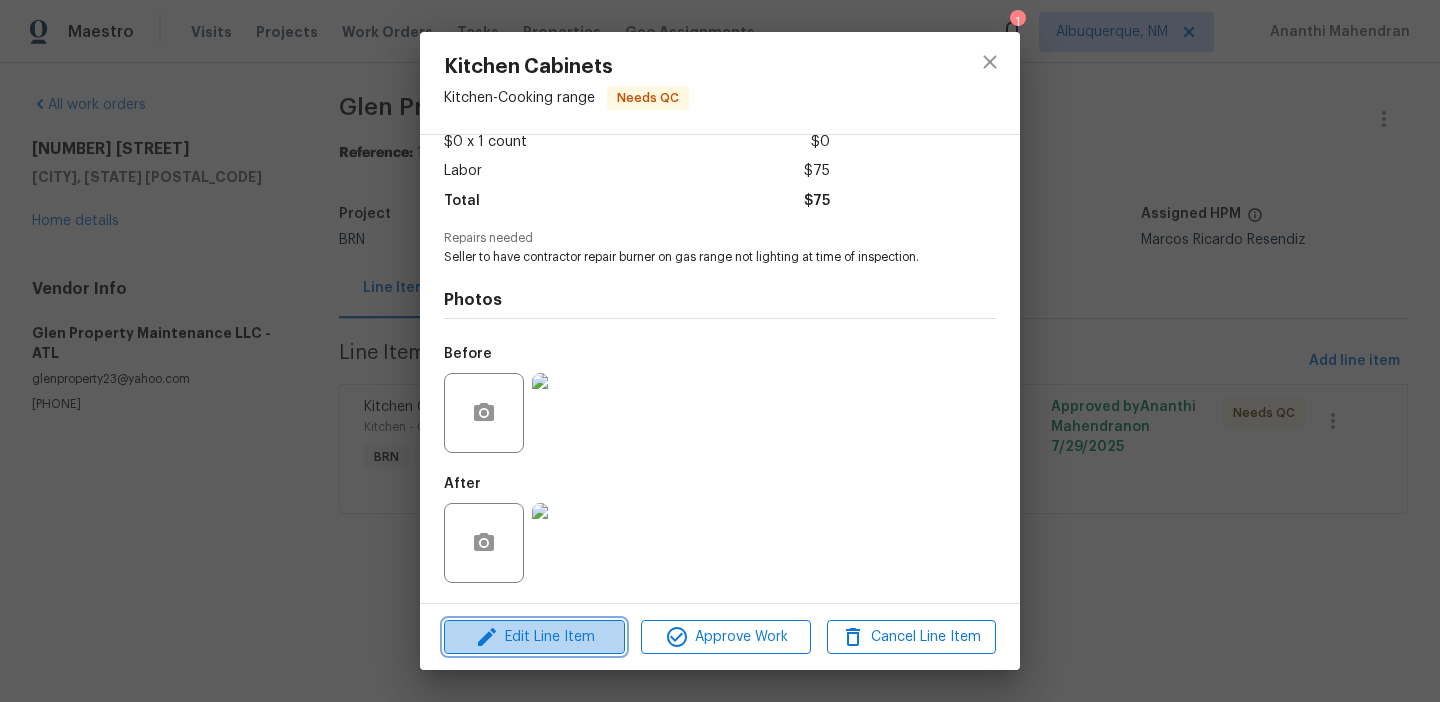 click on "Edit Line Item" at bounding box center (534, 637) 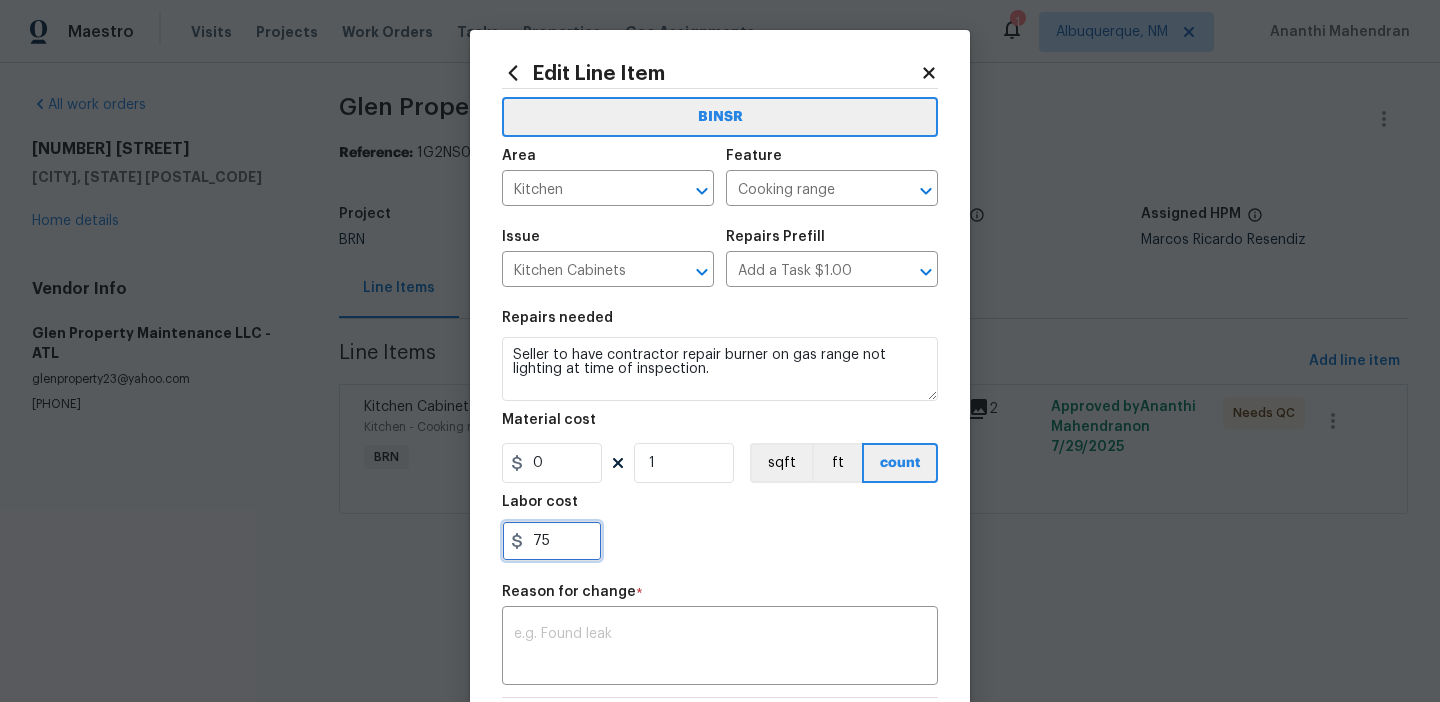 click on "75" at bounding box center [552, 541] 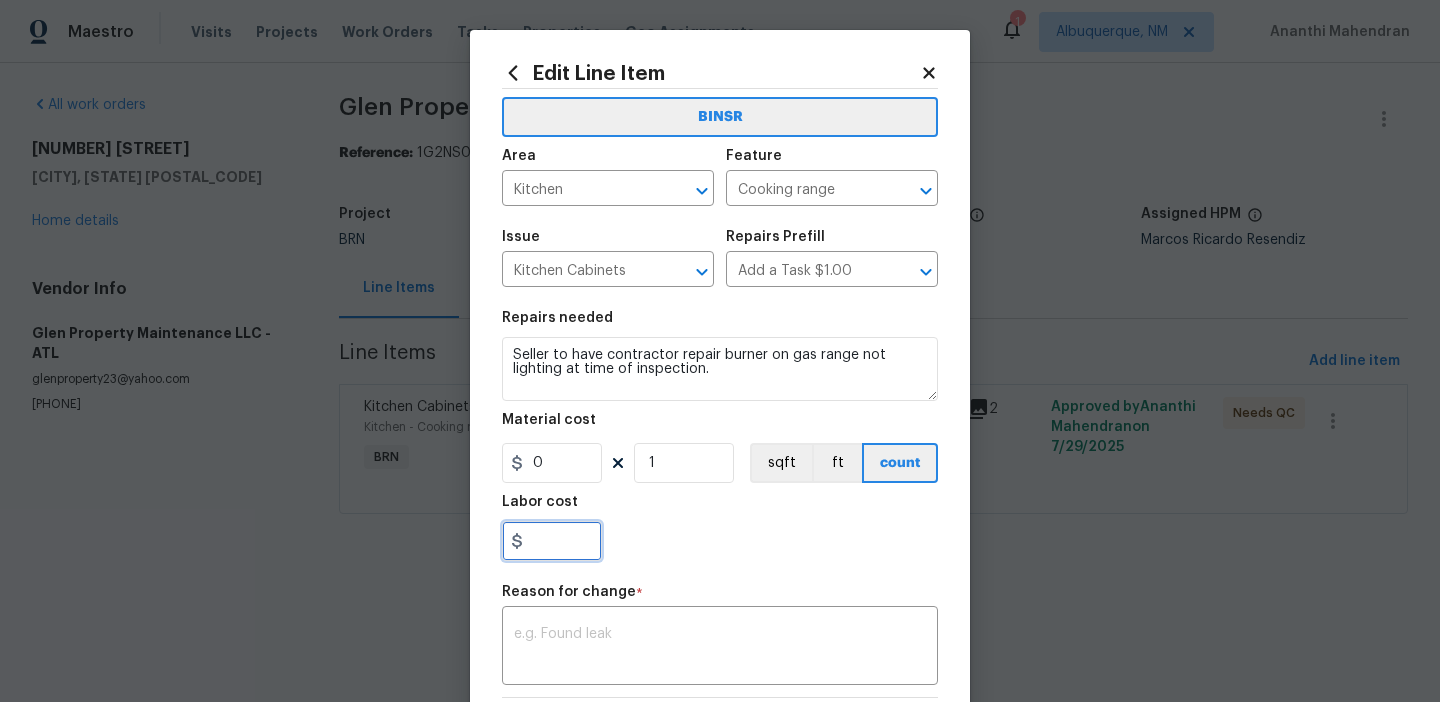 paste on "250" 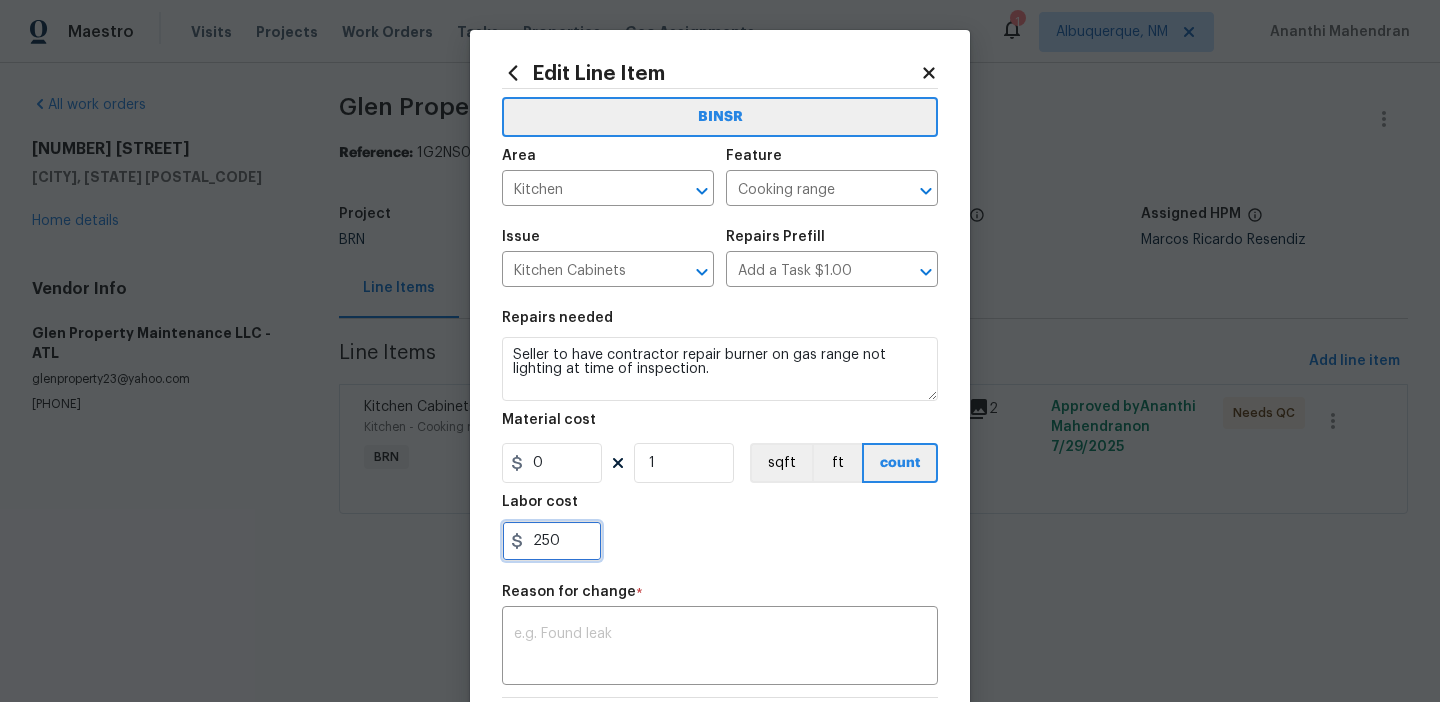 scroll, scrollTop: 215, scrollLeft: 0, axis: vertical 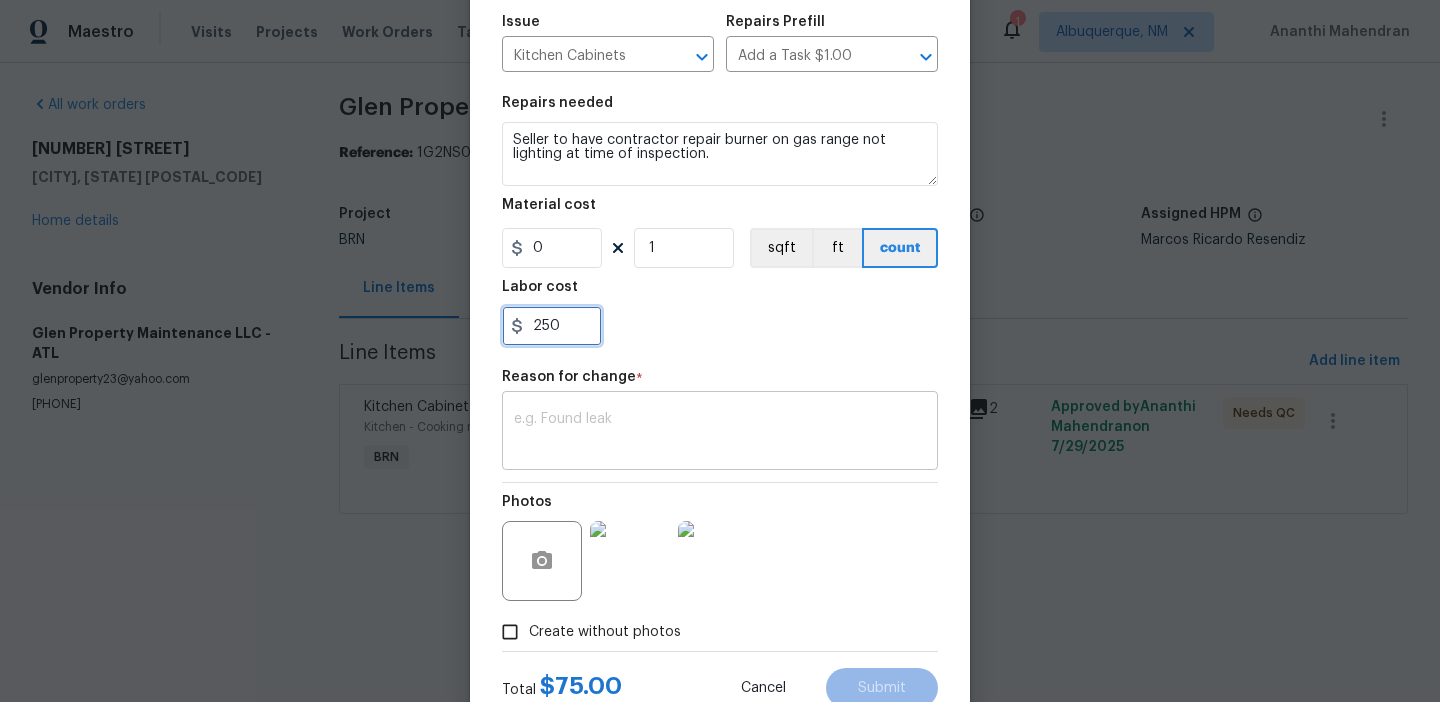 type on "250" 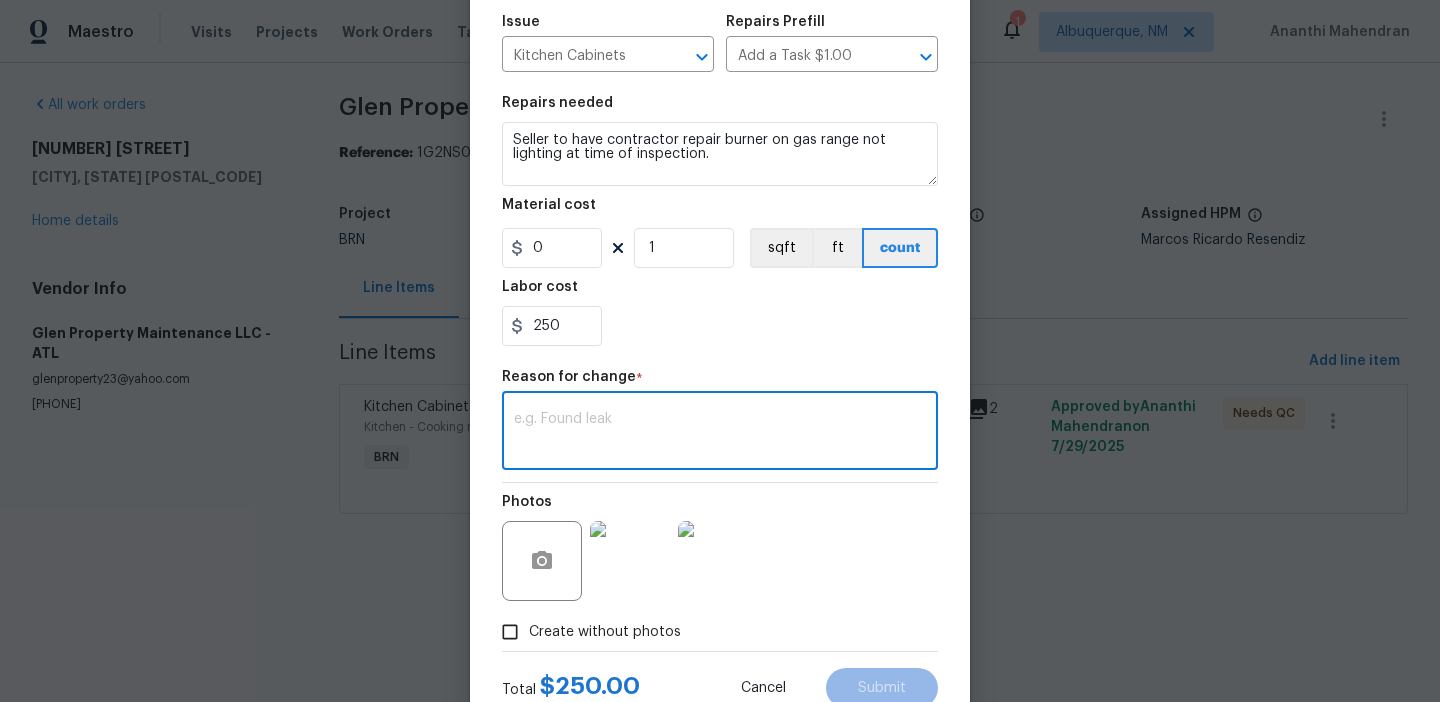 click at bounding box center [720, 433] 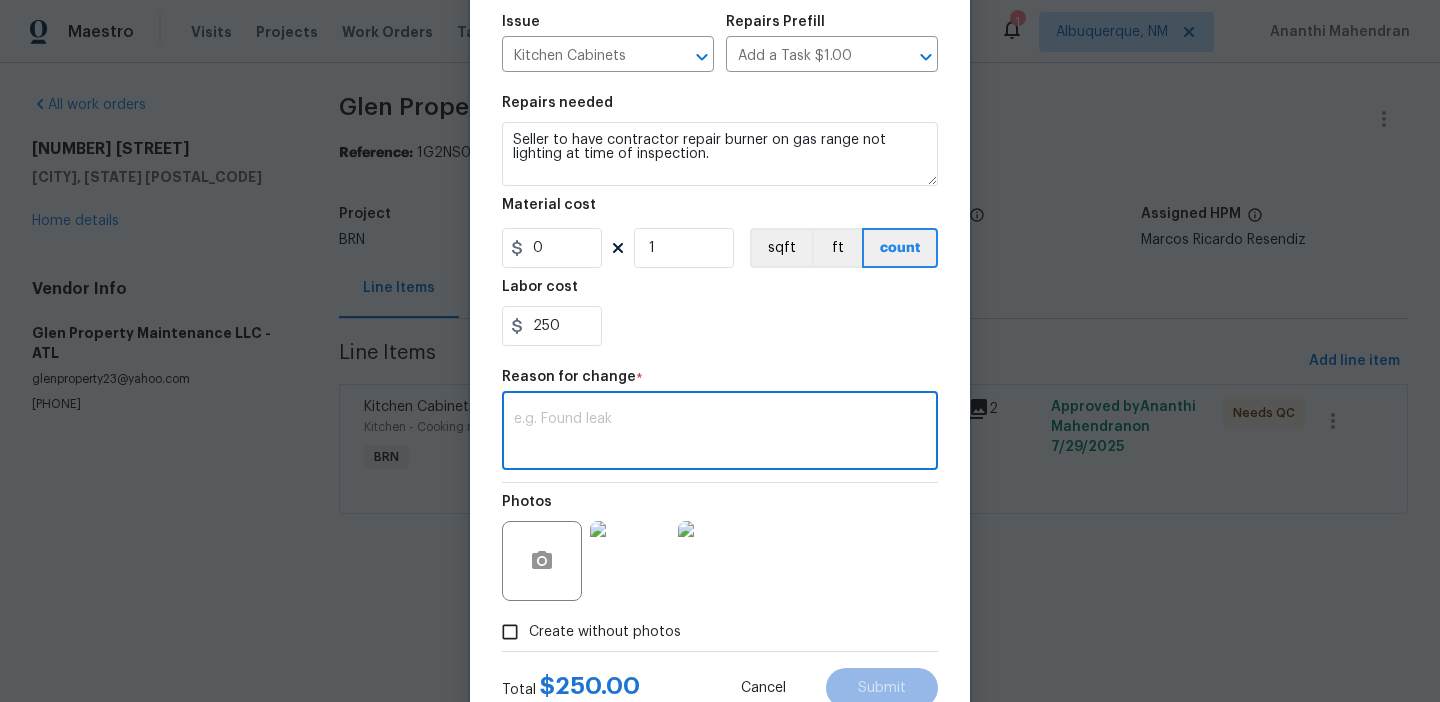 click at bounding box center [720, 433] 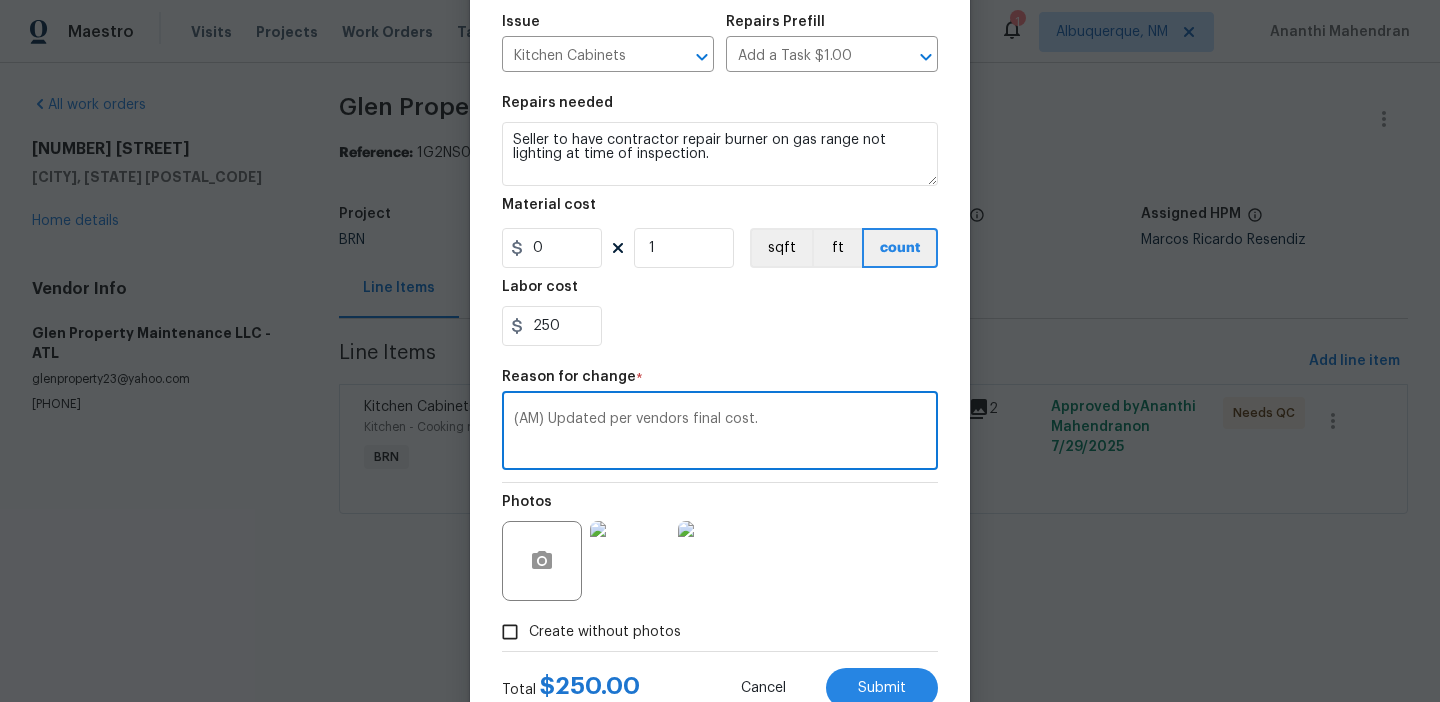 scroll, scrollTop: 284, scrollLeft: 0, axis: vertical 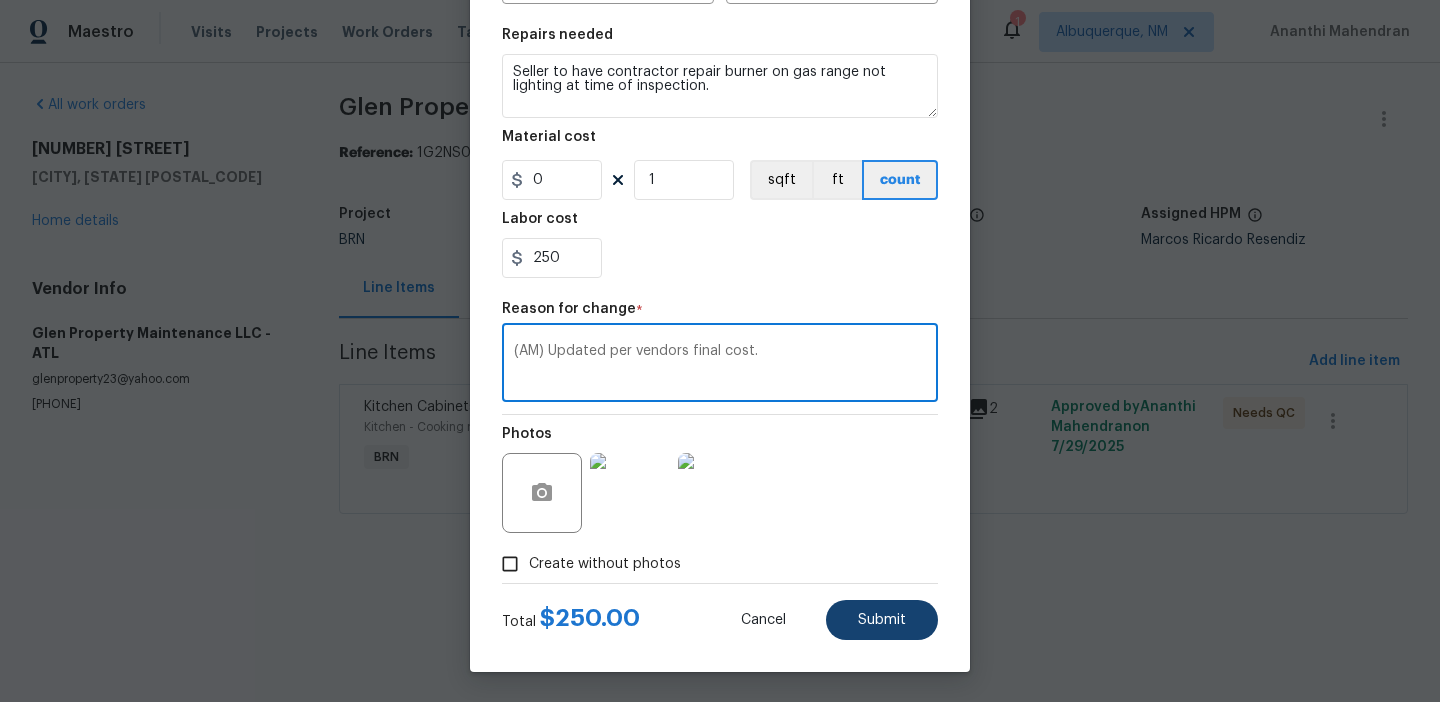 type on "(AM) Updated per vendors final cost." 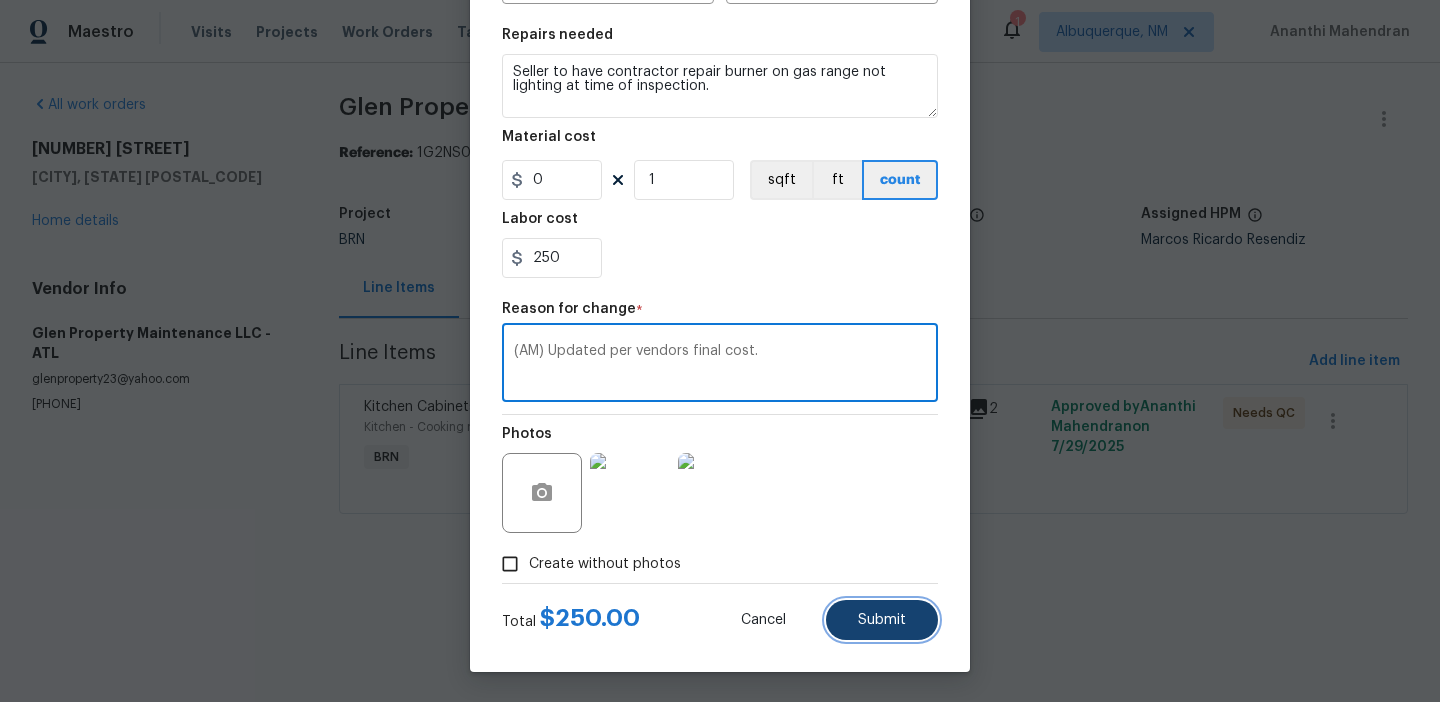 click on "Submit" at bounding box center [882, 620] 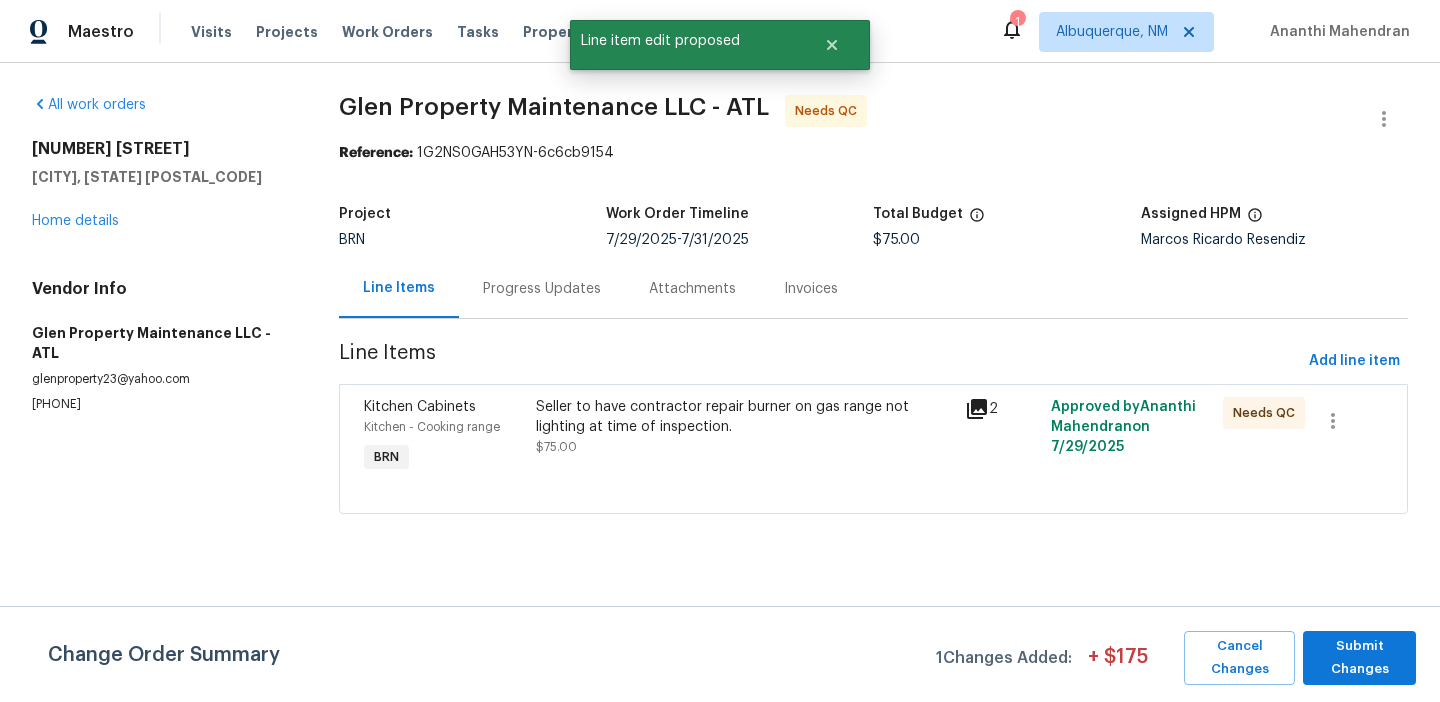 scroll, scrollTop: 0, scrollLeft: 0, axis: both 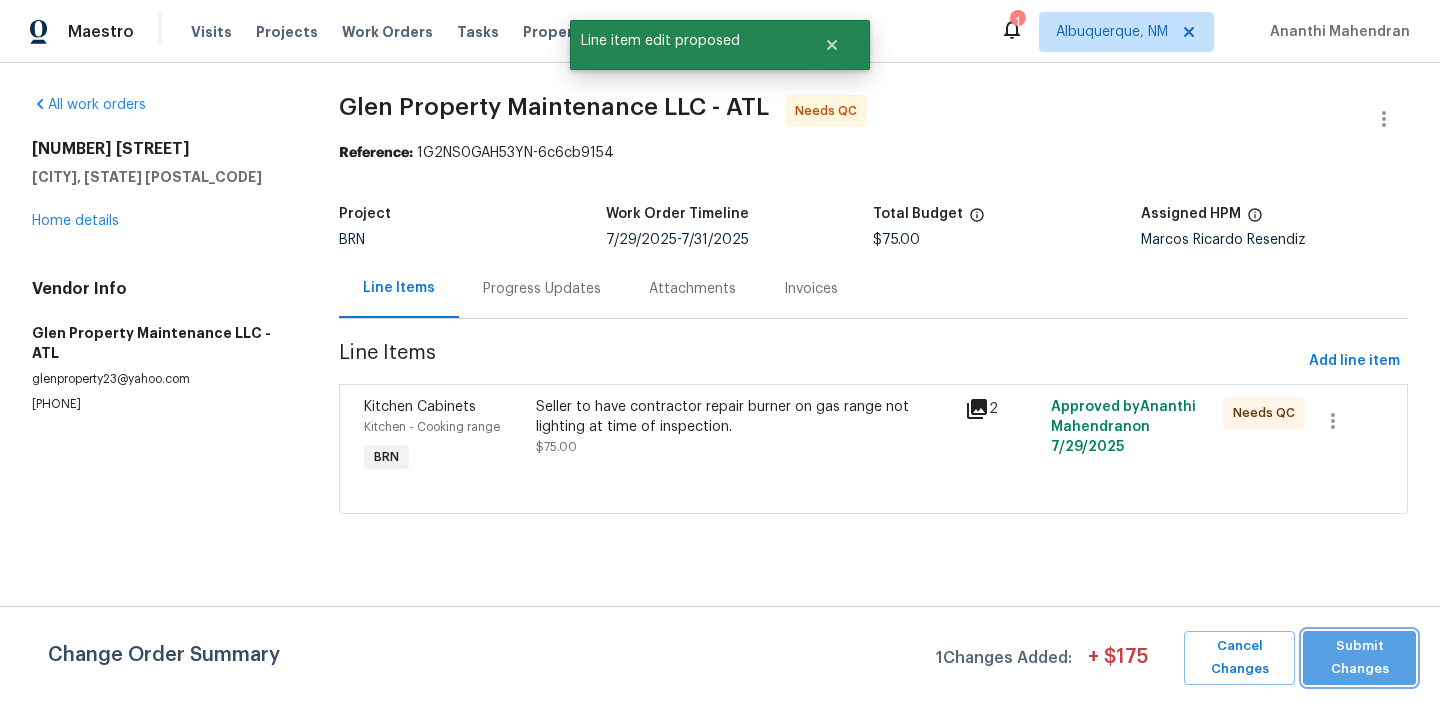 click on "Submit Changes" at bounding box center (1359, 658) 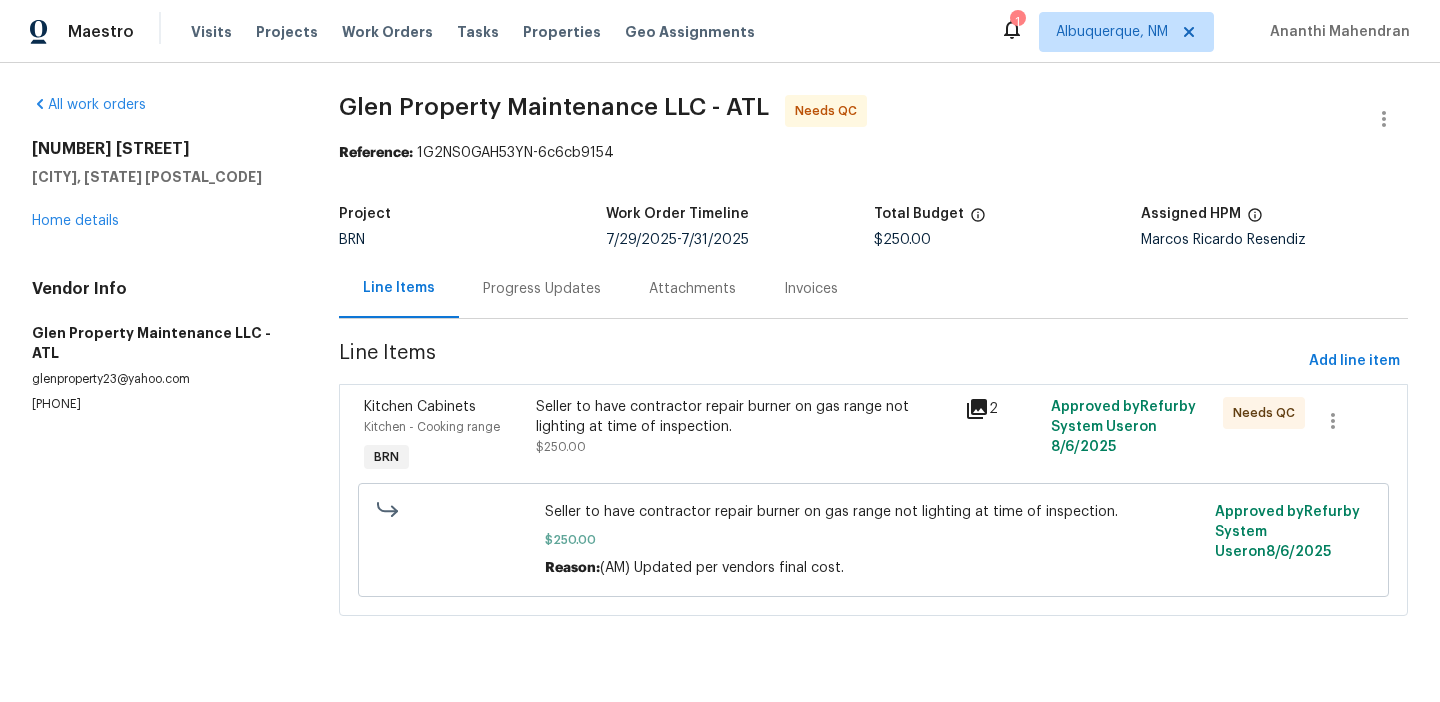 click on "Progress Updates" at bounding box center (542, 288) 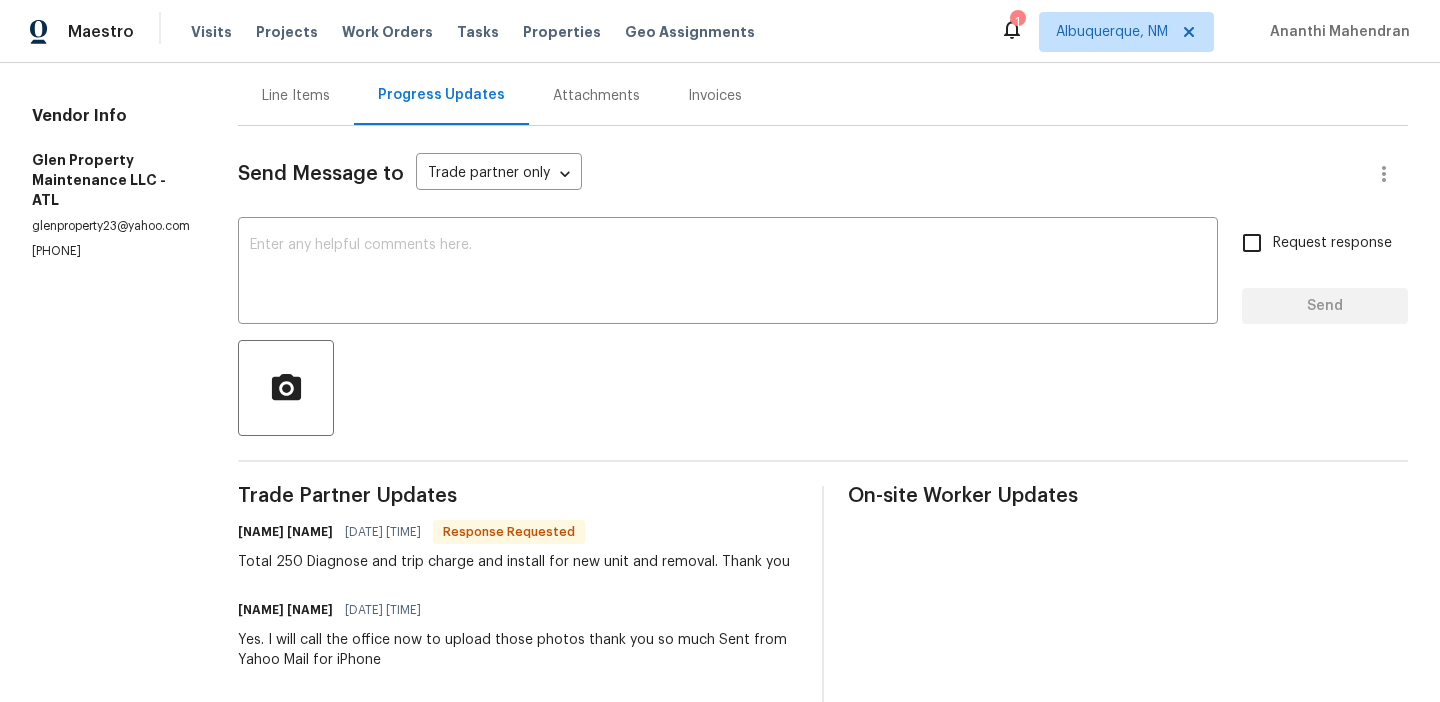 scroll, scrollTop: 0, scrollLeft: 0, axis: both 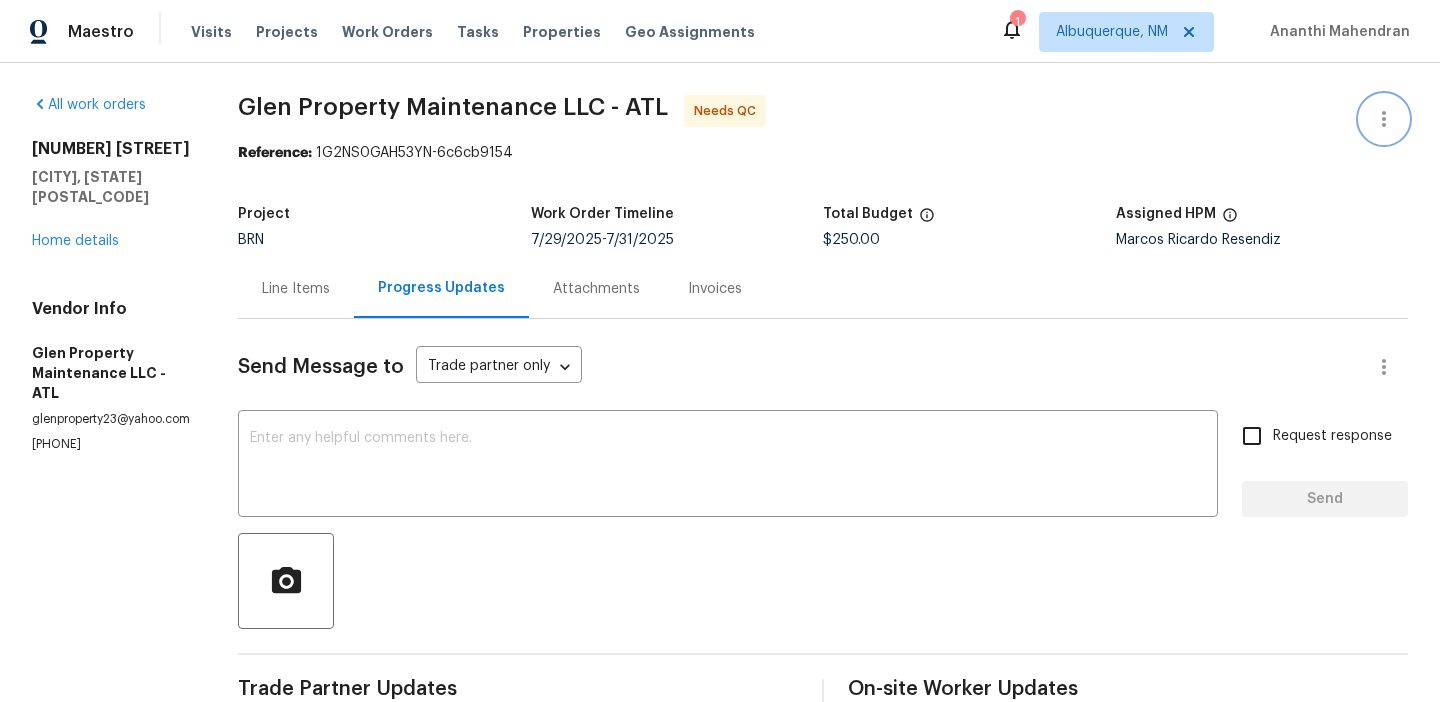 click at bounding box center [1384, 119] 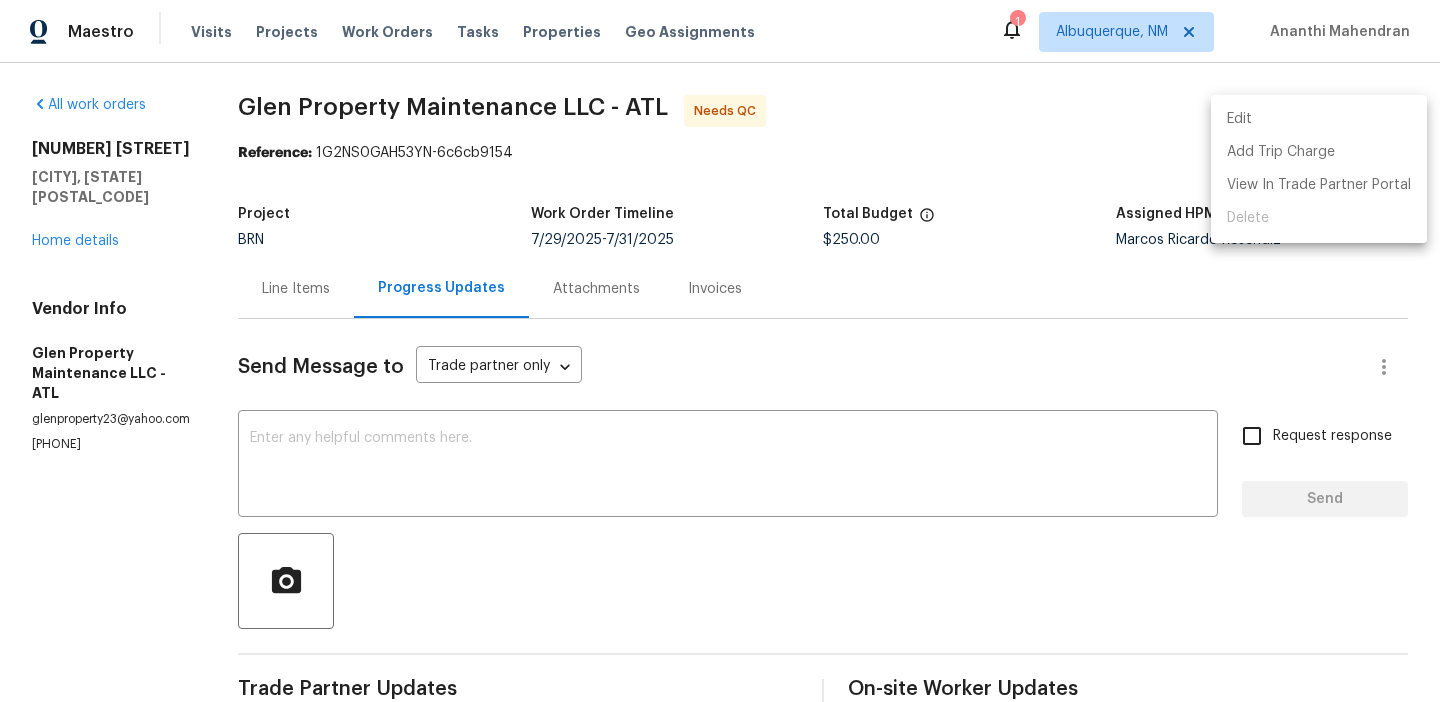 click on "Edit" at bounding box center (1319, 119) 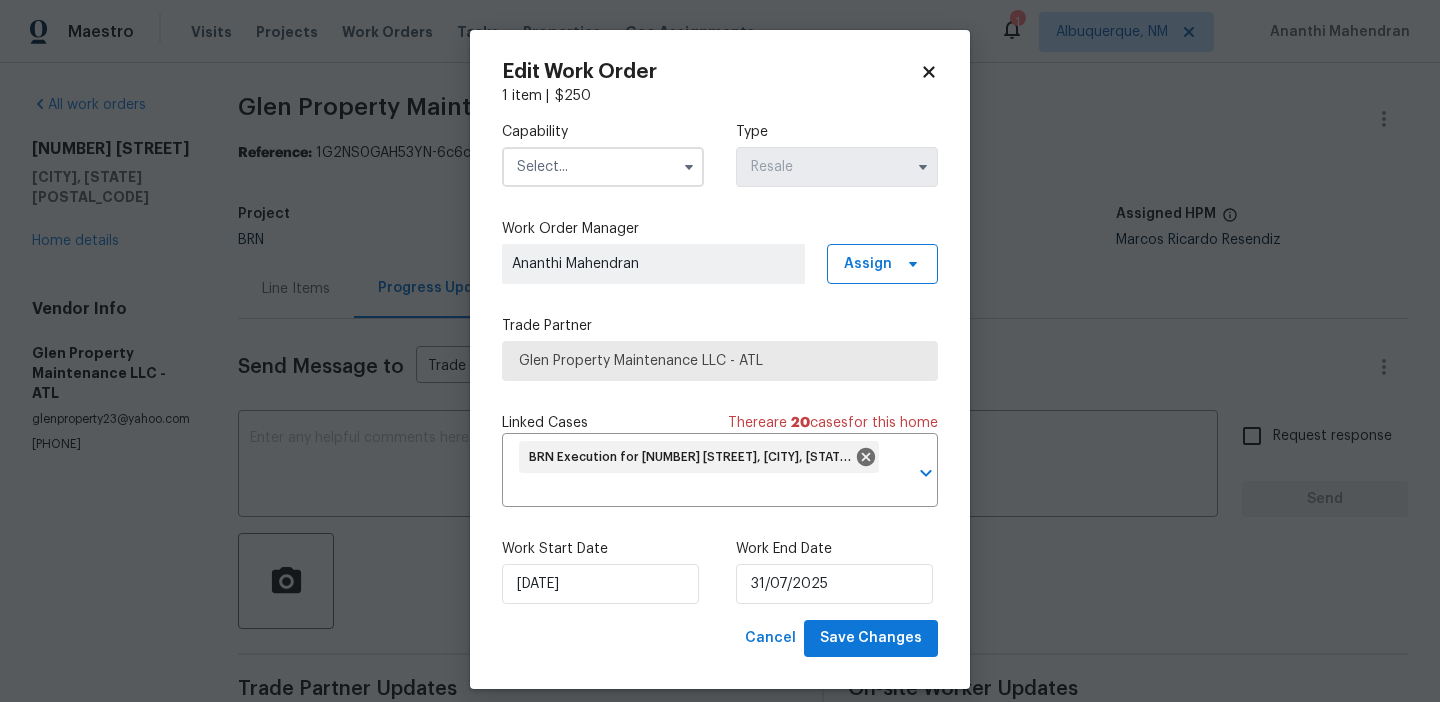 click at bounding box center [603, 167] 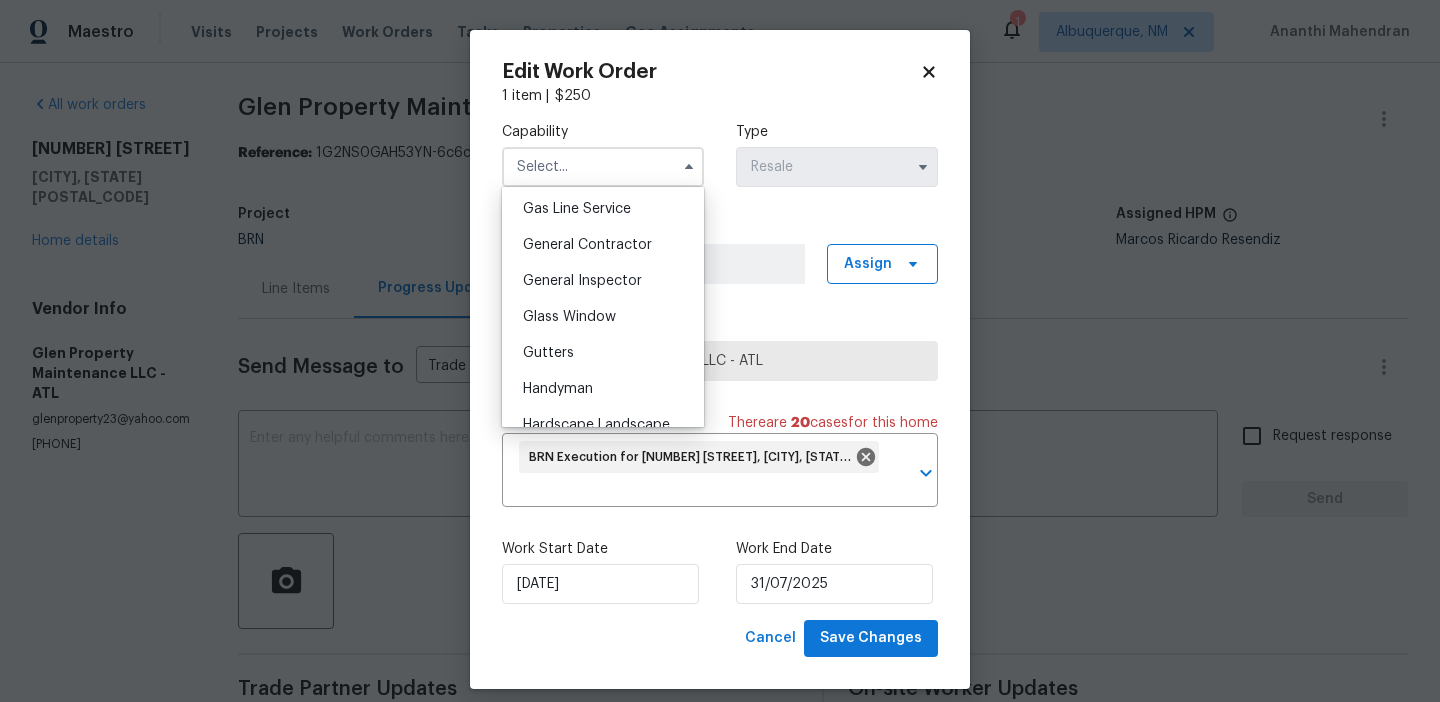 scroll, scrollTop: 929, scrollLeft: 0, axis: vertical 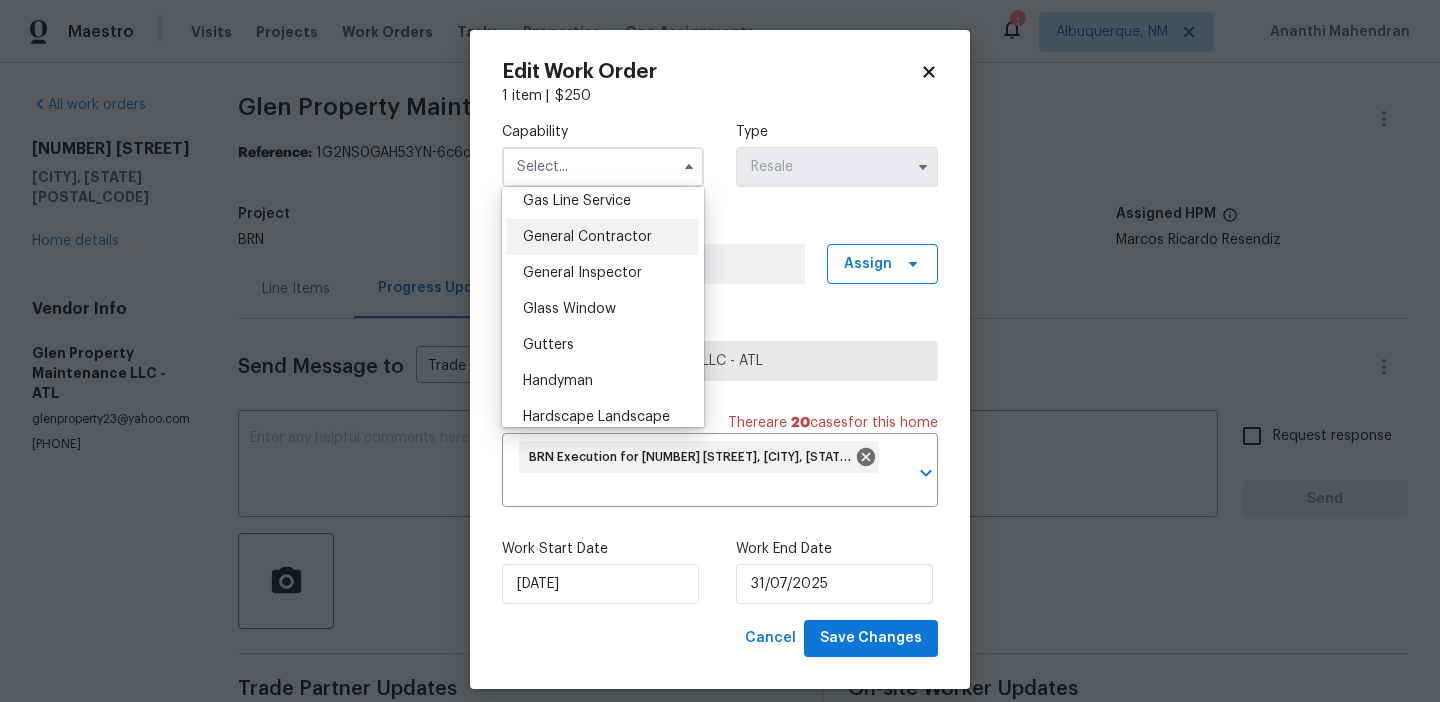 click on "General Contractor" at bounding box center (587, 237) 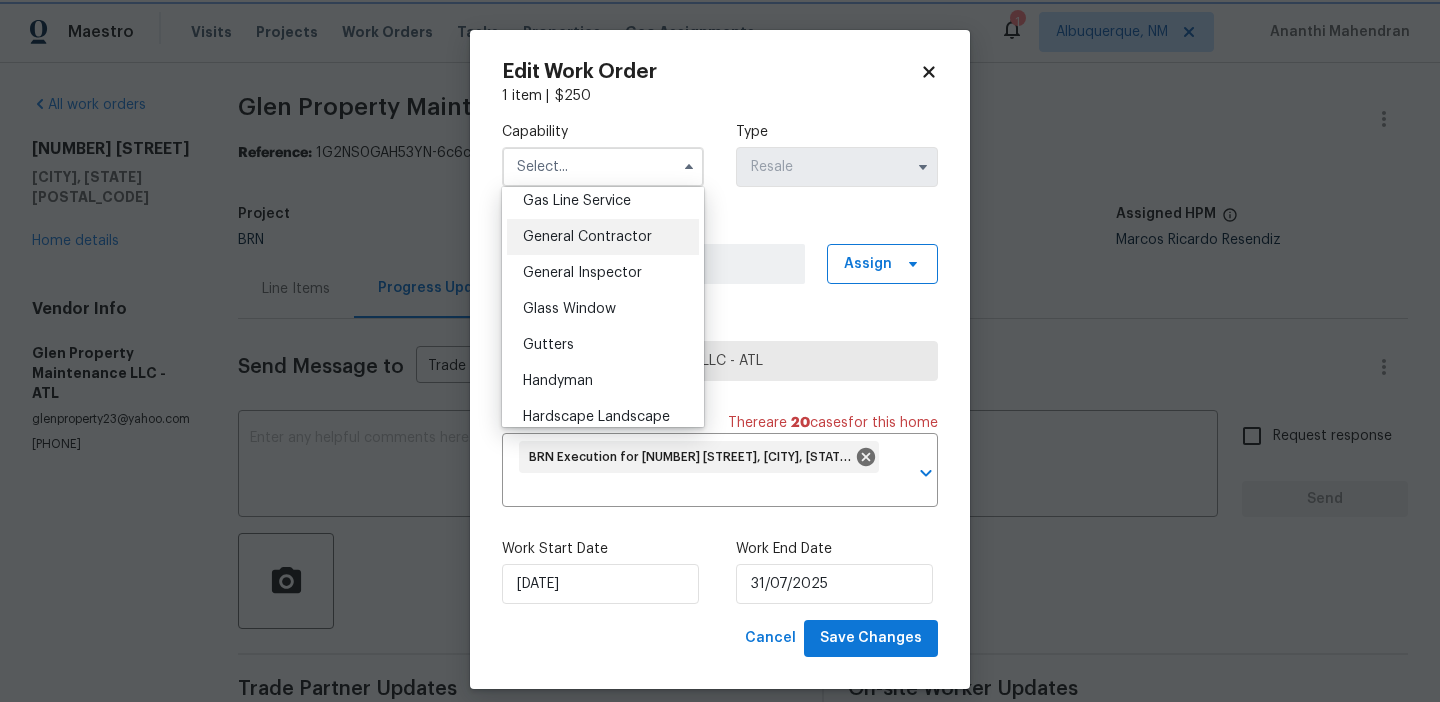 type on "General Contractor" 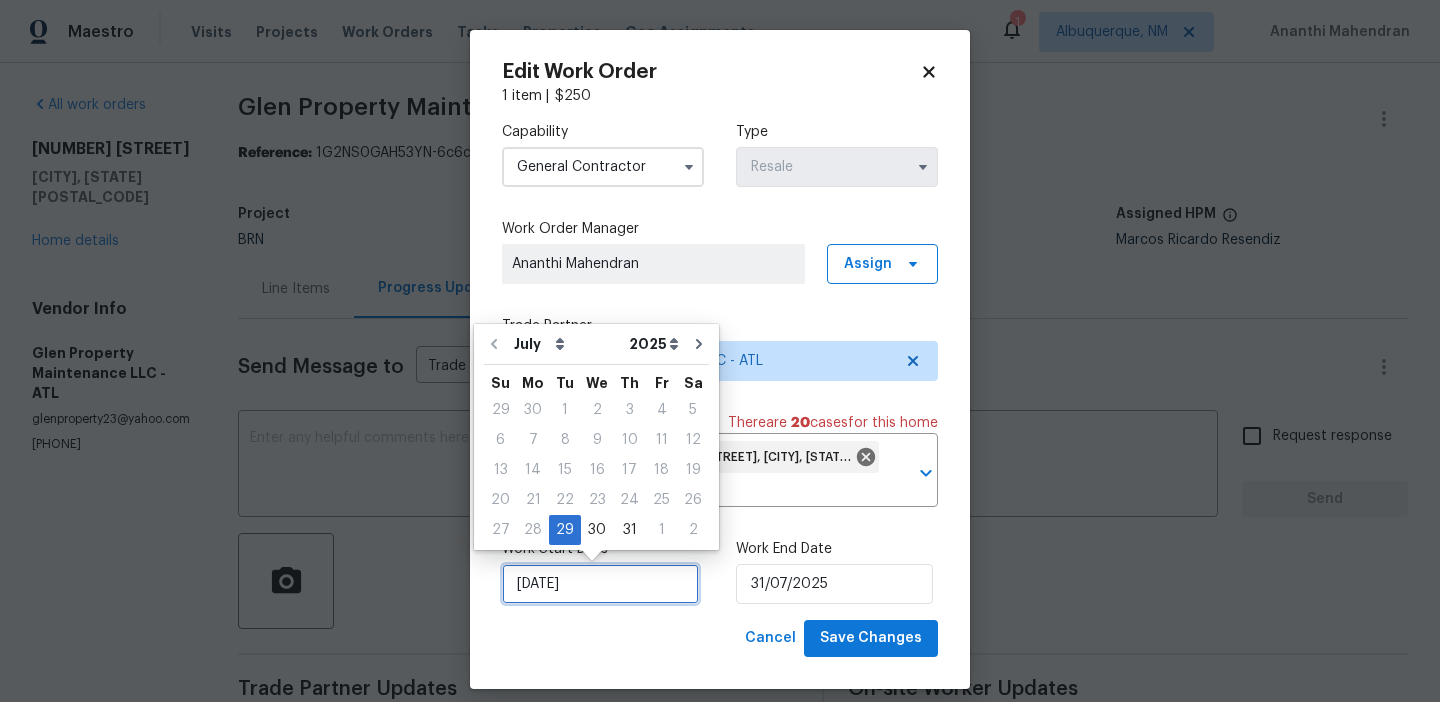 click on "29/07/2025" at bounding box center [600, 584] 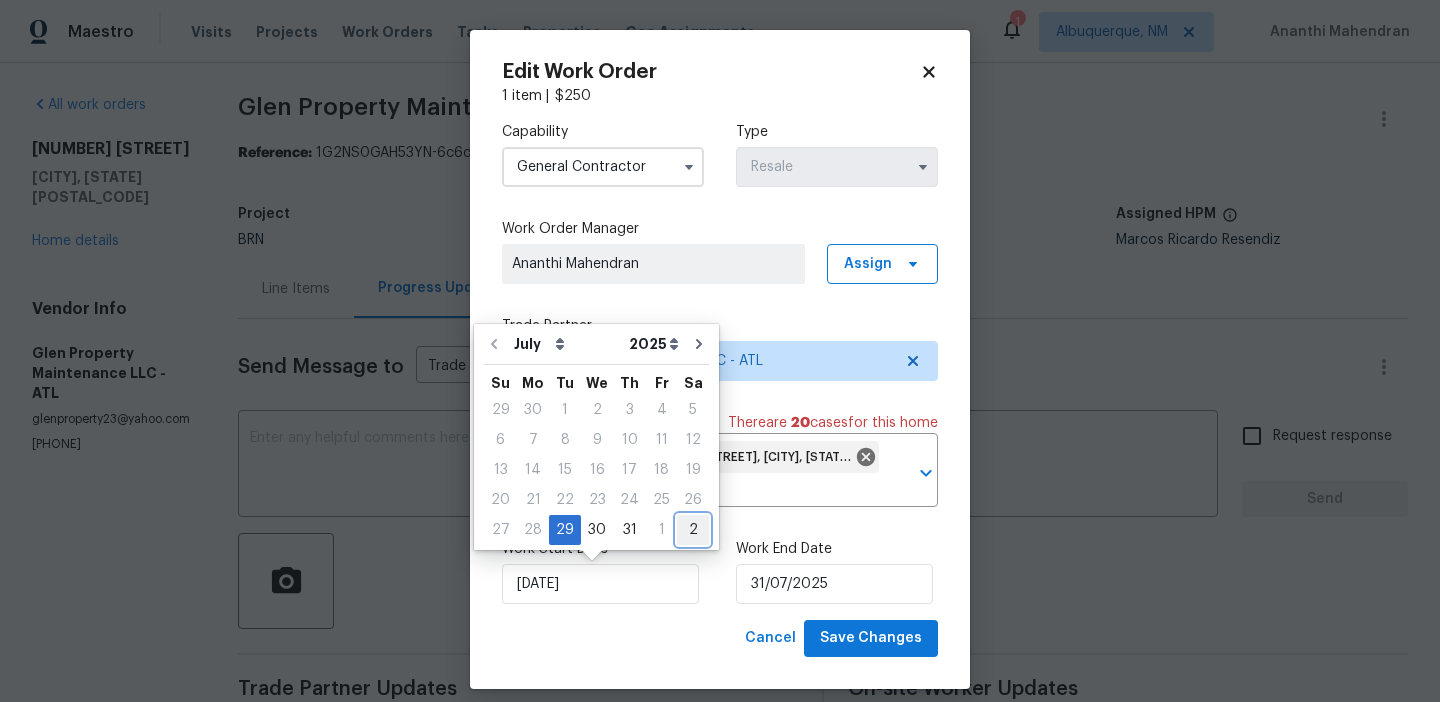 click on "2" at bounding box center [693, 530] 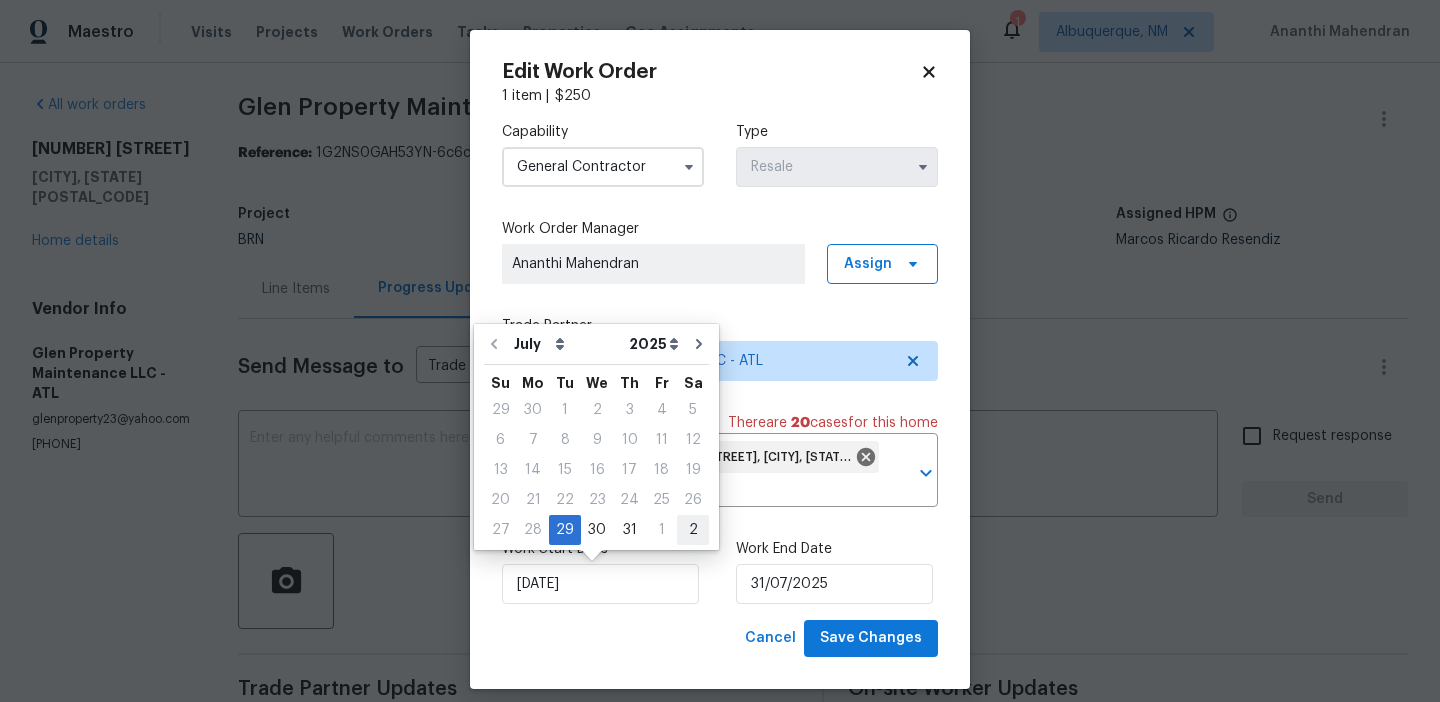 type on "02/08/2025" 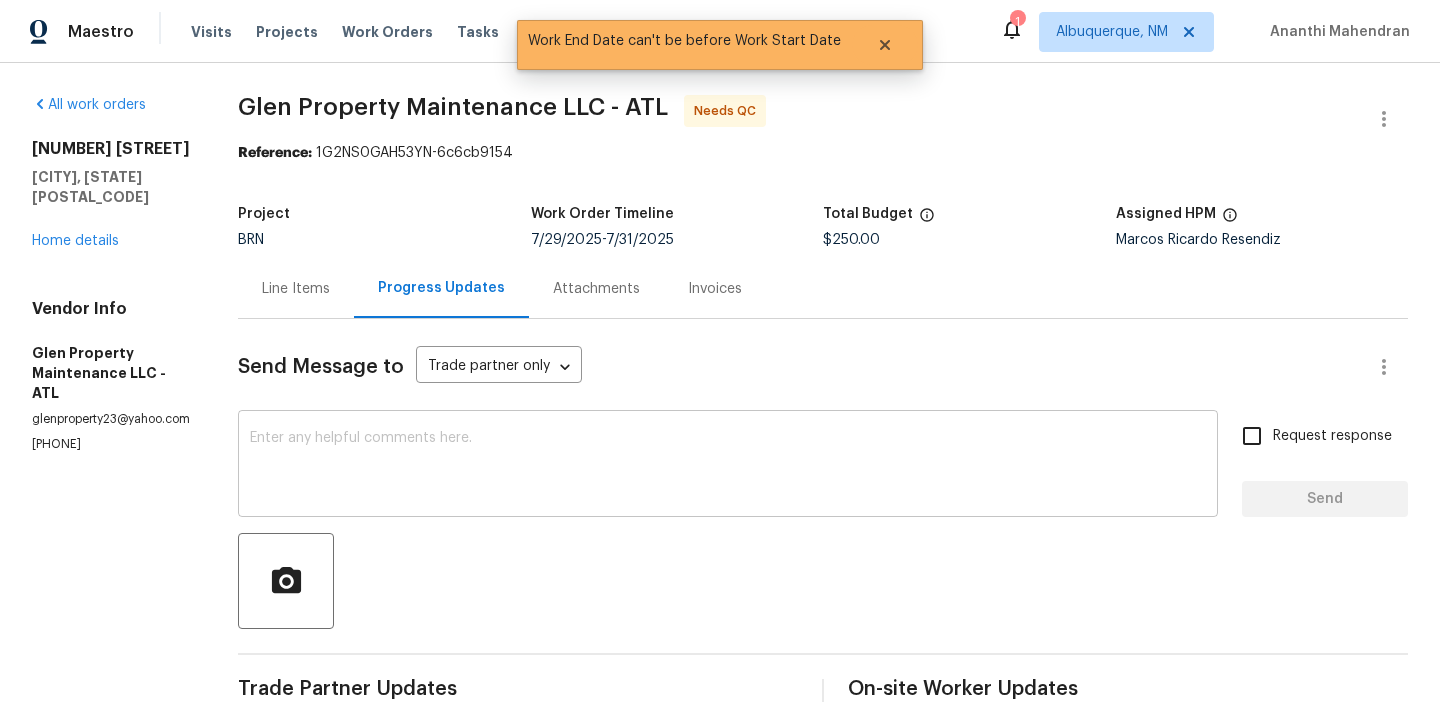 click on "Maestro Visits Projects Work Orders Tasks Properties Geo Assignments 1 Albuquerque, NM Ananthi Mahendran All work orders 3384 Brookside Ln Jonesboro, GA 30236 Home details Vendor Info Glen Property Maintenance LLC - ATL glenproperty23@yahoo.com (770) 235-8482 Glen Property Maintenance LLC - ATL Needs QC Reference:   1G2NS0GAH53YN-6c6cb9154 Project BRN   Work Order Timeline 7/29/2025  -  7/31/2025 Total Budget $250.00 Assigned HPM Marcos Ricardo Resendiz Line Items Progress Updates Attachments Invoices Send Message to Trade partner only Trade partner only ​ x ​ Request response Send Trade Partner Updates Daniel glen  08/06/2025 4:14 PM Response Requested Total 250
Diagnose and trip charge and install for new unit and removal. Thank you Daniel glen  08/06/2025 3:54 PM Yes. I will call the office now to upload those photos thank you so much
Sent from Yahoo Mail for iPhone Ananthi Mahendran 08/06/2025 2:12 PM Ananthi Mahendran 08/05/2025 2:14 PM Daniel glen  08/05/2025 2:04 PM Ananthi Mahendran
$" at bounding box center (720, 351) 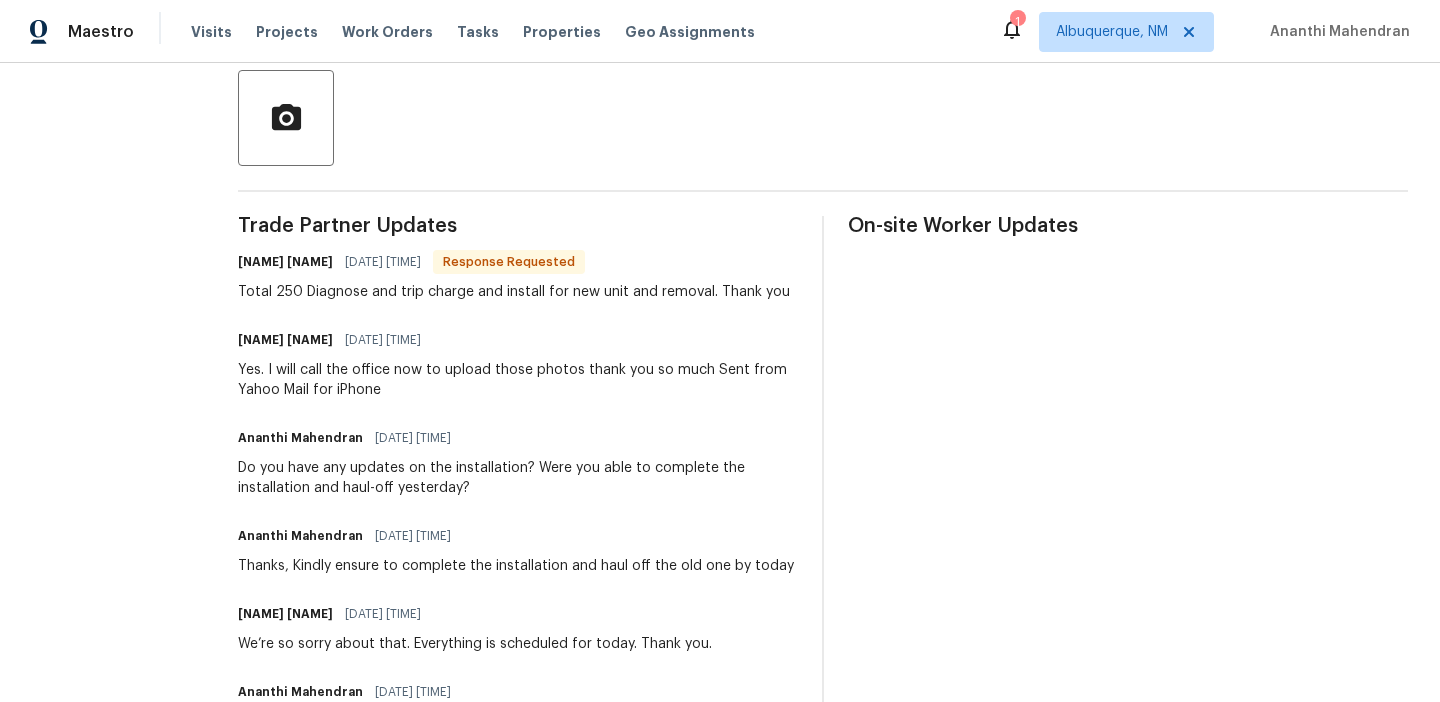 scroll, scrollTop: 0, scrollLeft: 0, axis: both 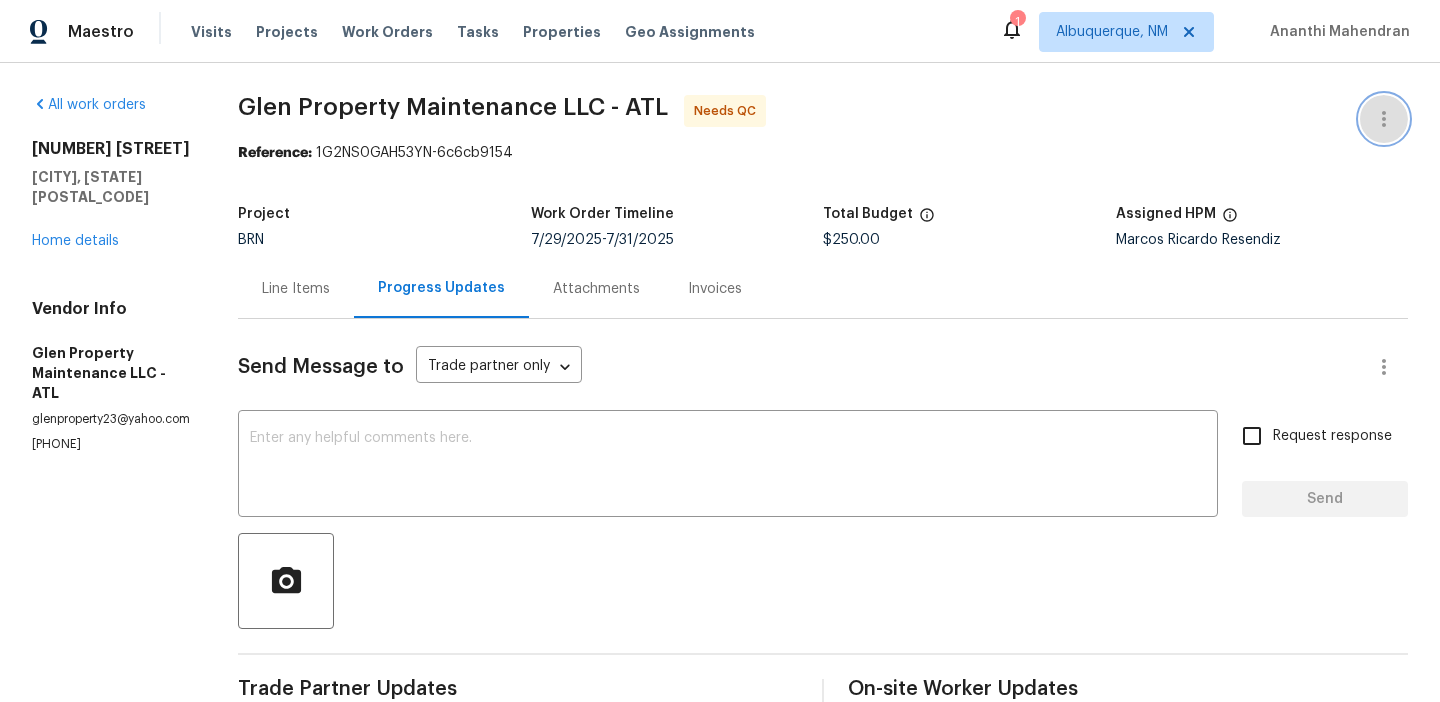 click at bounding box center (1384, 119) 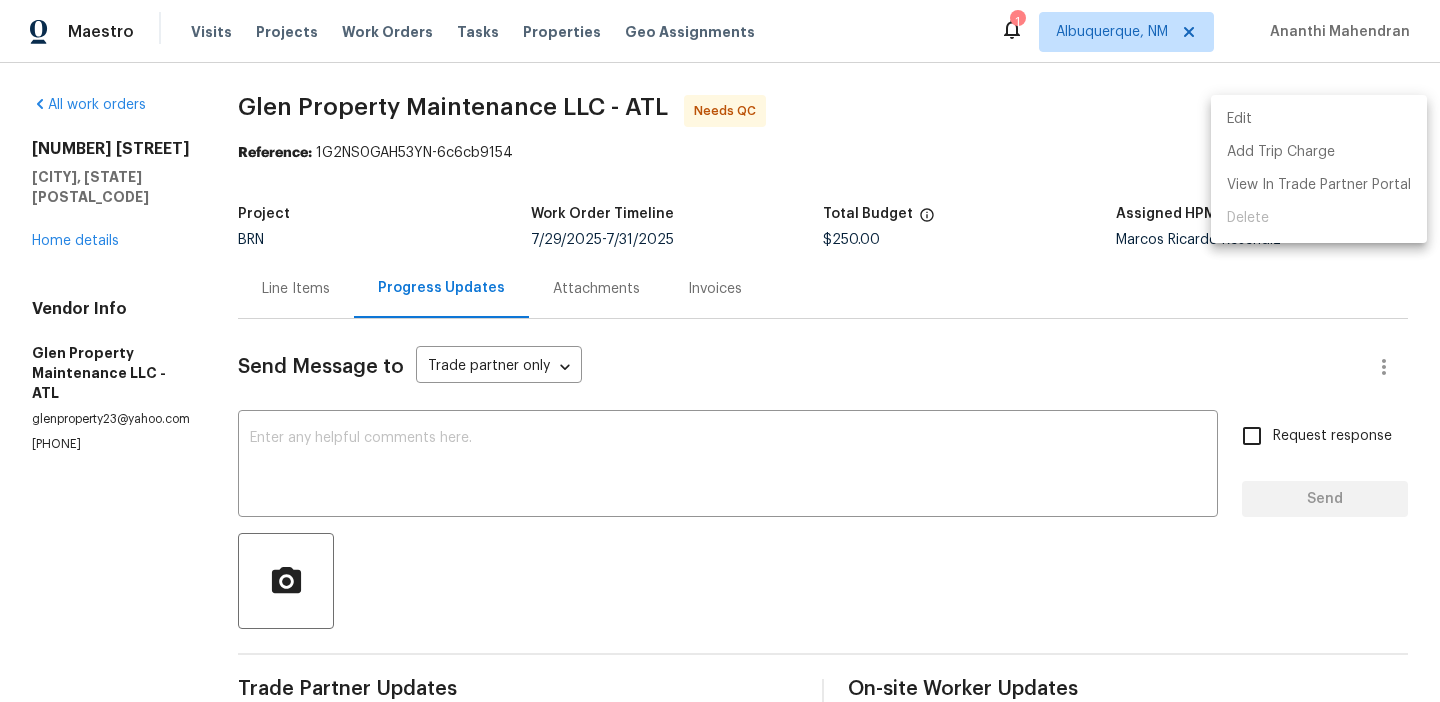 click on "Edit" at bounding box center (1319, 119) 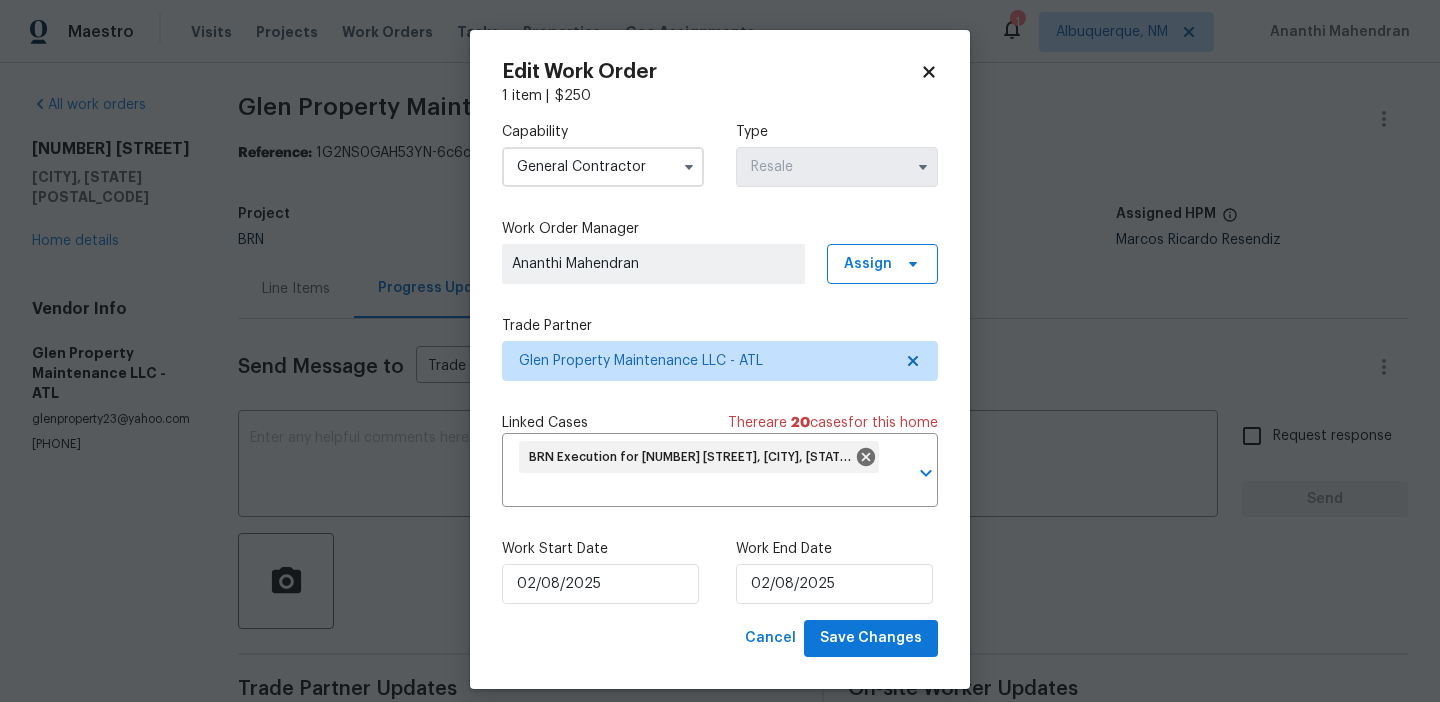 click on "General Contractor" at bounding box center [603, 167] 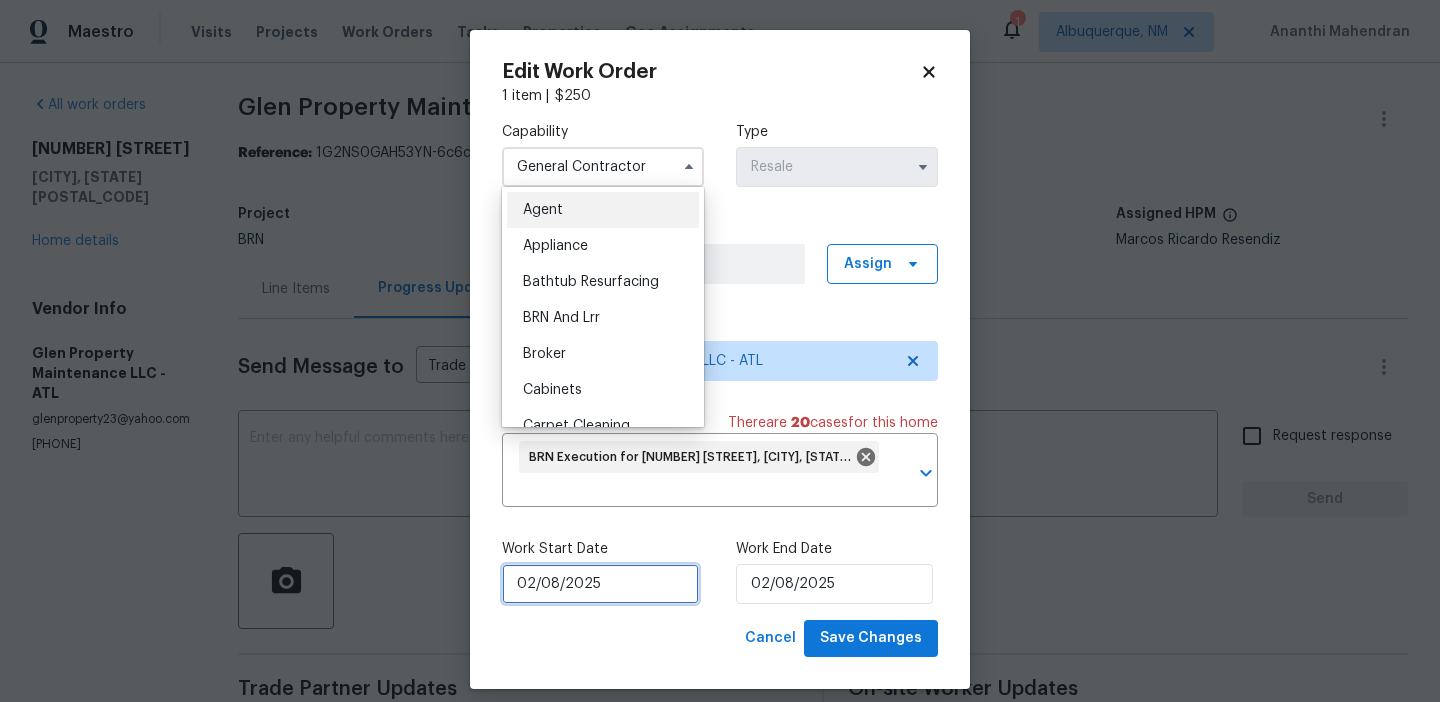click on "02/08/2025" at bounding box center (600, 584) 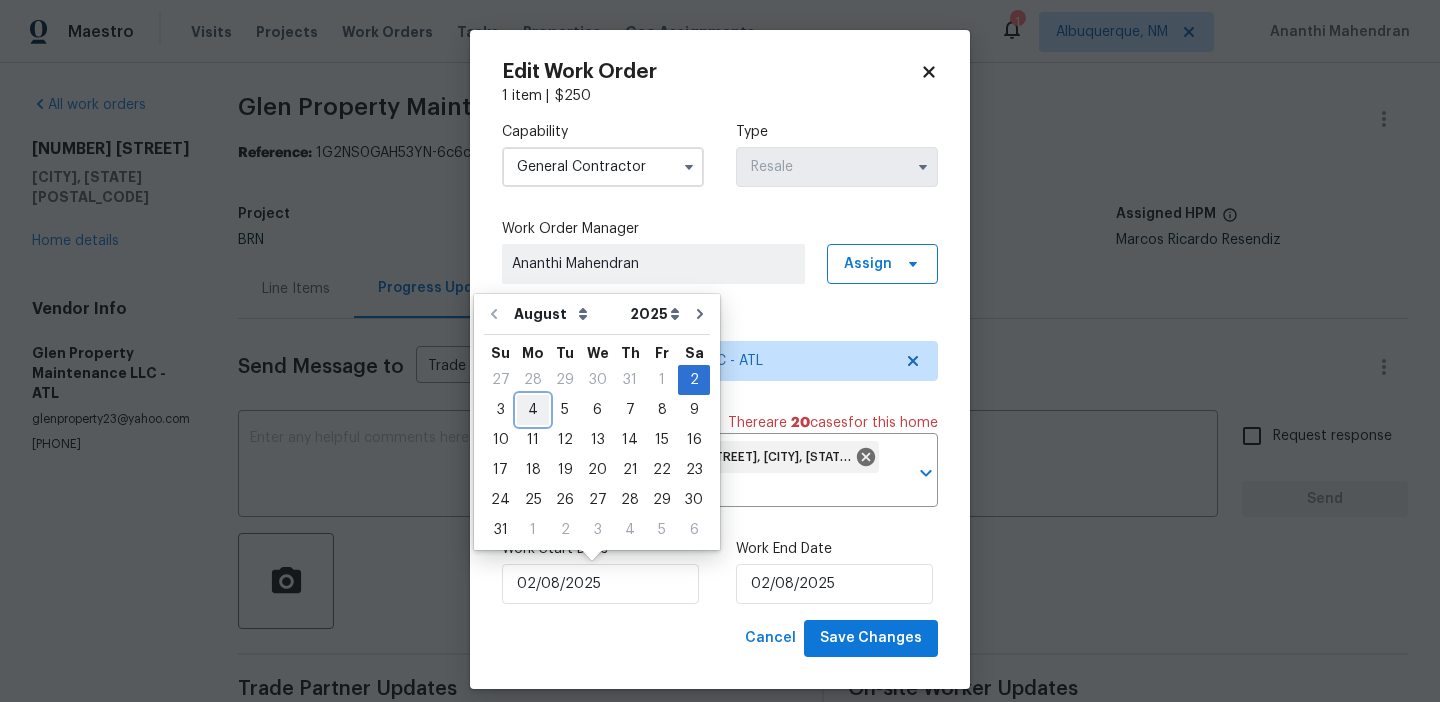 click on "4" at bounding box center [533, 410] 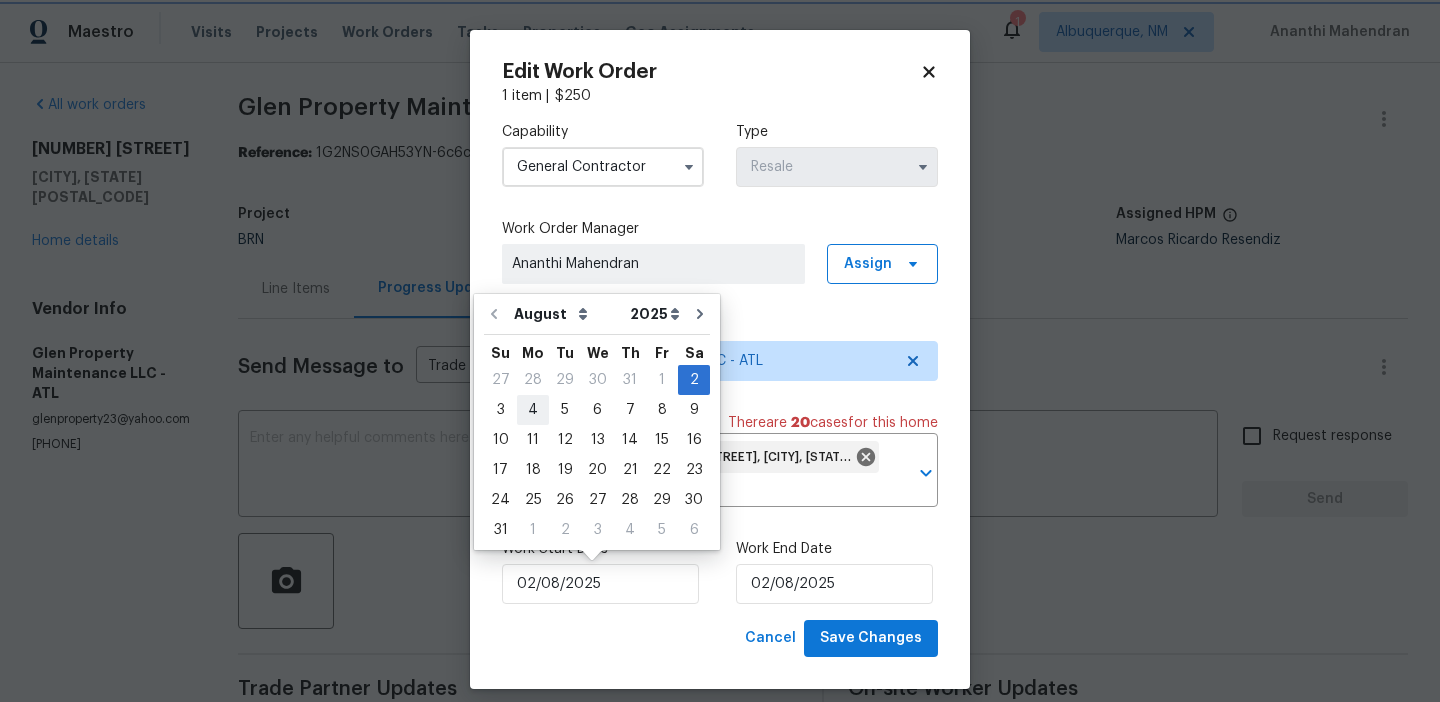 type on "04/08/2025" 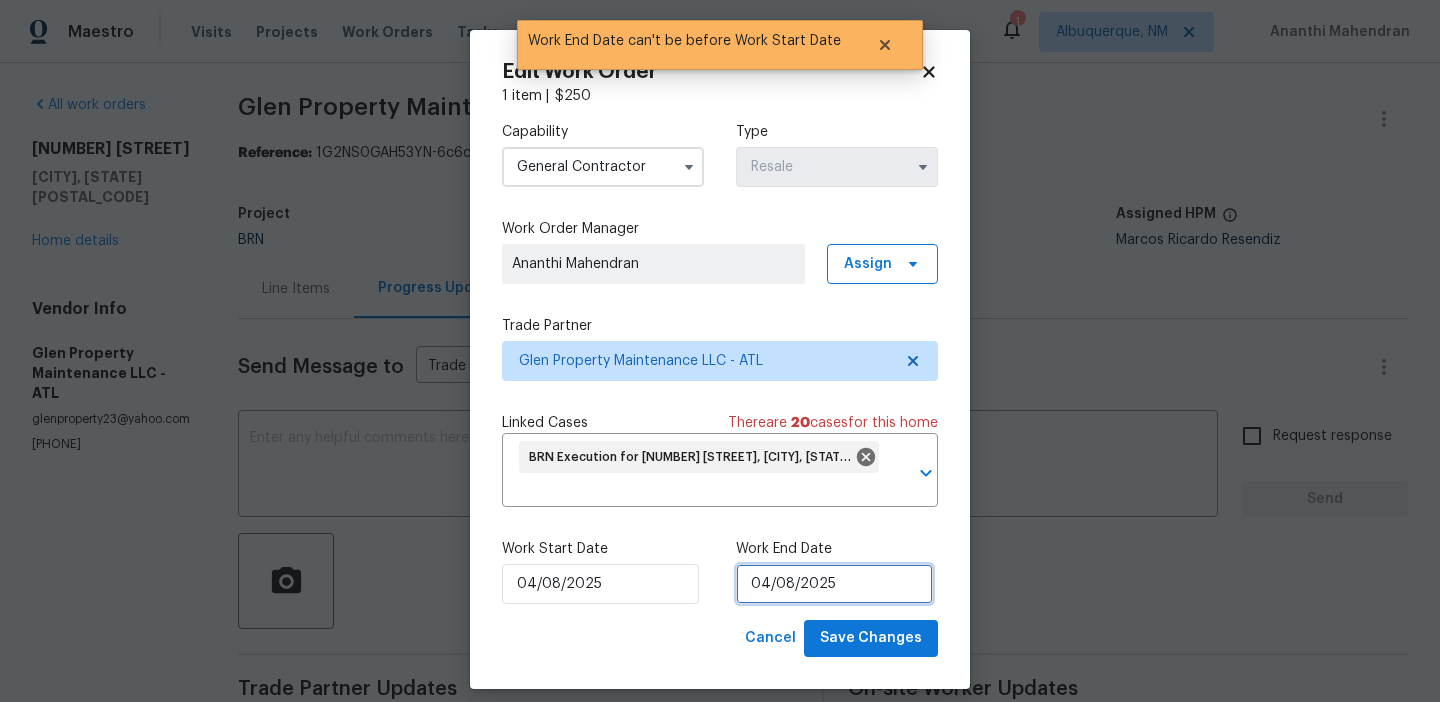 click on "04/08/2025" at bounding box center (834, 584) 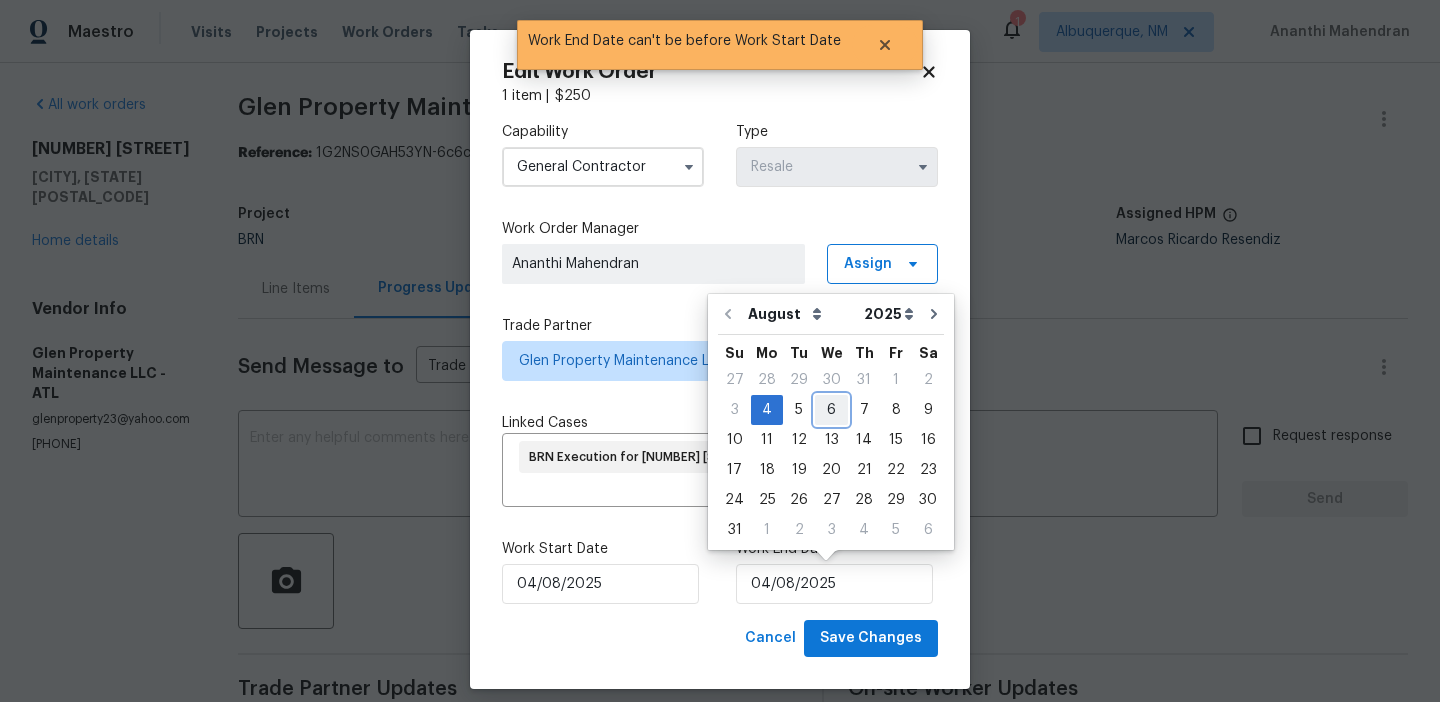 click on "6" at bounding box center (831, 410) 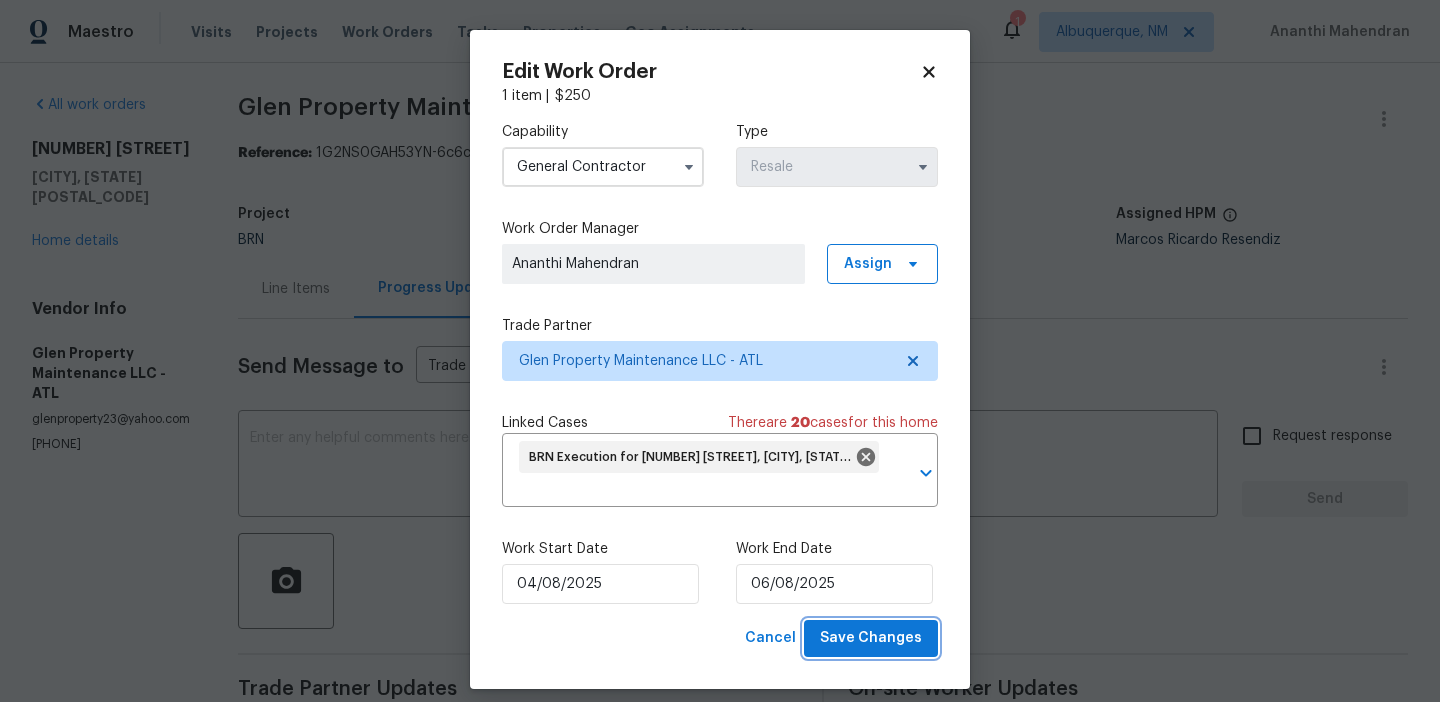 click on "Save Changes" at bounding box center [871, 638] 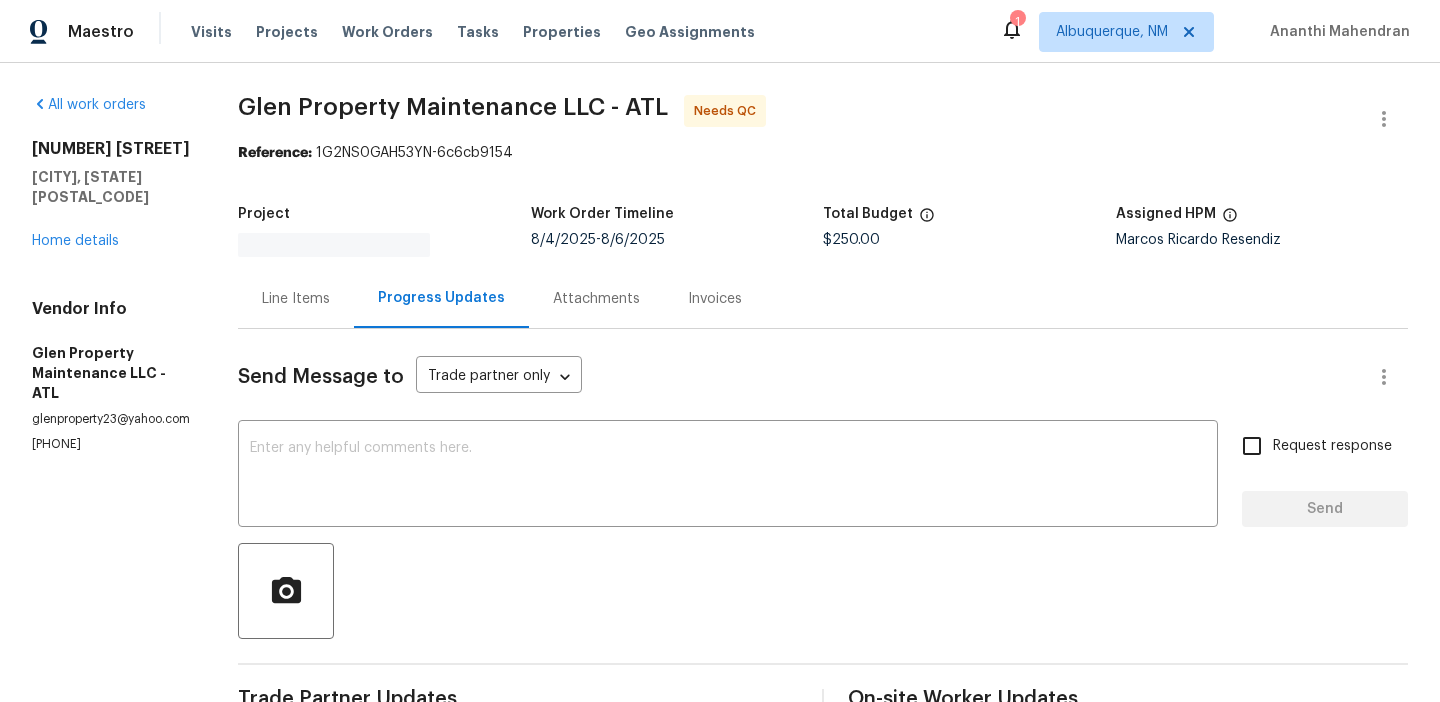 scroll, scrollTop: 0, scrollLeft: 0, axis: both 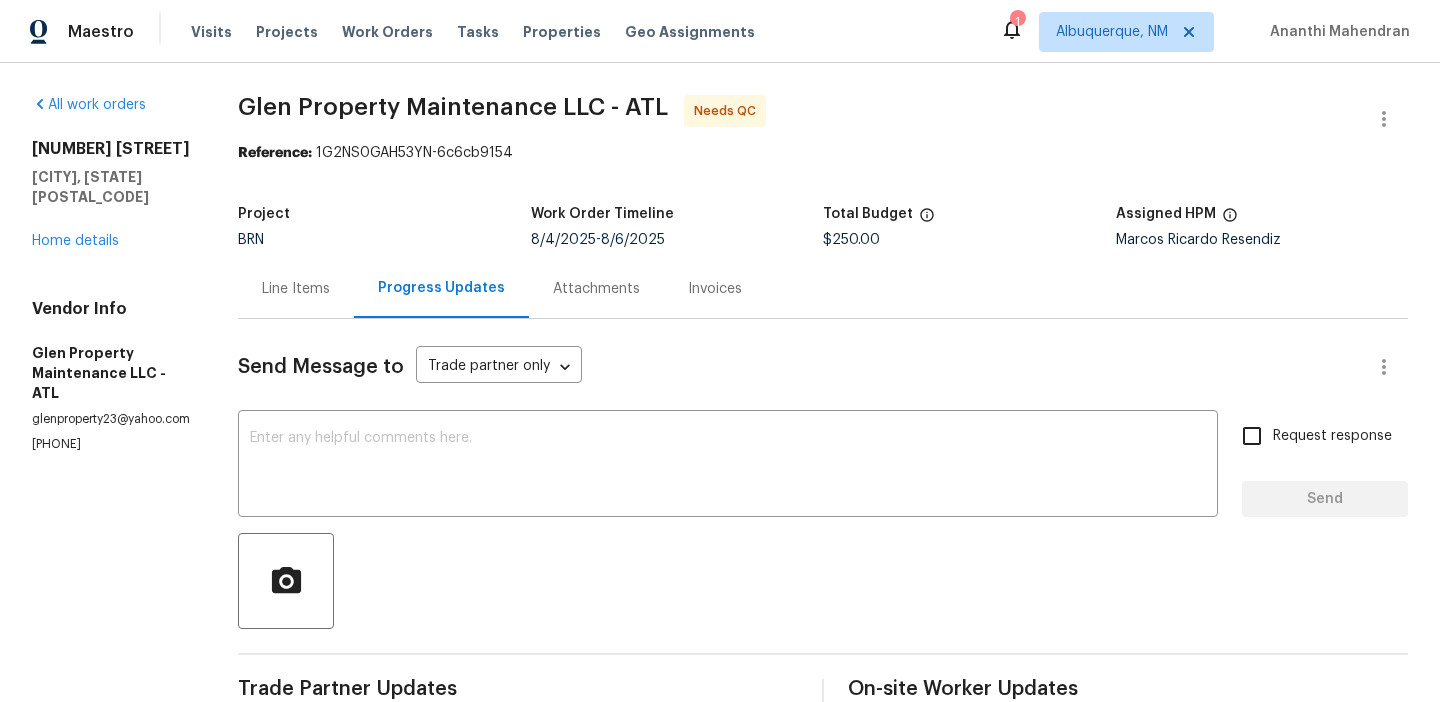 click on "Line Items" at bounding box center (296, 289) 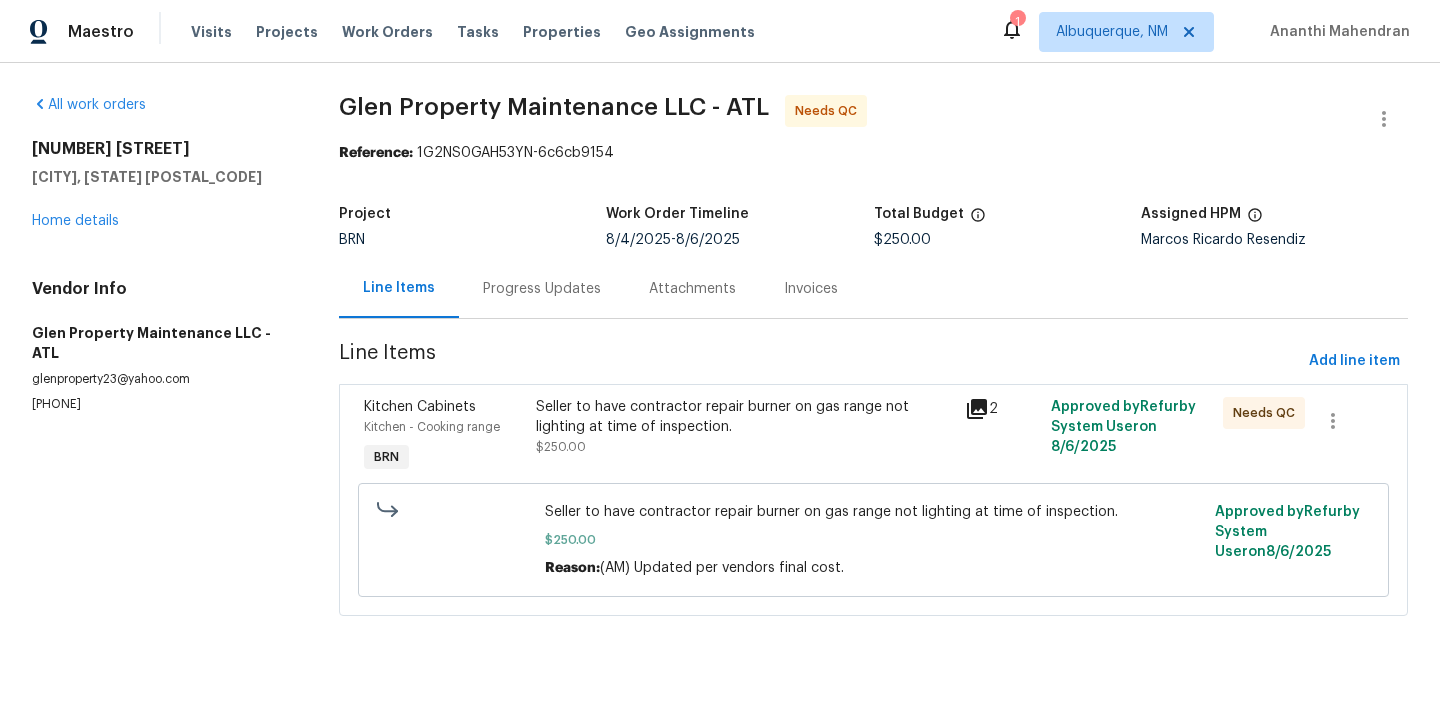 click on "Seller to have contractor repair burner on gas range not lighting at time of inspection." at bounding box center [745, 417] 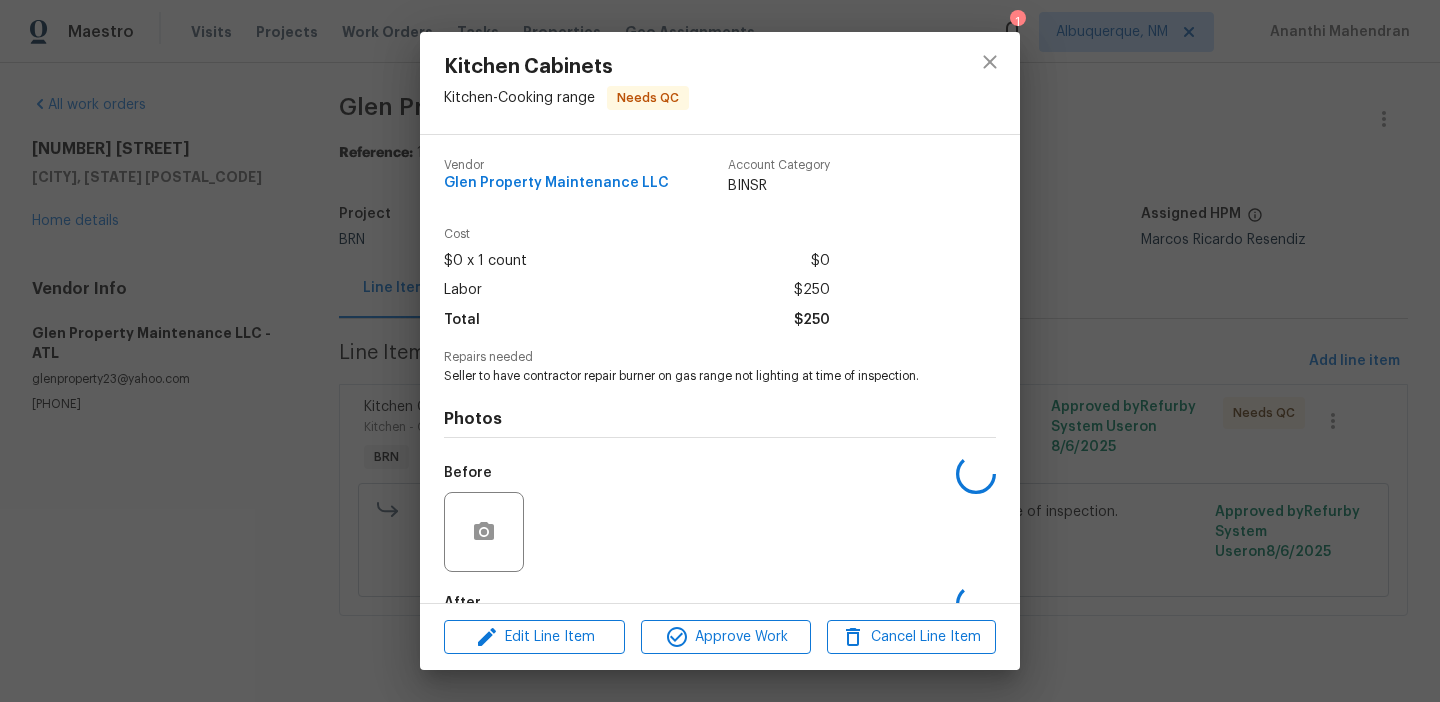 scroll, scrollTop: 119, scrollLeft: 0, axis: vertical 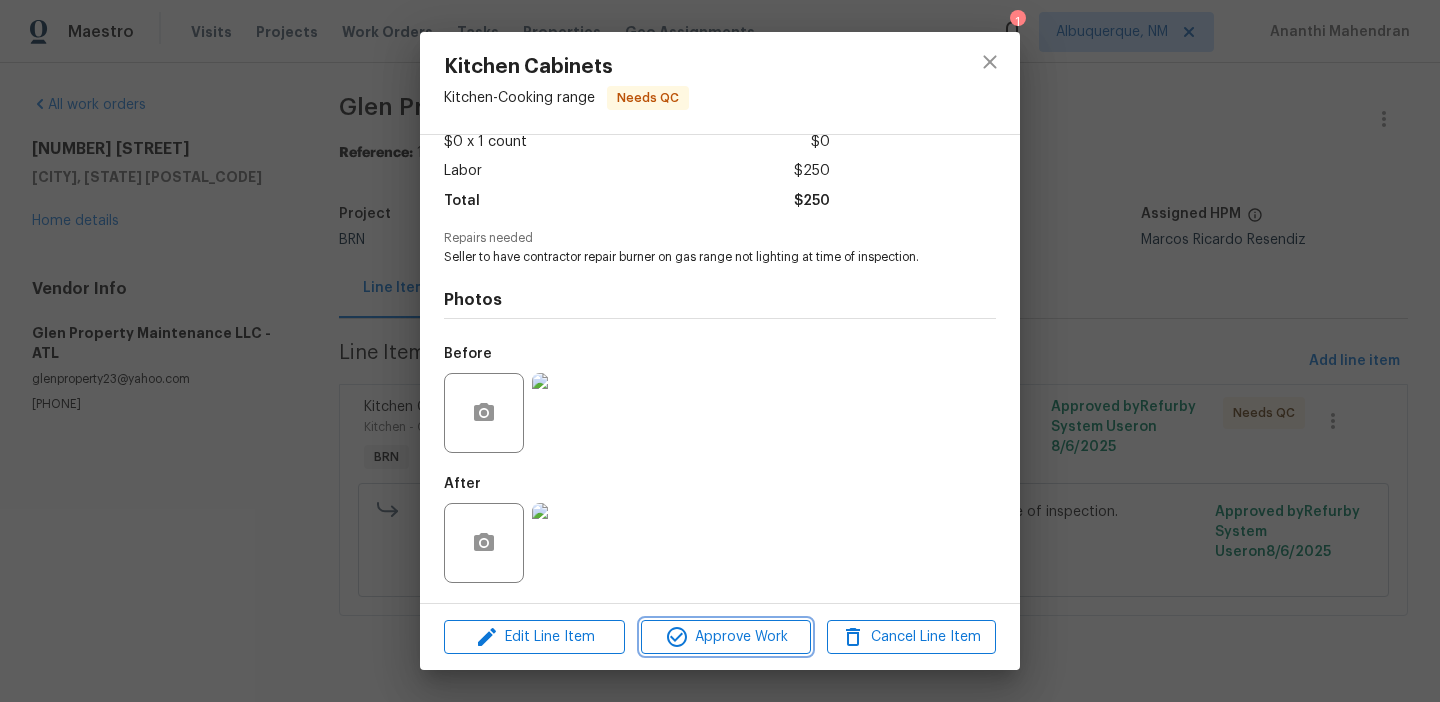 click on "Approve Work" at bounding box center (725, 637) 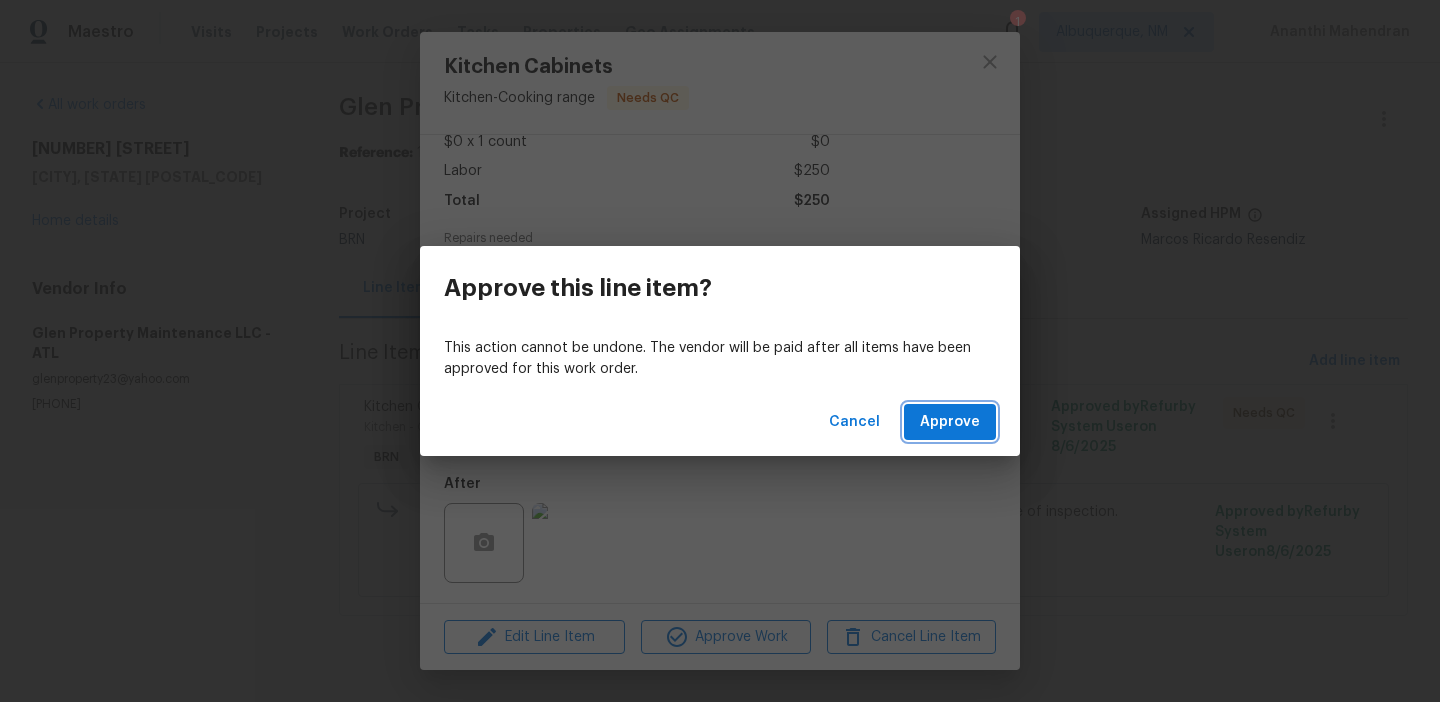 click on "Approve" at bounding box center (950, 422) 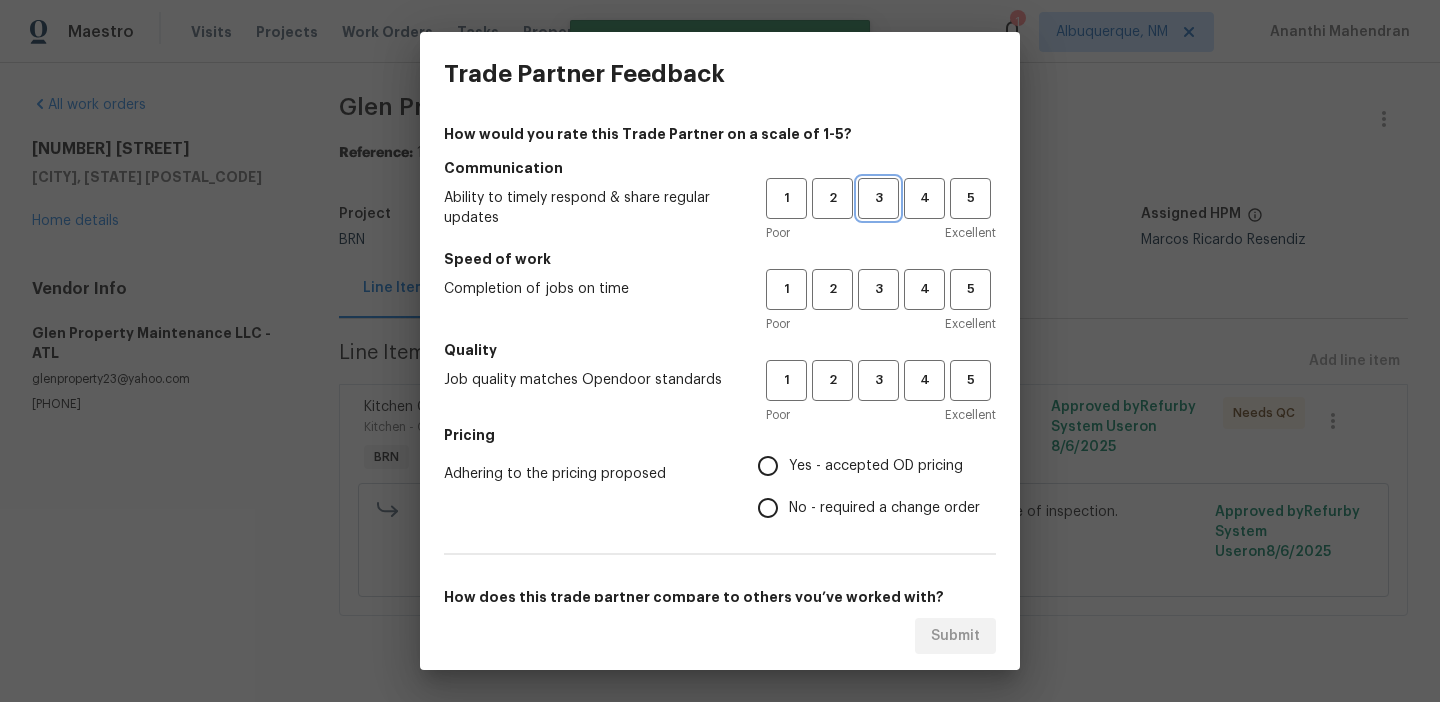 click on "3" at bounding box center (878, 198) 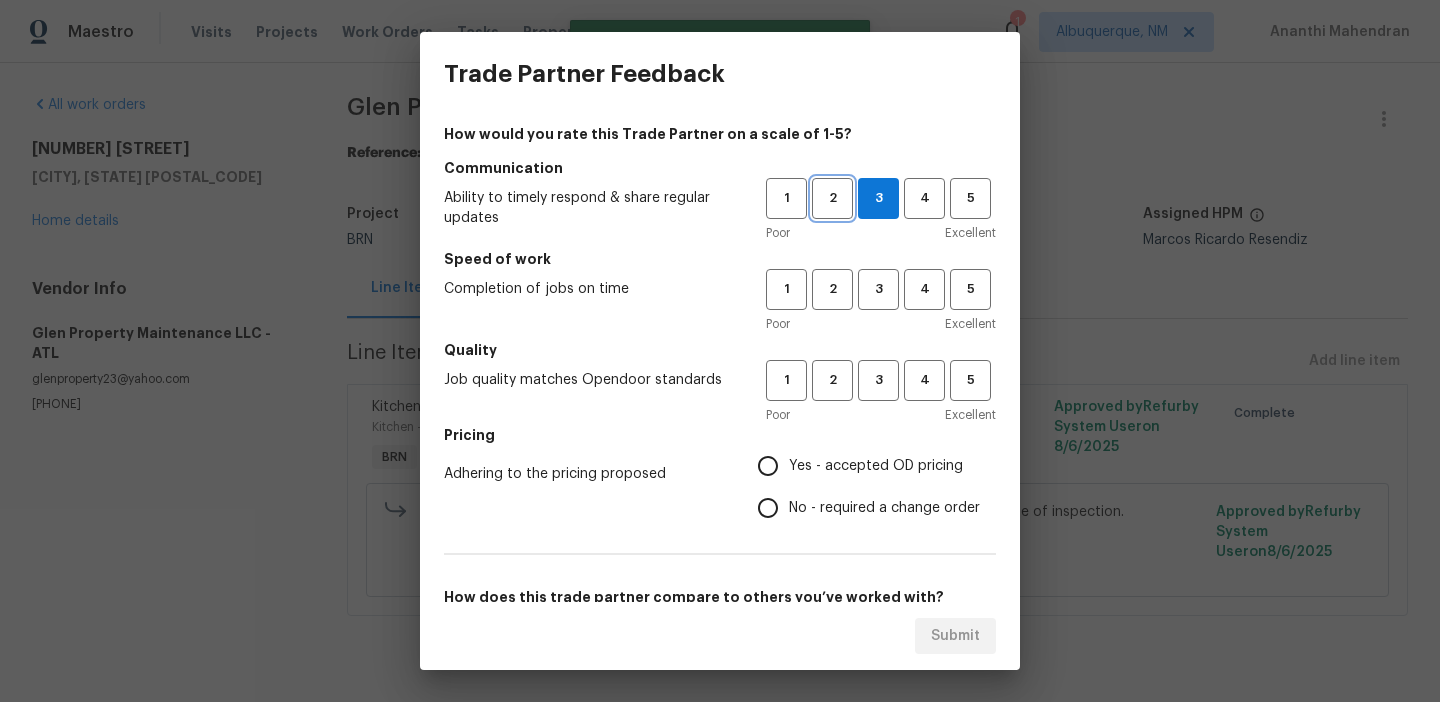click on "2" at bounding box center [832, 198] 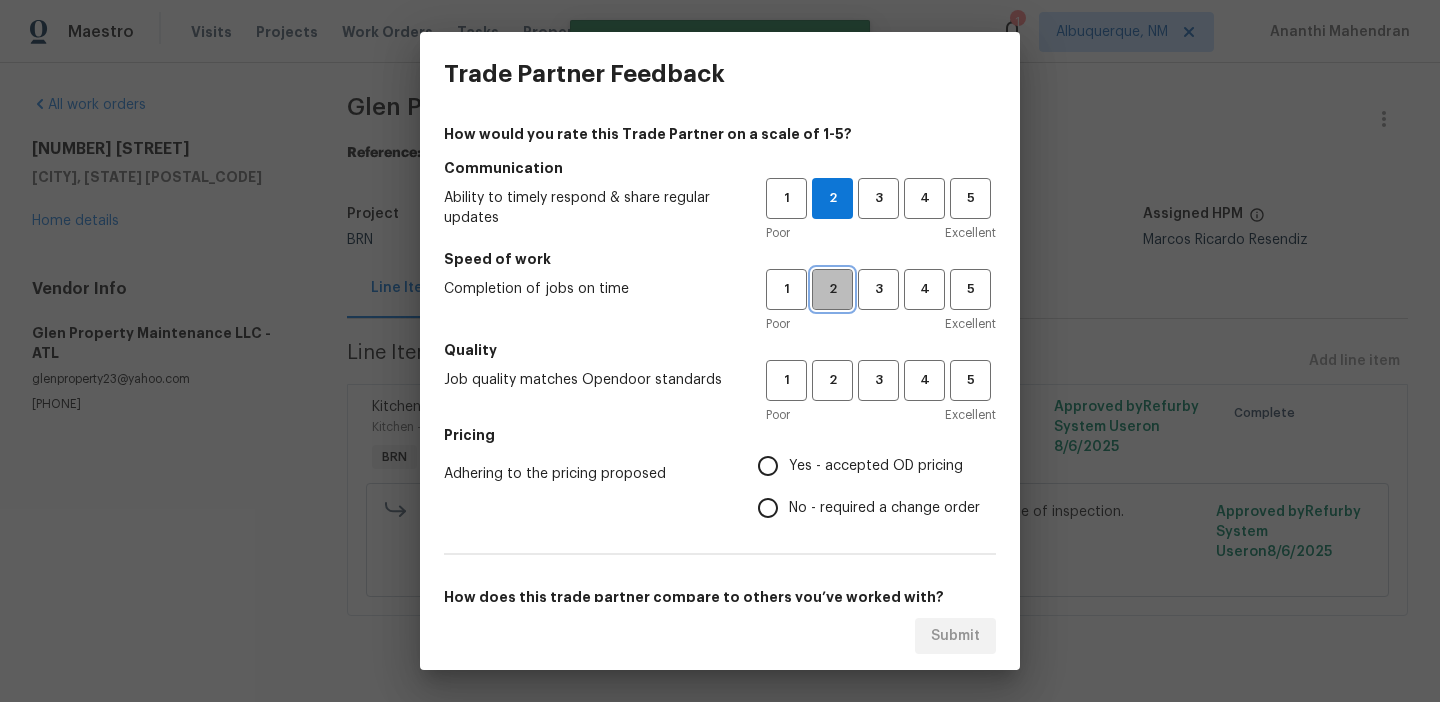 click on "2" at bounding box center (832, 289) 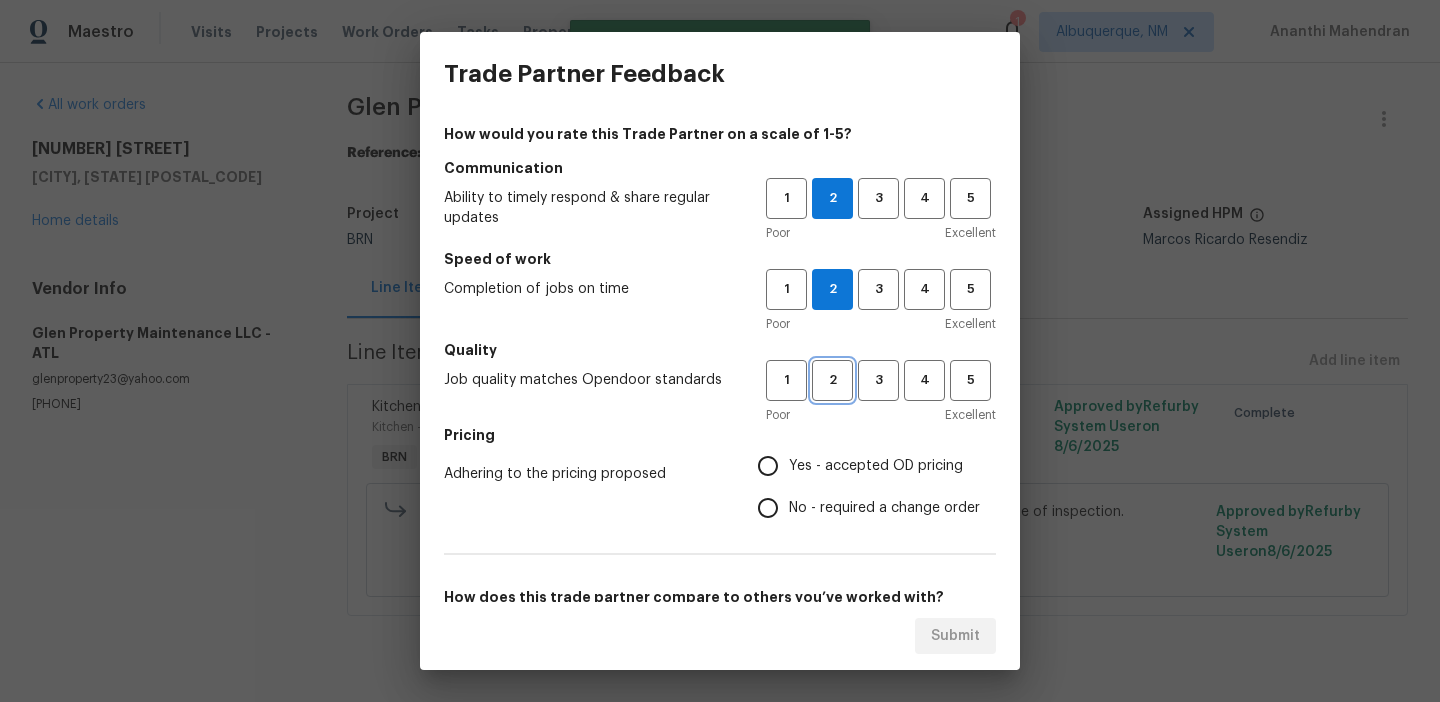 click on "2" at bounding box center (832, 380) 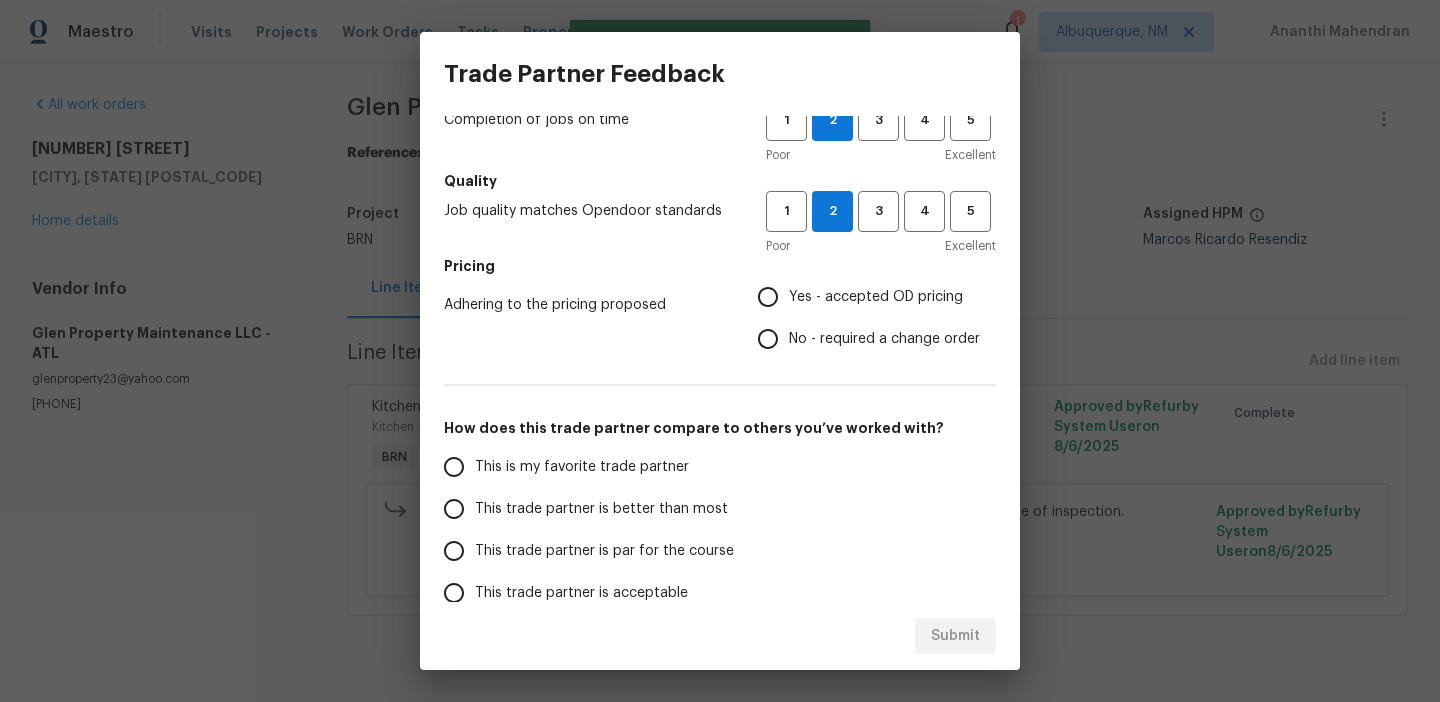 click on "No - required a change order" at bounding box center [768, 339] 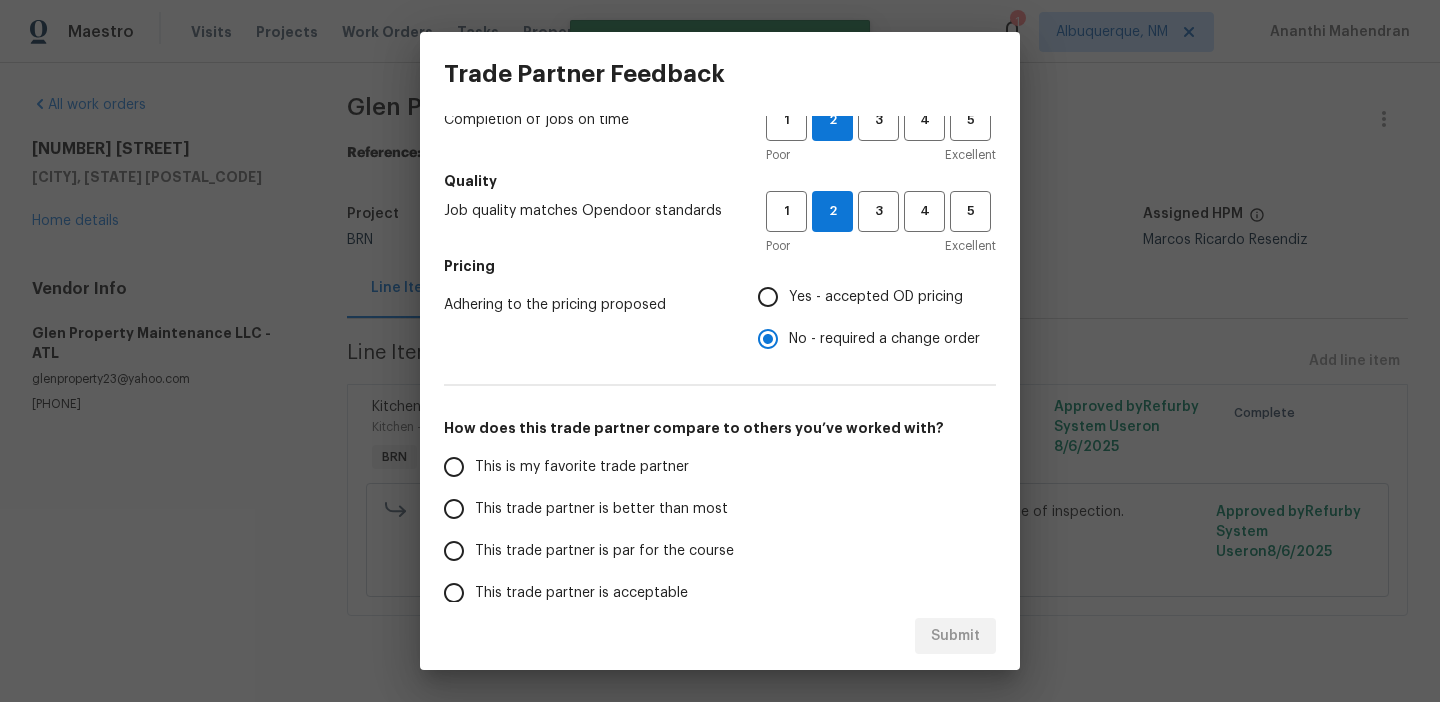 scroll, scrollTop: 313, scrollLeft: 0, axis: vertical 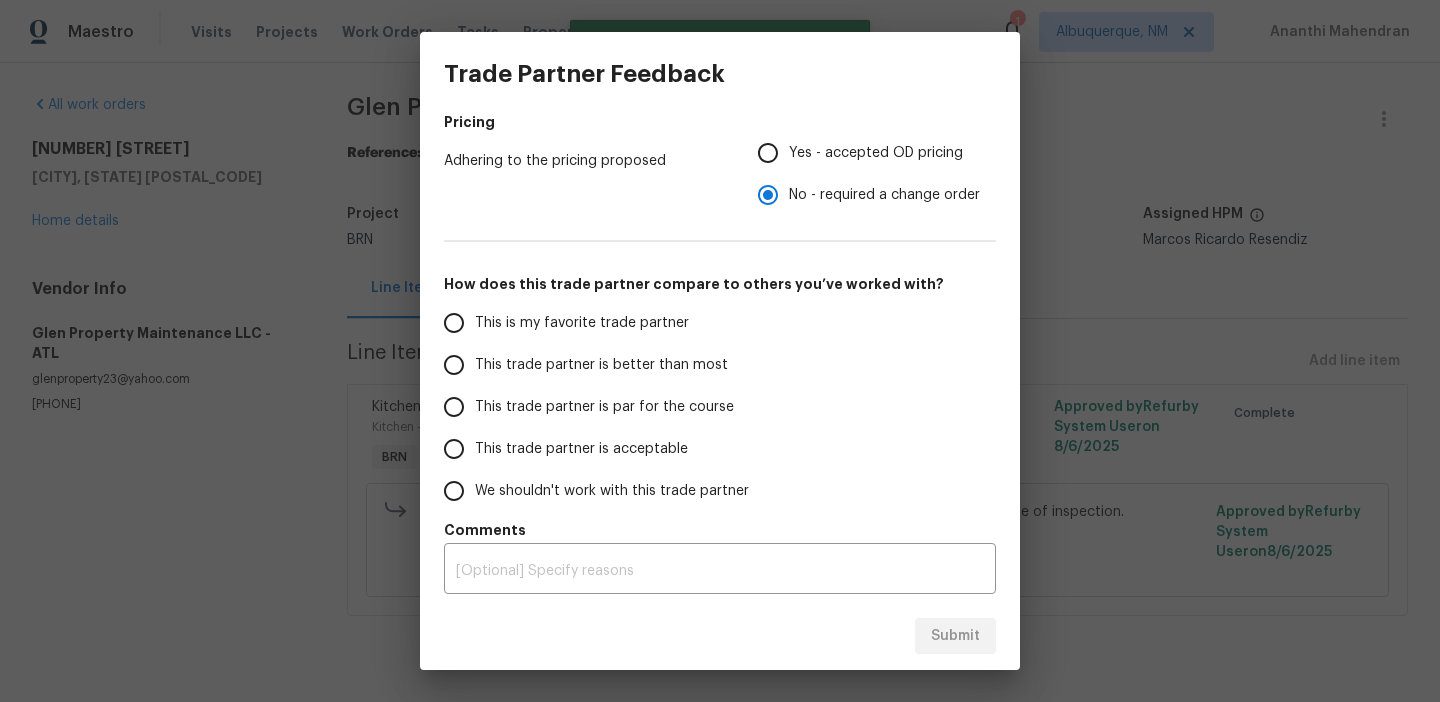 click on "This trade partner is par for the course" at bounding box center [591, 407] 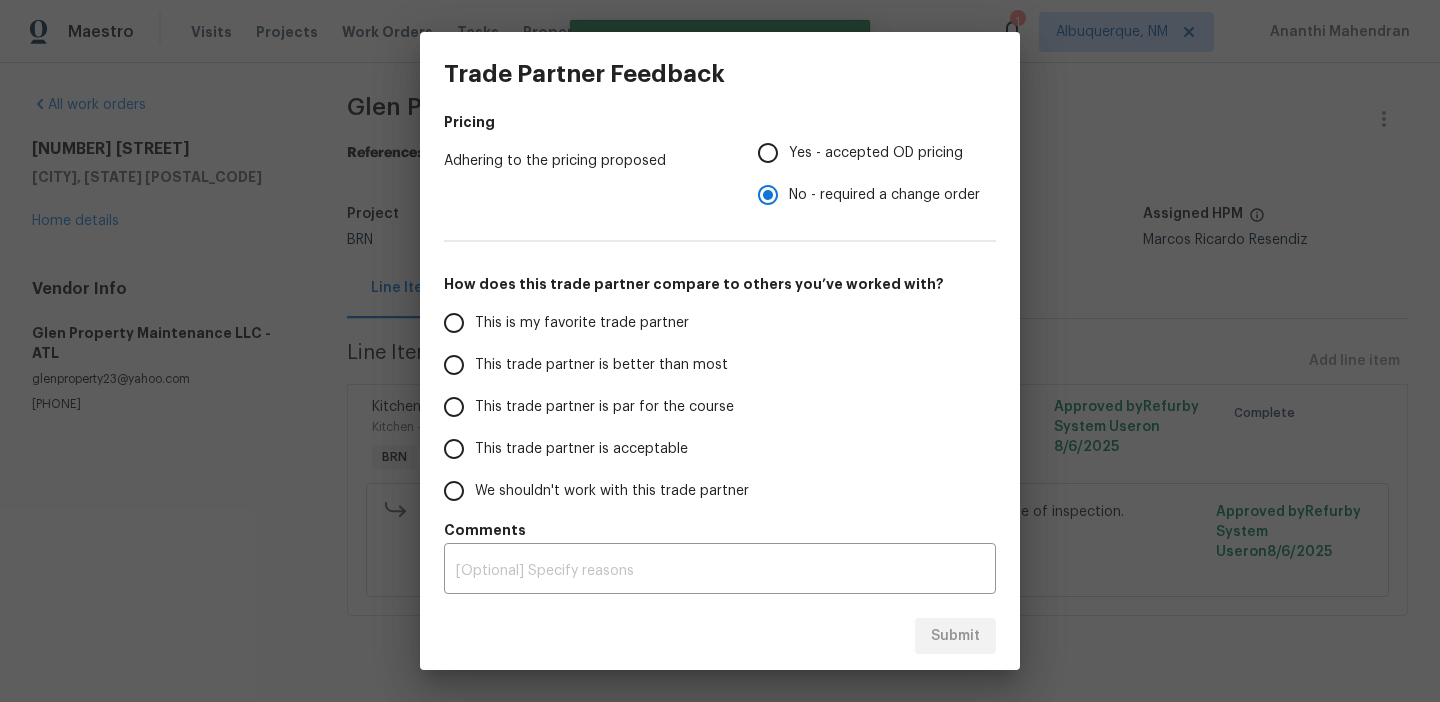radio on "false" 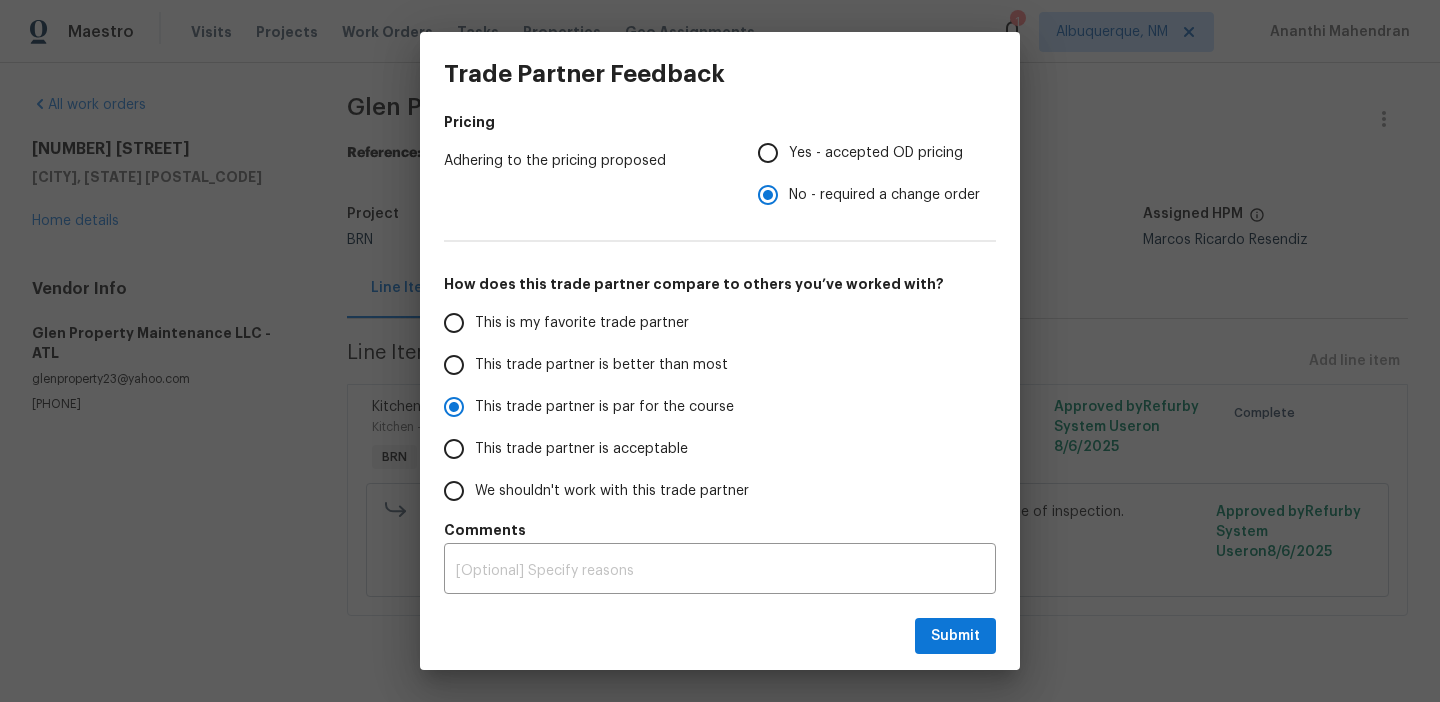 click on "This trade partner is better than most" at bounding box center (591, 365) 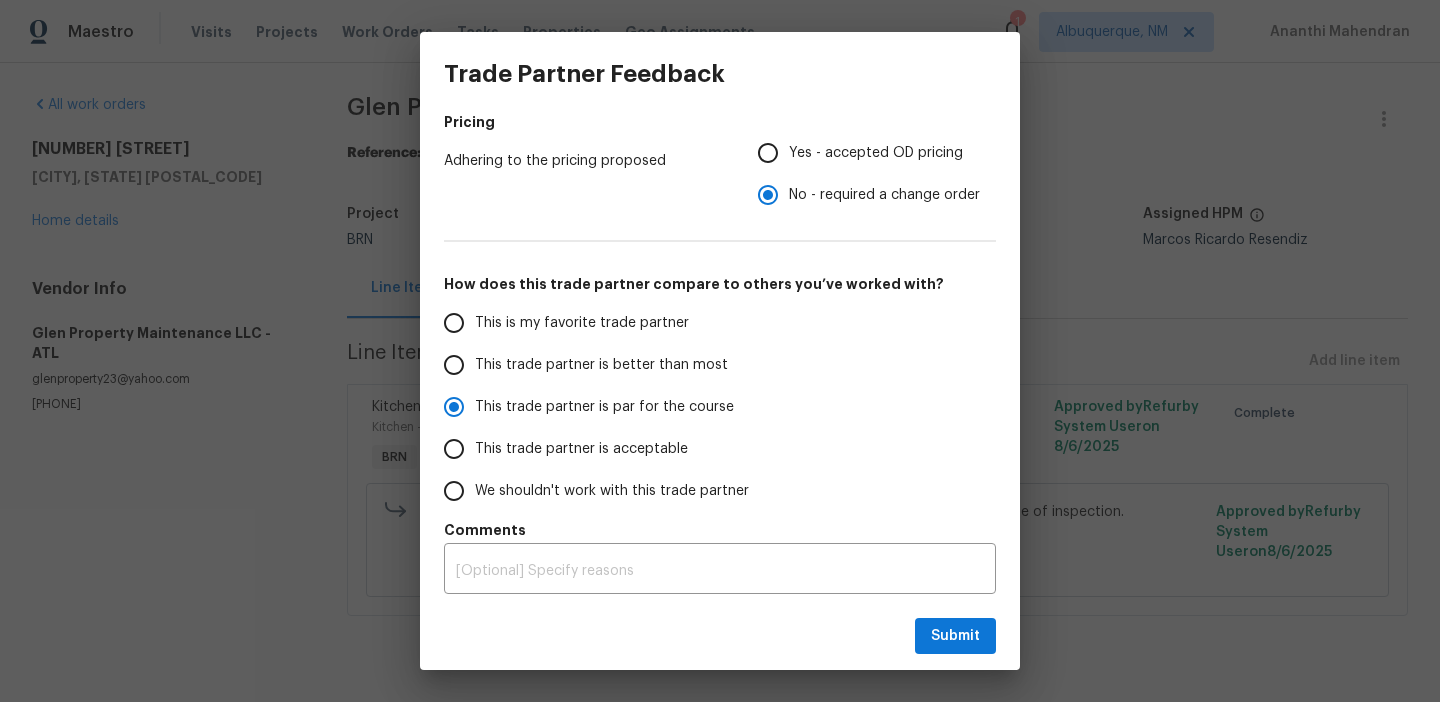 click on "This trade partner is better than most" at bounding box center (454, 365) 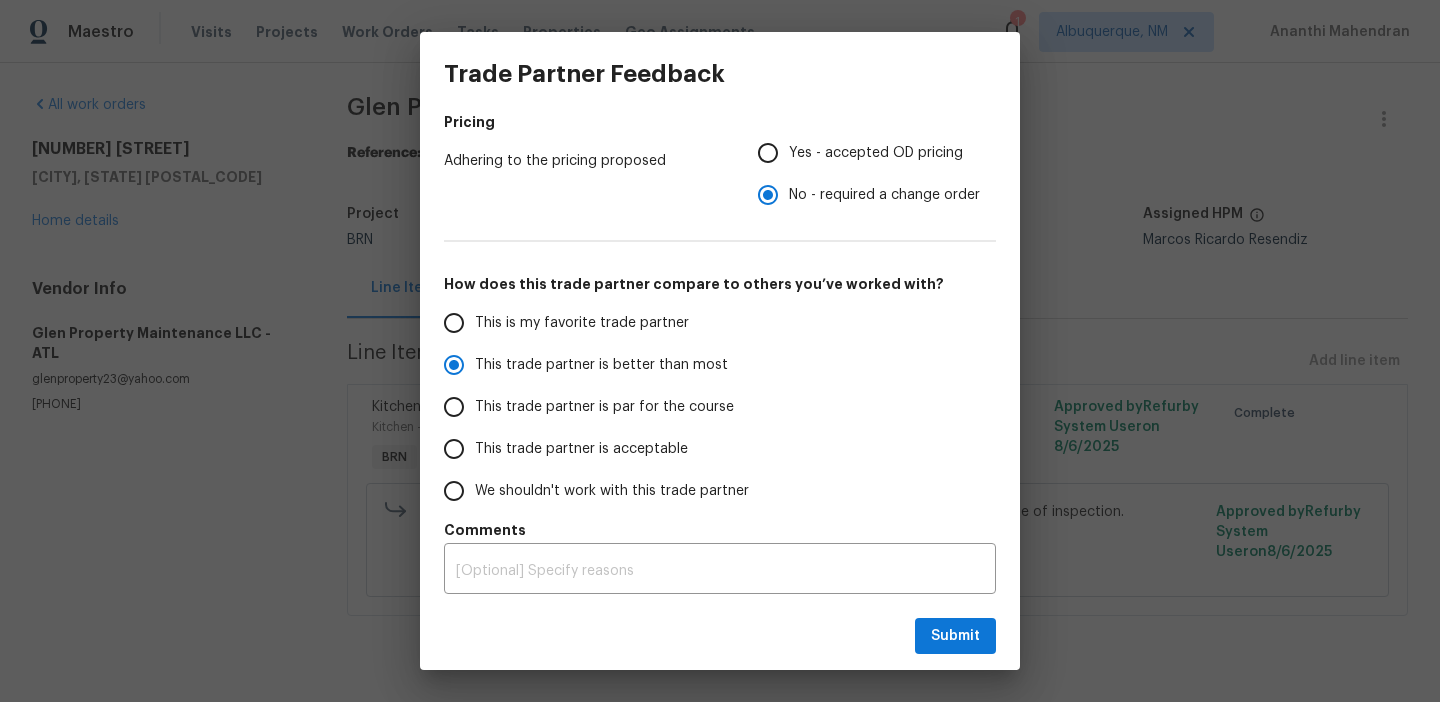 click on "This trade partner is par for the course" at bounding box center (604, 407) 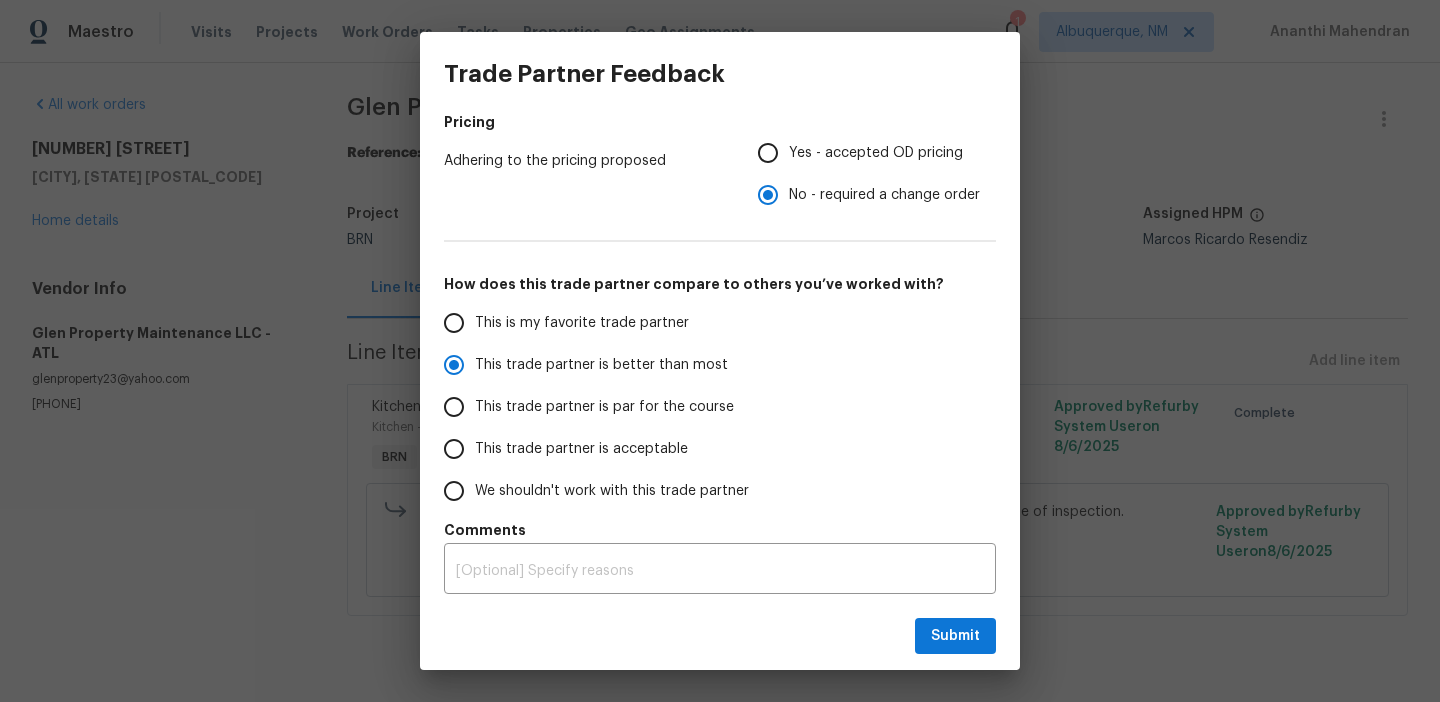 click on "This trade partner is par for the course" at bounding box center [454, 407] 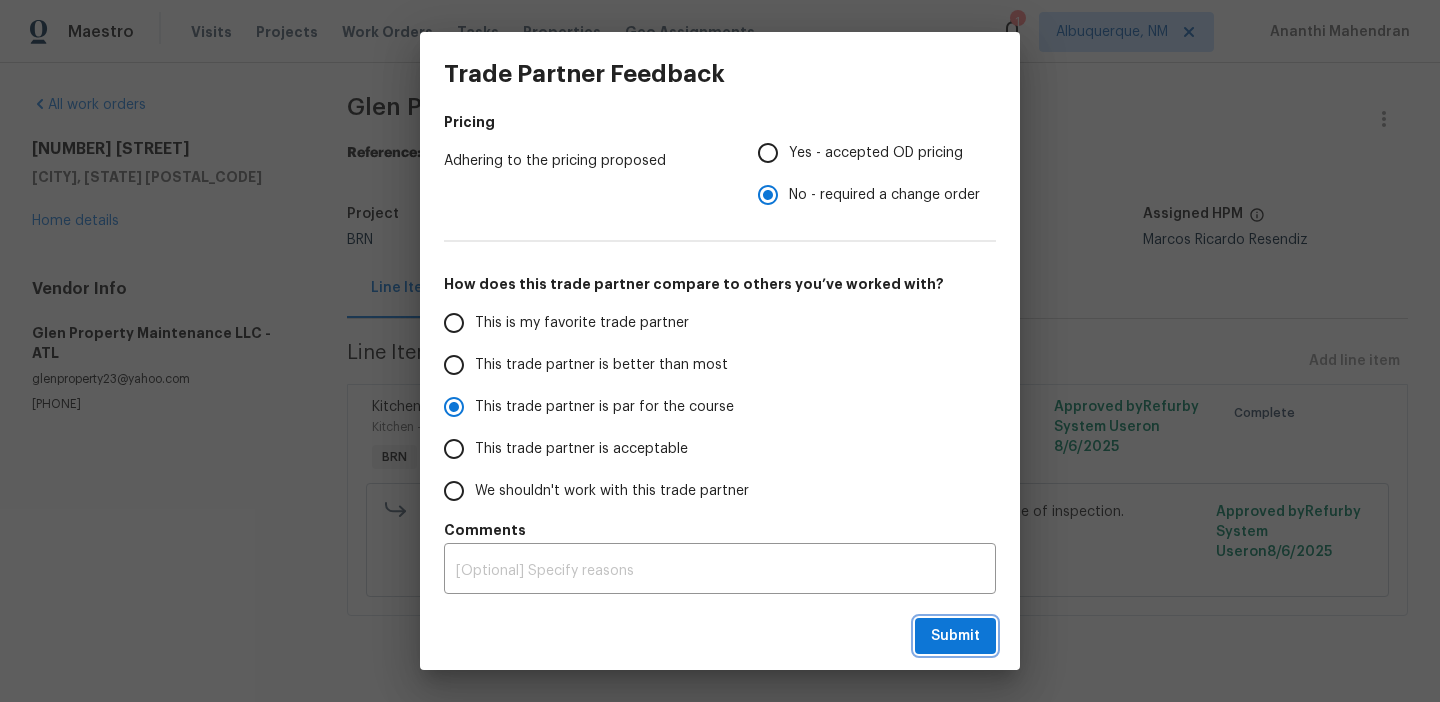 click on "Submit" at bounding box center [955, 636] 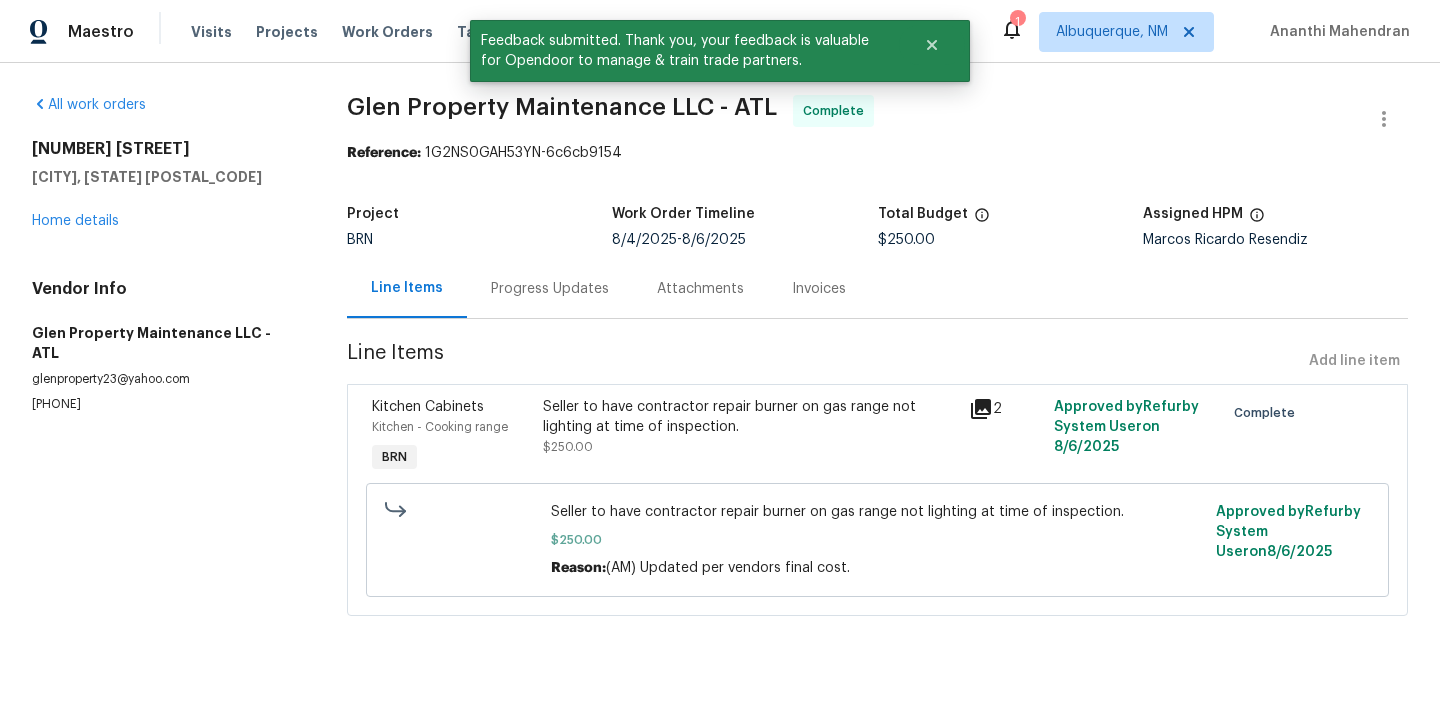 click on "Progress Updates" at bounding box center [550, 289] 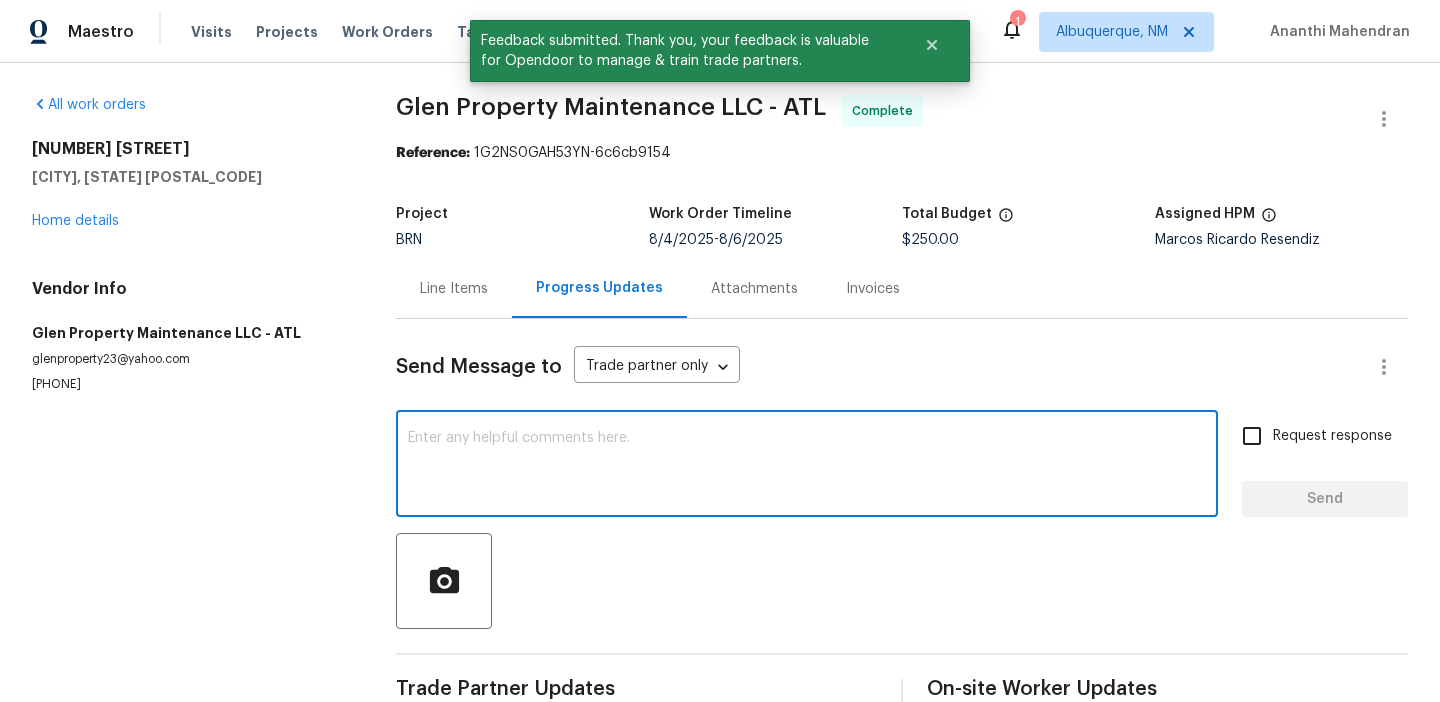 click at bounding box center (807, 466) 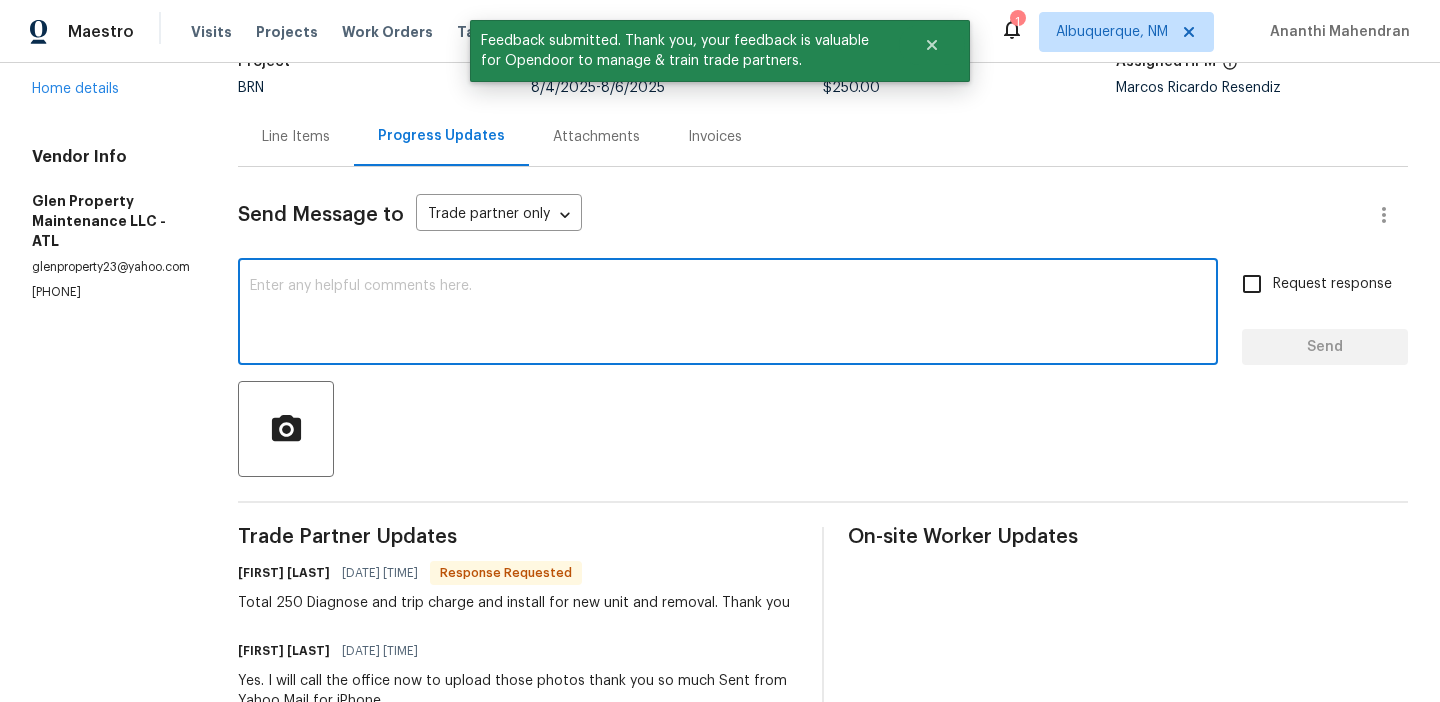 scroll, scrollTop: 164, scrollLeft: 0, axis: vertical 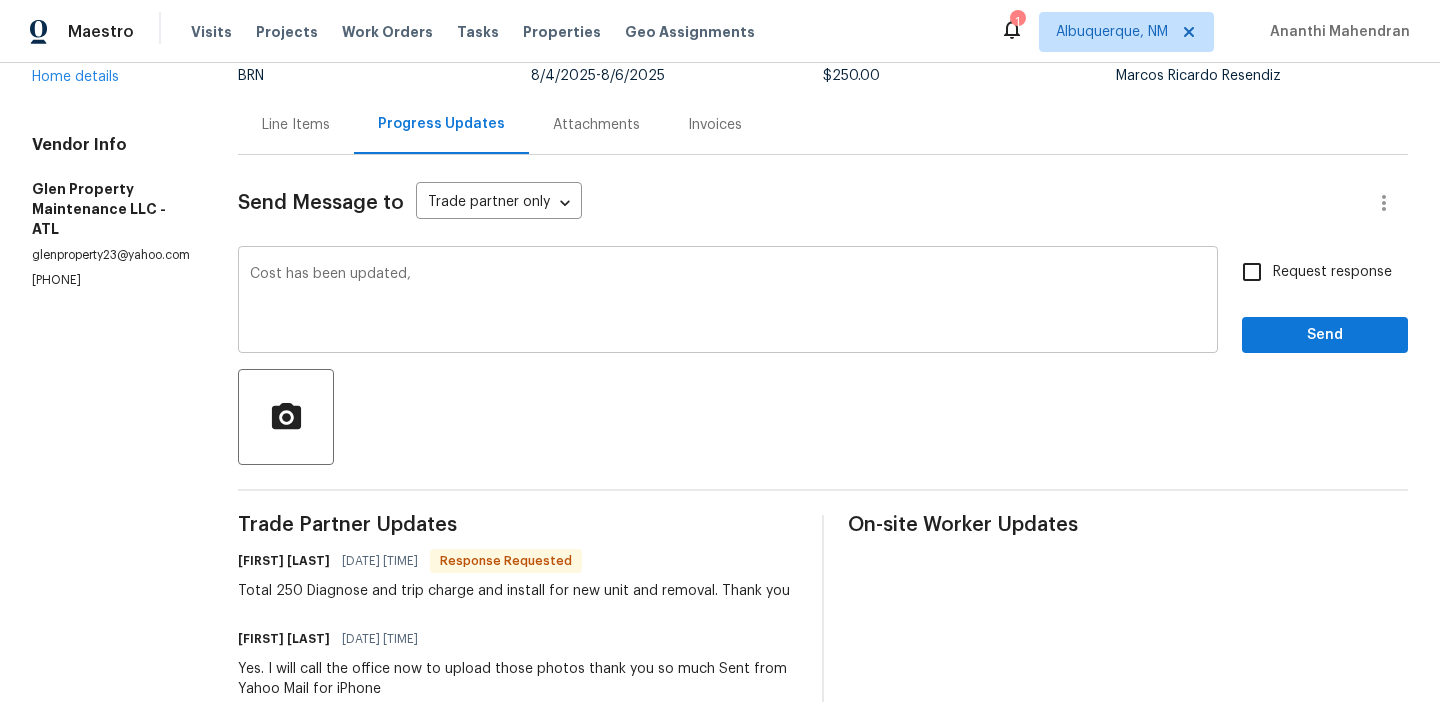 paste on "WO is approved, Please upload the invoice under the invoice section.Thanks" 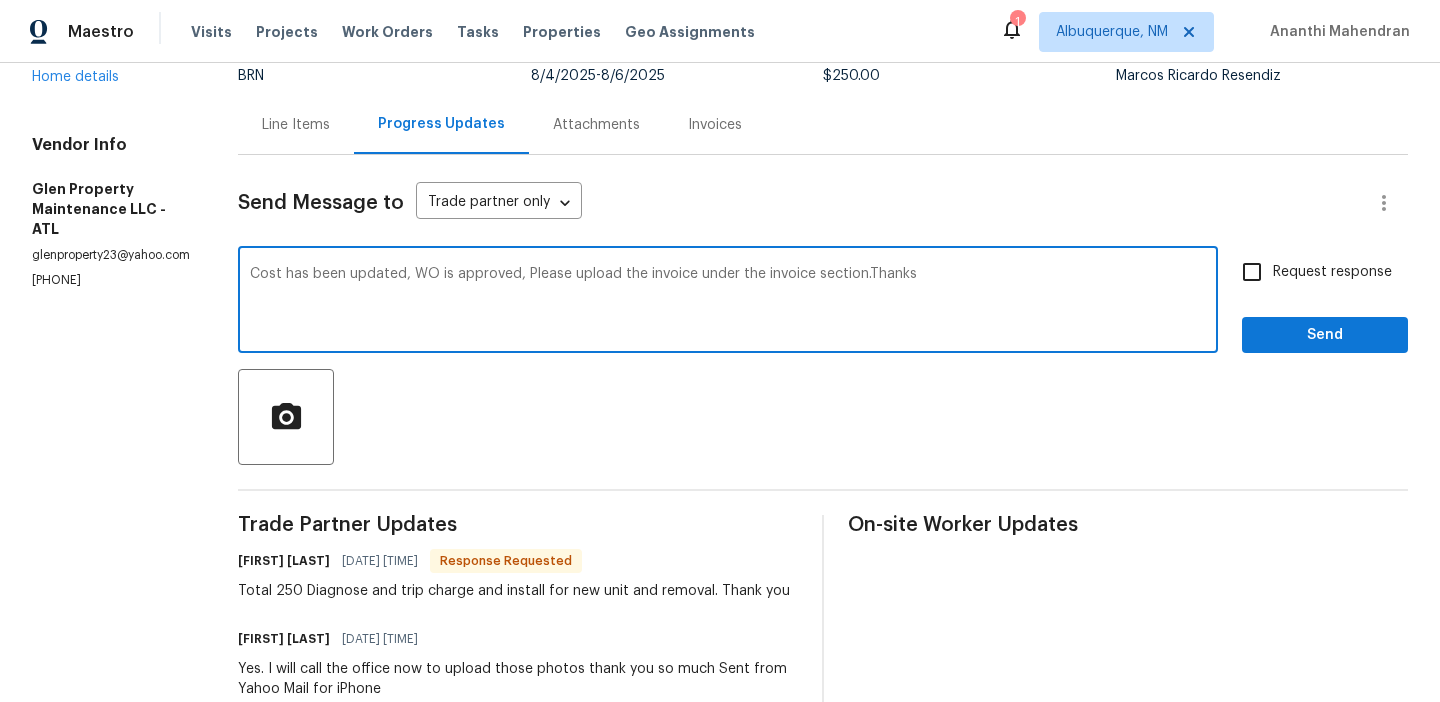 type on "Cost has been updated, WO is approved, Please upload the invoice under the invoice section.Thanks" 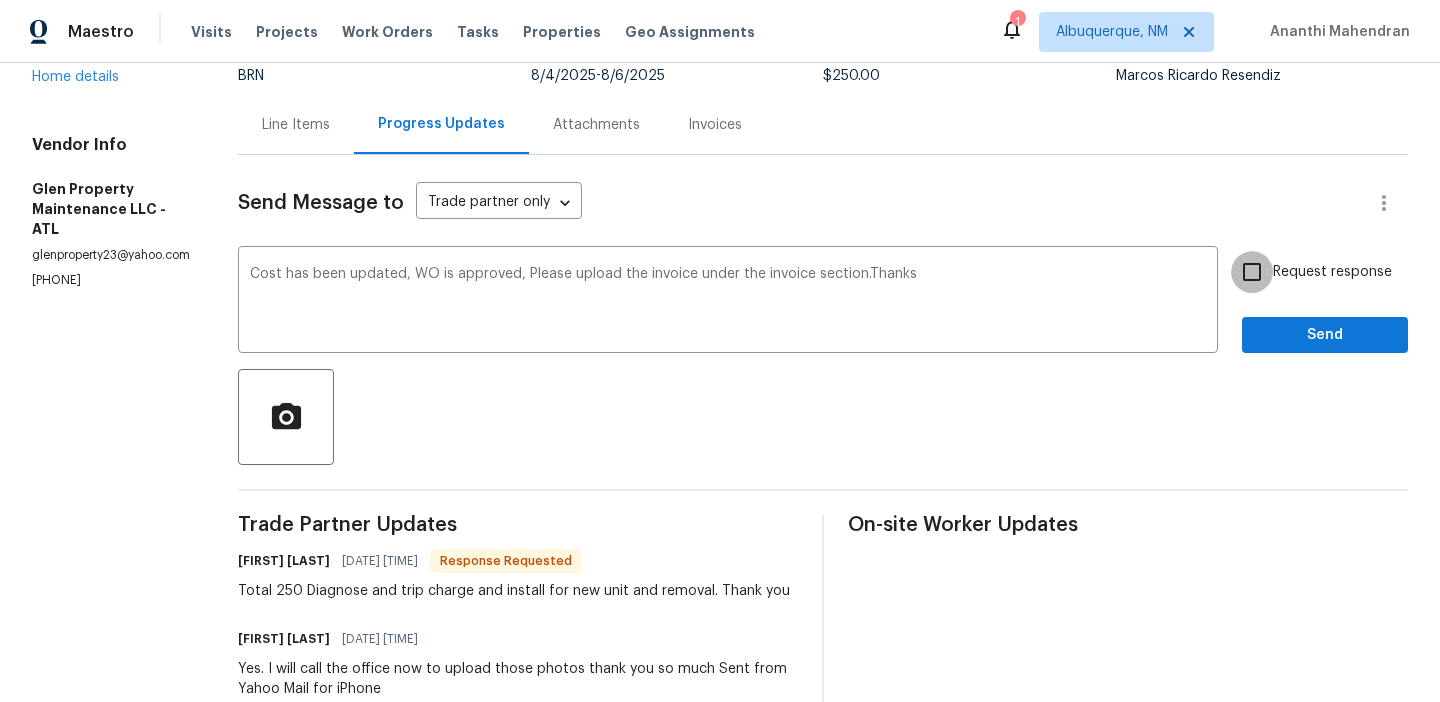 click on "Request response" at bounding box center (1252, 272) 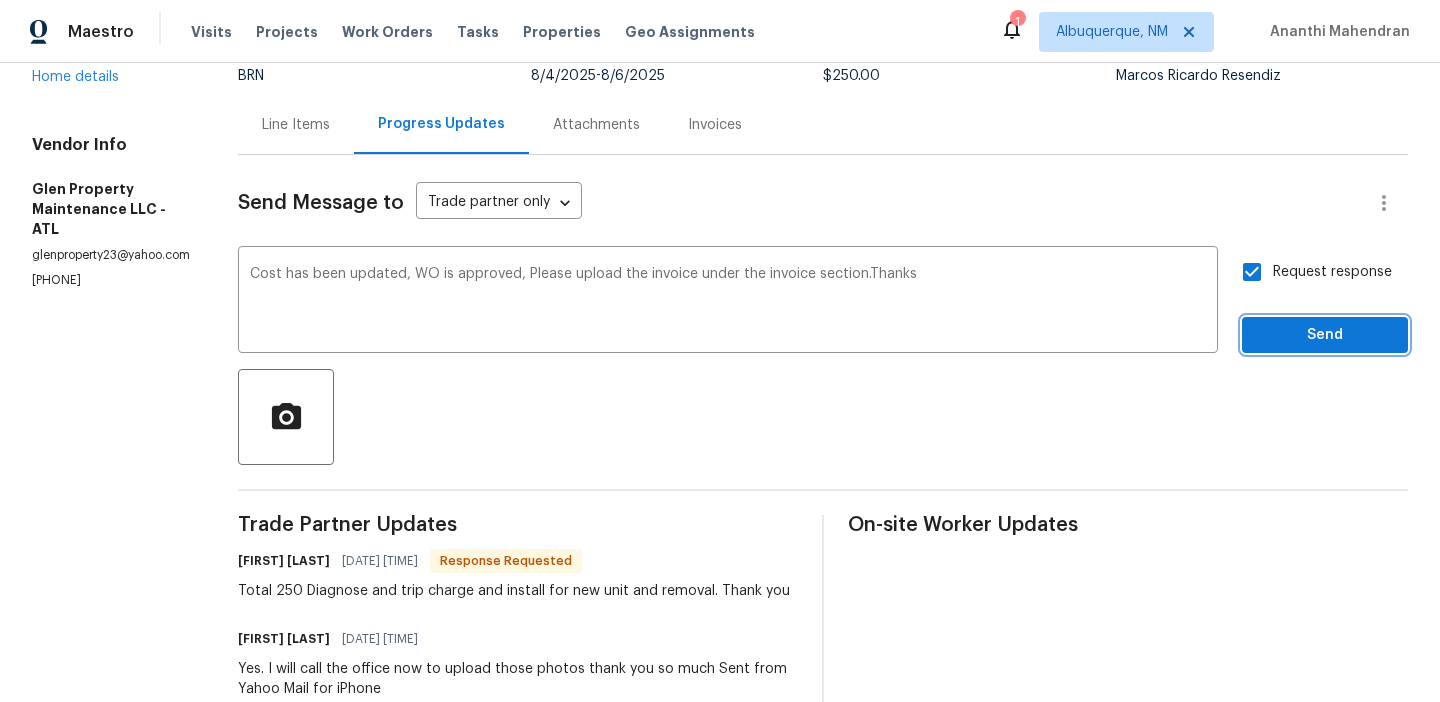 click on "Send" at bounding box center [1325, 335] 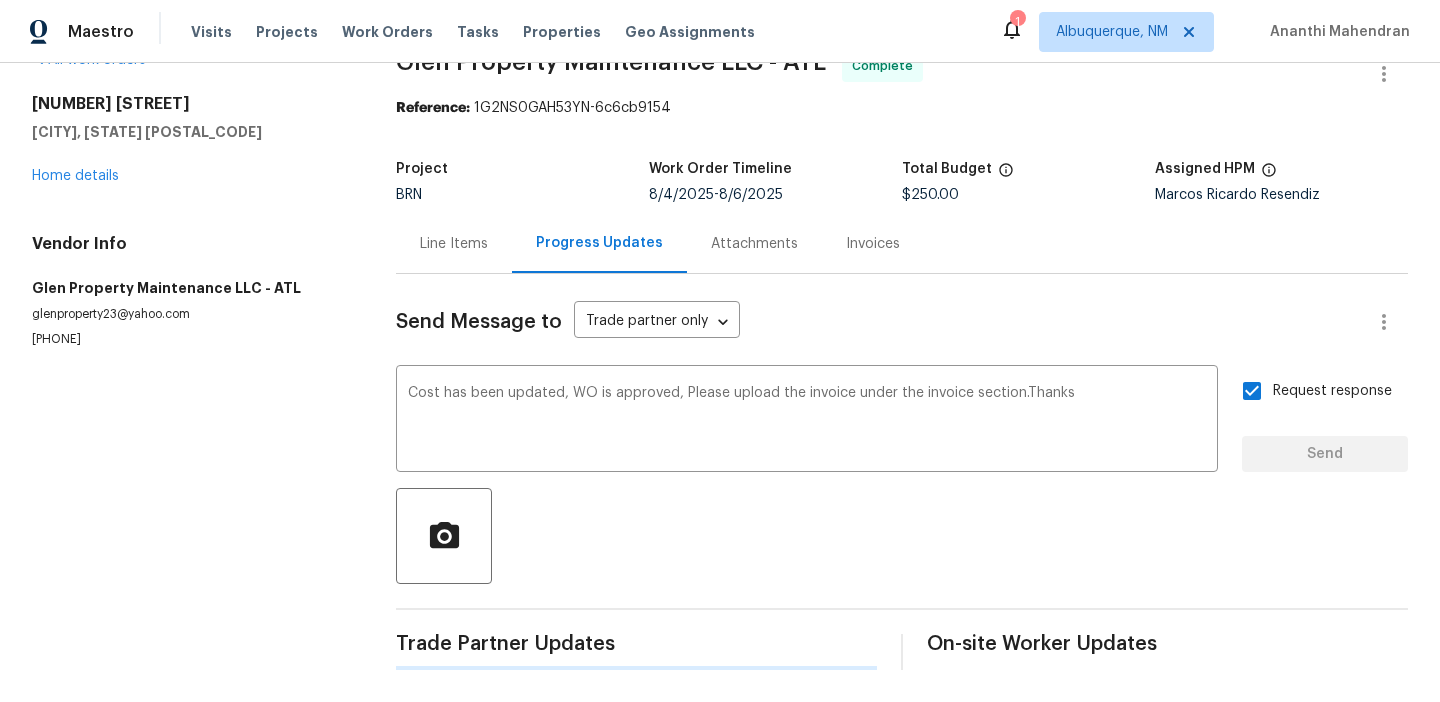 scroll, scrollTop: 0, scrollLeft: 0, axis: both 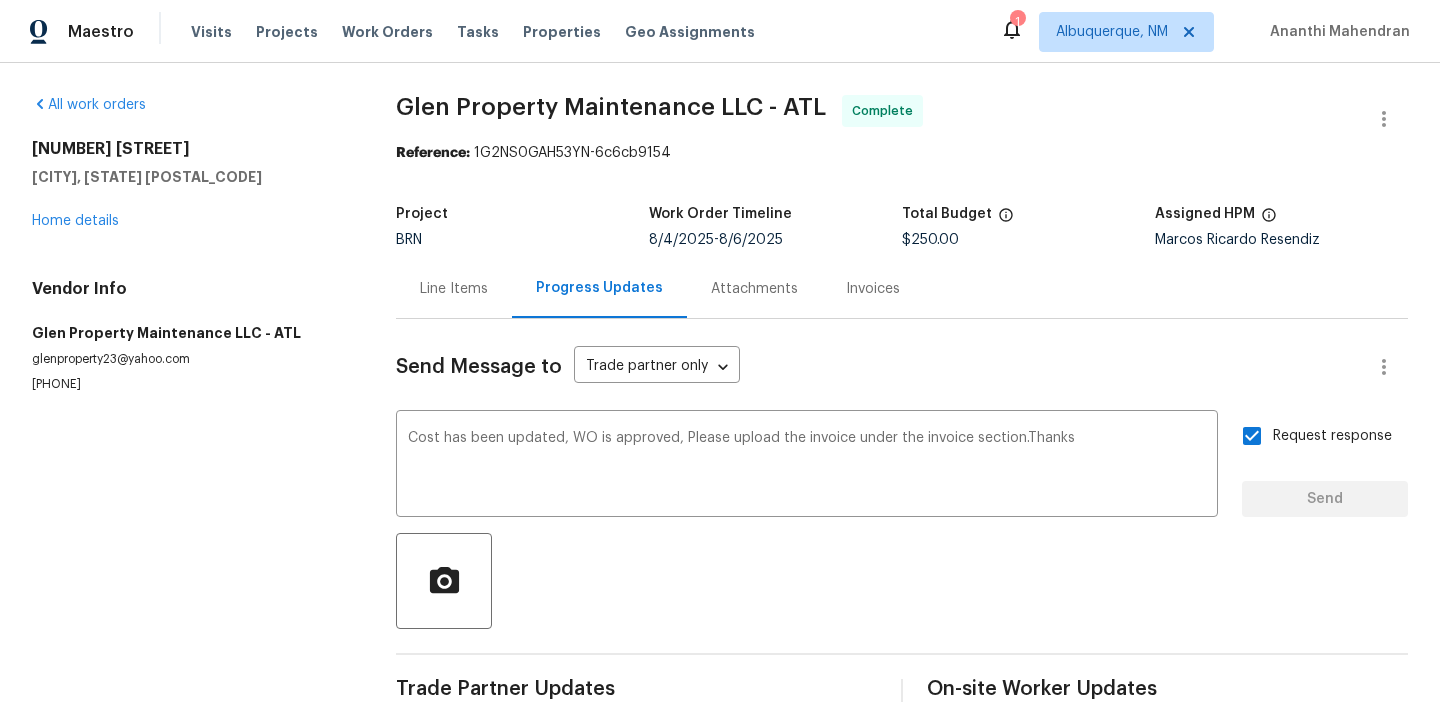 type 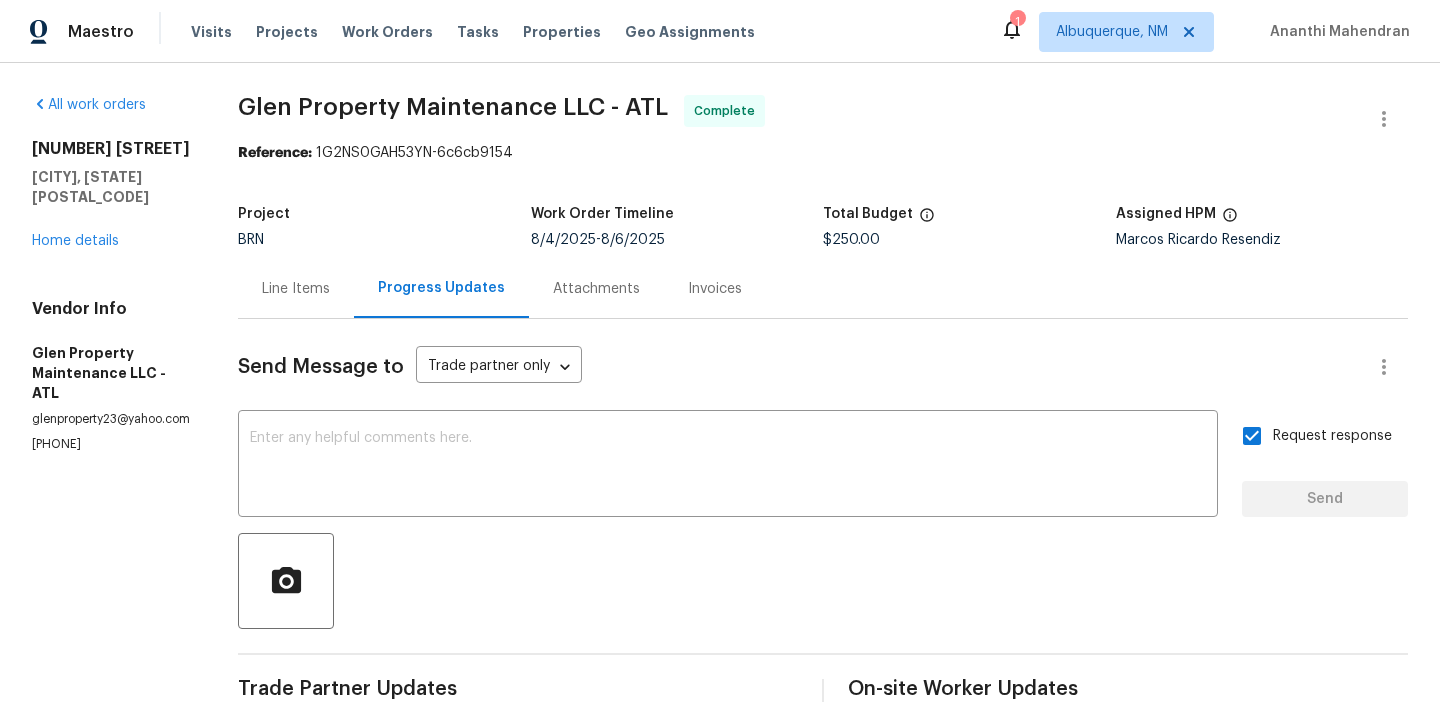 click on "Line Items" at bounding box center [296, 289] 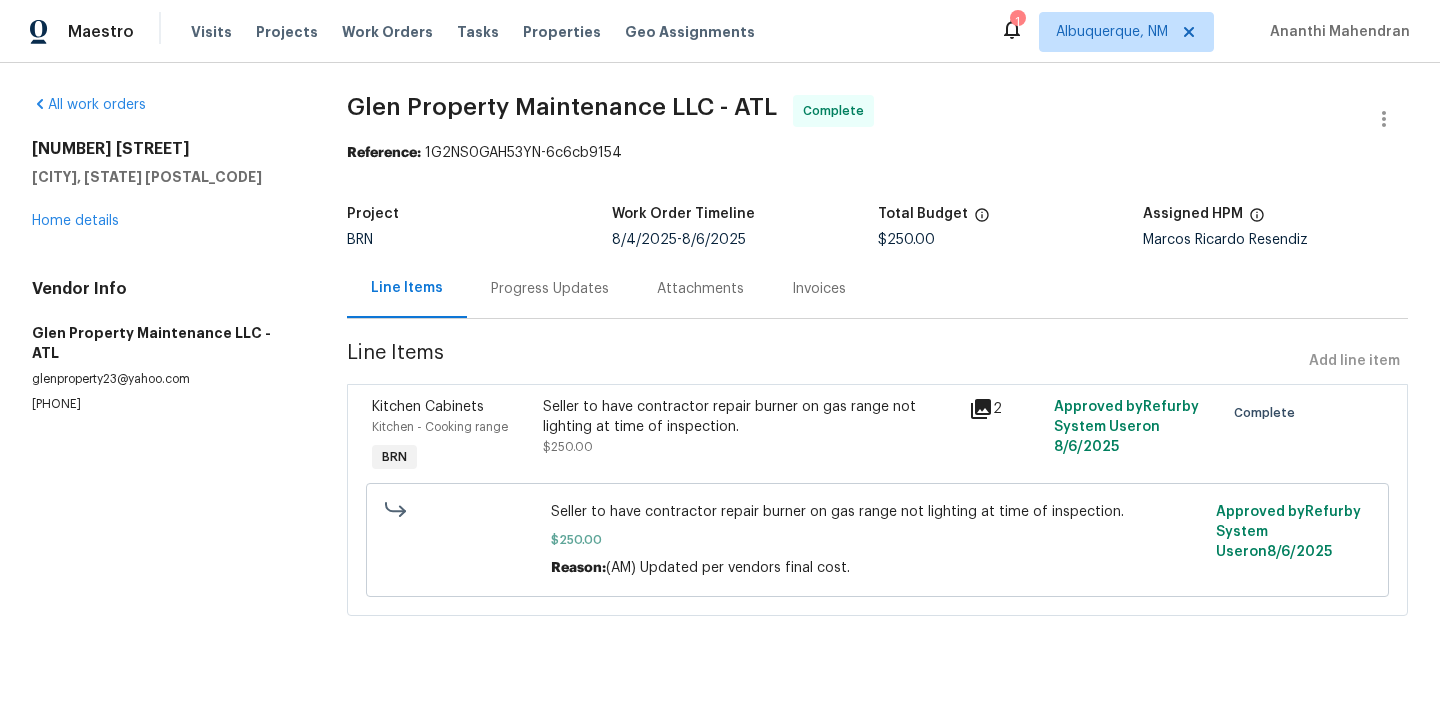 click on "Seller to have contractor repair burner on gas range not lighting at time of inspection. $250.00" at bounding box center [750, 437] 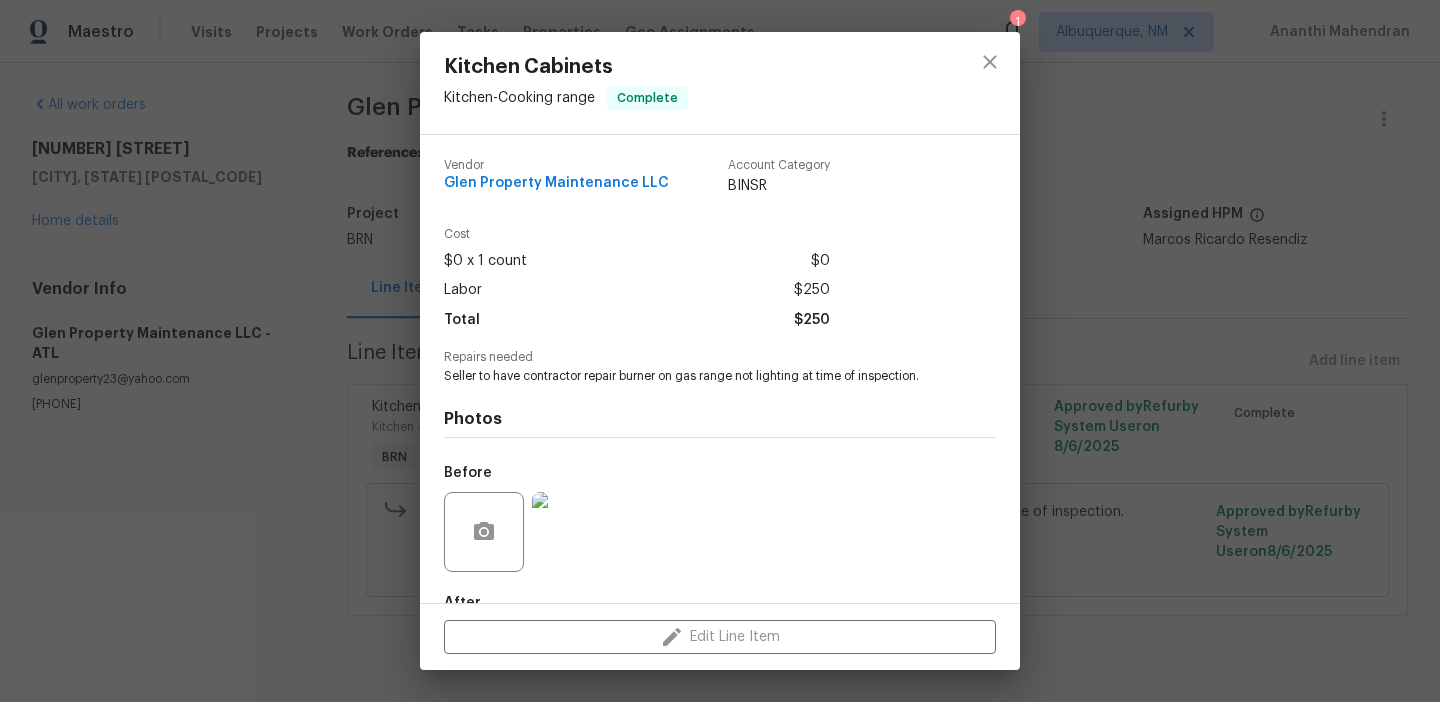 click on "Seller to have contractor repair burner on gas range not lighting at time of inspection." at bounding box center (692, 376) 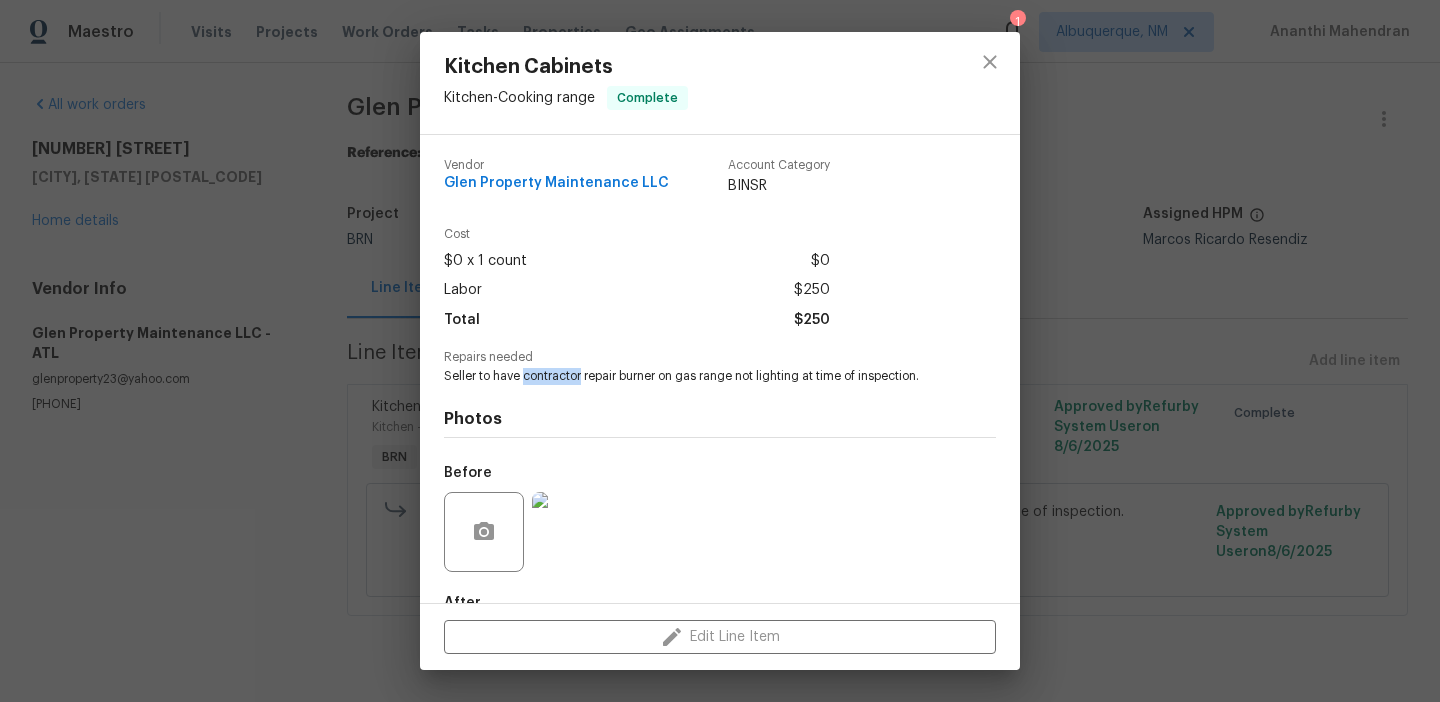click on "Seller to have contractor repair burner on gas range not lighting at time of inspection." at bounding box center (692, 376) 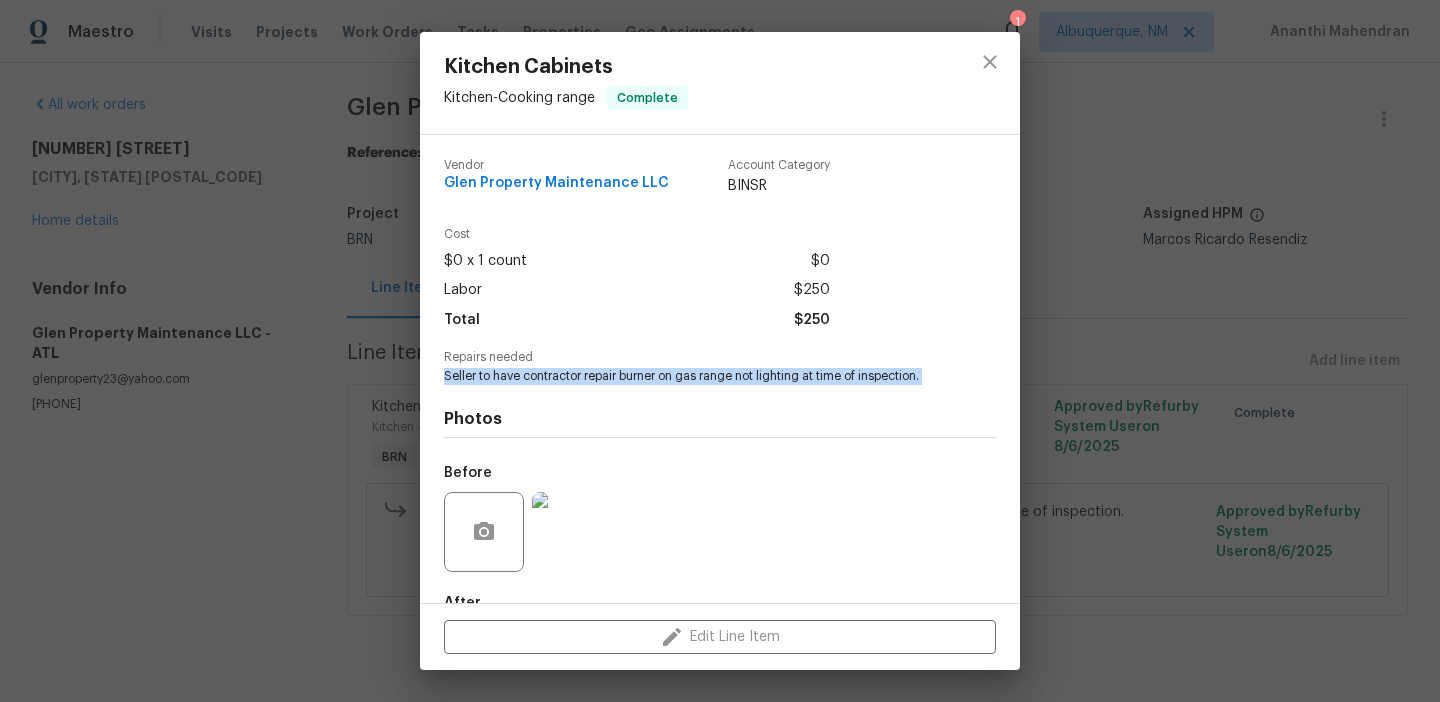 click on "Seller to have contractor repair burner on gas range not lighting at time of inspection." at bounding box center (692, 376) 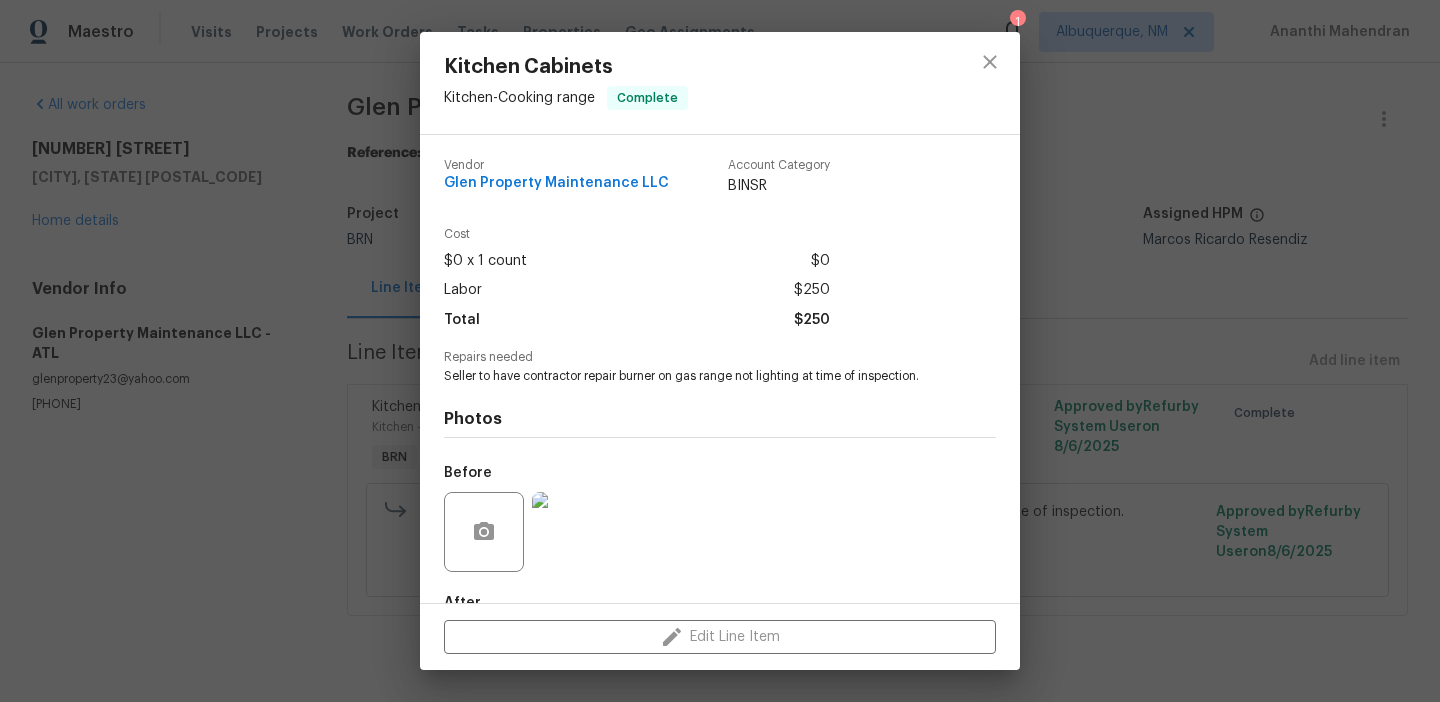 click on "Kitchen Cabinets Kitchen  -  Cooking range Complete Vendor Glen Property Maintenance LLC Account Category BINSR Cost $0 x 1 count $0 Labor $250 Total $250 Repairs needed Seller to have contractor repair burner on gas range not lighting at time of inspection. Photos Before After  Edit Line Item" at bounding box center [720, 351] 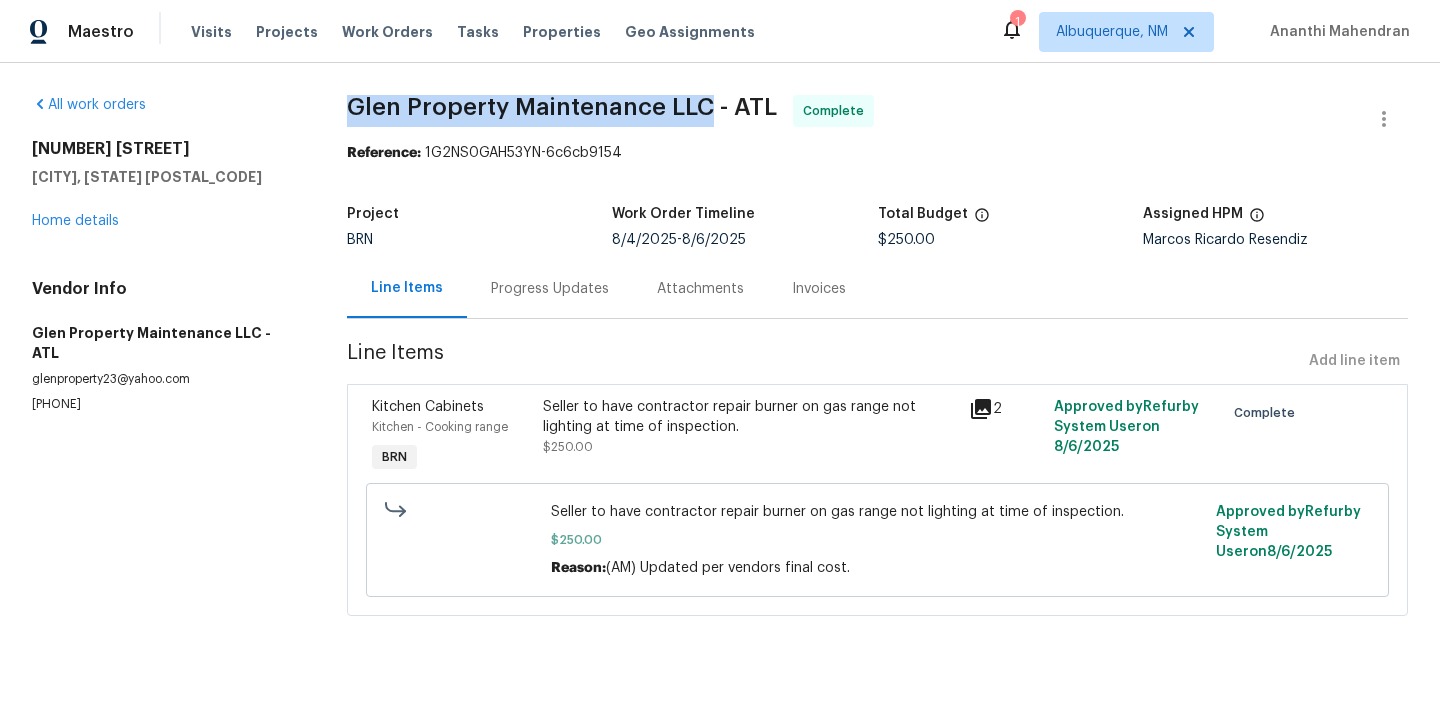 drag, startPoint x: 353, startPoint y: 113, endPoint x: 709, endPoint y: 97, distance: 356.35938 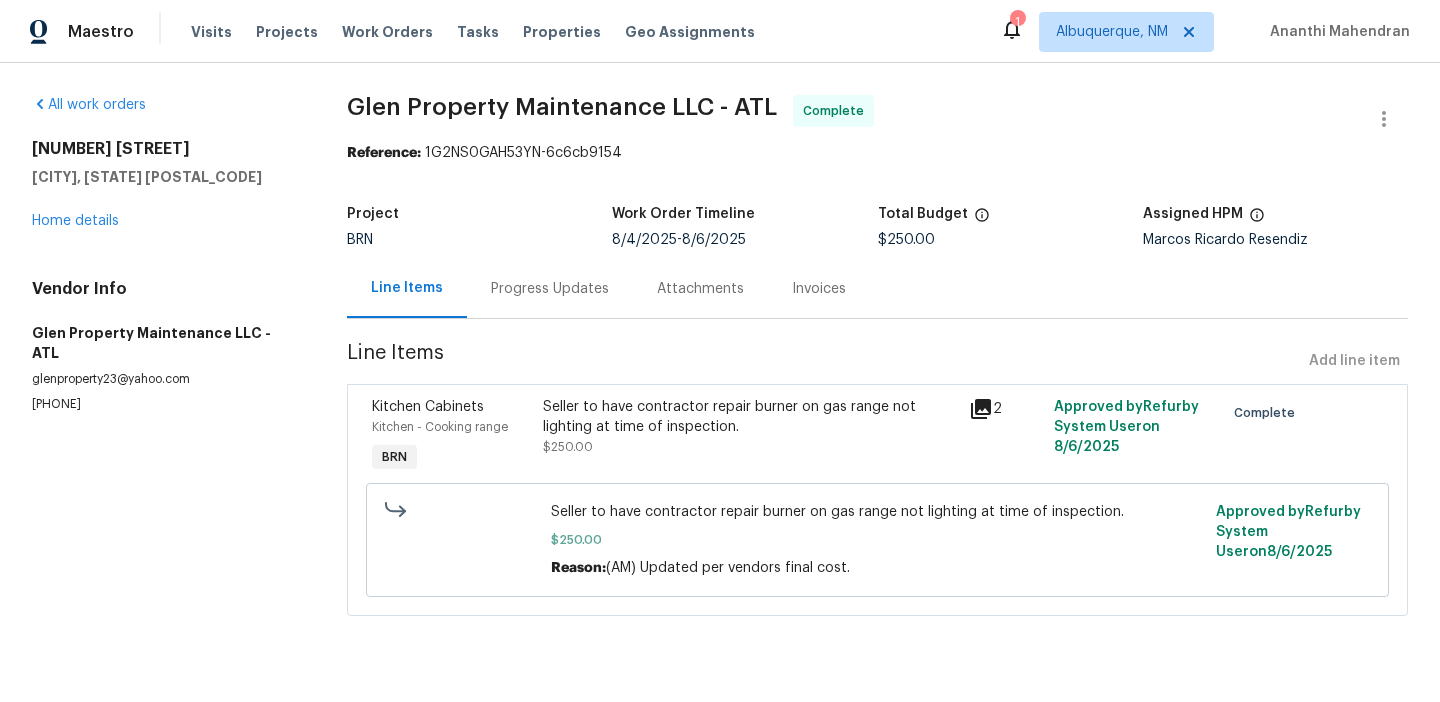 click on "Seller to have contractor repair burner on gas range not lighting at time of inspection." at bounding box center [750, 417] 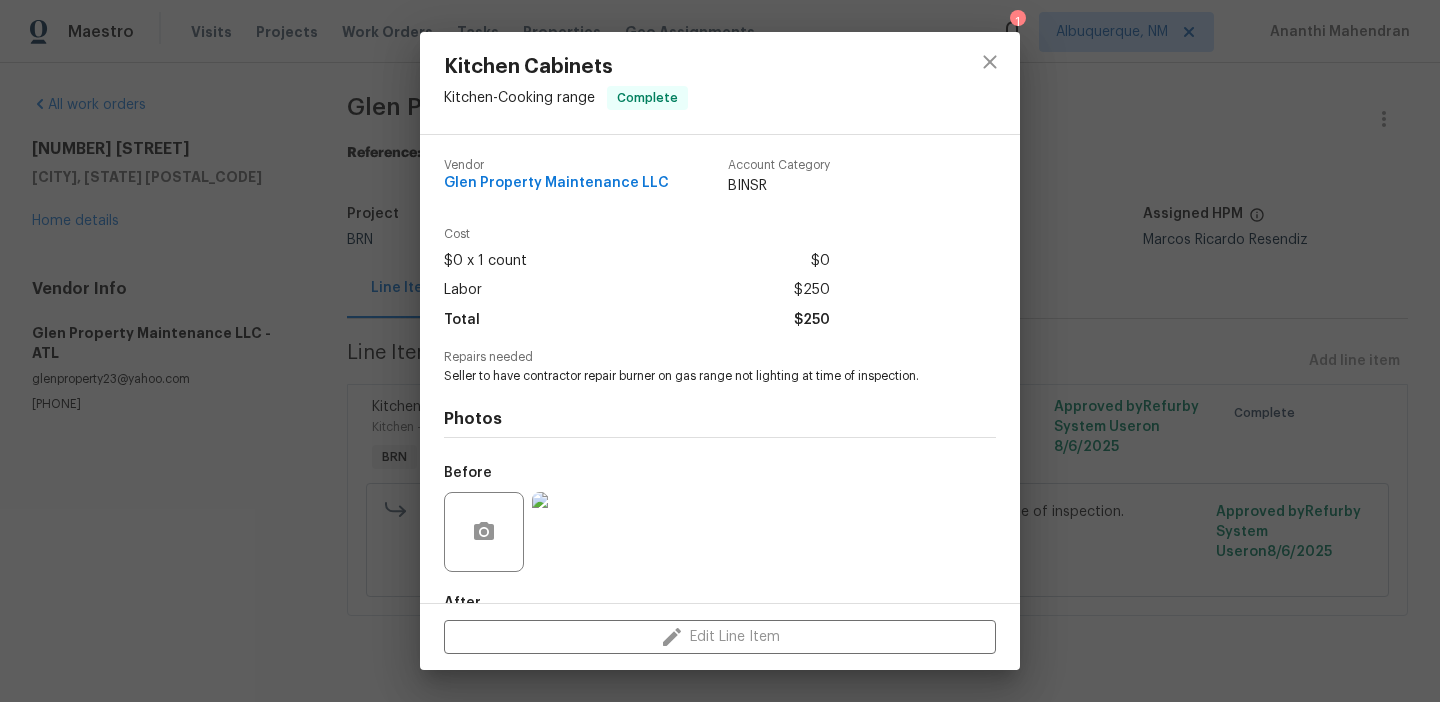 scroll, scrollTop: 119, scrollLeft: 0, axis: vertical 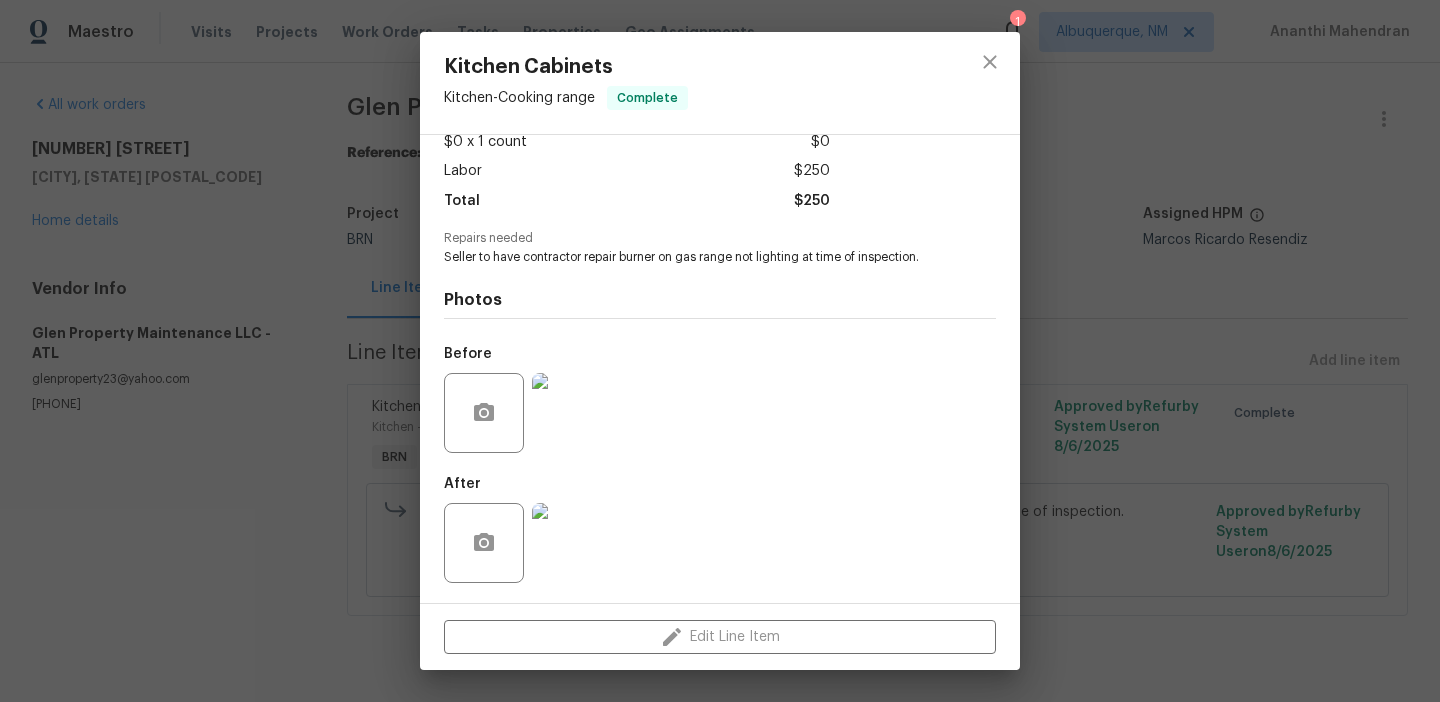 click at bounding box center (572, 413) 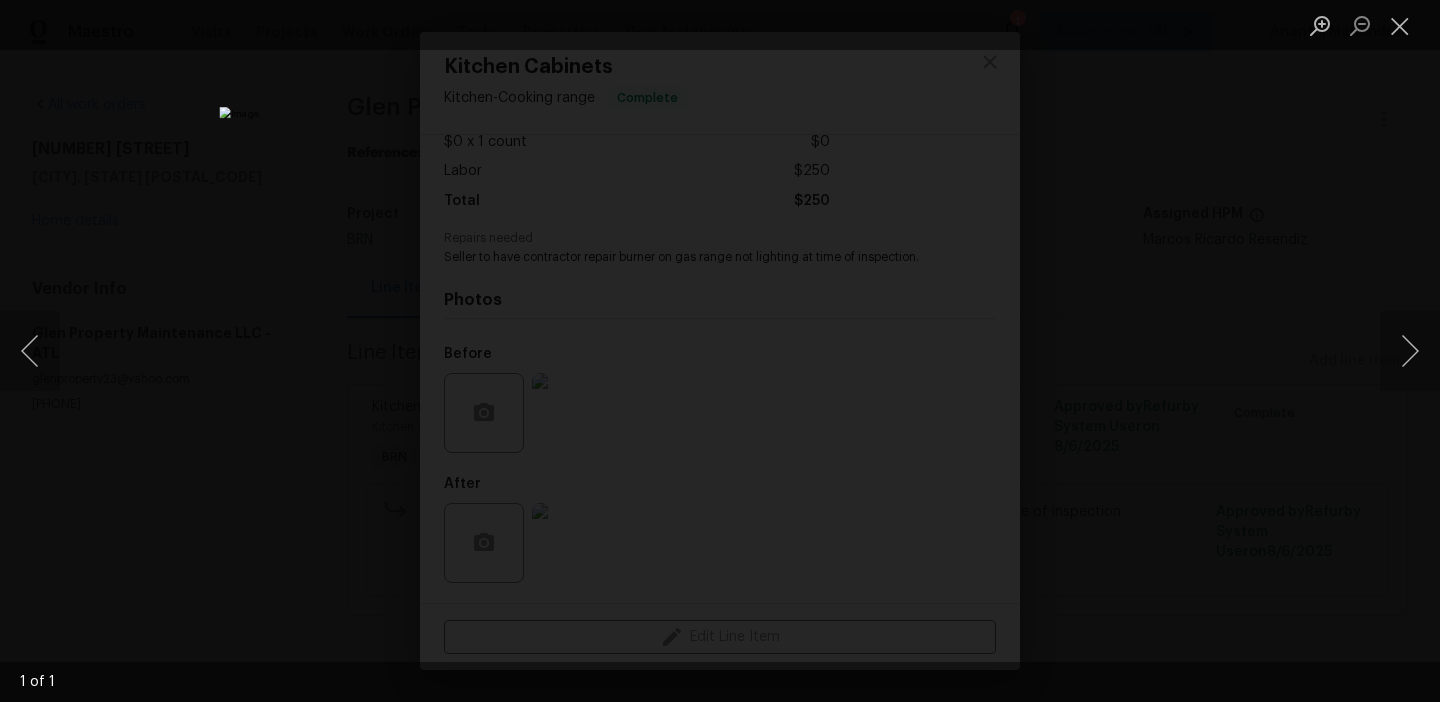 click at bounding box center (720, 351) 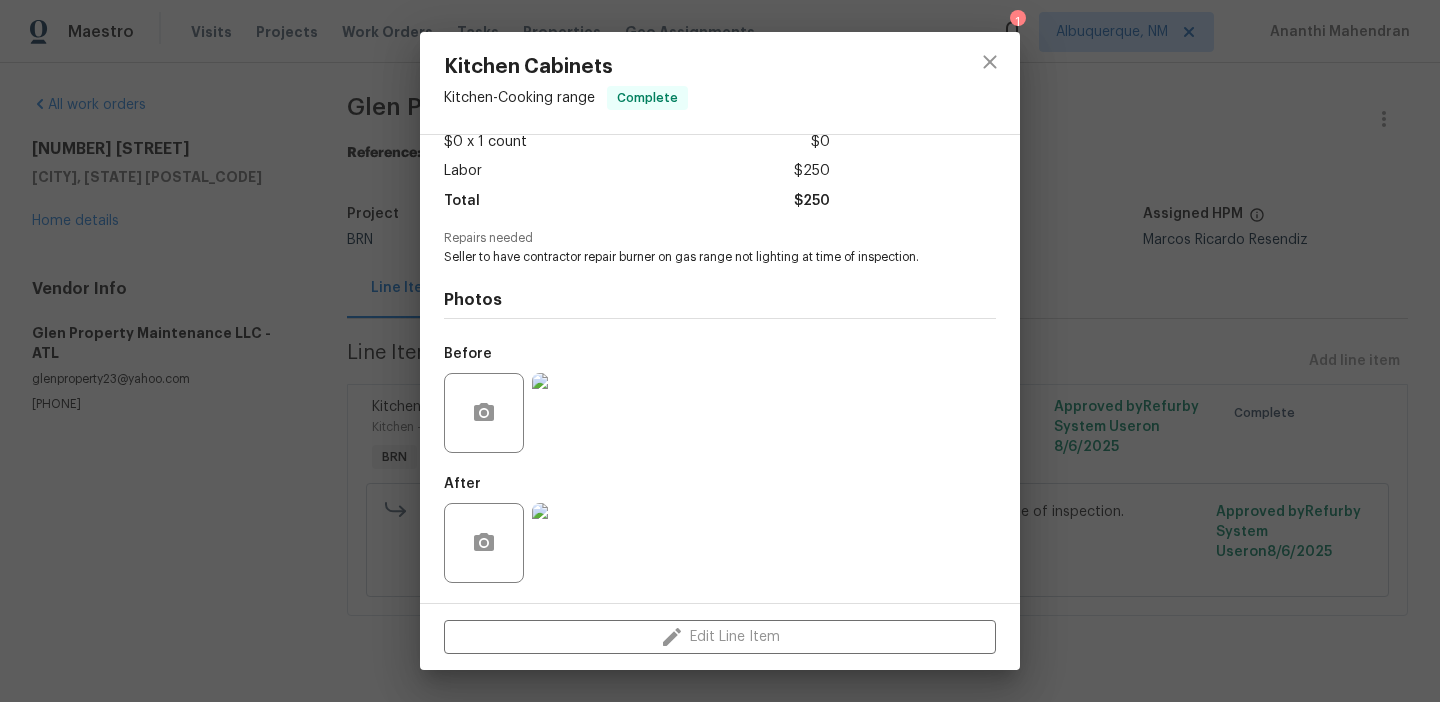 click at bounding box center [572, 543] 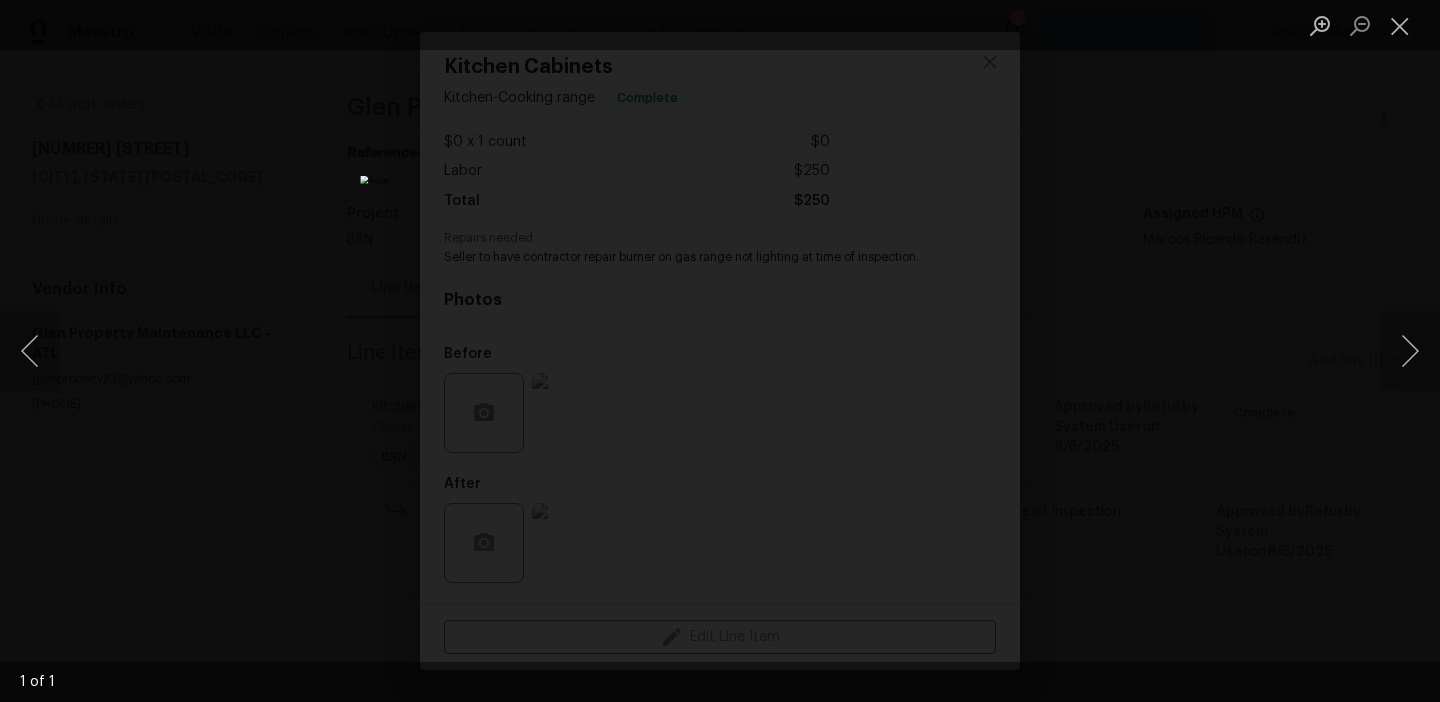 click at bounding box center [720, 351] 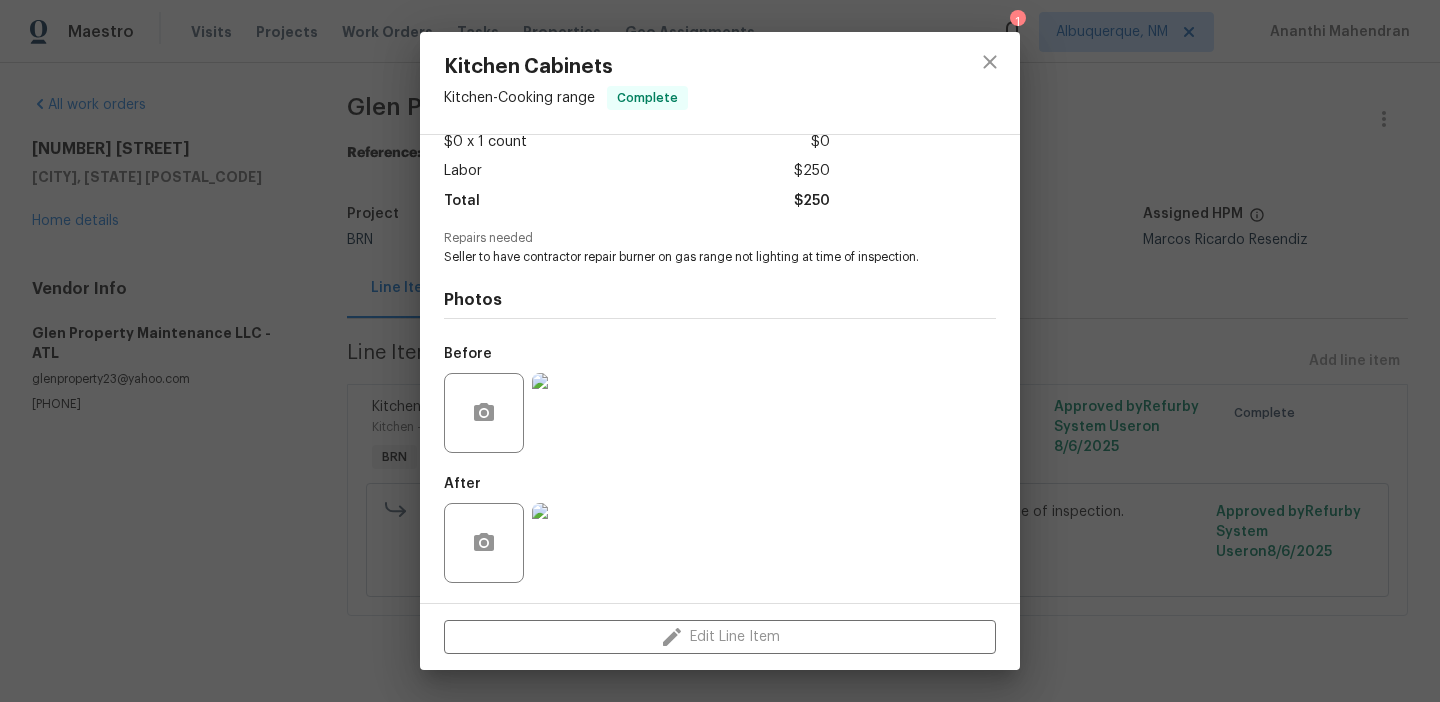 click on "Kitchen Cabinets Kitchen  -  Cooking range Complete Vendor Glen Property Maintenance LLC Account Category BINSR Cost $0 x 1 count $0 Labor $250 Total $250 Repairs needed Seller to have contractor repair burner on gas range not lighting at time of inspection. Photos Before After  Edit Line Item" at bounding box center [720, 351] 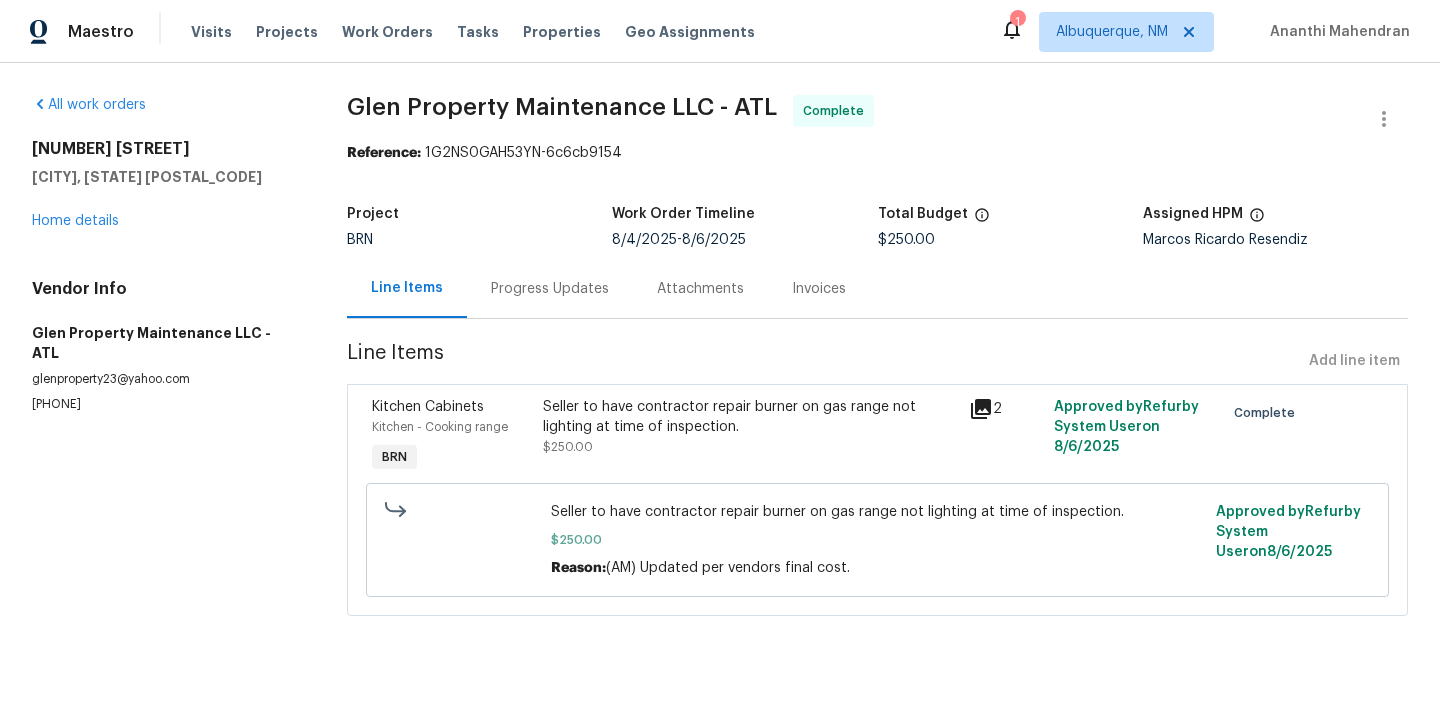 click on "Invoices" at bounding box center (819, 289) 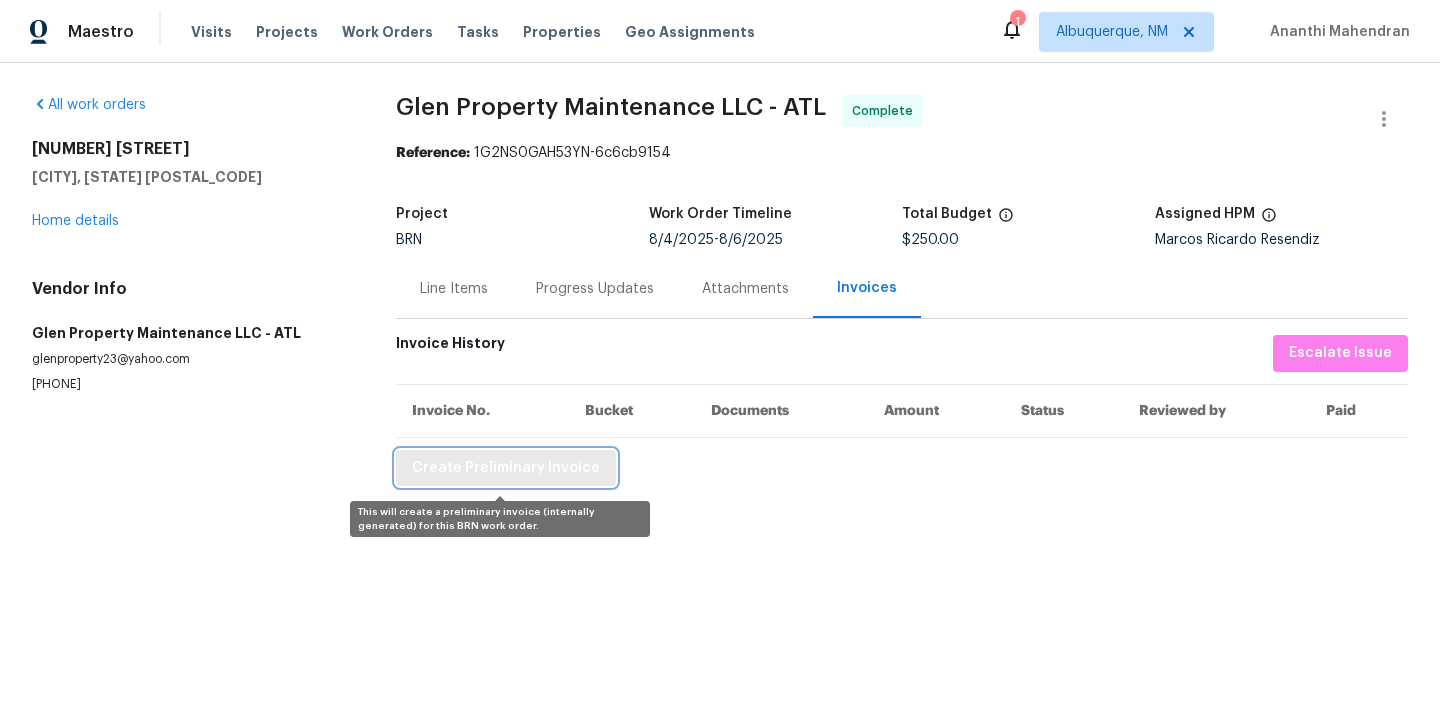 click on "Create Preliminary Invoice" at bounding box center (506, 468) 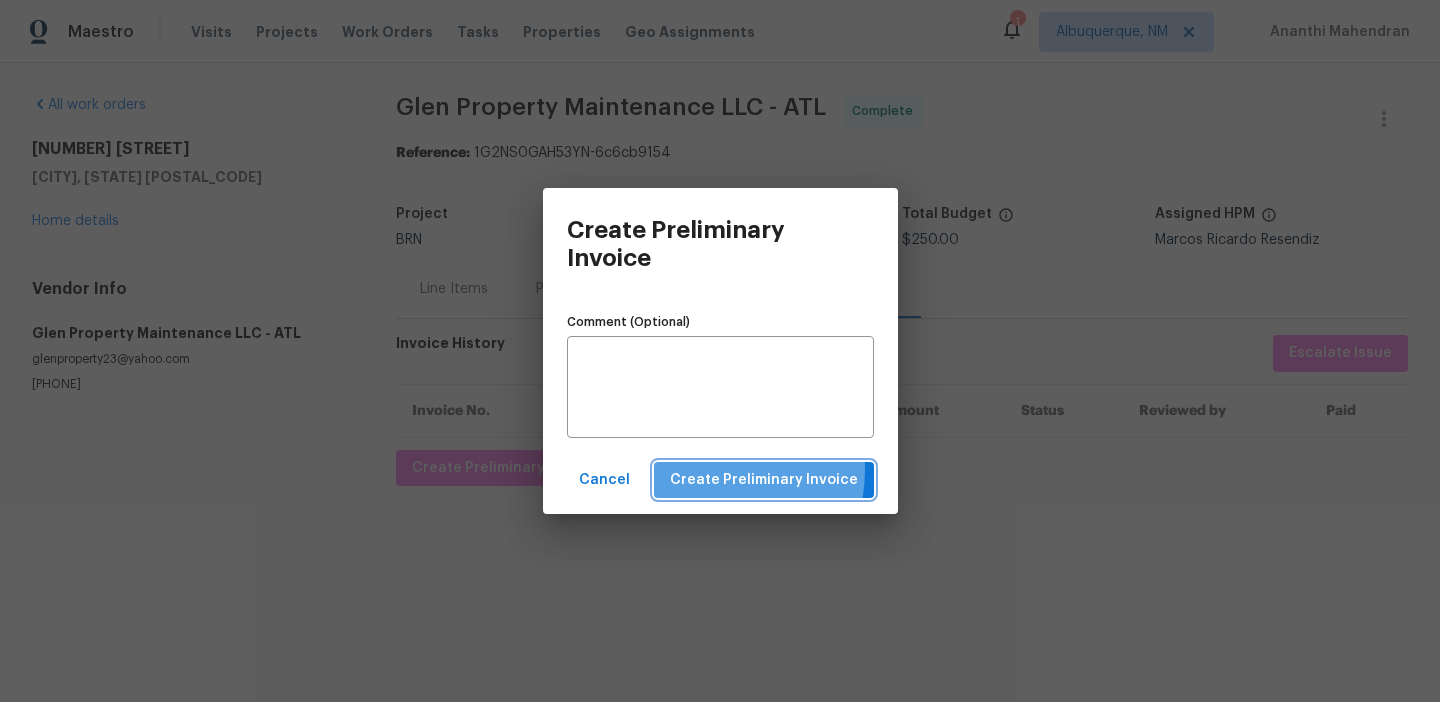 click on "Create Preliminary Invoice" at bounding box center (764, 480) 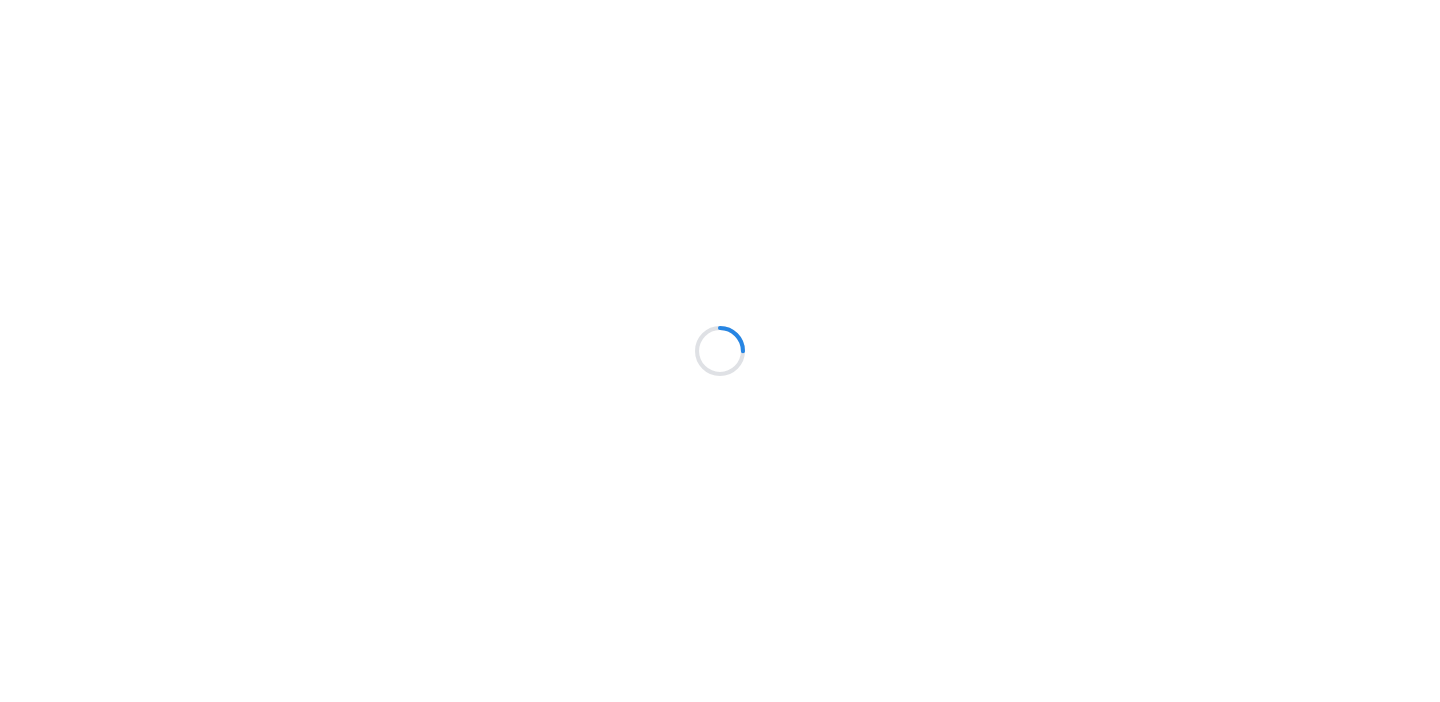 scroll, scrollTop: 0, scrollLeft: 0, axis: both 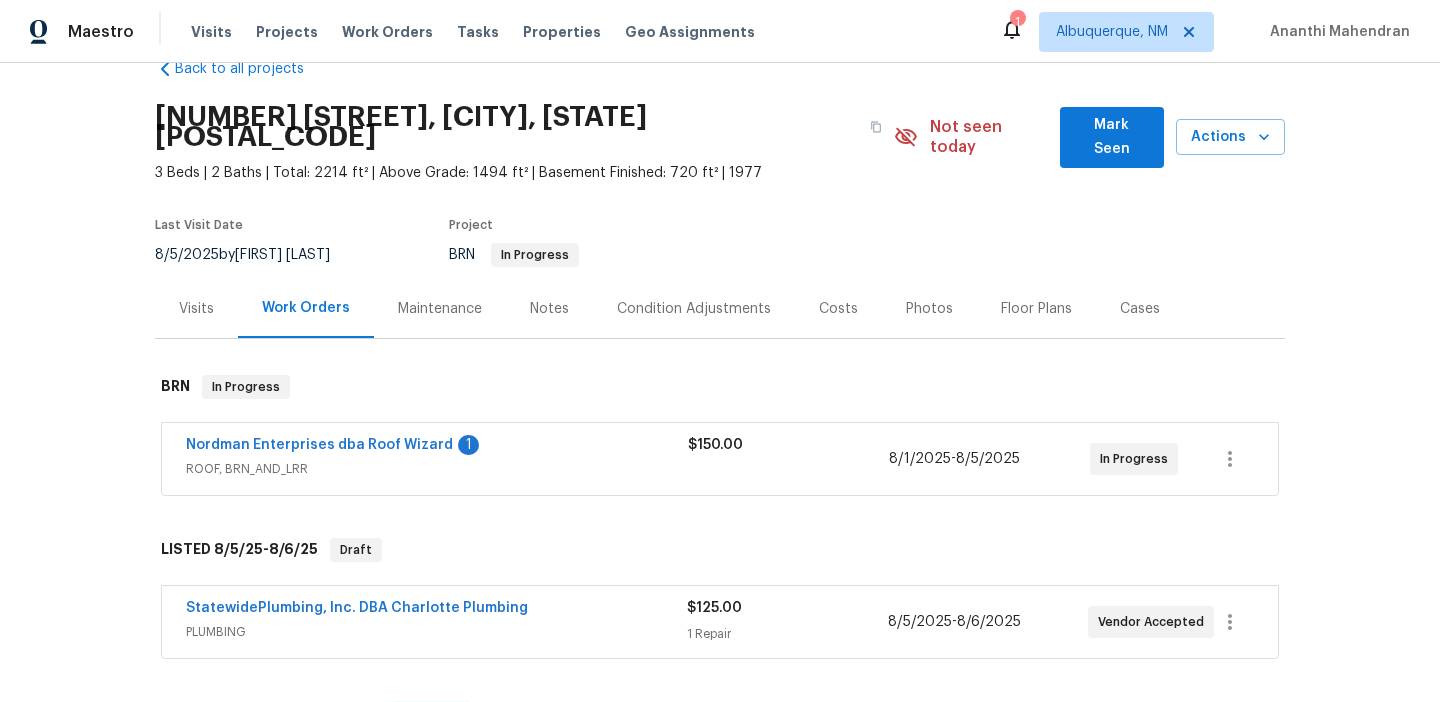 click on "Nordman Enterprises dba Roof Wizard" at bounding box center [319, 445] 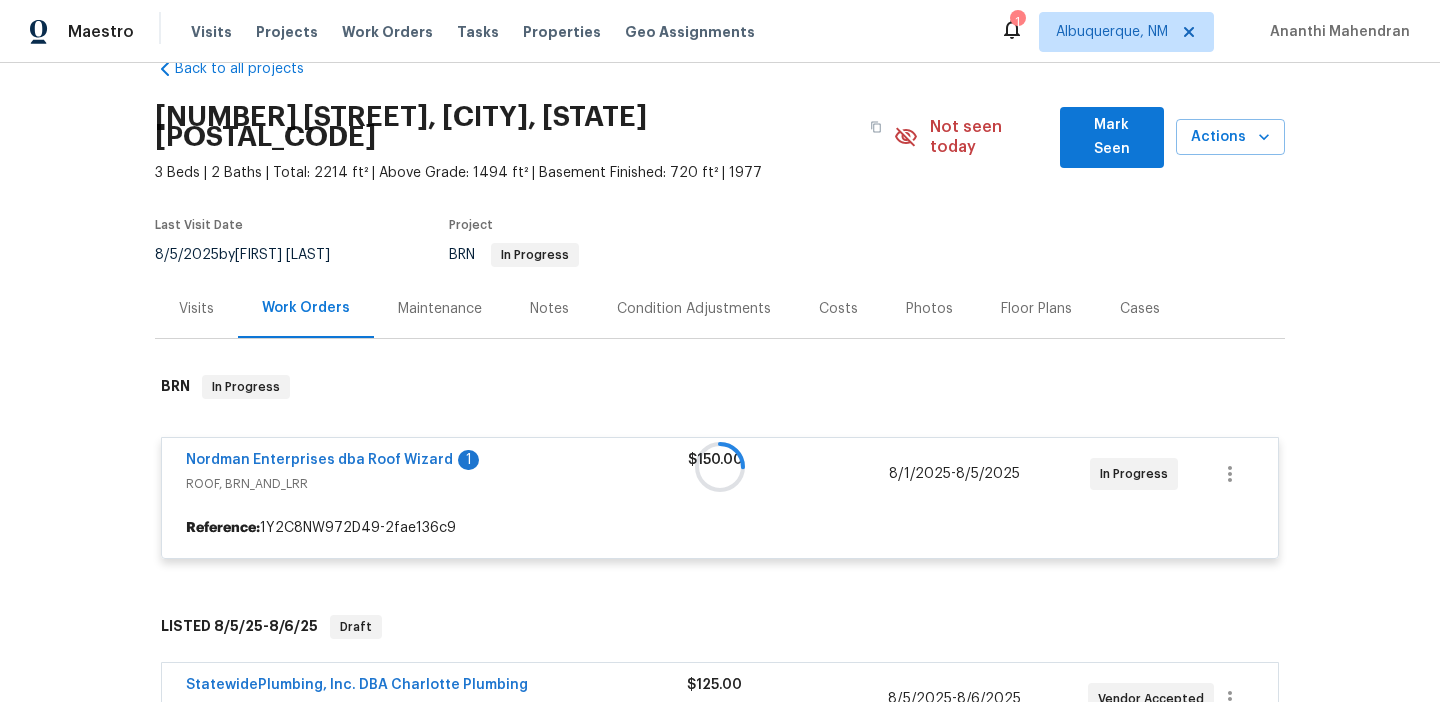 click at bounding box center (720, 467) 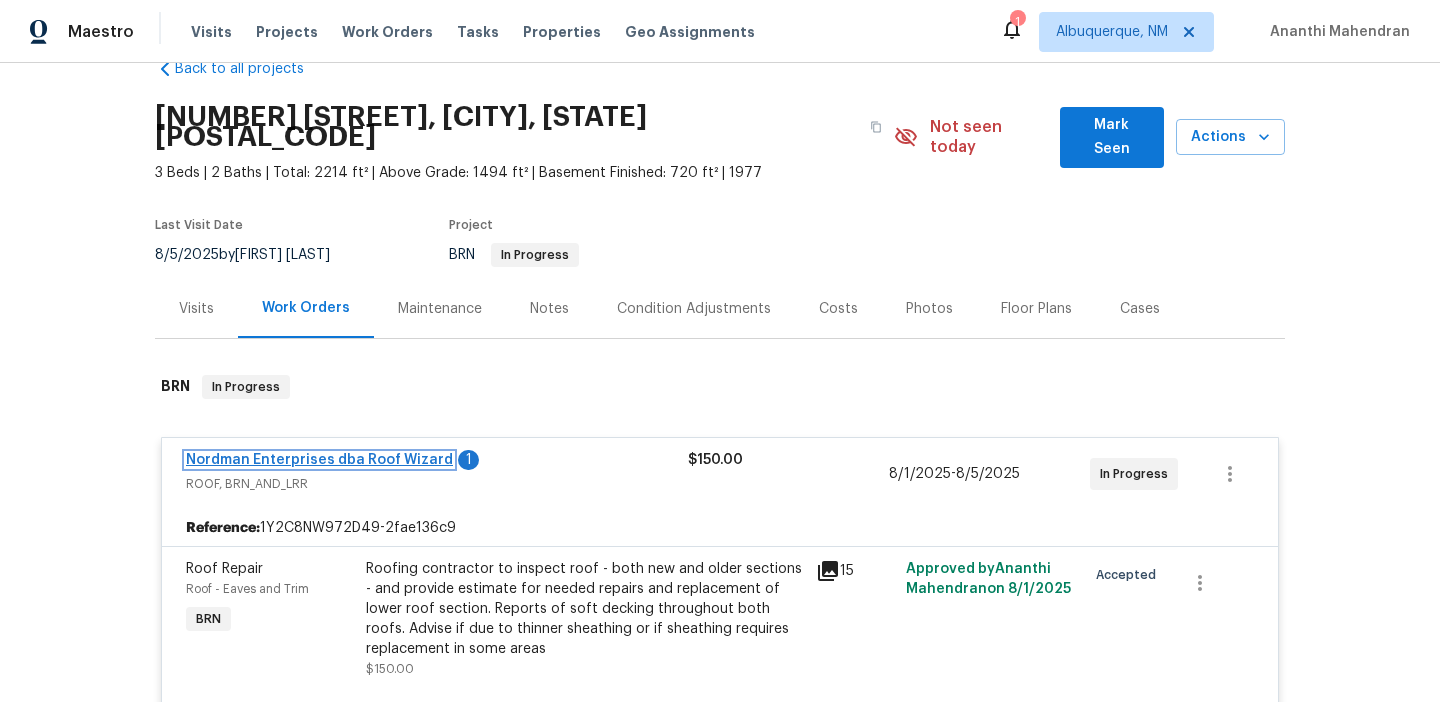 click on "Nordman Enterprises dba Roof Wizard" at bounding box center (319, 460) 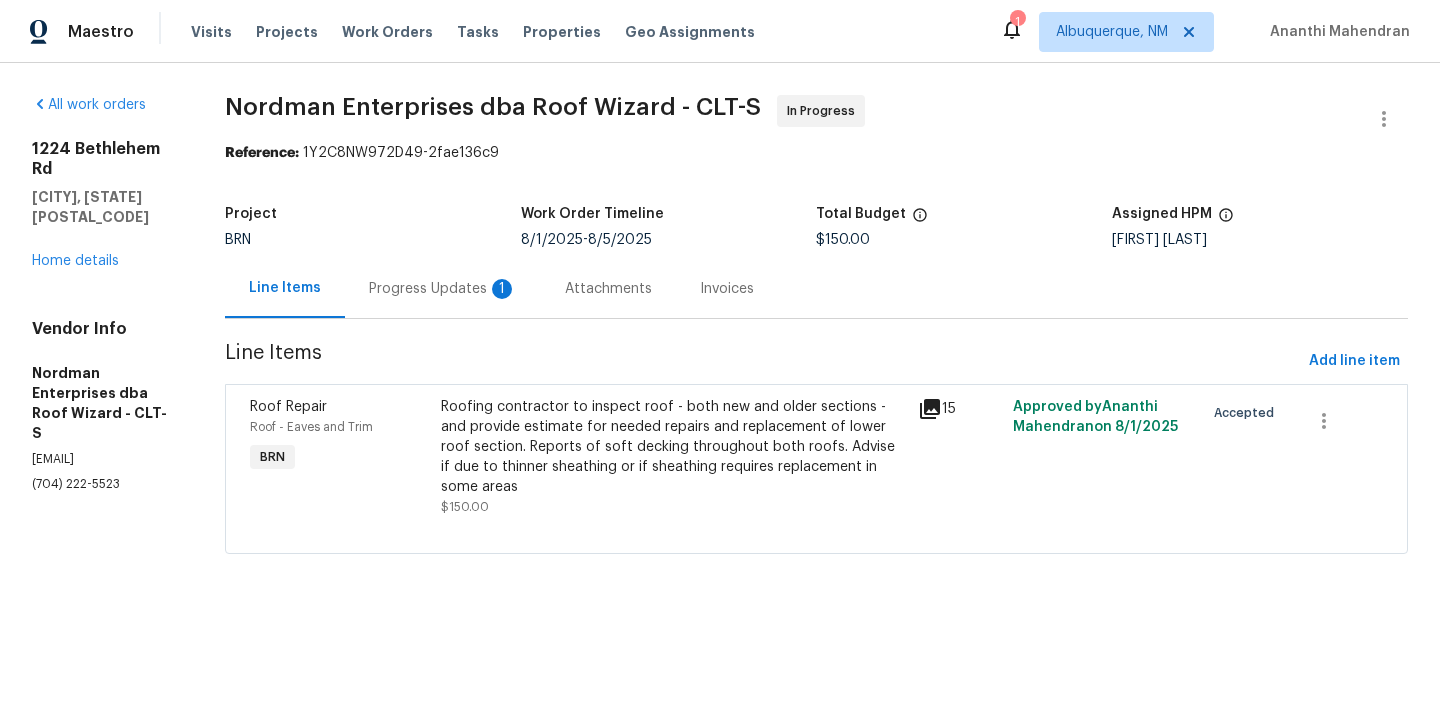 click on "Progress Updates 1" at bounding box center [443, 289] 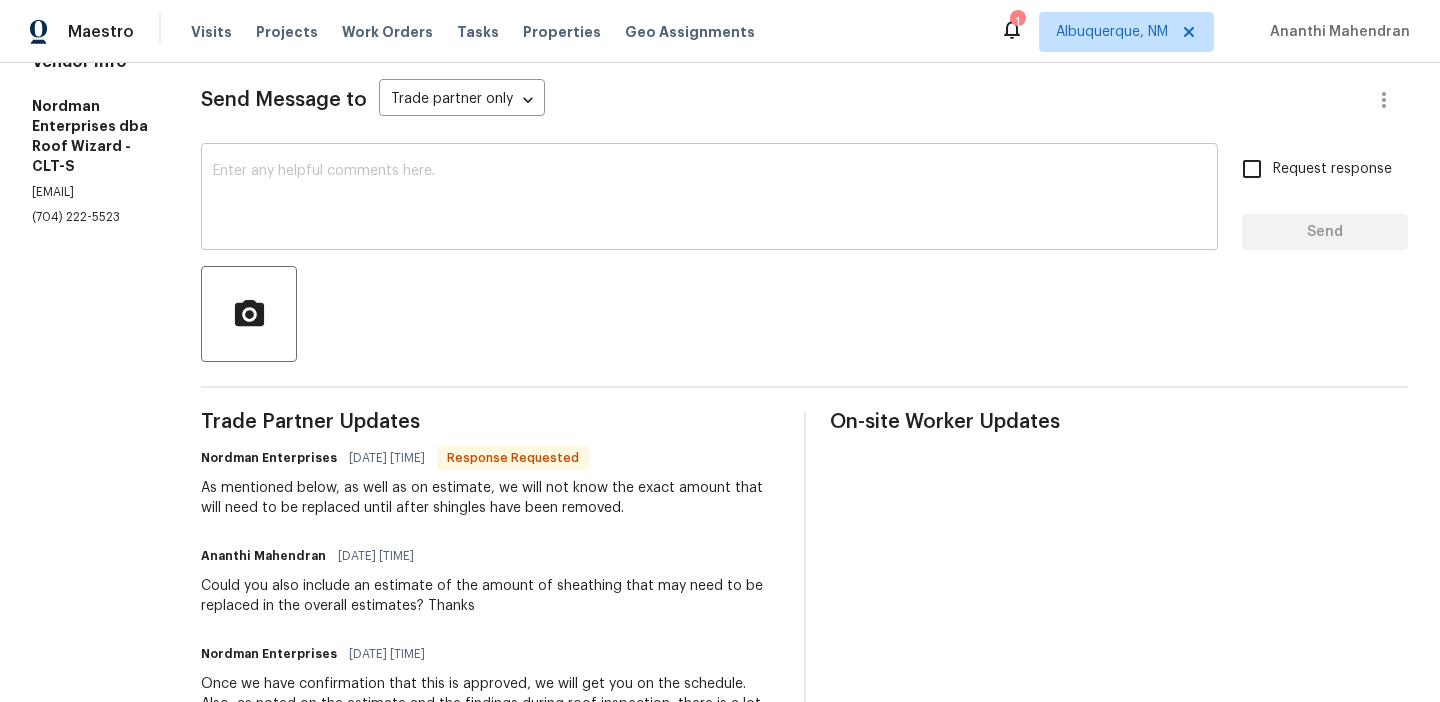 scroll, scrollTop: 268, scrollLeft: 0, axis: vertical 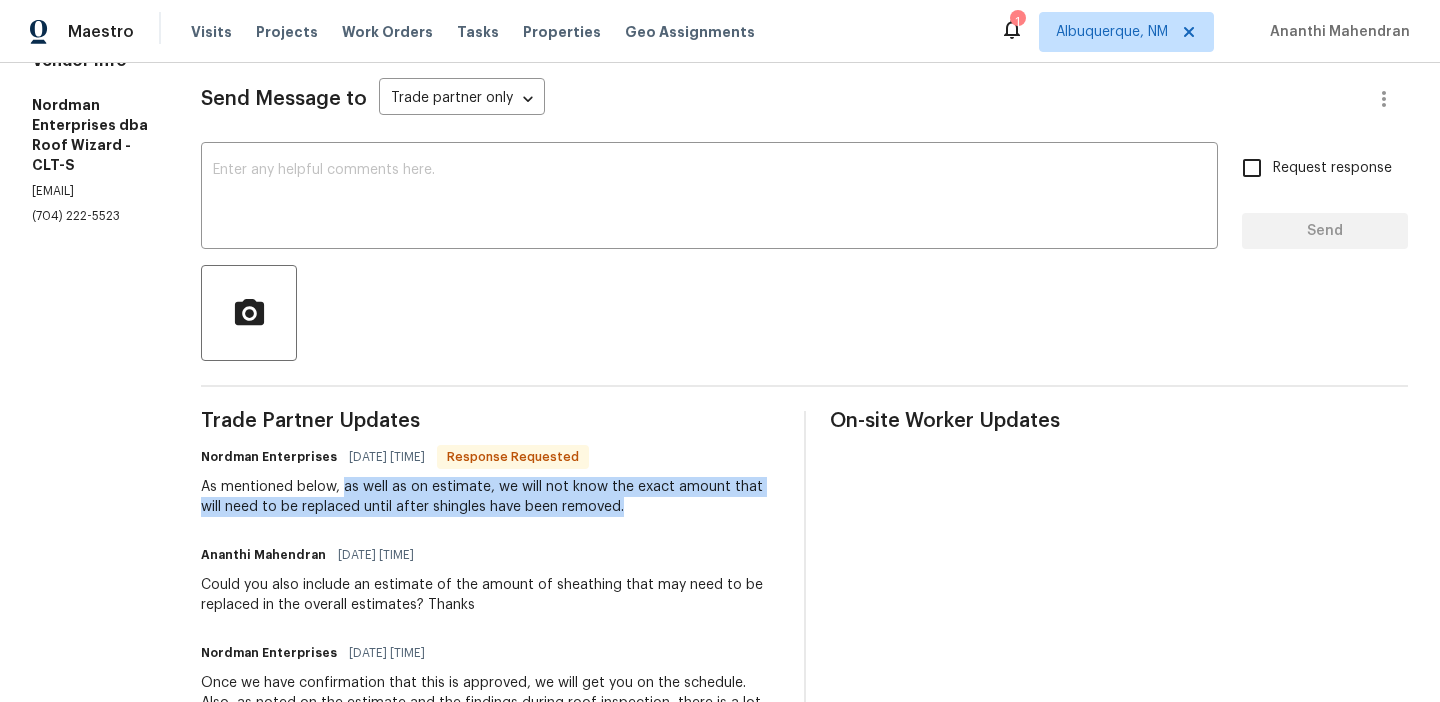 drag, startPoint x: 352, startPoint y: 485, endPoint x: 683, endPoint y: 509, distance: 331.86896 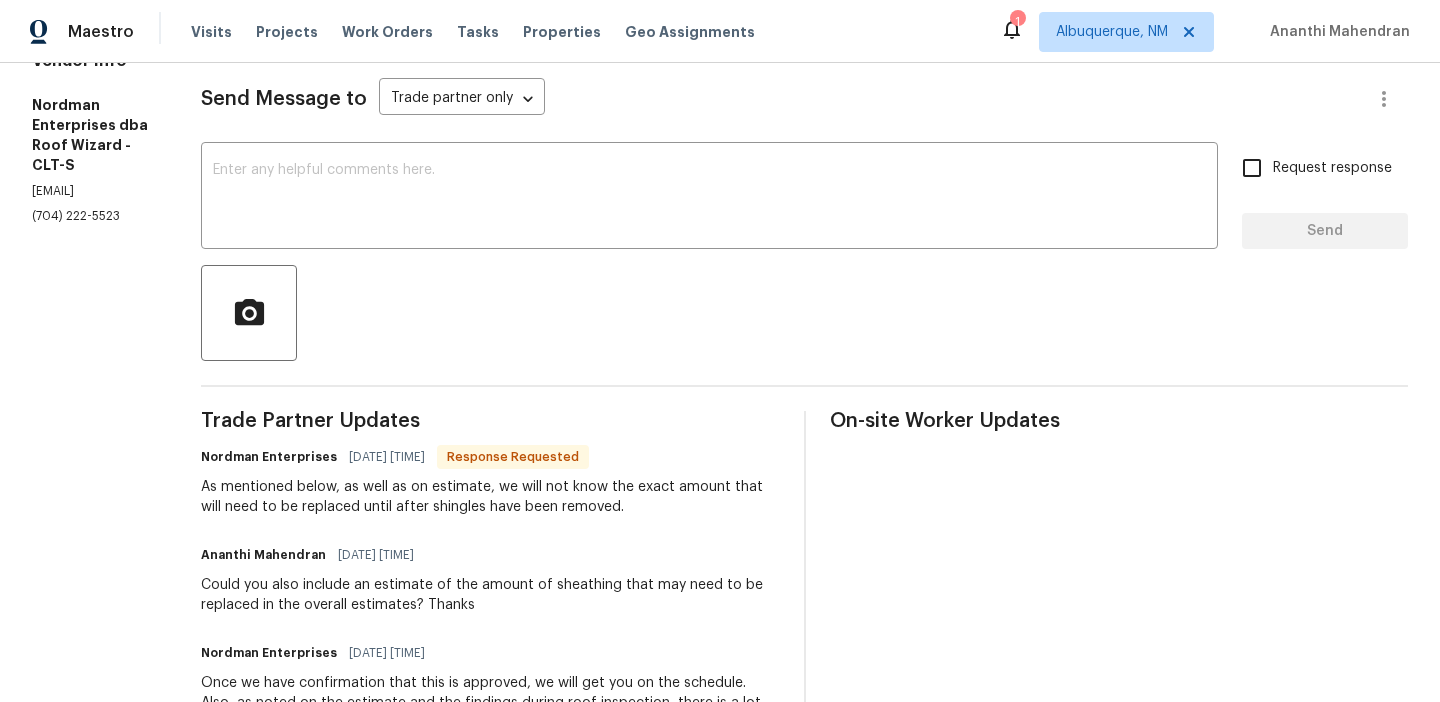 click on "As mentioned below, as well as on estimate, we will not know the exact amount that will need to be replaced until after shingles have been removed." at bounding box center (490, 497) 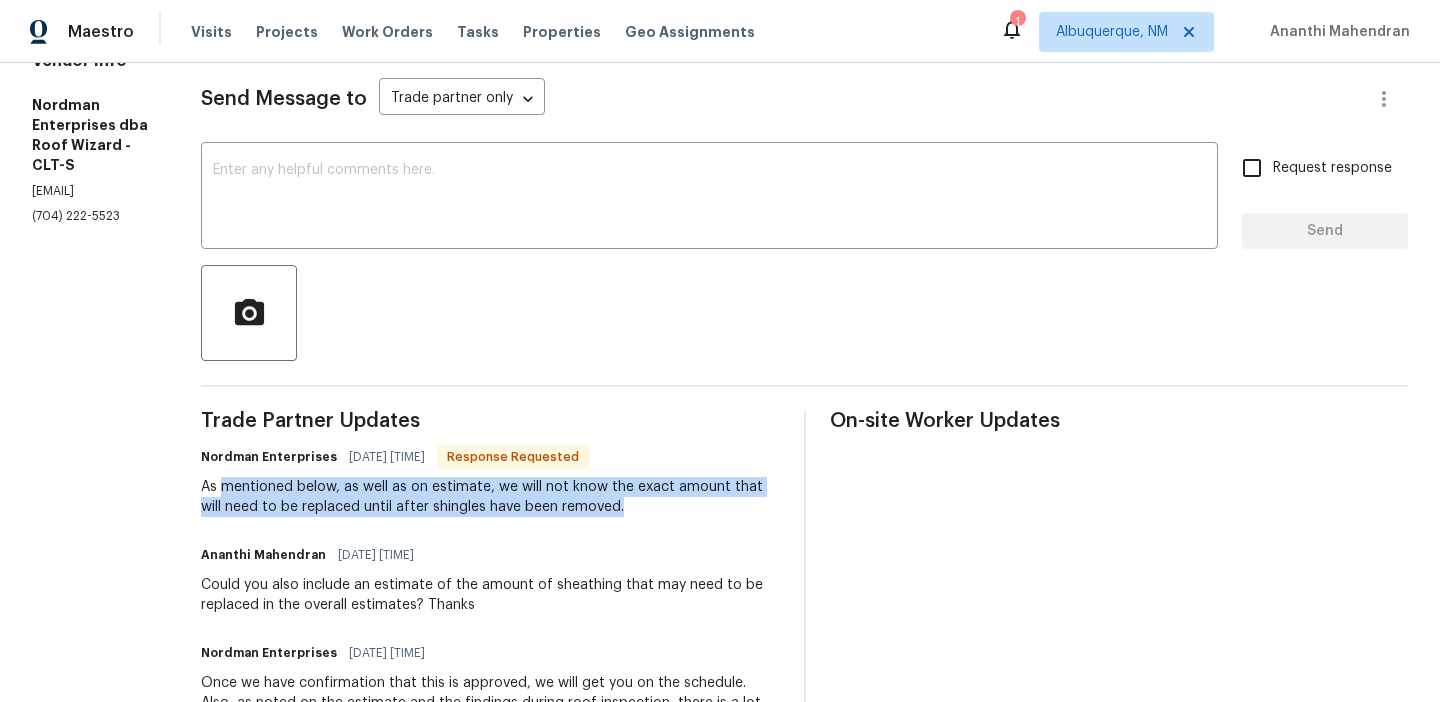 drag, startPoint x: 635, startPoint y: 510, endPoint x: 234, endPoint y: 490, distance: 401.49844 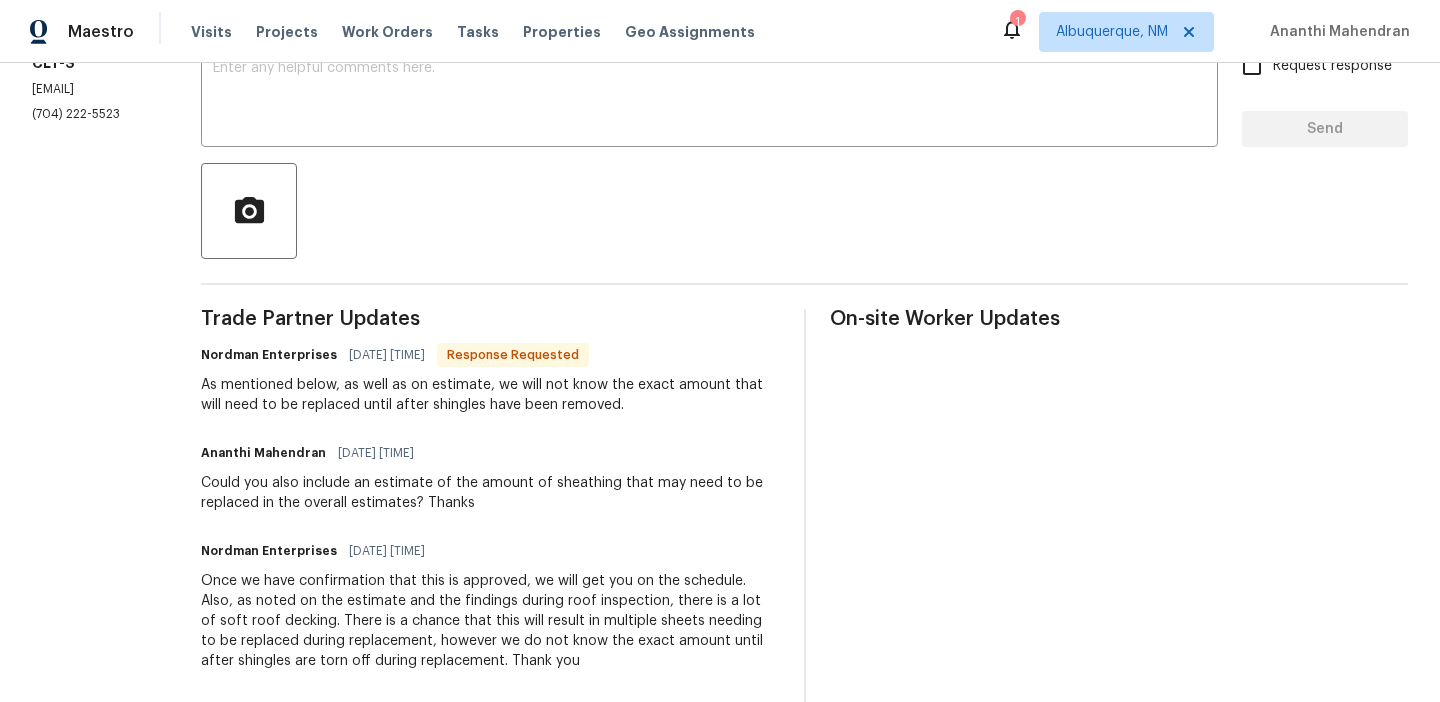 click on "As mentioned below, as well as on estimate, we will not know the exact amount that will need to be replaced until after shingles have been removed." at bounding box center (490, 395) 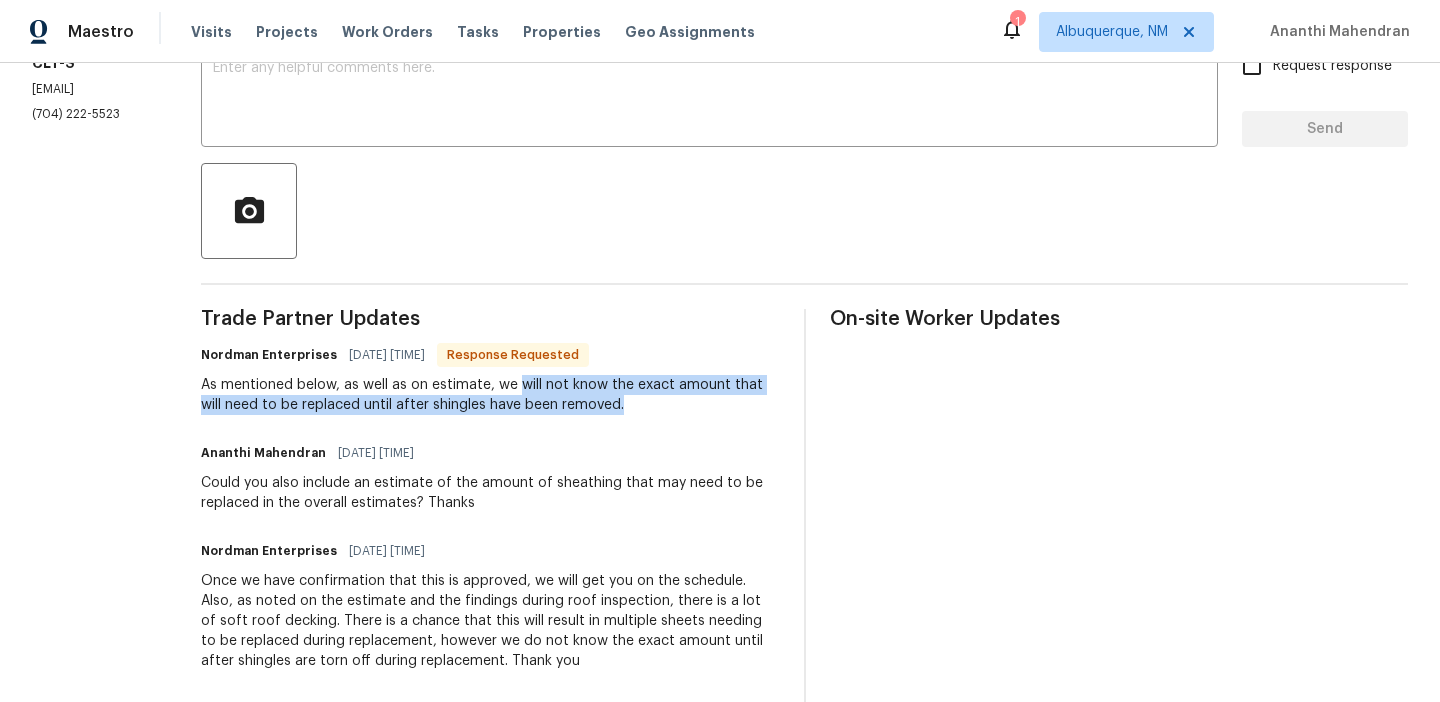 drag, startPoint x: 526, startPoint y: 385, endPoint x: 641, endPoint y: 400, distance: 115.97414 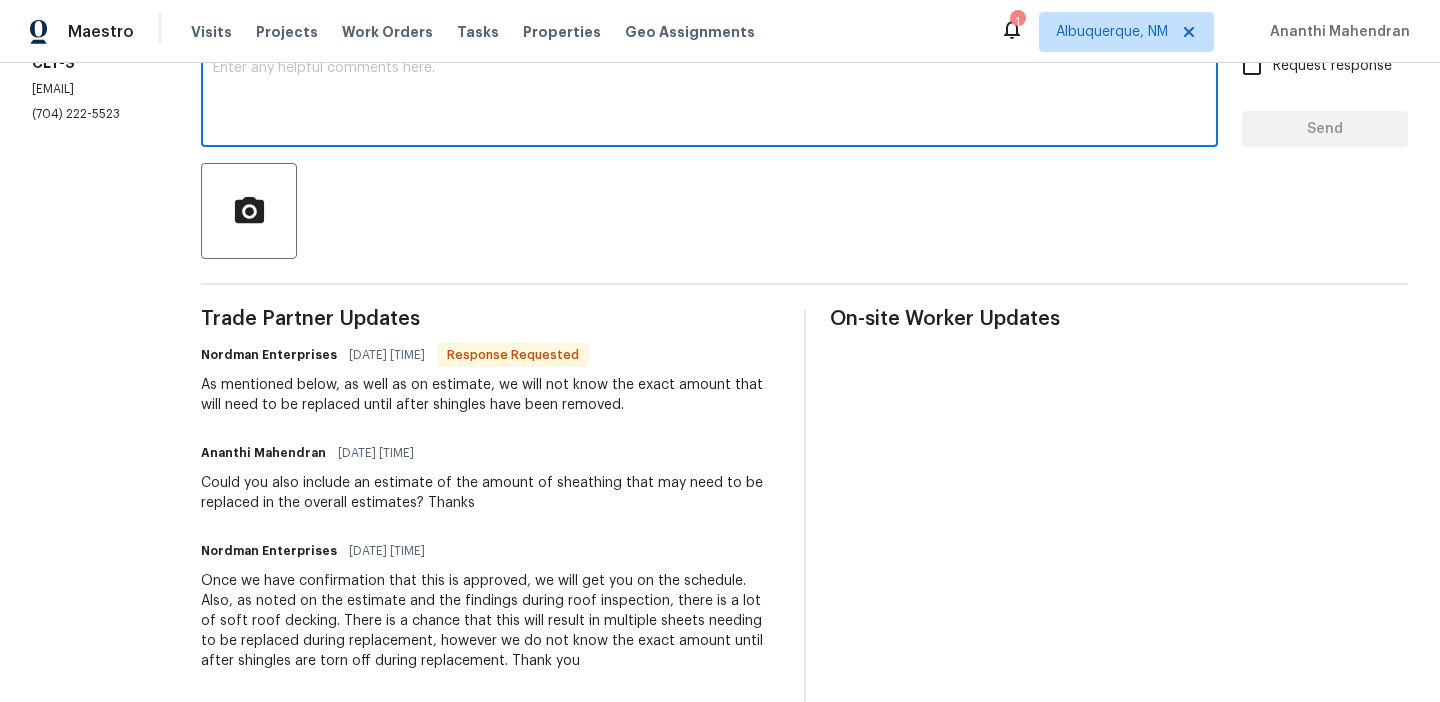click at bounding box center [709, 96] 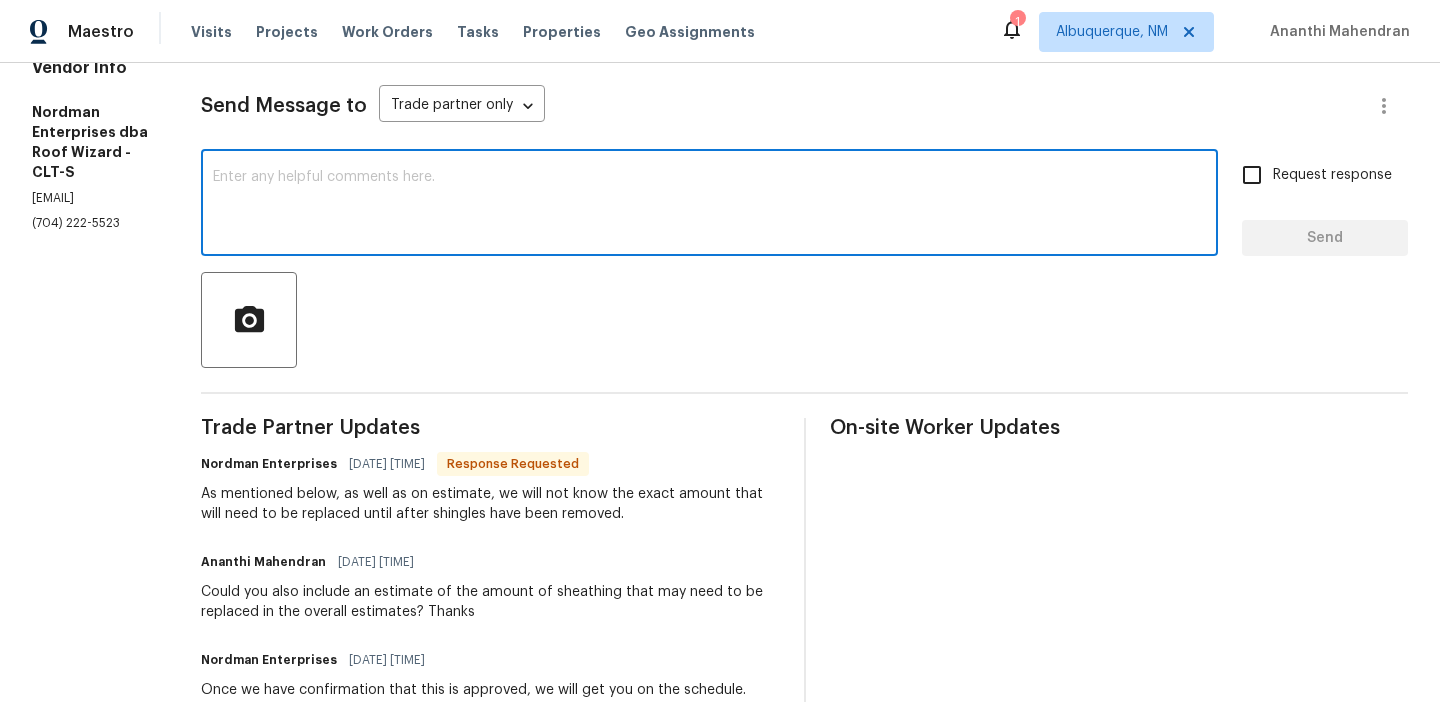 scroll, scrollTop: 254, scrollLeft: 0, axis: vertical 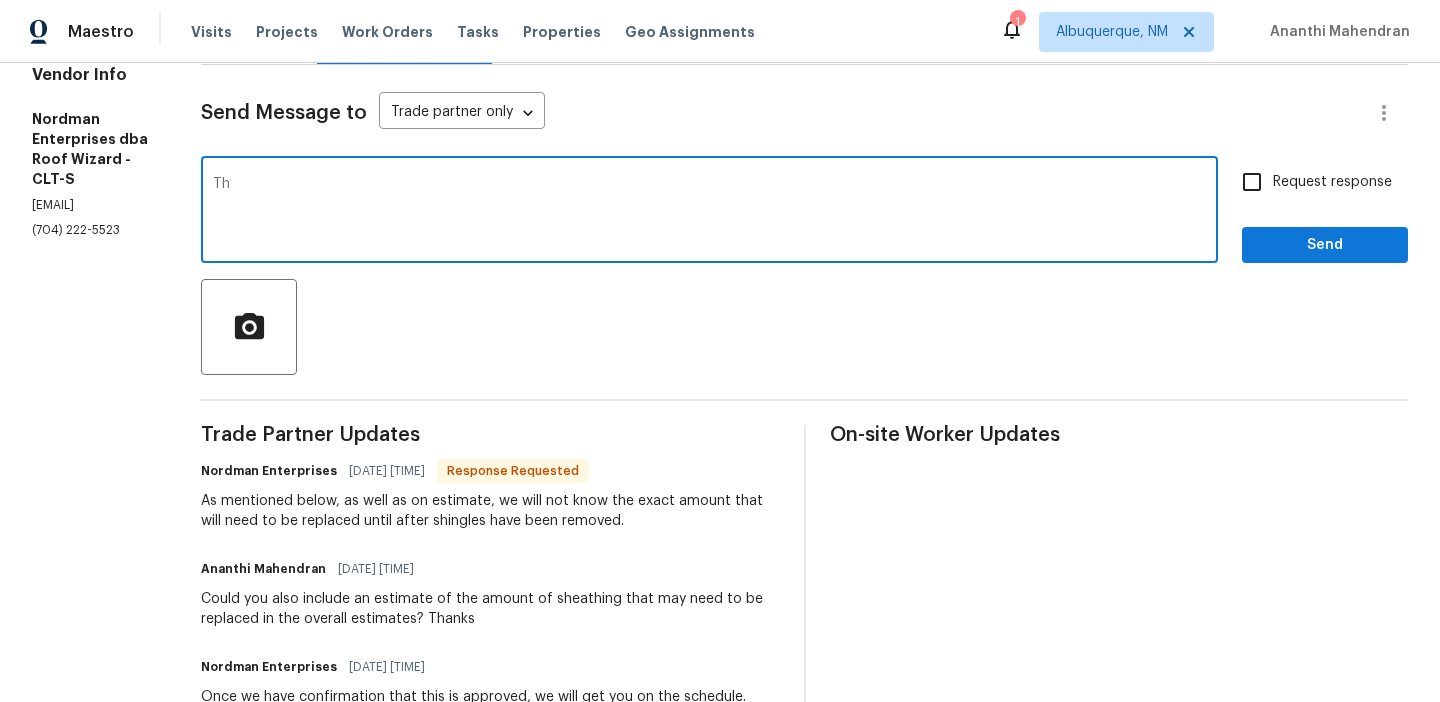 type on "T" 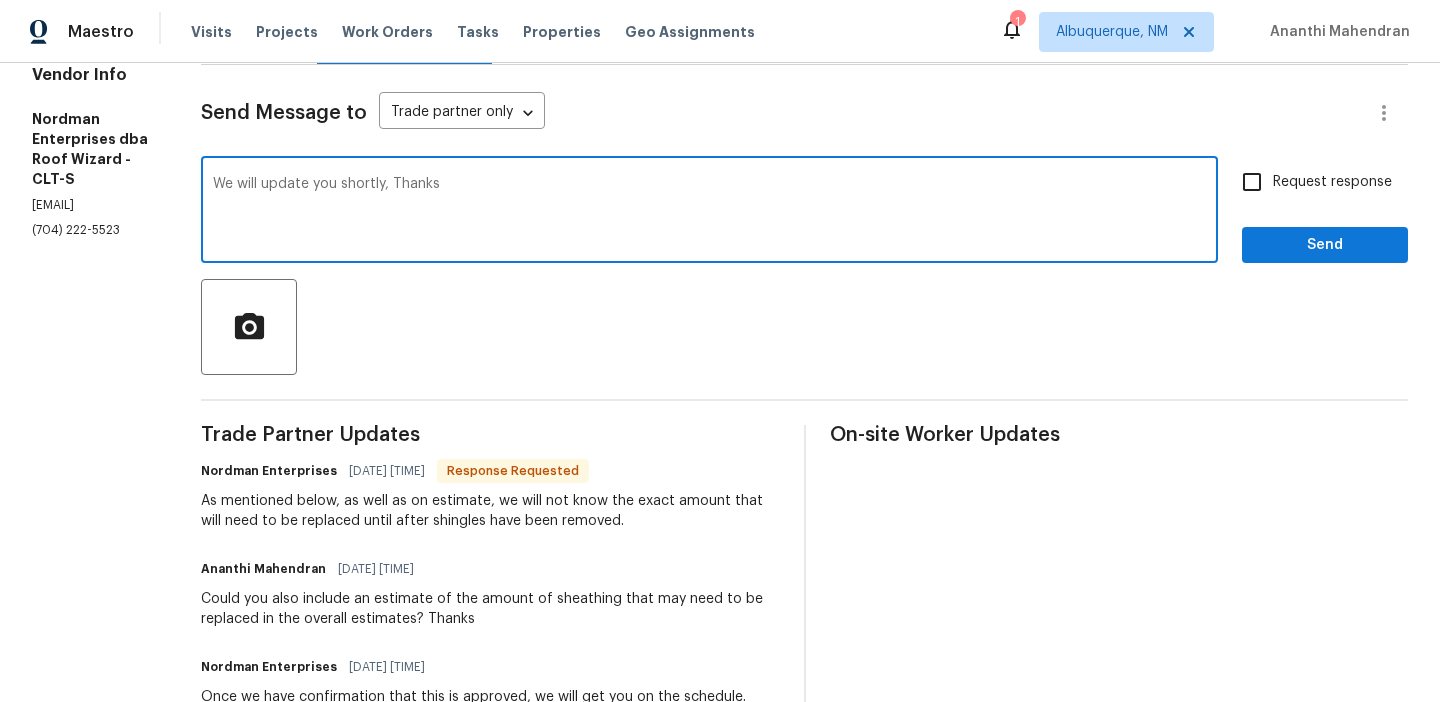 type on "We will update you shortly, Thanks" 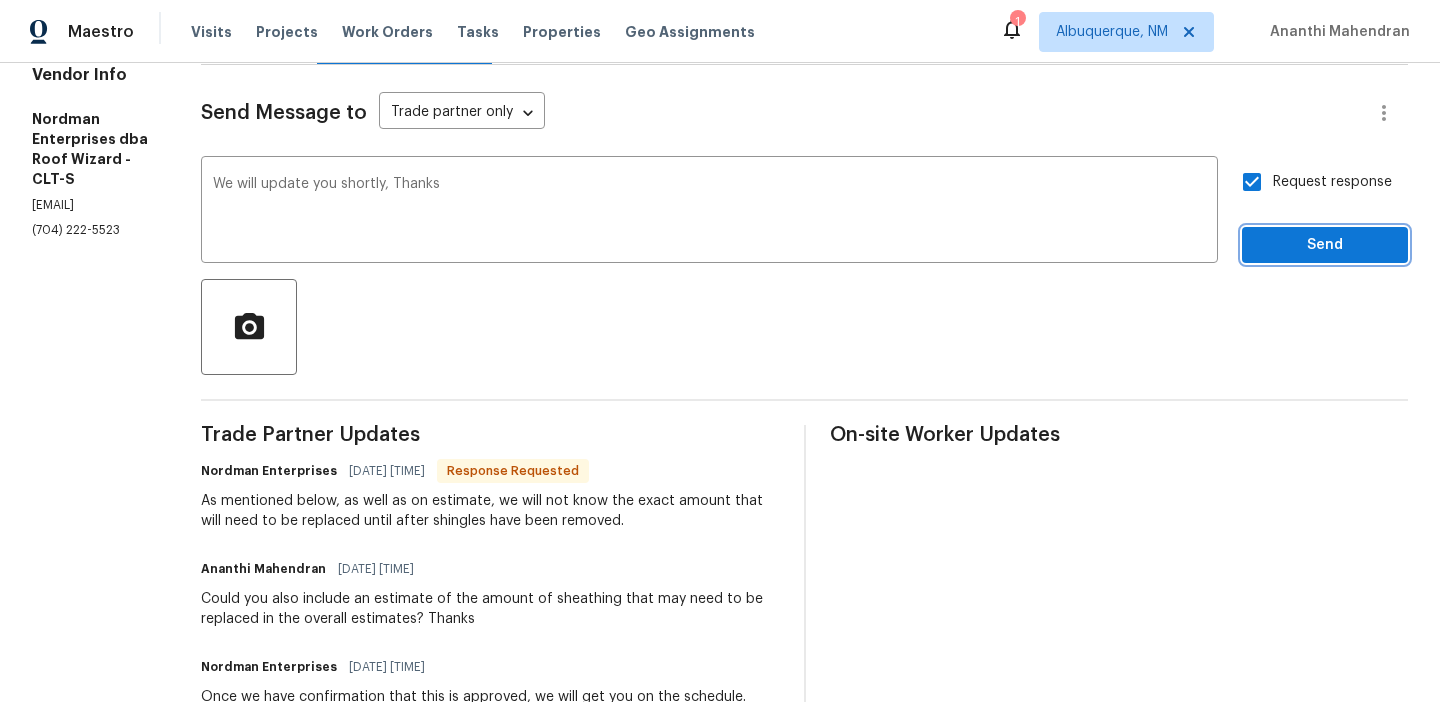click on "Send" at bounding box center [1325, 245] 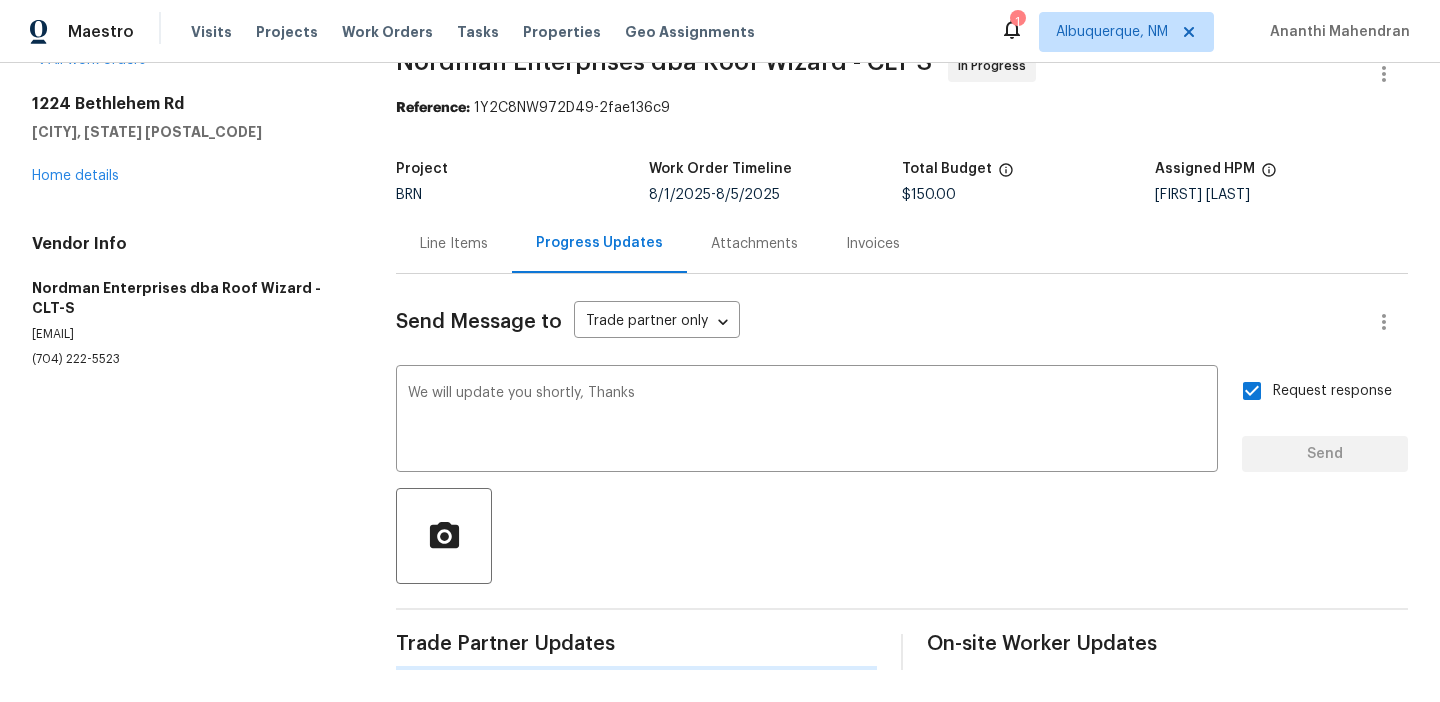 scroll, scrollTop: 45, scrollLeft: 0, axis: vertical 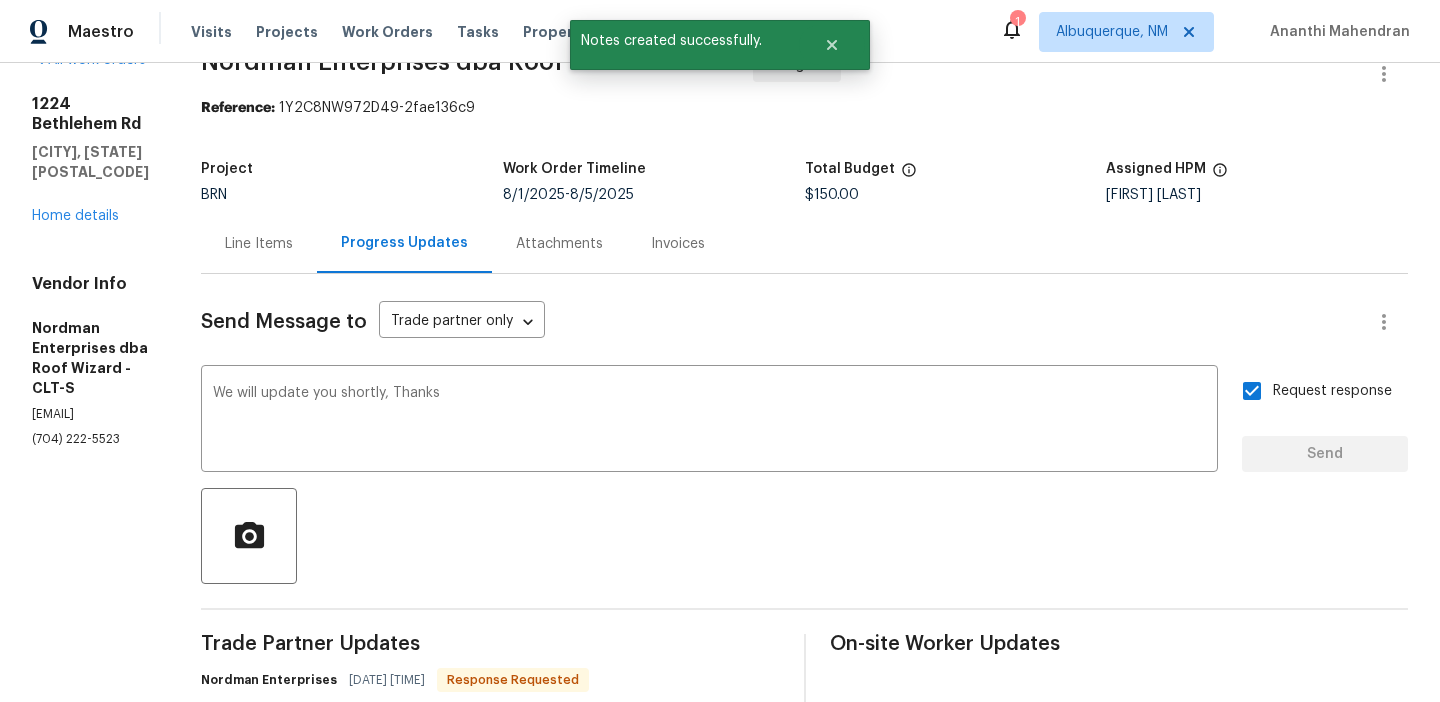 type 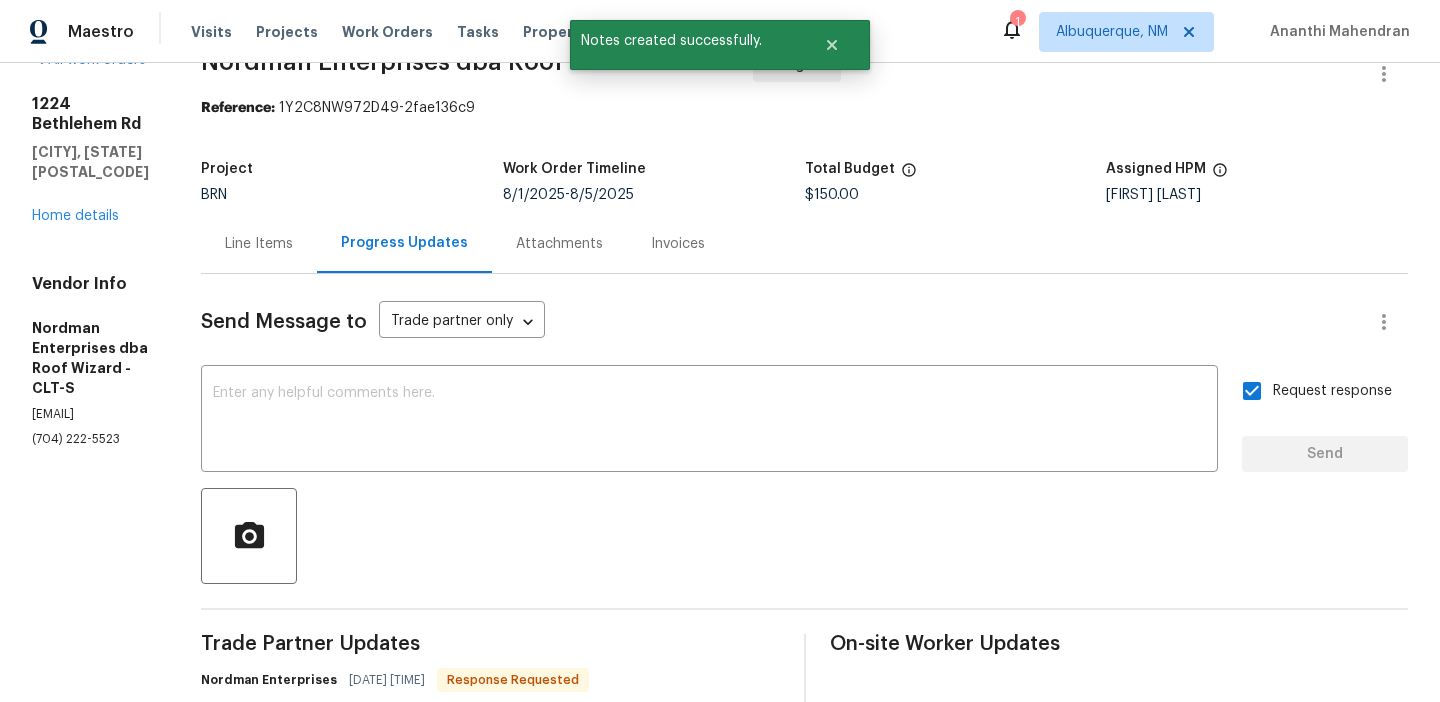 scroll, scrollTop: 254, scrollLeft: 0, axis: vertical 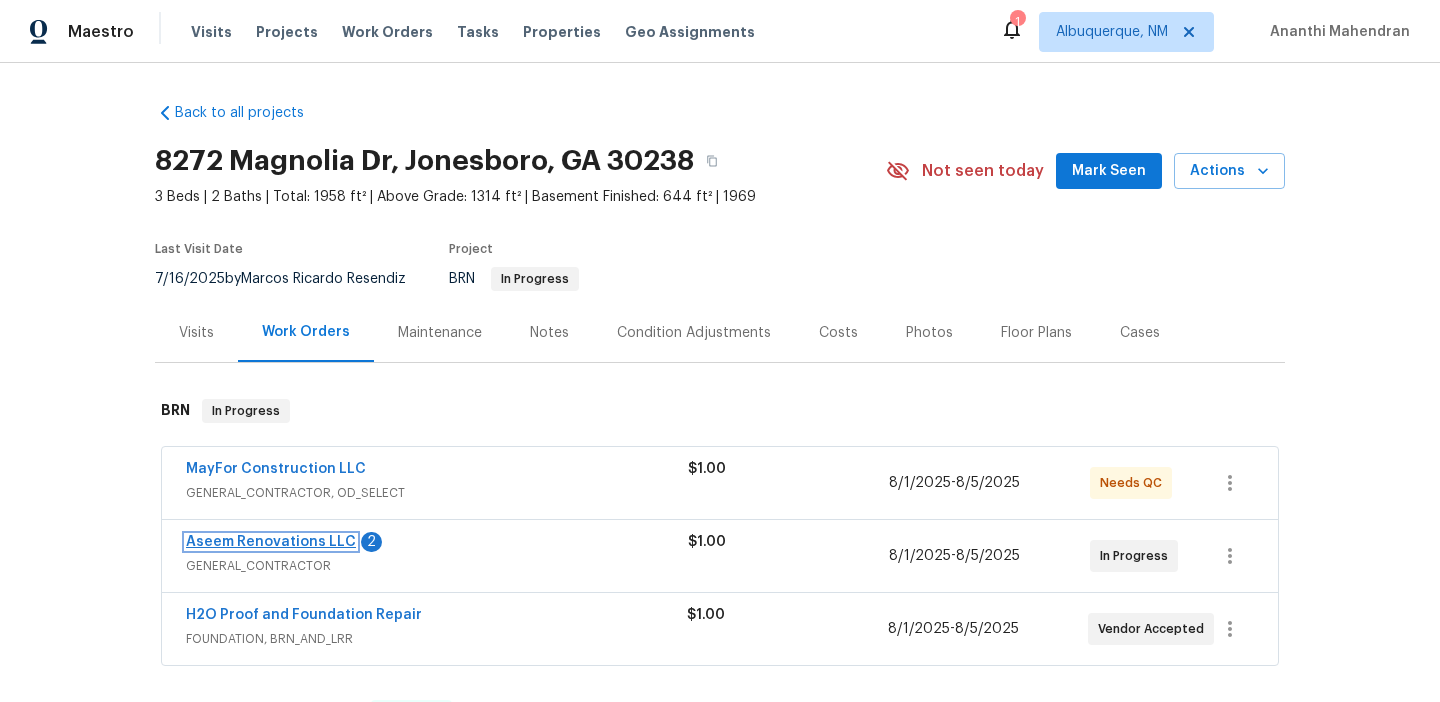 click on "Aseem Renovations LLC" at bounding box center (271, 542) 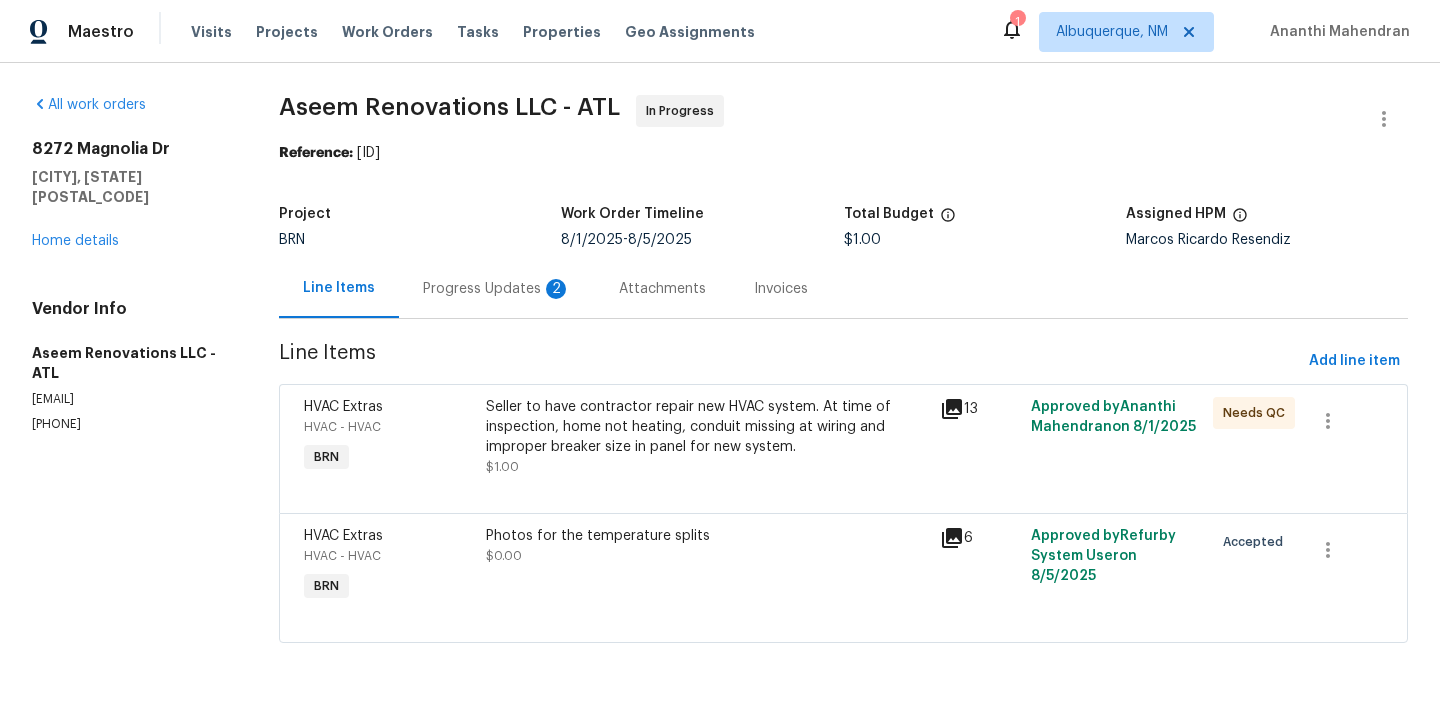click on "Progress Updates 2" at bounding box center [497, 289] 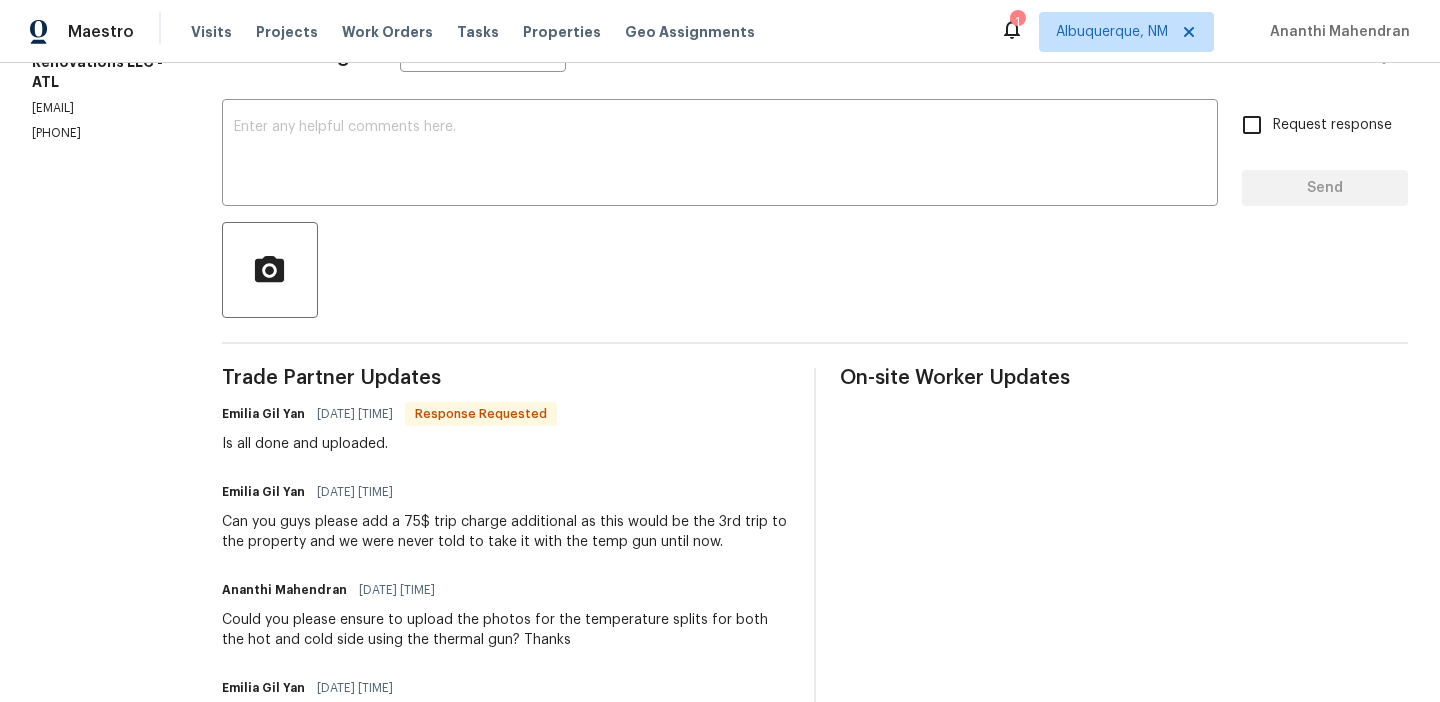 click on "Send Message to Trade partner only Trade partner only ​ x ​ Request response Send Trade Partner Updates Emilia Gil Yan 08/06/2025 4:18 PM Response Requested Is all done and uploaded. Emilia Gil Yan 08/06/2025 4:18 PM Can you guys please add a 75$ trip charge additional as this would be the 3rd trip to the property and we were never told to take it with the temp  gun until now. Ananthi Mahendran 08/06/2025 2:08 PM Could you please ensure to upload the photos for the temperature splits for both the hot and cold side using the thermal gun? Thanks Emilia Gil Yan 08/05/2025 1:59 PM We did uploaded both pictures. The unit wasn't heating because the pilot needed to be lit. We also uploaded pictures of the furnace flame ON. These specifications regarding pictures were not stated on the original work order and yesterday we sent someone there again to take pictures. Ananthi Mahendran 08/05/2025 1:53 PM Emilia Gil Yan 08/05/2025 10:49 AM Both pictures have been uploaded. Ananthi Mahendran 08/04/2025 1:55 PM" at bounding box center (815, 734) 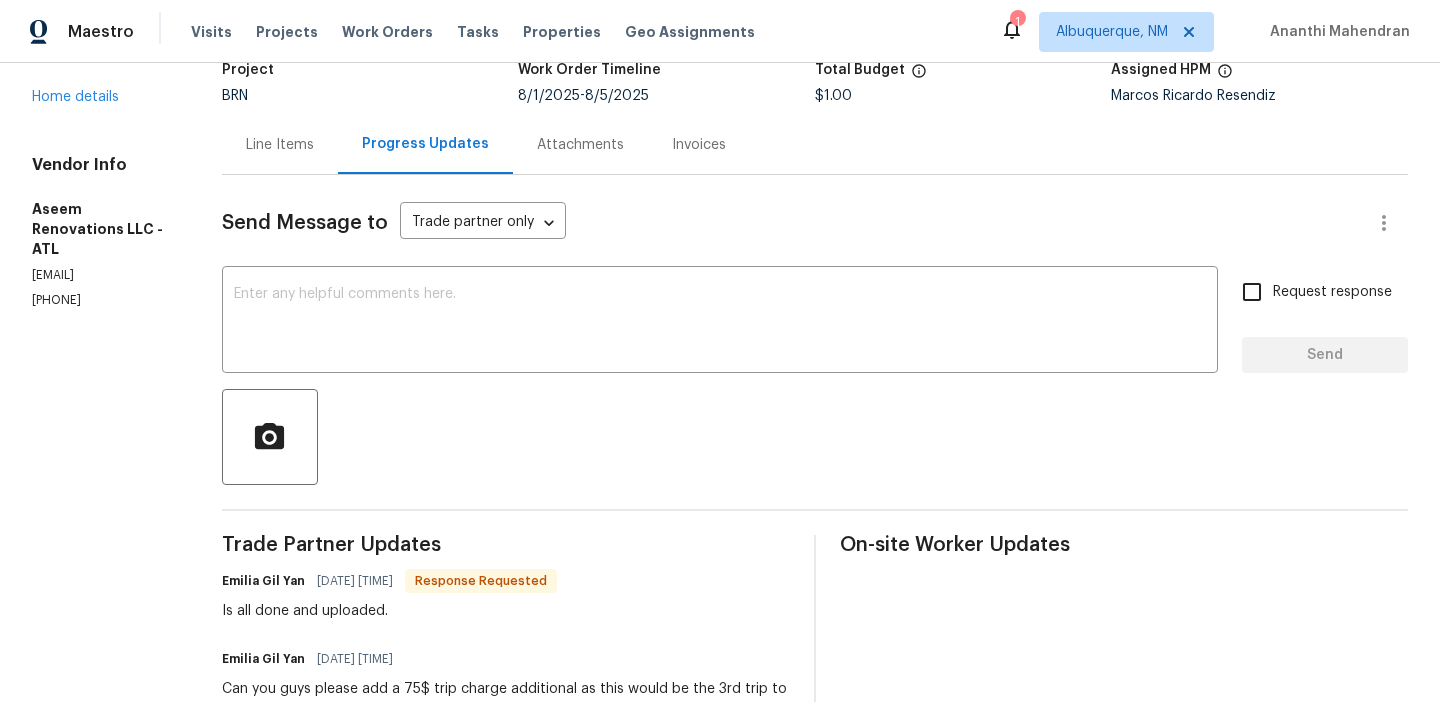scroll, scrollTop: 0, scrollLeft: 0, axis: both 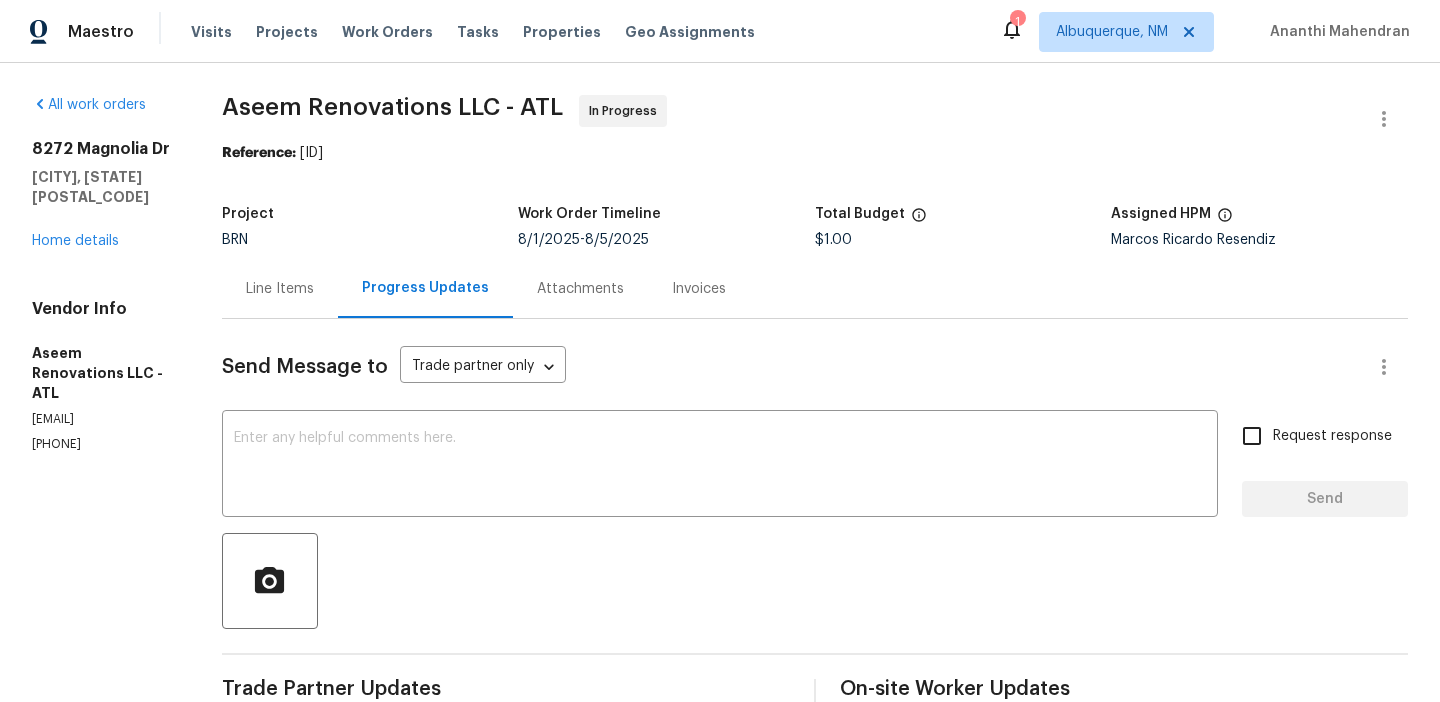 click on "Line Items" at bounding box center (280, 288) 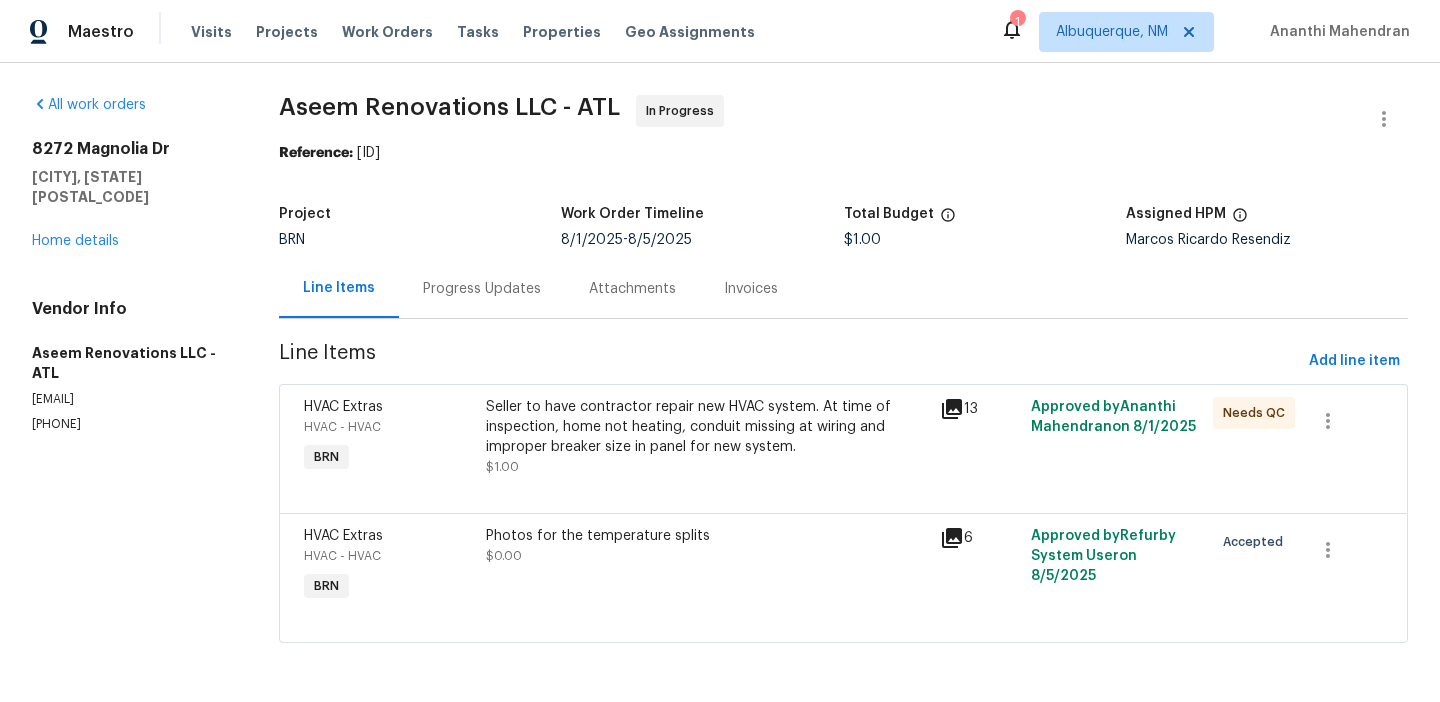 click on "Seller to have contractor repair new HVAC system. At time of inspection, home not heating, conduit missing at wiring and improper breaker size in panel for new system. $1.00" at bounding box center [707, 437] 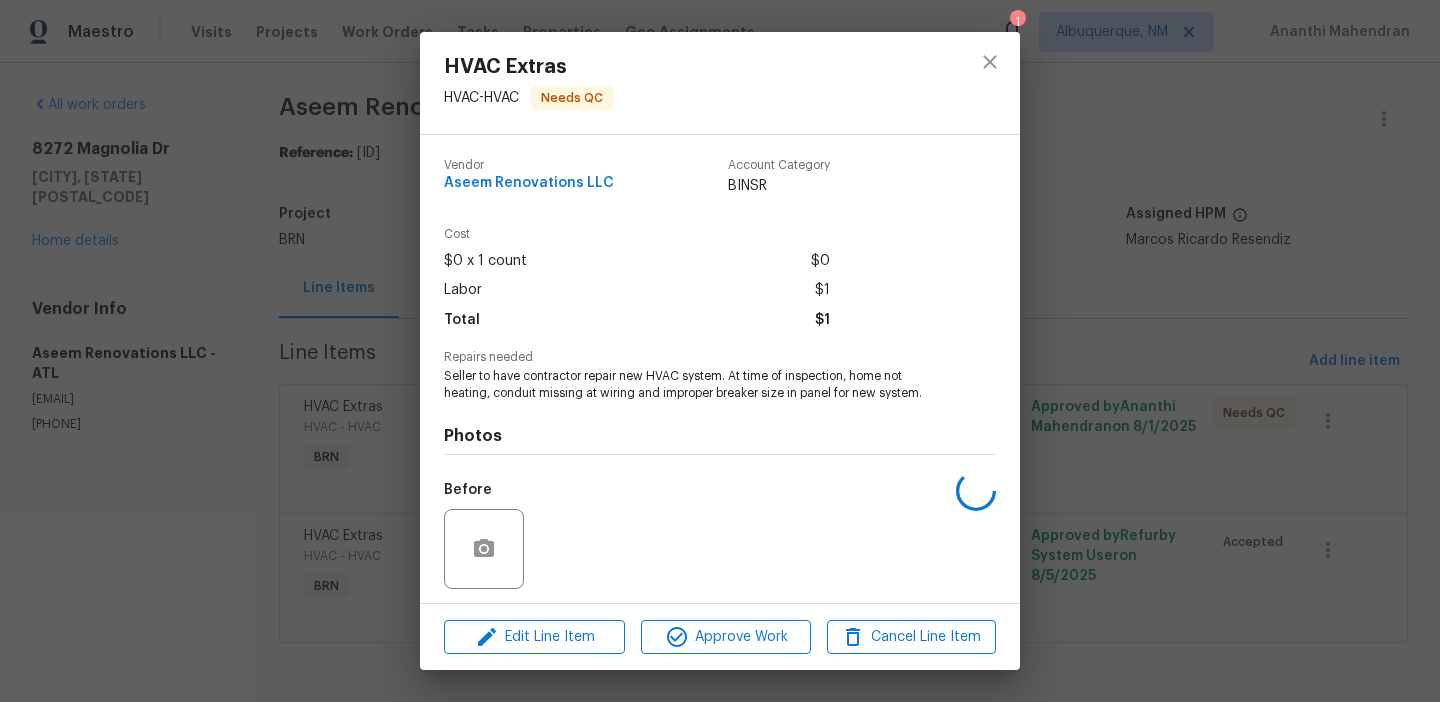 scroll, scrollTop: 136, scrollLeft: 0, axis: vertical 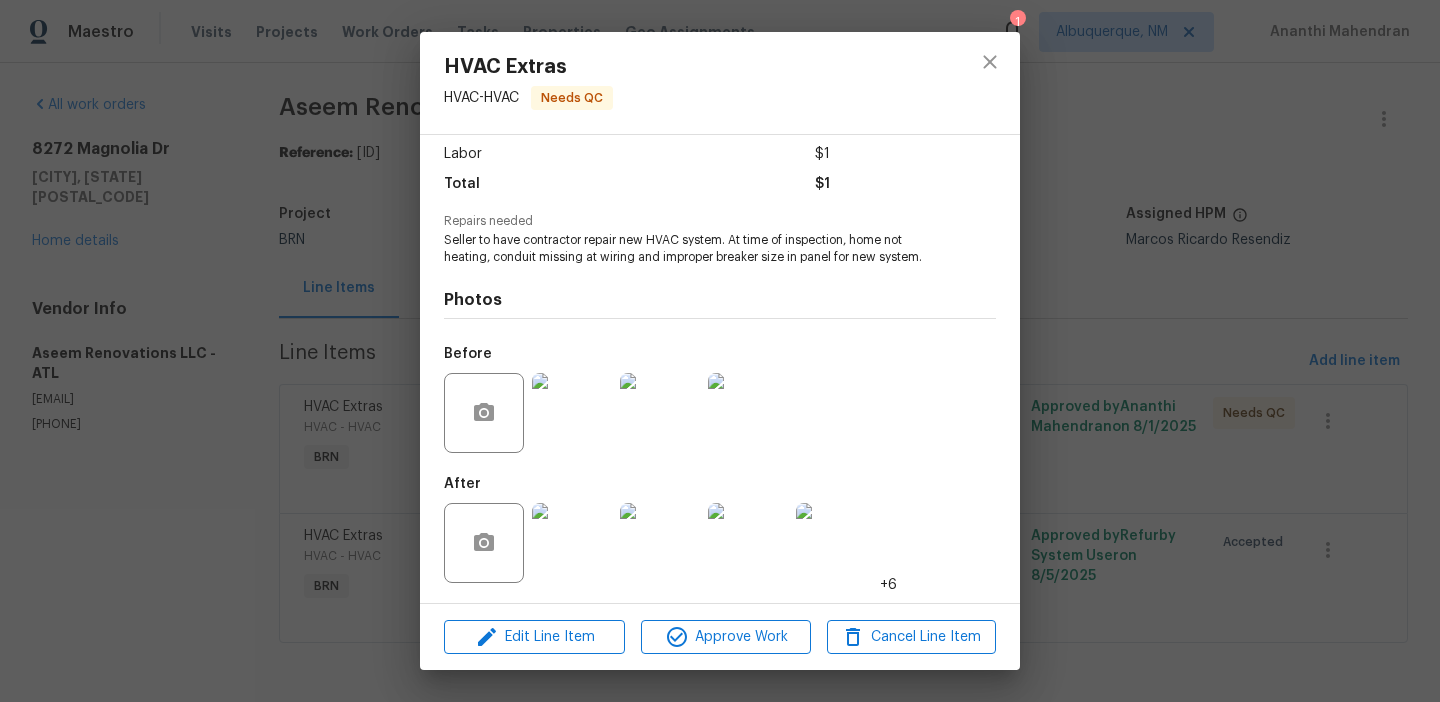 click on "HVAC Extras HVAC  -  HVAC Needs QC Vendor Aseem Renovations LLC Account Category BINSR Cost $0 x 1 count $0 Labor $1 Total $1 Repairs needed Seller to have contractor repair new HVAC system. At time of inspection, home not heating, conduit missing at wiring and improper breaker size in panel for new system. Photos Before After  +6  Edit Line Item  Approve Work  Cancel Line Item" at bounding box center [720, 351] 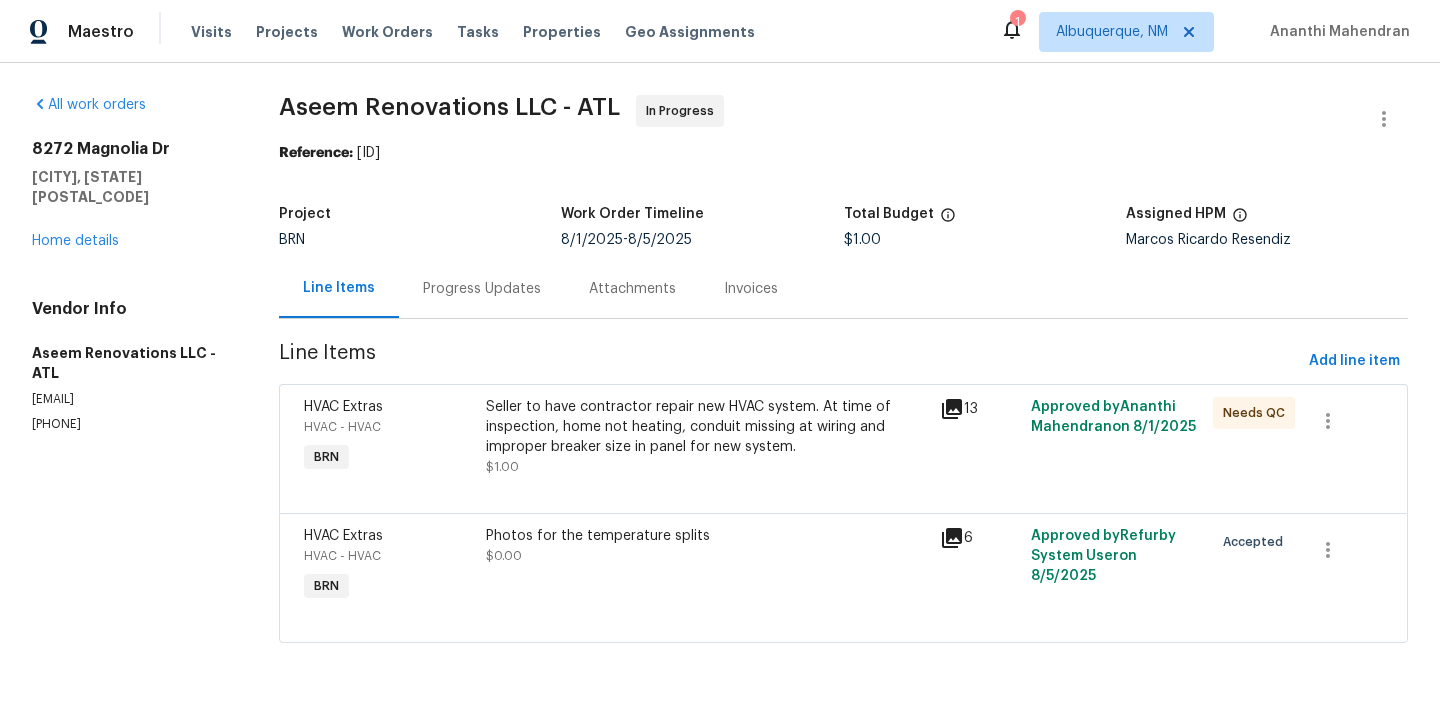 click on "Photos for the temperature splits" at bounding box center (707, 536) 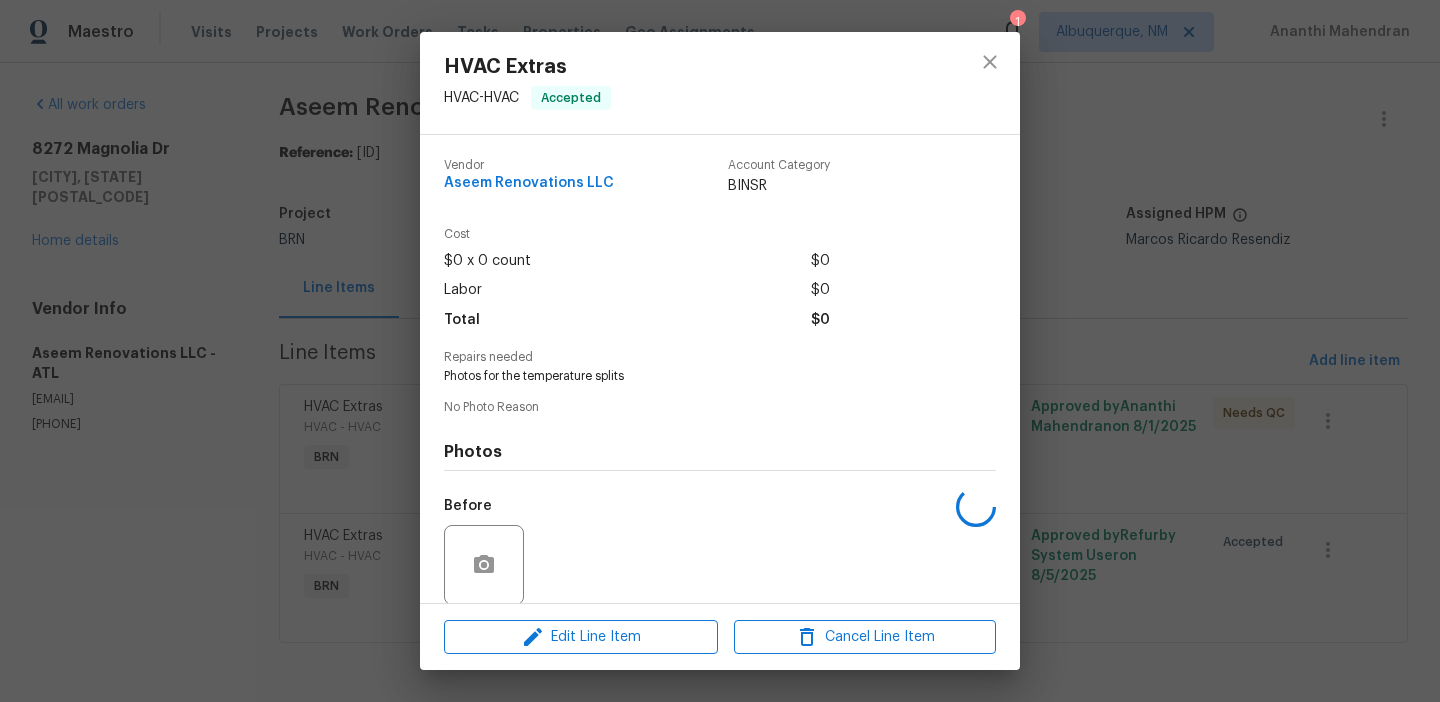 scroll, scrollTop: 151, scrollLeft: 0, axis: vertical 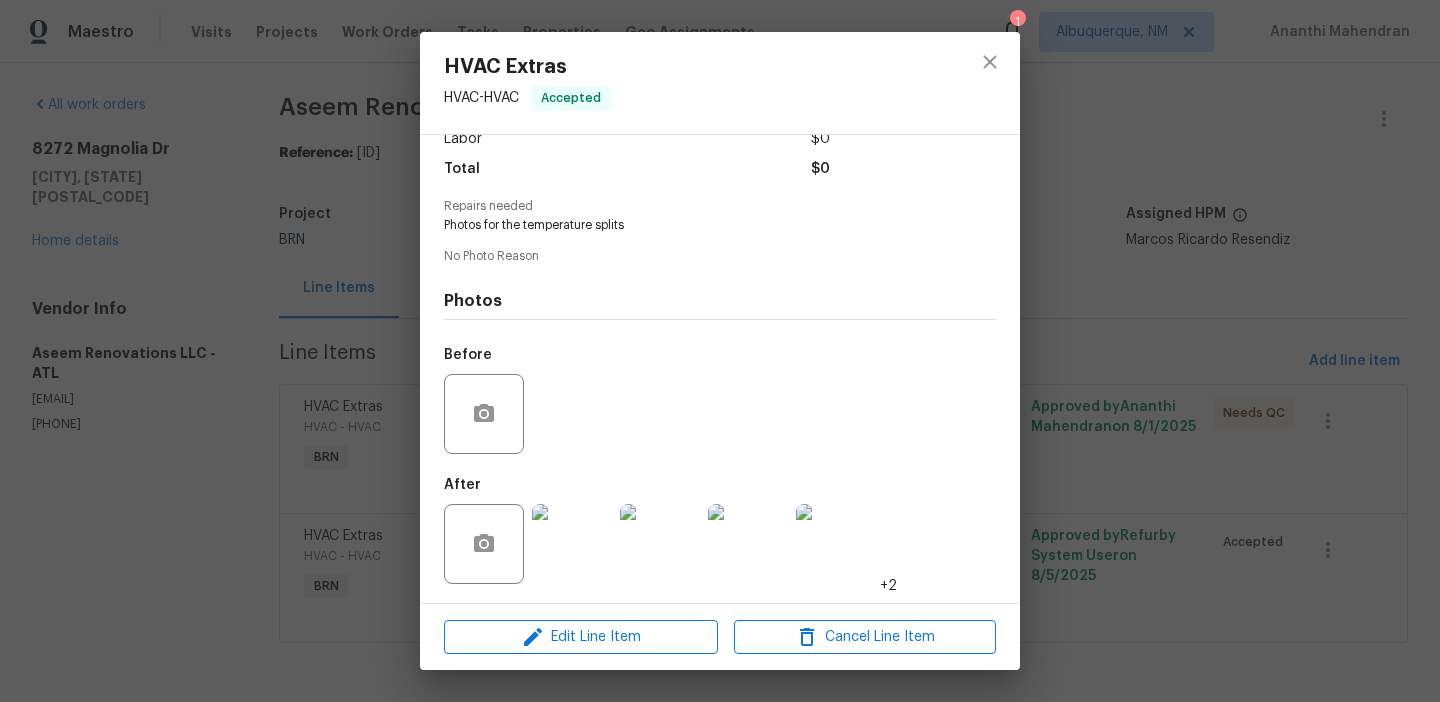 click at bounding box center (572, 544) 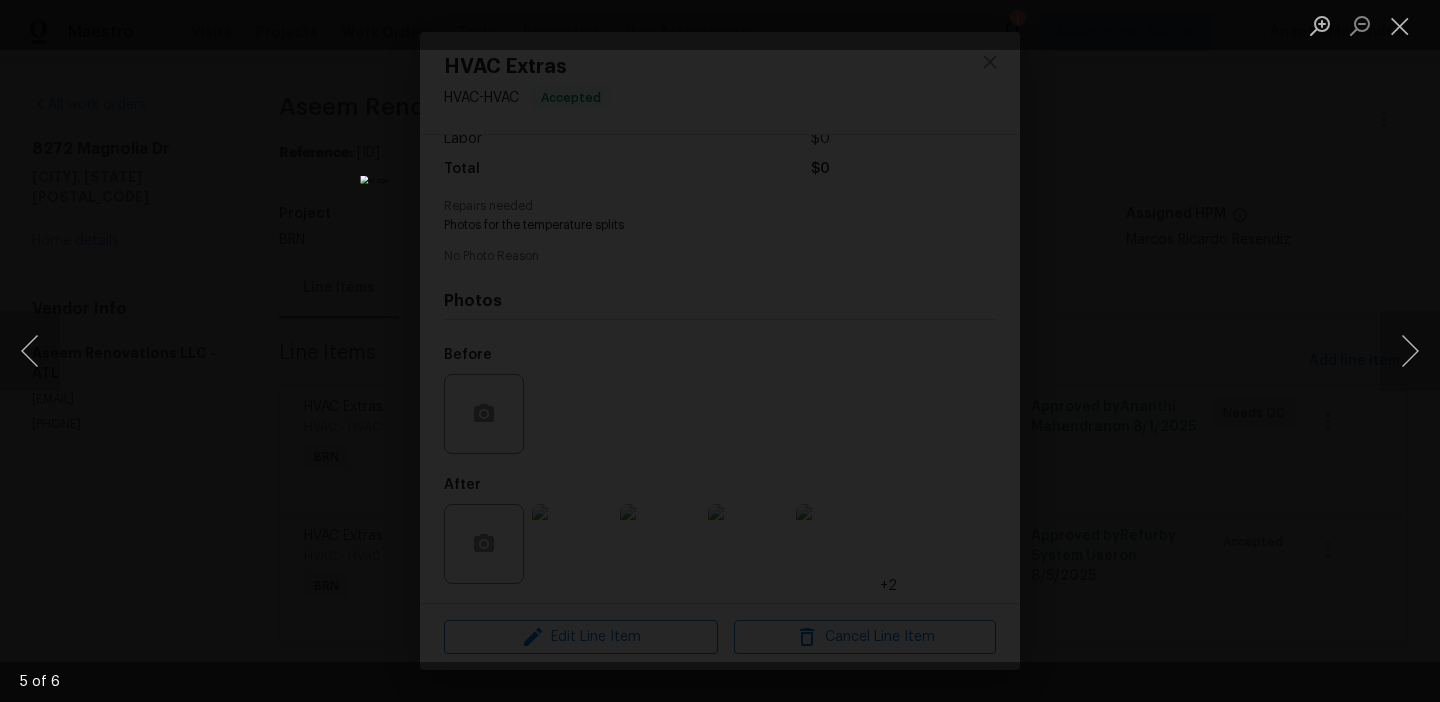 click at bounding box center [720, 351] 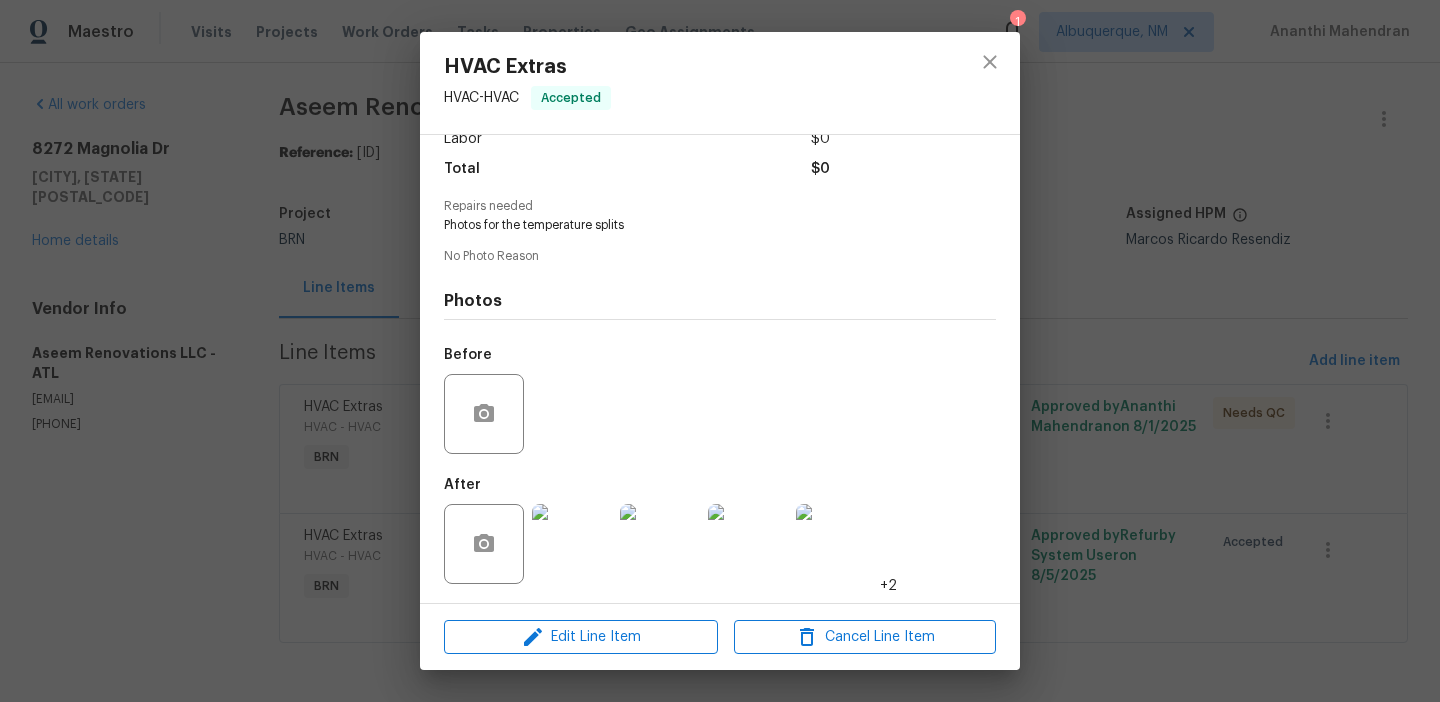 click on "HVAC Extras HVAC  -  HVAC Accepted Vendor Aseem Renovations LLC Account Category BINSR Cost $0 x 0 count $0 Labor $0 Total $0 Repairs needed Photos for the temperature splits No Photo Reason   Photos Before After  +2  Edit Line Item  Cancel Line Item" at bounding box center (720, 351) 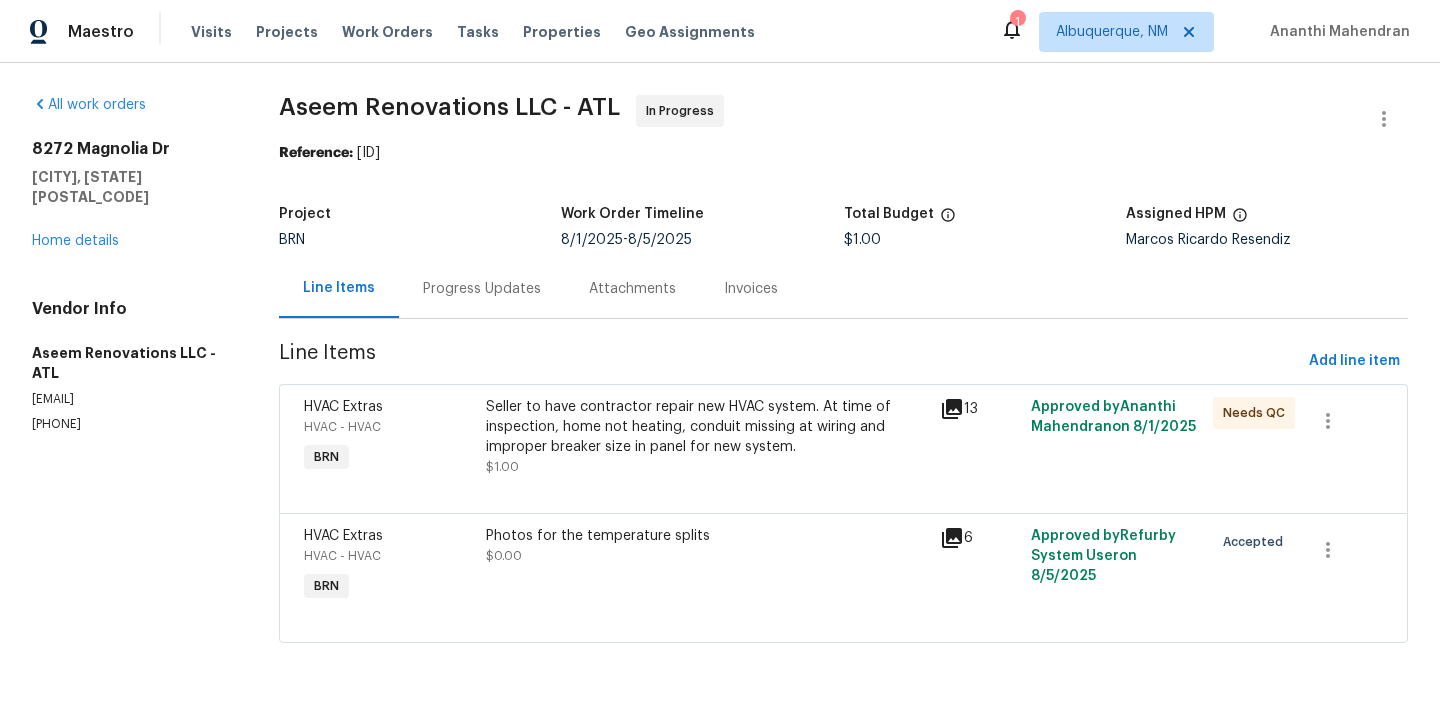 click on "[PHONE]" at bounding box center [131, 424] 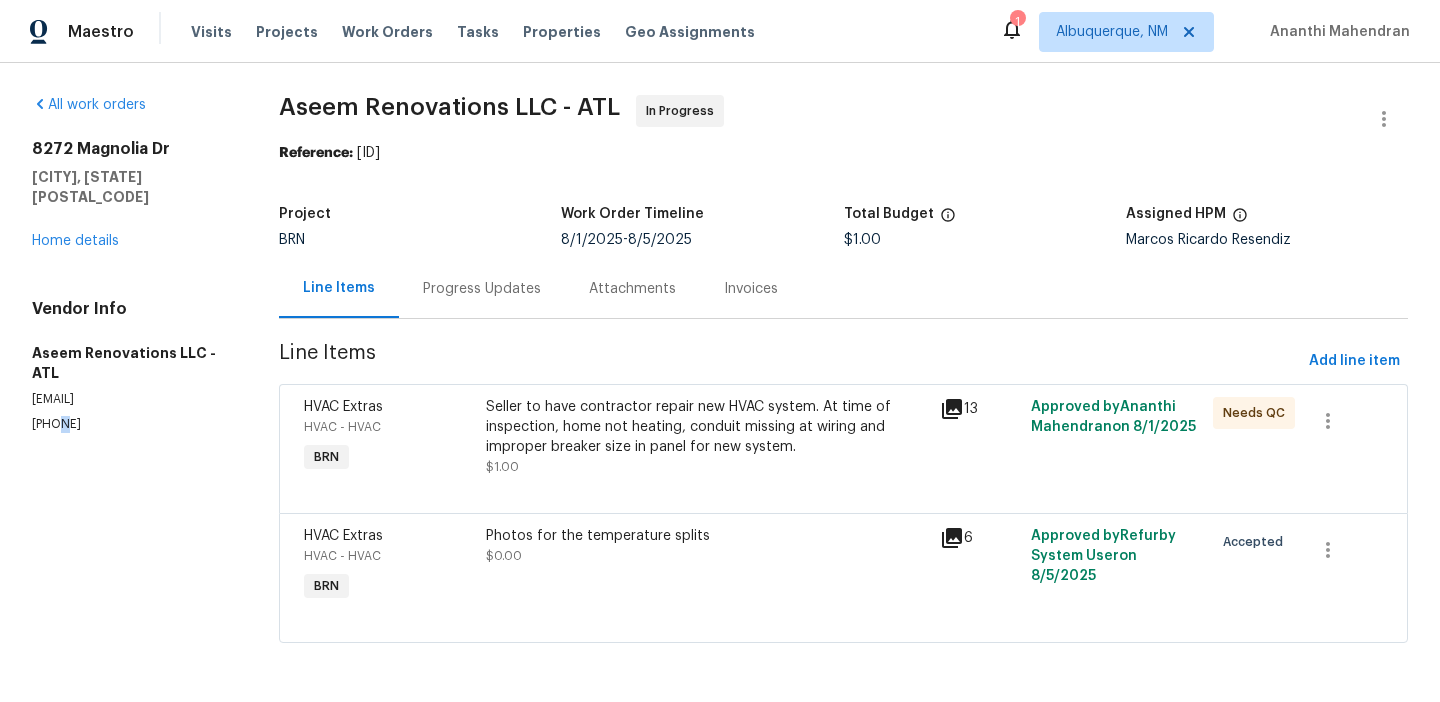 click on "[PHONE]" at bounding box center [131, 424] 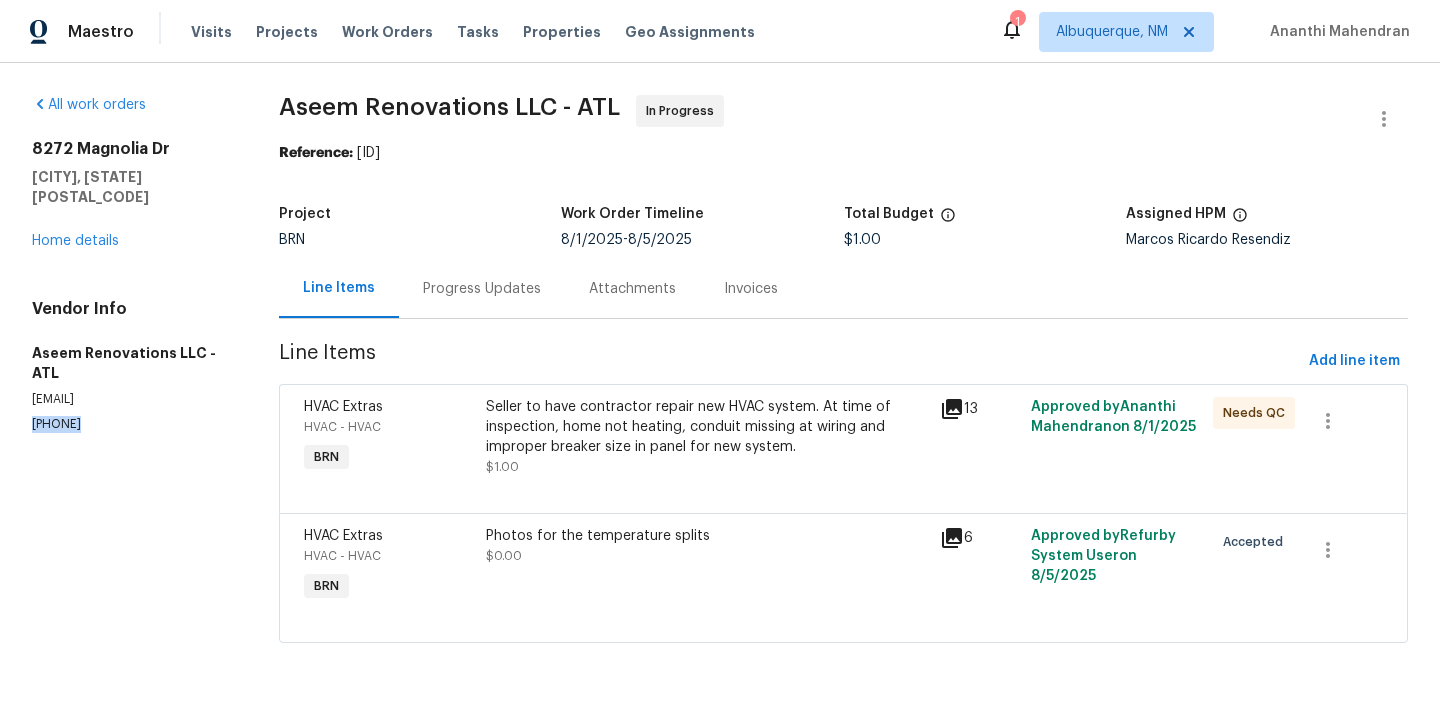 click on "[PHONE]" at bounding box center [131, 424] 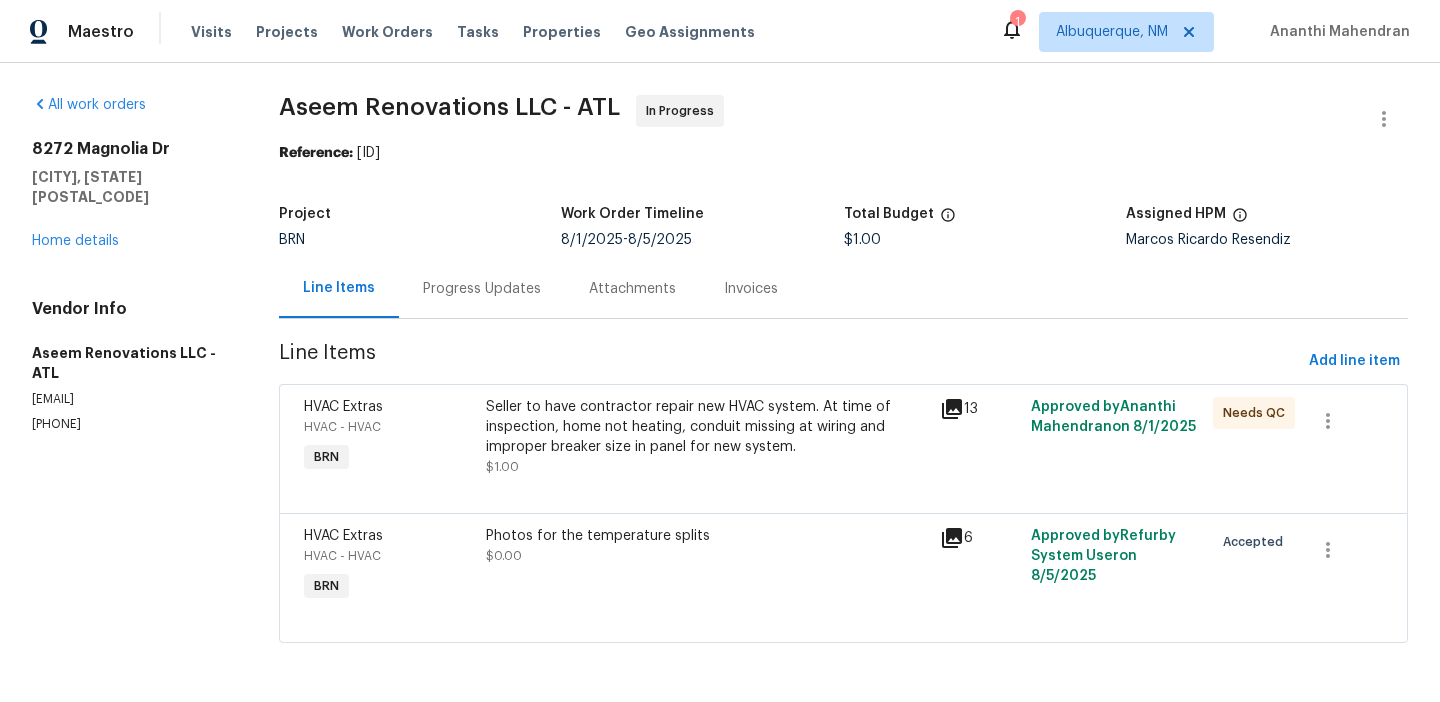 click on "Seller to have contractor repair new HVAC system. At time of inspection, home not heating, conduit missing at wiring and improper breaker size in panel for new system." at bounding box center (707, 427) 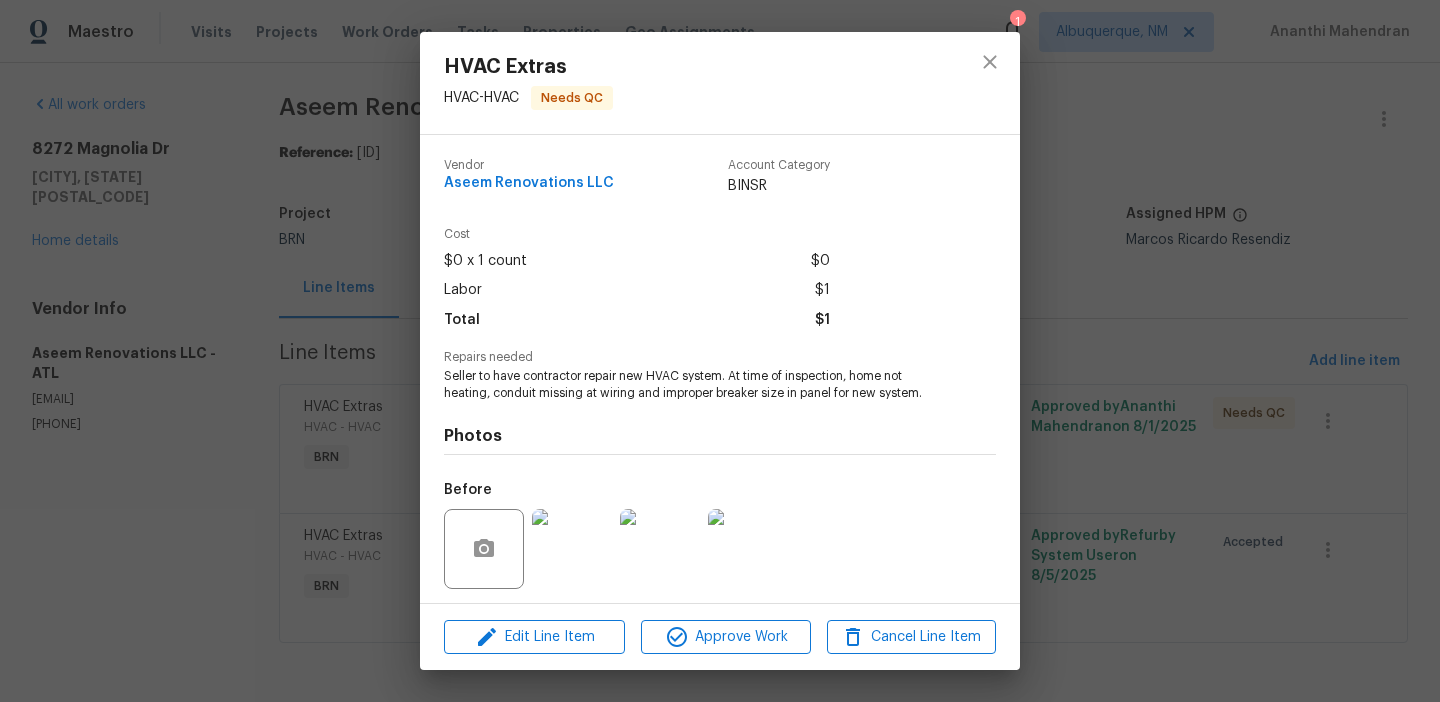 scroll, scrollTop: 136, scrollLeft: 0, axis: vertical 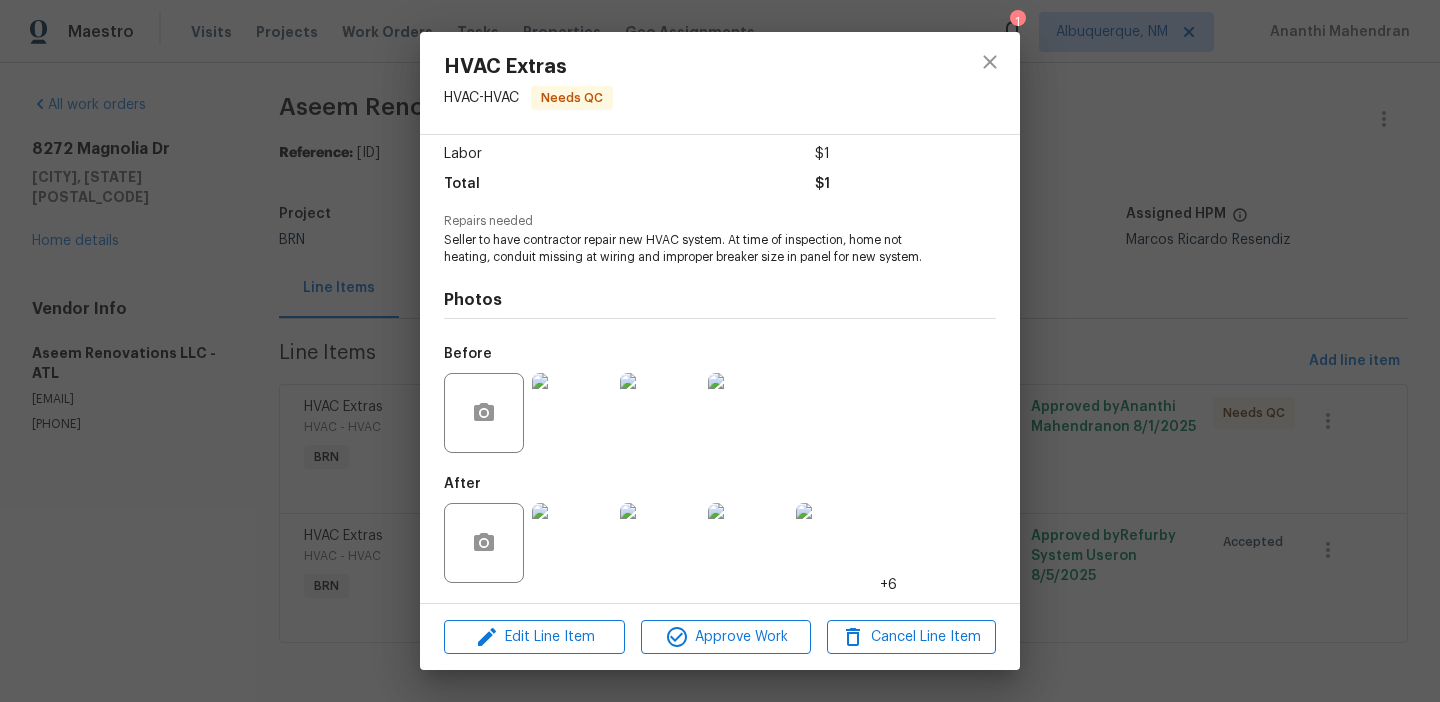 click on "HVAC Extras HVAC  -  HVAC Needs QC Vendor Aseem Renovations LLC Account Category BINSR Cost $0 x 1 count $0 Labor $1 Total $1 Repairs needed Seller to have contractor repair new HVAC system. At time of inspection, home not heating, conduit missing at wiring and improper breaker size in panel for new system. Photos Before After  +6  Edit Line Item  Approve Work  Cancel Line Item" at bounding box center [720, 351] 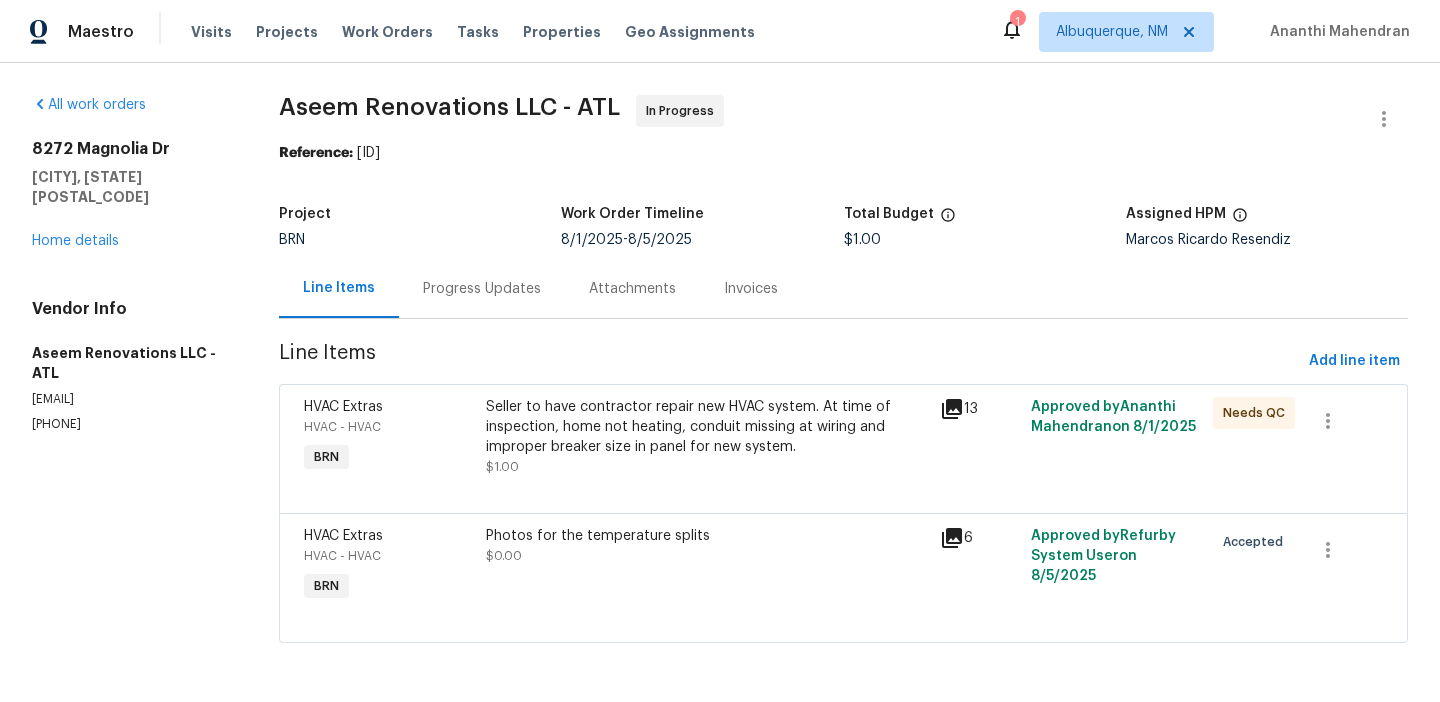 click on "Photos for the temperature splits $0.00" at bounding box center (707, 546) 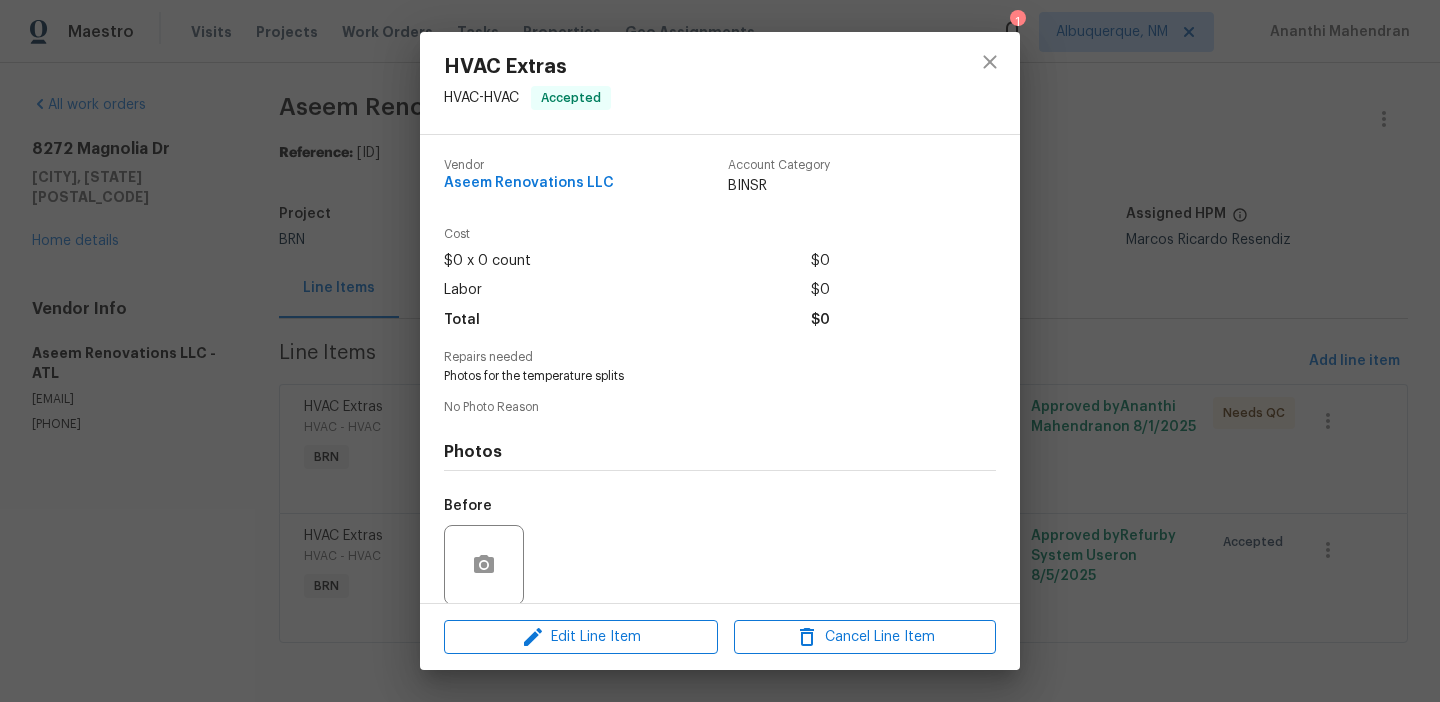scroll, scrollTop: 151, scrollLeft: 0, axis: vertical 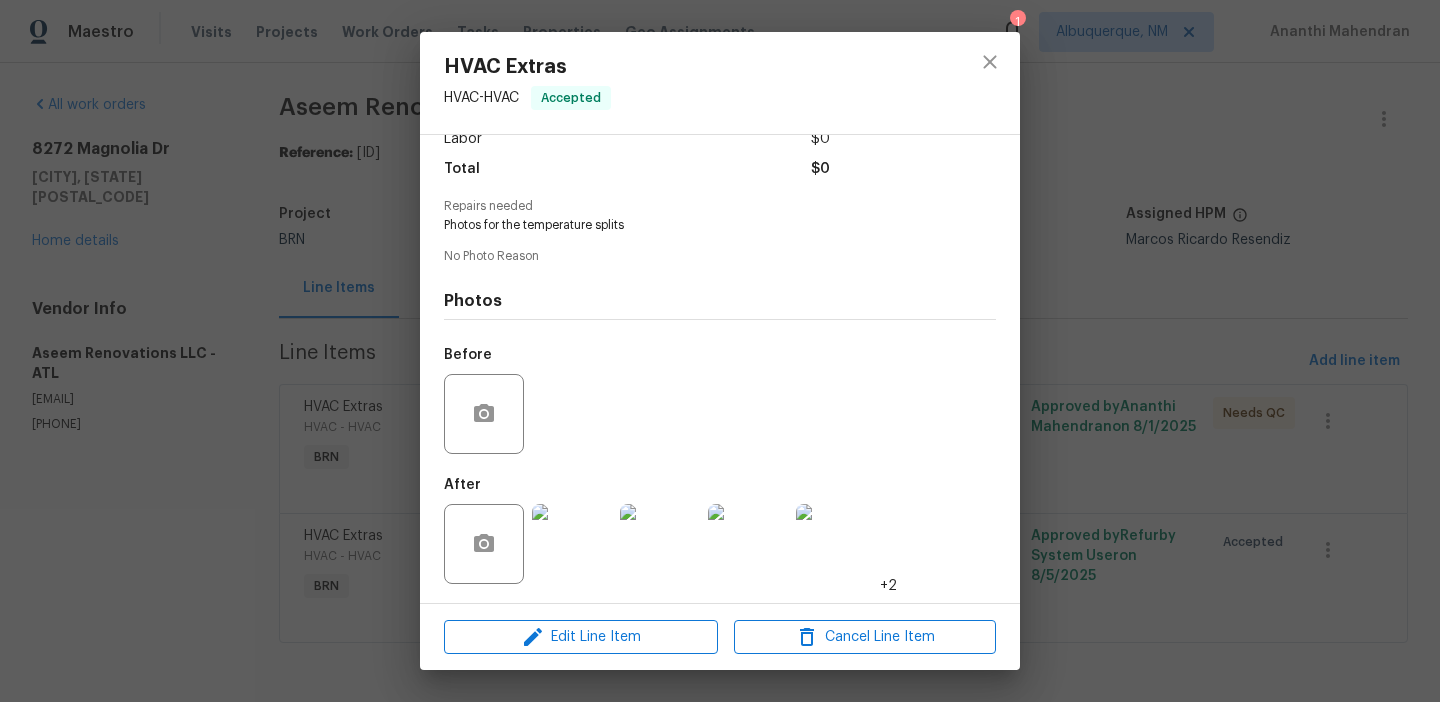 click at bounding box center [572, 544] 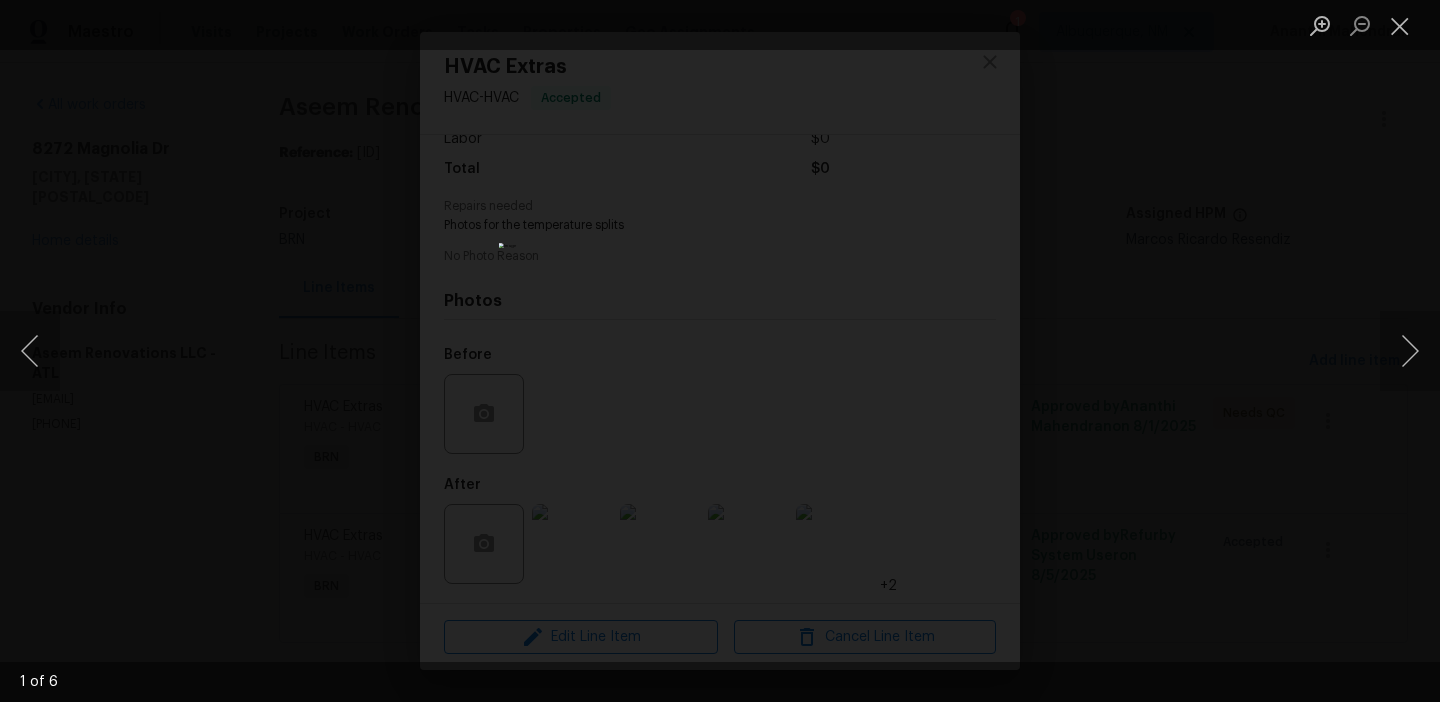 click at bounding box center [720, 351] 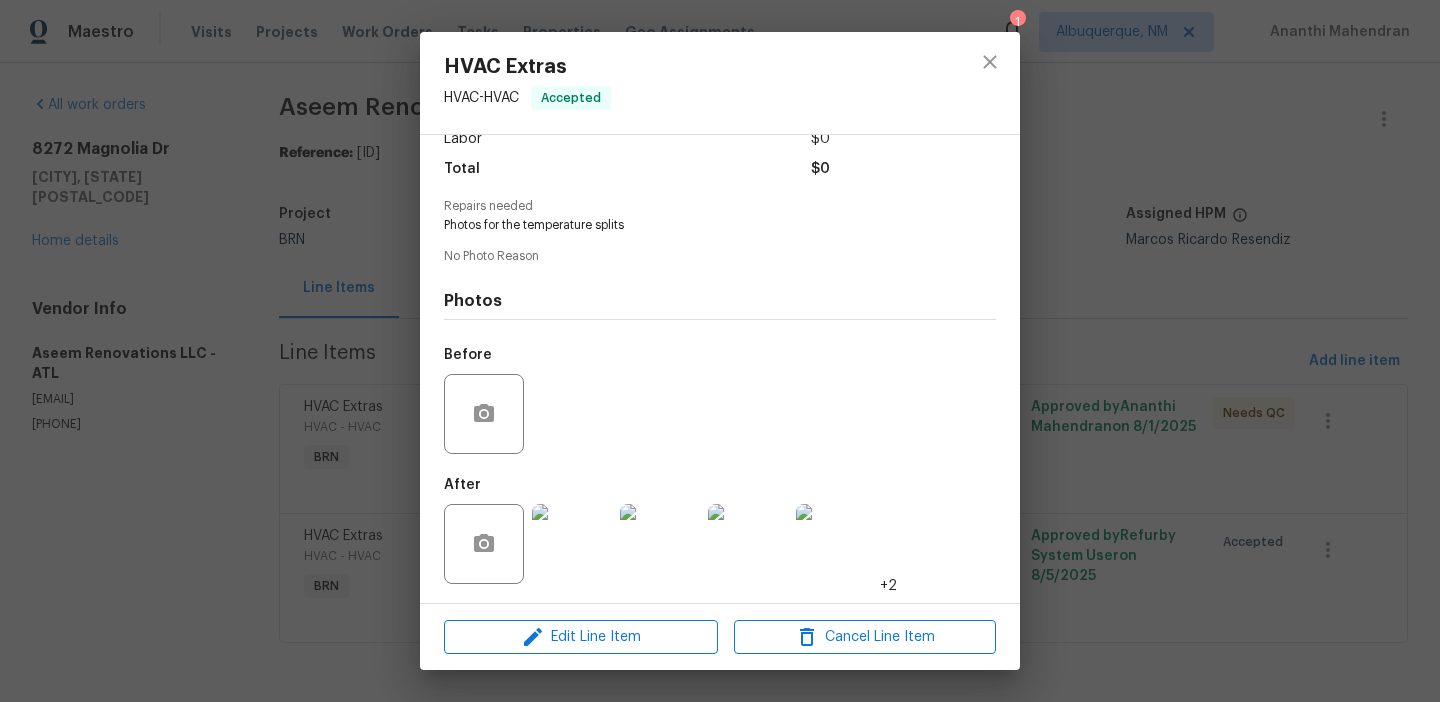 click on "HVAC Extras HVAC  -  HVAC Accepted Vendor Aseem Renovations LLC Account Category BINSR Cost $0 x 0 count $0 Labor $0 Total $0 Repairs needed Photos for the temperature splits No Photo Reason   Photos Before After  +2  Edit Line Item  Cancel Line Item" at bounding box center (720, 351) 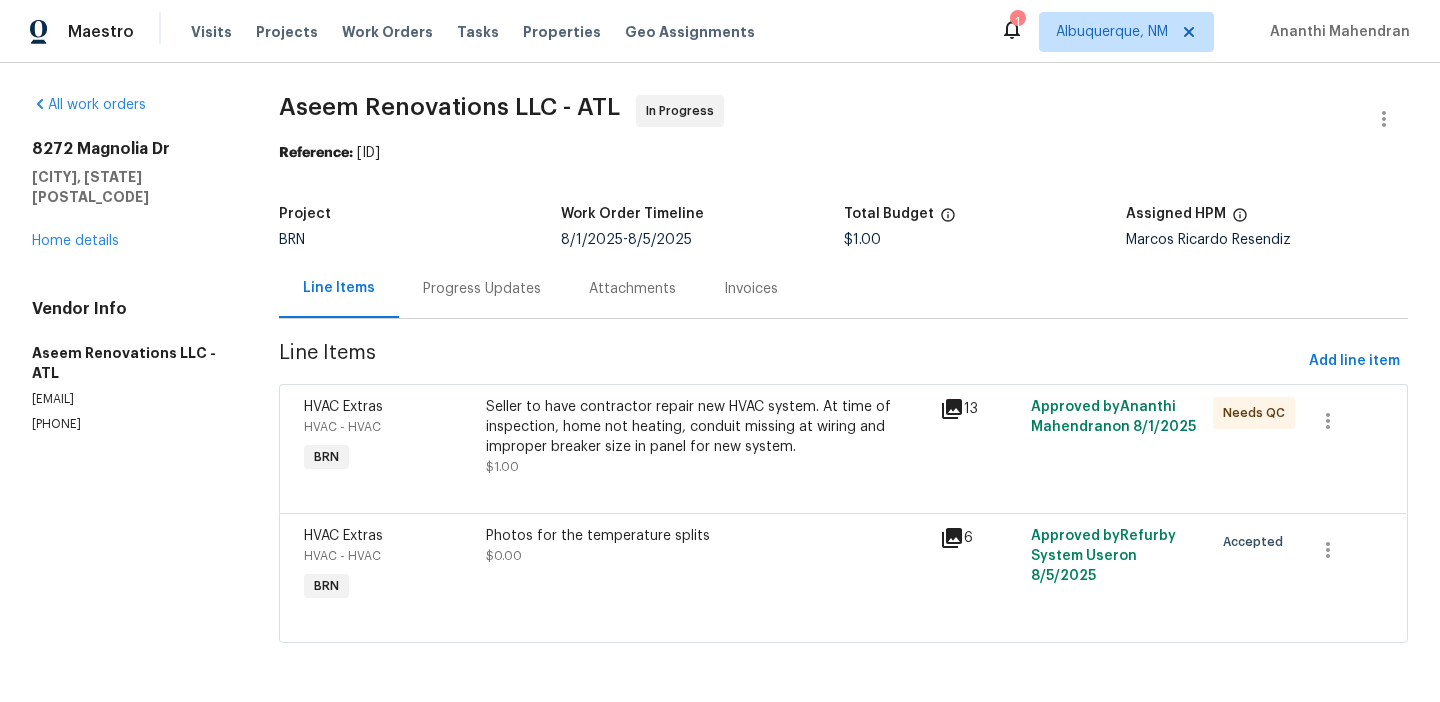 click on "Seller to have contractor repair new HVAC system. At time of inspection, home not heating, conduit missing at wiring and improper breaker size in panel for new system." at bounding box center [707, 427] 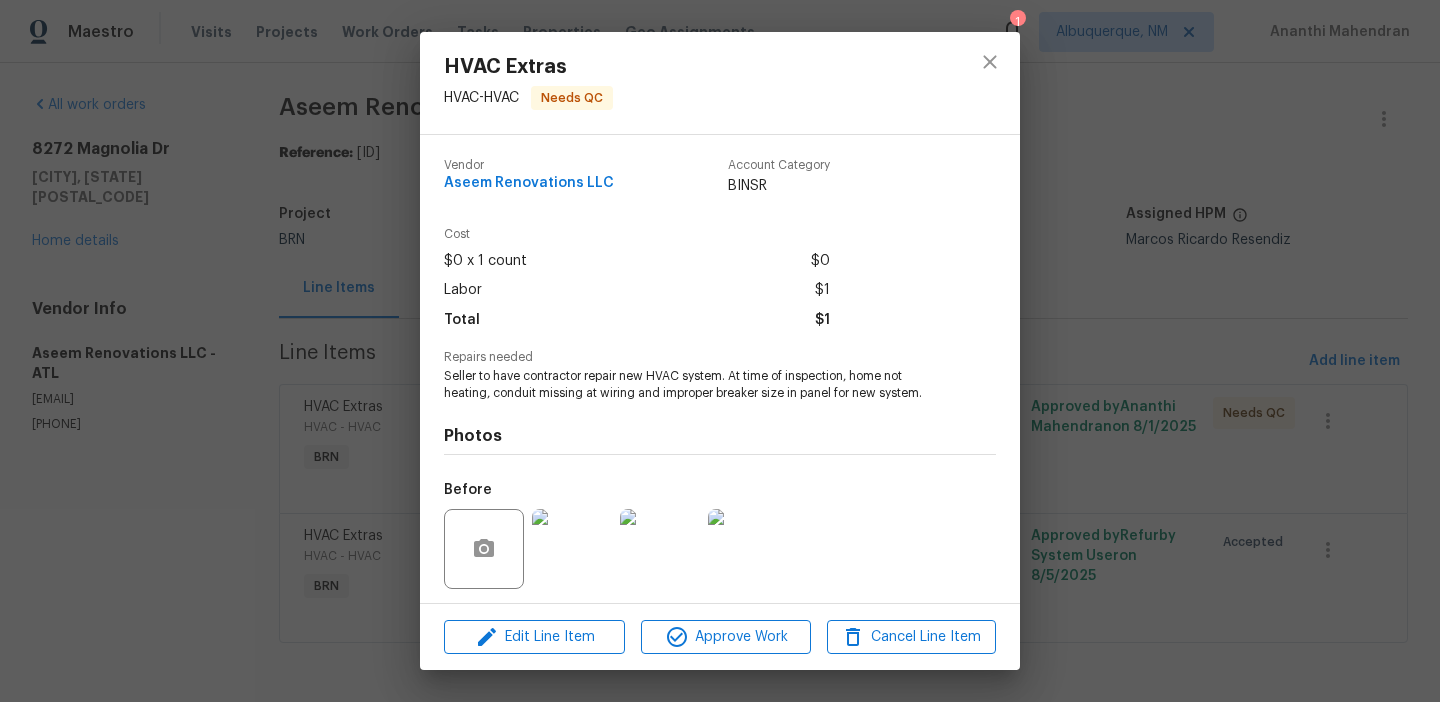scroll, scrollTop: 136, scrollLeft: 0, axis: vertical 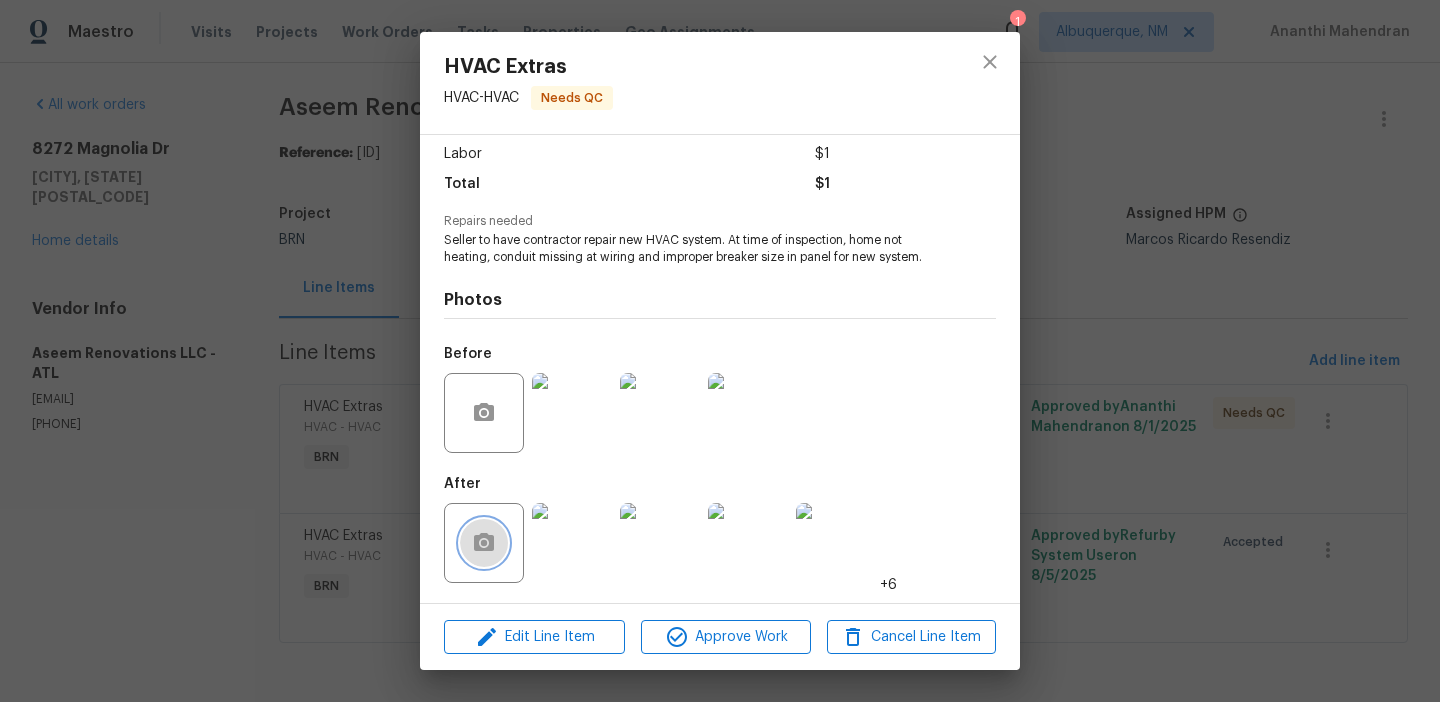 click 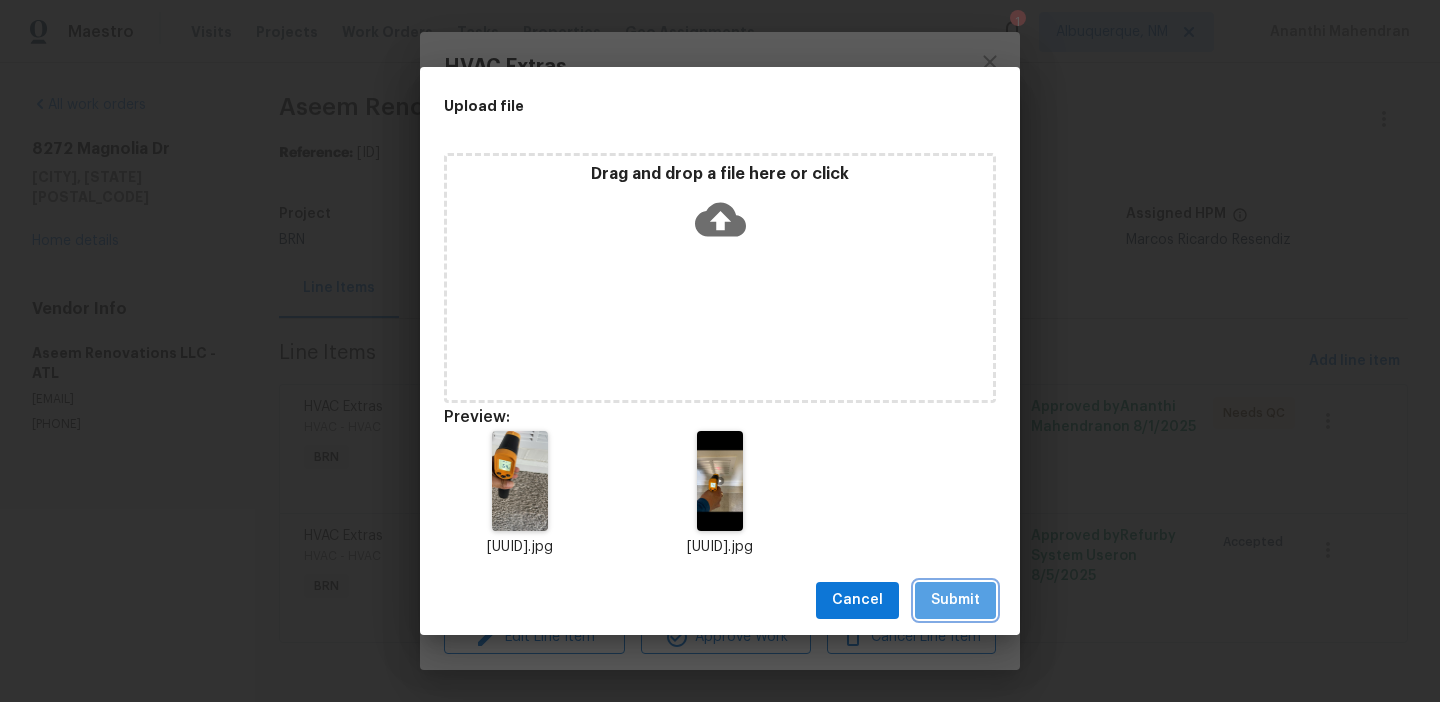 click on "Submit" at bounding box center [955, 600] 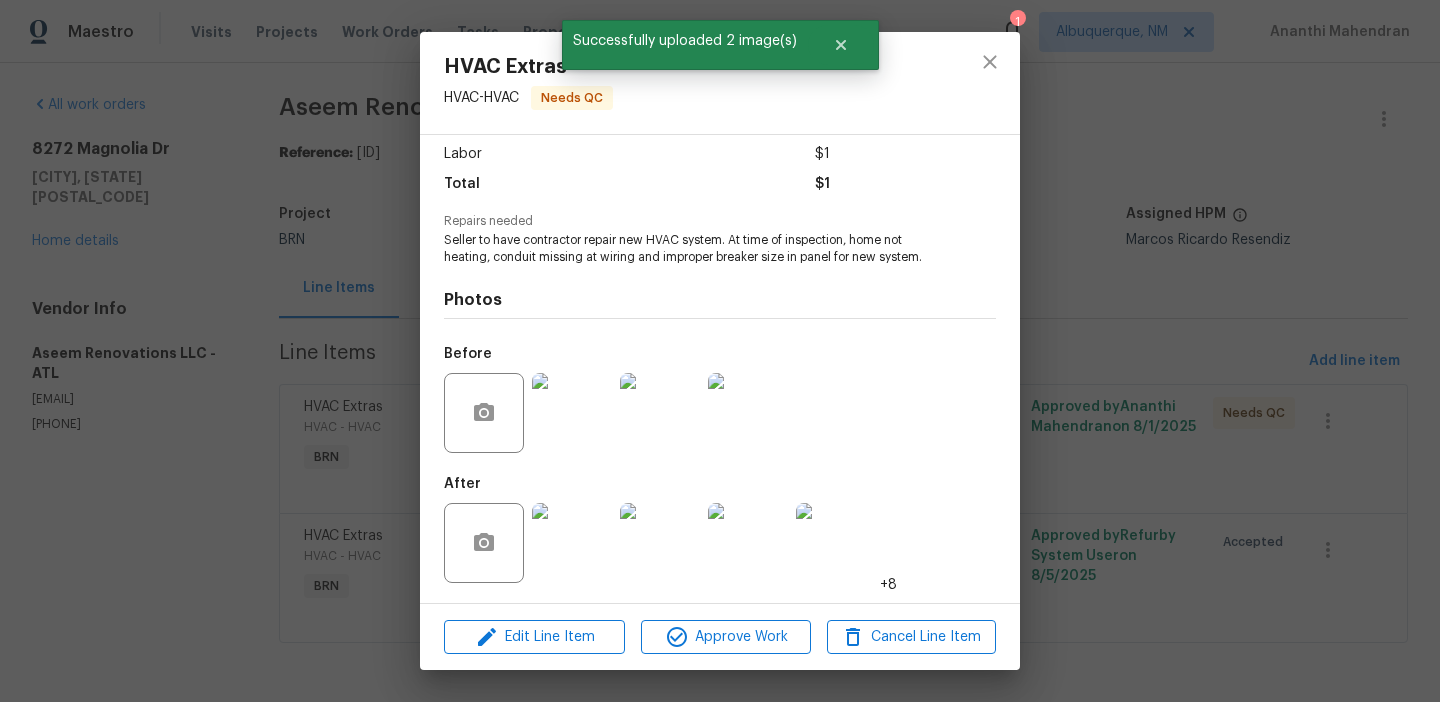 click on "HVAC Extras HVAC  -  HVAC Needs QC Vendor Aseem Renovations LLC Account Category BINSR Cost $0 x 1 count $0 Labor $1 Total $1 Repairs needed Seller to have contractor repair new HVAC system. At time of inspection, home not heating, conduit missing at wiring and improper breaker size in panel for new system. Photos Before After  +8  Edit Line Item  Approve Work  Cancel Line Item" at bounding box center (720, 351) 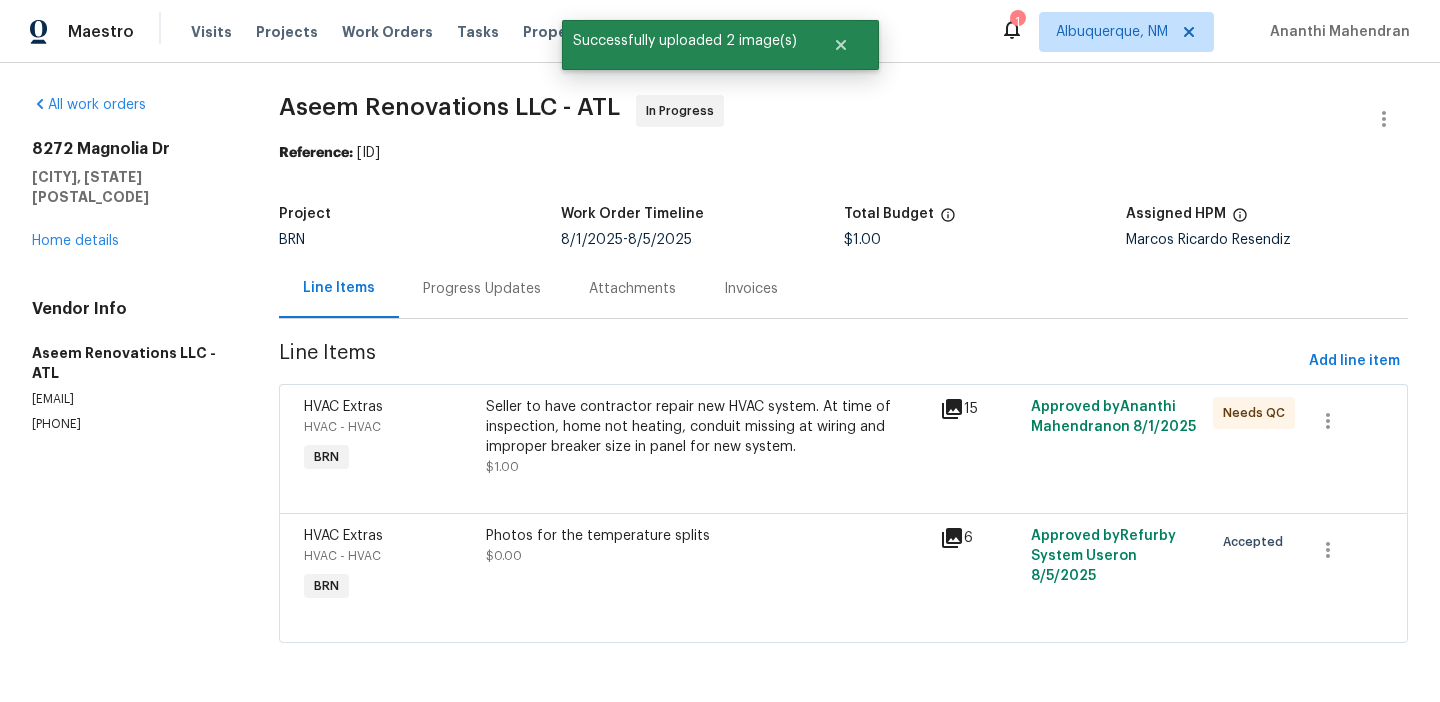 click on "Photos for the temperature splits $0.00" at bounding box center [707, 546] 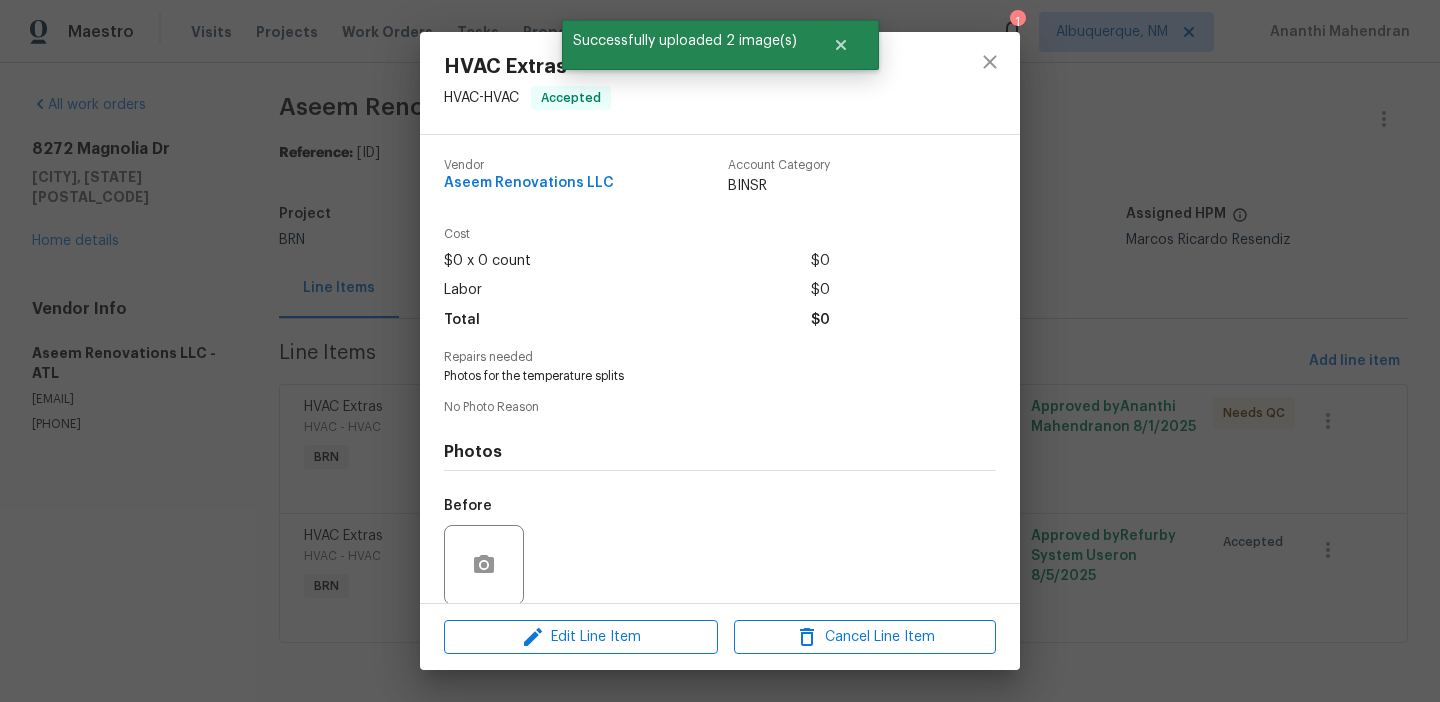 scroll, scrollTop: 151, scrollLeft: 0, axis: vertical 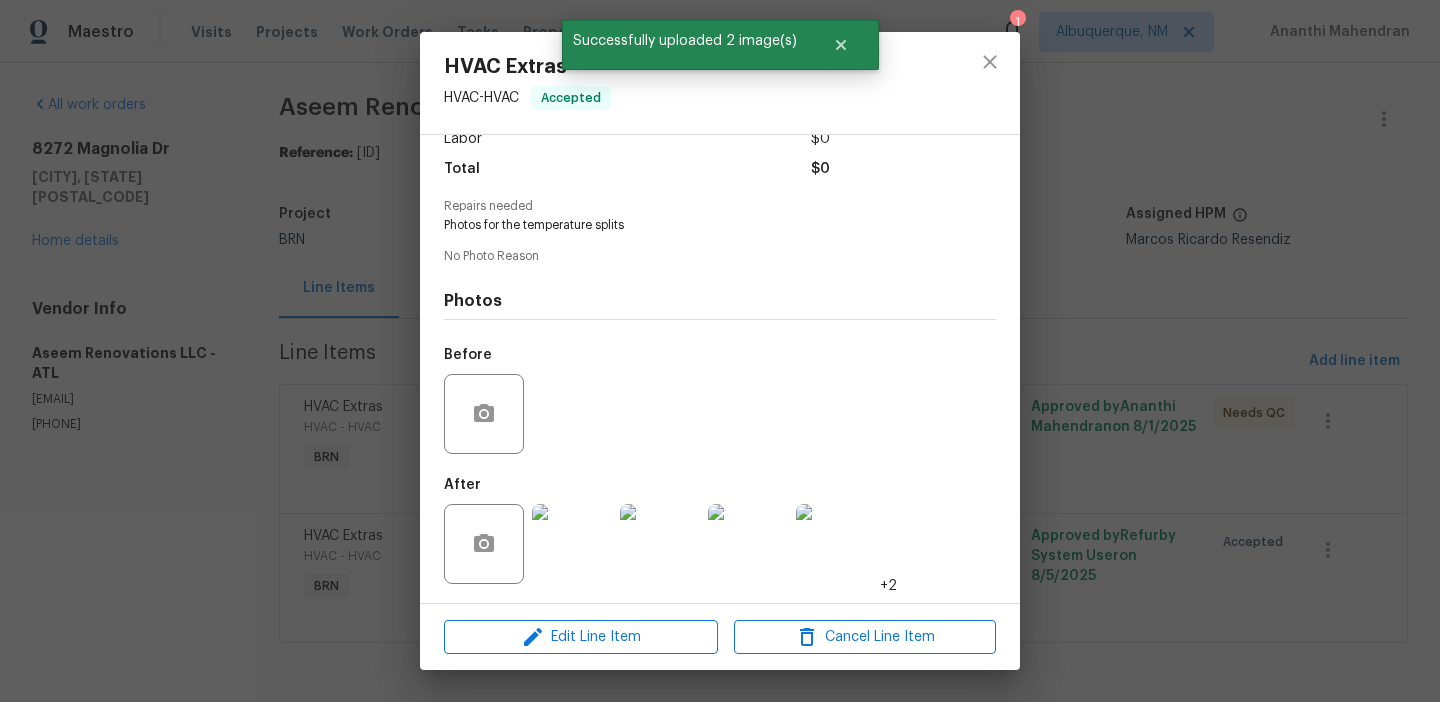 click at bounding box center [572, 544] 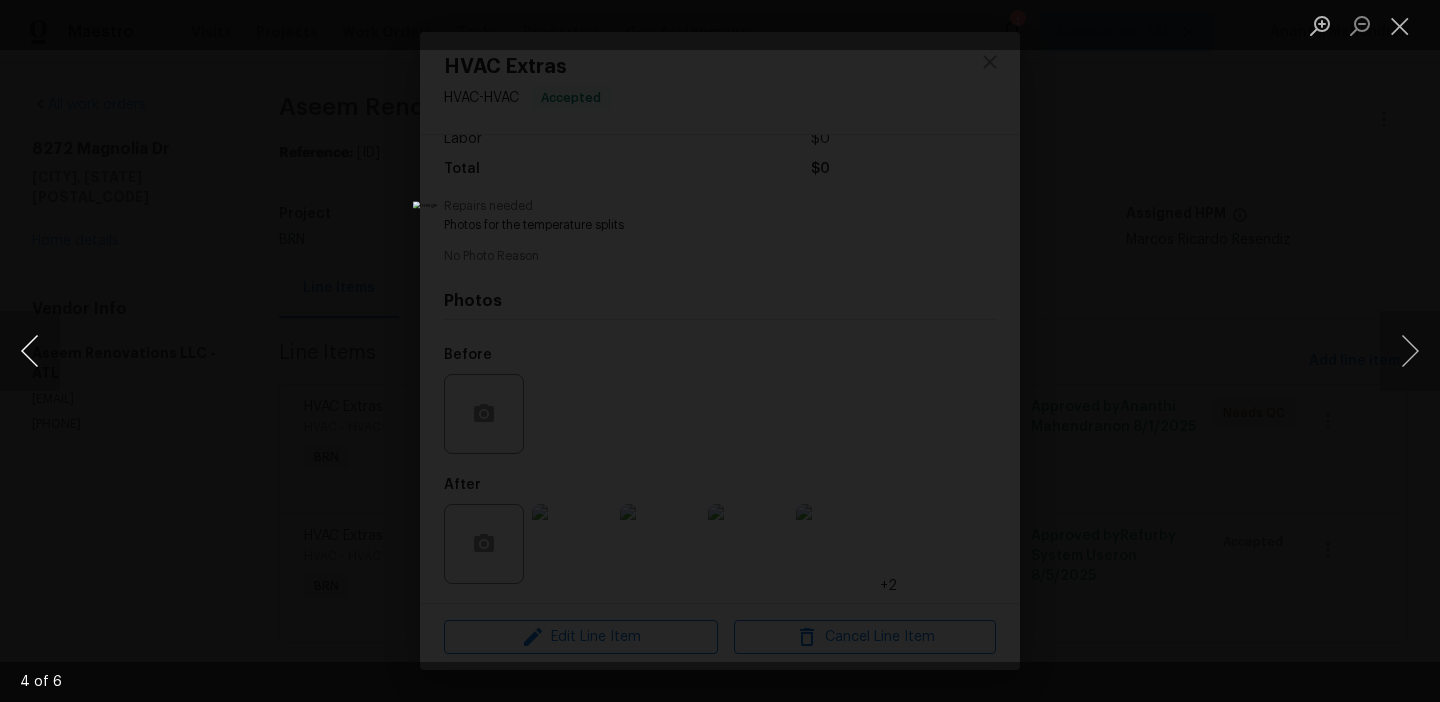 click at bounding box center (30, 351) 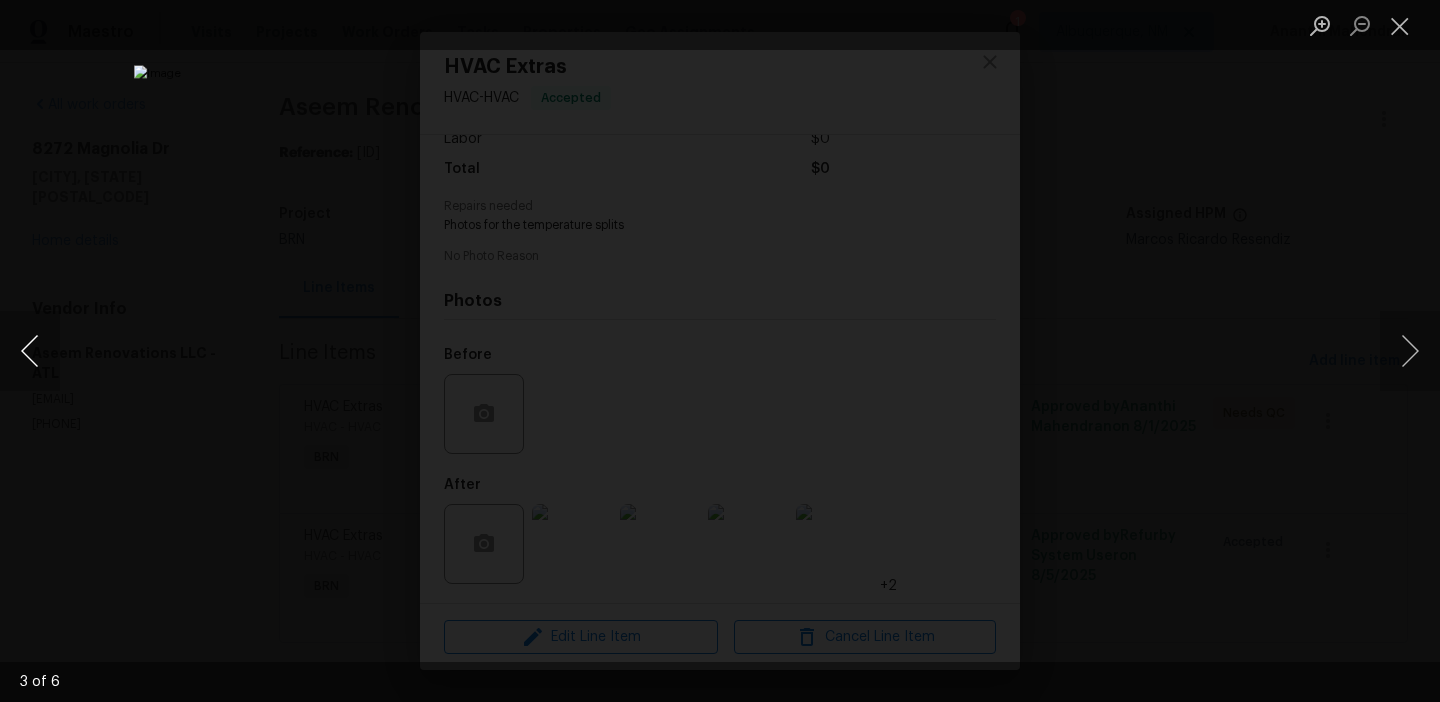click at bounding box center [30, 351] 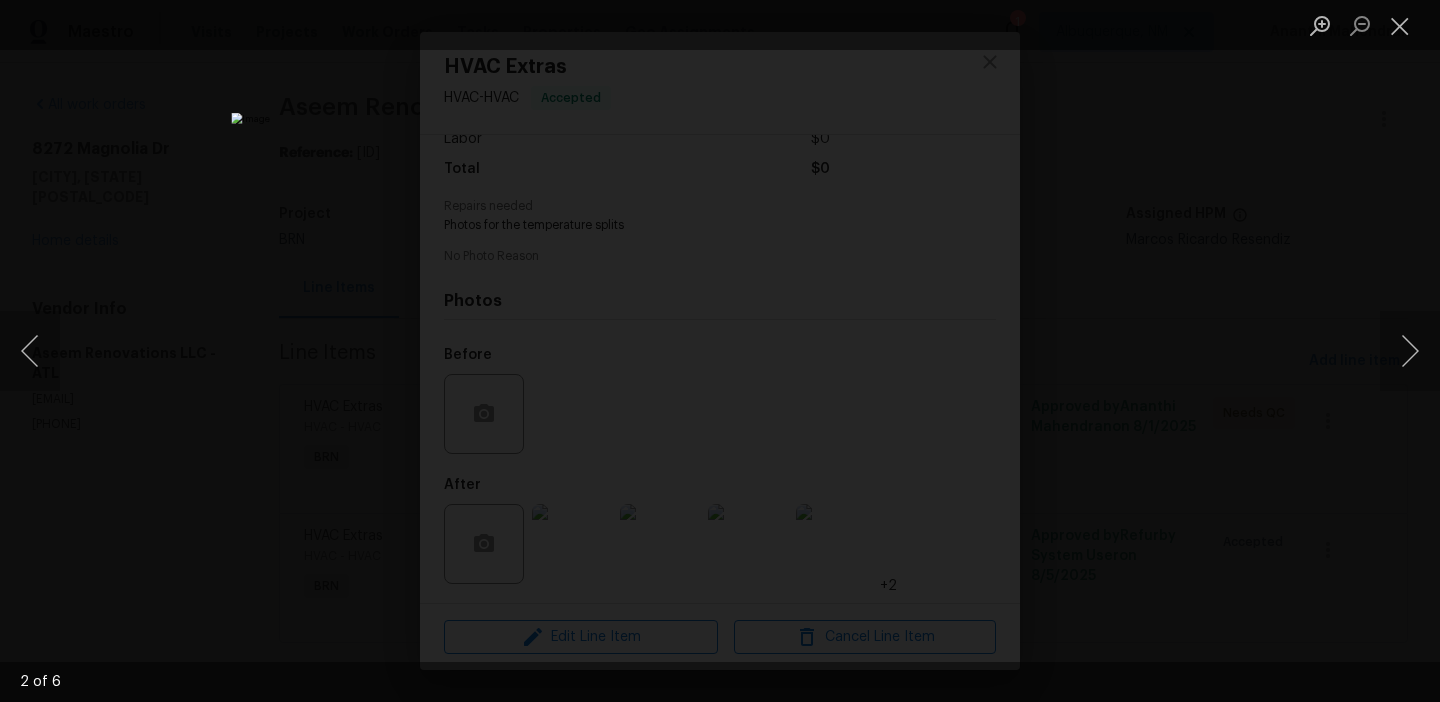 click at bounding box center [720, 351] 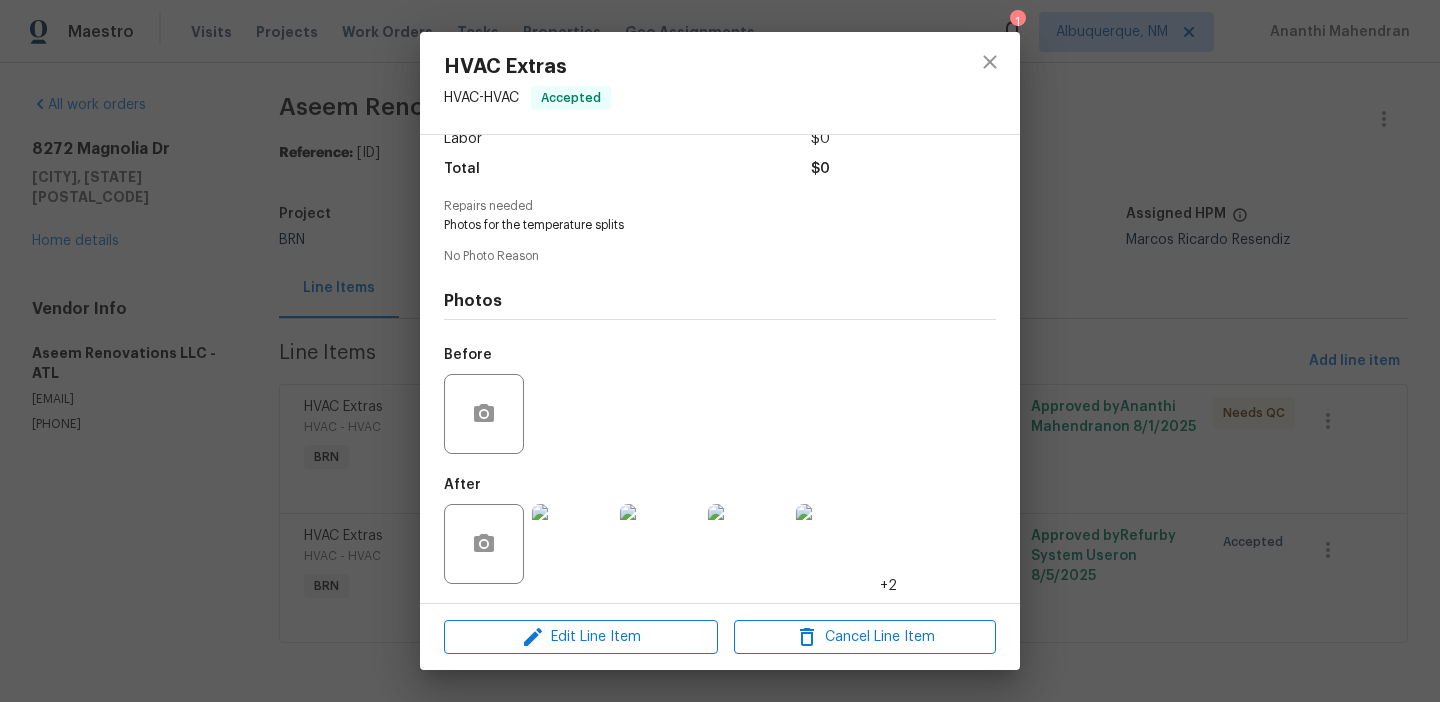 click on "HVAC Extras HVAC  -  HVAC Accepted Vendor Aseem Renovations LLC Account Category BINSR Cost $0 x 0 count $0 Labor $0 Total $0 Repairs needed Photos for the temperature splits No Photo Reason   Photos Before After  +2  Edit Line Item  Cancel Line Item" at bounding box center (720, 351) 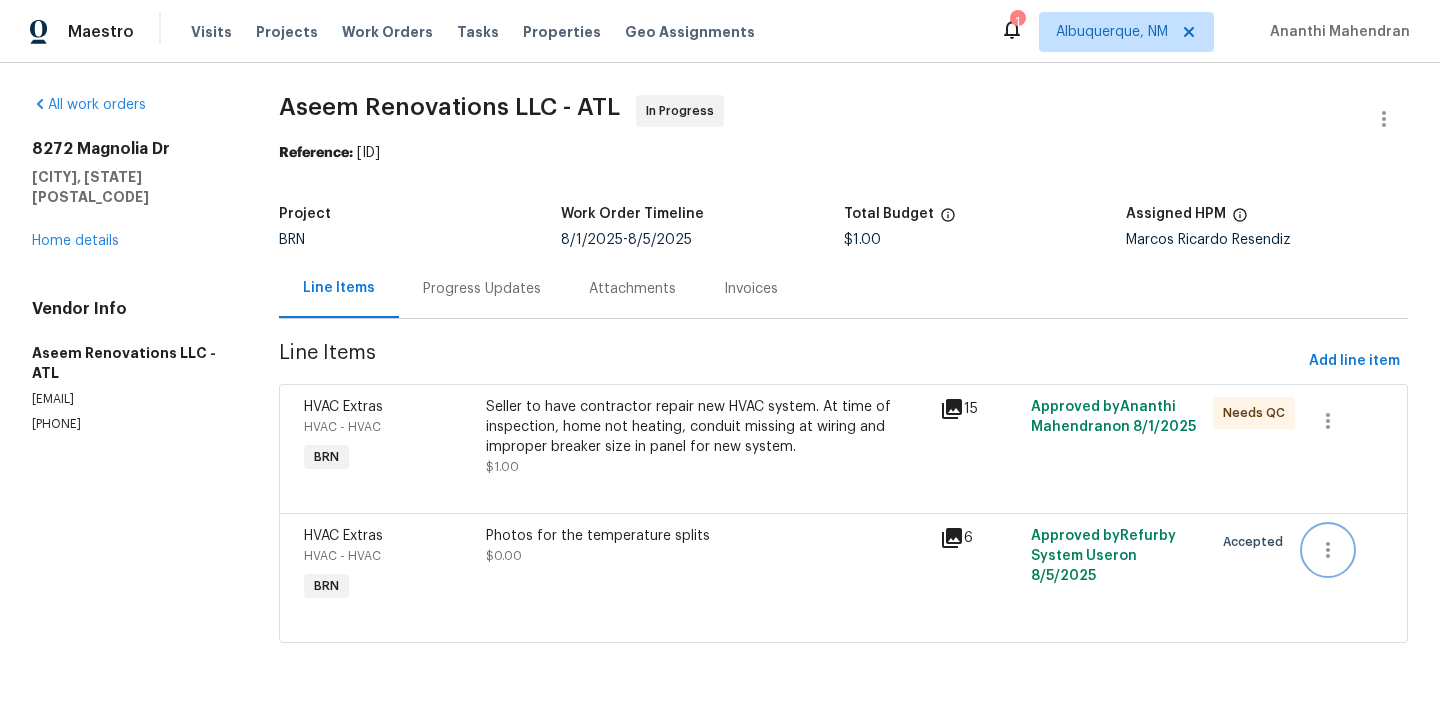 click 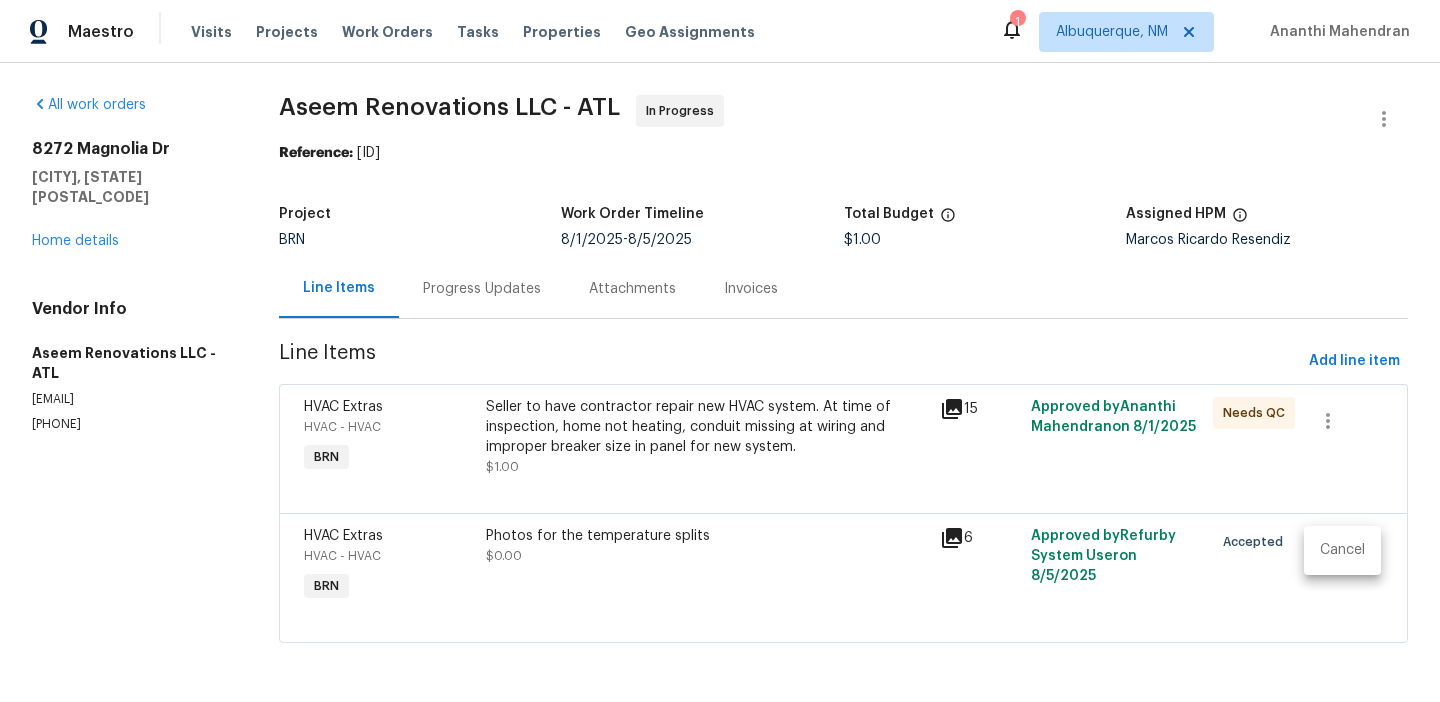 click on "Cancel" at bounding box center [1342, 550] 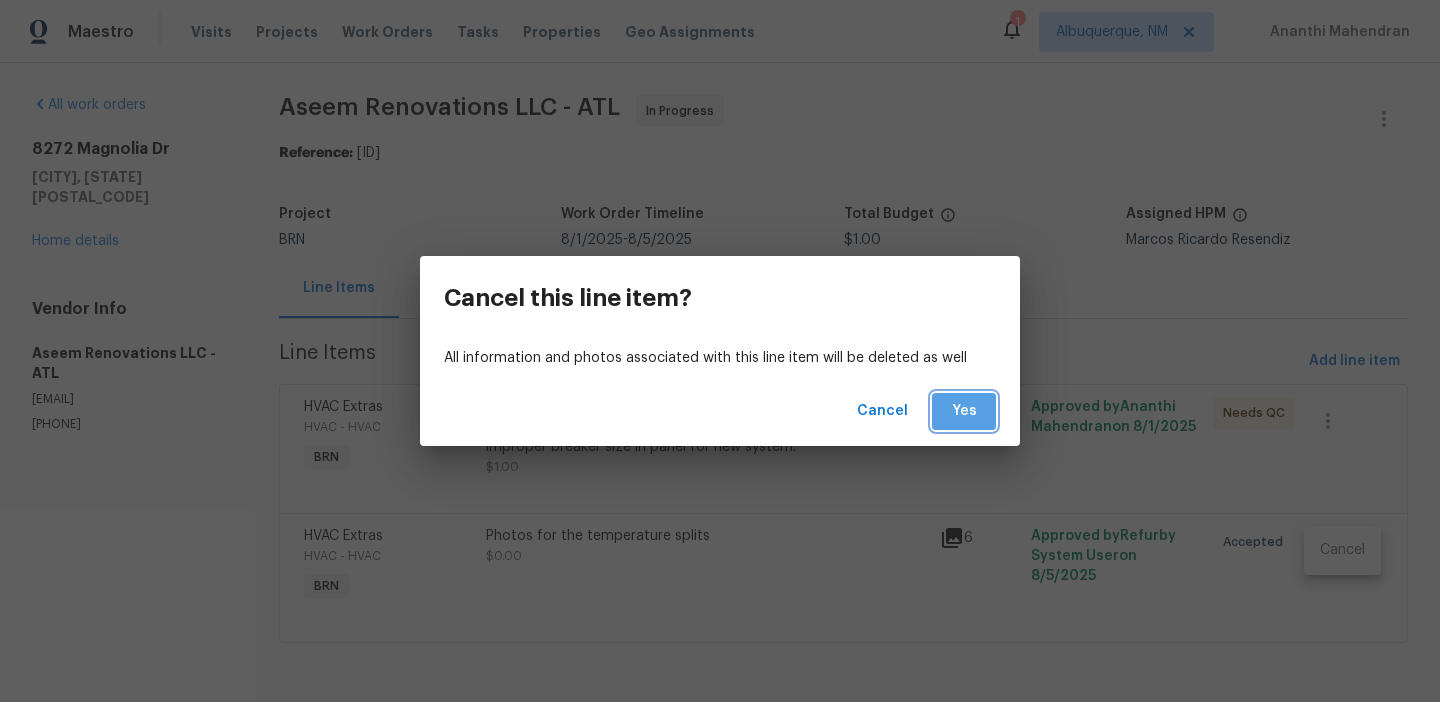 click on "Yes" at bounding box center [964, 411] 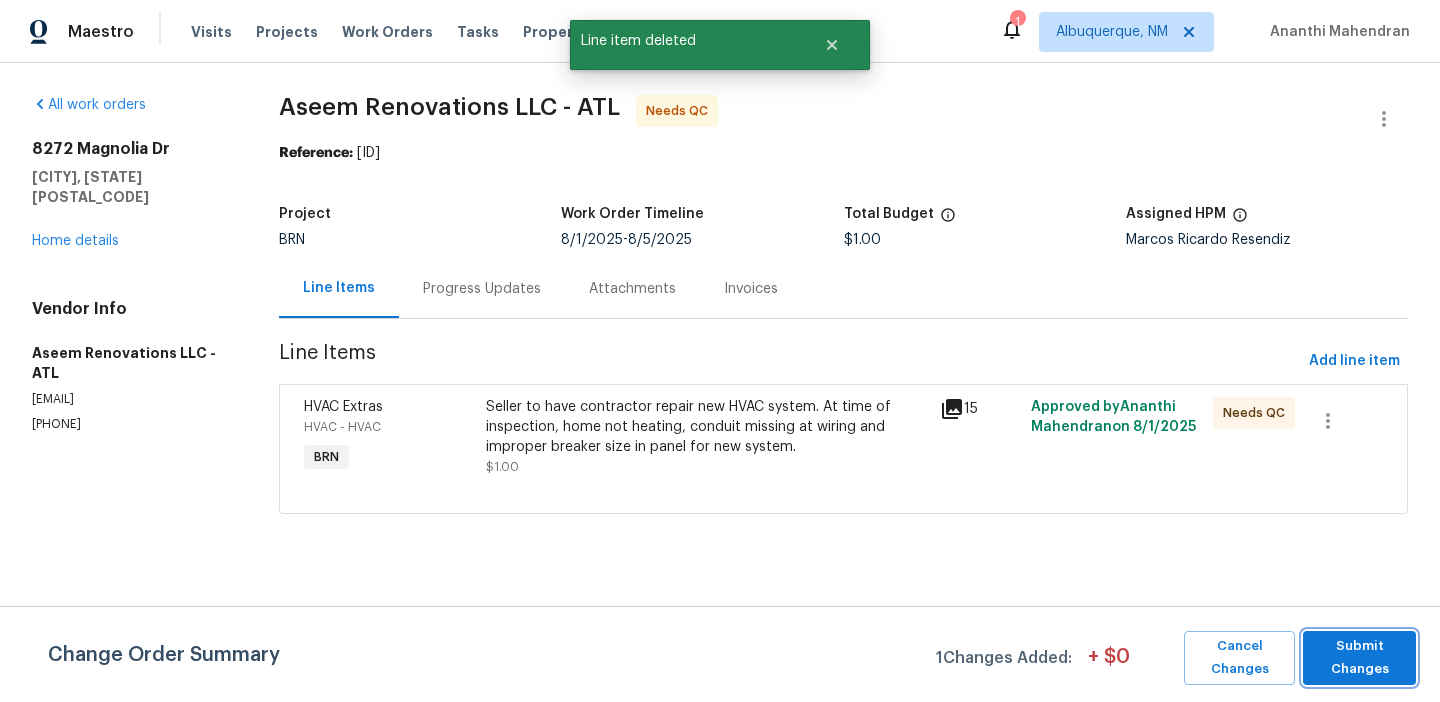 click on "Submit Changes" at bounding box center (1359, 658) 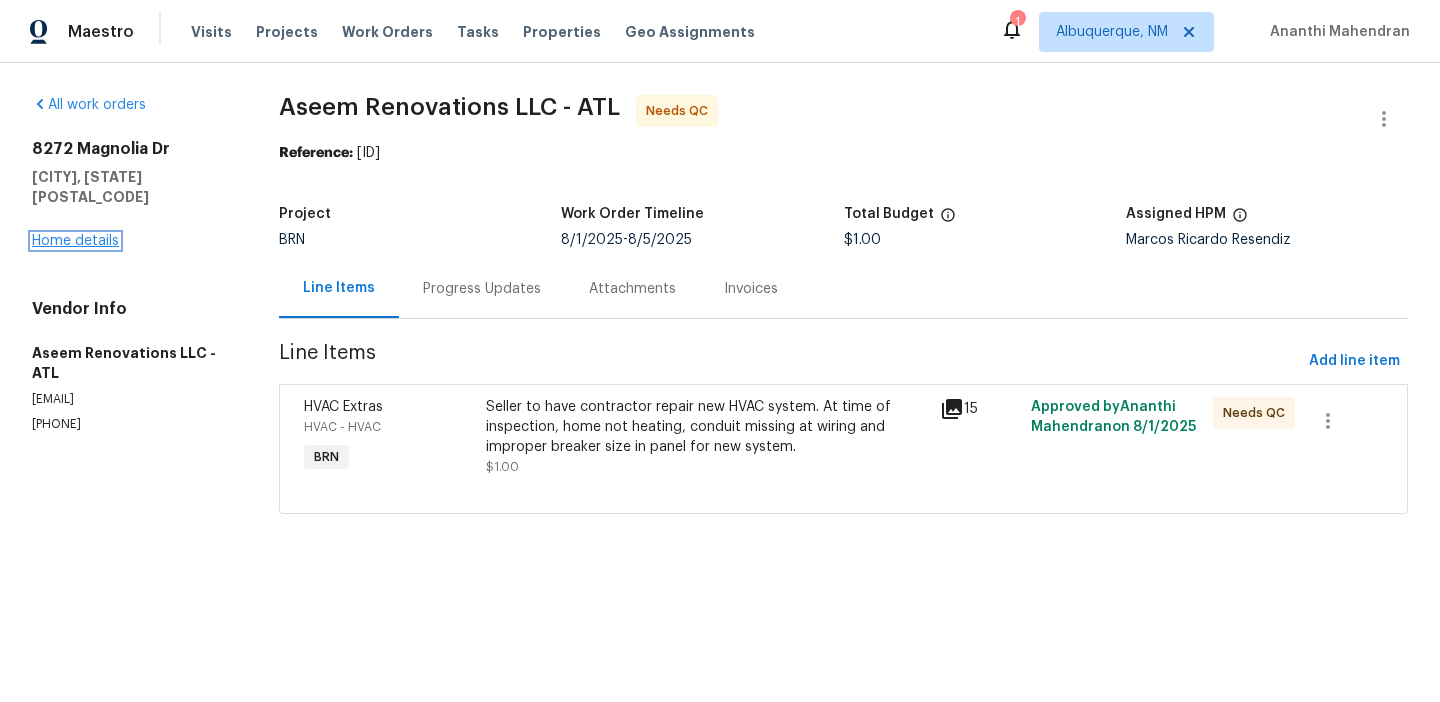 click on "Home details" at bounding box center [75, 241] 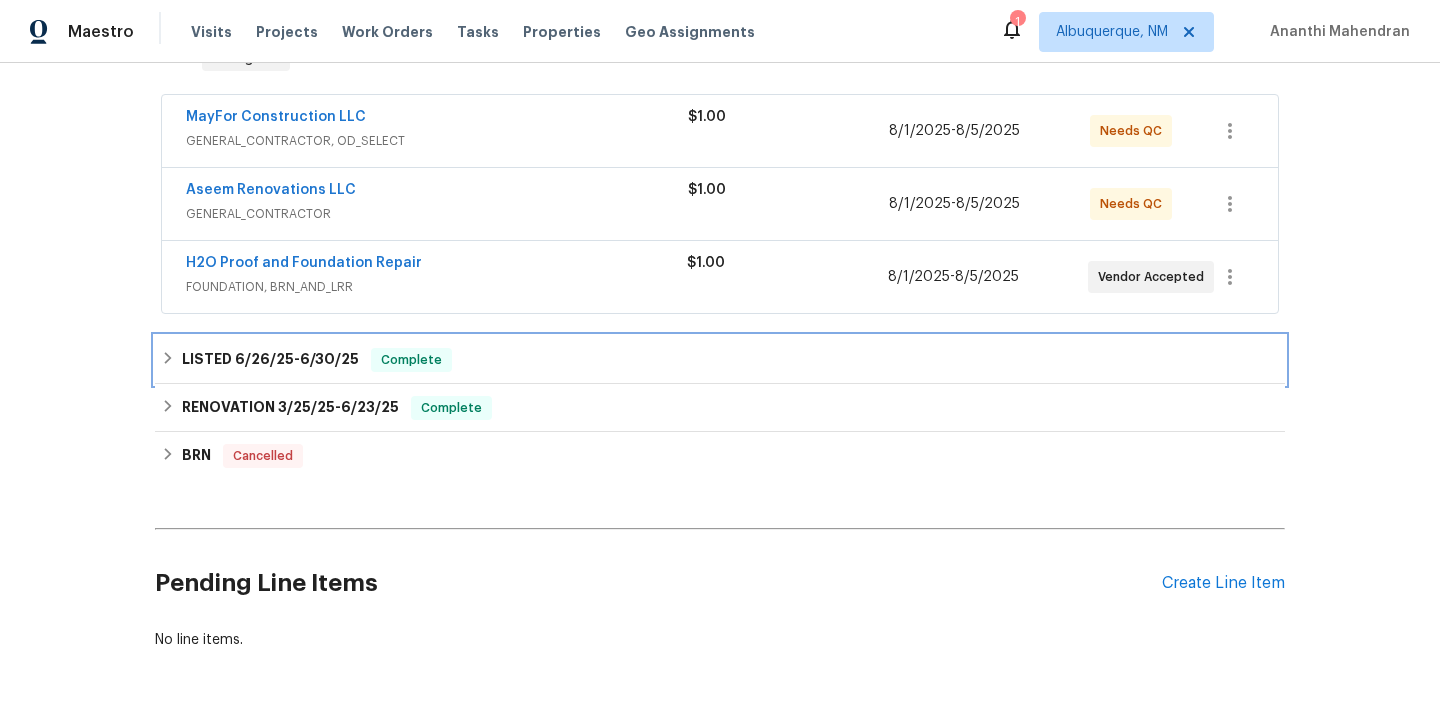 click on "LISTED   6/26/25  -  6/30/25 Complete" at bounding box center [720, 360] 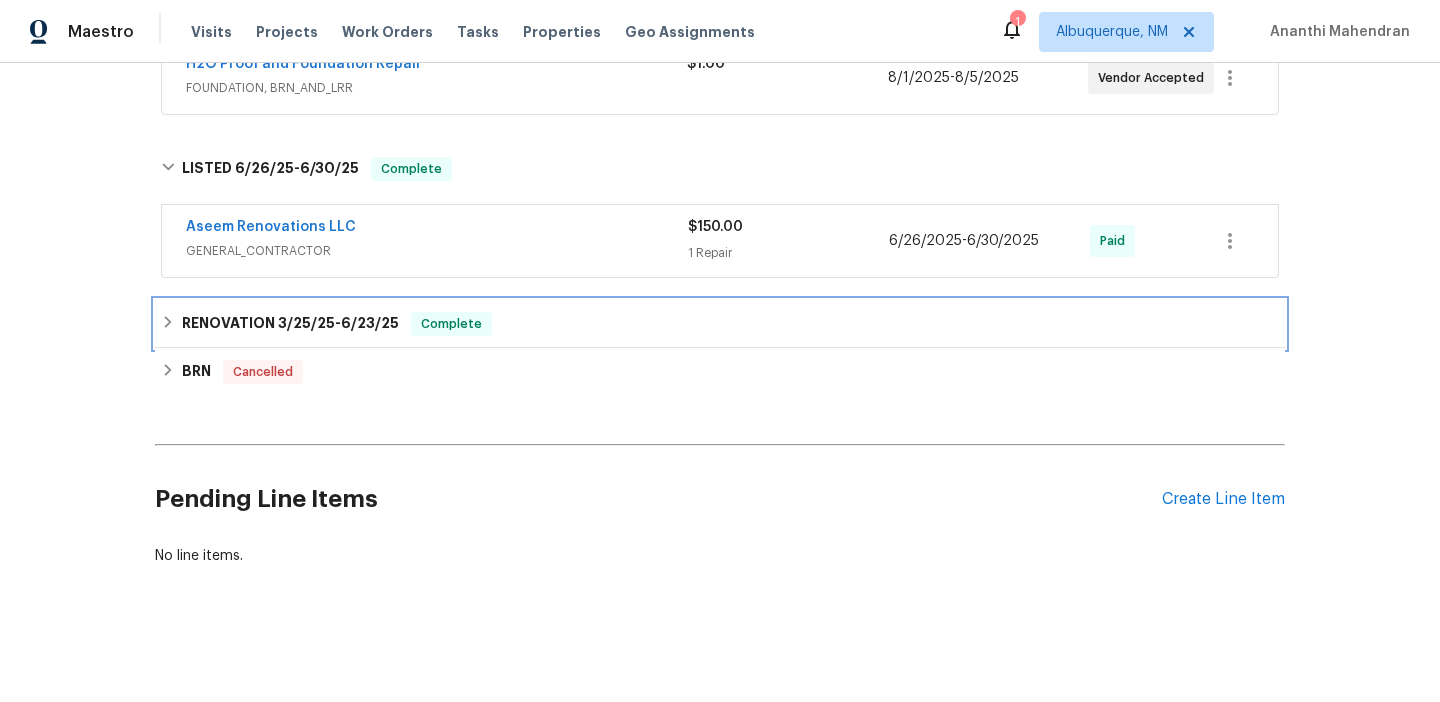 click on "3/25/25" at bounding box center [306, 323] 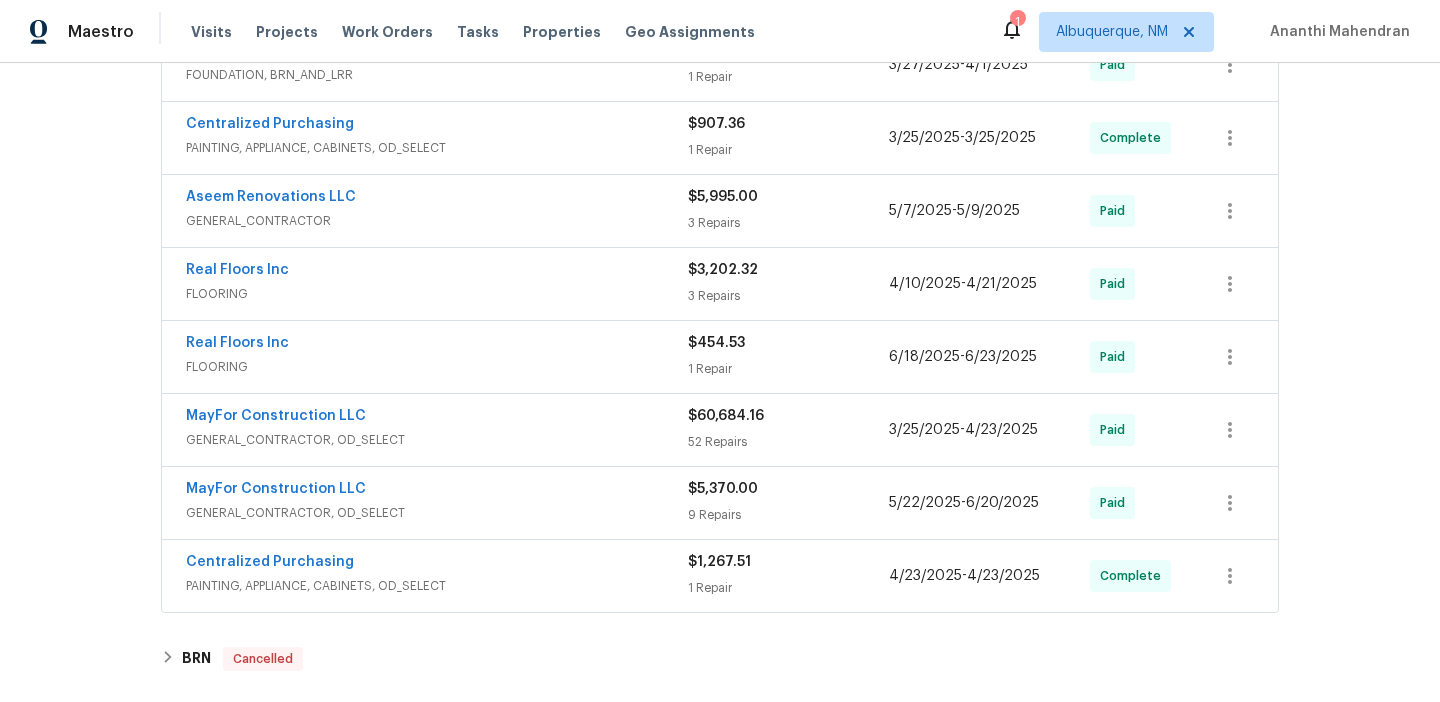 click on "MayFor Construction LLC" at bounding box center (437, 418) 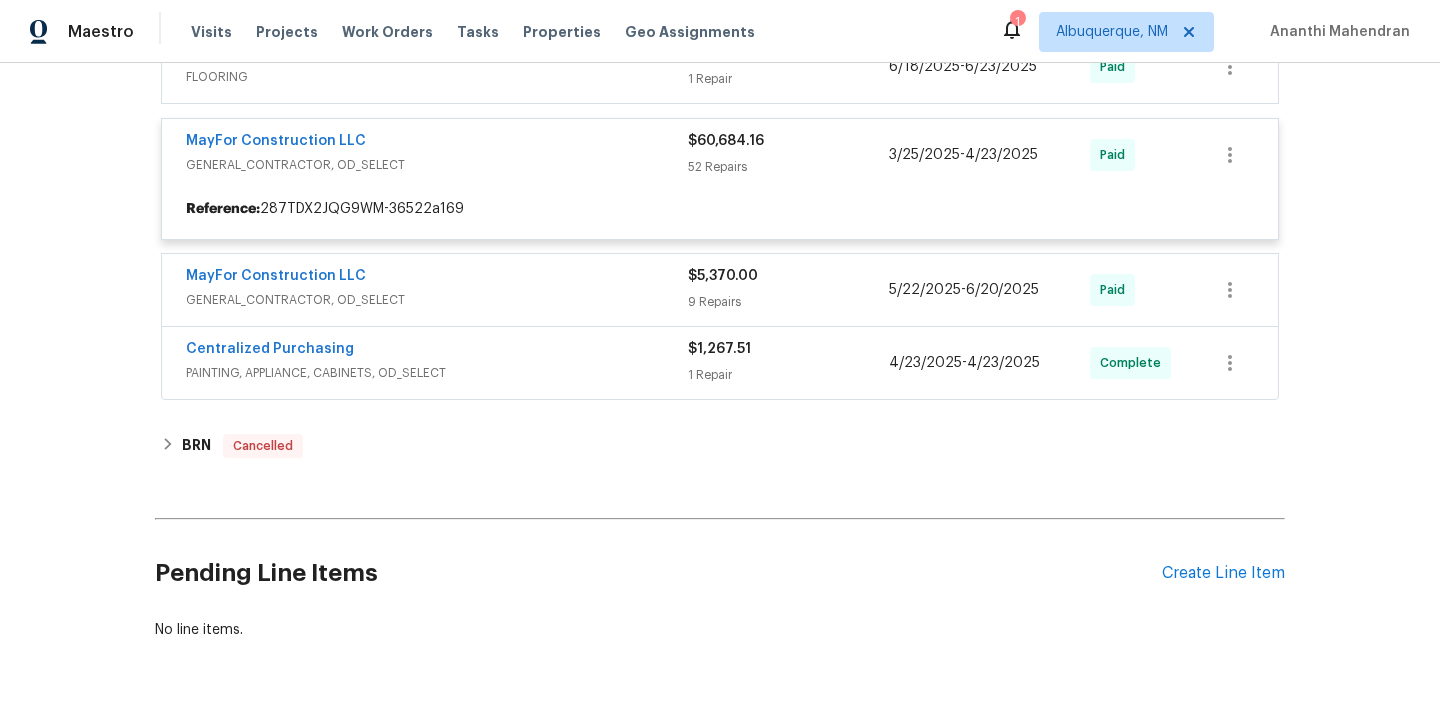 scroll, scrollTop: 1219, scrollLeft: 0, axis: vertical 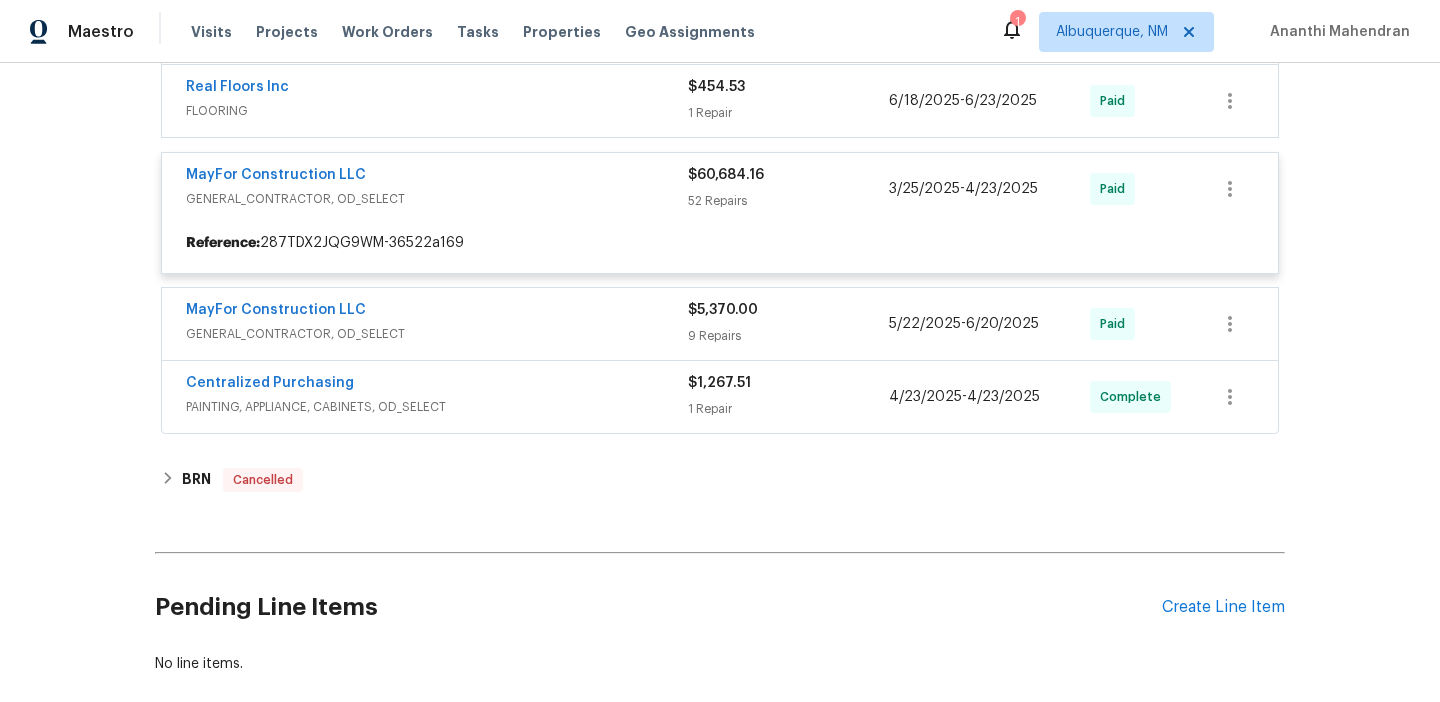 click at bounding box center [720, 36] 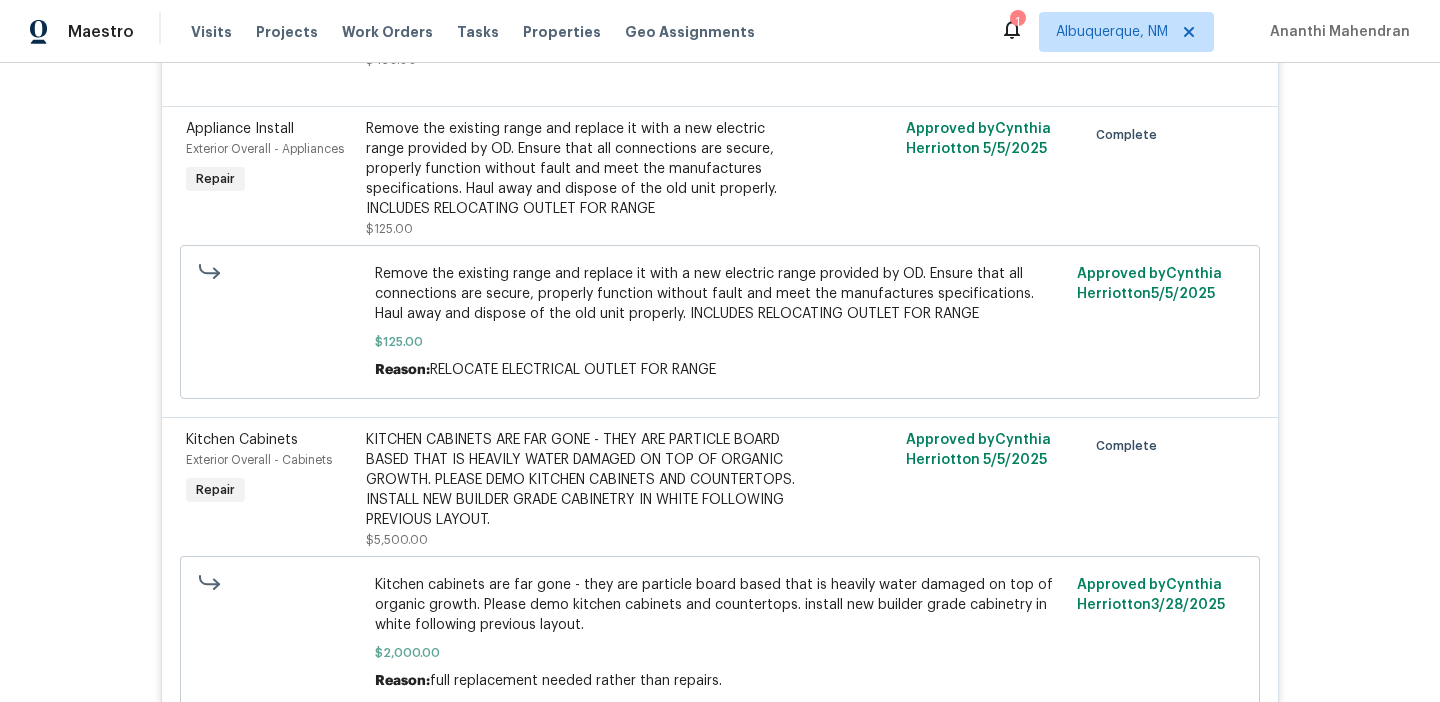 scroll, scrollTop: 1920, scrollLeft: 0, axis: vertical 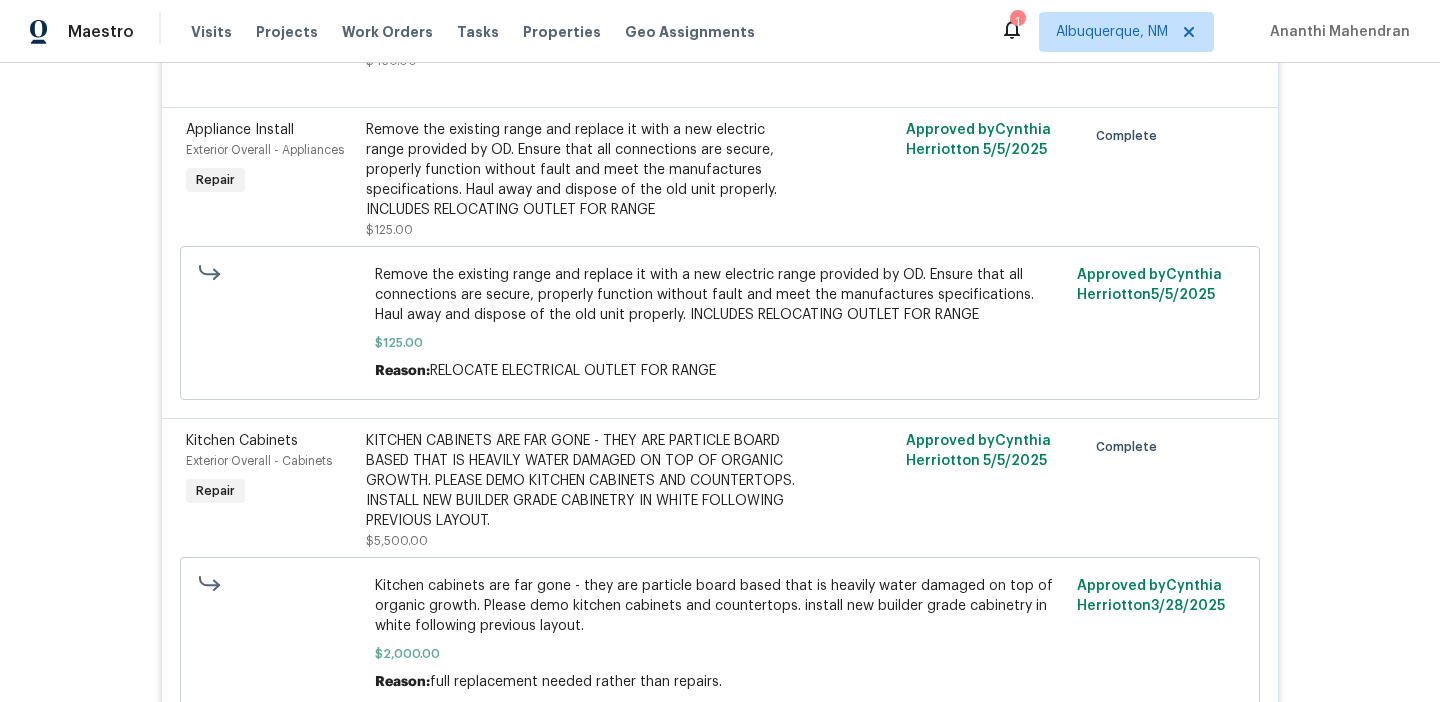 click on "Remove the existing range and replace it with a new electric range provided by OD. Ensure that all  connections are secure, properly function without fault and meet the manufactures specifications. Haul away and dispose of the old unit properly. INCLUDES RELOCATING OUTLET FOR RANGE" at bounding box center (585, 170) 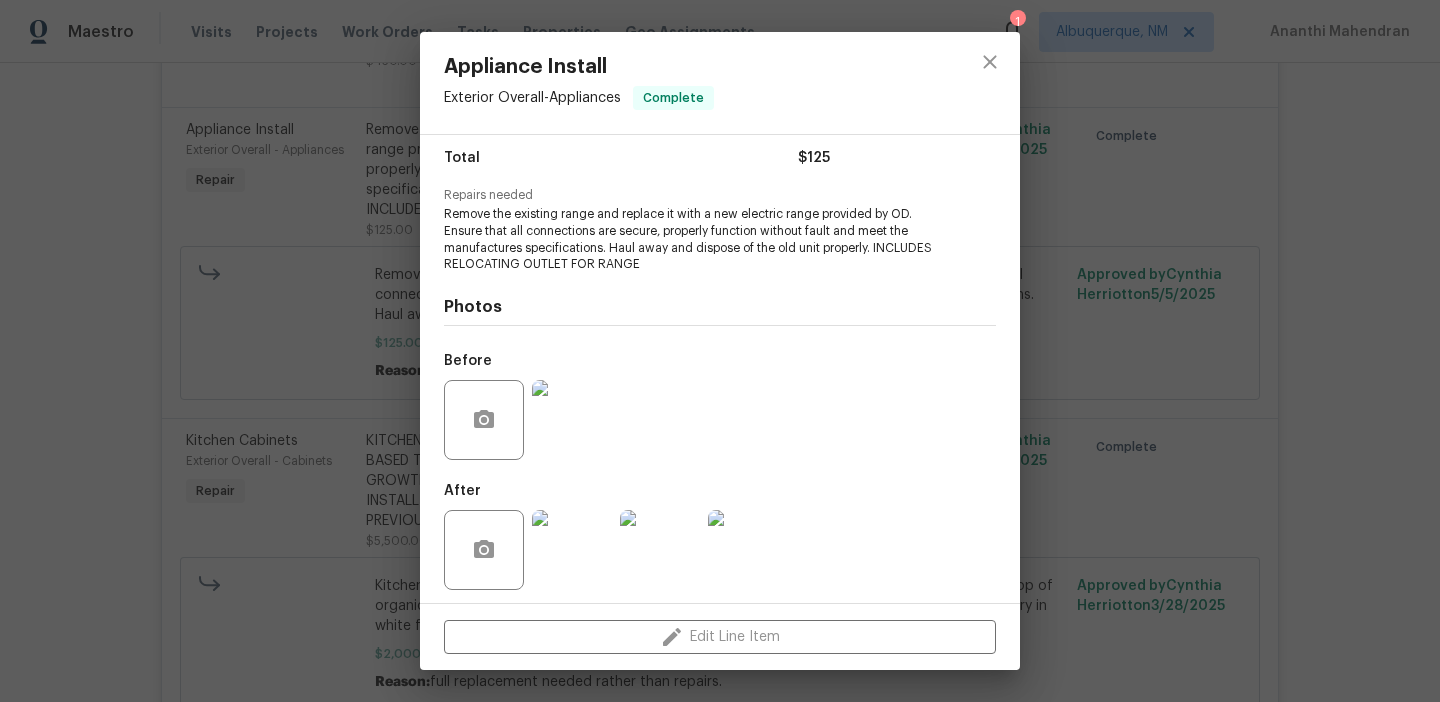 scroll, scrollTop: 169, scrollLeft: 0, axis: vertical 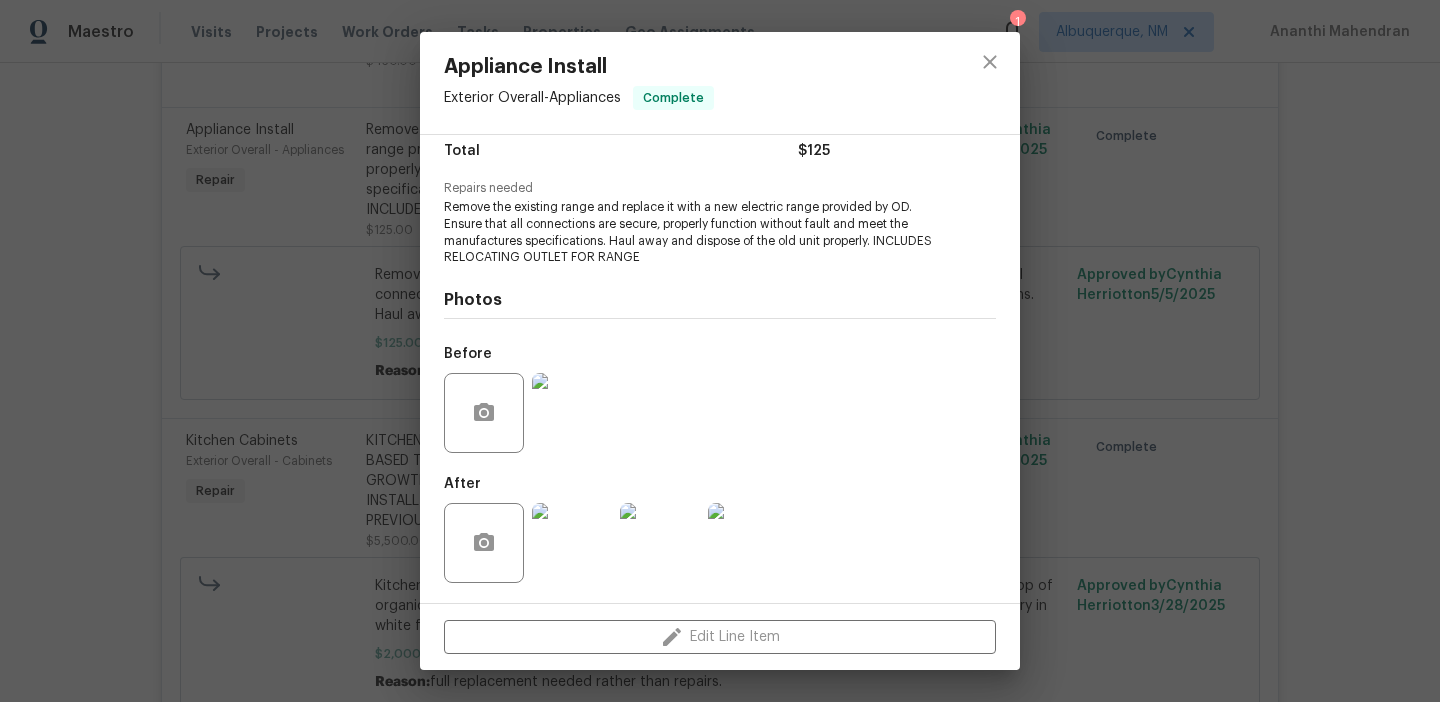 click at bounding box center (572, 543) 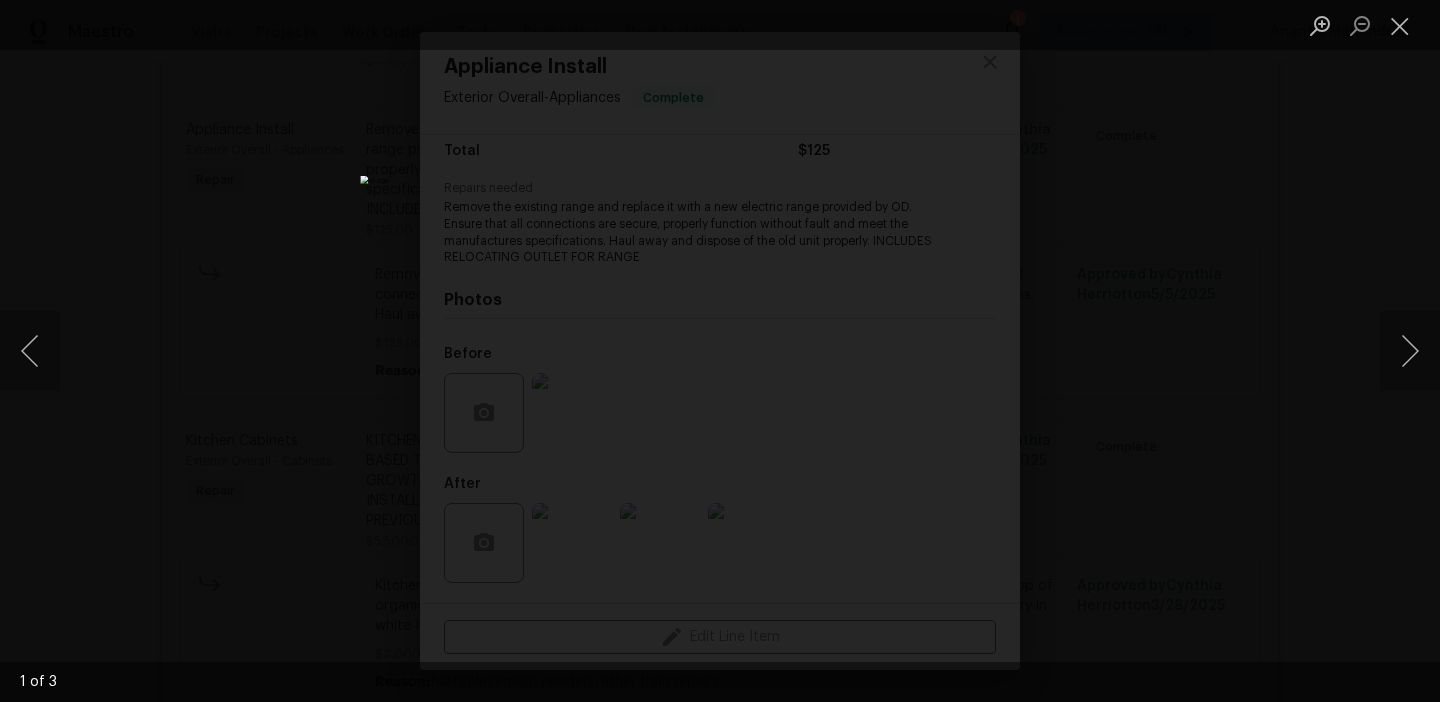 click at bounding box center (720, 351) 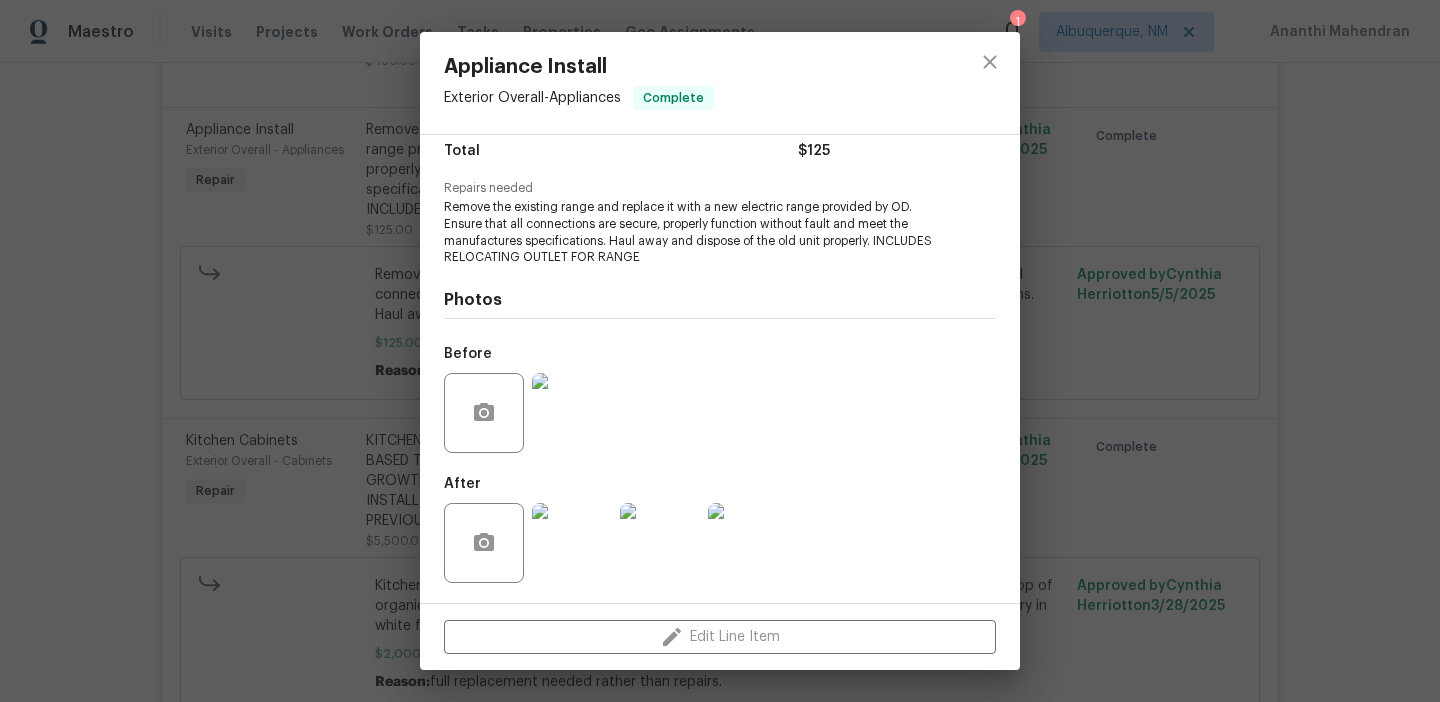 click on "Appliance Install Exterior Overall  -  Appliances Complete Vendor MayFor Construction LLC Account Category Repairs Cost $40 x 1 count $40 Labor $85 Total $125 Repairs needed Remove the existing range and replace it with a new electric range provided by OD. Ensure that all  connections are secure, properly function without fault and meet the manufactures specifications. Haul away and dispose of the old unit properly. INCLUDES RELOCATING OUTLET FOR RANGE Photos Before After  Edit Line Item" at bounding box center (720, 351) 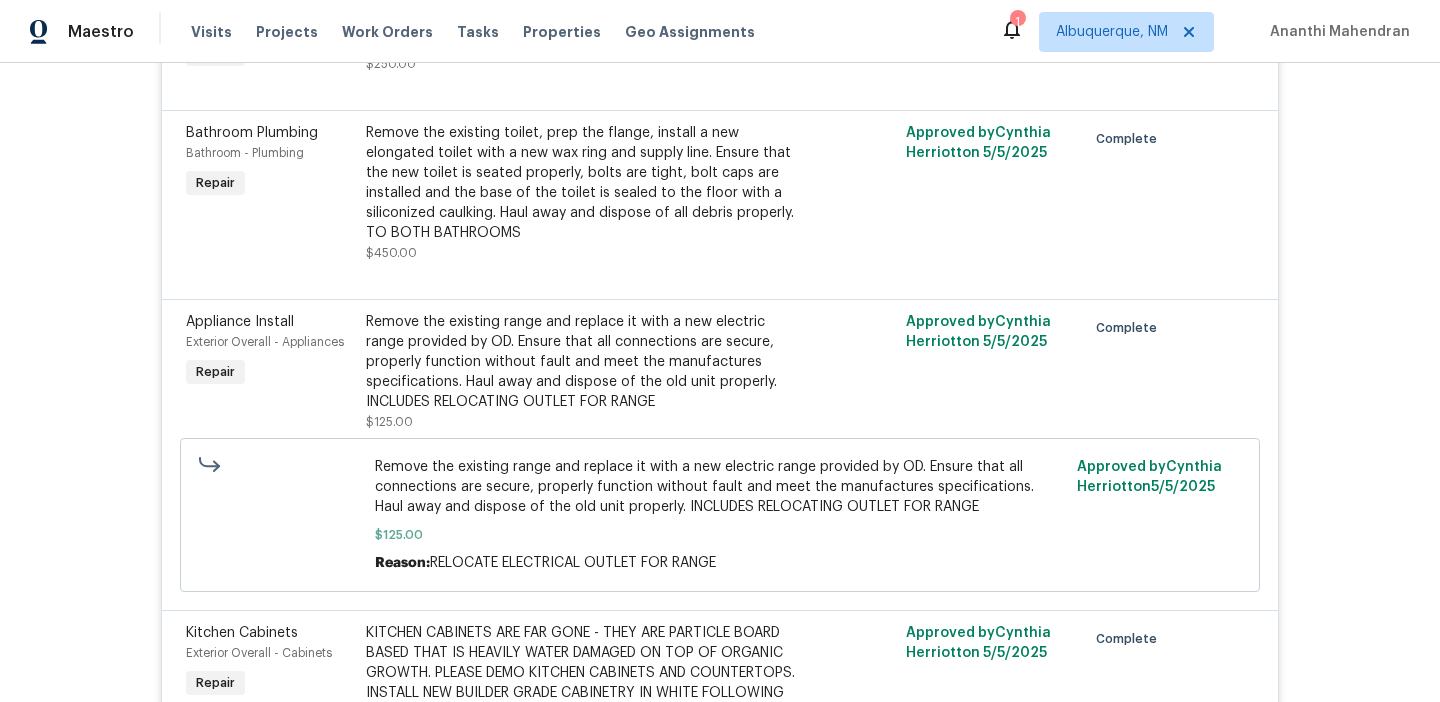 scroll, scrollTop: 1729, scrollLeft: 0, axis: vertical 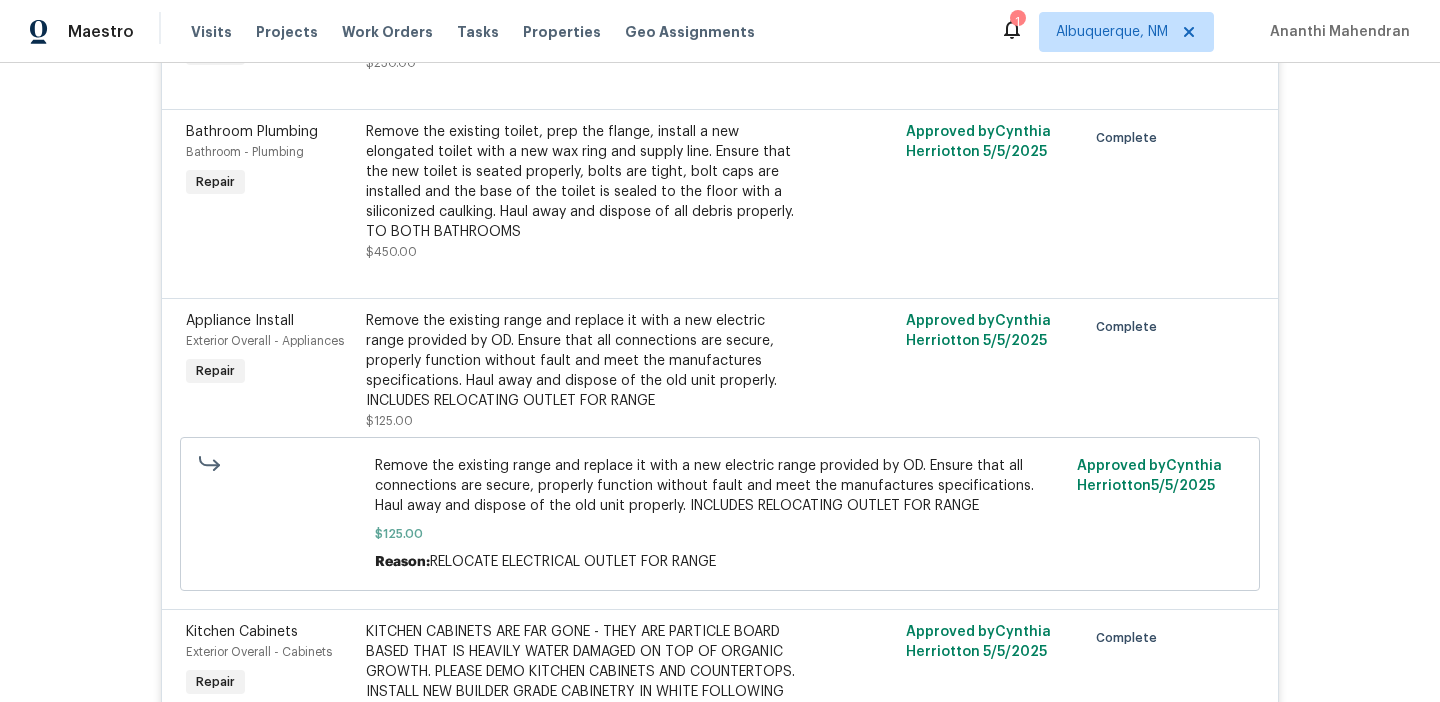 click on "Remove the existing range and replace it with a new electric range provided by OD. Ensure that all  connections are secure, properly function without fault and meet the manufactures specifications. Haul away and dispose of the old unit properly. INCLUDES RELOCATING OUTLET FOR RANGE" at bounding box center [585, 361] 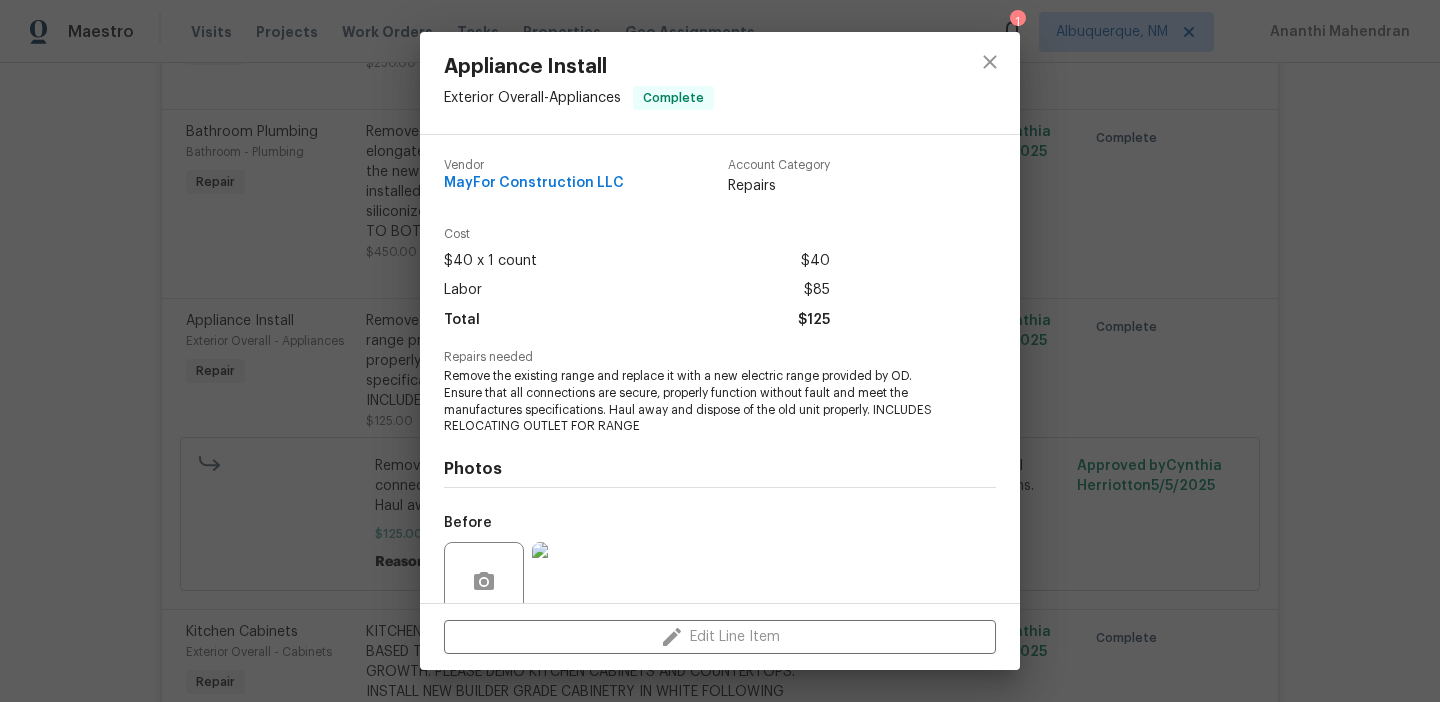 scroll, scrollTop: 169, scrollLeft: 0, axis: vertical 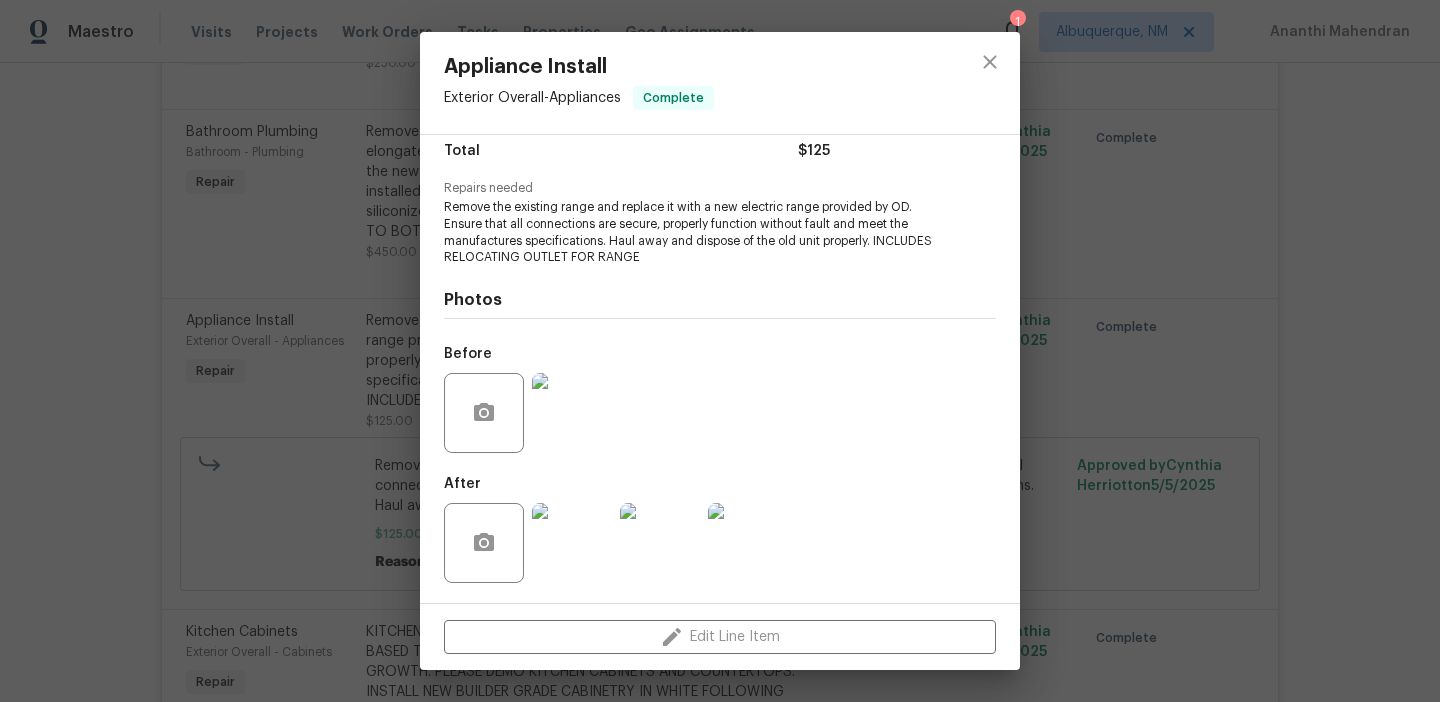 click at bounding box center [572, 413] 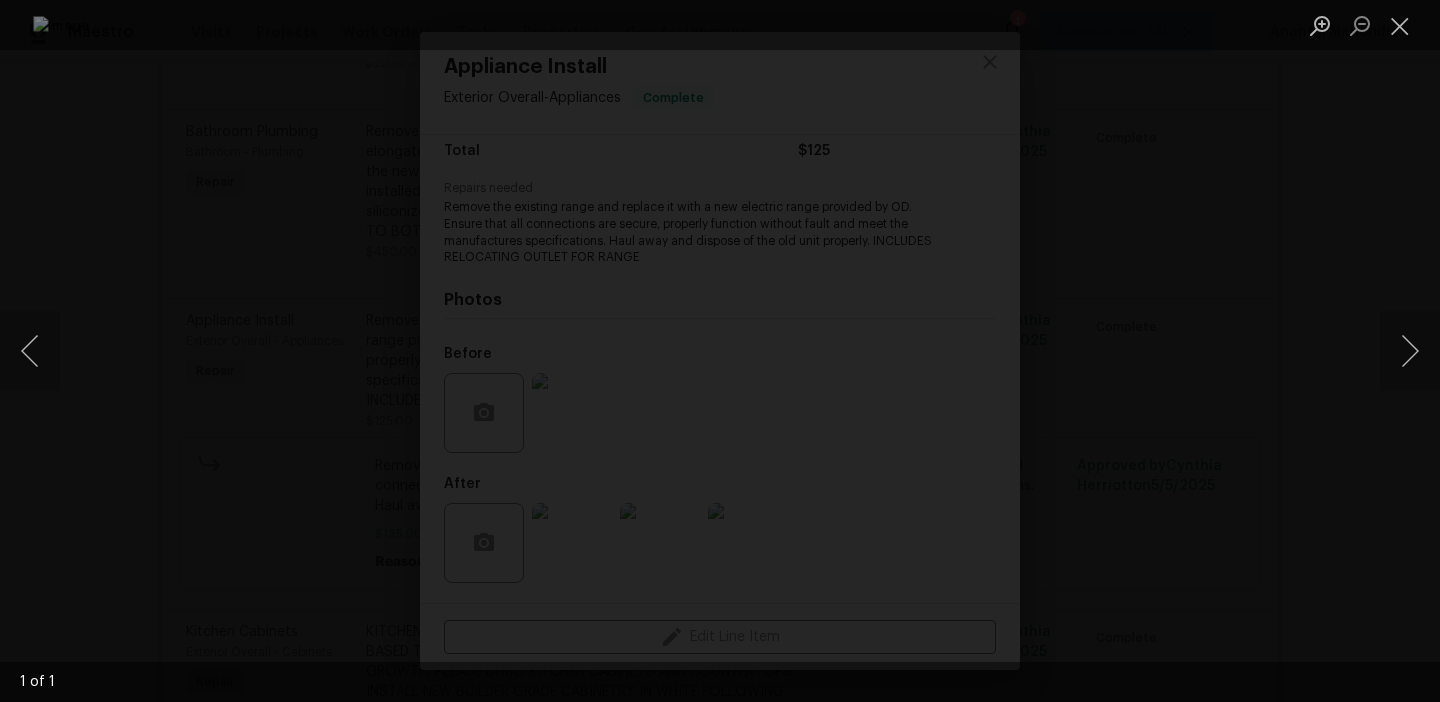 click at bounding box center [720, 351] 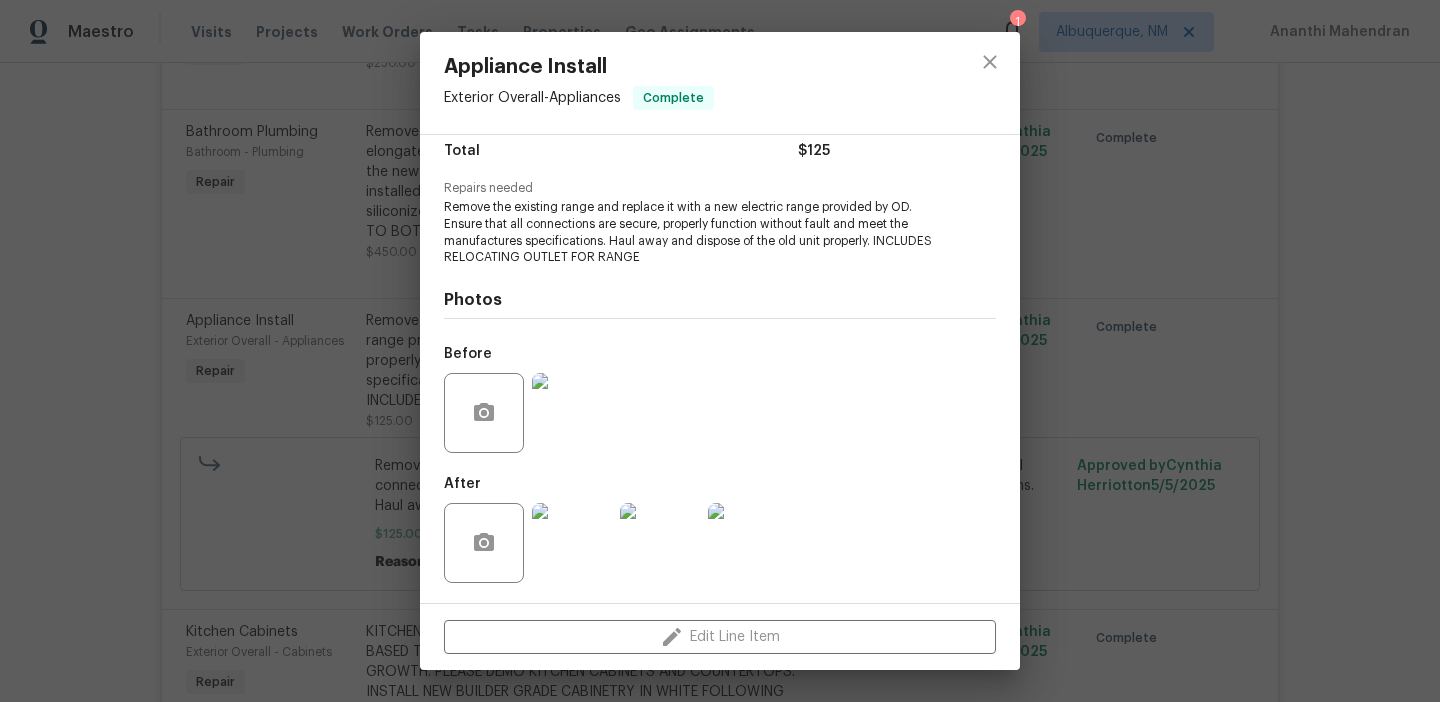 click at bounding box center (572, 543) 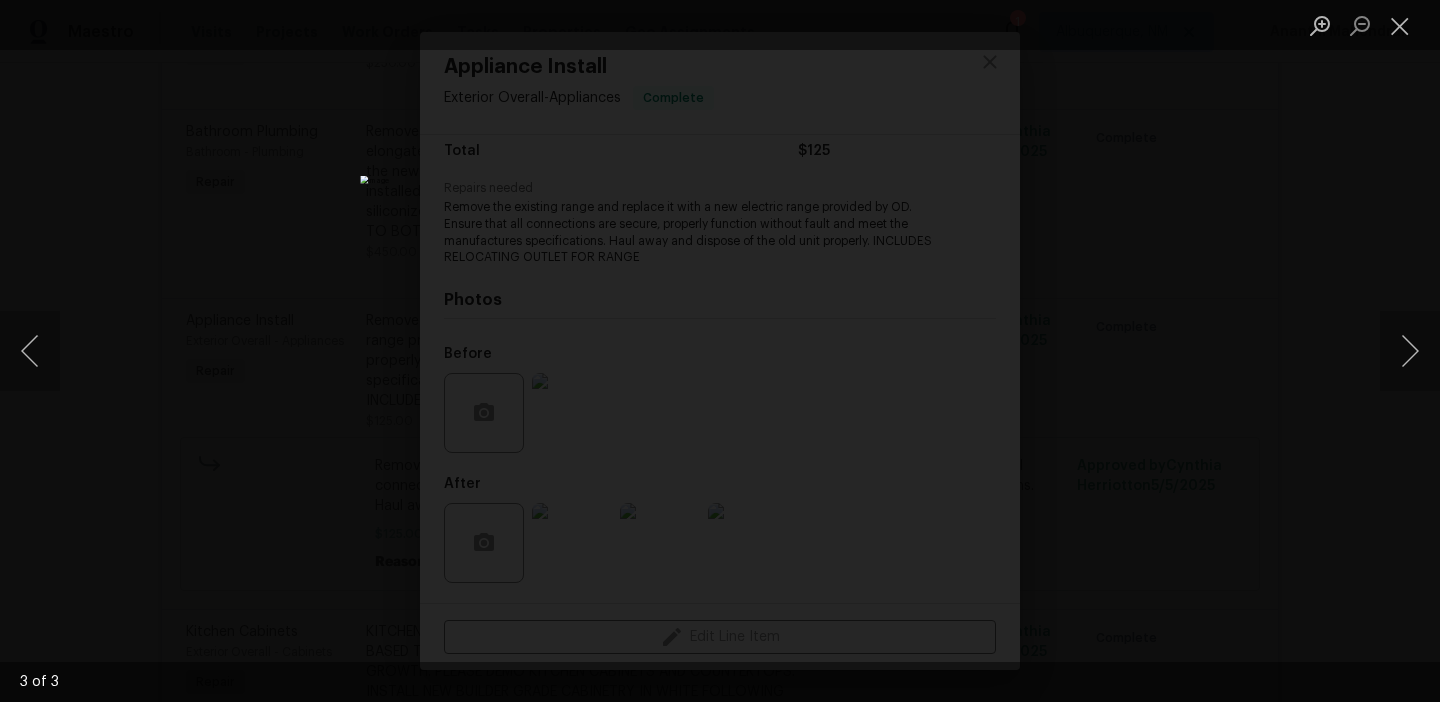click at bounding box center (720, 351) 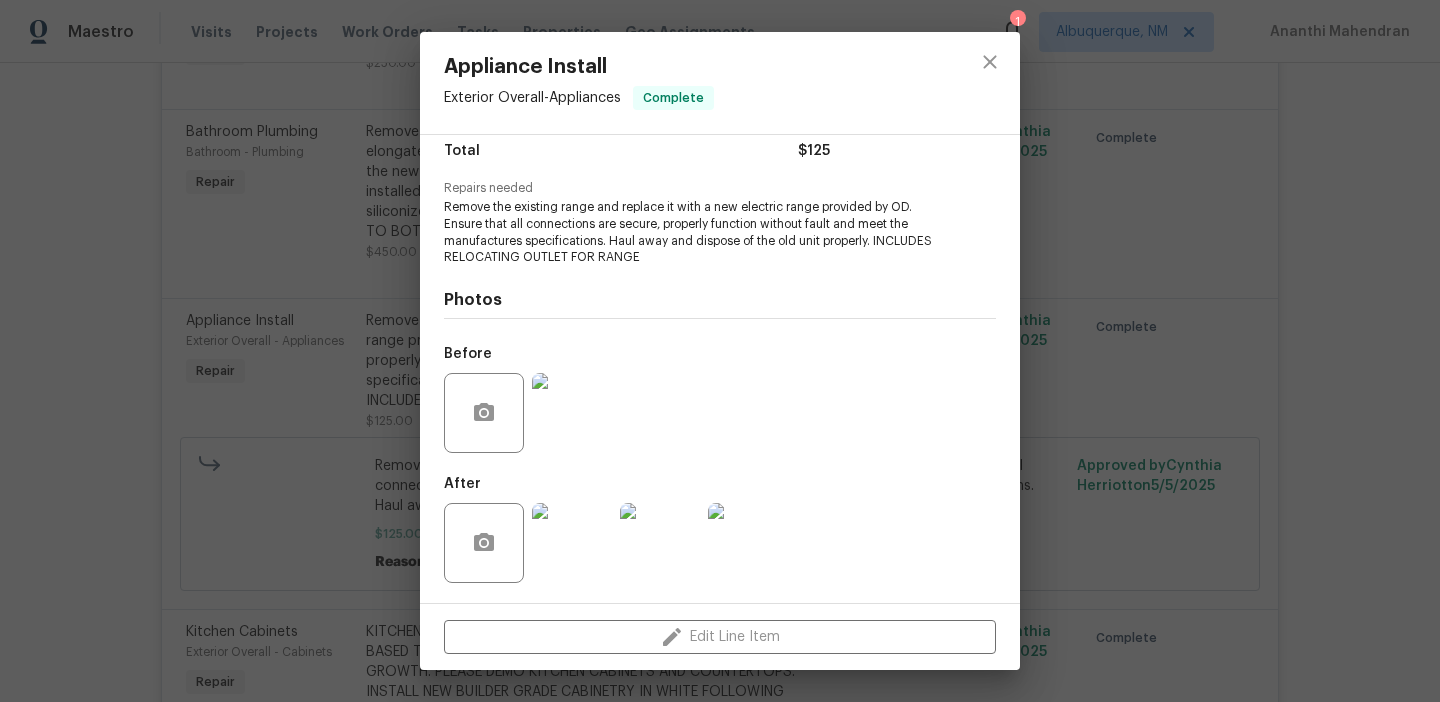 click on "Appliance Install Exterior Overall  -  Appliances Complete Vendor MayFor Construction LLC Account Category Repairs Cost $40 x 1 count $40 Labor $85 Total $125 Repairs needed Remove the existing range and replace it with a new electric range provided by OD. Ensure that all  connections are secure, properly function without fault and meet the manufactures specifications. Haul away and dispose of the old unit properly. INCLUDES RELOCATING OUTLET FOR RANGE Photos Before After  Edit Line Item" at bounding box center [720, 351] 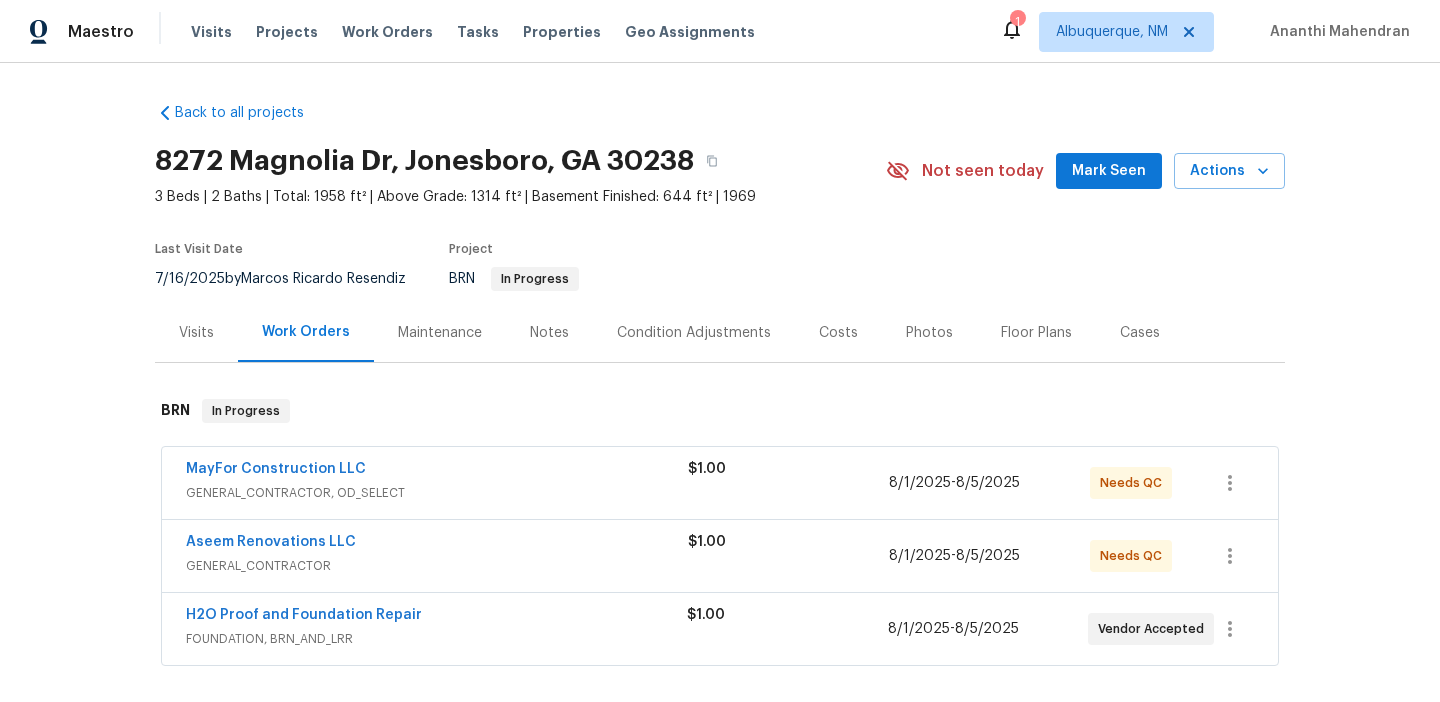 scroll, scrollTop: 58, scrollLeft: 0, axis: vertical 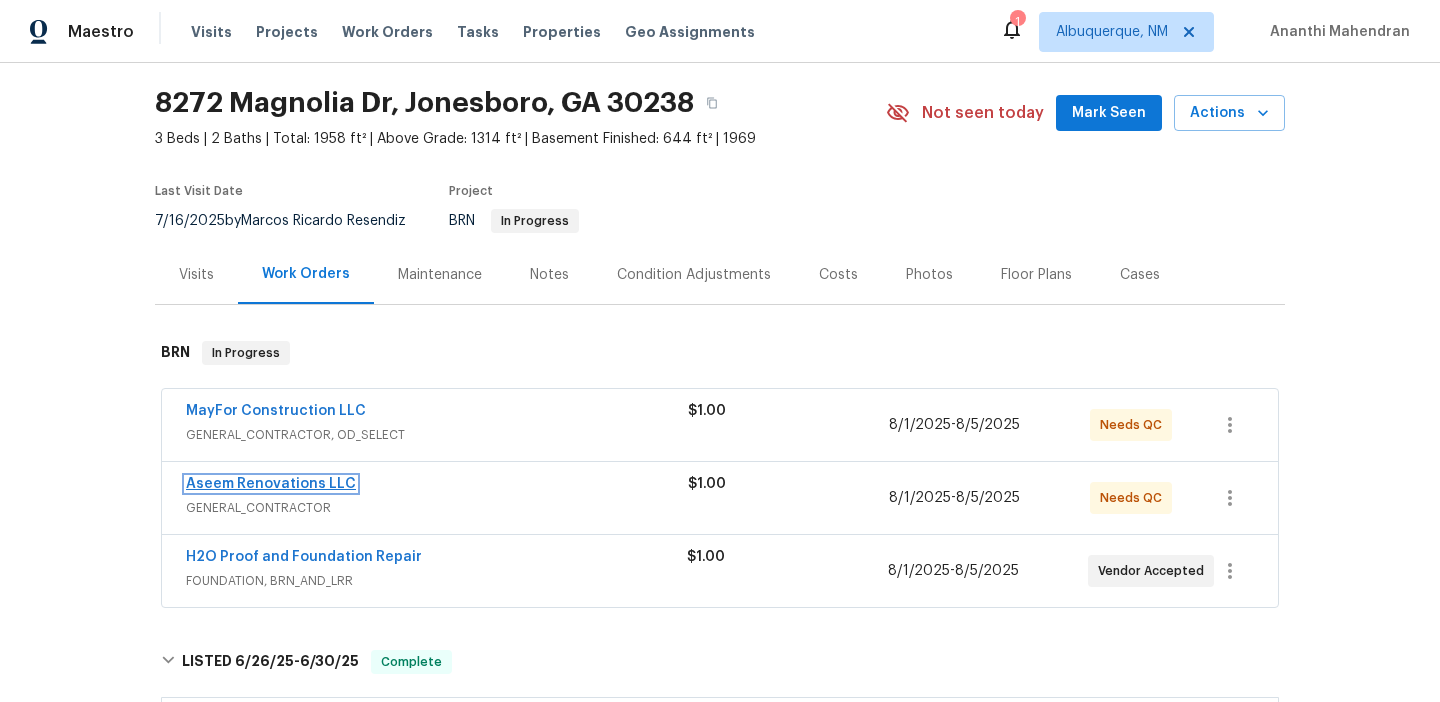 click on "Aseem Renovations LLC" at bounding box center [271, 484] 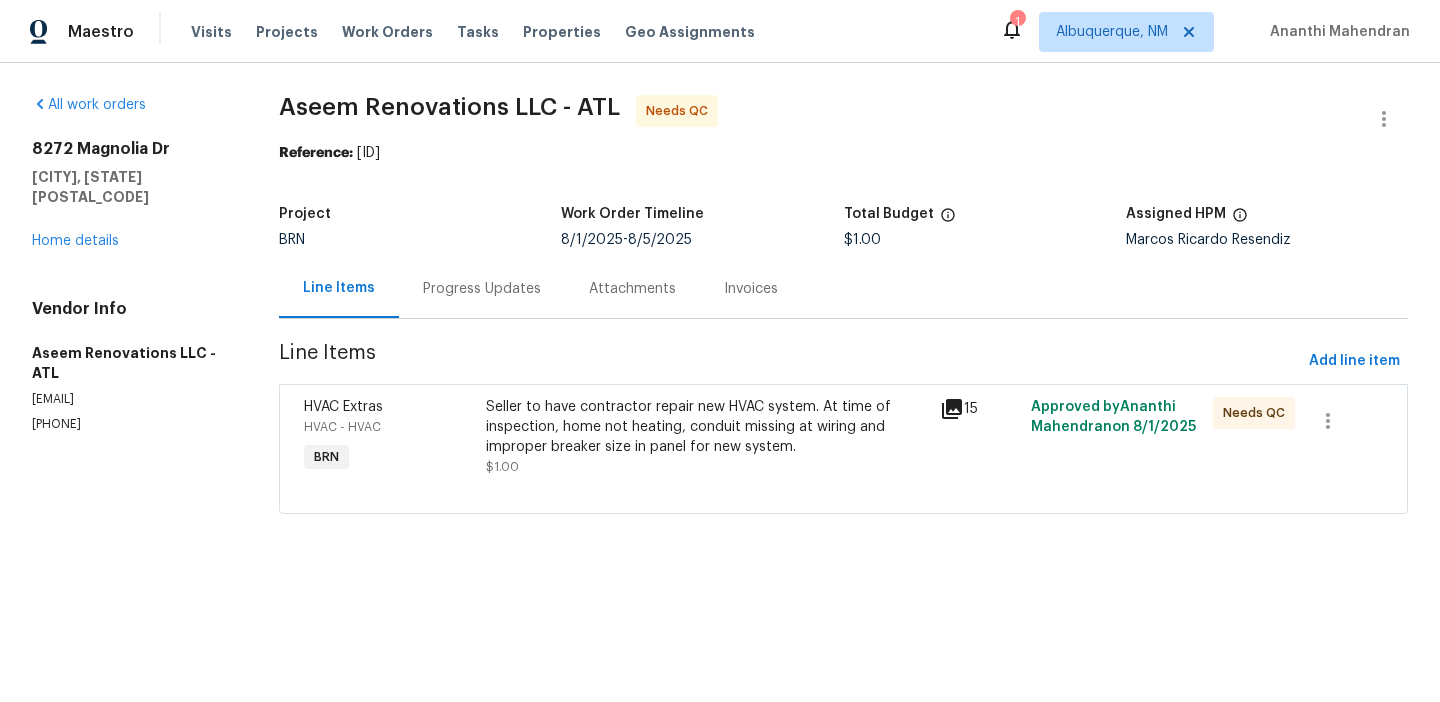 click on "Progress Updates" at bounding box center (482, 289) 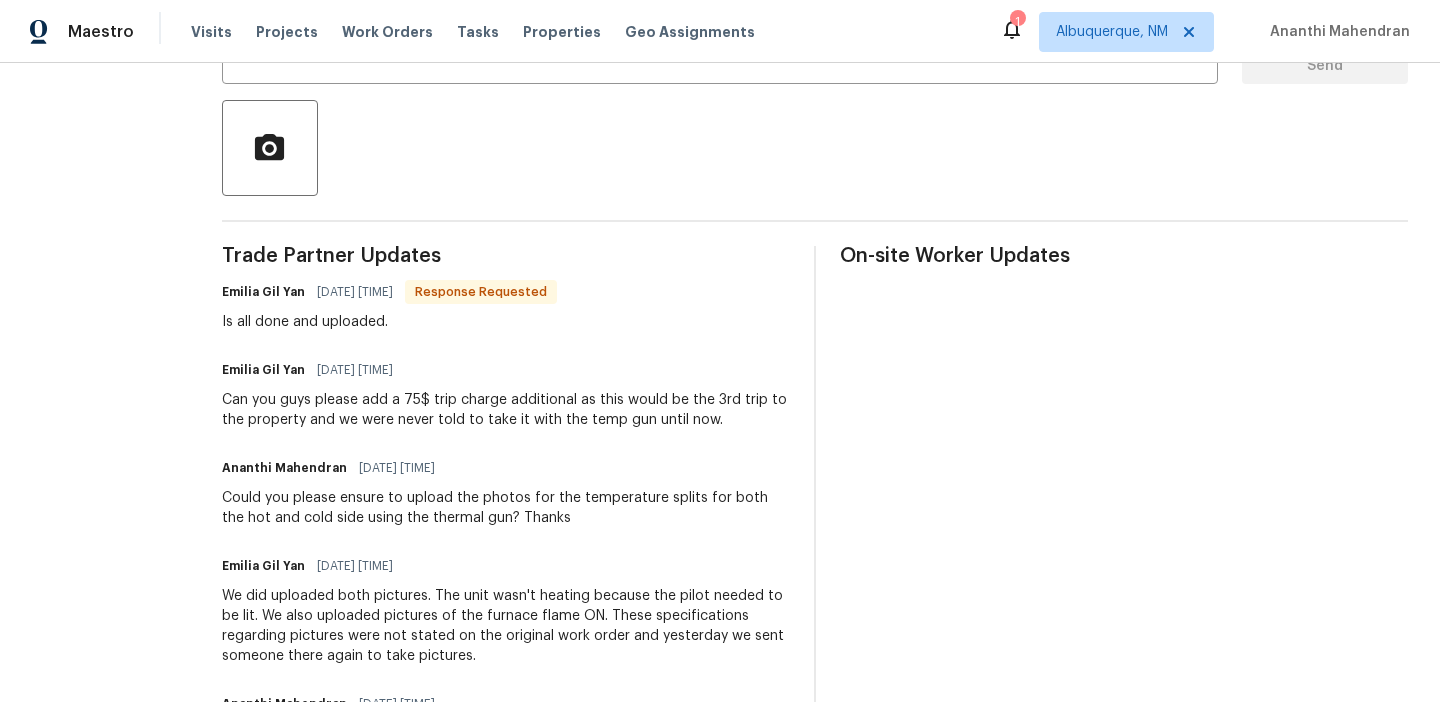 scroll, scrollTop: 416, scrollLeft: 0, axis: vertical 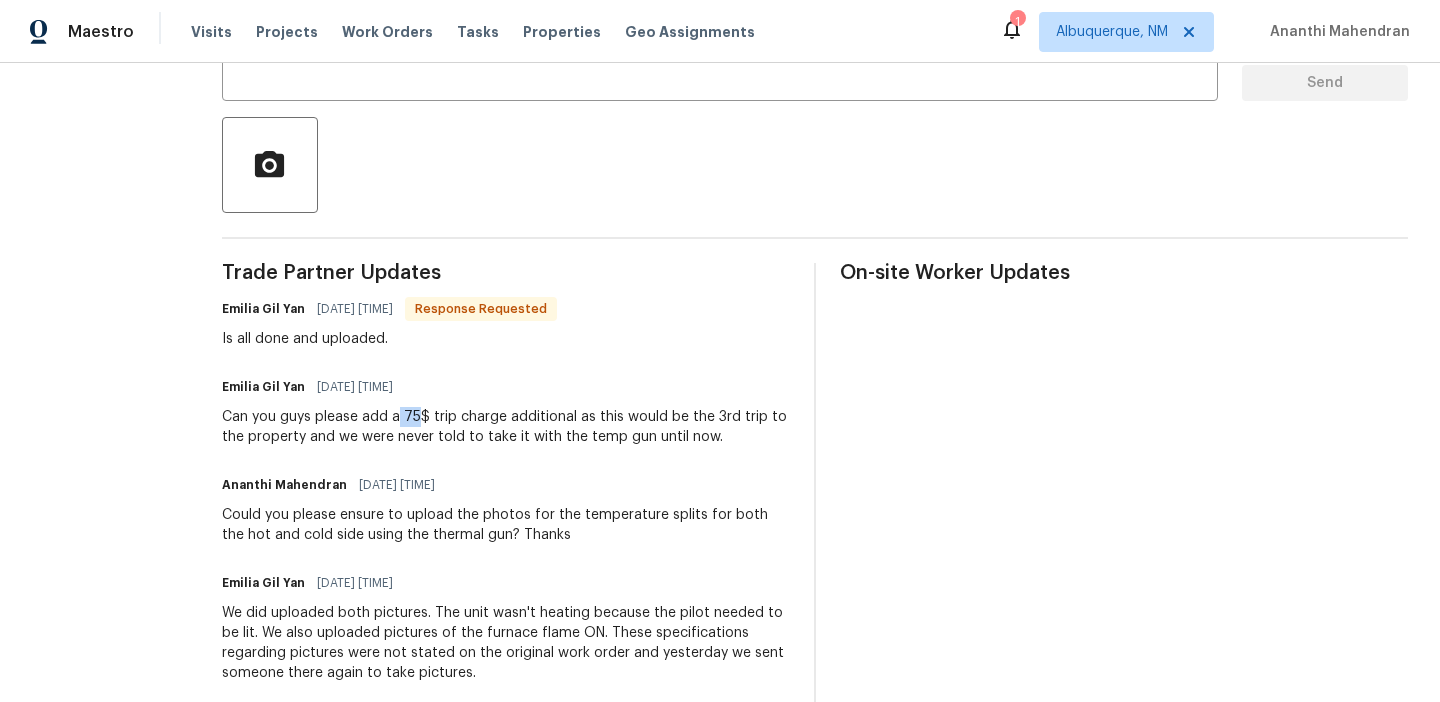 drag, startPoint x: 429, startPoint y: 416, endPoint x: 446, endPoint y: 416, distance: 17 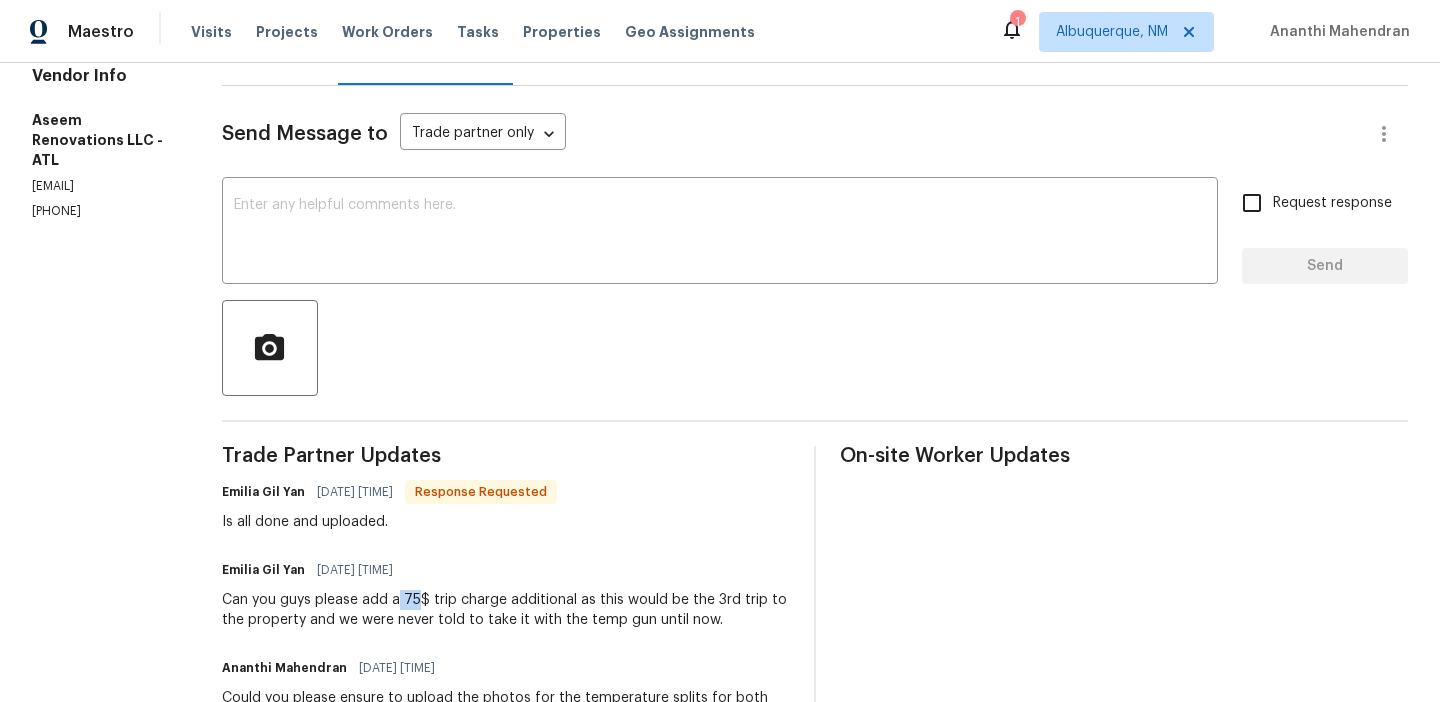 scroll, scrollTop: 0, scrollLeft: 0, axis: both 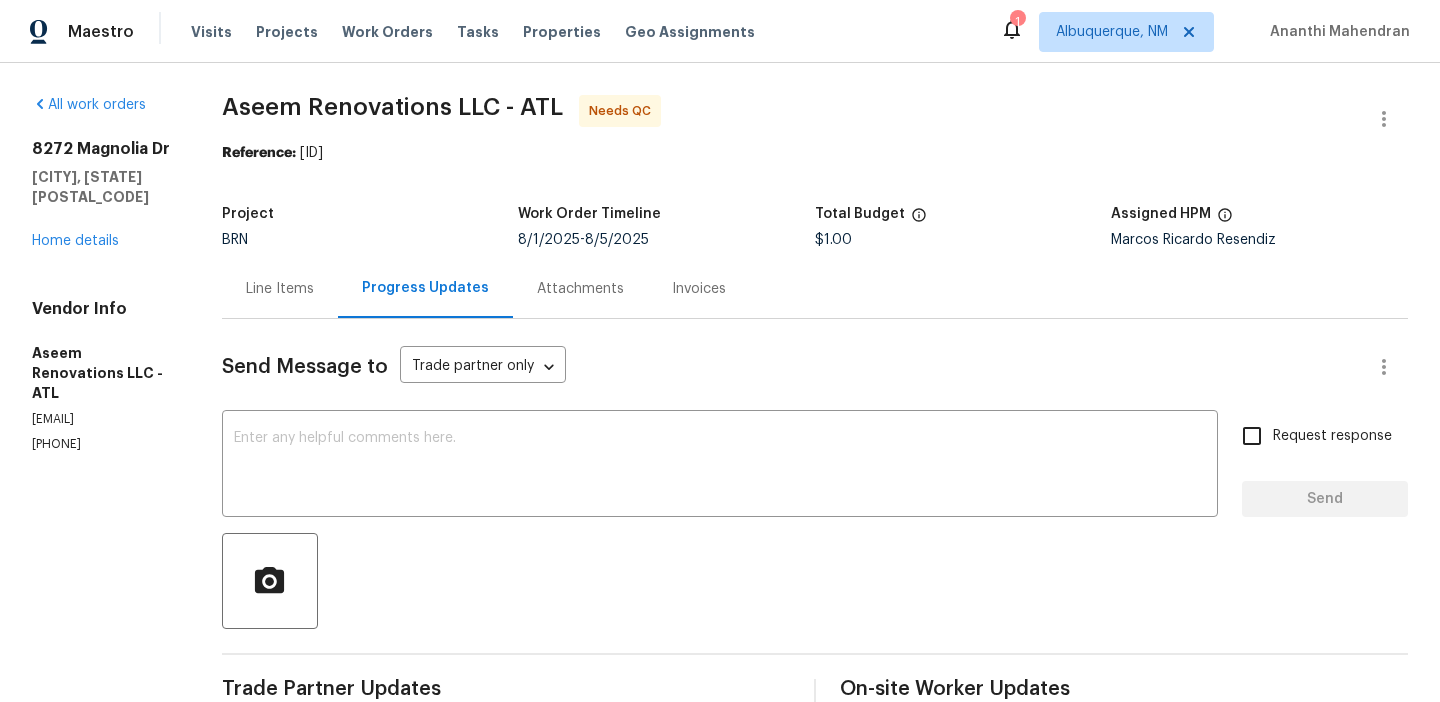 click on "Line Items" at bounding box center (280, 288) 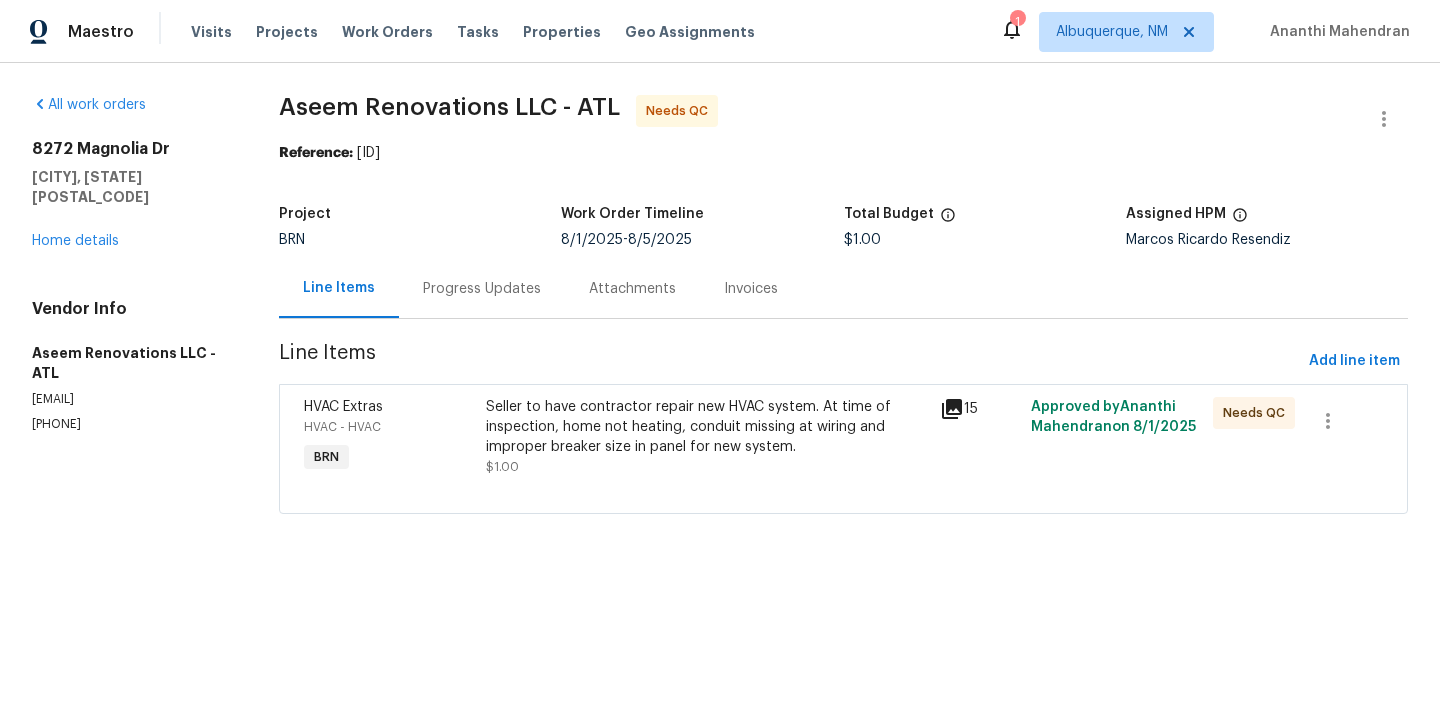 click on "Progress Updates" at bounding box center [482, 288] 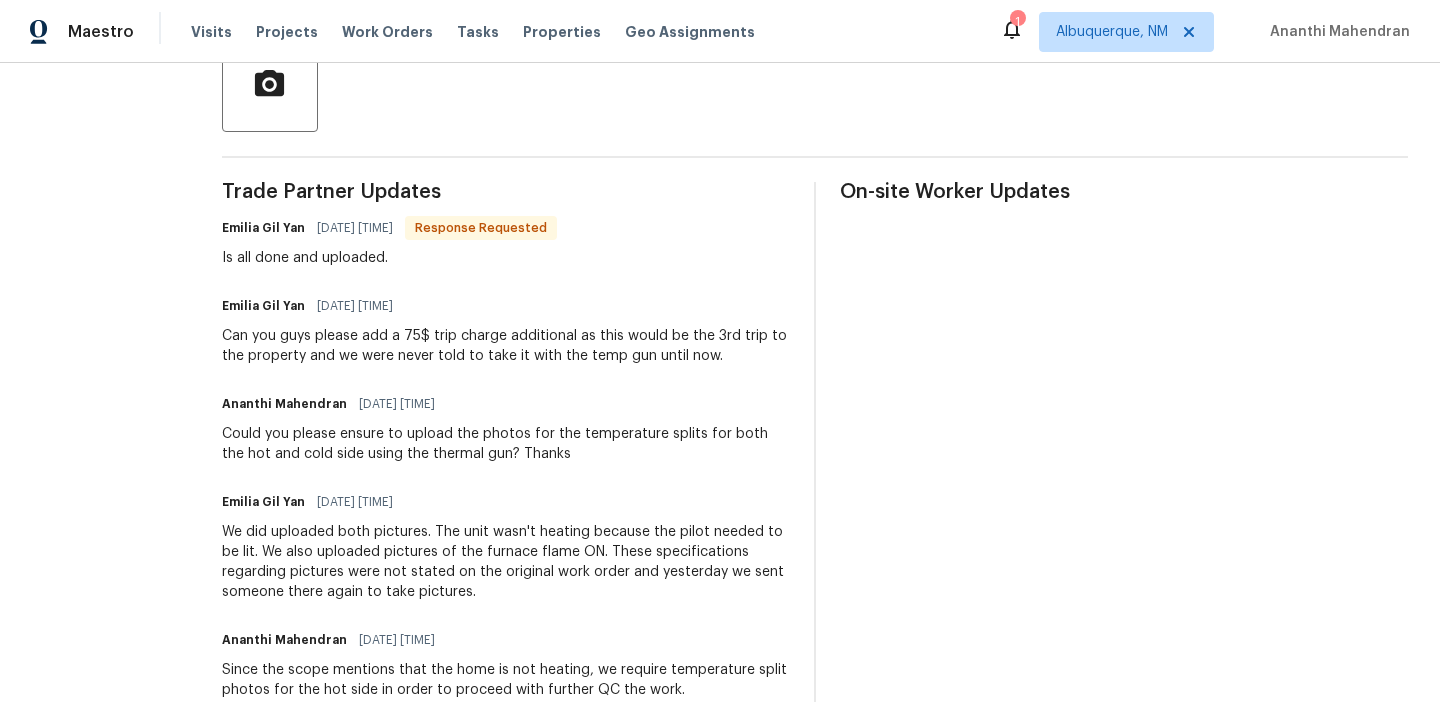 scroll, scrollTop: 502, scrollLeft: 0, axis: vertical 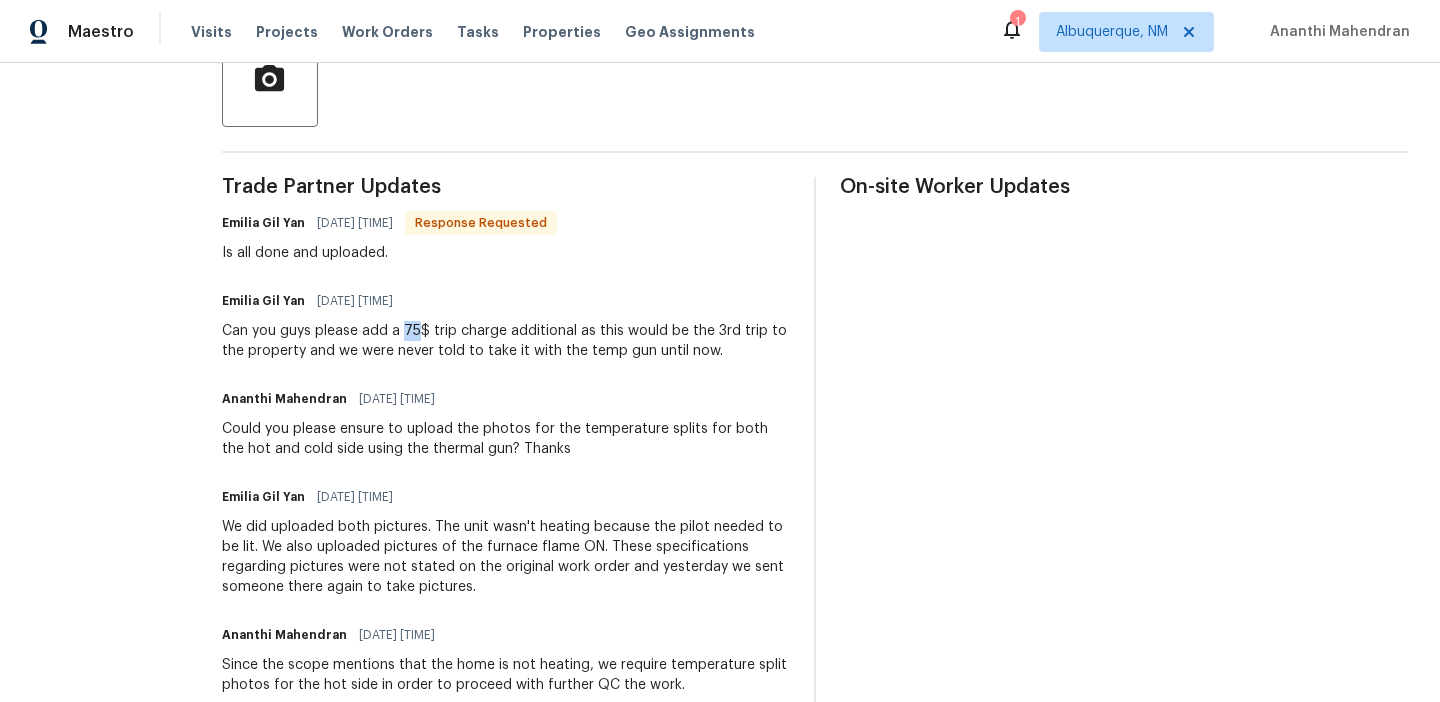 drag, startPoint x: 450, startPoint y: 331, endPoint x: 434, endPoint y: 331, distance: 16 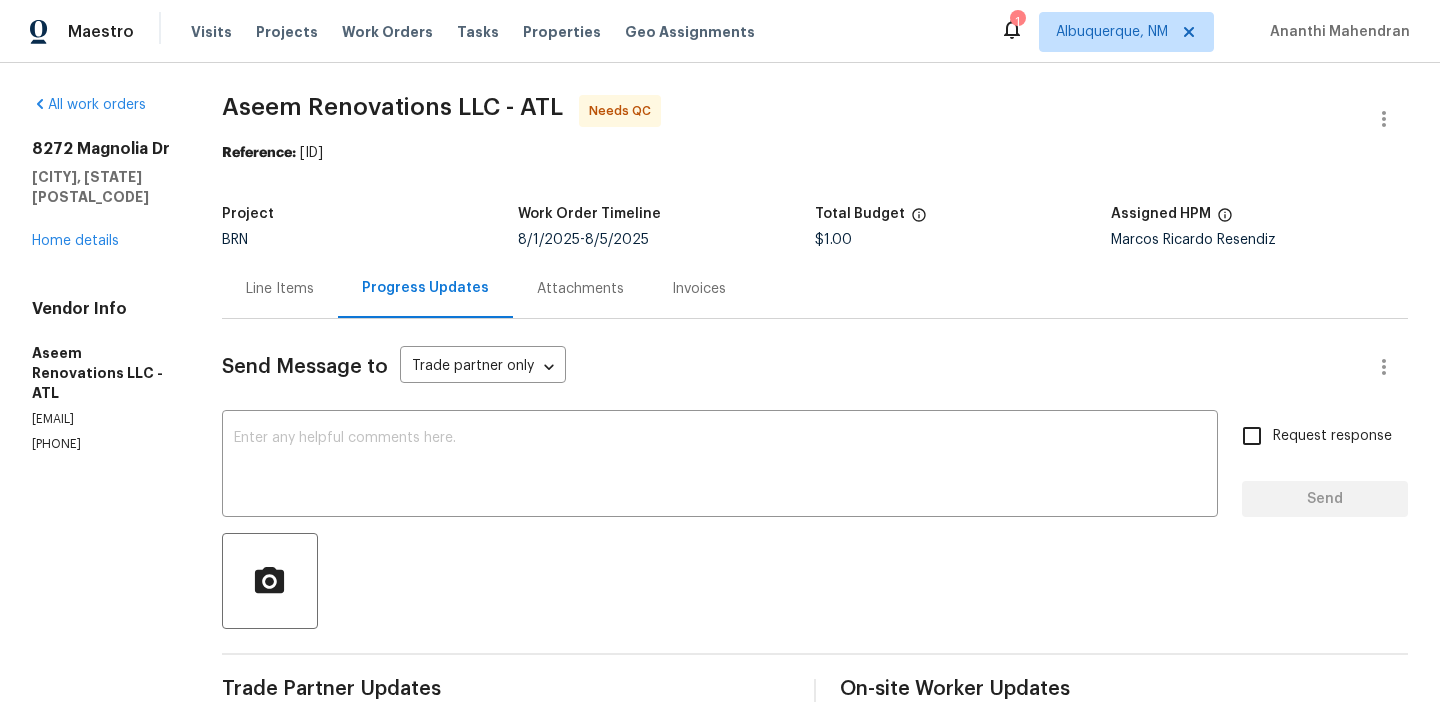 click on "Line Items" at bounding box center (280, 289) 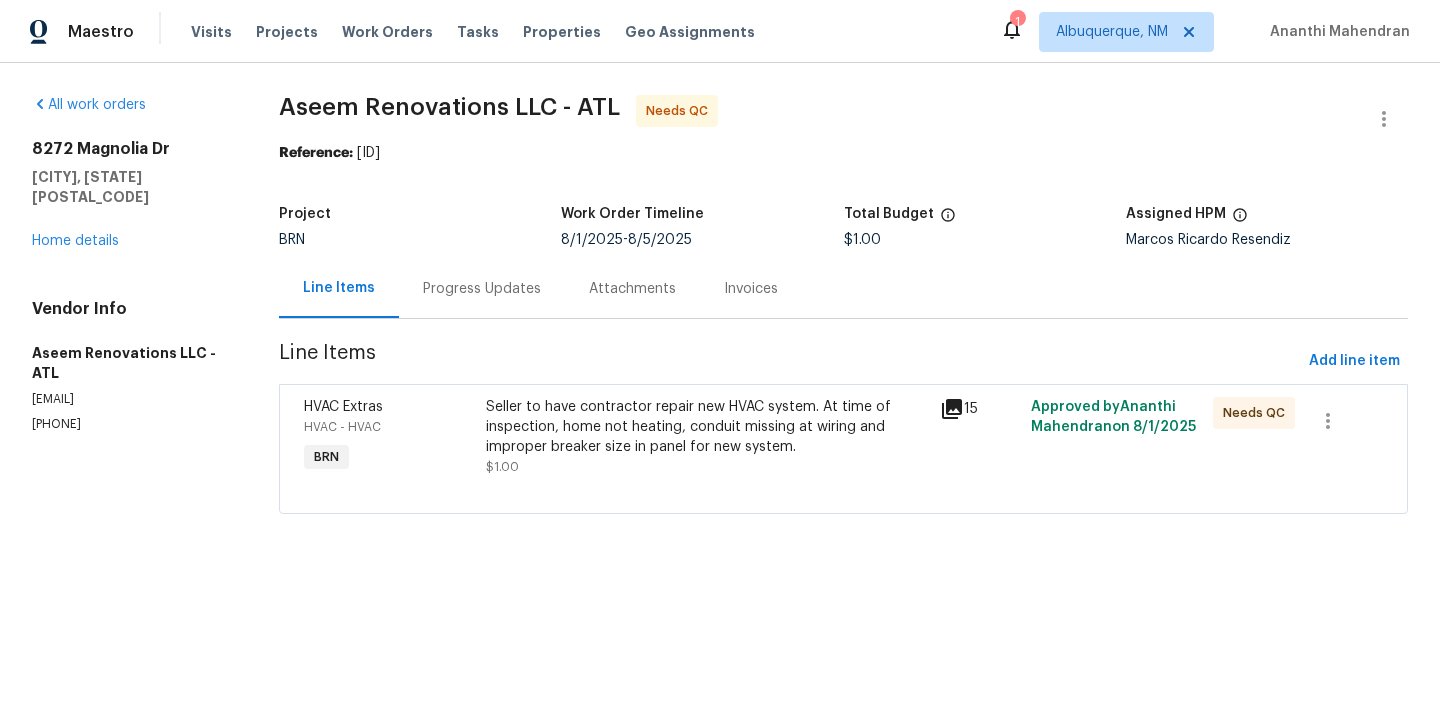 click on "Seller to have contractor repair new HVAC system. At time of inspection, home not heating, conduit missing at wiring and improper breaker size in panel for new system." at bounding box center (707, 427) 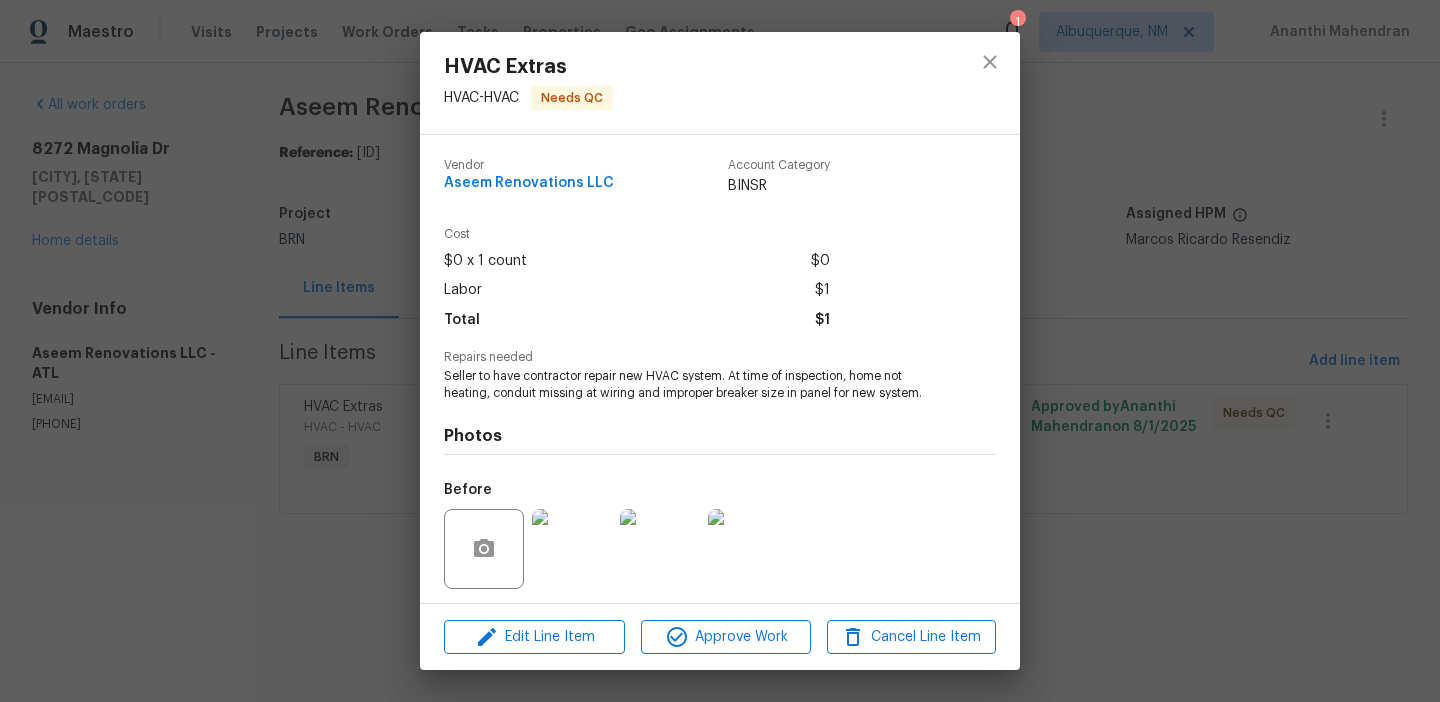 scroll, scrollTop: 136, scrollLeft: 0, axis: vertical 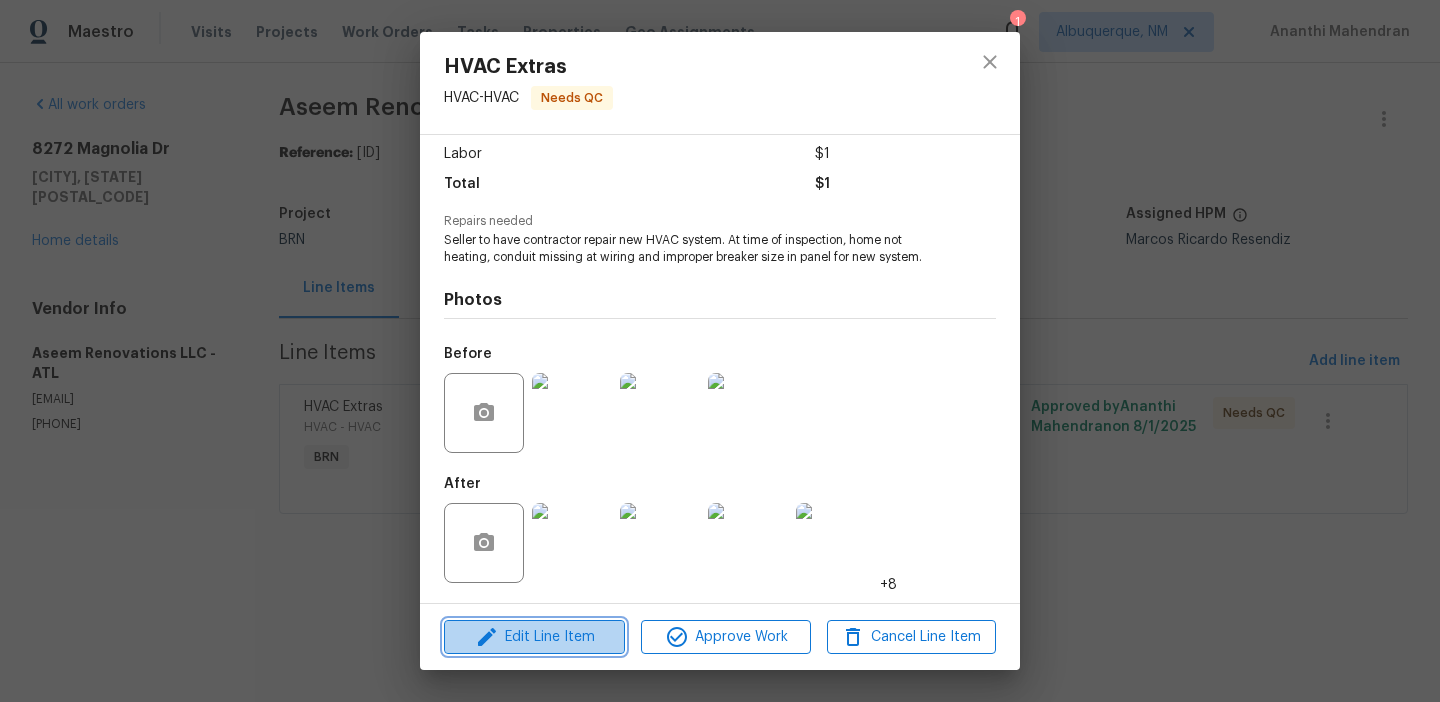click on "Edit Line Item" at bounding box center (534, 637) 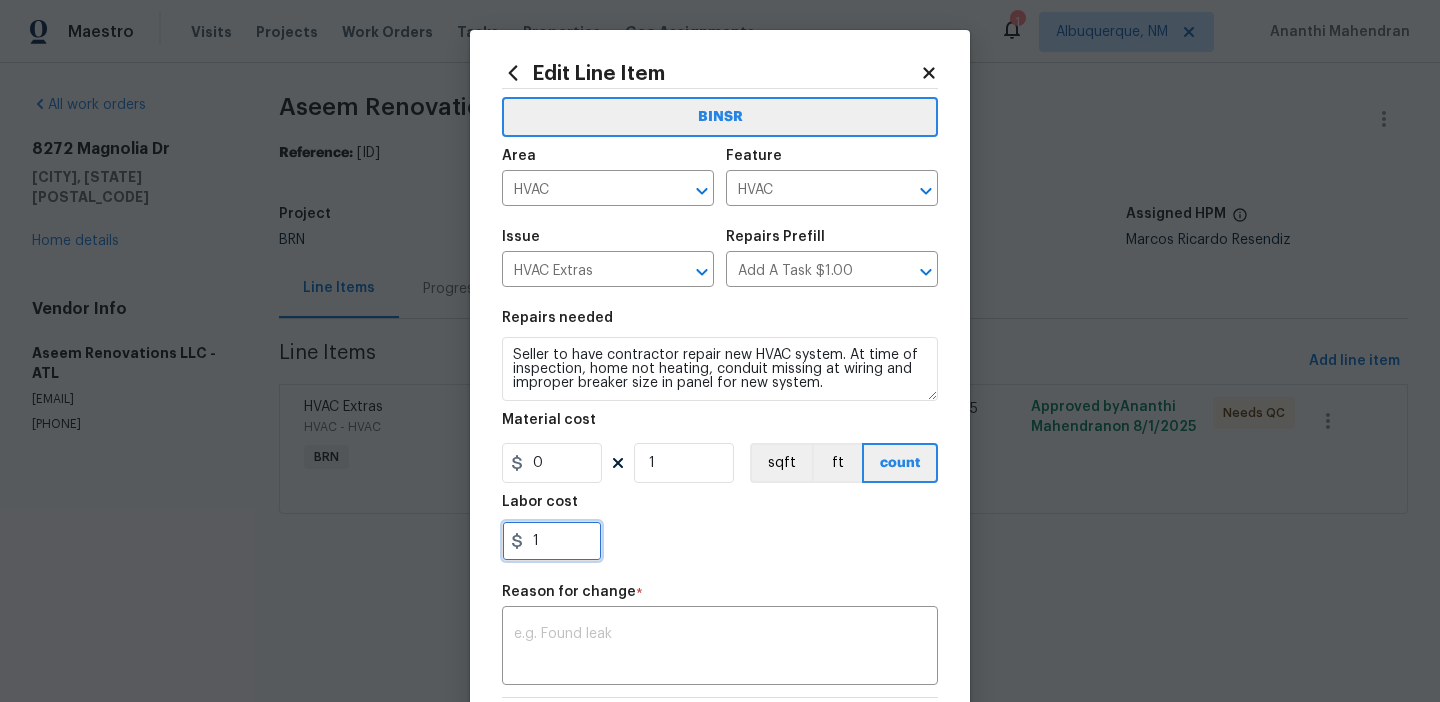 click on "1" at bounding box center [552, 541] 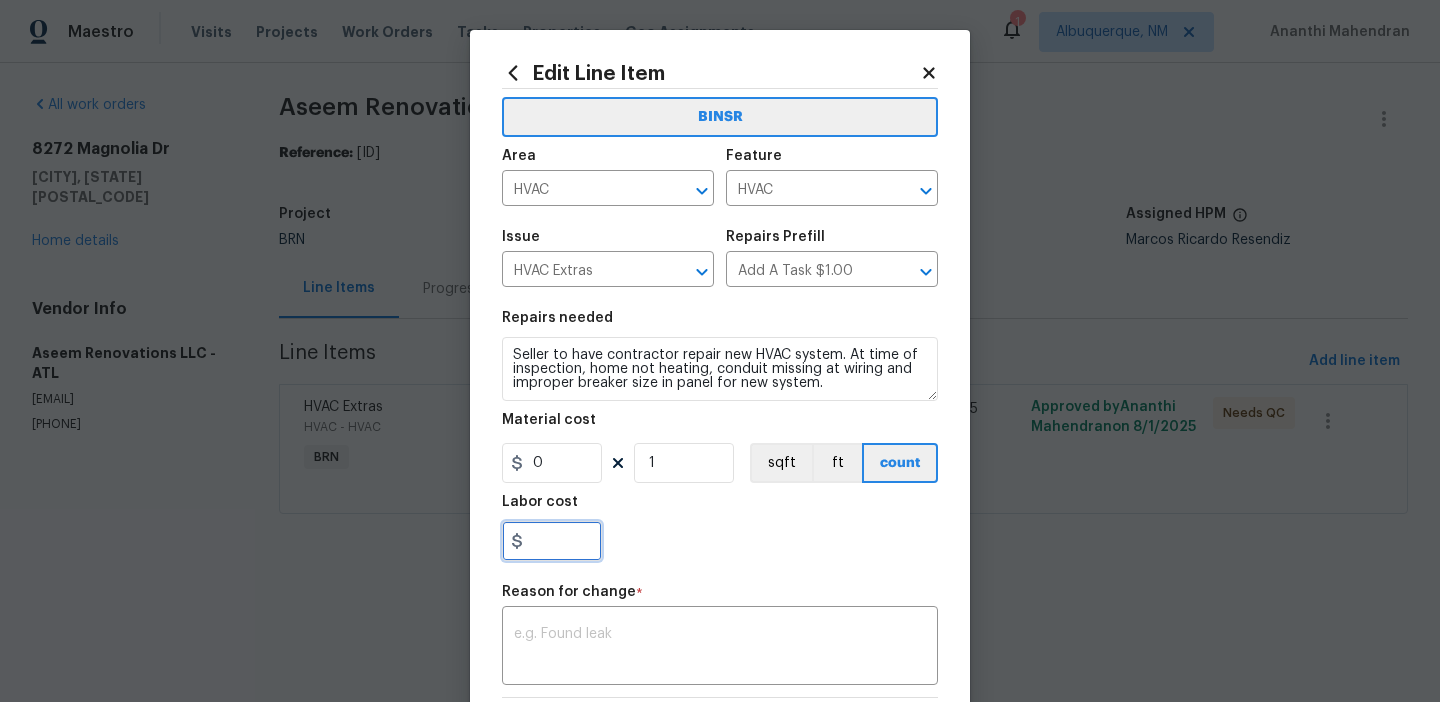 paste on "75" 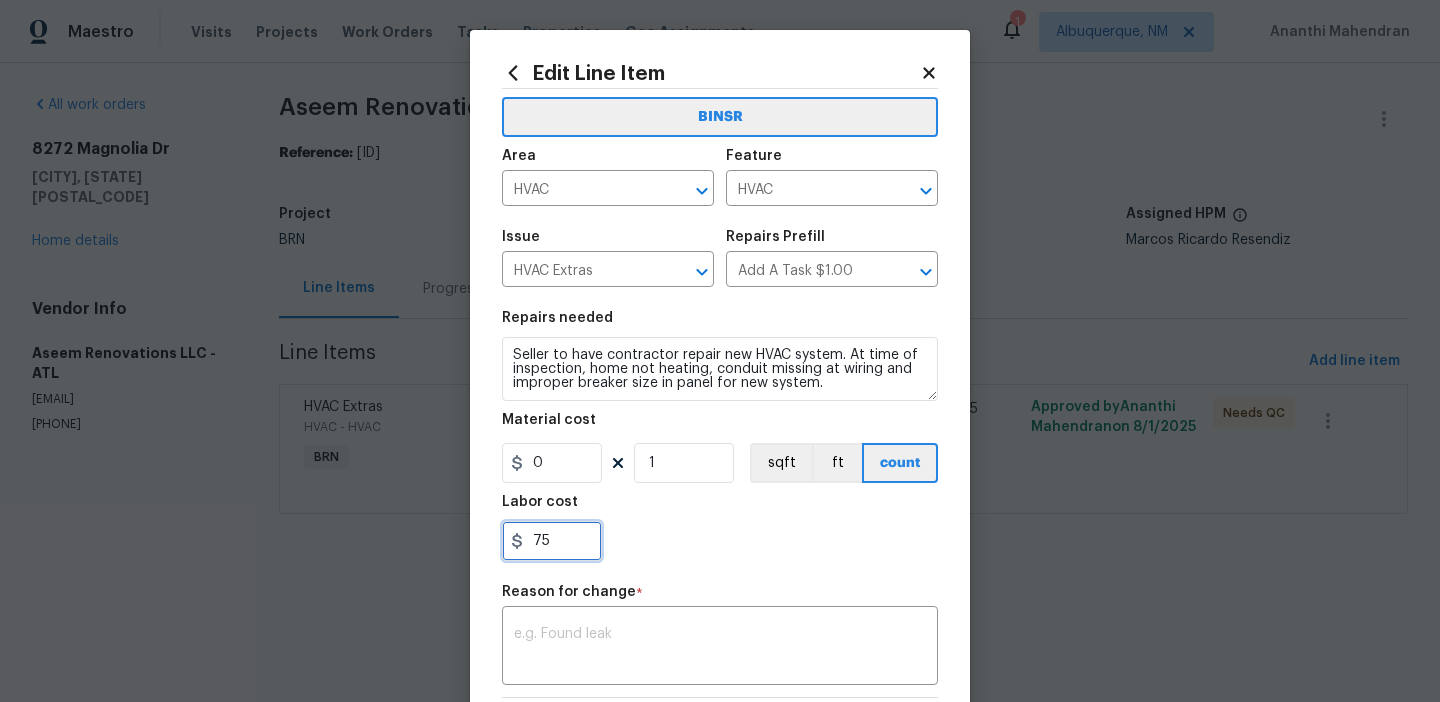 scroll, scrollTop: 165, scrollLeft: 0, axis: vertical 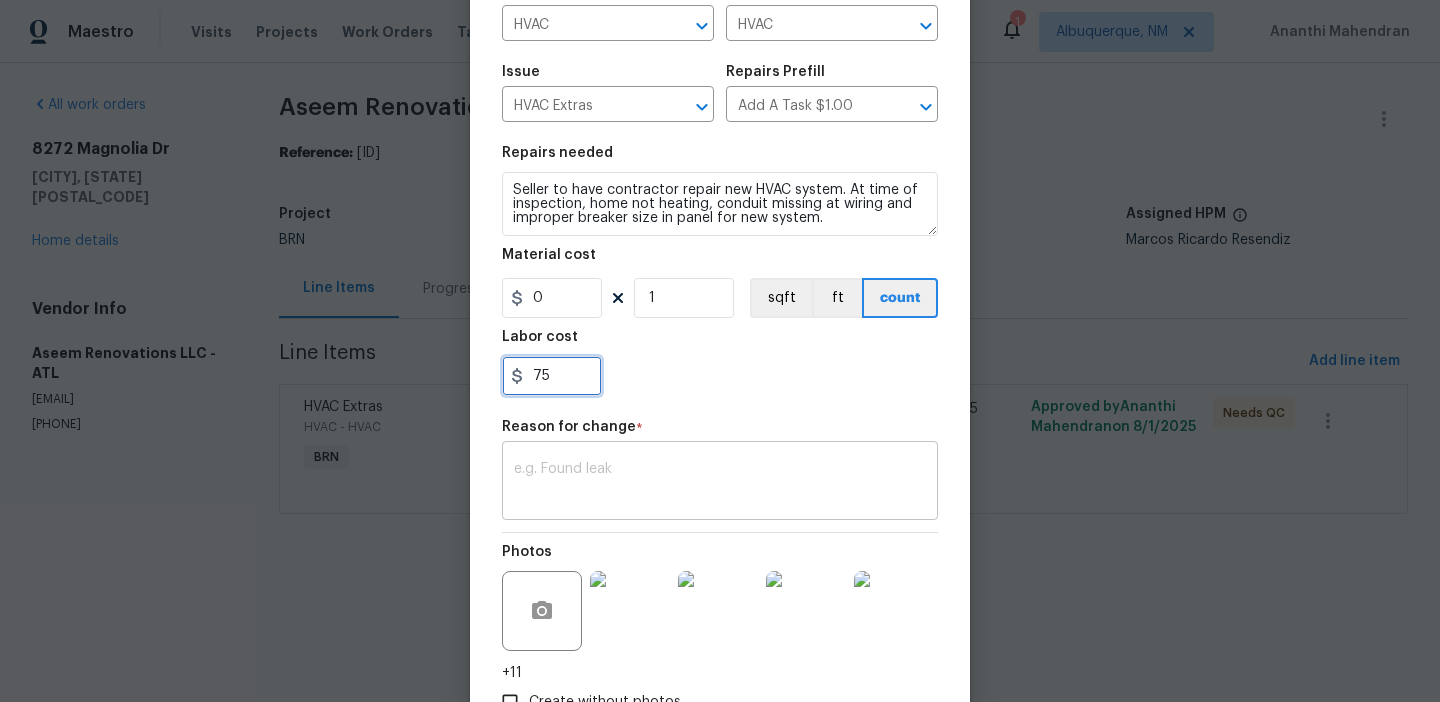 type on "75" 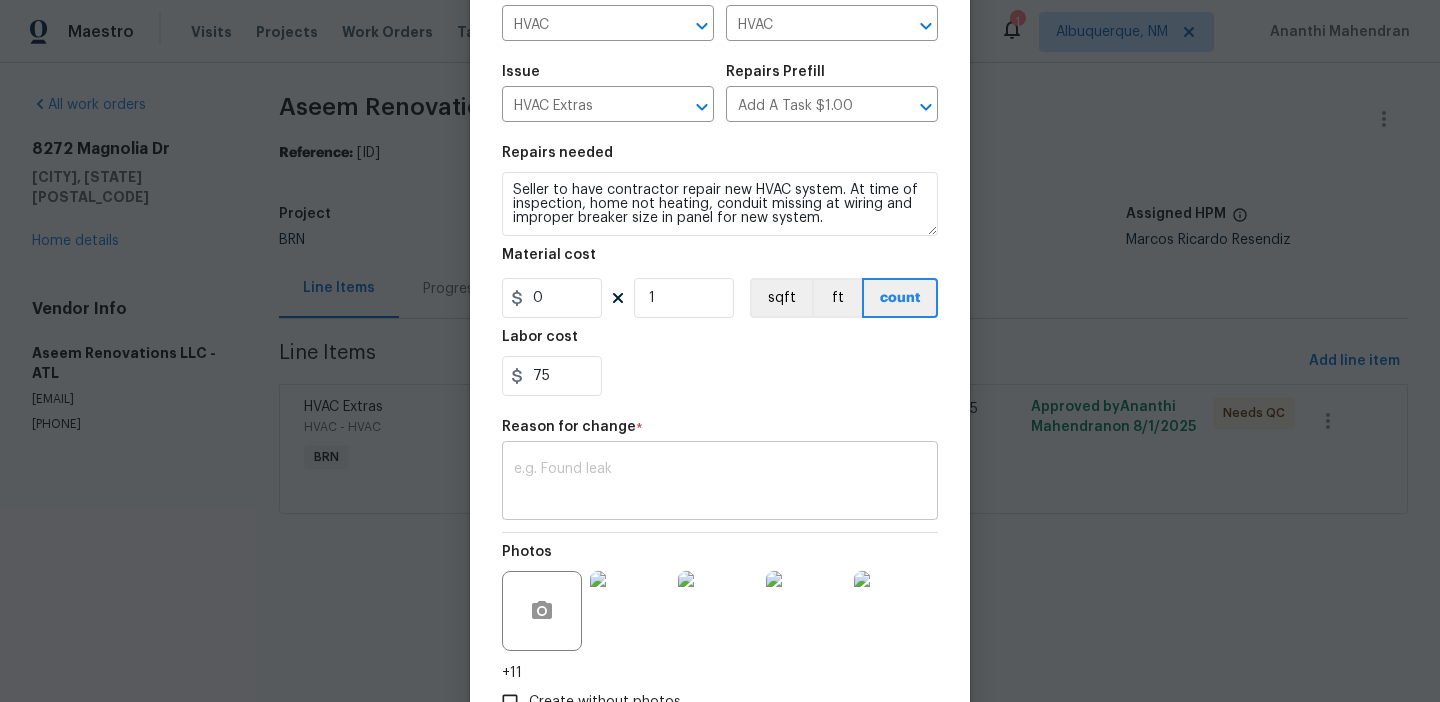 click on "x ​" at bounding box center [720, 483] 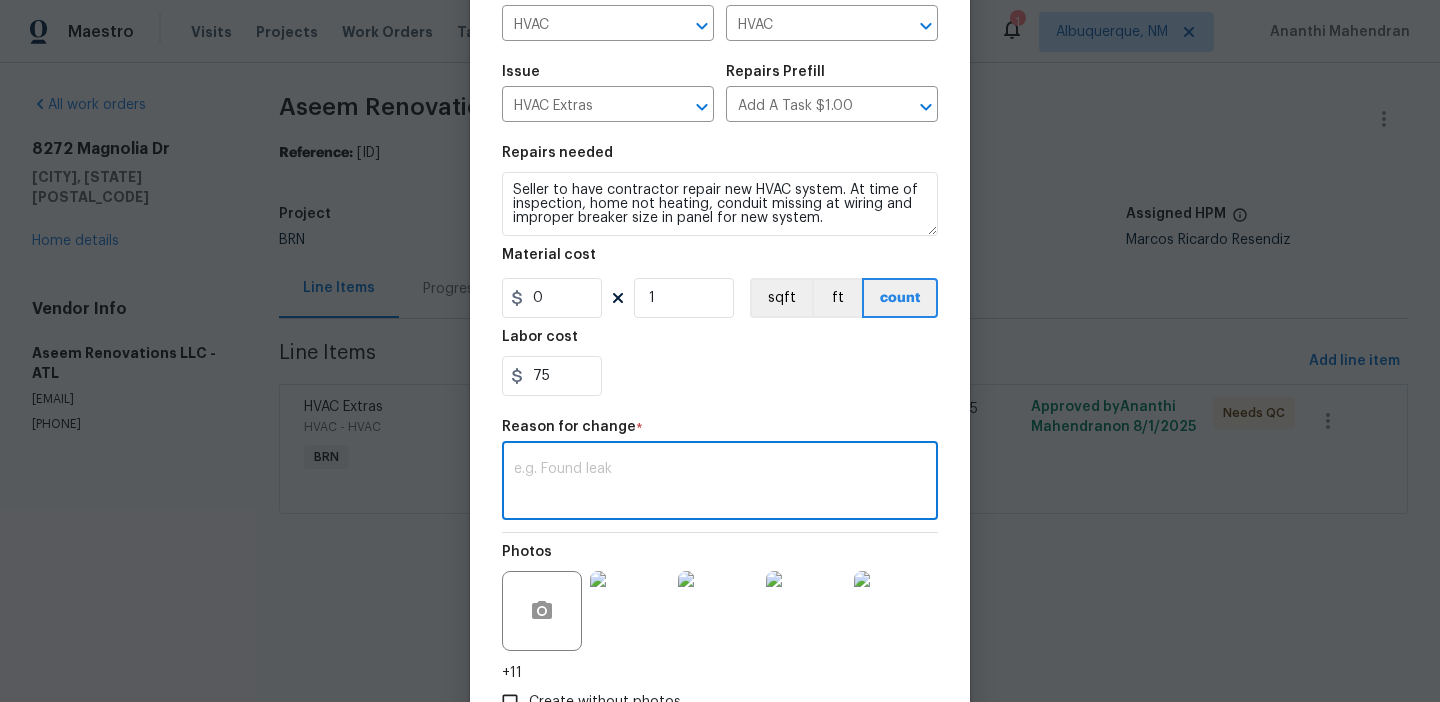scroll, scrollTop: 304, scrollLeft: 0, axis: vertical 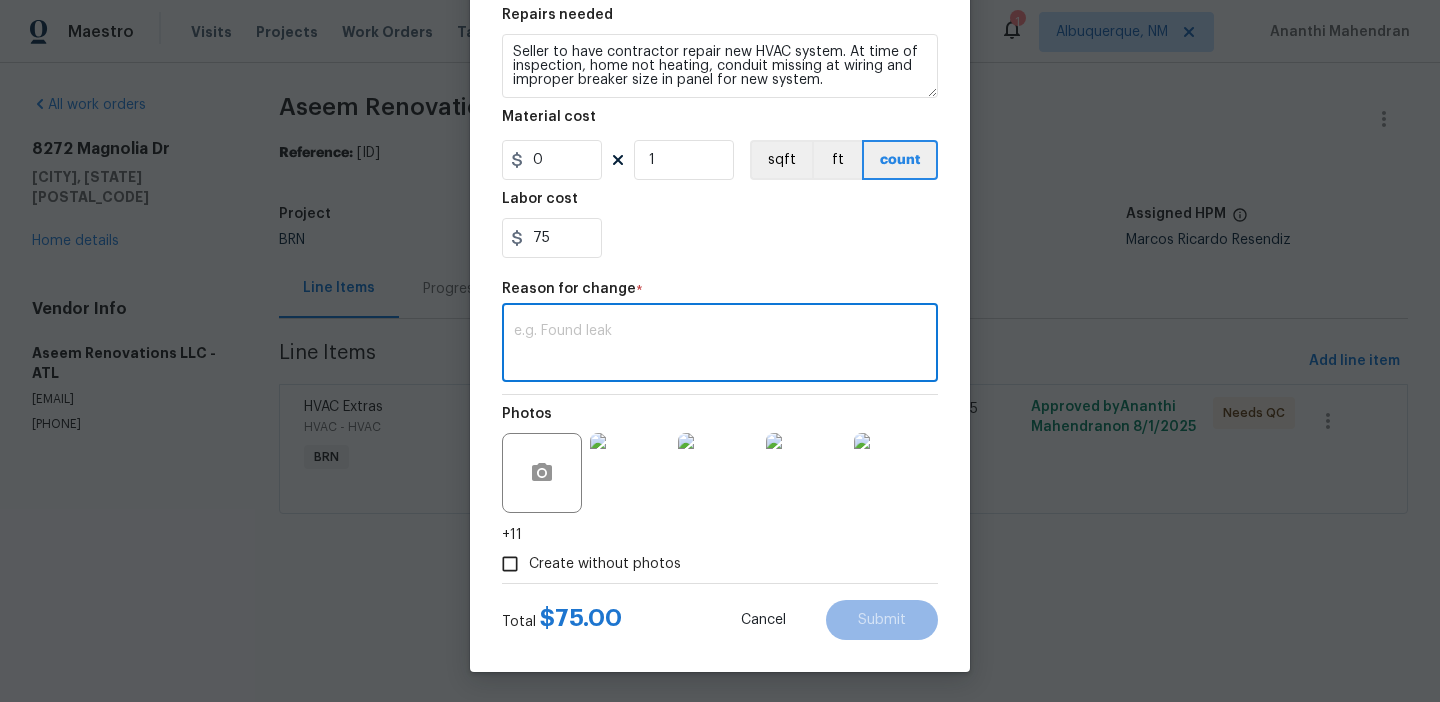 click at bounding box center [720, 345] 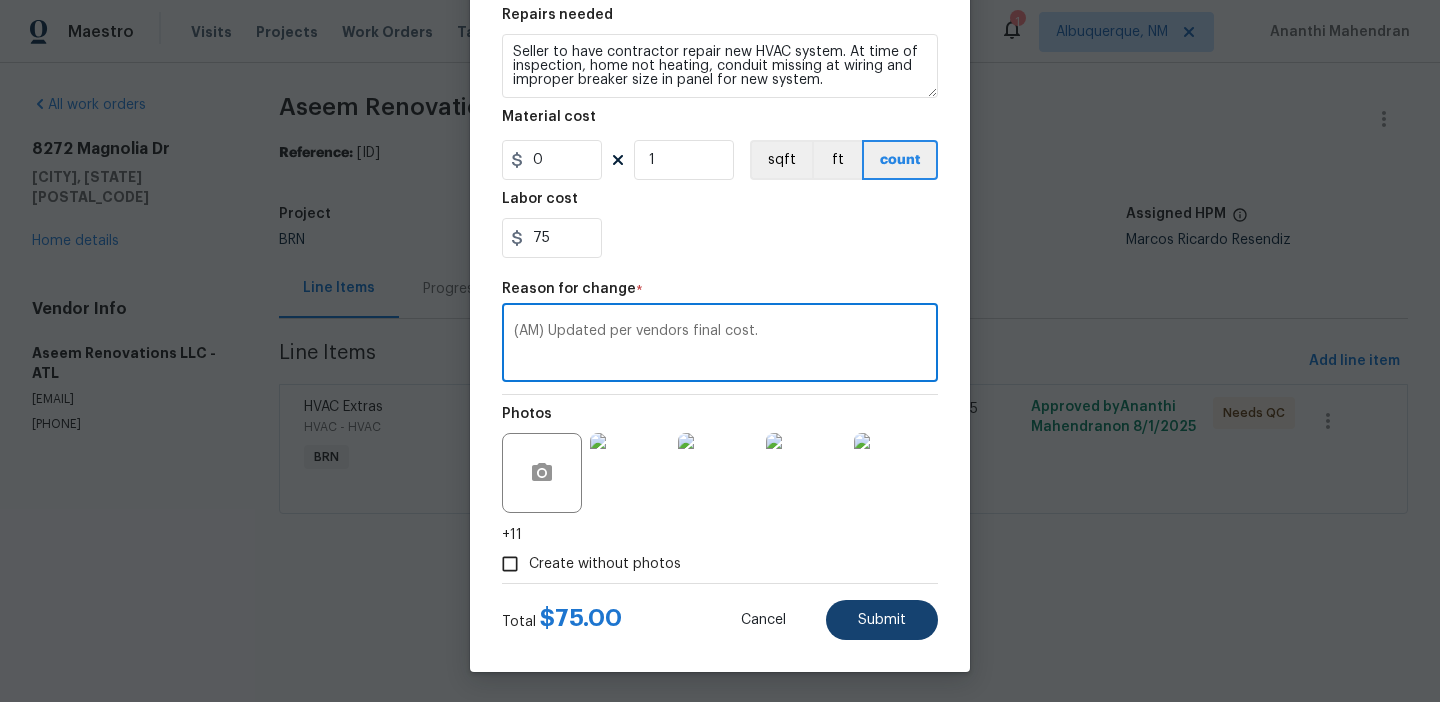 type on "(AM) Updated per vendors final cost." 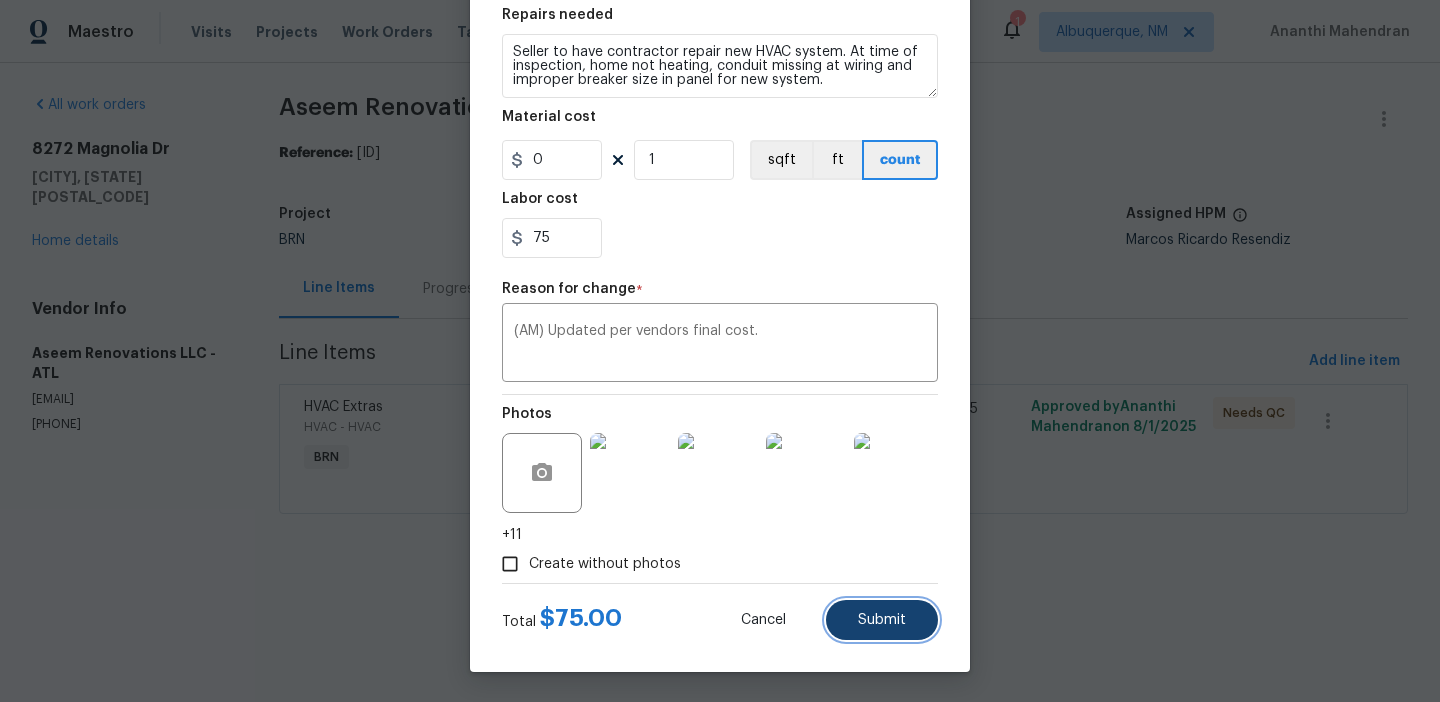 click on "Submit" at bounding box center [882, 620] 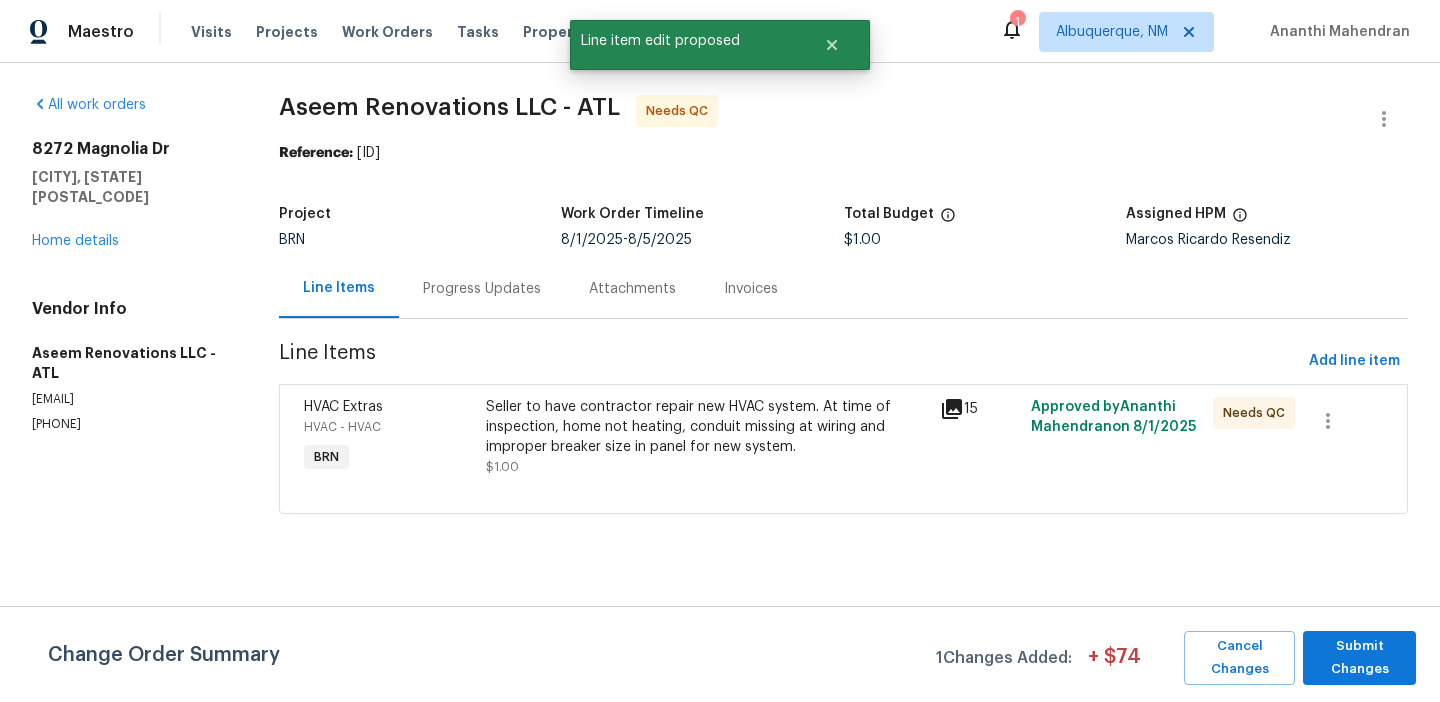 scroll, scrollTop: 0, scrollLeft: 0, axis: both 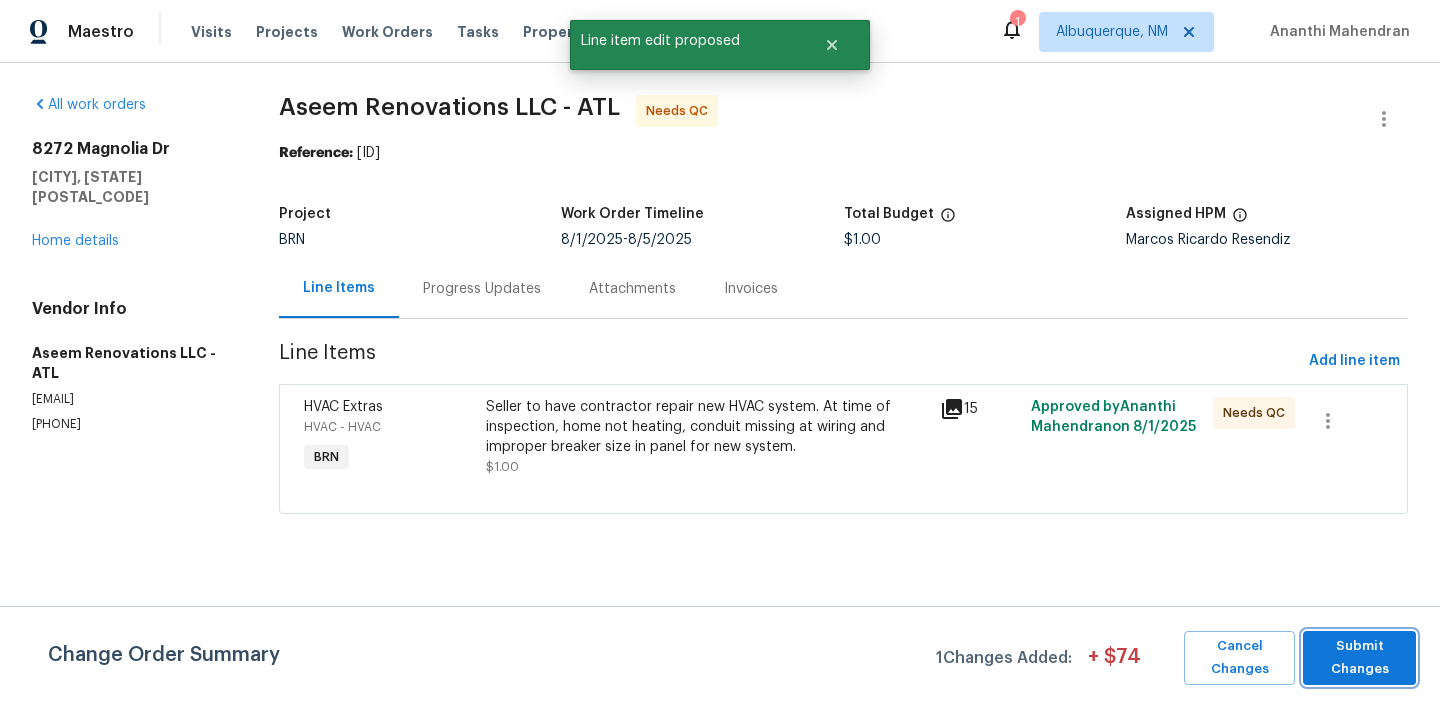 click on "Submit Changes" at bounding box center (1359, 658) 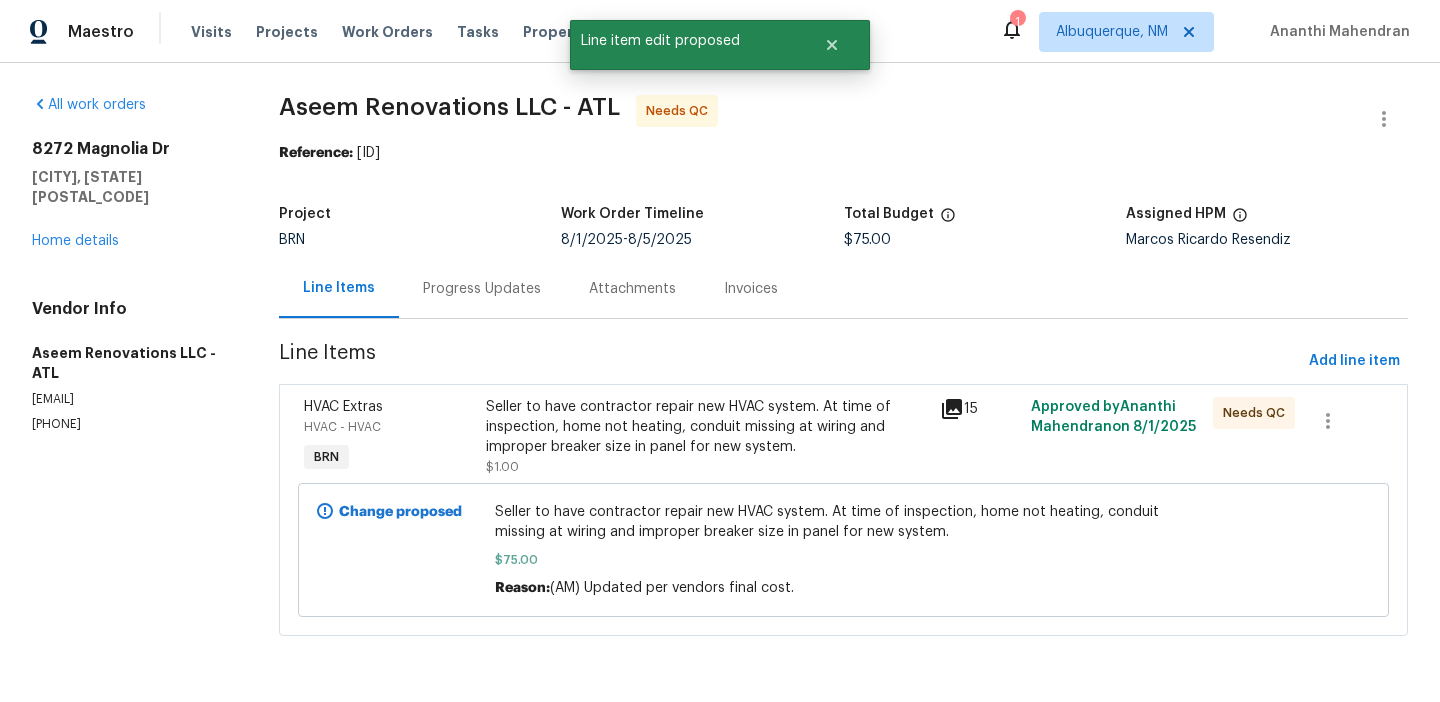 click on "Progress Updates" at bounding box center (482, 289) 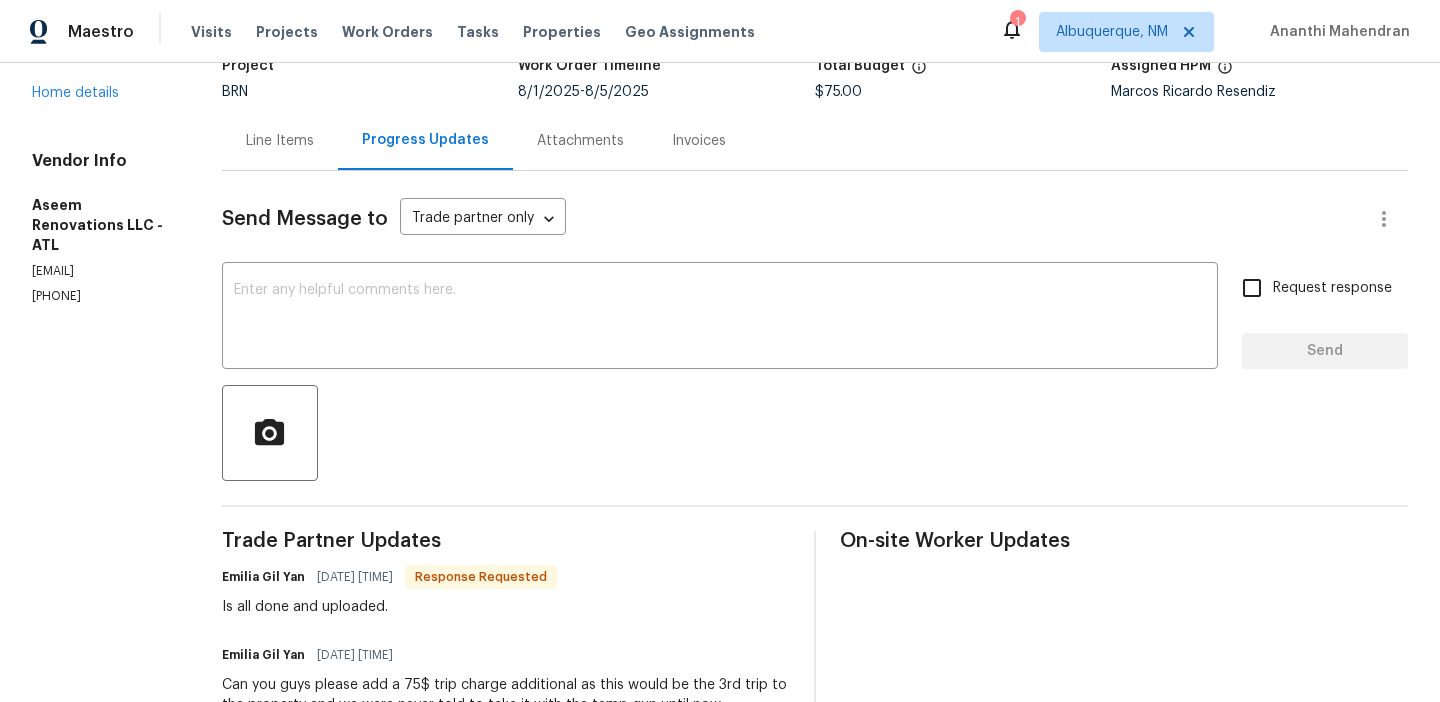 scroll, scrollTop: 0, scrollLeft: 0, axis: both 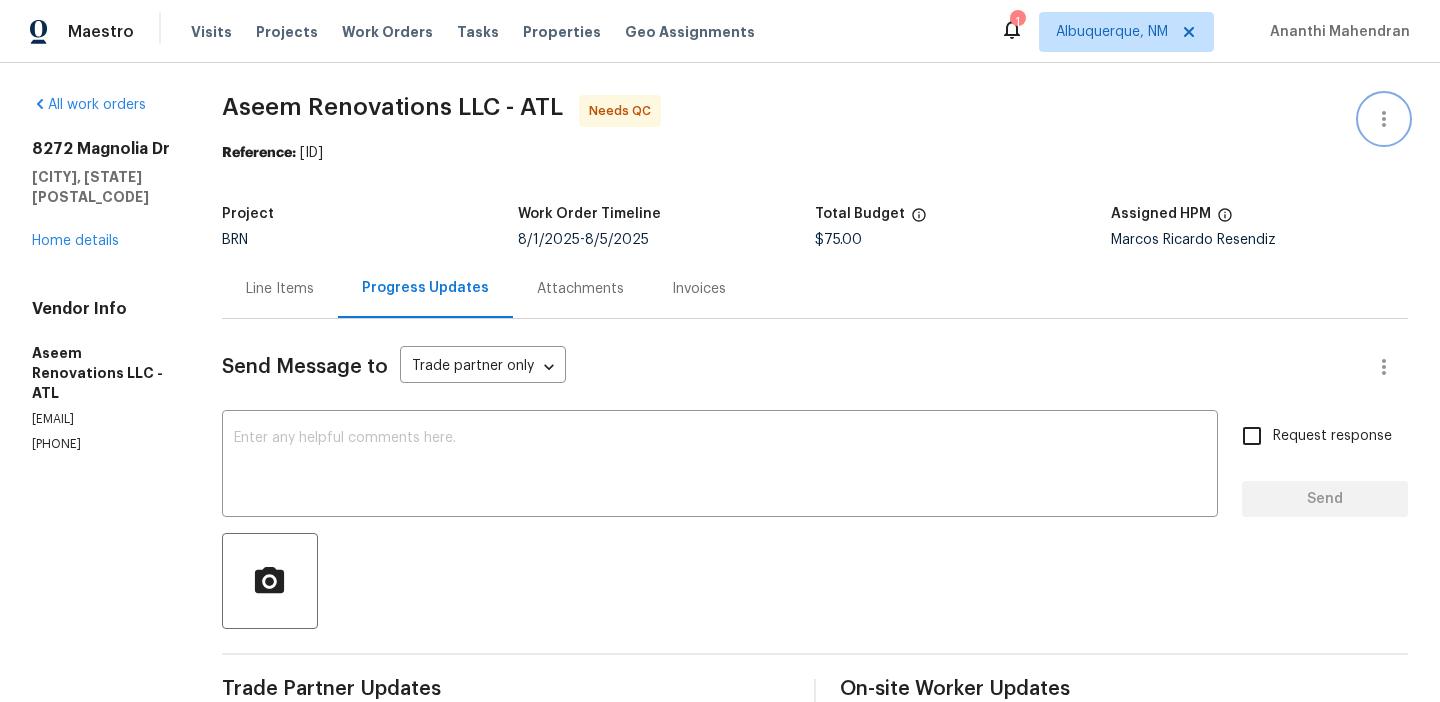 click 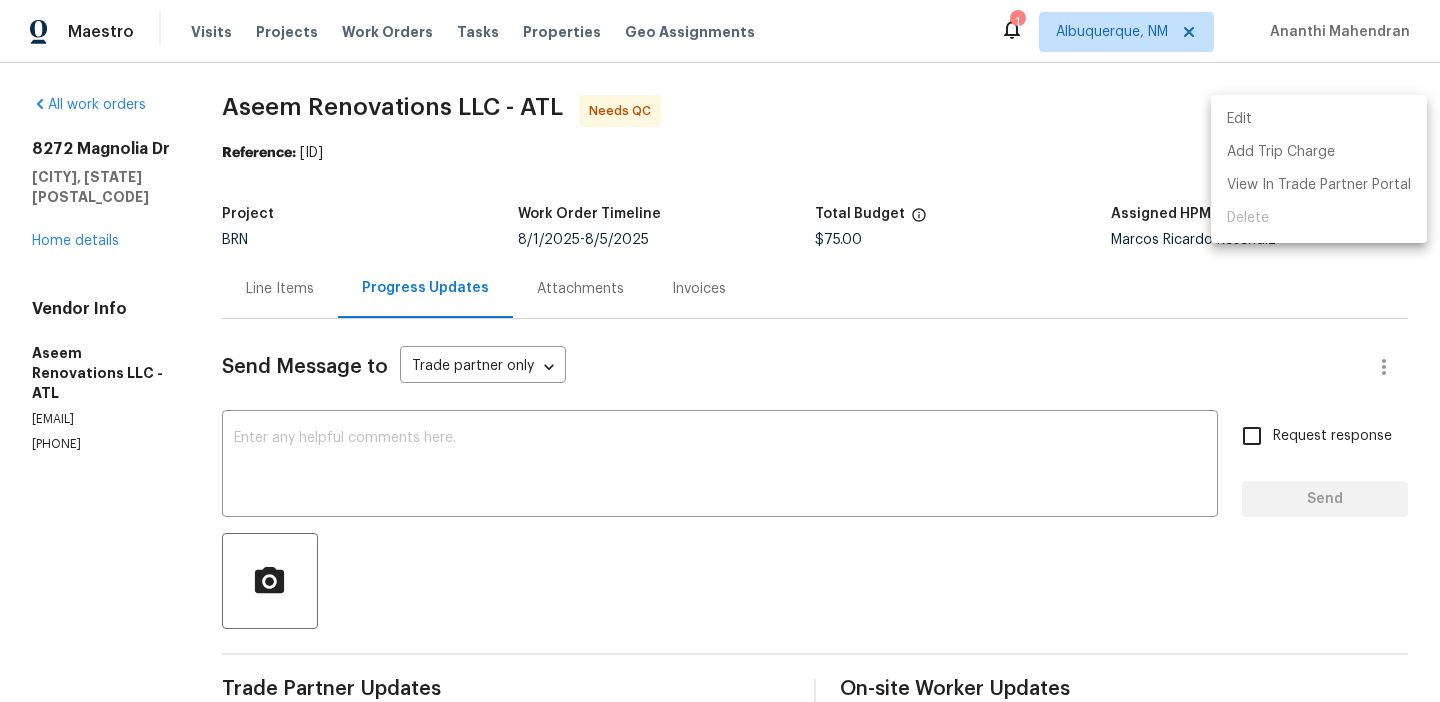 click on "Edit" at bounding box center (1319, 119) 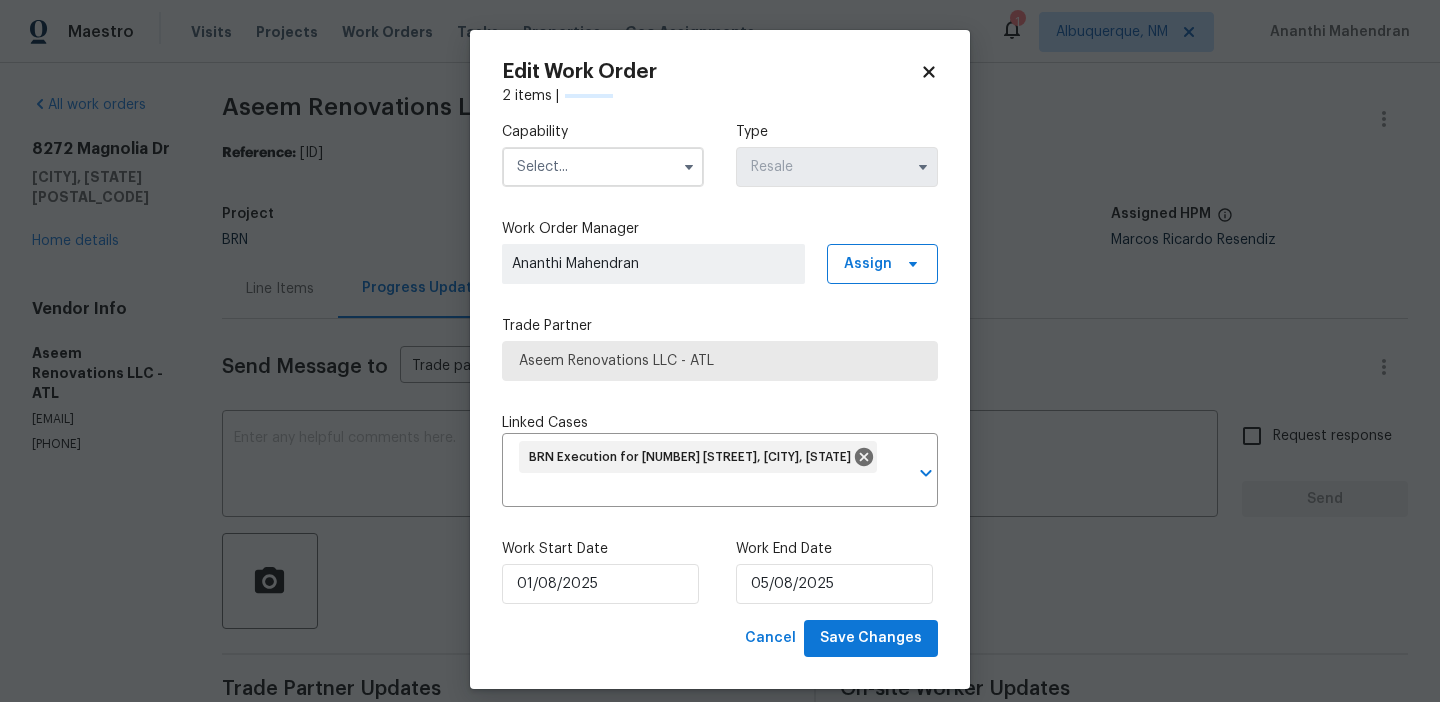 click at bounding box center (603, 167) 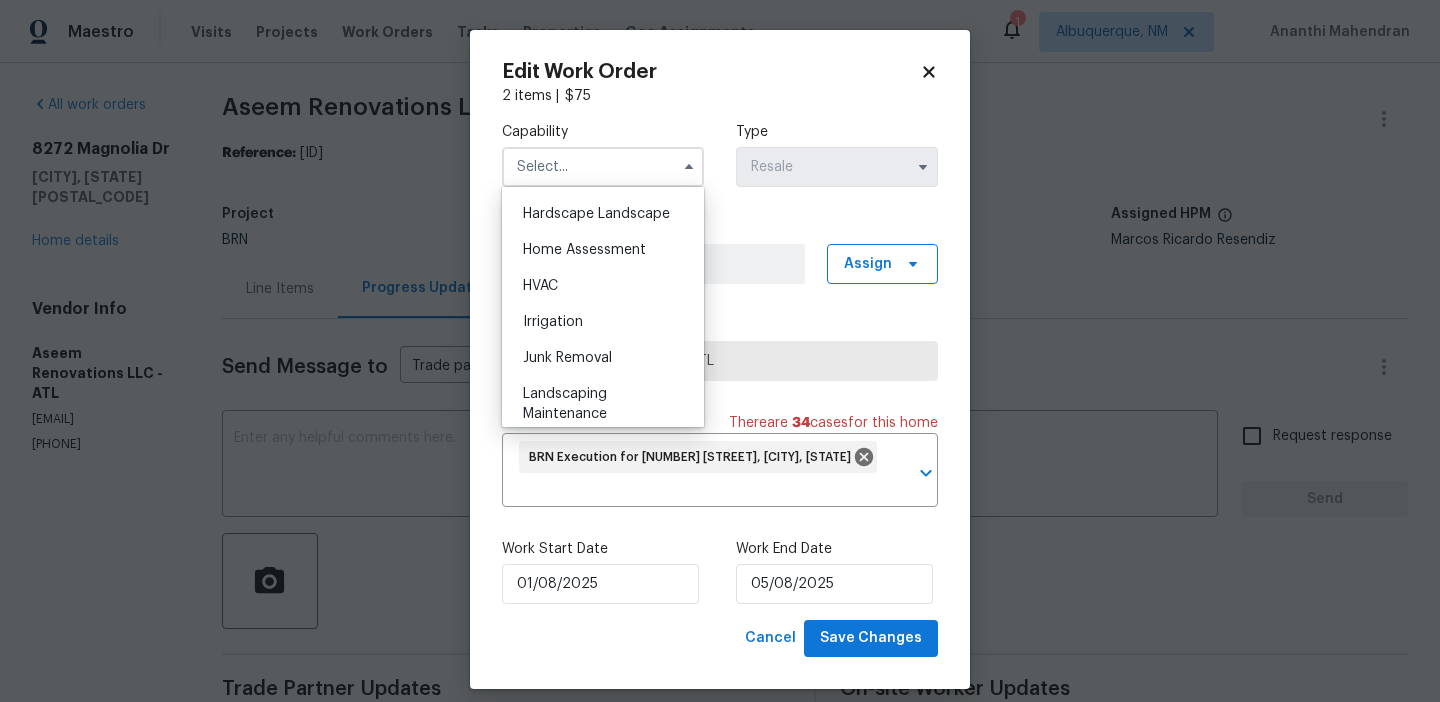 scroll, scrollTop: 1160, scrollLeft: 0, axis: vertical 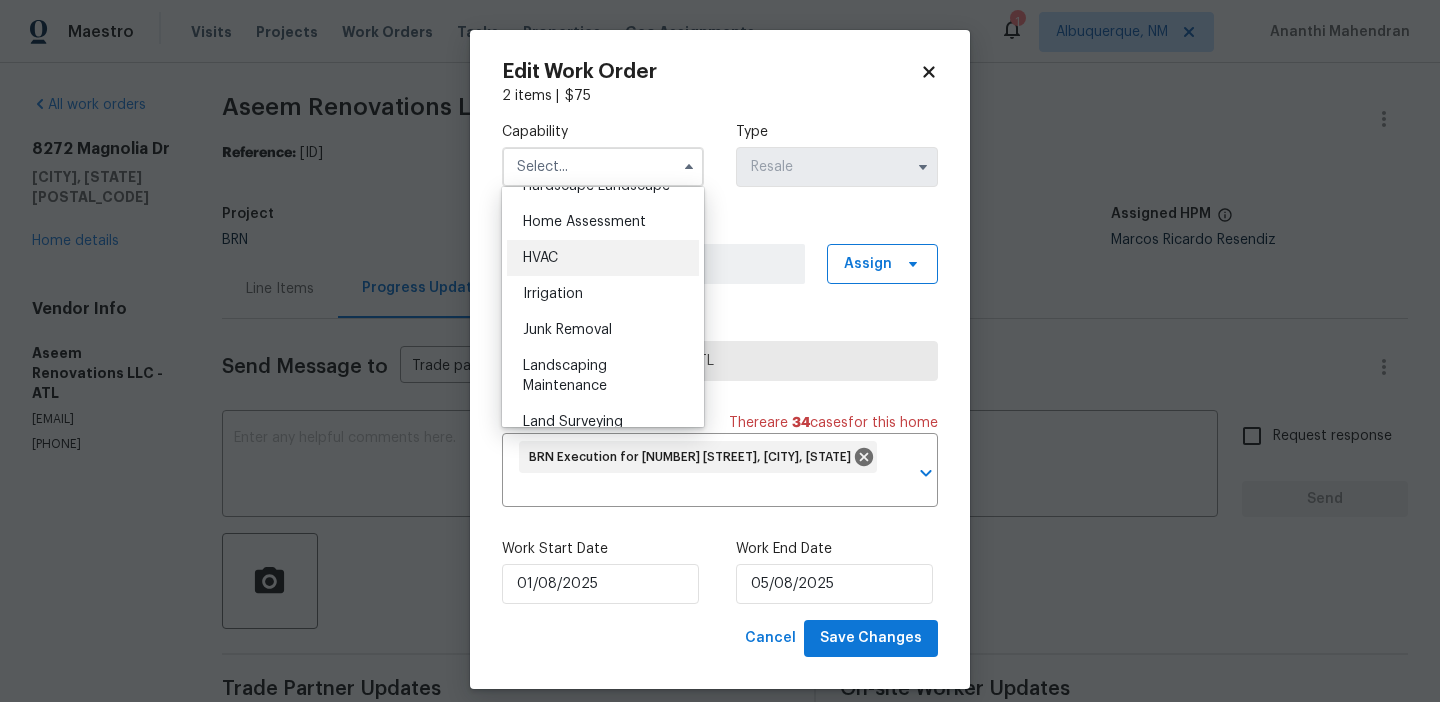 click on "HVAC" at bounding box center (603, 258) 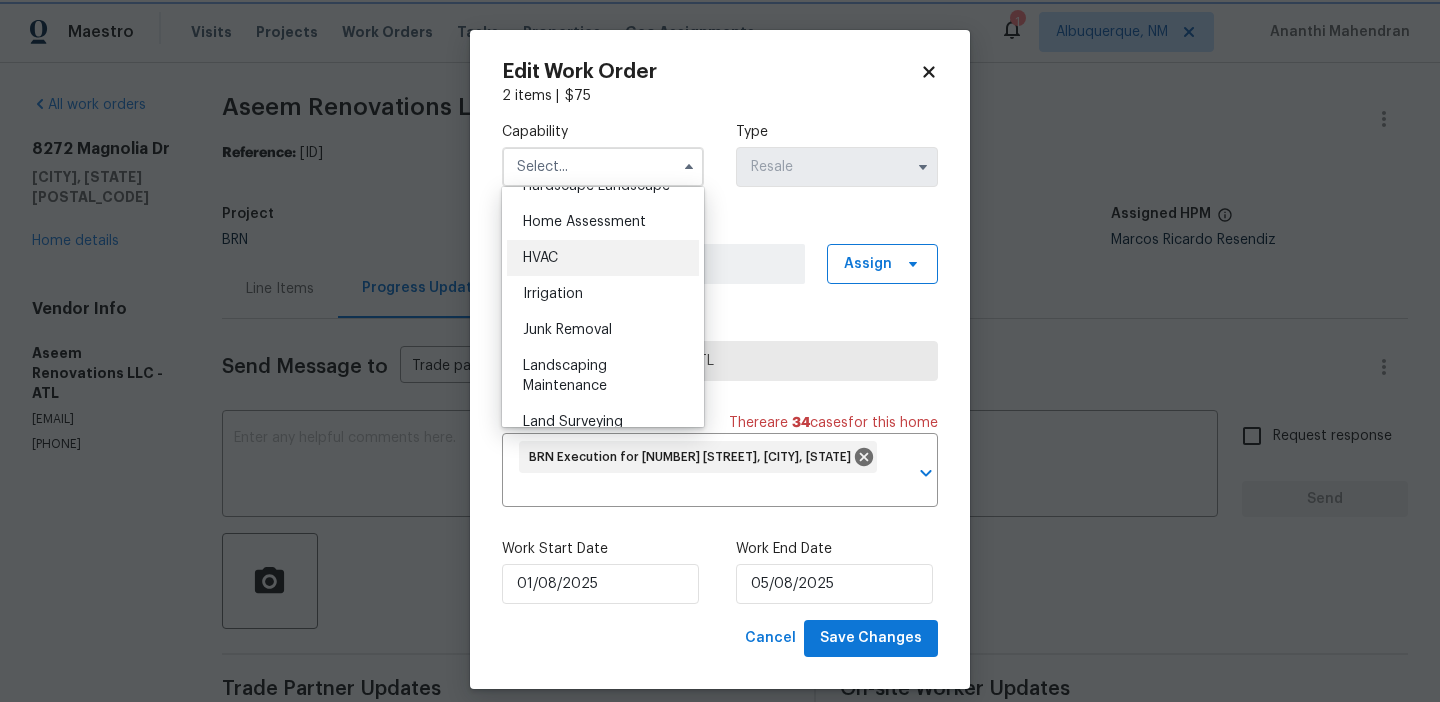 type on "HVAC" 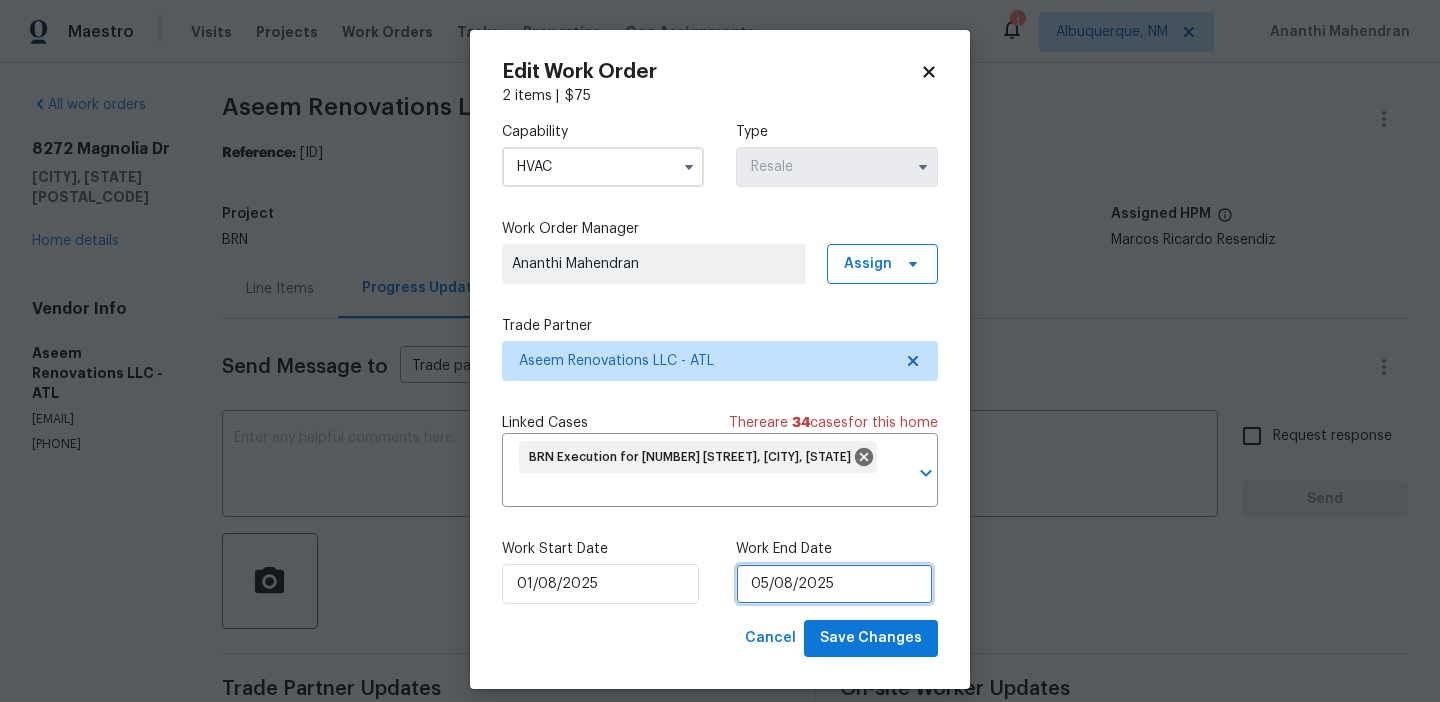 click on "05/08/2025" at bounding box center [834, 584] 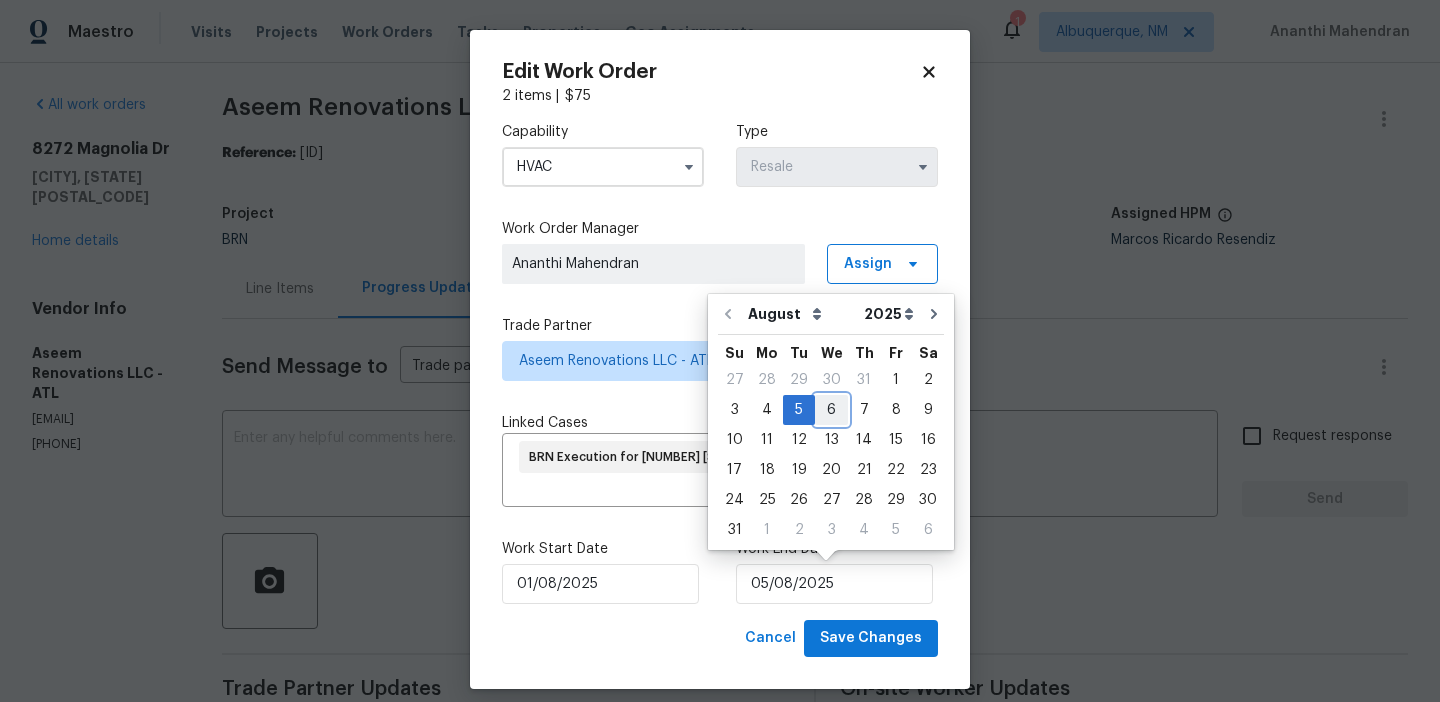 click on "6" at bounding box center [831, 410] 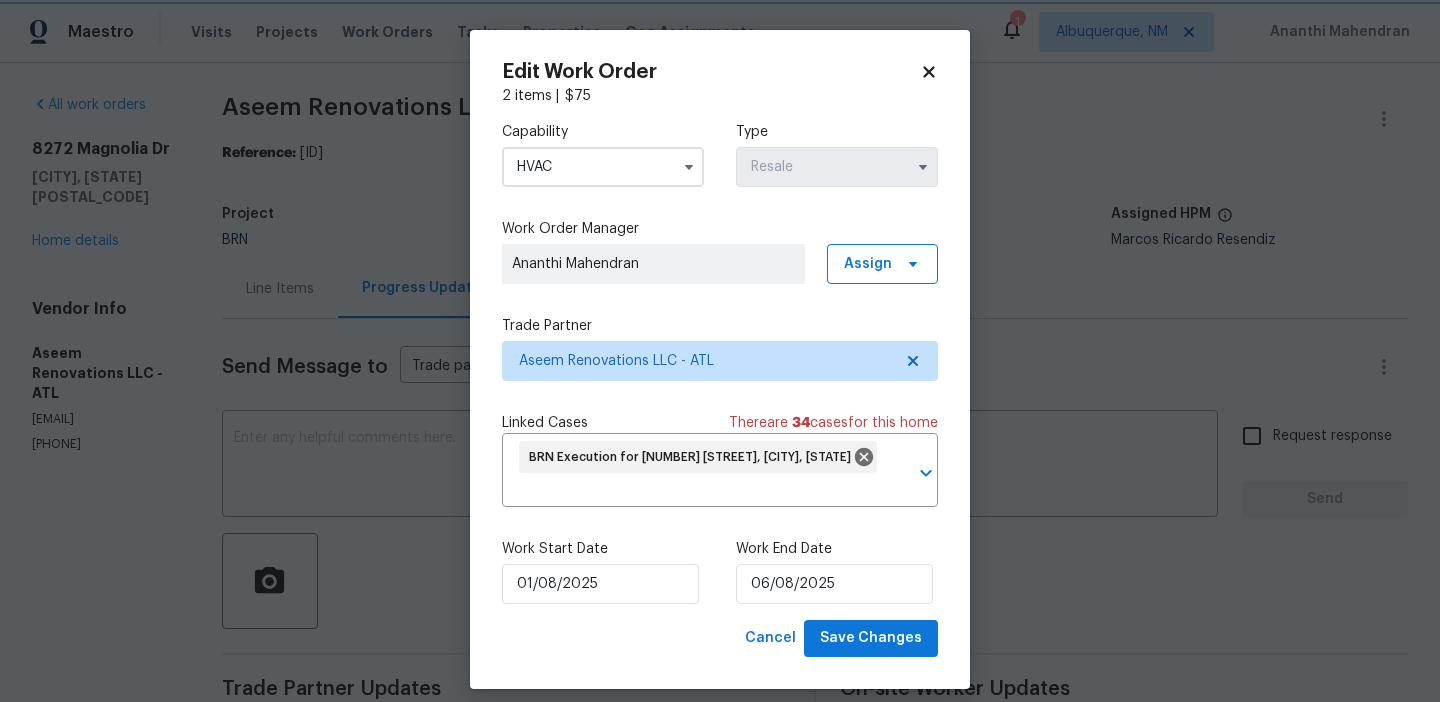type on "06/08/2025" 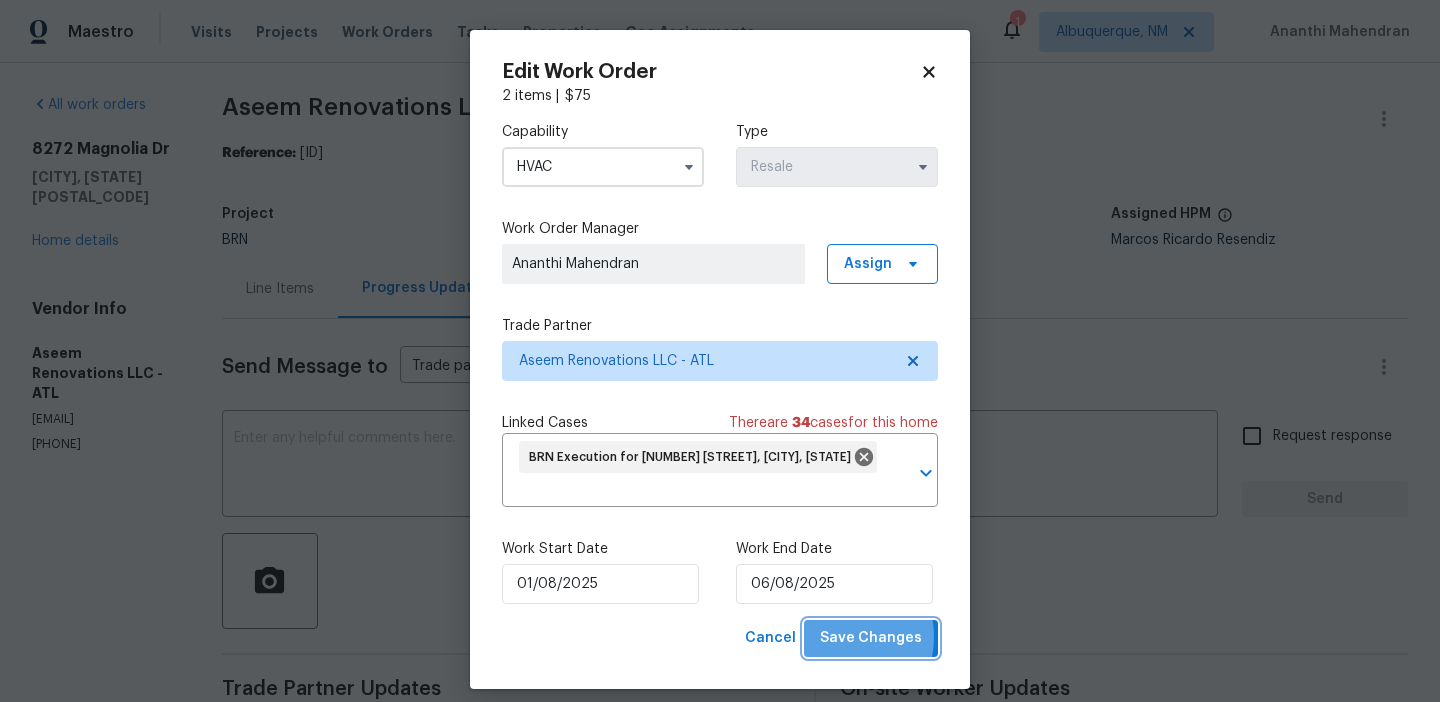 click on "Save Changes" at bounding box center (871, 638) 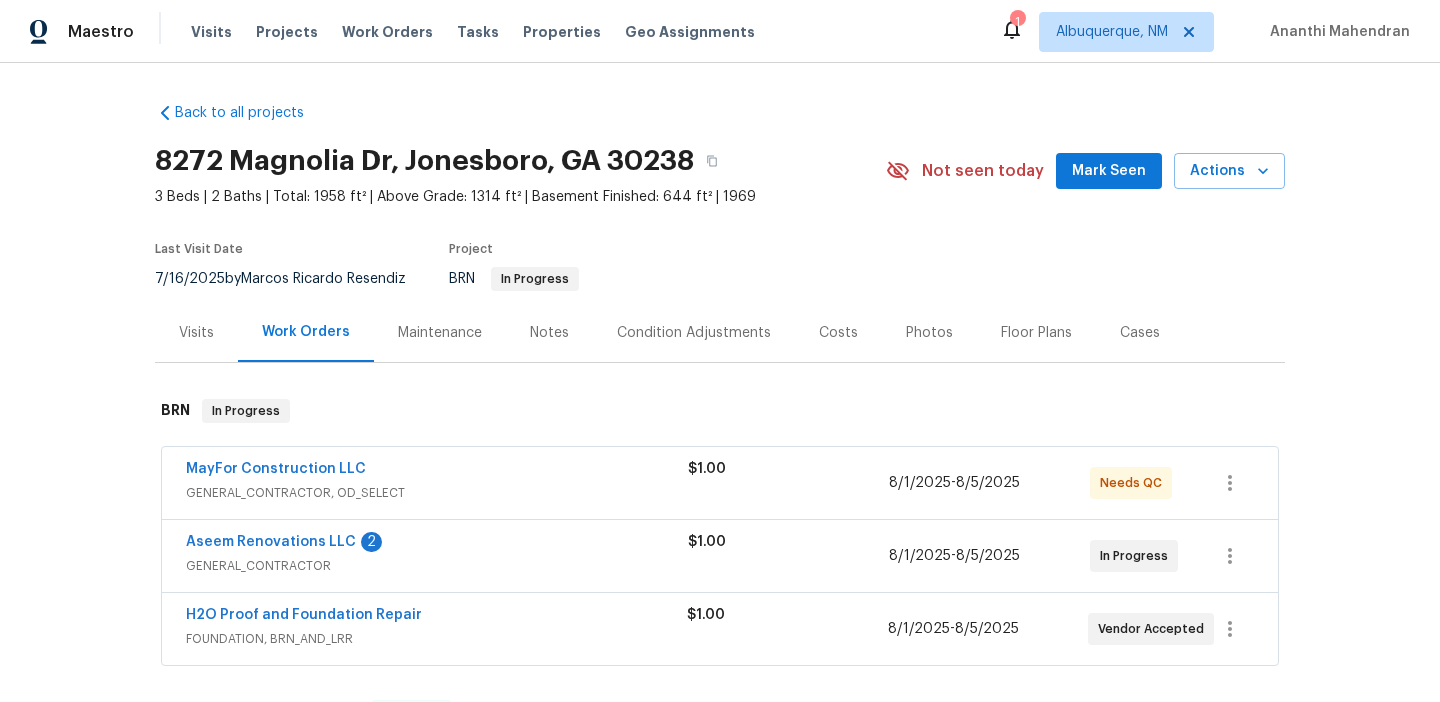 scroll, scrollTop: 0, scrollLeft: 0, axis: both 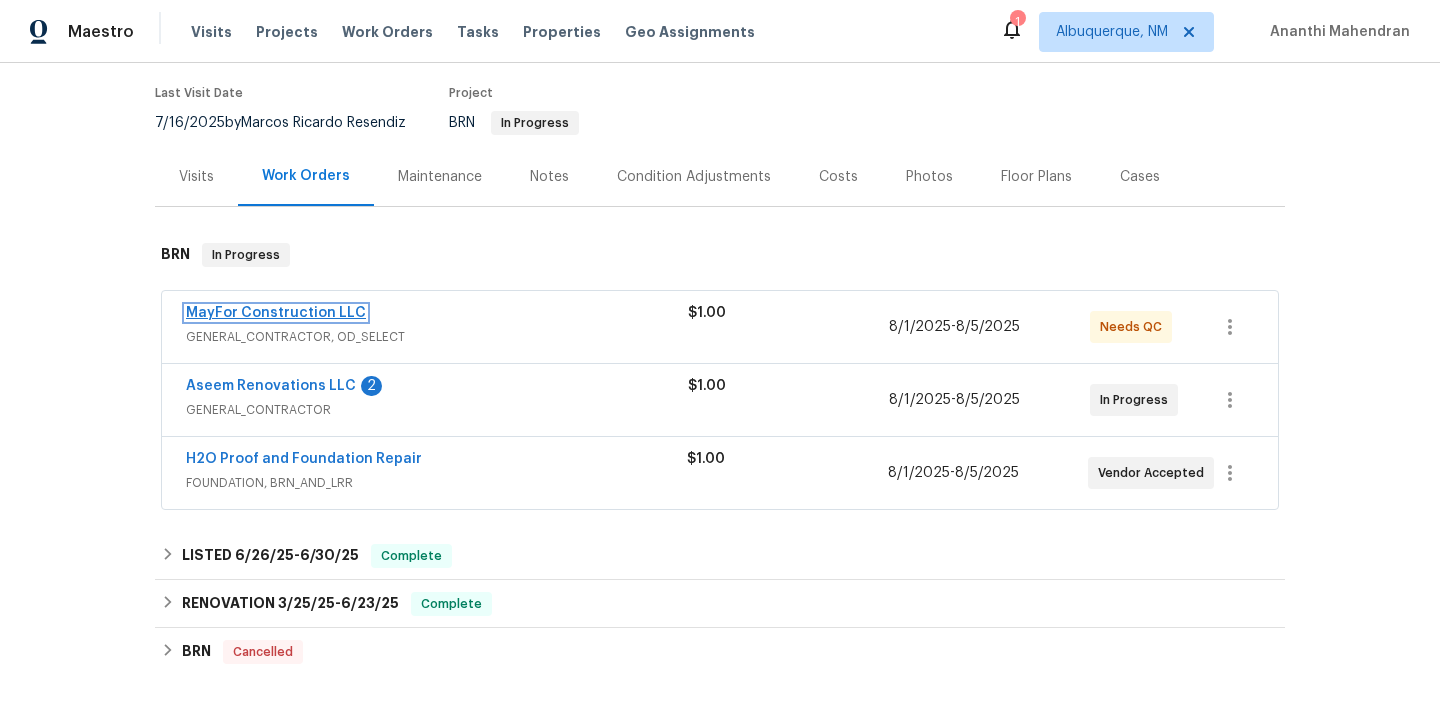 click on "MayFor Construction LLC" at bounding box center [276, 313] 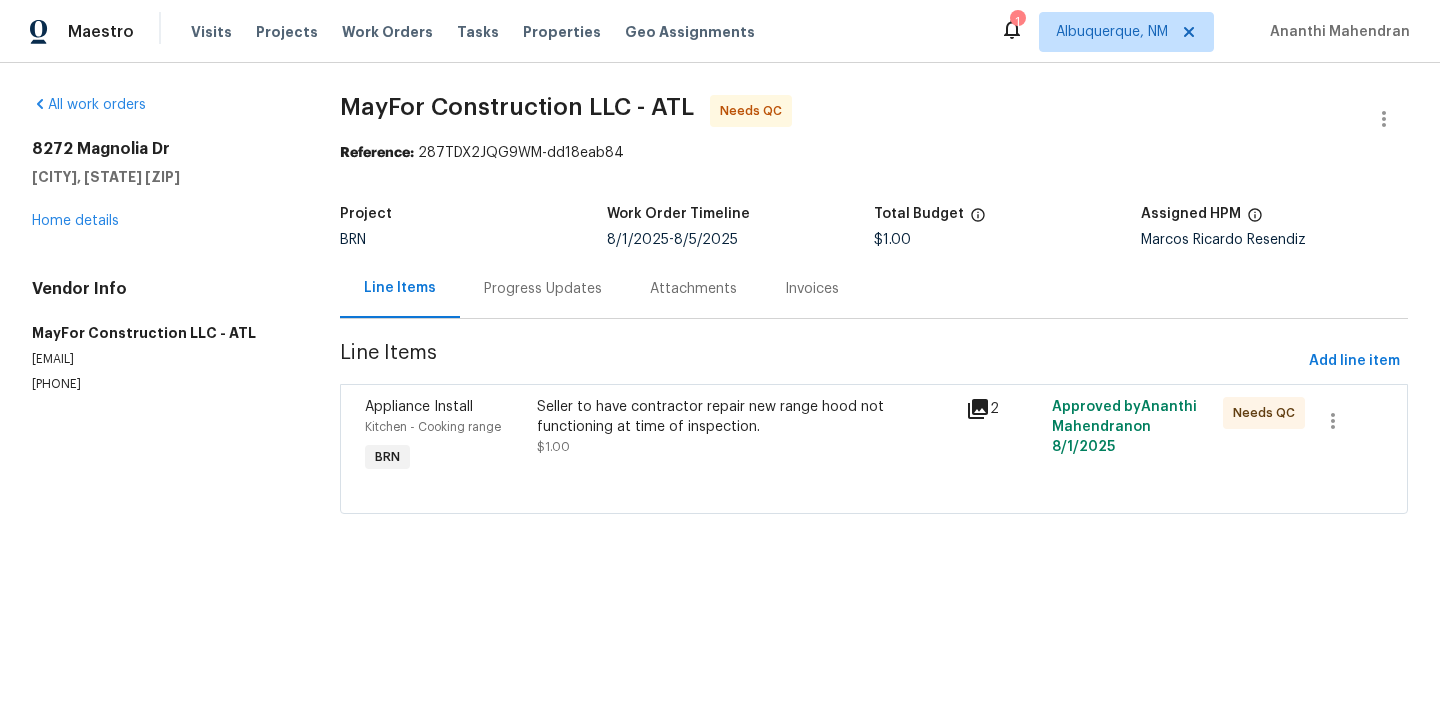 click on "Progress Updates" at bounding box center [543, 289] 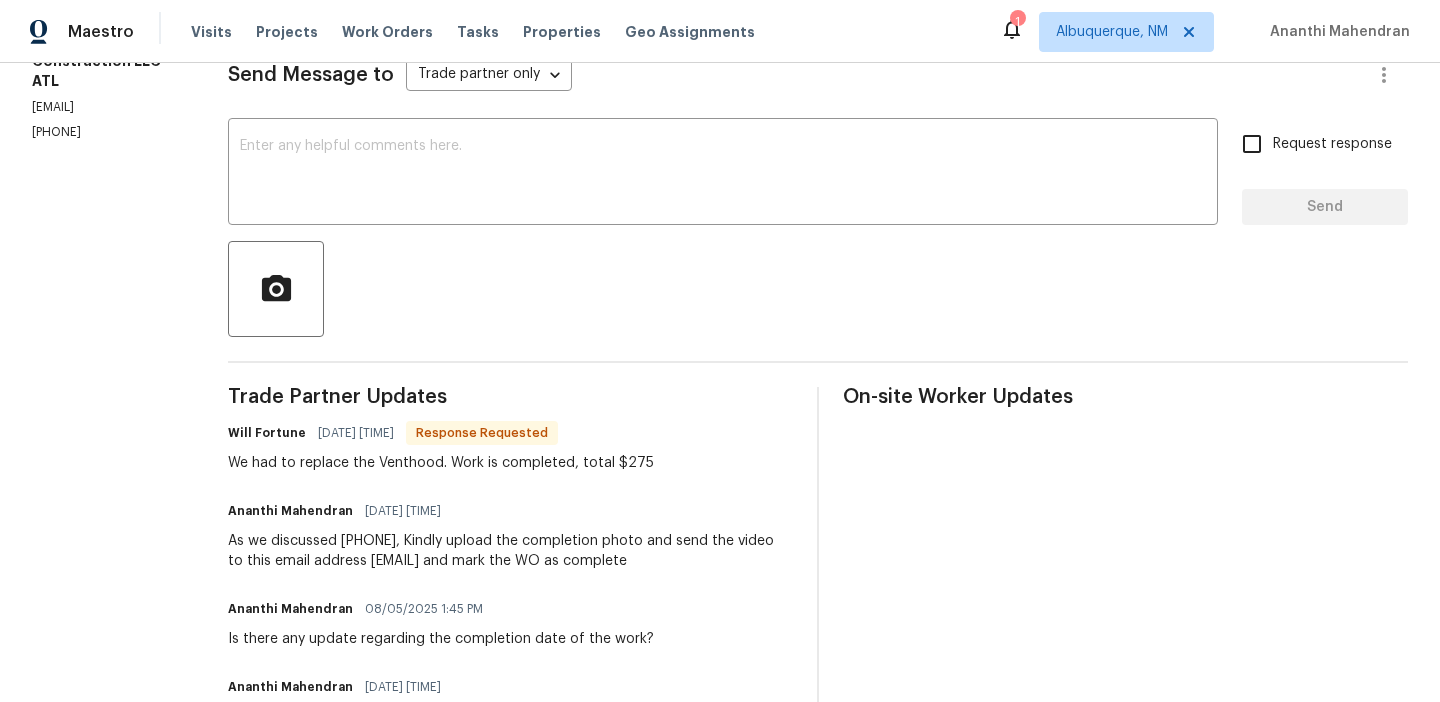 scroll, scrollTop: 0, scrollLeft: 0, axis: both 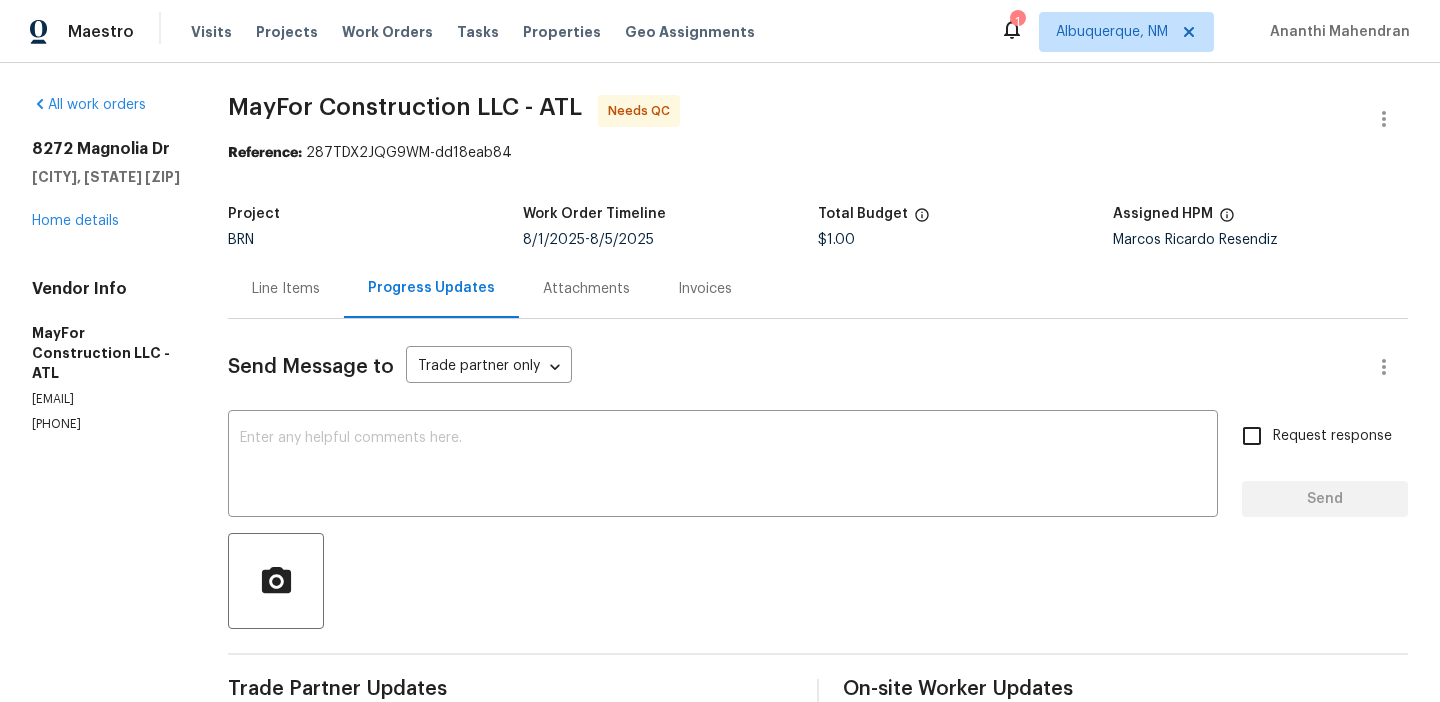 click on "Send Message to Trade partner only Trade partner only ​​ x ​​ Request response Send Trade Partner Updates Will Fortune [DATE] [TIME] Response Requested We had to replace the Venthood. Work is completed, total $275 Ananthi Mahendran [DATE] [TIME] As we discussed [PHONE], Kindly upload the completion photo and send the video to this email address [EMAIL] and mark the WO as complete Ananthi Mahendran [DATE] [TIME] Is there any update regarding the completion date of the work? Ananthi Mahendran [DATE] [TIME] Thanks for the confirmation, keep us posted here with the completion date once the today's inspection is done Will Fortune [DATE] [TIME] Got it, we will be by Monday to inspect. Ananthi Mahendran [DATE] [TIME] This work was already completed by your company on [DATE]. Now, this came as  a rework Ananthi Mahendran [DATE] [TIME] On-site Worker Updates" at bounding box center [818, 858] 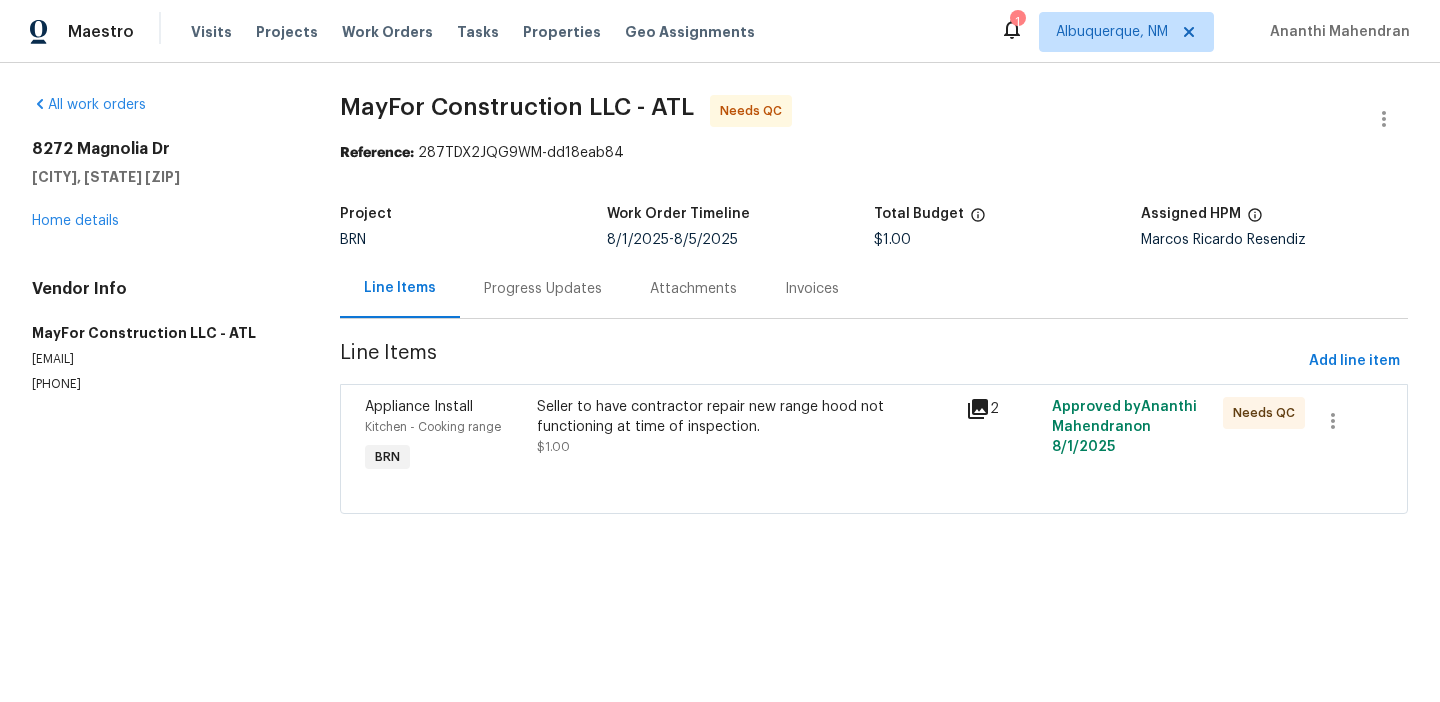 click on "Progress Updates" at bounding box center (543, 289) 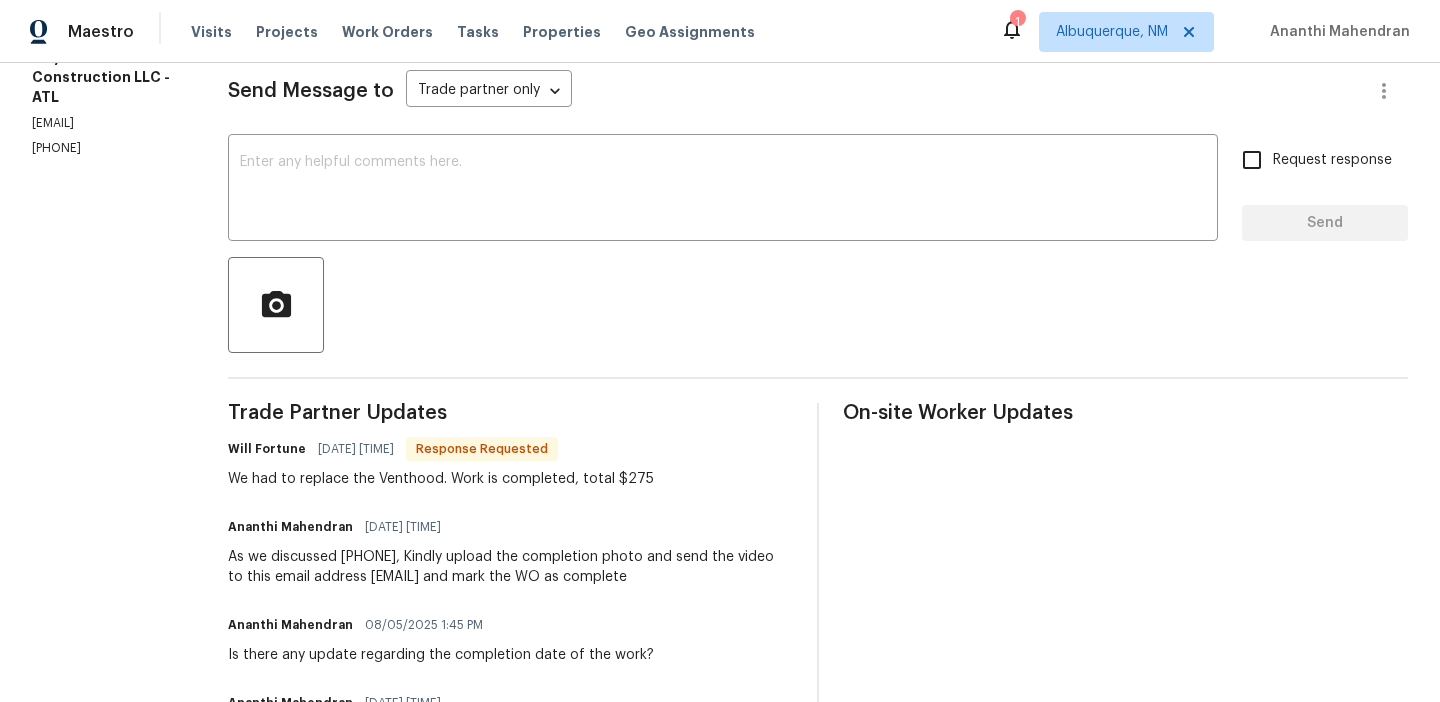 scroll, scrollTop: 15, scrollLeft: 0, axis: vertical 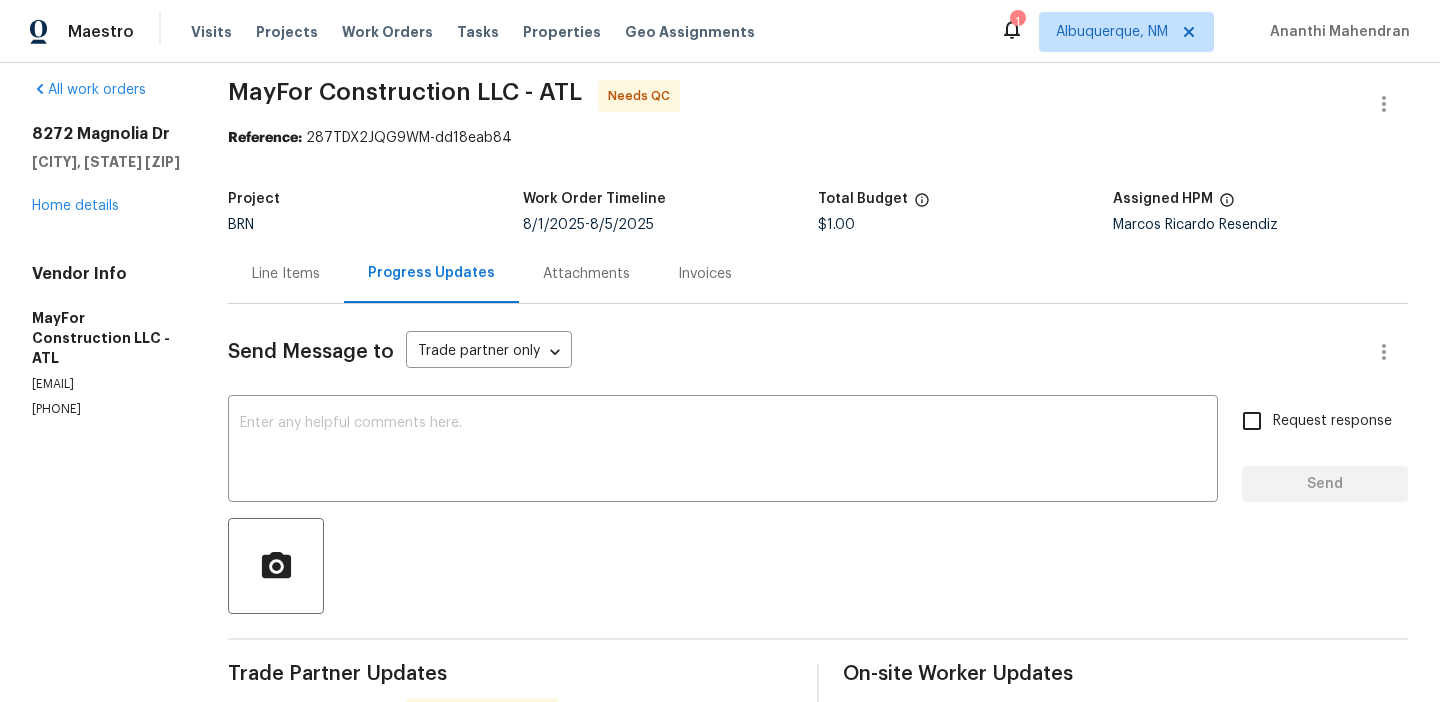 click on "Line Items" at bounding box center [286, 274] 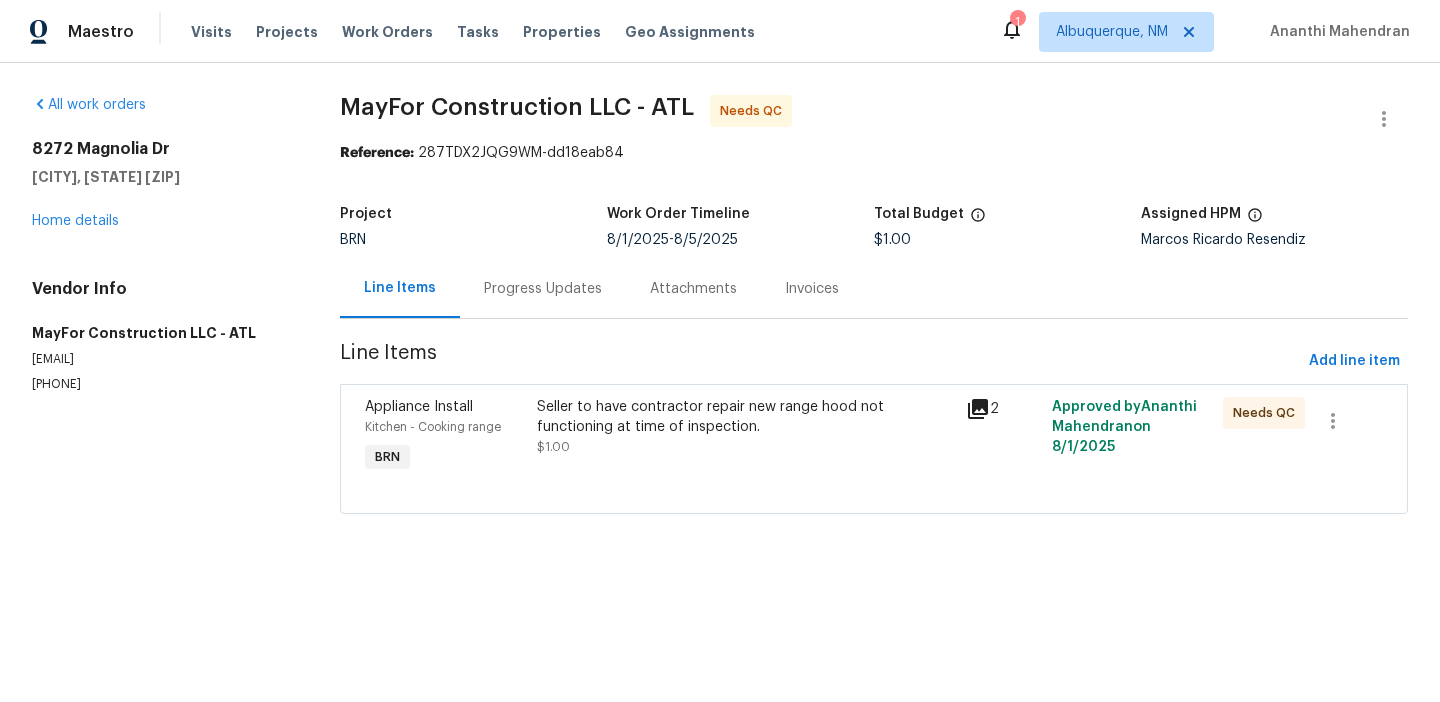 click on "Seller to have contractor repair new range hood not functioning at time of inspection." at bounding box center (745, 417) 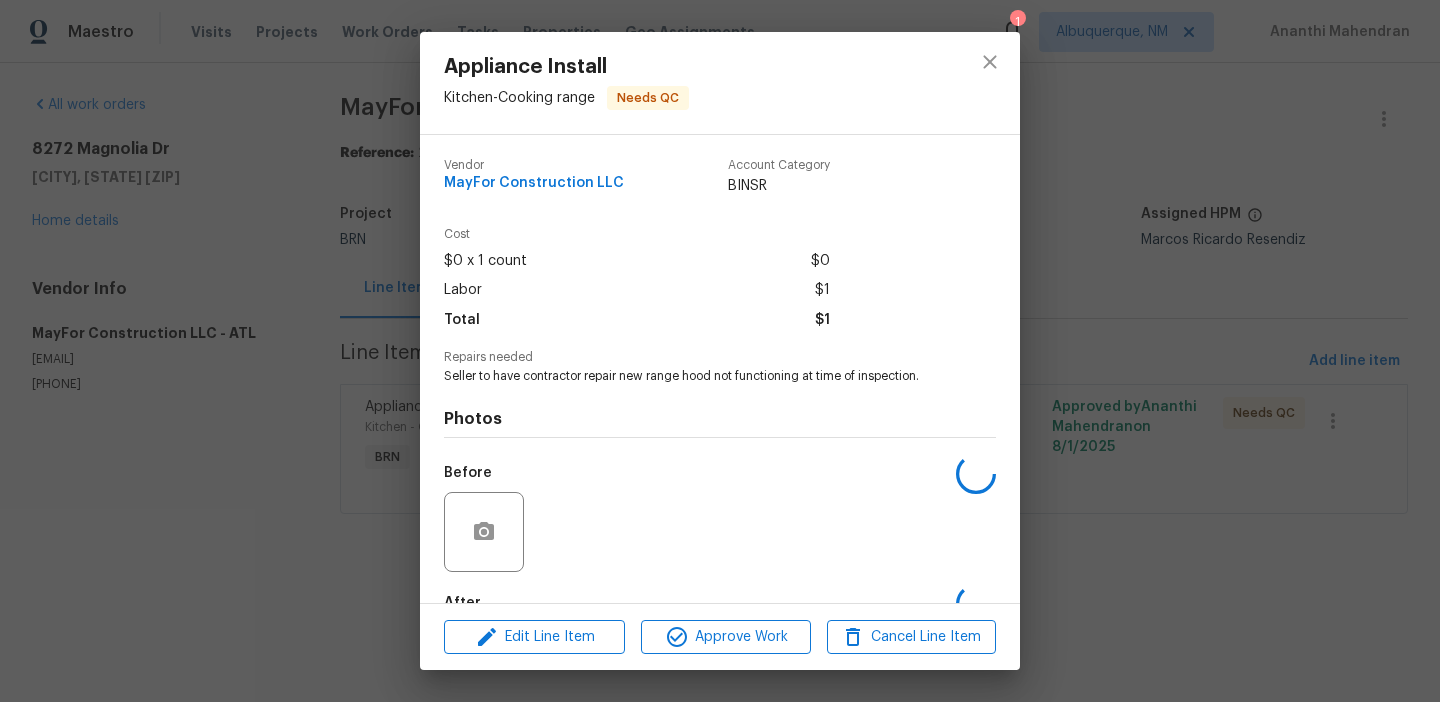 scroll, scrollTop: 119, scrollLeft: 0, axis: vertical 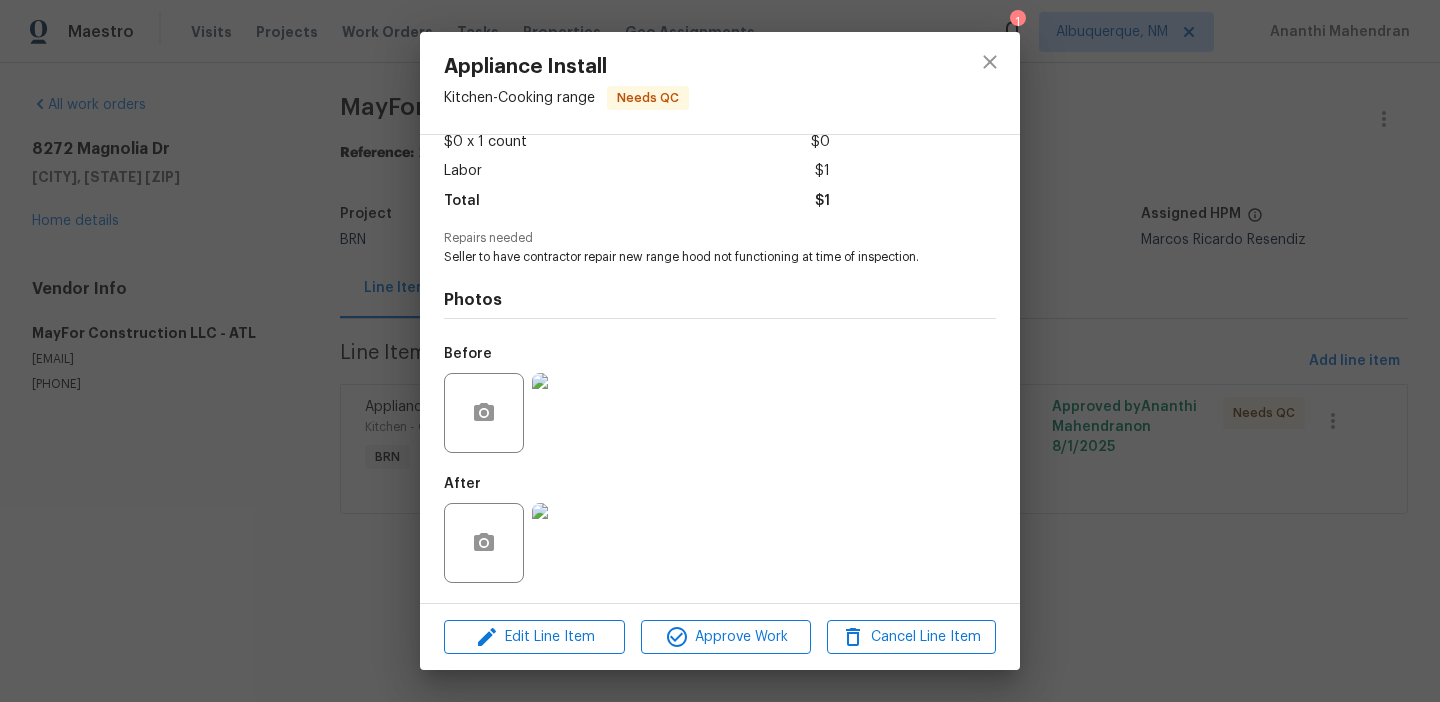 click at bounding box center (572, 543) 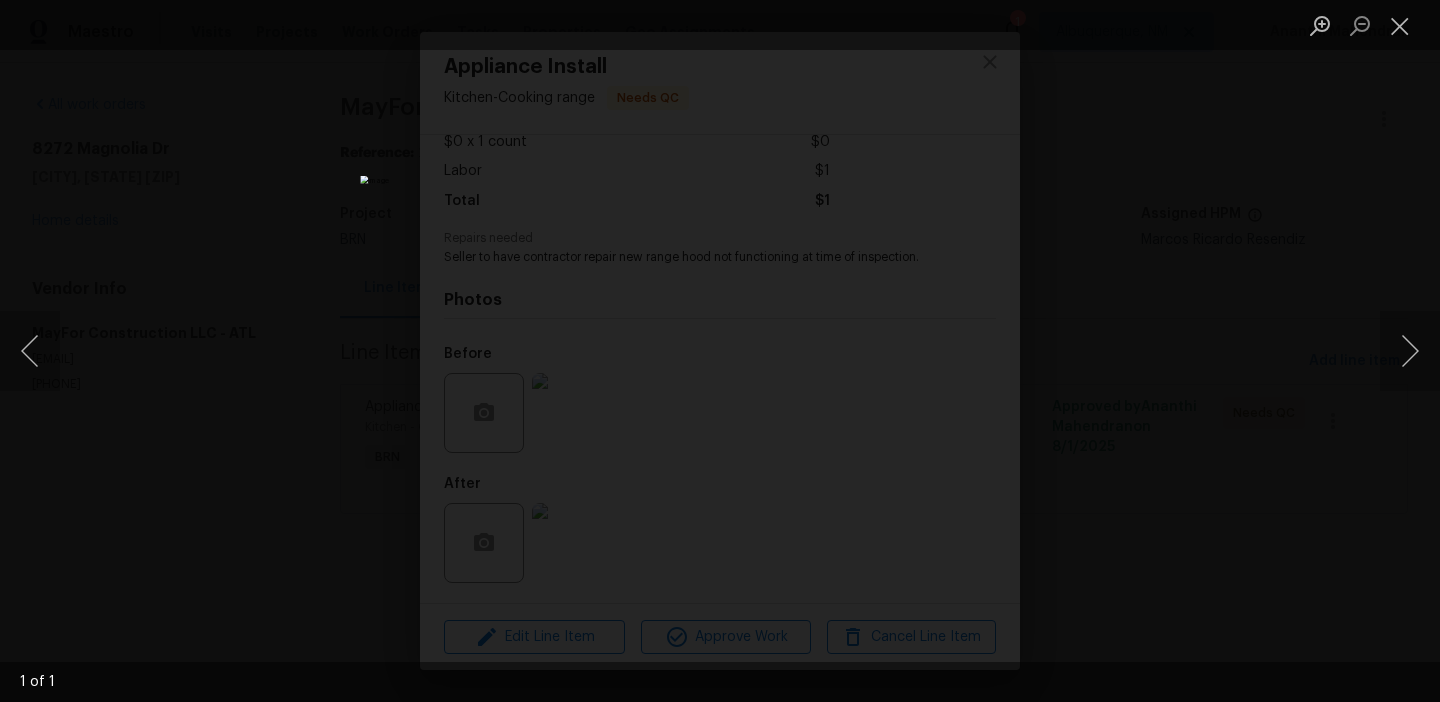 click at bounding box center (720, 351) 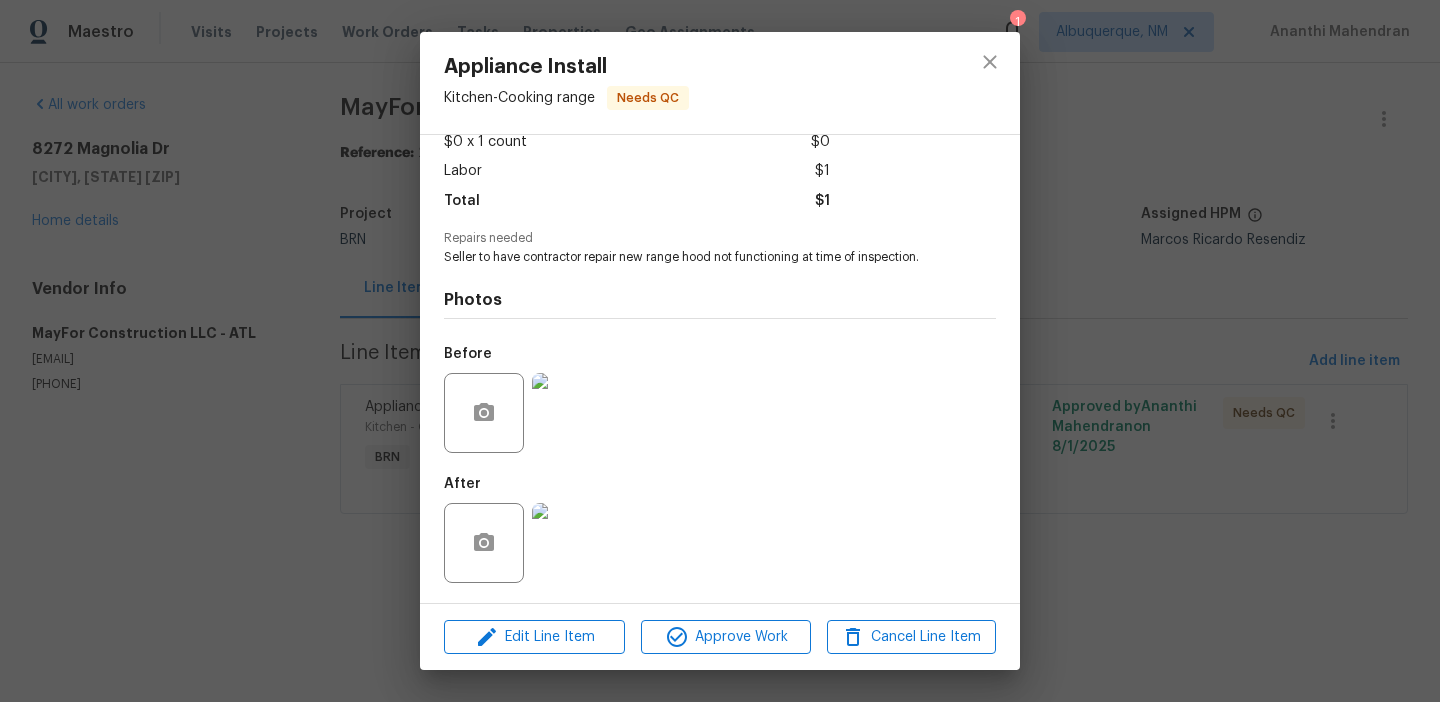 click on "Appliance Install Kitchen  -  Cooking range Needs QC Vendor MayFor Construction LLC Account Category BINSR Cost $0 x 1 count $0 Labor $1 Total $1 Repairs needed Seller to have contractor repair new range hood not functioning at time of inspection. Photos Before After  Edit Line Item  Approve Work  Cancel Line Item" at bounding box center (720, 351) 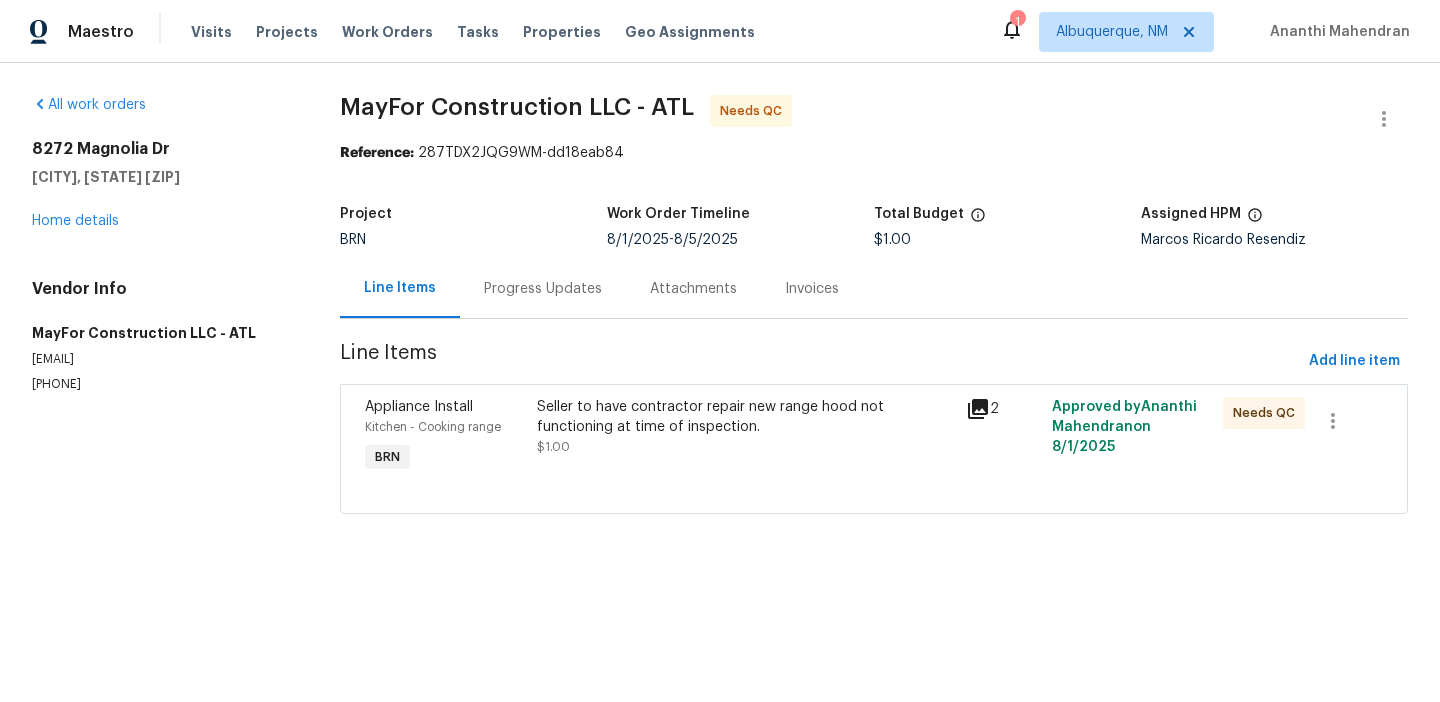 click on "Progress Updates" at bounding box center (543, 289) 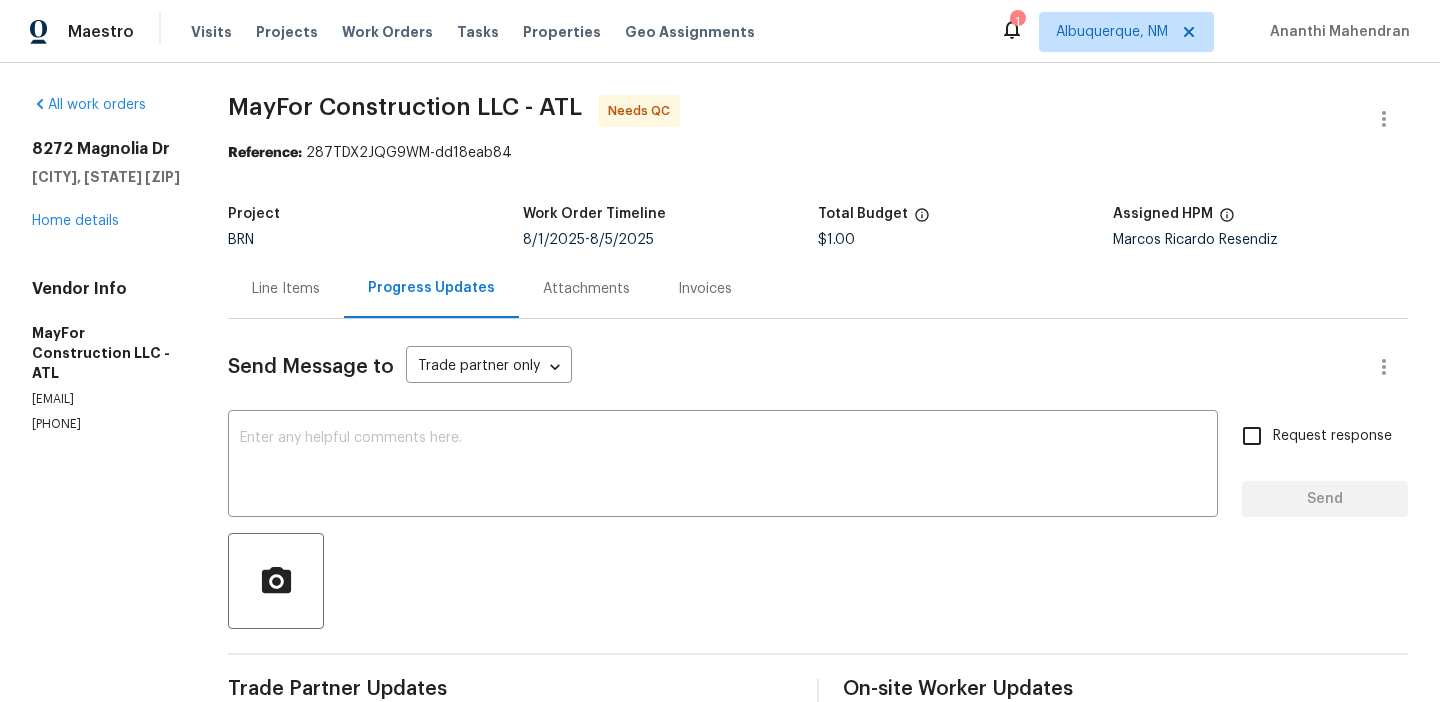 click on "Line Items" at bounding box center (286, 288) 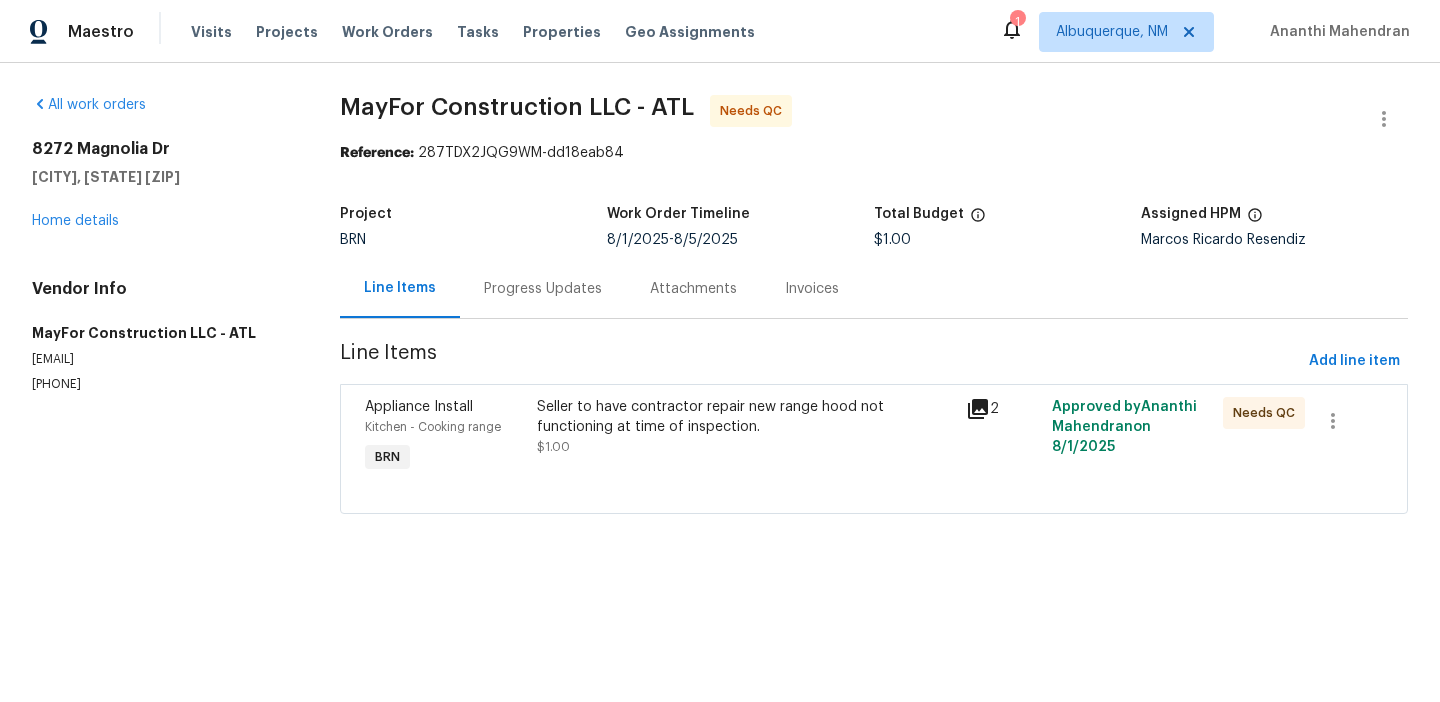 click on "Seller to have contractor repair new range hood not functioning at time of inspection." at bounding box center [745, 417] 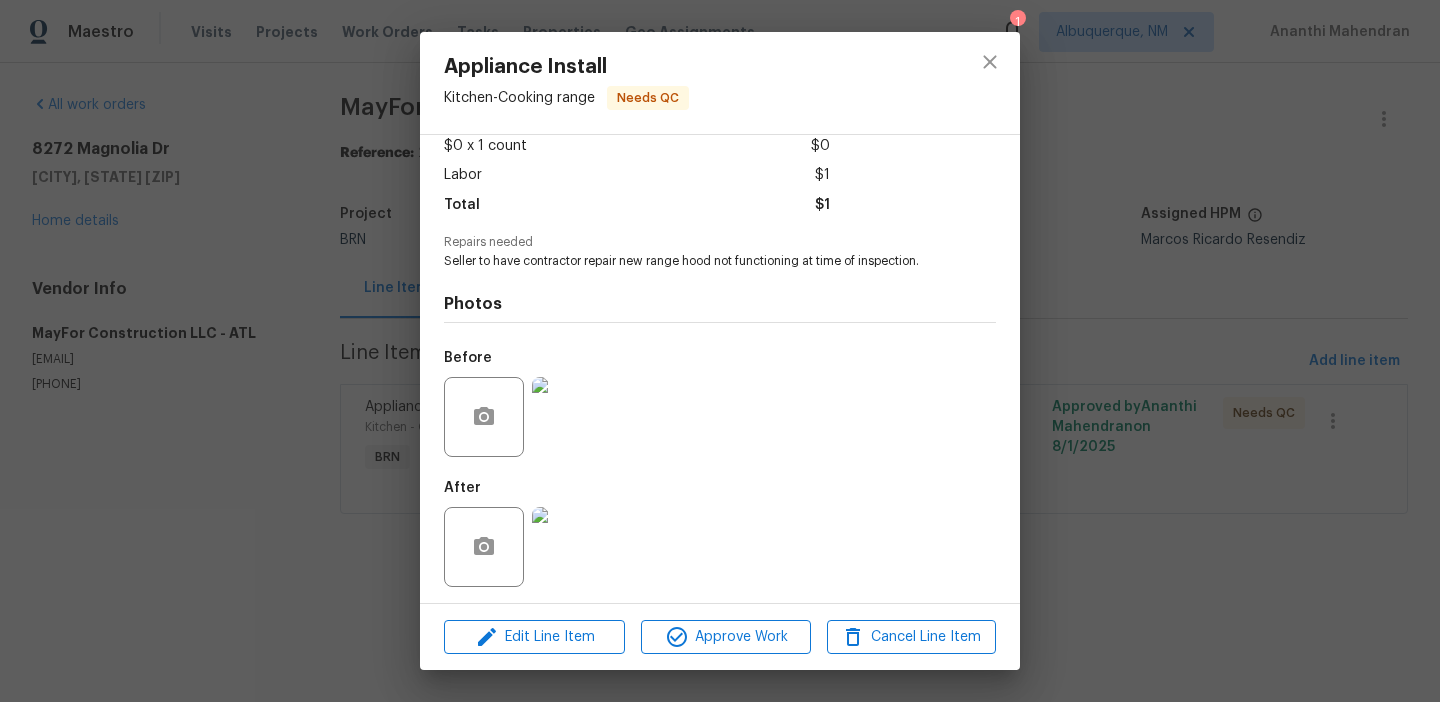 scroll, scrollTop: 119, scrollLeft: 0, axis: vertical 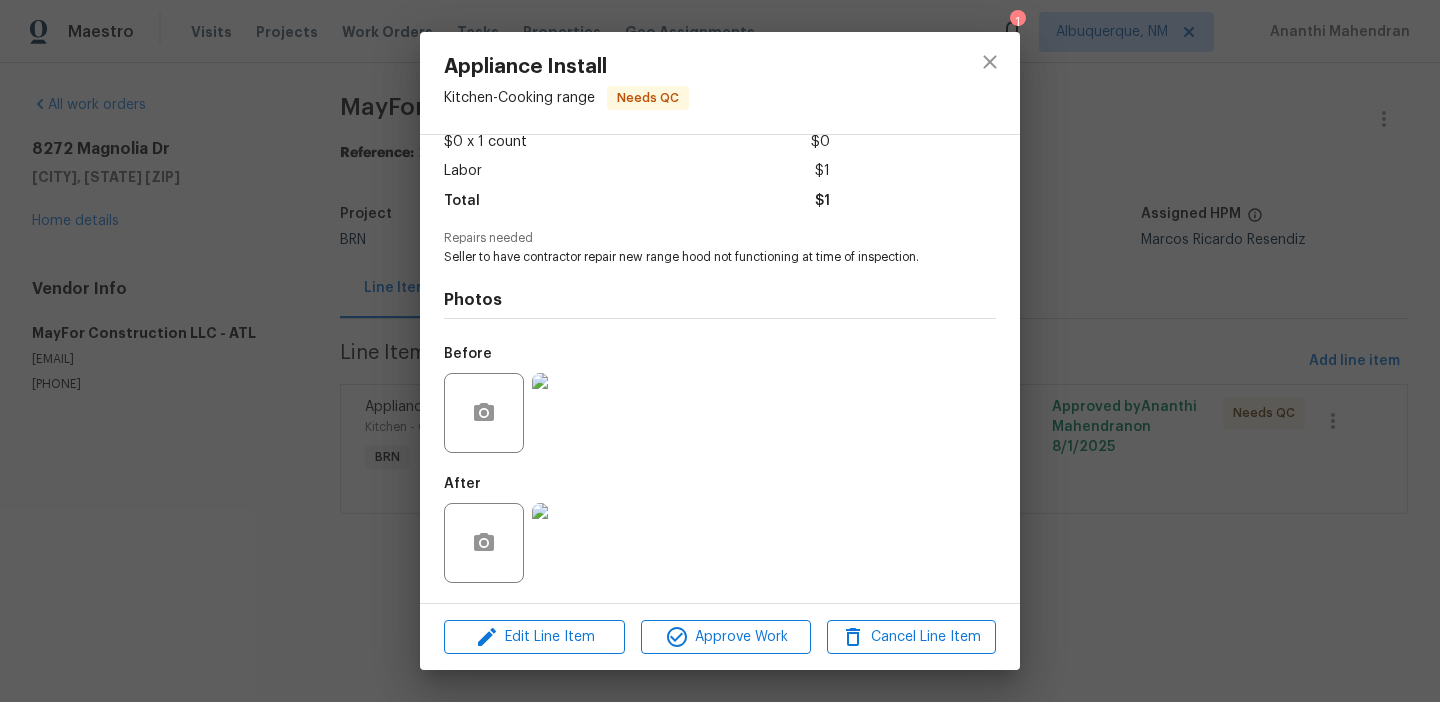 click at bounding box center [572, 413] 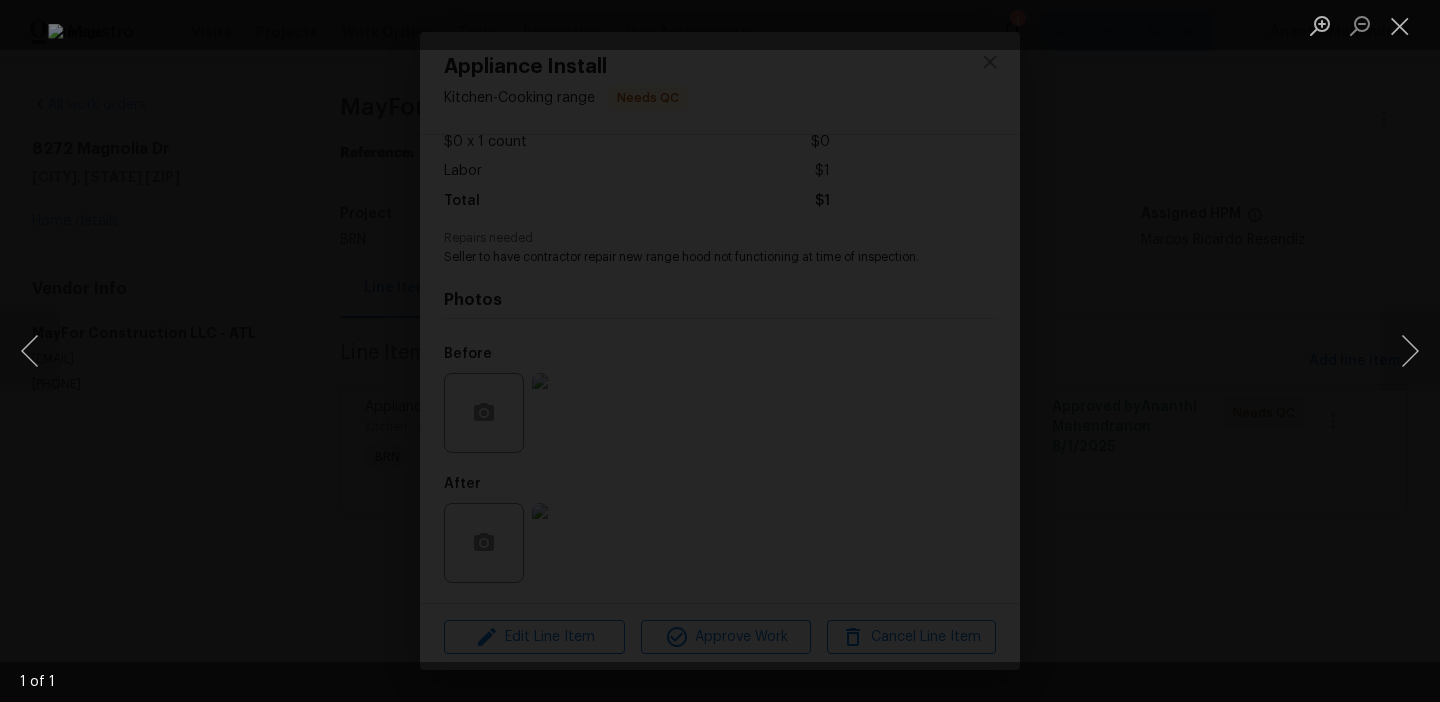 click at bounding box center (720, 351) 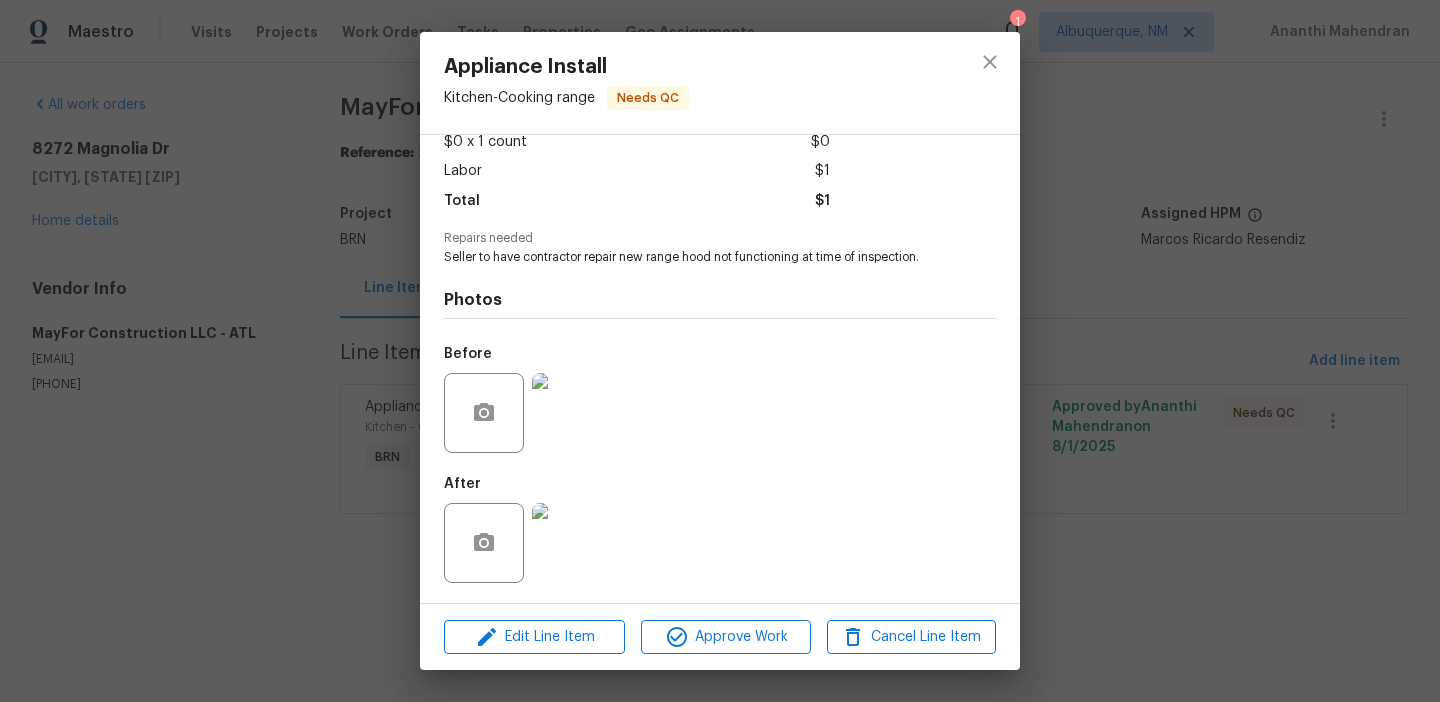 click at bounding box center (572, 543) 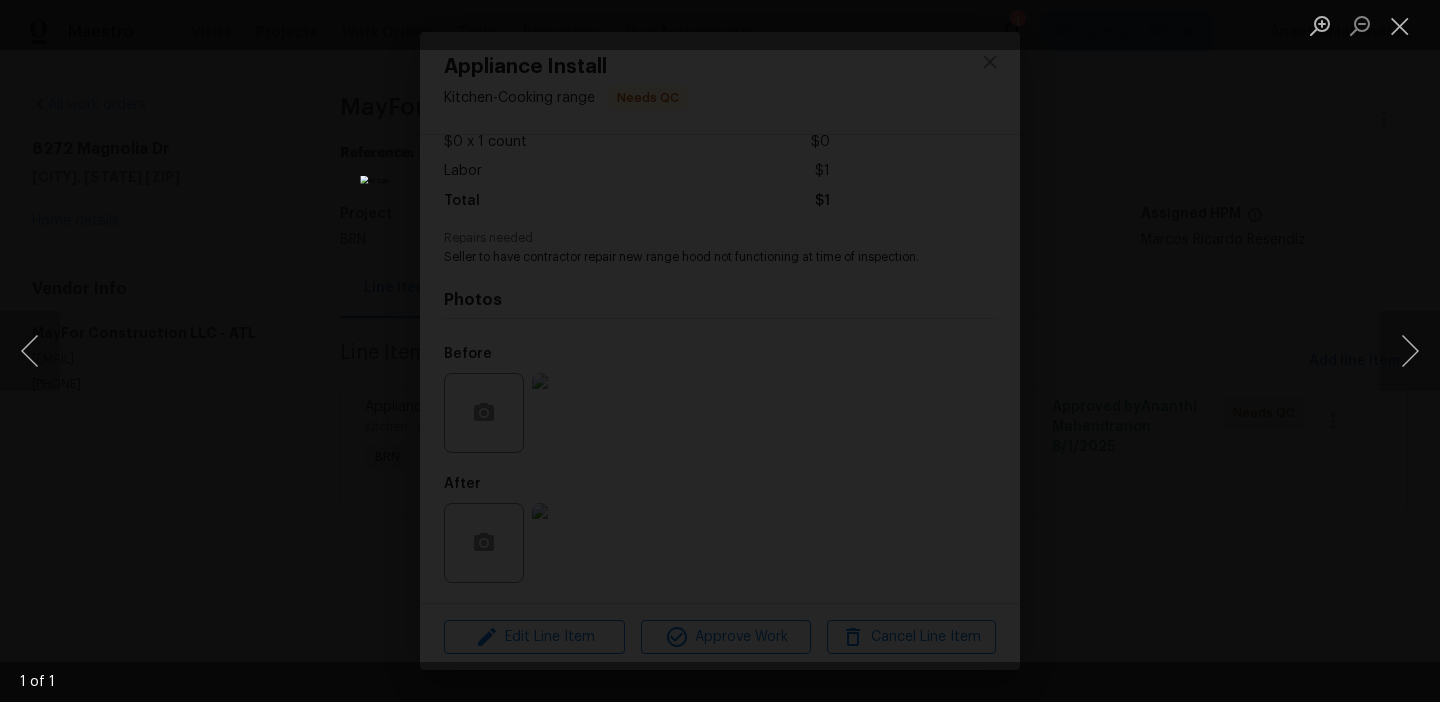 click at bounding box center (719, 351) 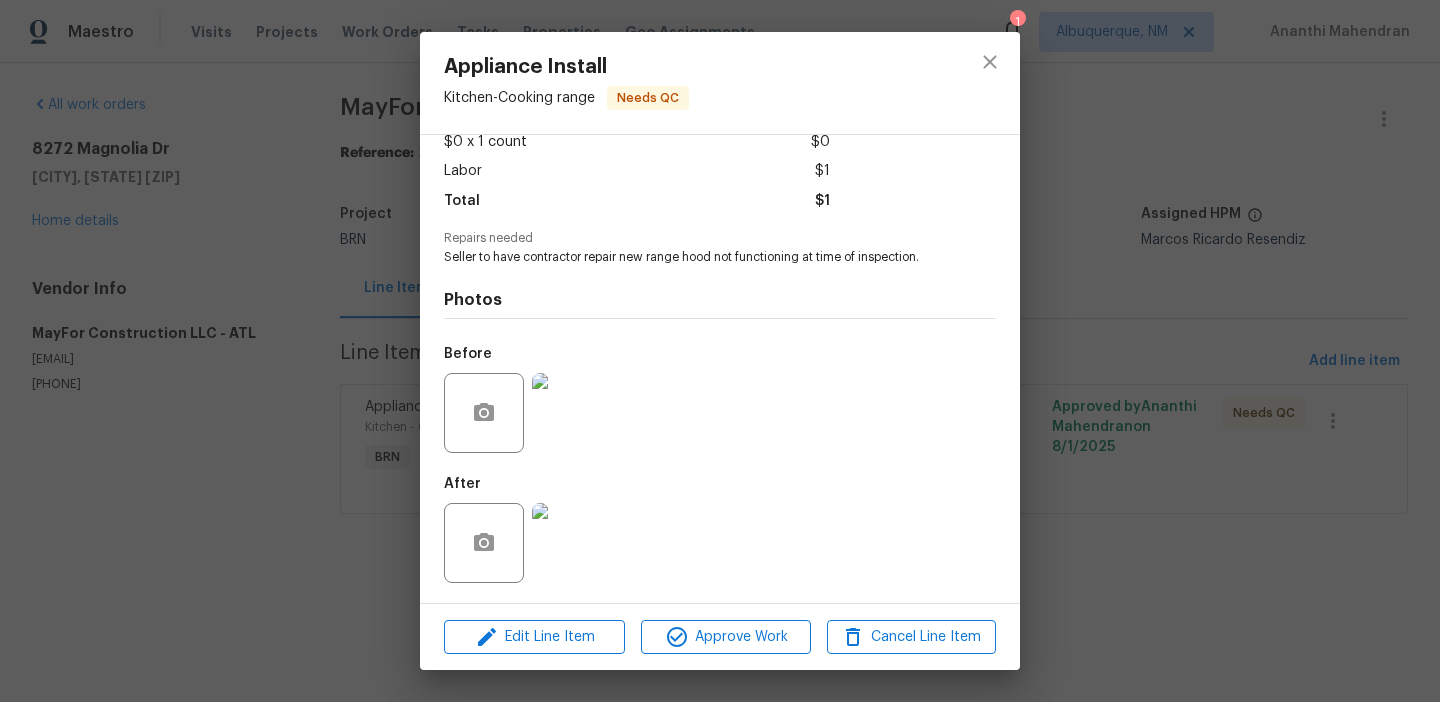click on "Appliance Install Kitchen  -  Cooking range Needs QC Vendor MayFor Construction LLC Account Category BINSR Cost $0 x 1 count $0 Labor $1 Total $1 Repairs needed Seller to have contractor repair new range hood not functioning at time of inspection. Photos Before After  Edit Line Item  Approve Work  Cancel Line Item" at bounding box center [720, 351] 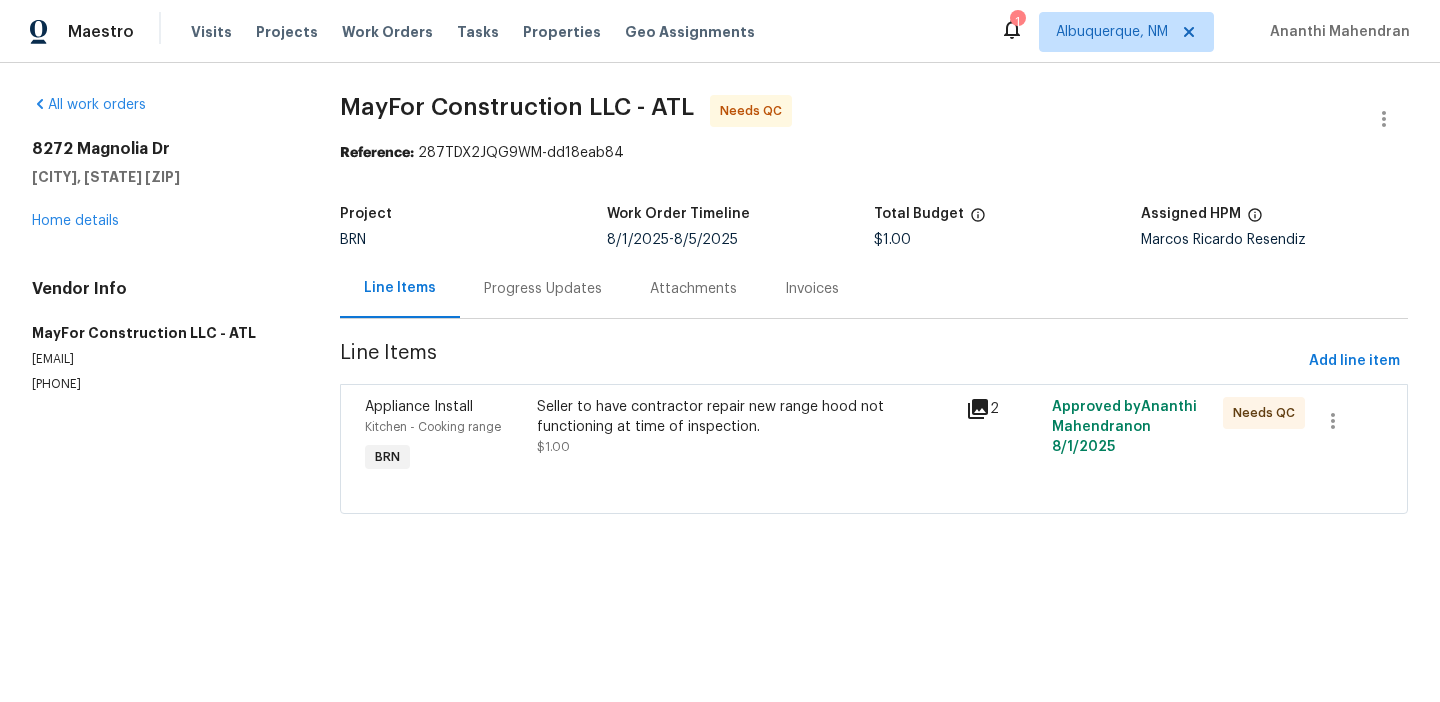 click on "Progress Updates" at bounding box center (543, 288) 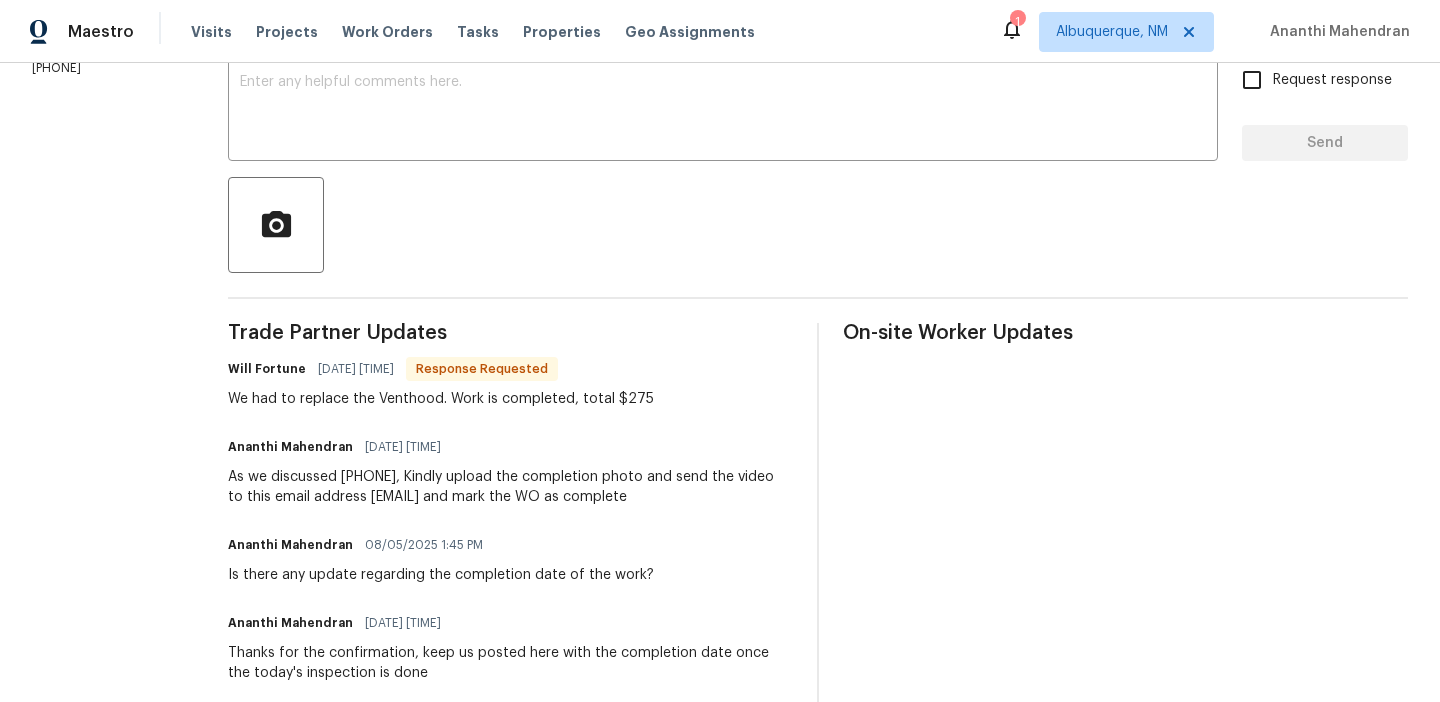 scroll, scrollTop: 358, scrollLeft: 0, axis: vertical 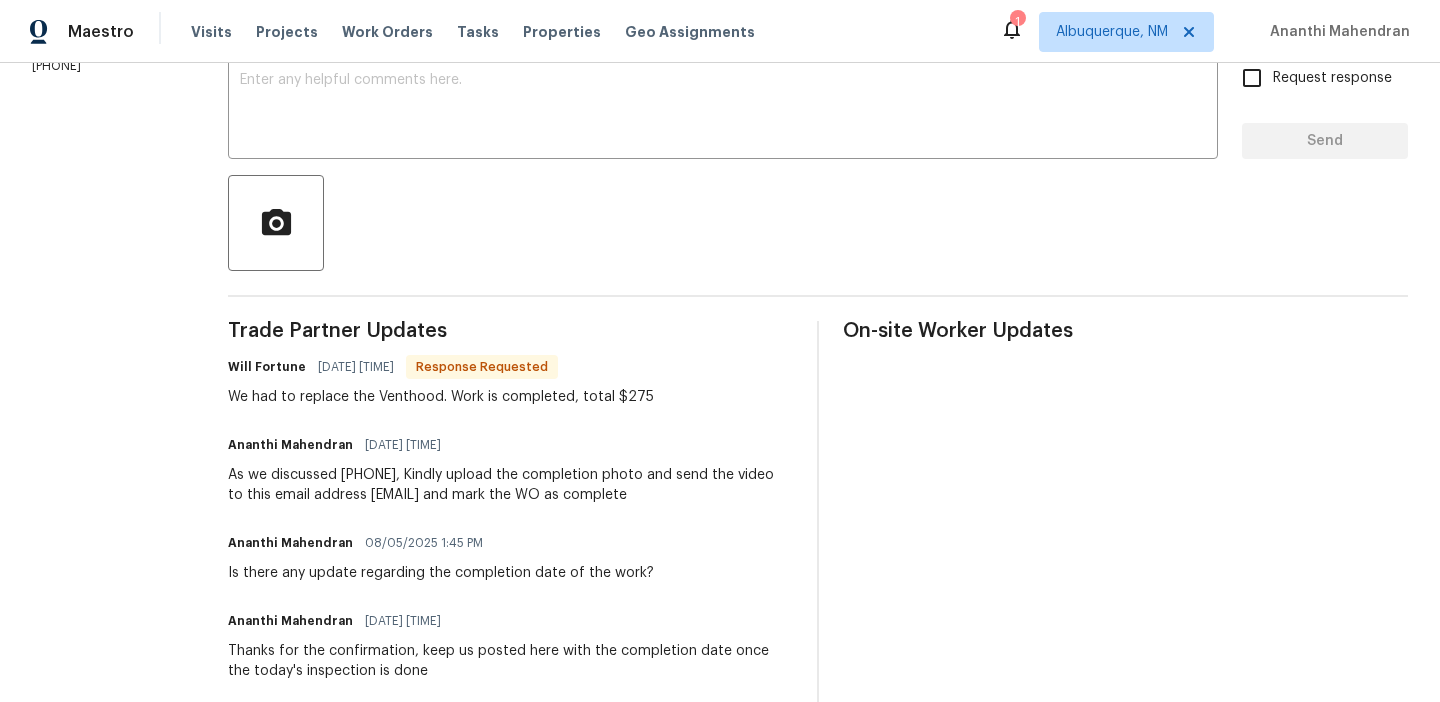 click on "We had to replace the Venthood. Work is completed, total $275" at bounding box center (441, 397) 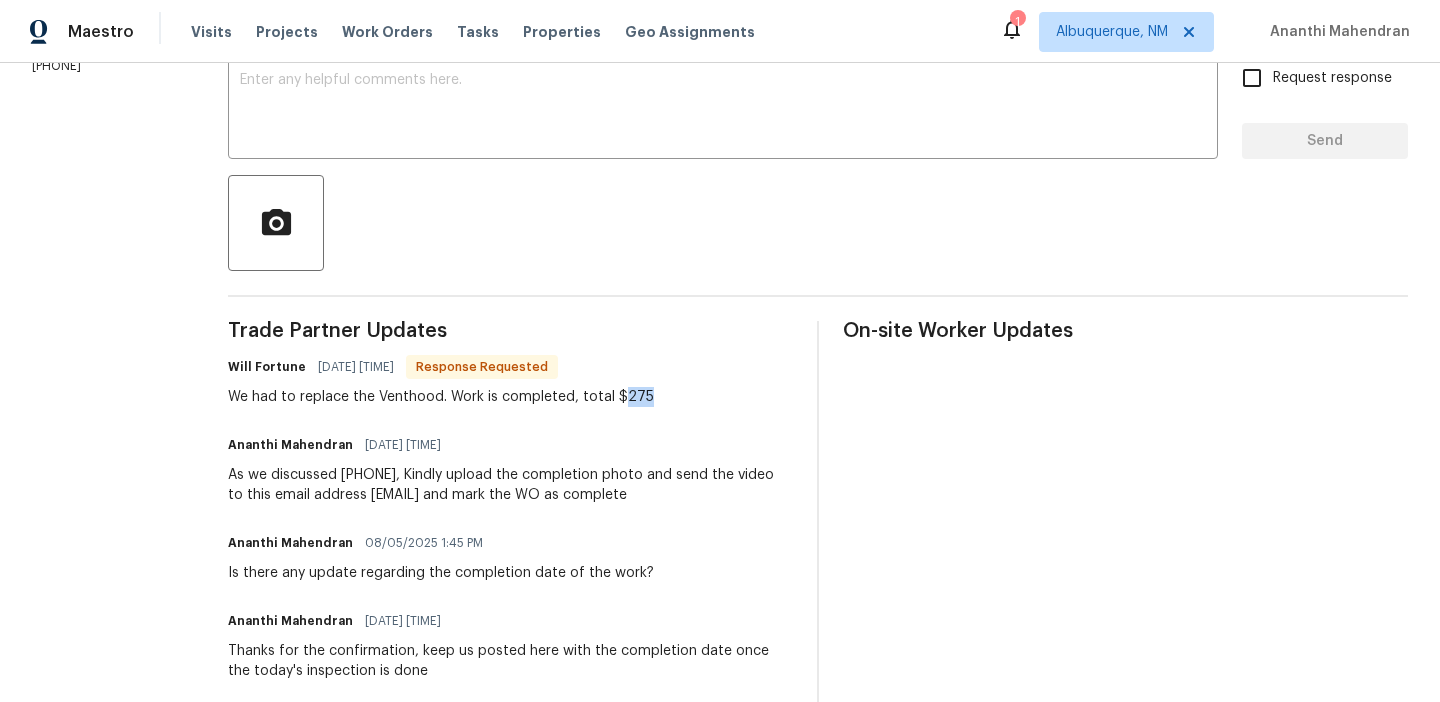 drag, startPoint x: 646, startPoint y: 399, endPoint x: 690, endPoint y: 399, distance: 44 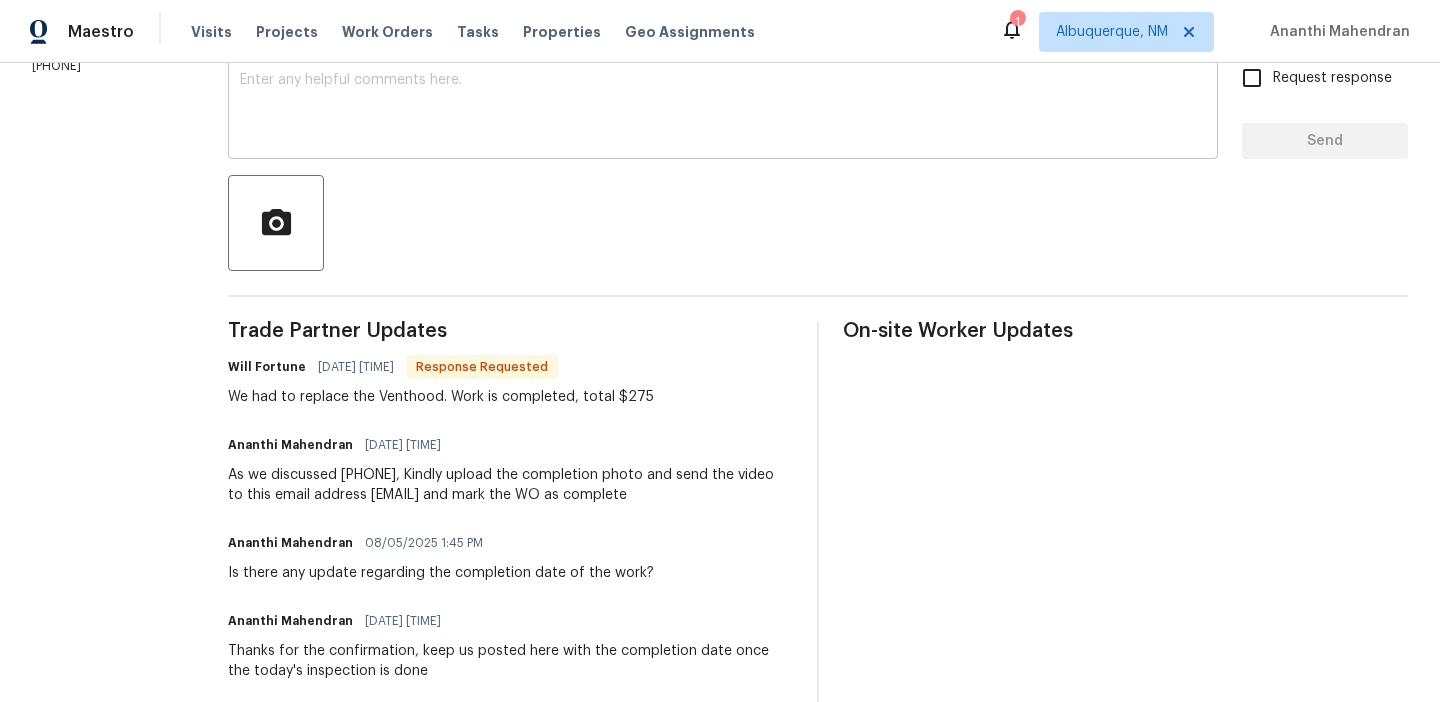 click at bounding box center [723, 108] 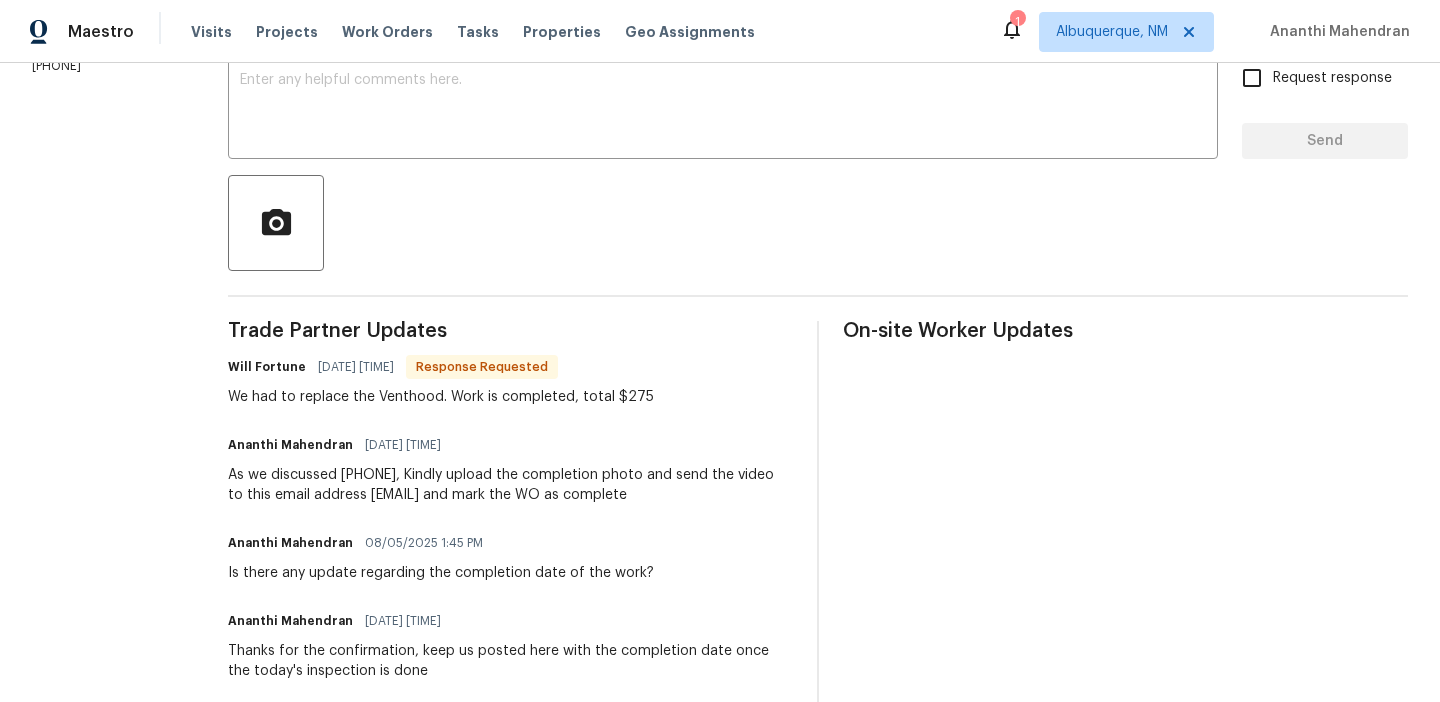 click on "Will Fortune 08/06/2025 7:12 AM Response Requested We had to replace the Venthood. Work is completed, total $275" at bounding box center [441, 380] 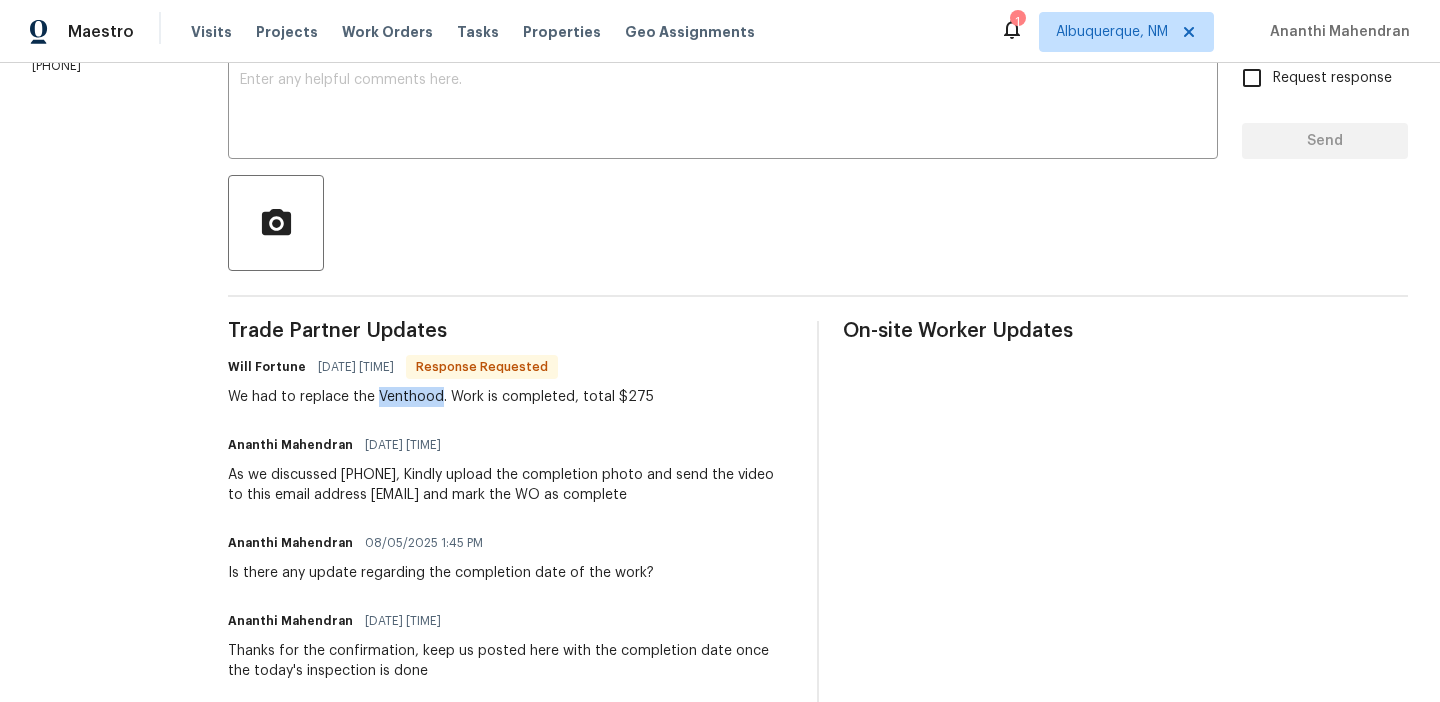click on "We had to replace the Venthood. Work is completed, total $275" at bounding box center [441, 397] 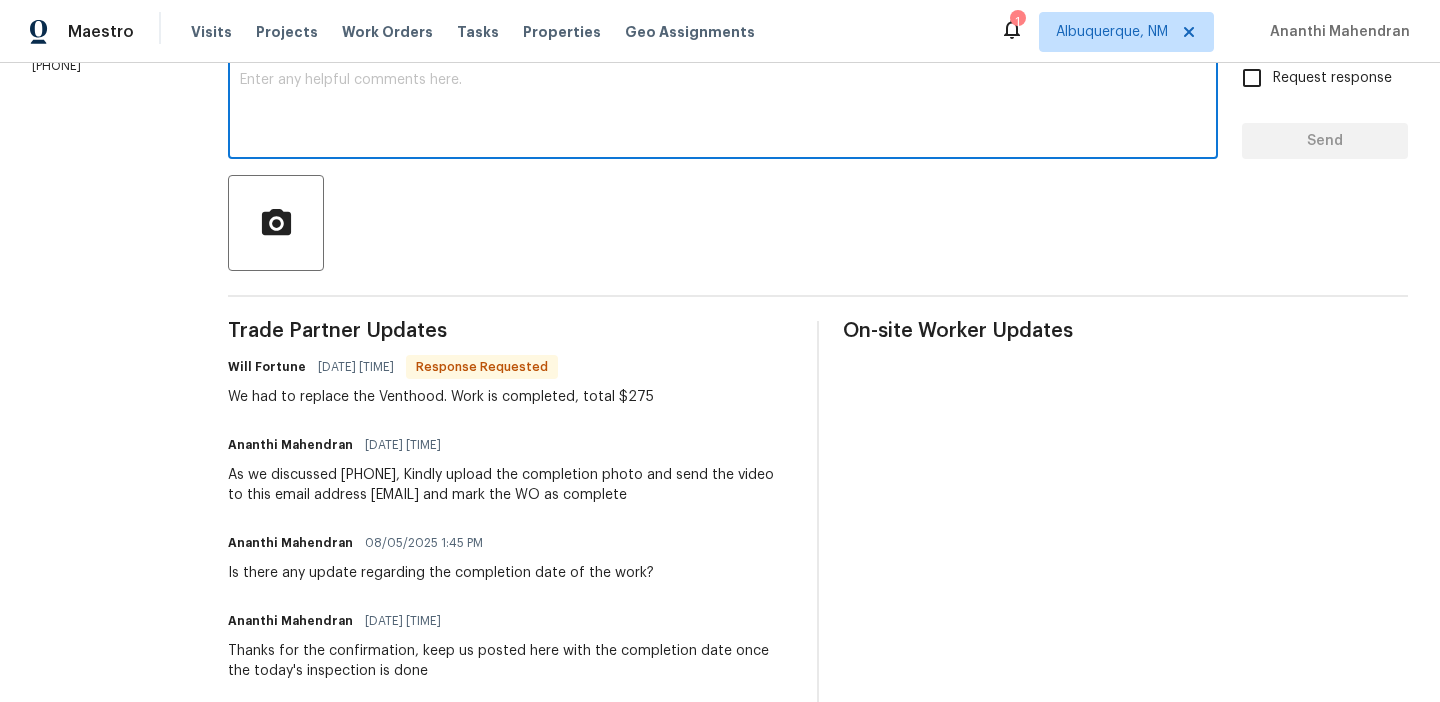 click at bounding box center [723, 108] 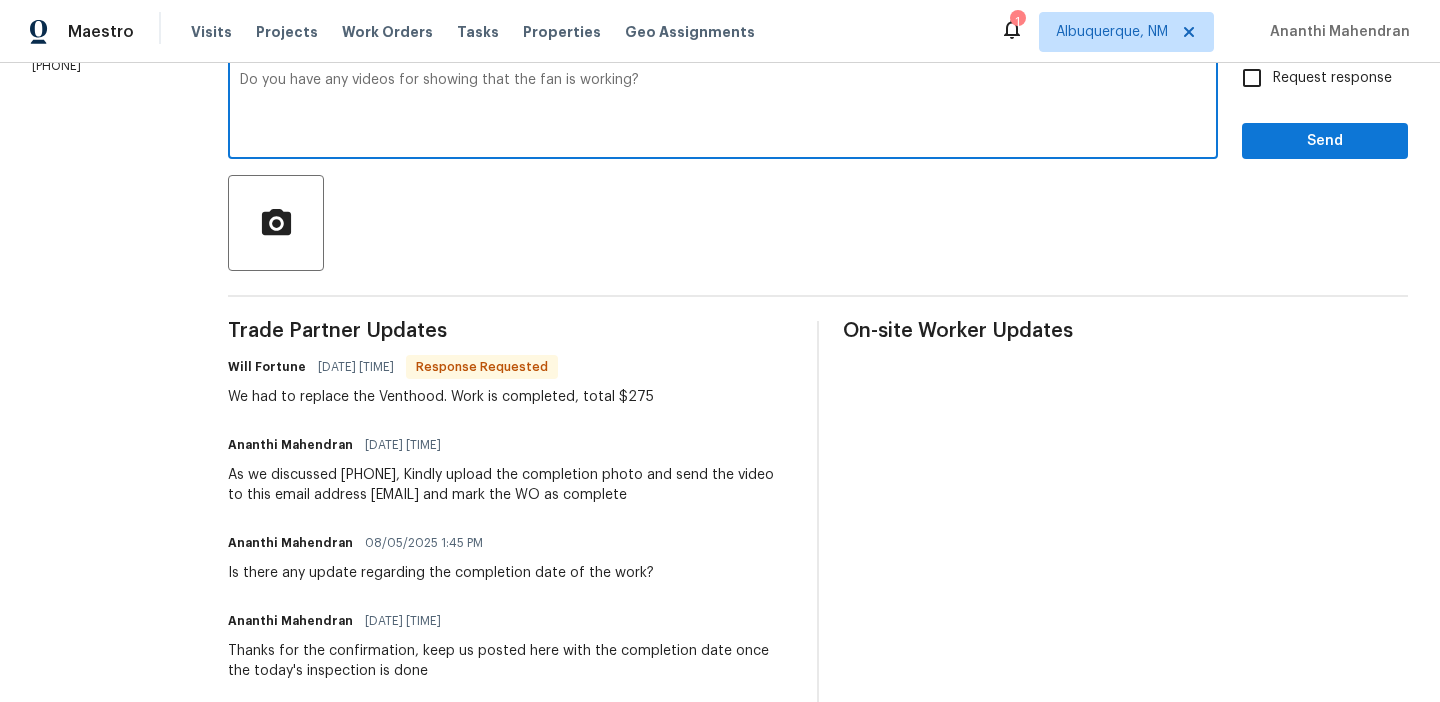 click on "Do you have any videos for showing that the fan is working?  x ​" at bounding box center [723, 108] 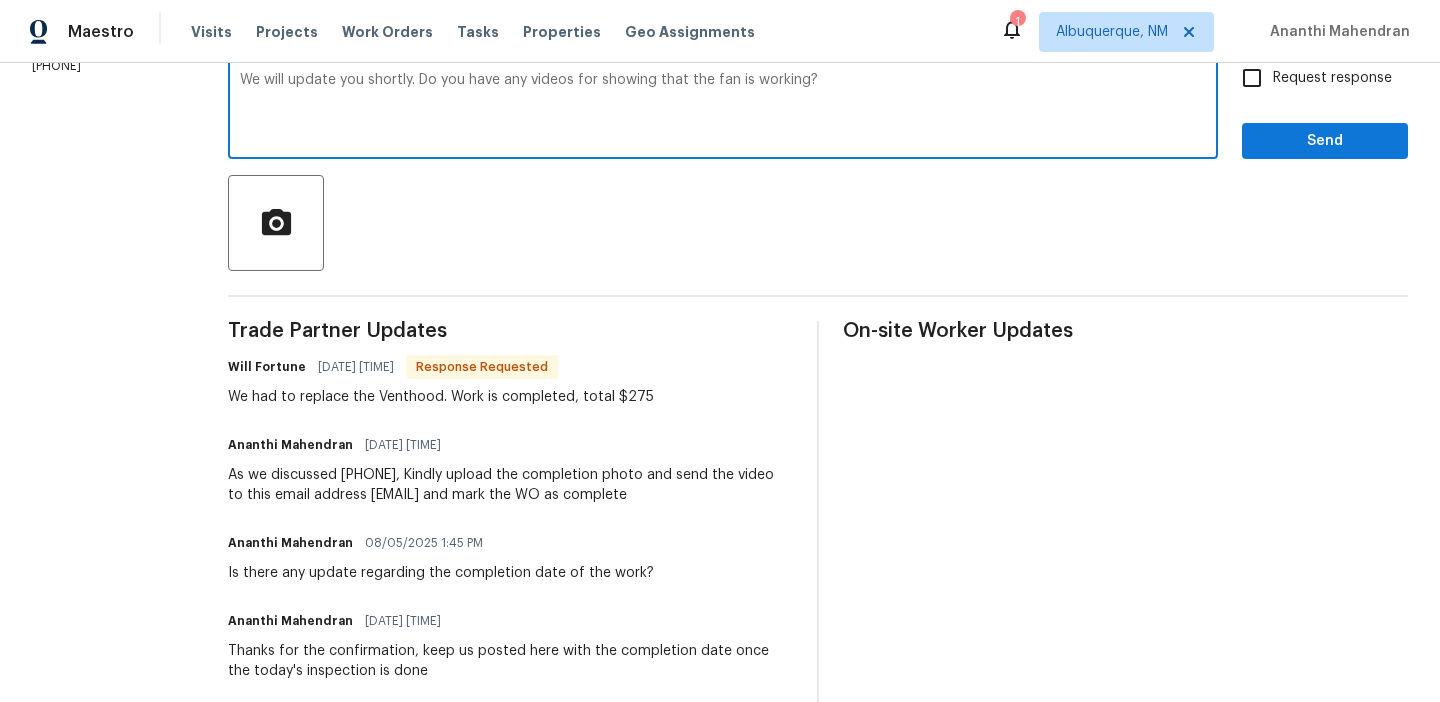 type on "We will update you shortly. Do you have any videos for showing that the fan is working?" 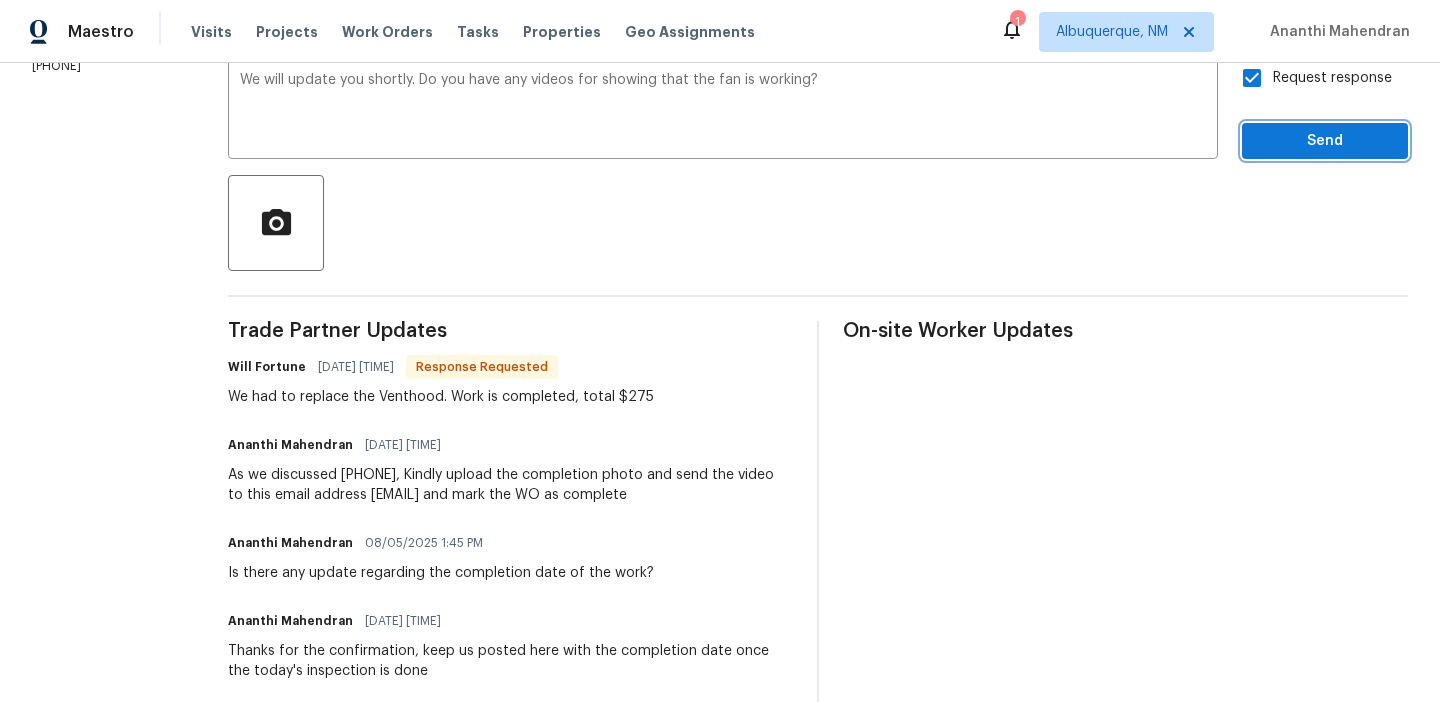 click on "Send" at bounding box center (1325, 141) 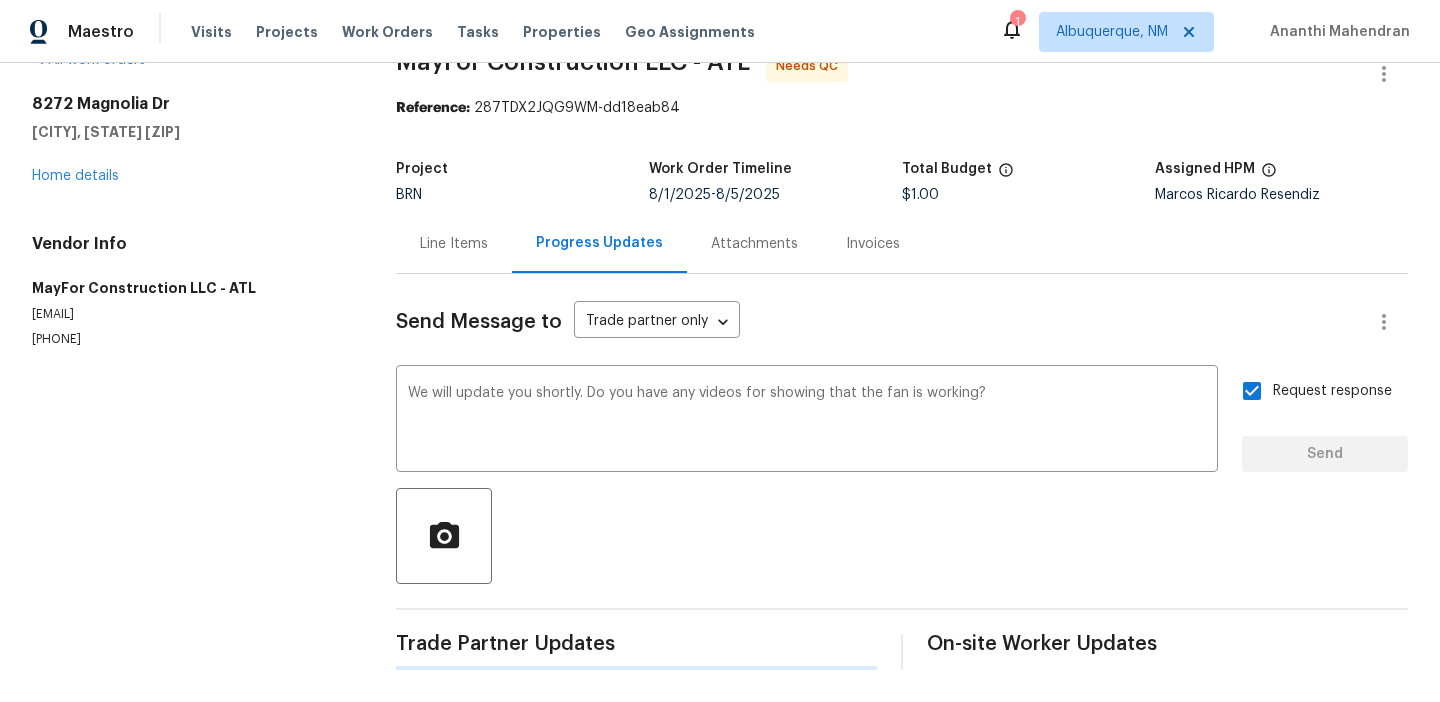 scroll, scrollTop: 0, scrollLeft: 0, axis: both 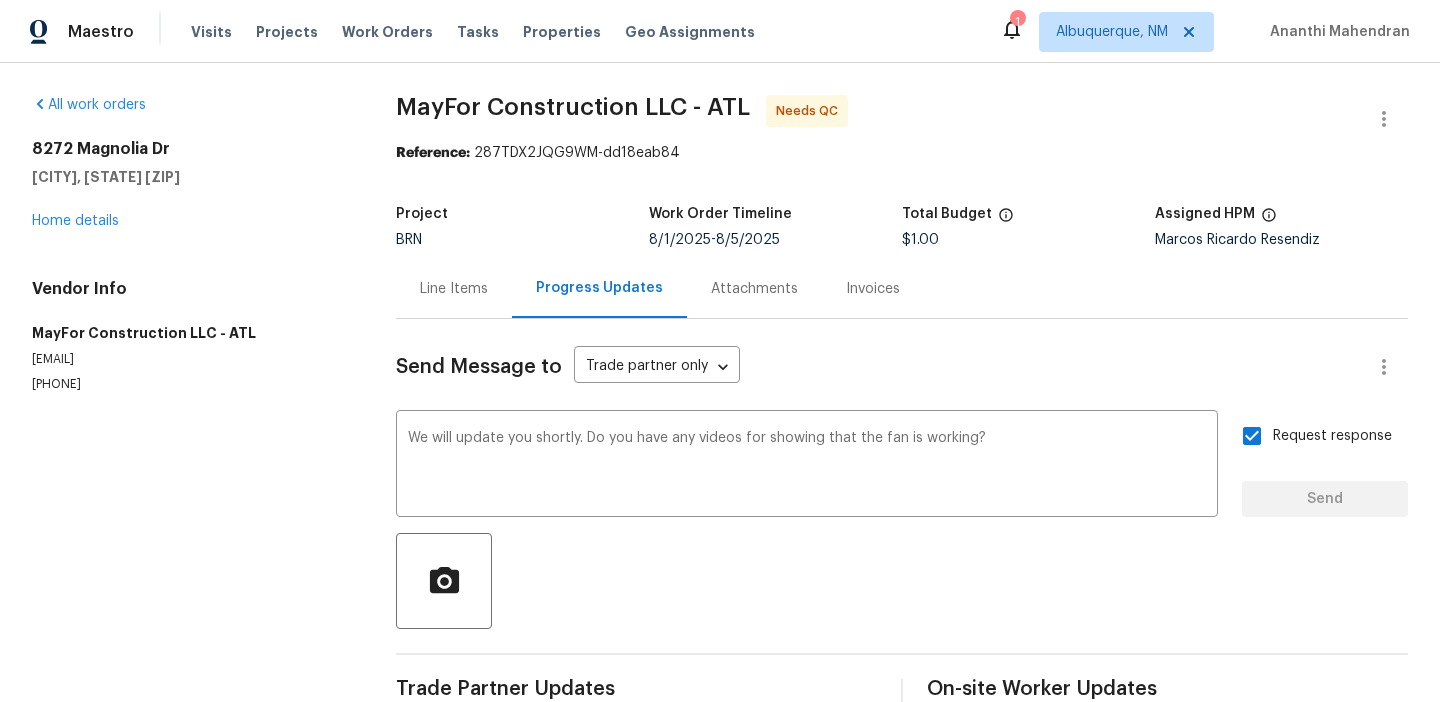 type 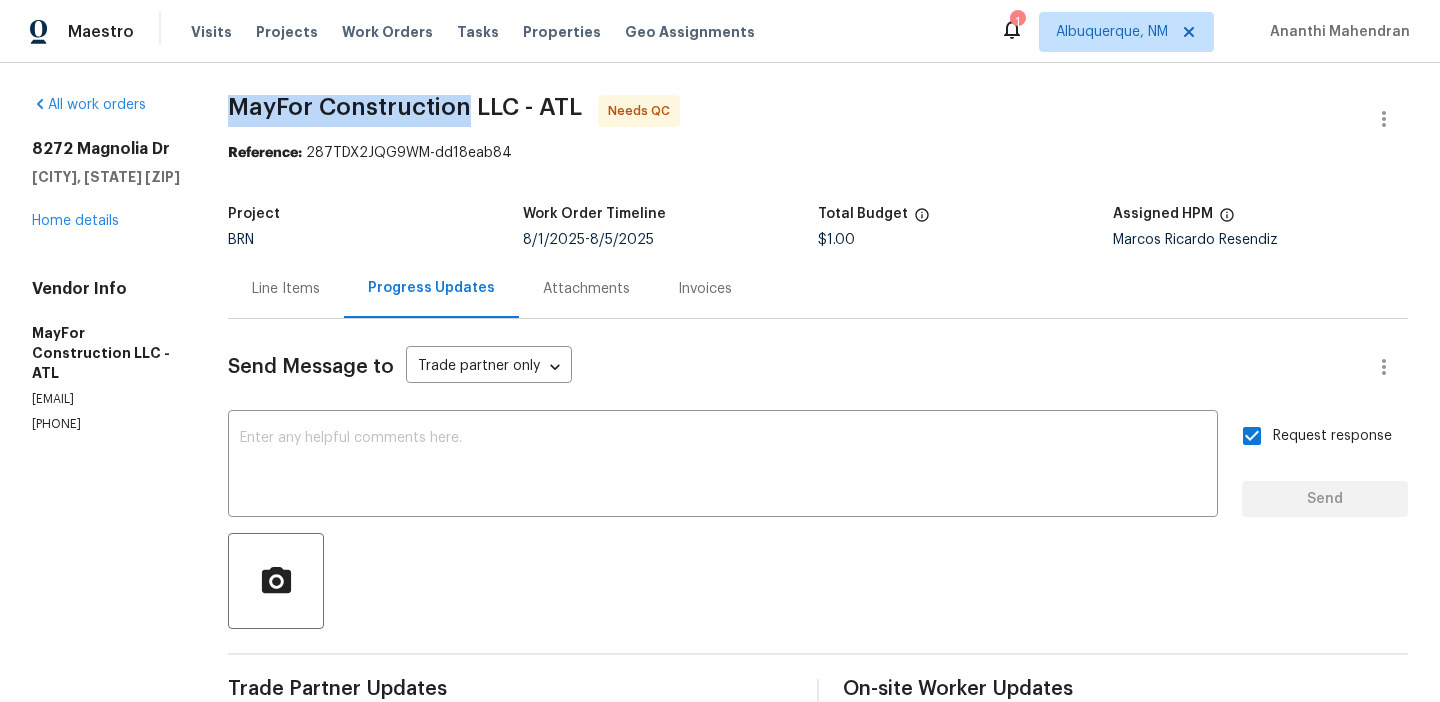 drag, startPoint x: 247, startPoint y: 118, endPoint x: 498, endPoint y: 105, distance: 251.33643 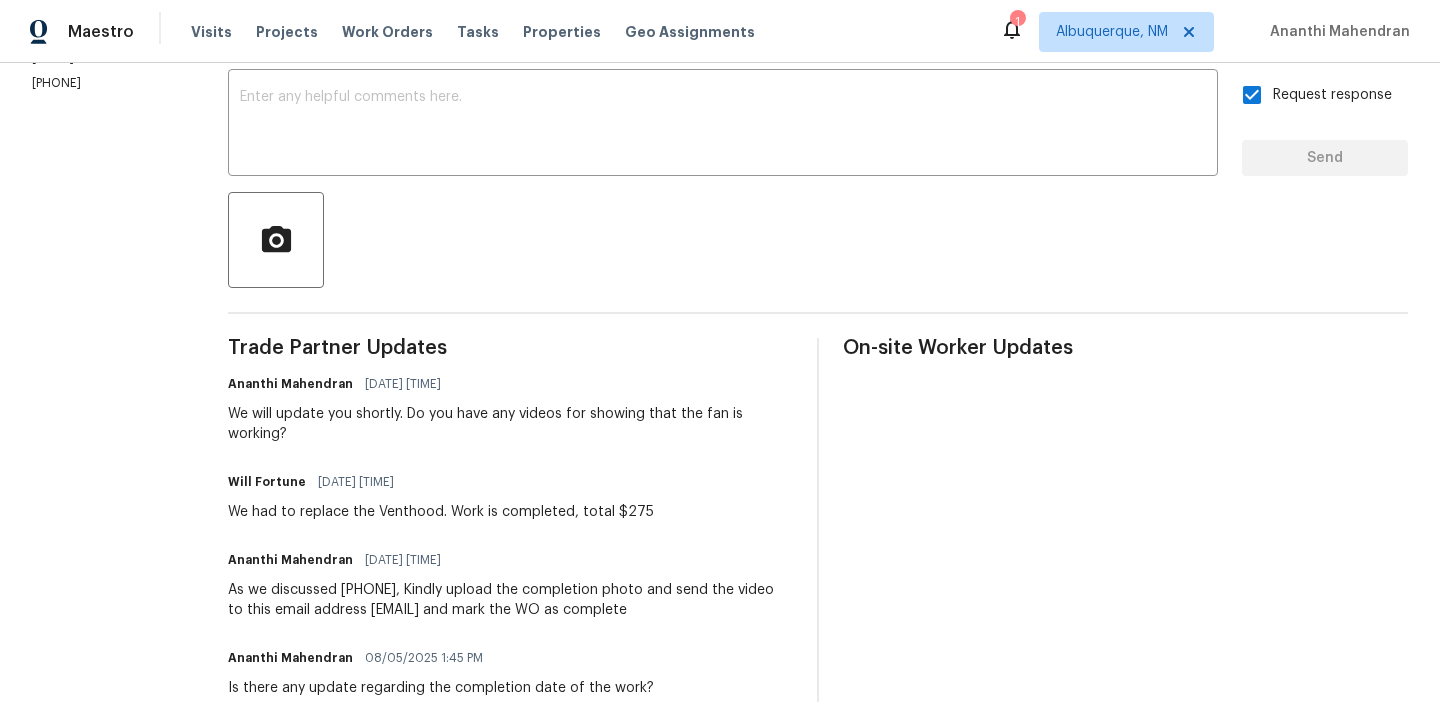 scroll, scrollTop: 352, scrollLeft: 0, axis: vertical 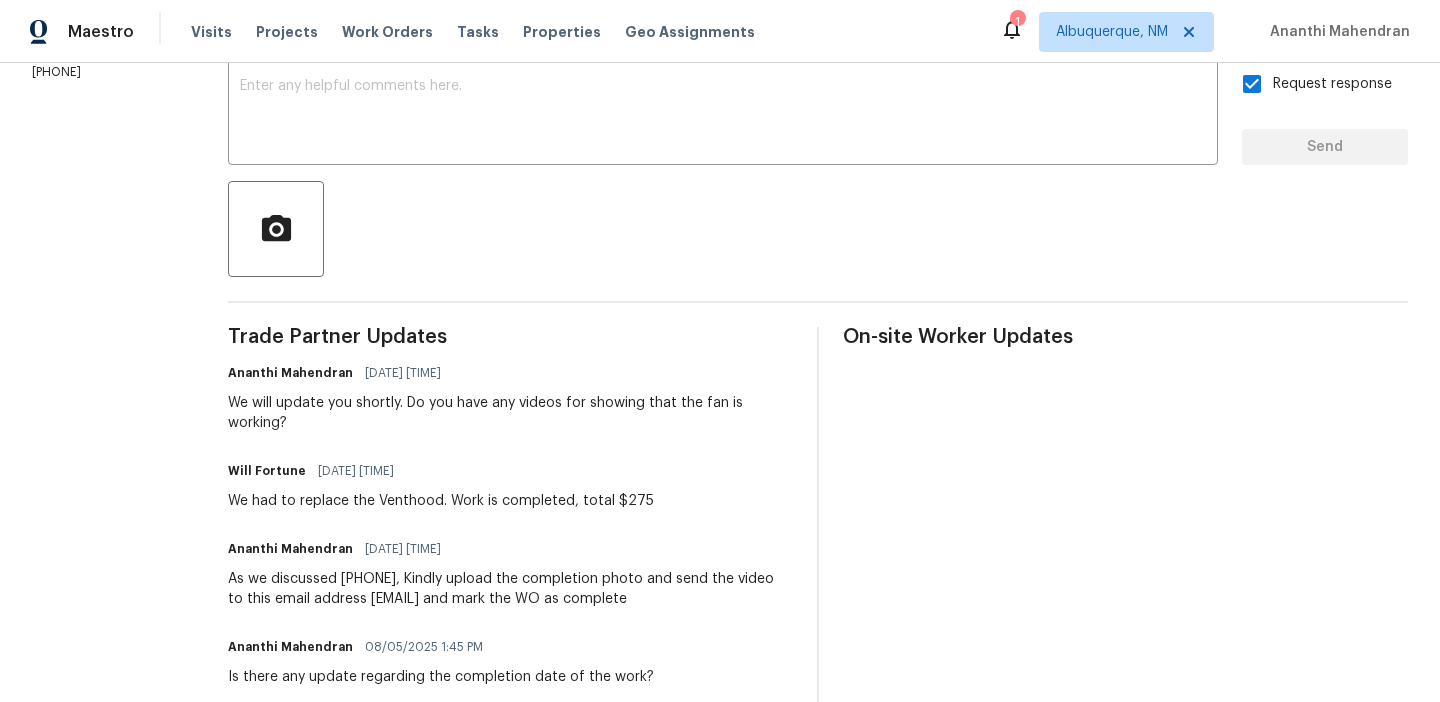 click on "We had to replace the Venthood. Work is completed, total $275" at bounding box center (441, 501) 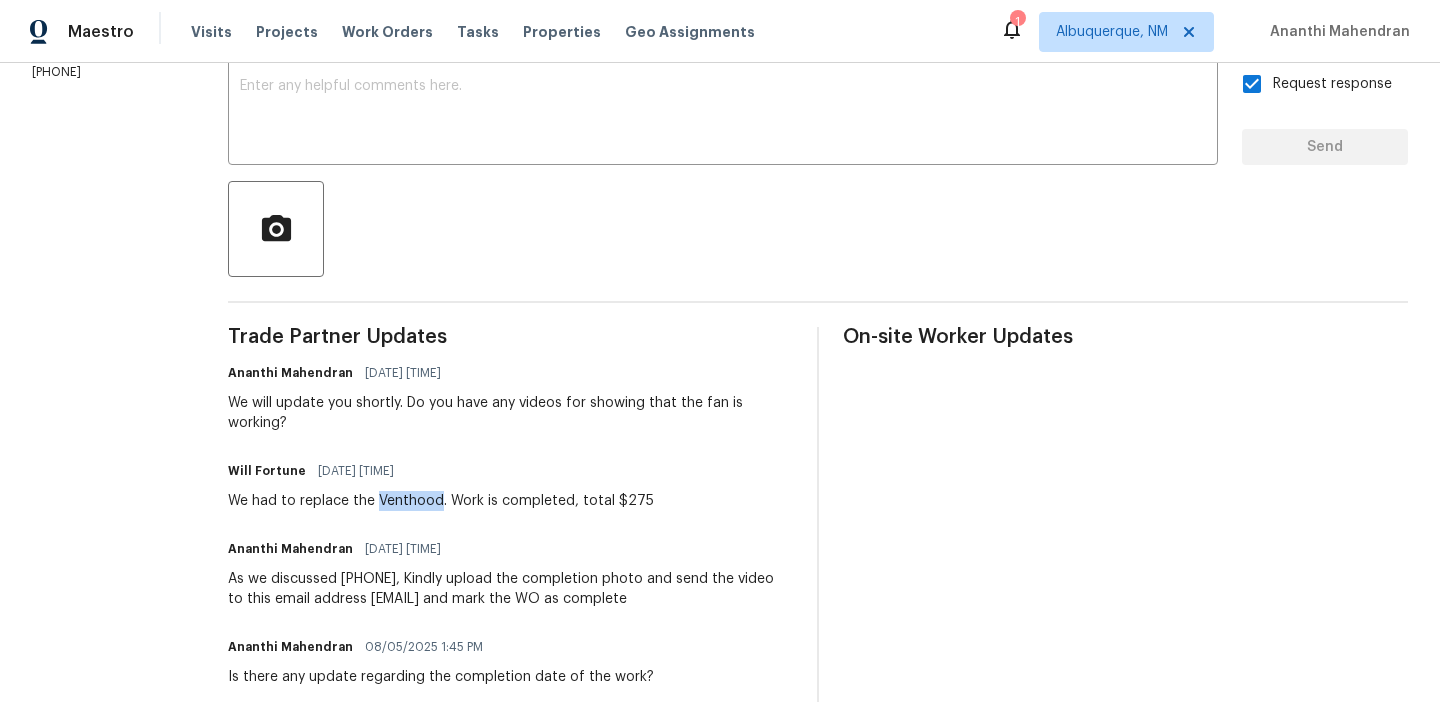 click on "We had to replace the Venthood. Work is completed, total $275" at bounding box center (441, 501) 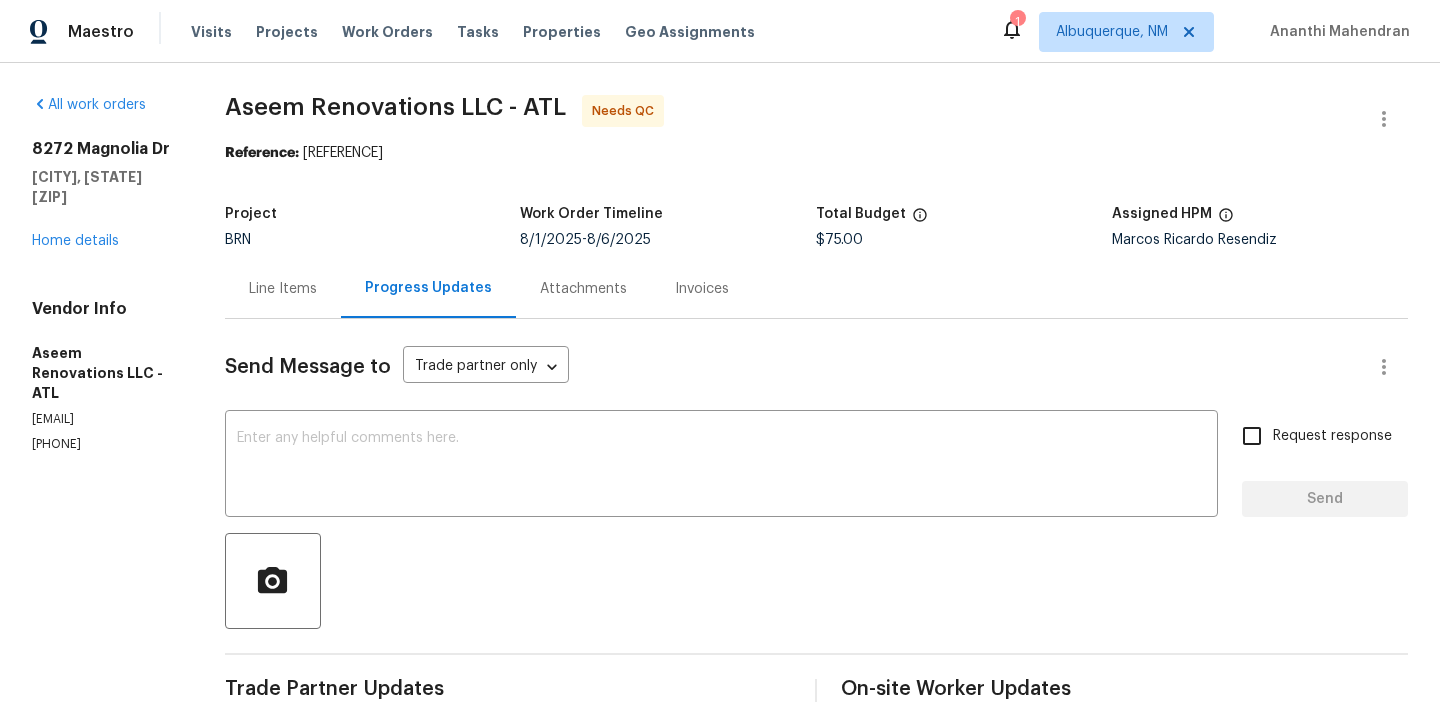 scroll, scrollTop: 0, scrollLeft: 0, axis: both 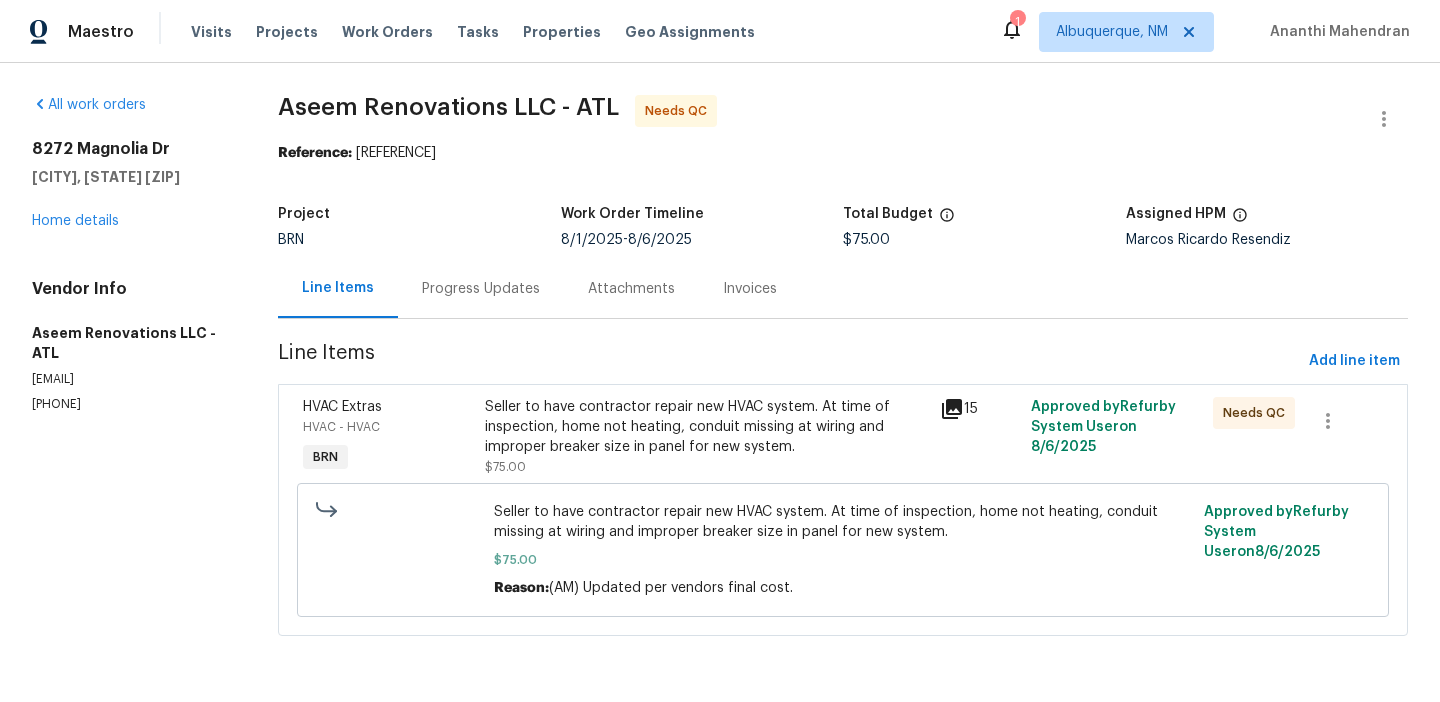 click on "Seller to have contractor repair new HVAC system. At time of inspection, home not heating, conduit missing at wiring and improper breaker size in panel for new system." at bounding box center [706, 427] 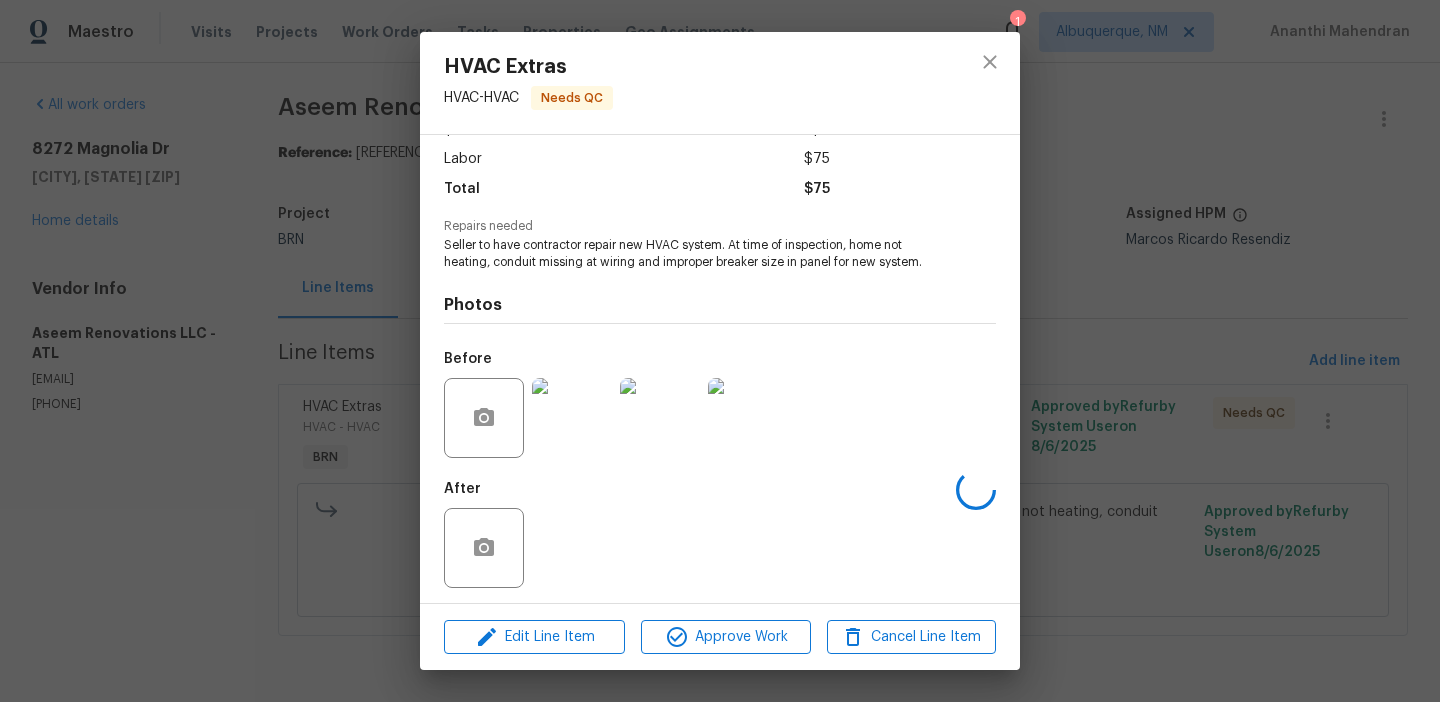 scroll, scrollTop: 136, scrollLeft: 0, axis: vertical 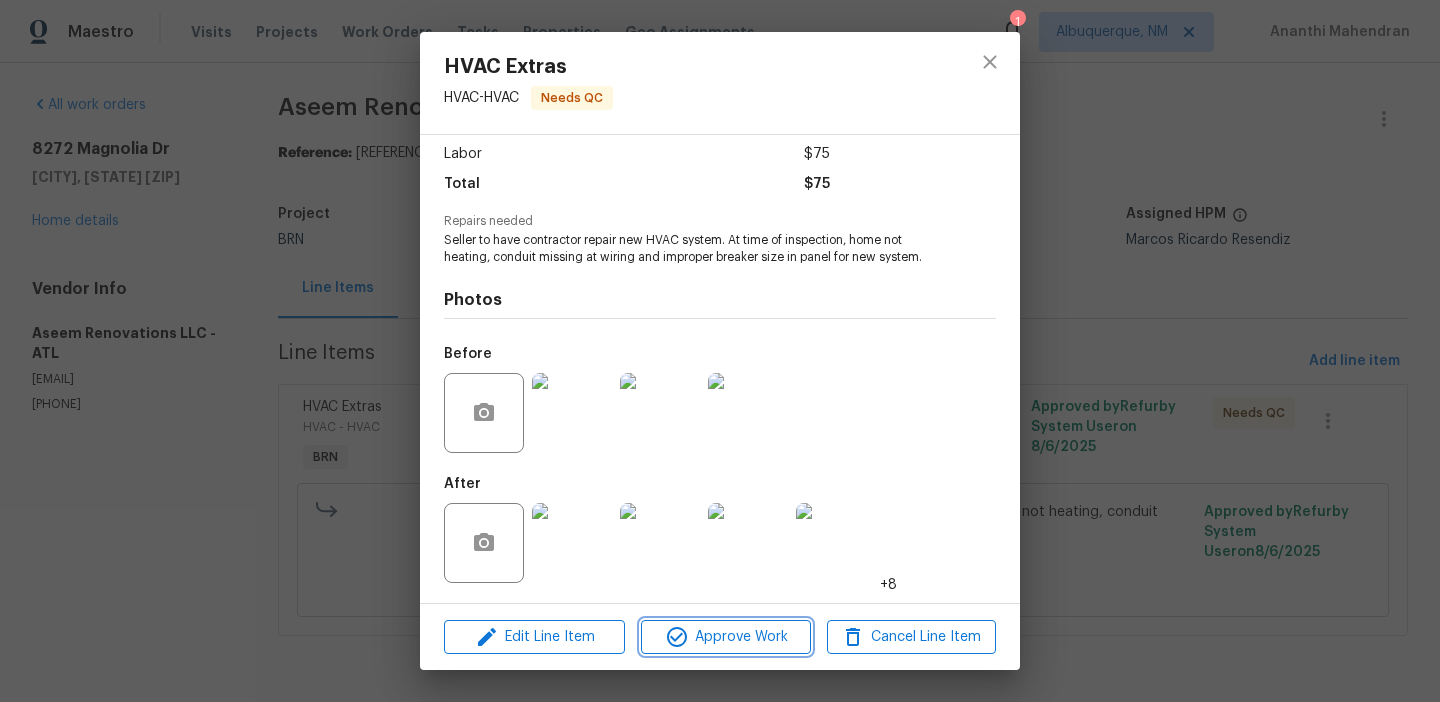 click 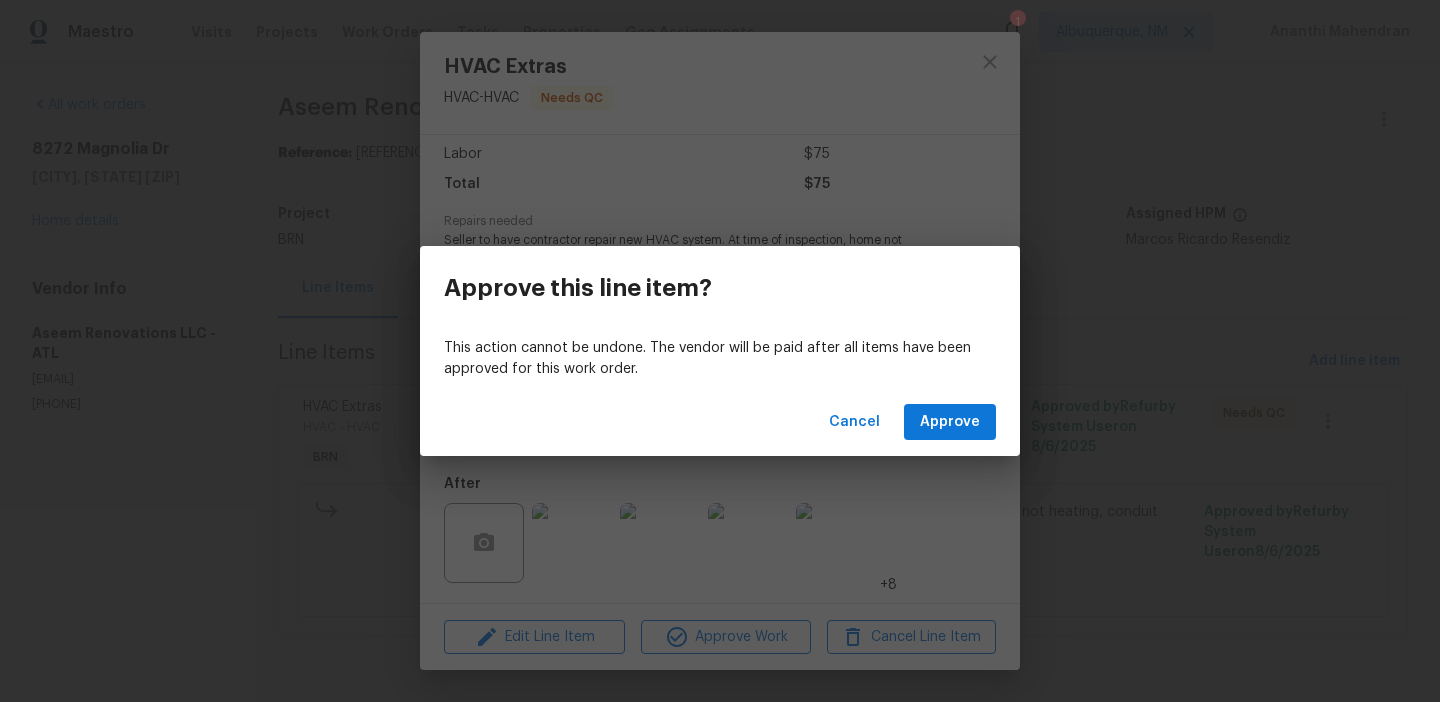 click on "Cancel Approve" at bounding box center [720, 422] 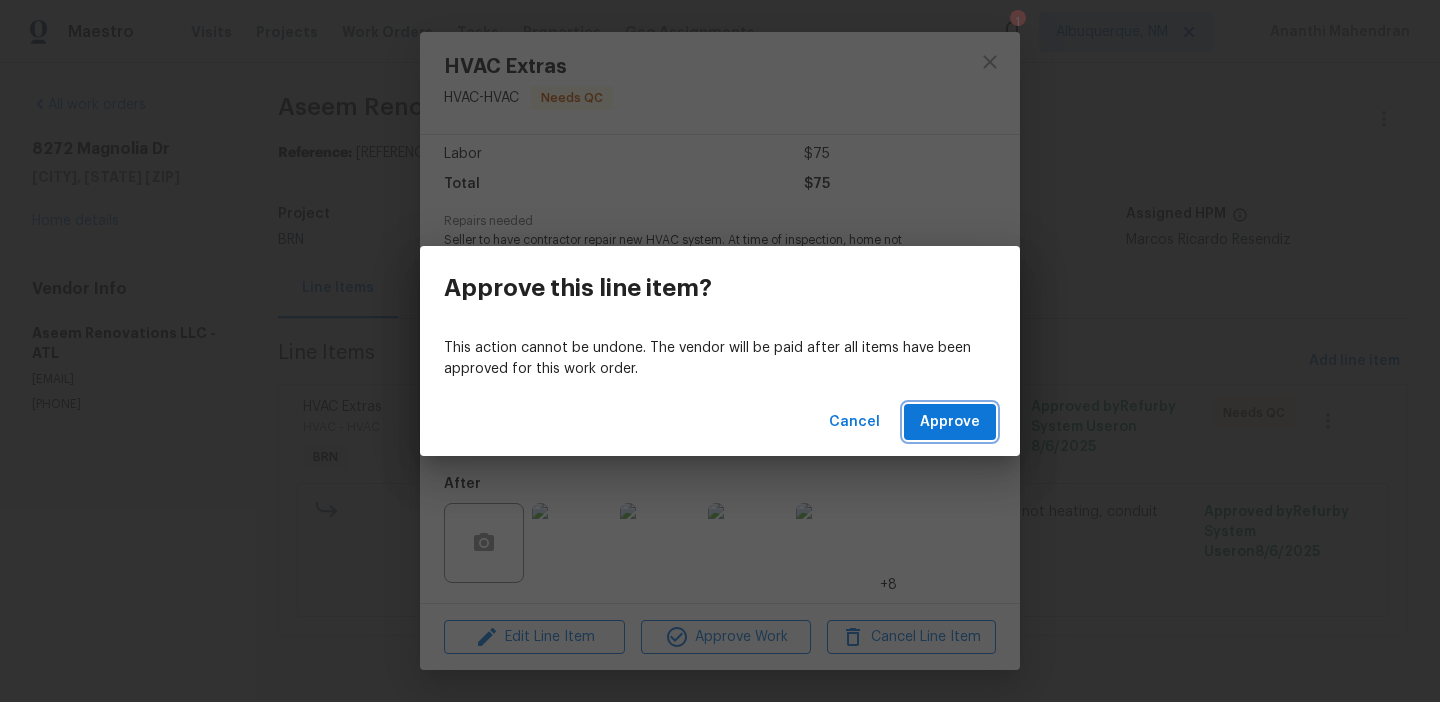 click on "Approve" at bounding box center (950, 422) 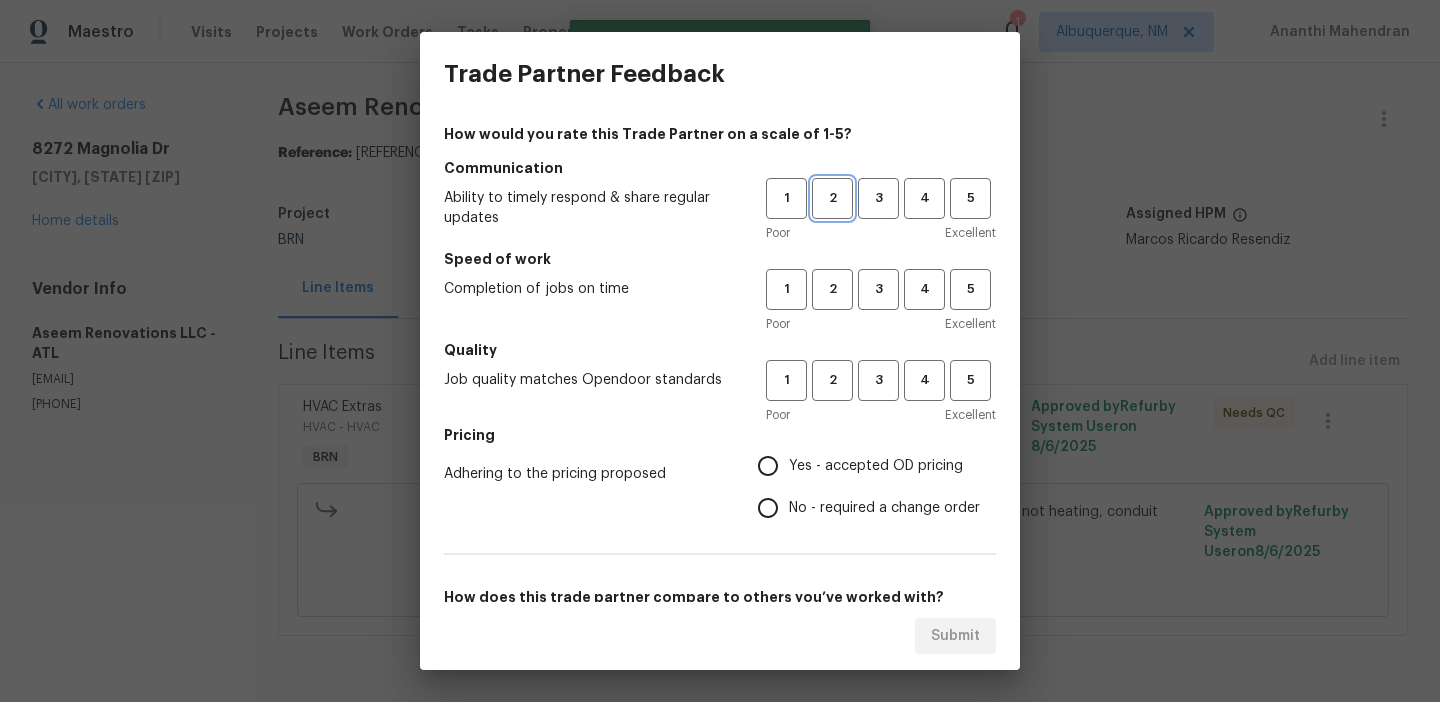 click on "2" at bounding box center [832, 198] 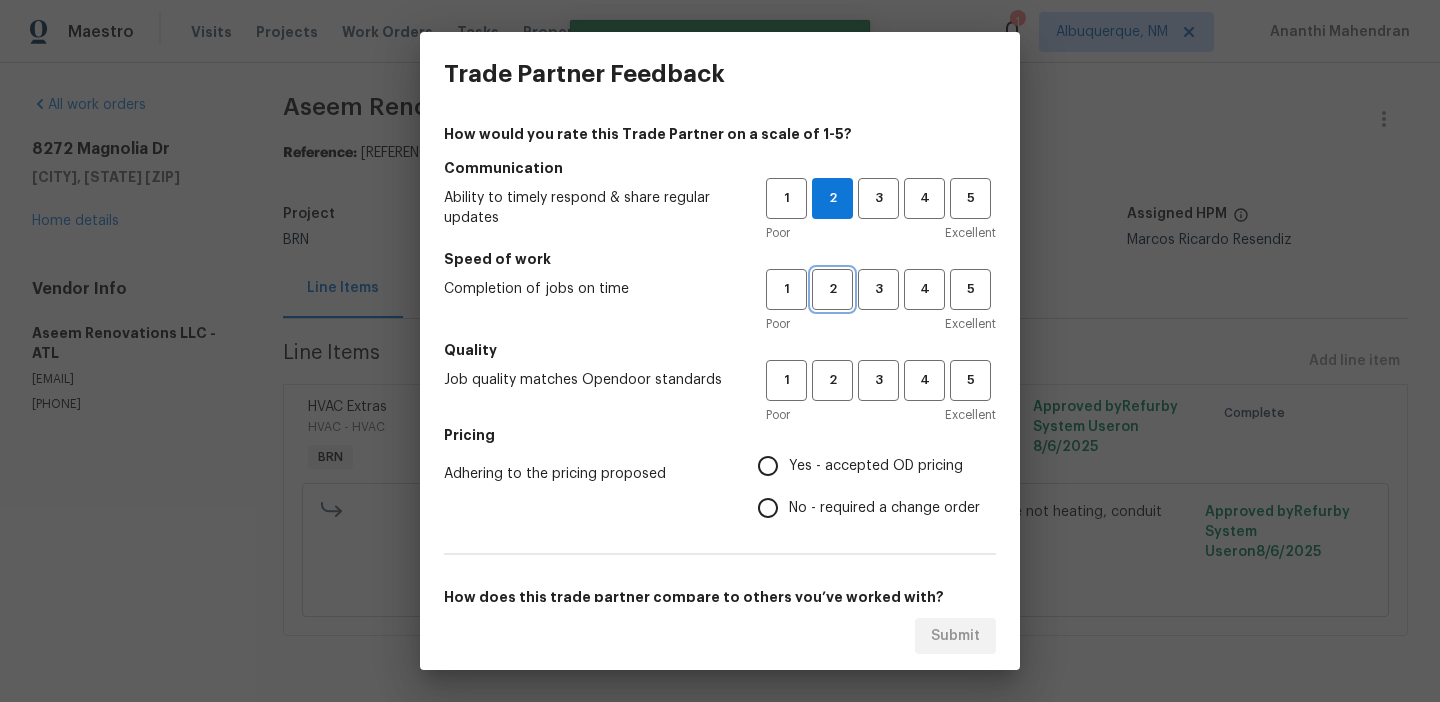 click on "2" at bounding box center (832, 289) 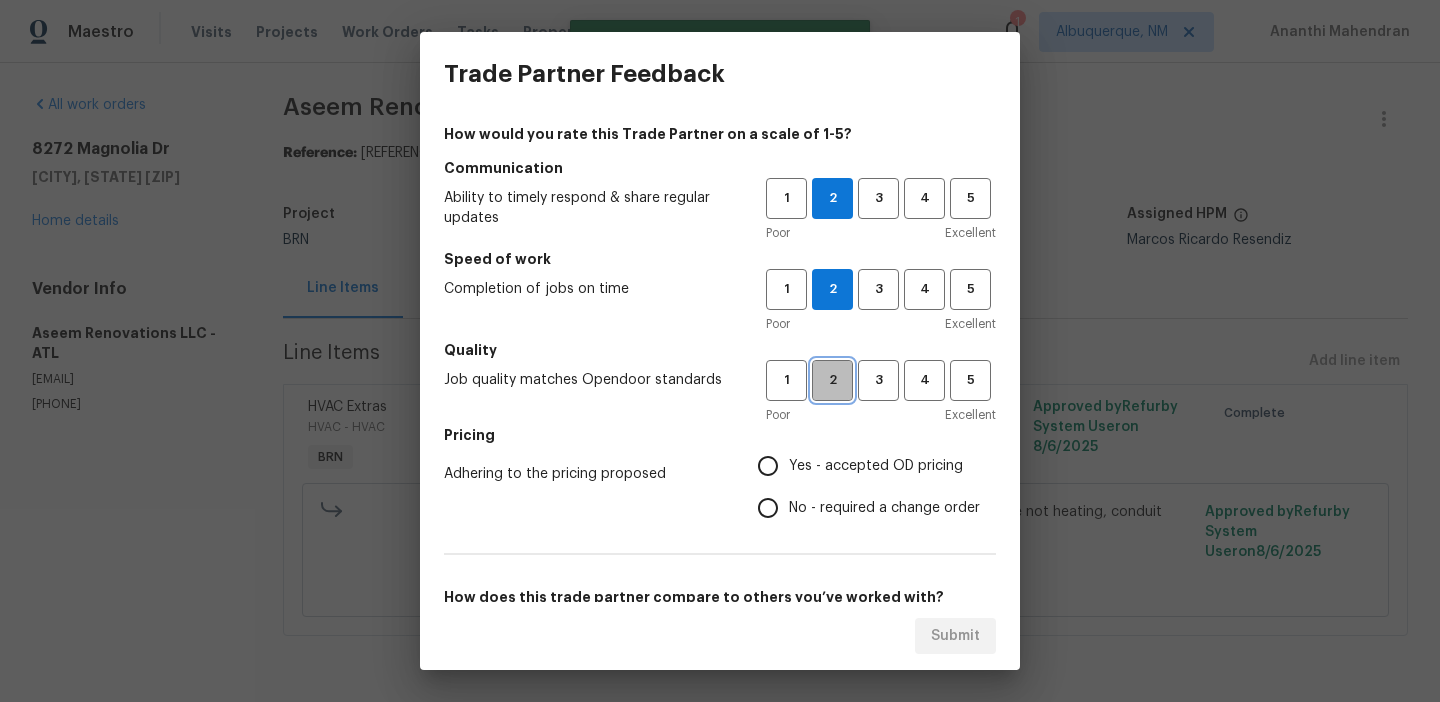 click on "2" at bounding box center [832, 380] 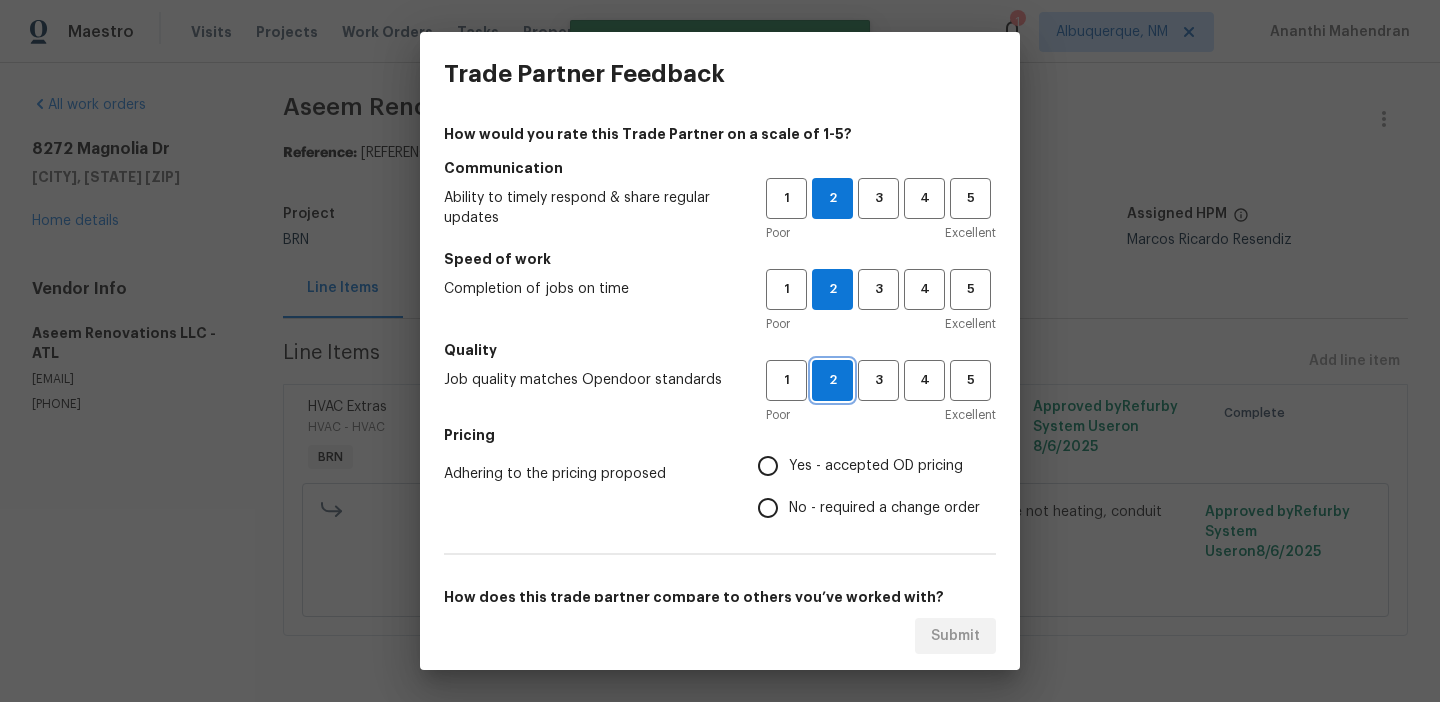 scroll, scrollTop: 127, scrollLeft: 0, axis: vertical 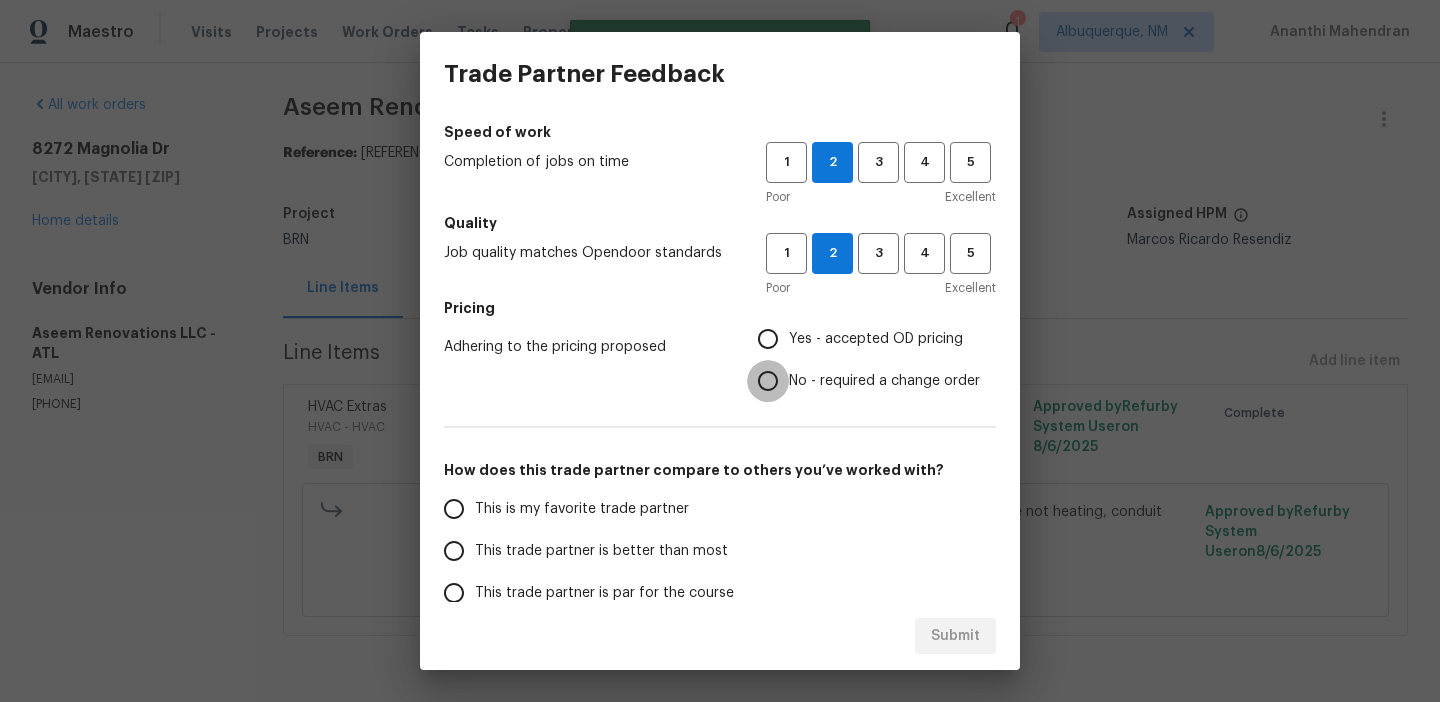 click on "No - required a change order" at bounding box center (768, 381) 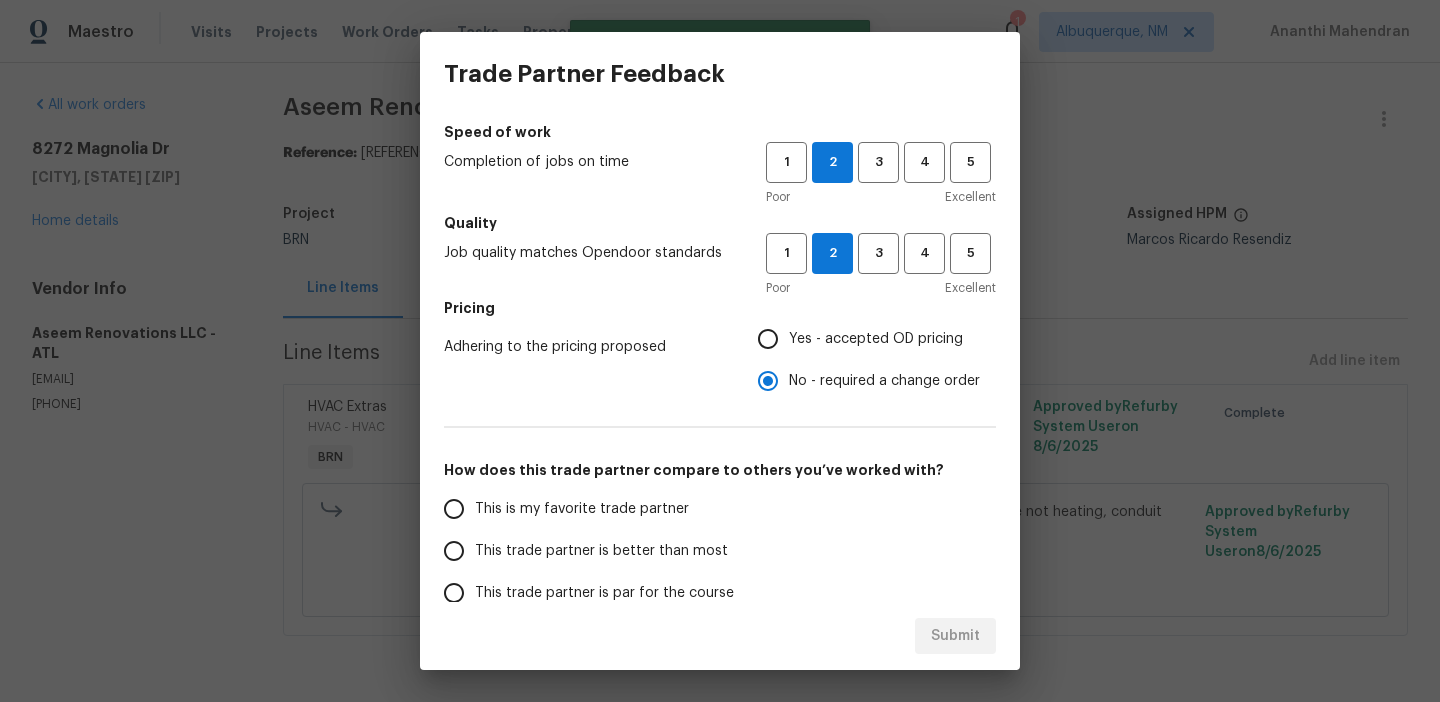 click on "This trade partner is par for the course" at bounding box center (604, 593) 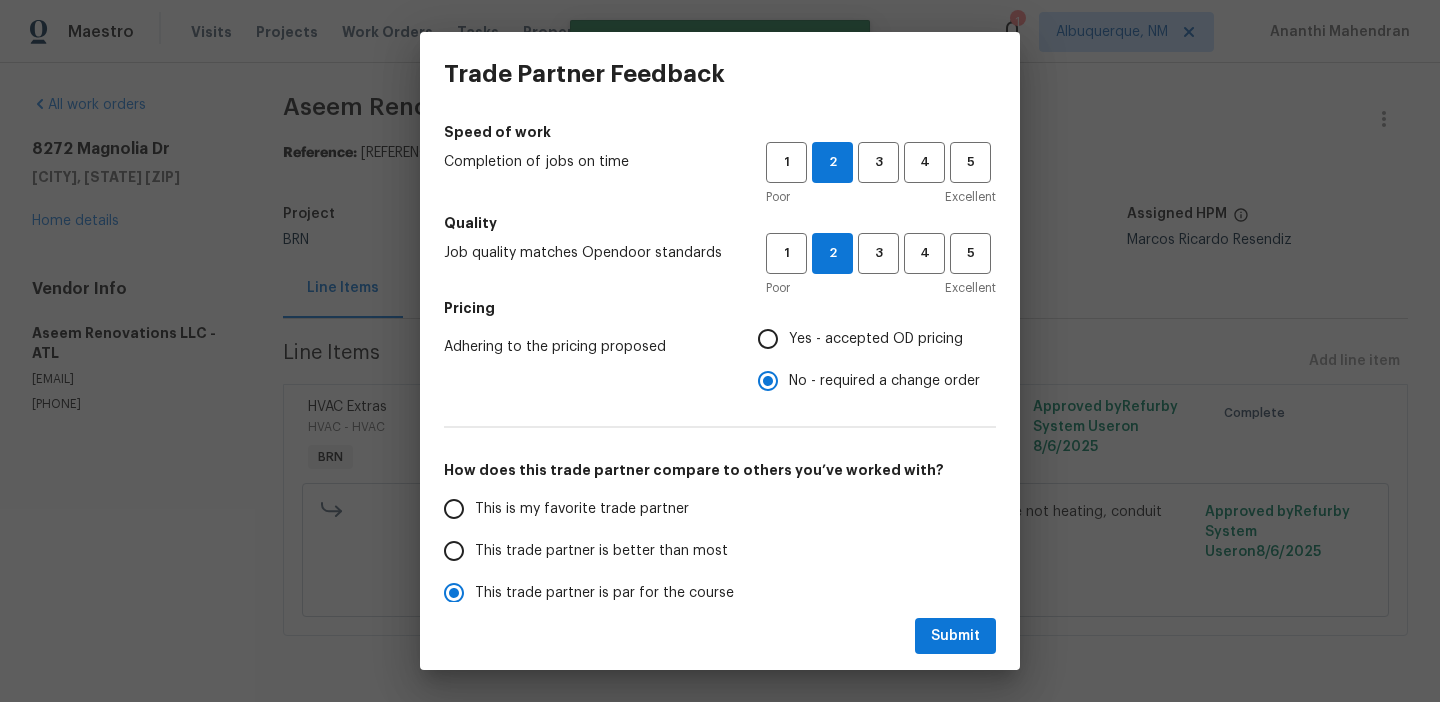 scroll, scrollTop: 139, scrollLeft: 0, axis: vertical 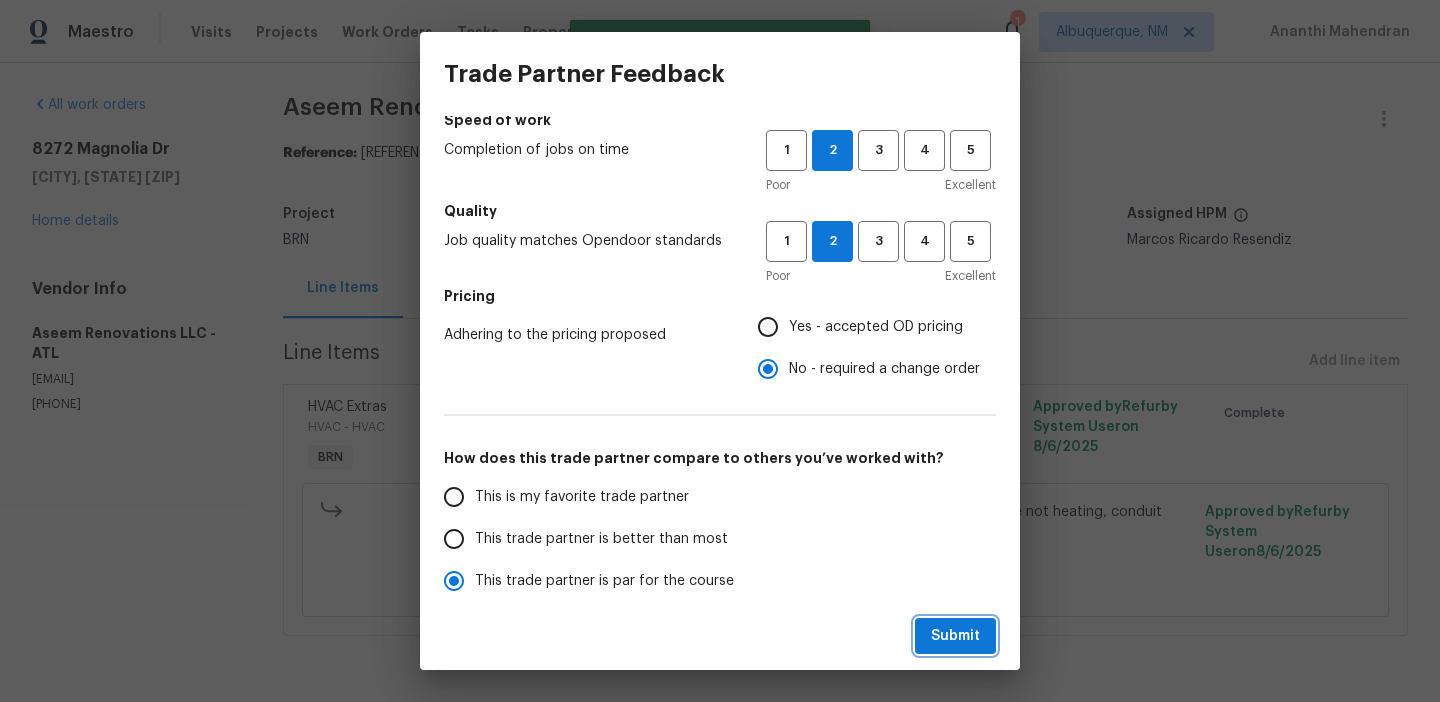 click on "Submit" at bounding box center [955, 636] 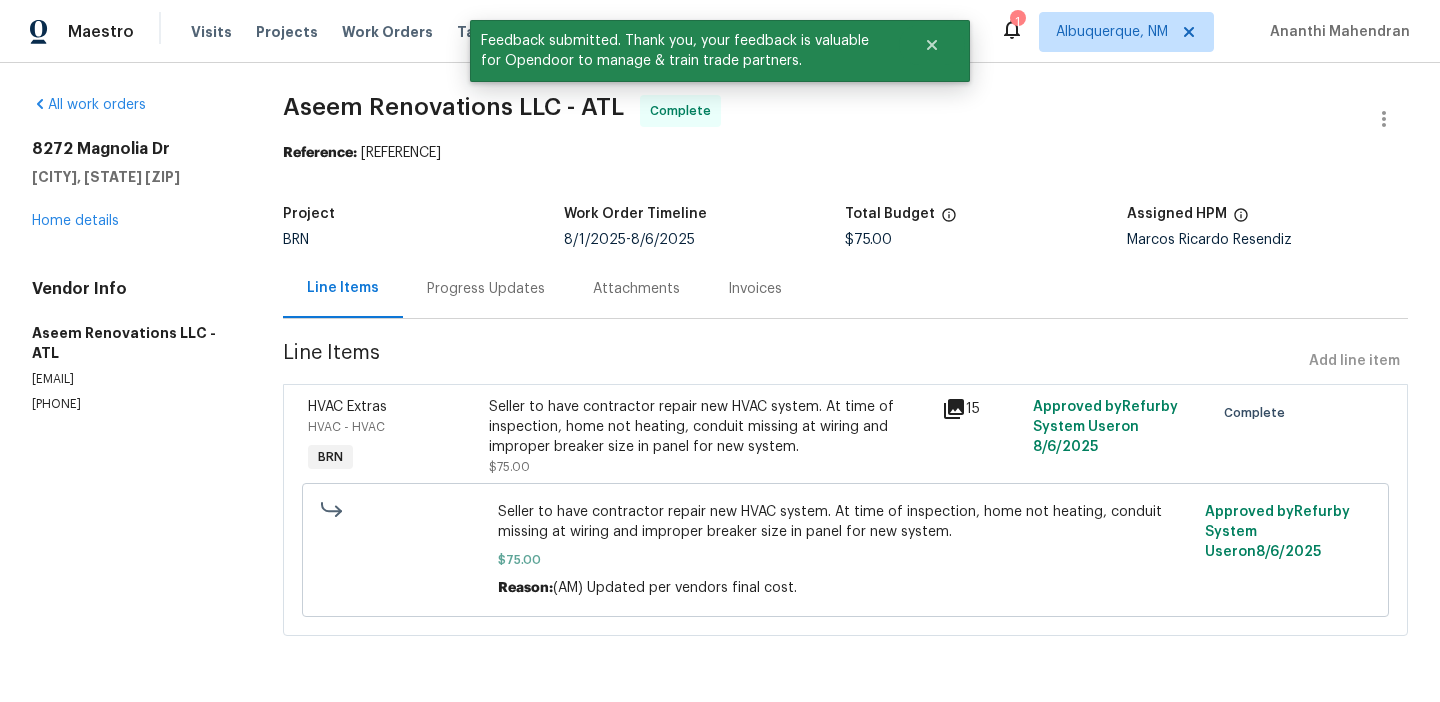 click on "Progress Updates" at bounding box center (486, 288) 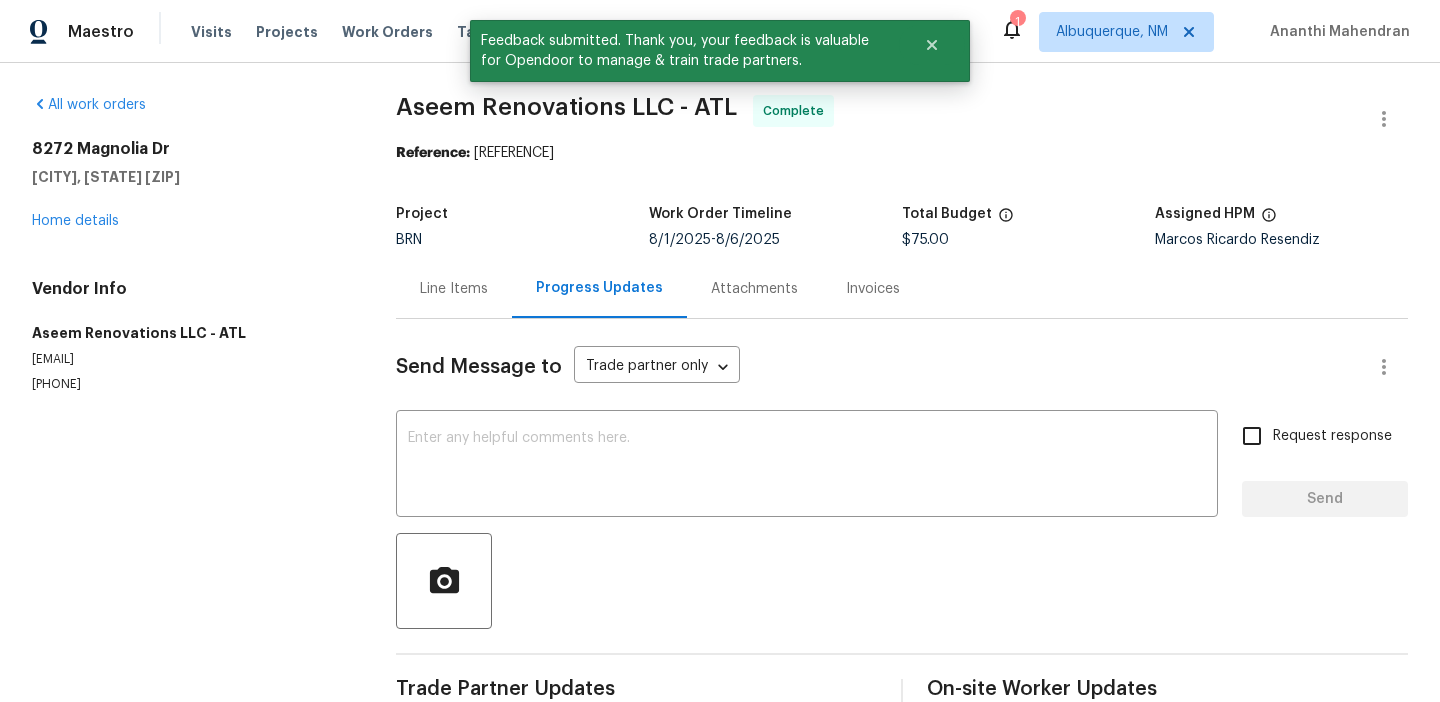 scroll, scrollTop: 45, scrollLeft: 0, axis: vertical 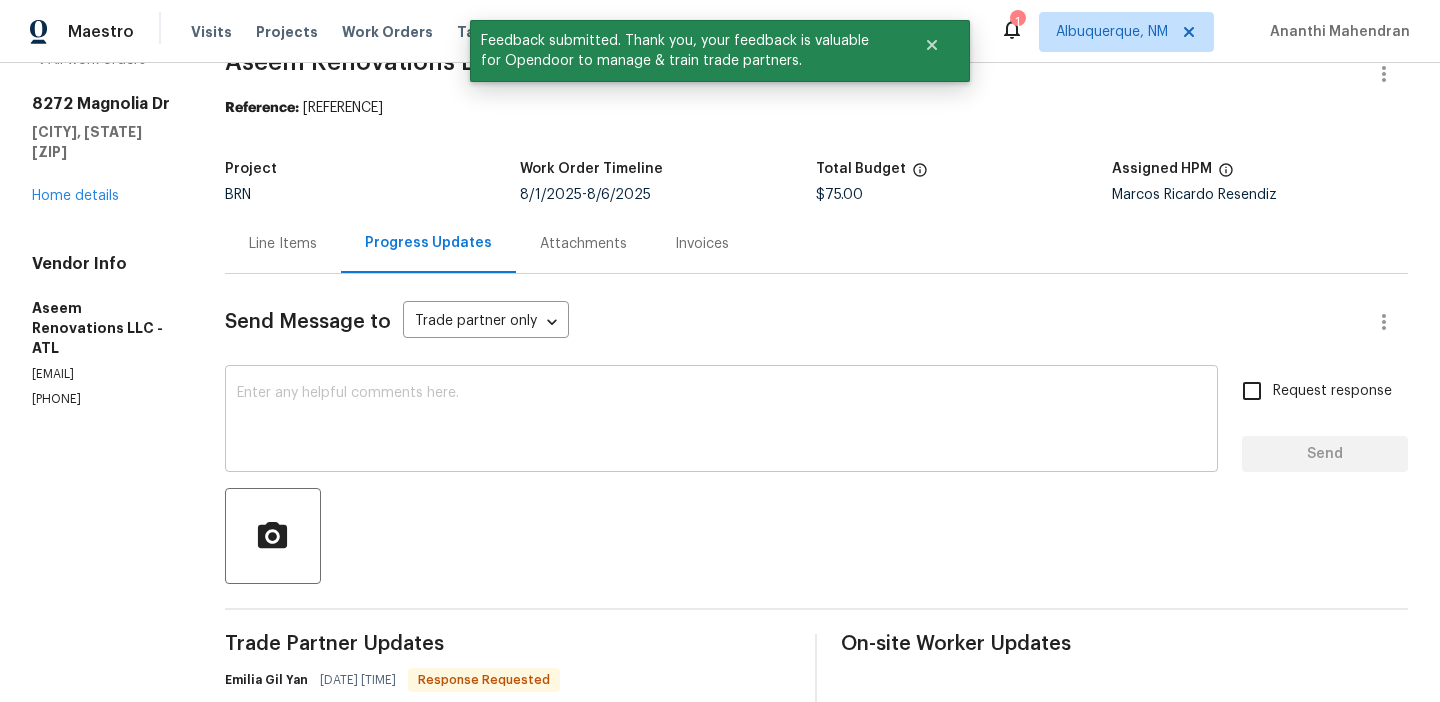 click at bounding box center (721, 421) 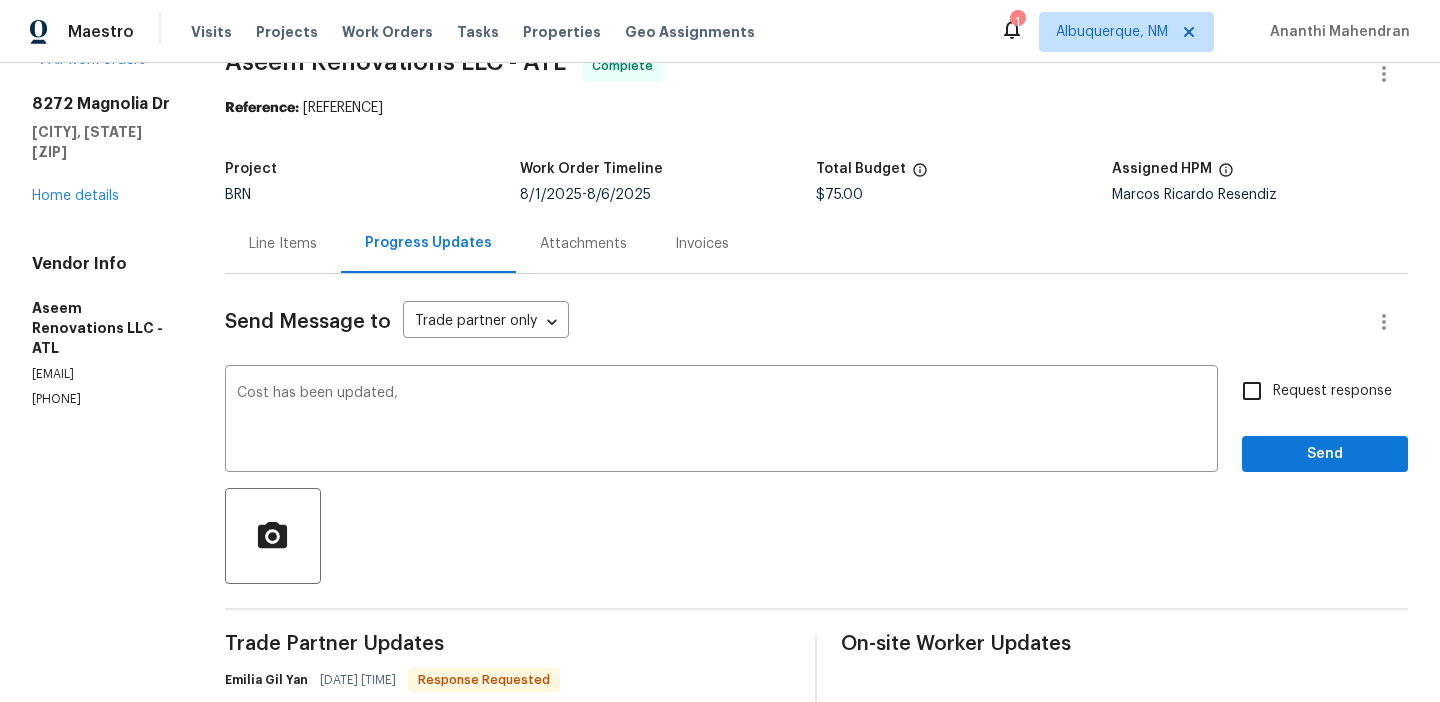 paste on "WO is approved, Please upload the invoice under the invoice section.Thanks" 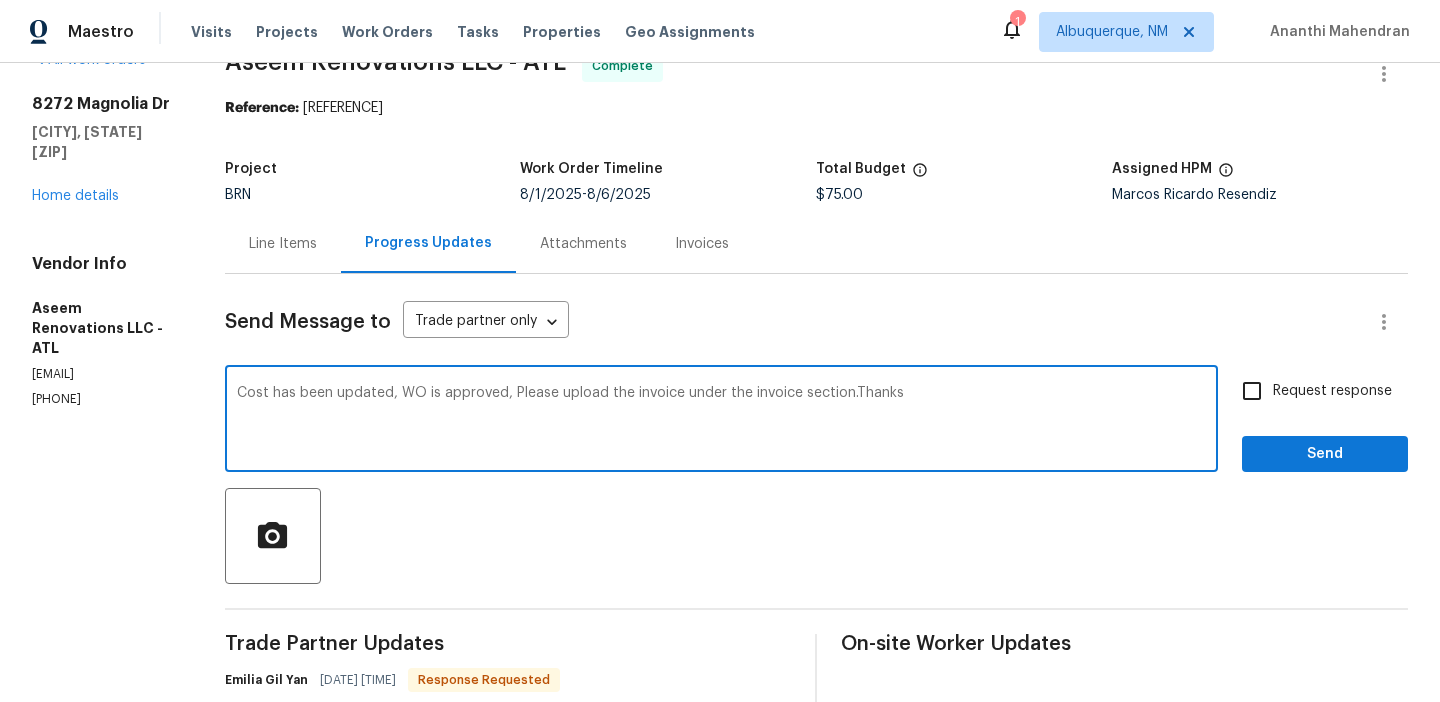 type on "Cost has been updated, WO is approved, Please upload the invoice under the invoice section.Thanks" 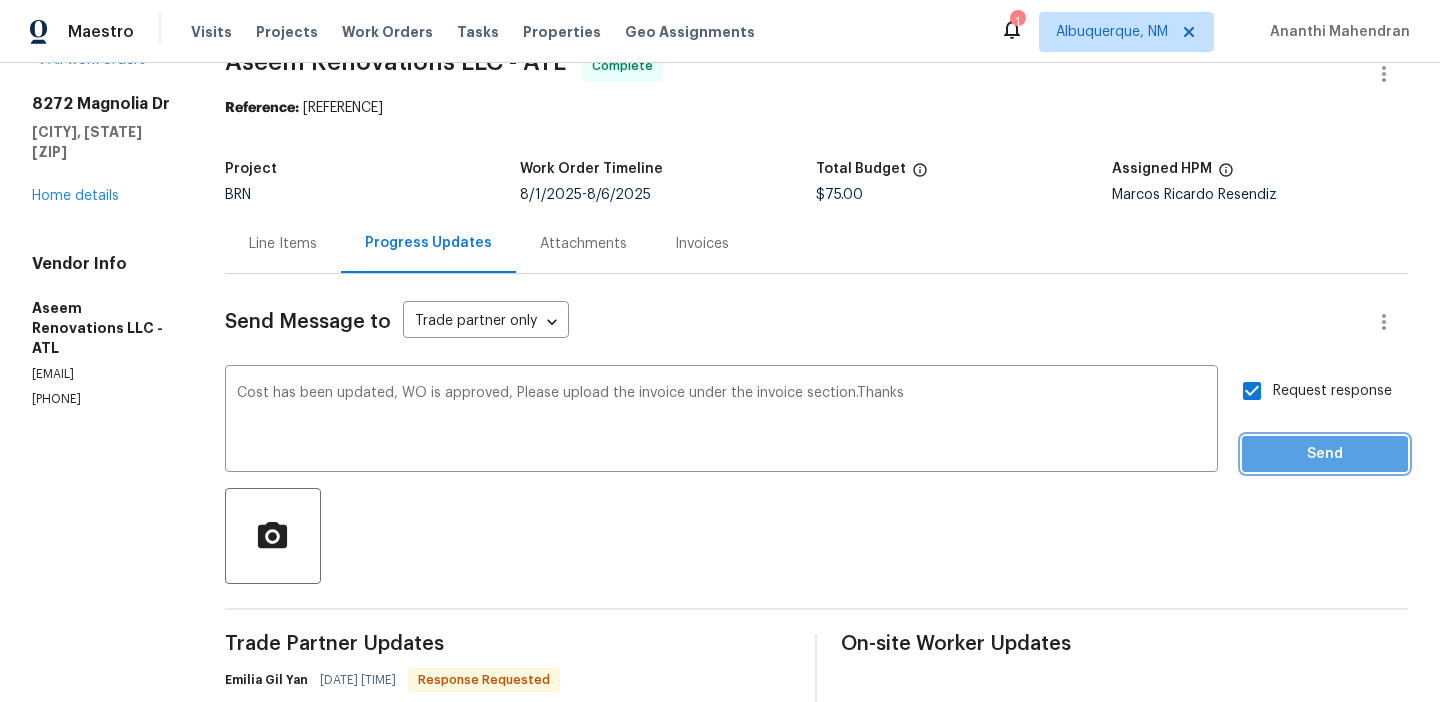 click on "Send" at bounding box center (1325, 454) 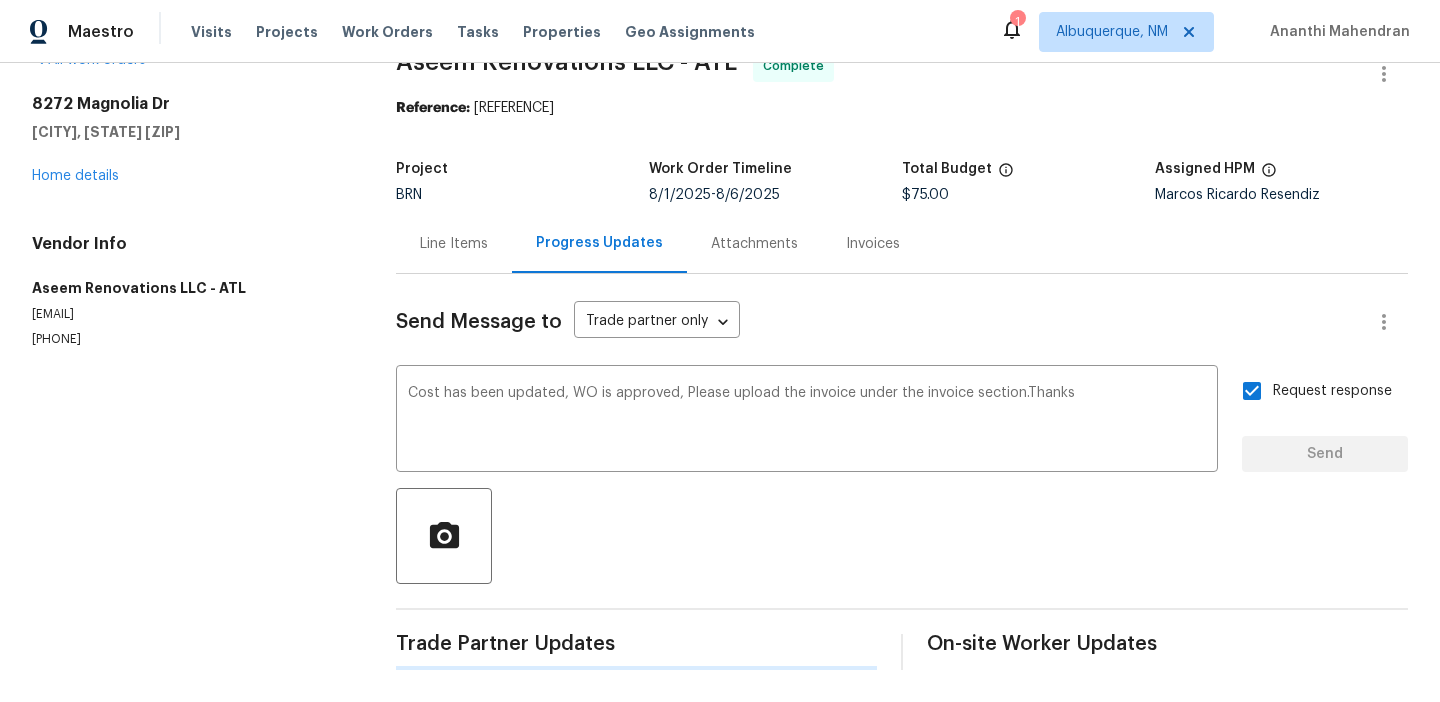 scroll, scrollTop: 0, scrollLeft: 0, axis: both 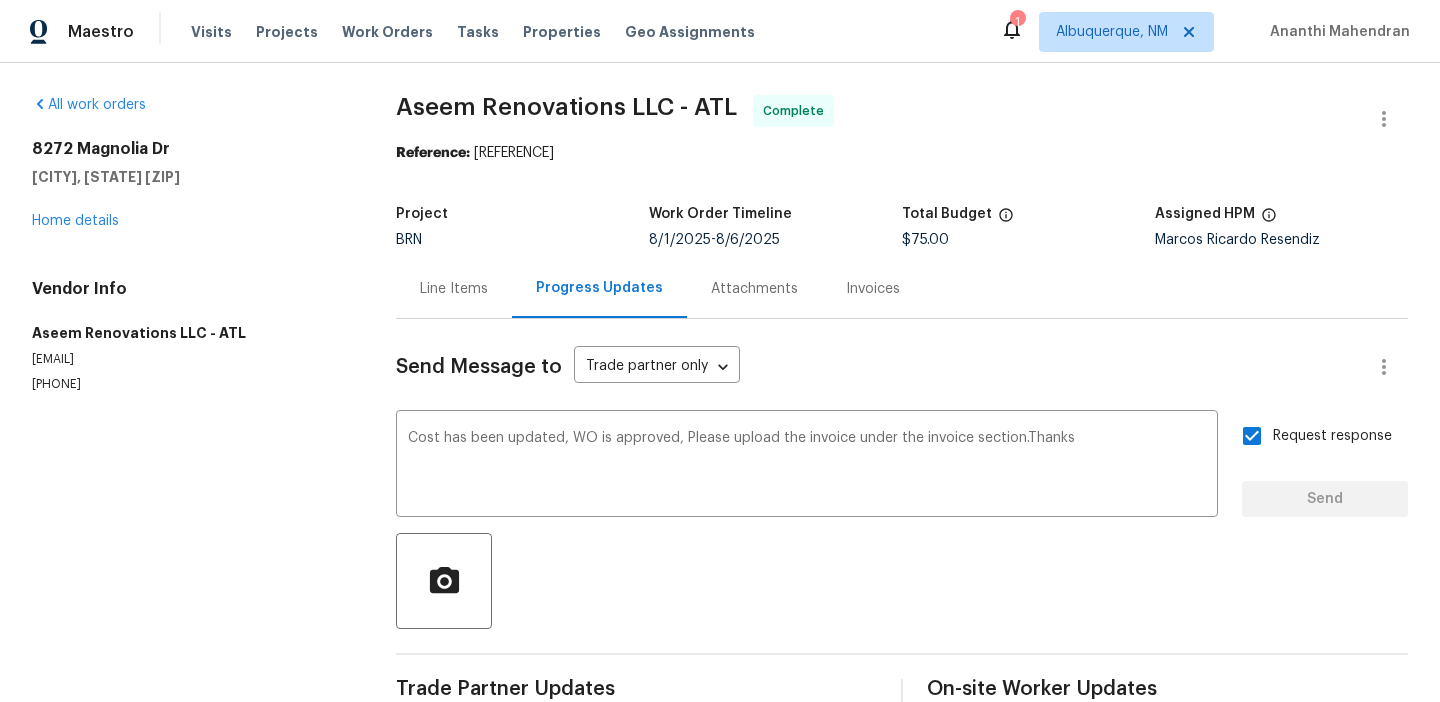 type 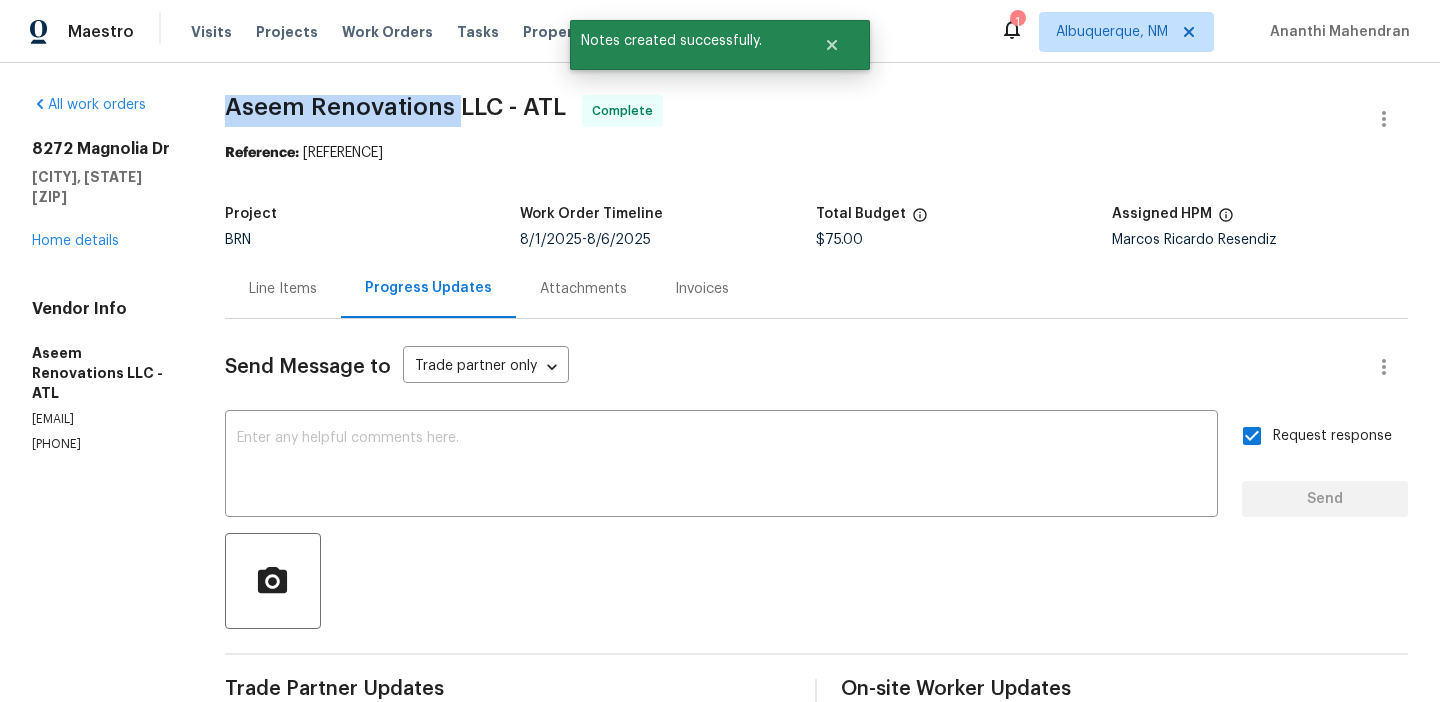drag, startPoint x: 246, startPoint y: 110, endPoint x: 484, endPoint y: 106, distance: 238.03362 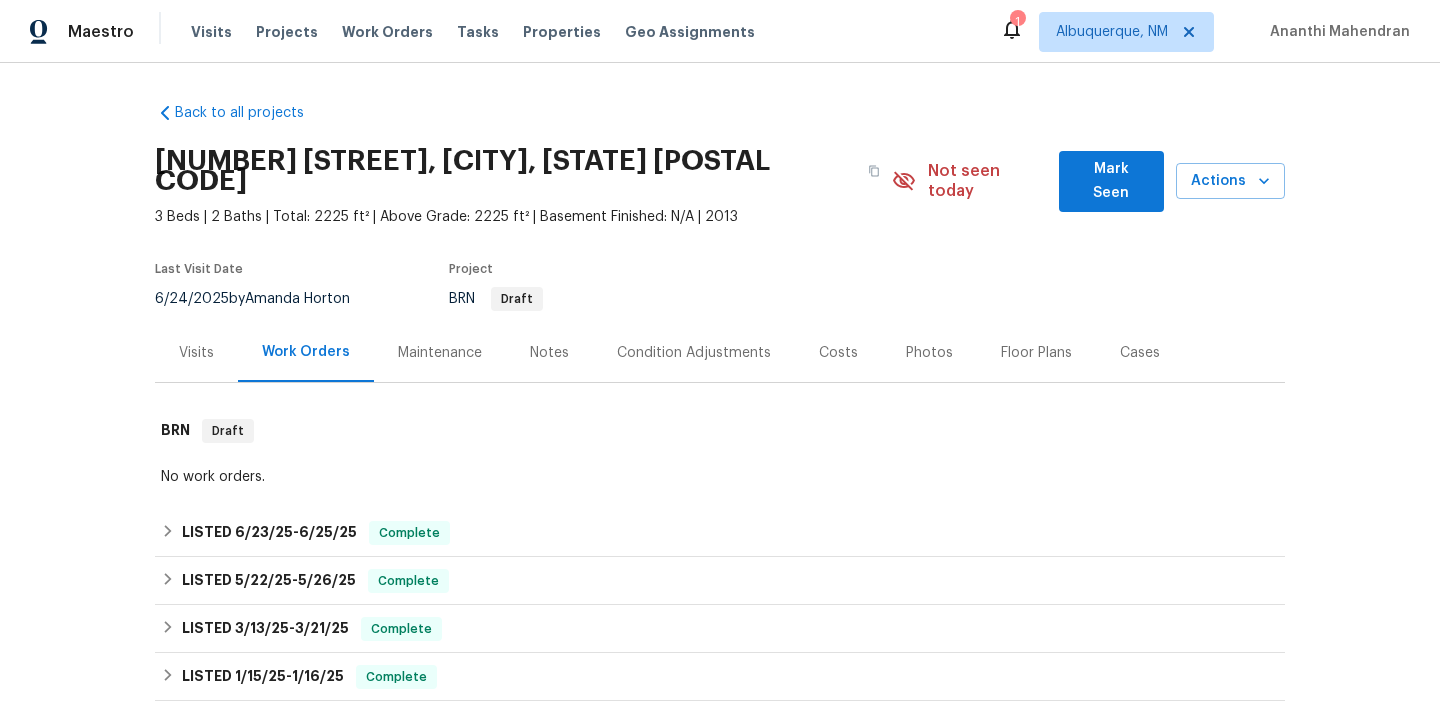 scroll, scrollTop: 0, scrollLeft: 0, axis: both 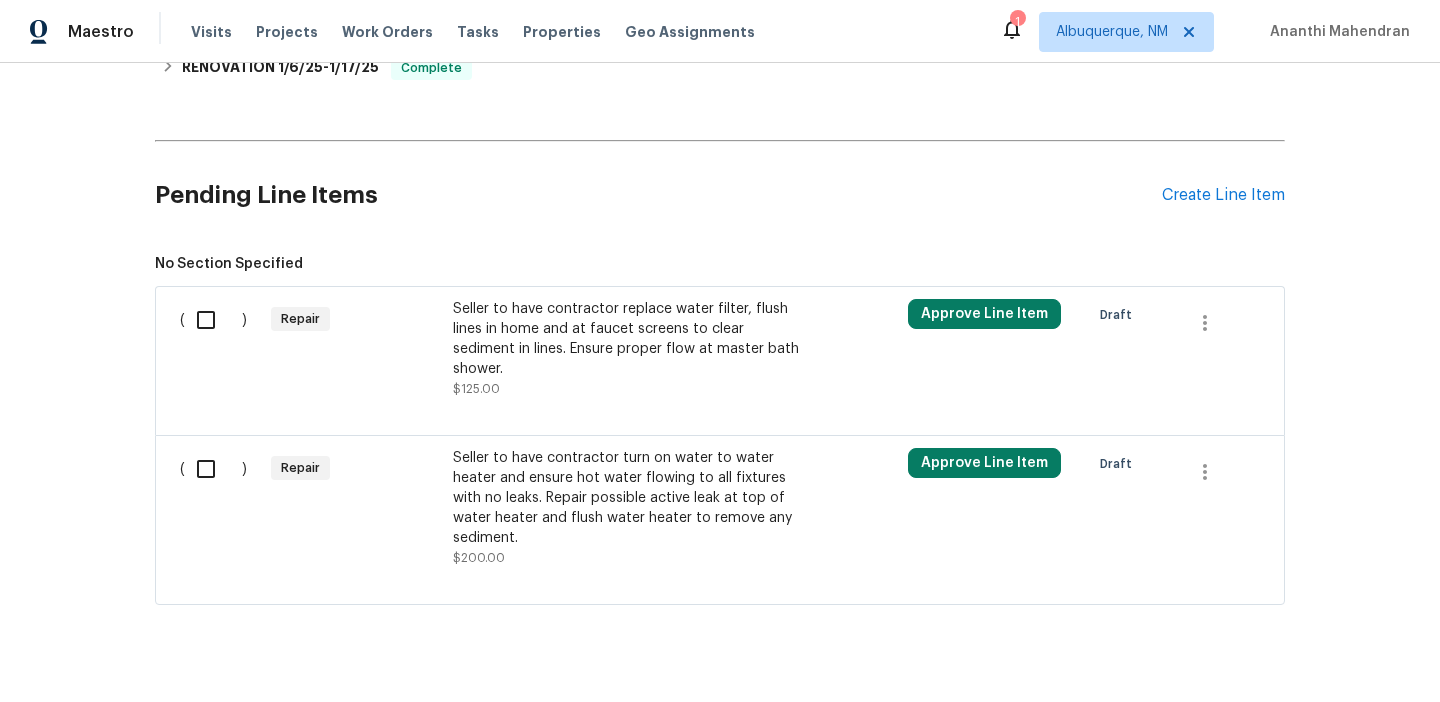 click on "Seller to have contractor replace water filter, flush lines in home and at faucet screens to clear sediment in lines. Ensure proper flow at master bath shower." at bounding box center (629, 339) 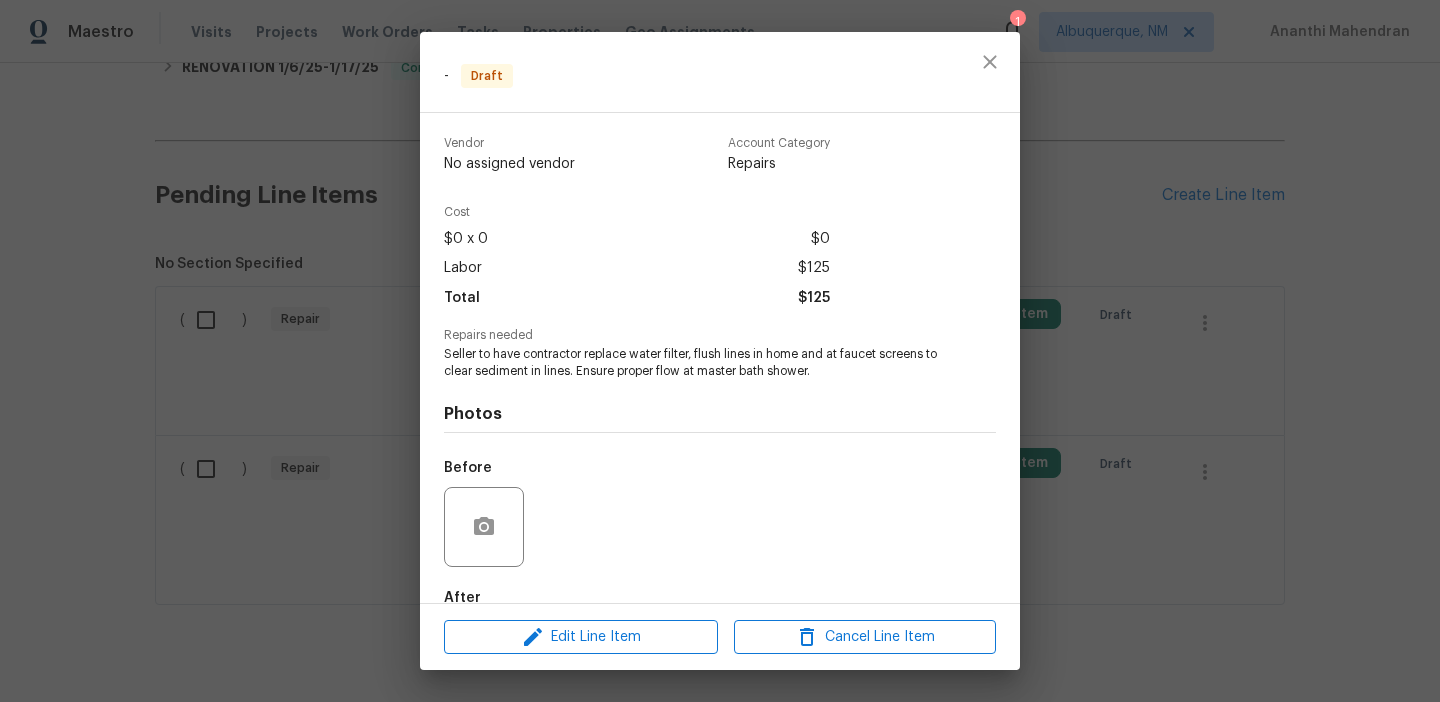 scroll, scrollTop: 1, scrollLeft: 0, axis: vertical 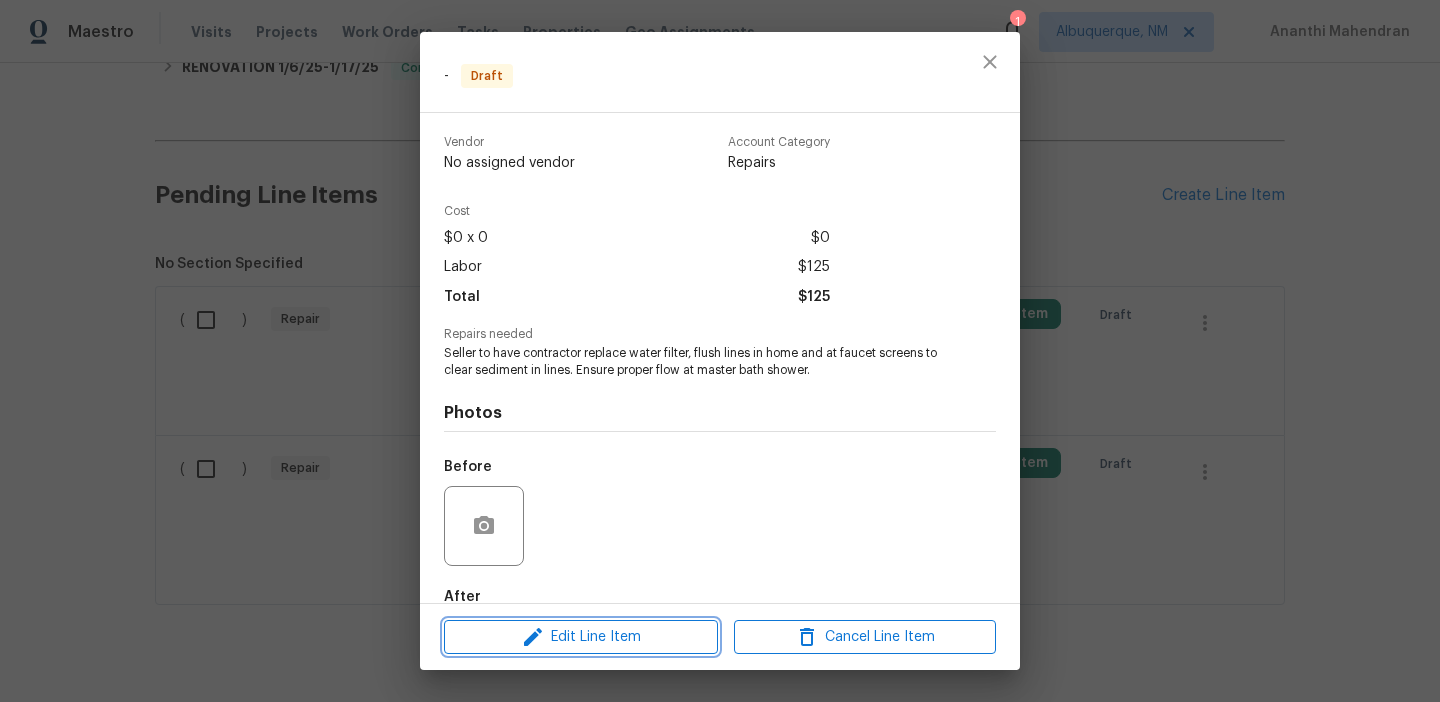 click on "Edit Line Item" at bounding box center (581, 637) 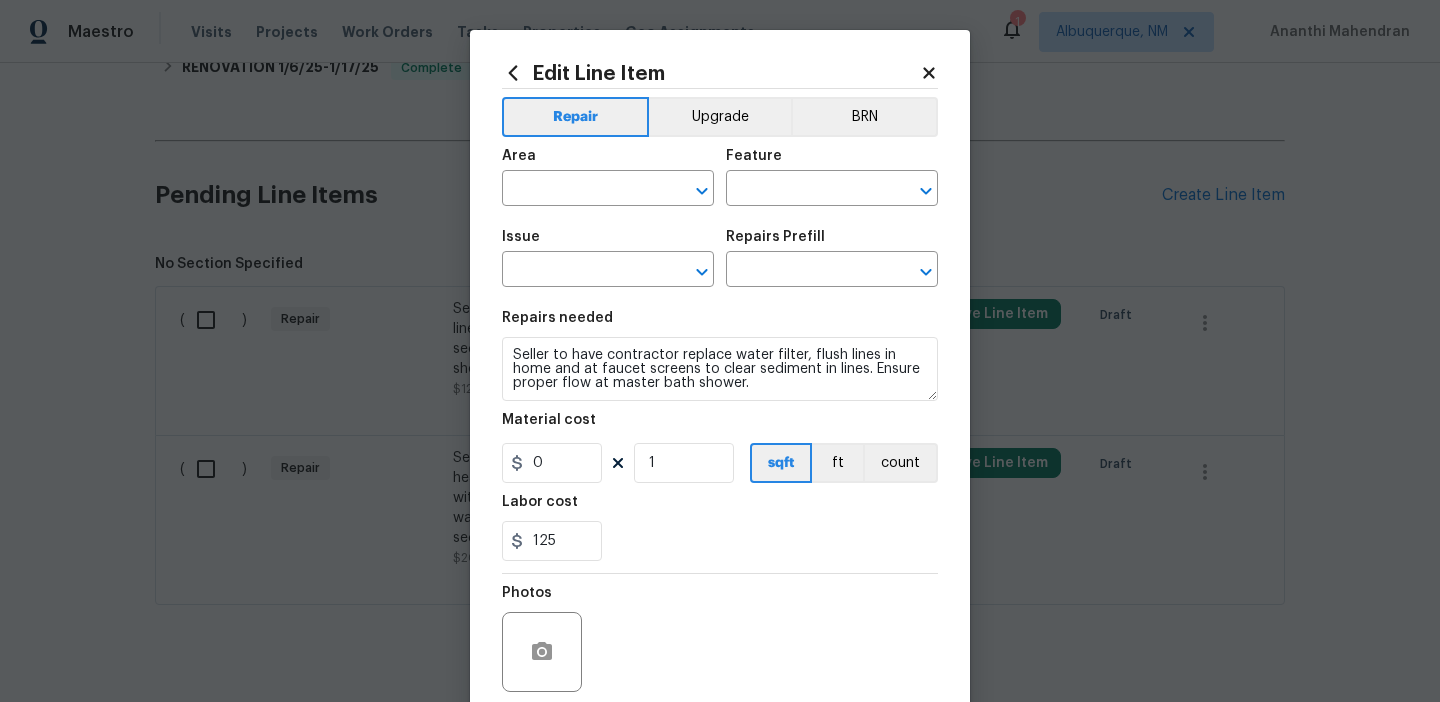 click on "Repair Upgrade BRN Area ​ Feature ​ Issue ​ Repairs Prefill ​ Repairs needed Seller to have contractor replace water filter, flush lines in home and at faucet screens to clear sediment in lines. Ensure proper flow at master bath shower. Material cost 0 1 sqft ft count Labor cost 125 Photos Create without photos" at bounding box center [720, 415] 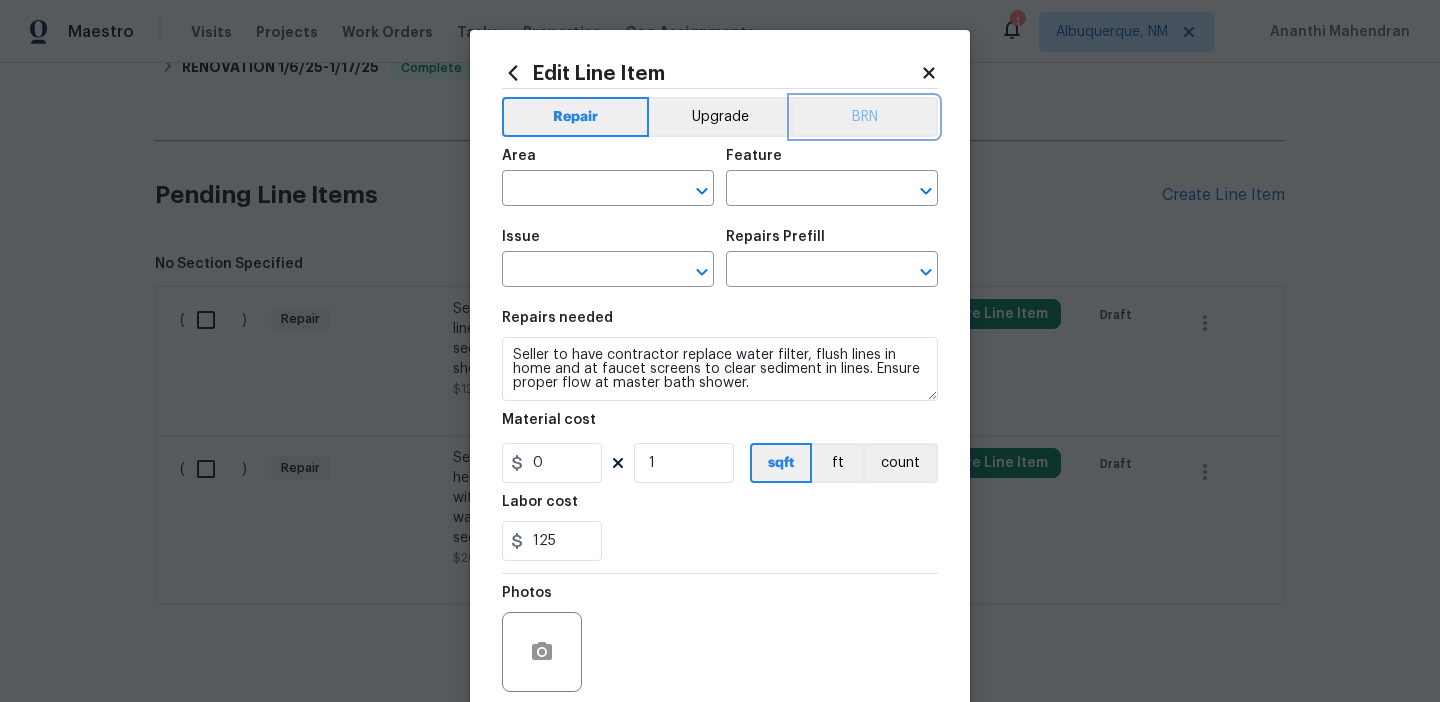 click on "BRN" at bounding box center (864, 117) 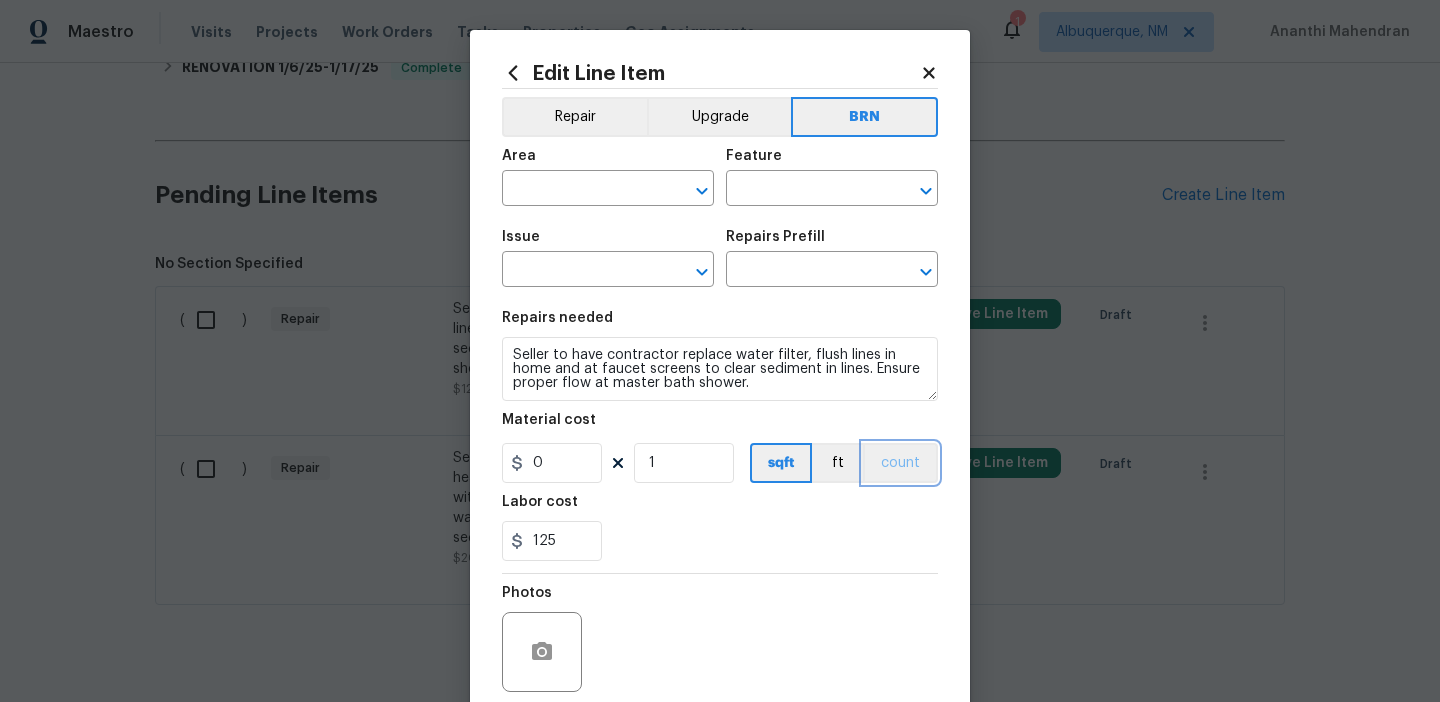 click on "count" at bounding box center [900, 463] 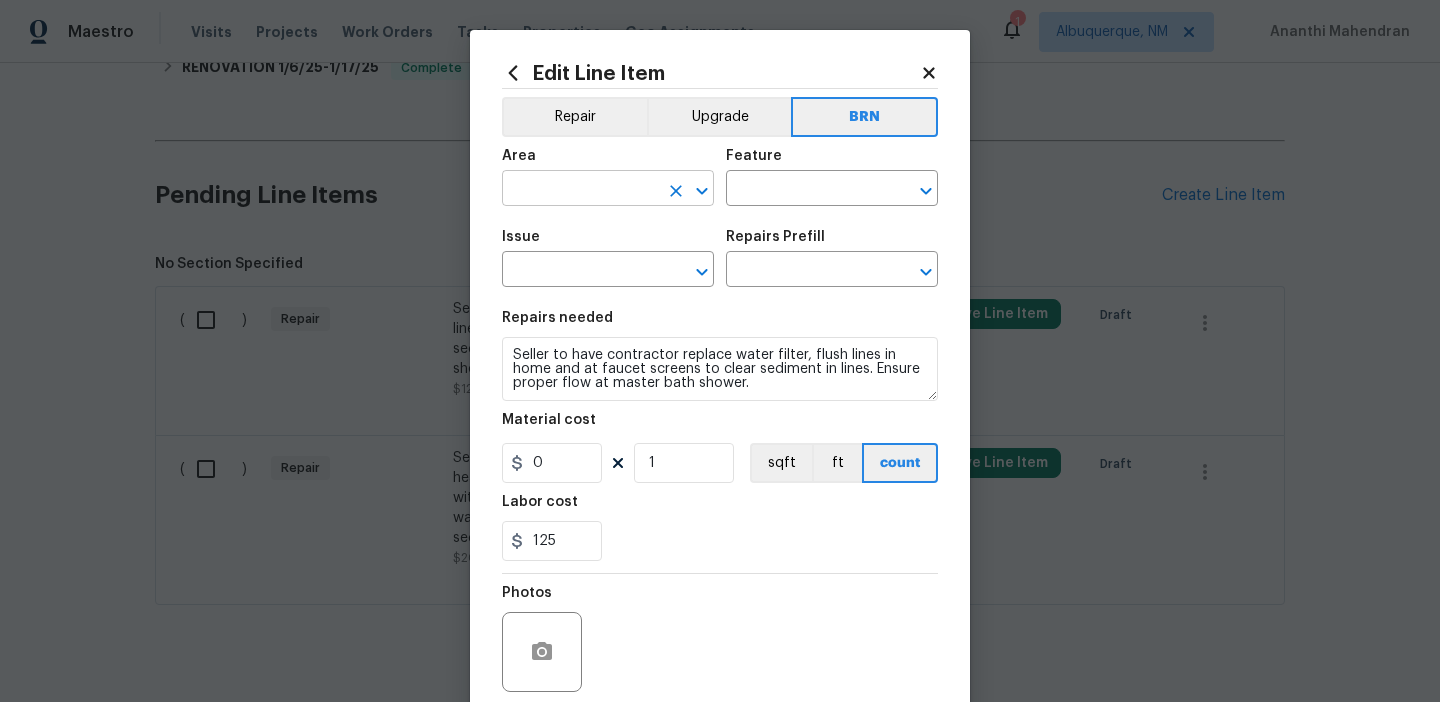 click at bounding box center [580, 190] 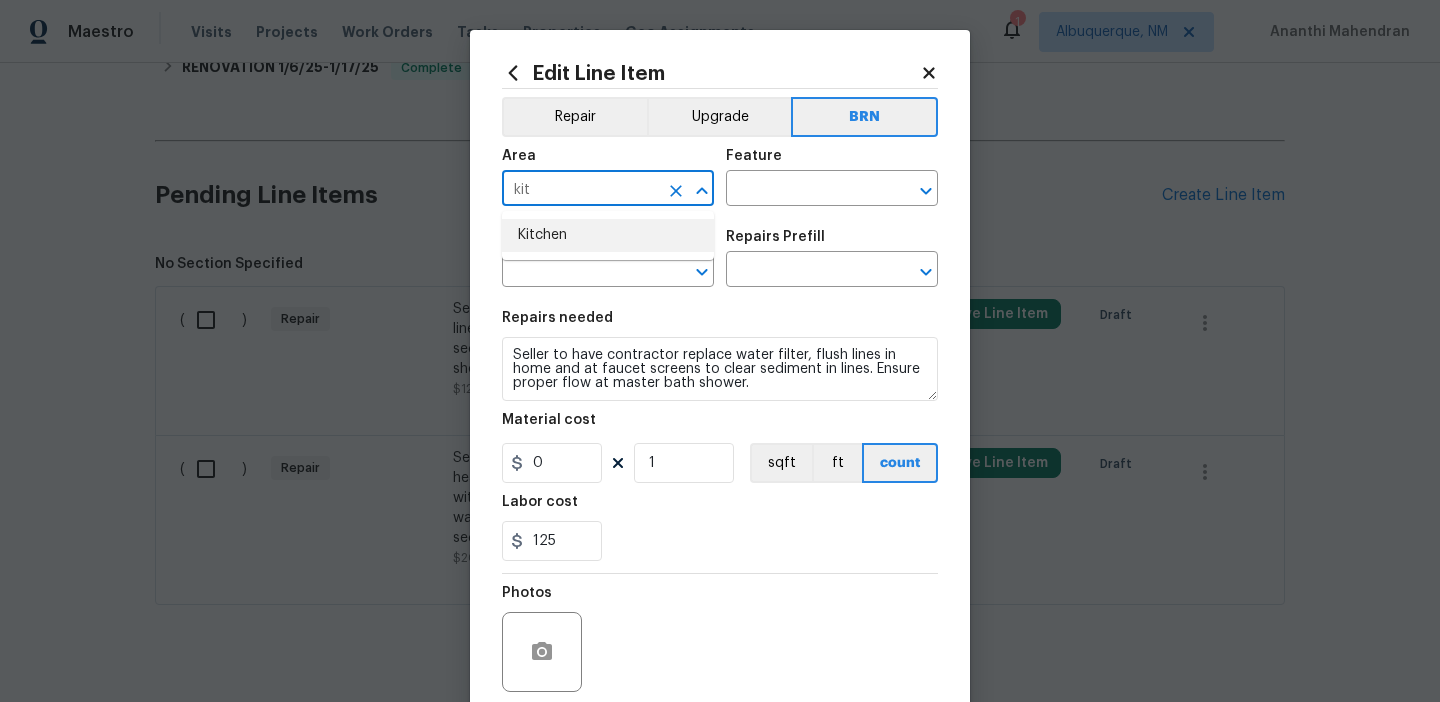 click on "Kitchen" at bounding box center [608, 235] 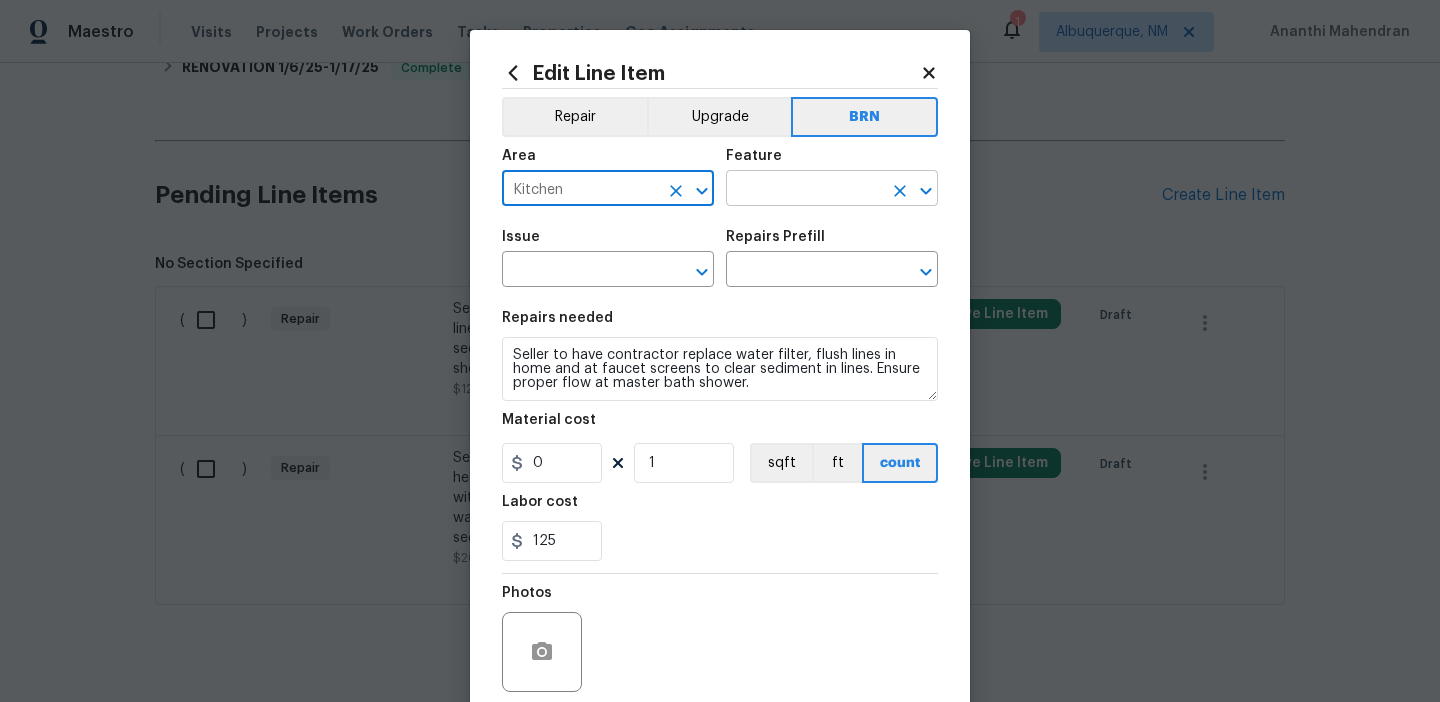 type on "Kitchen" 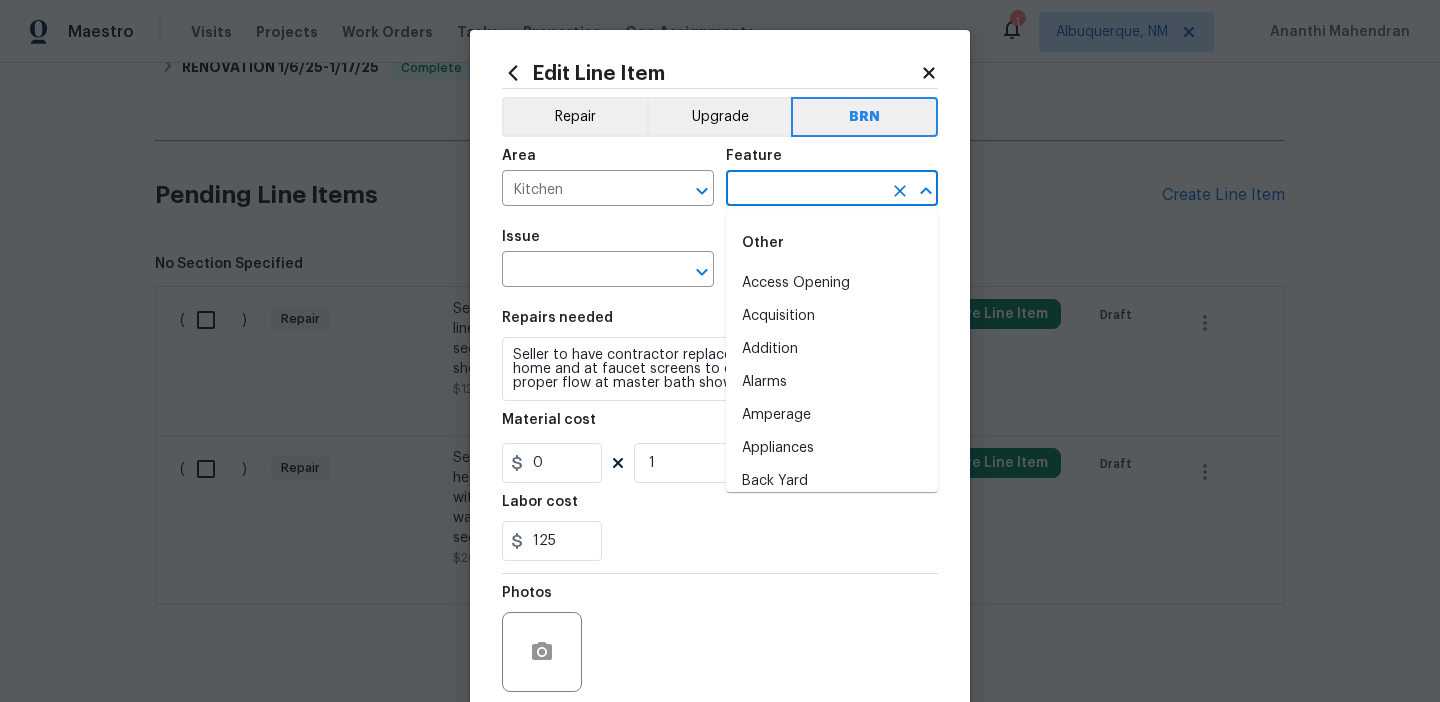 type on "e" 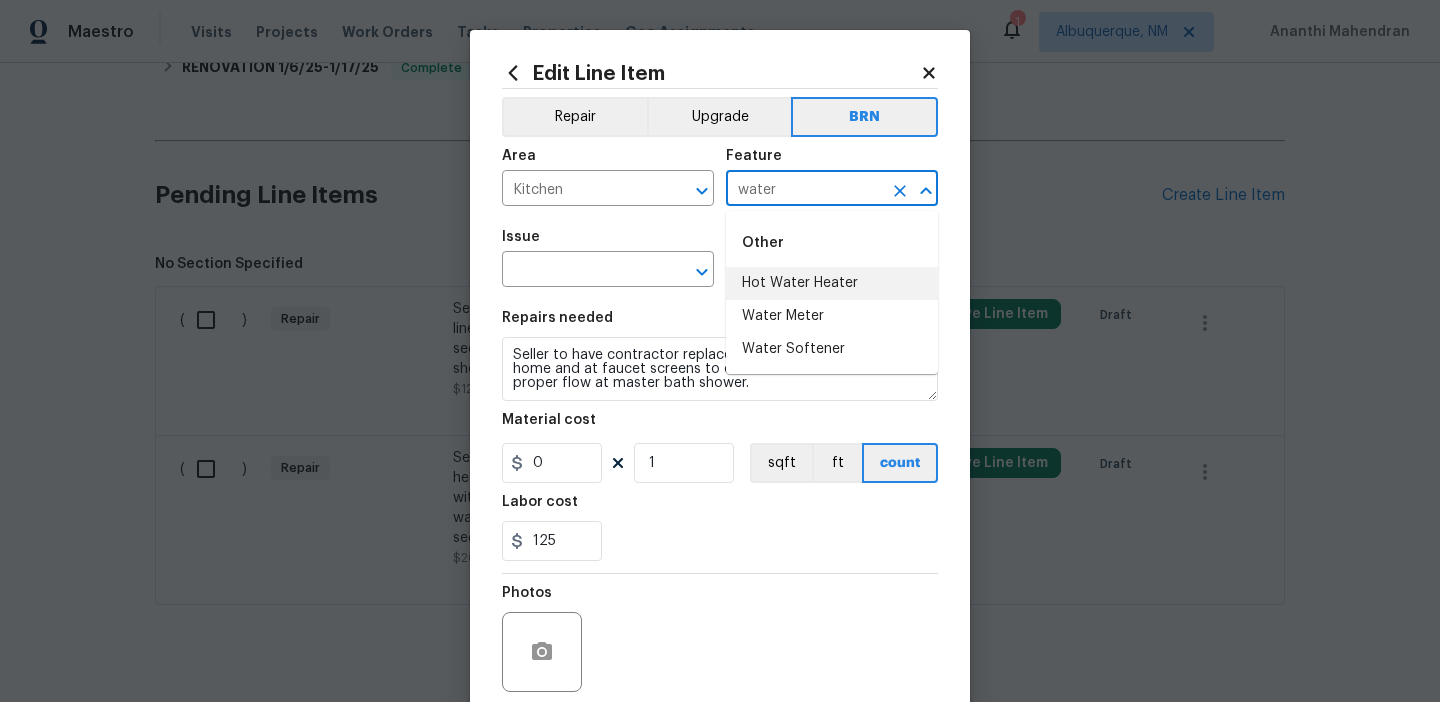 click on "Hot Water Heater" at bounding box center (832, 283) 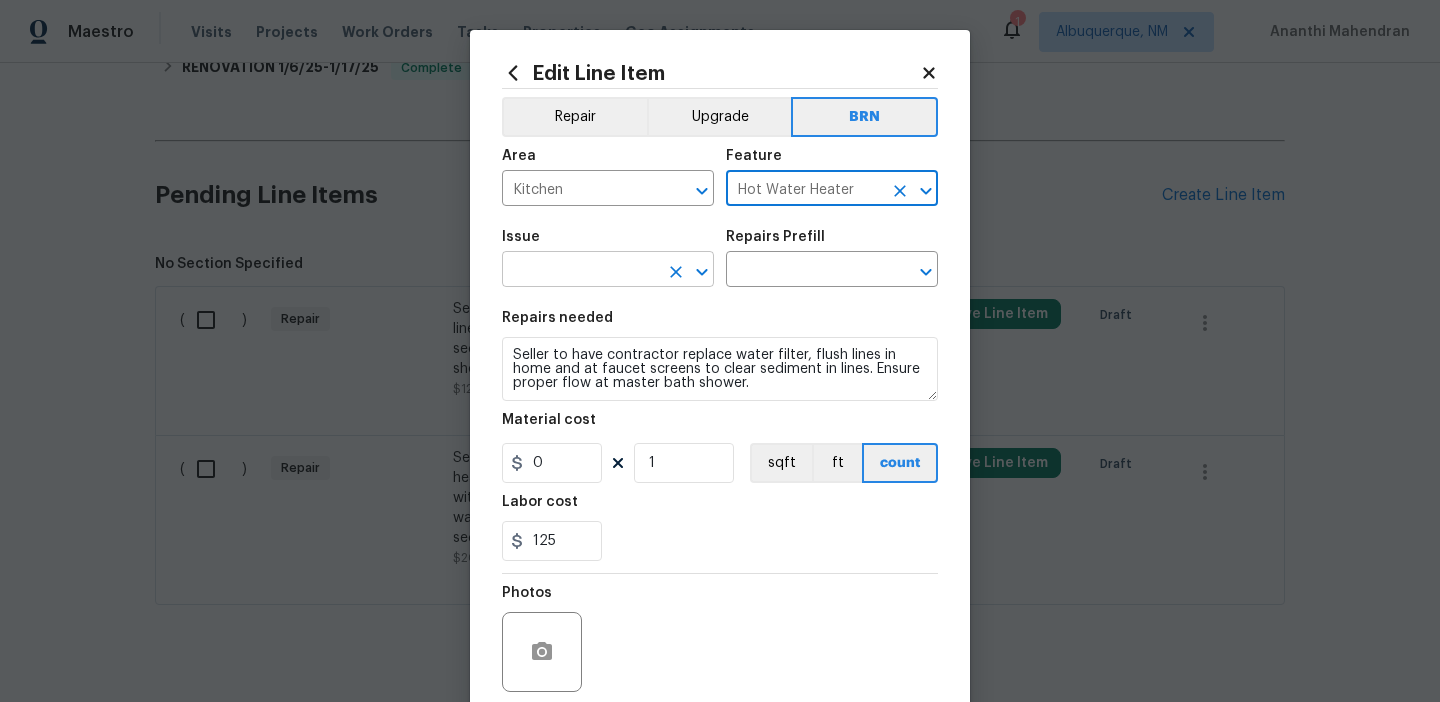 type on "Hot Water Heater" 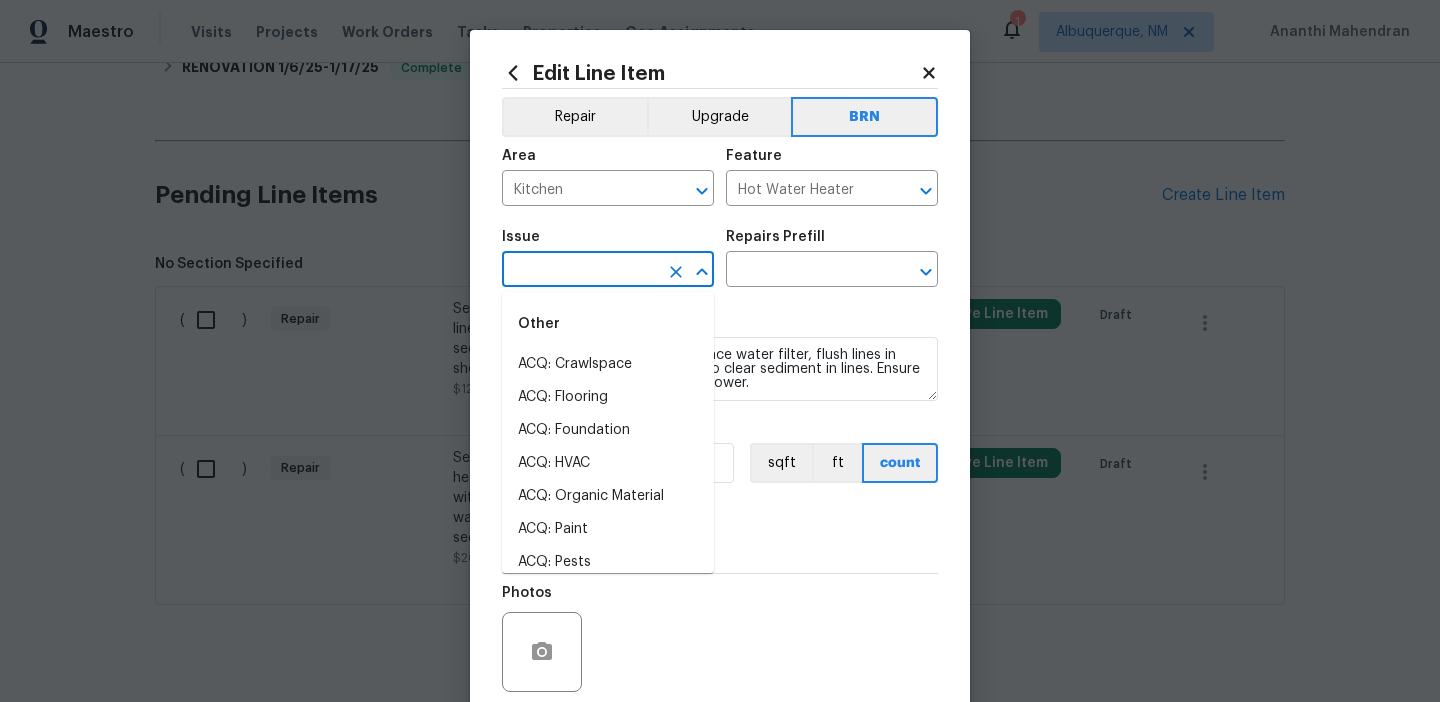 click at bounding box center [580, 271] 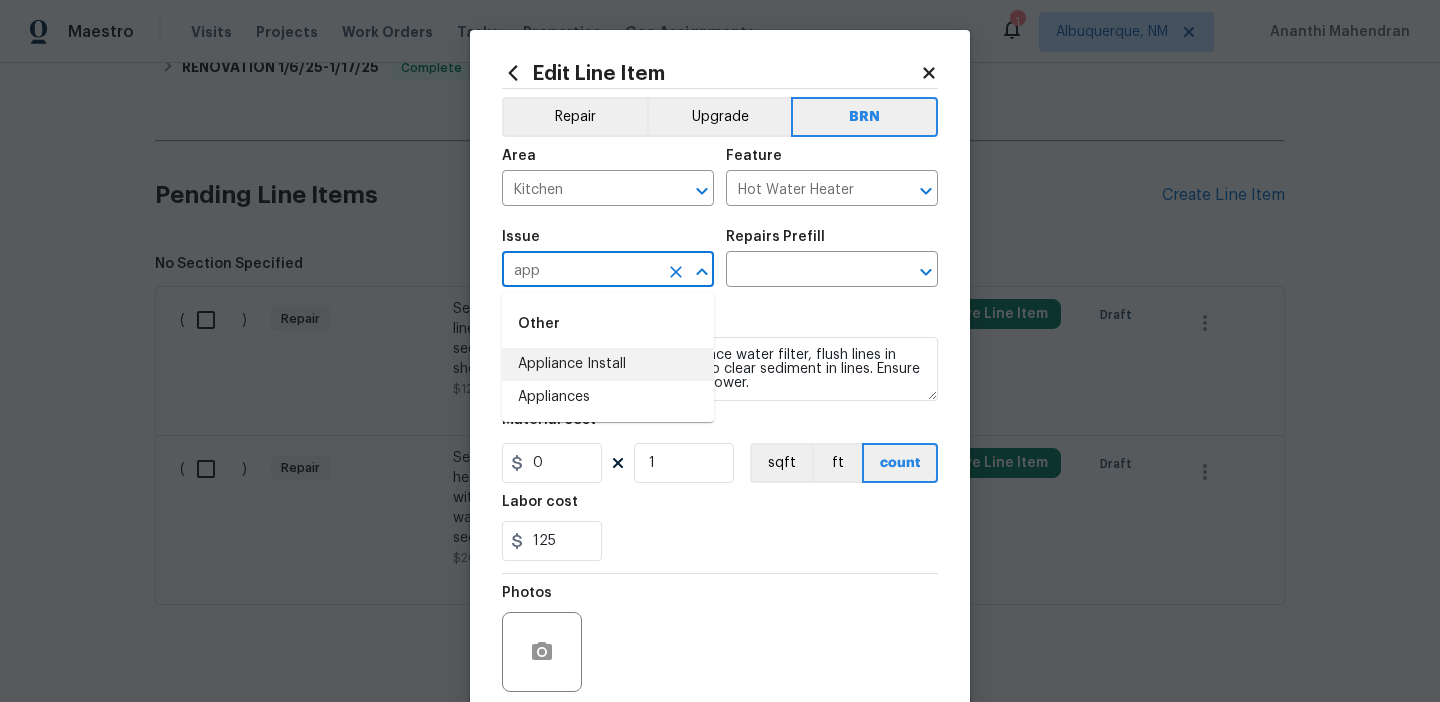 click on "Appliance Install" at bounding box center [608, 364] 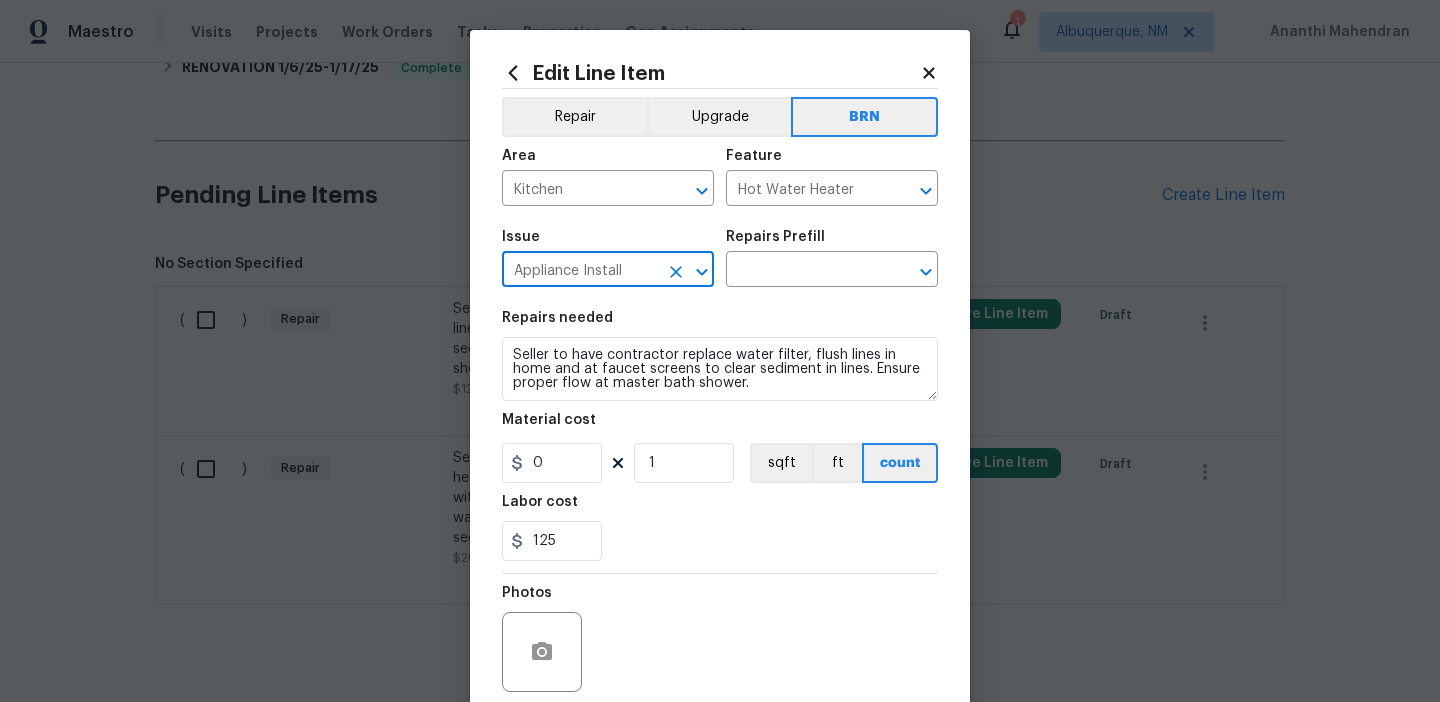 type on "Appliance Install" 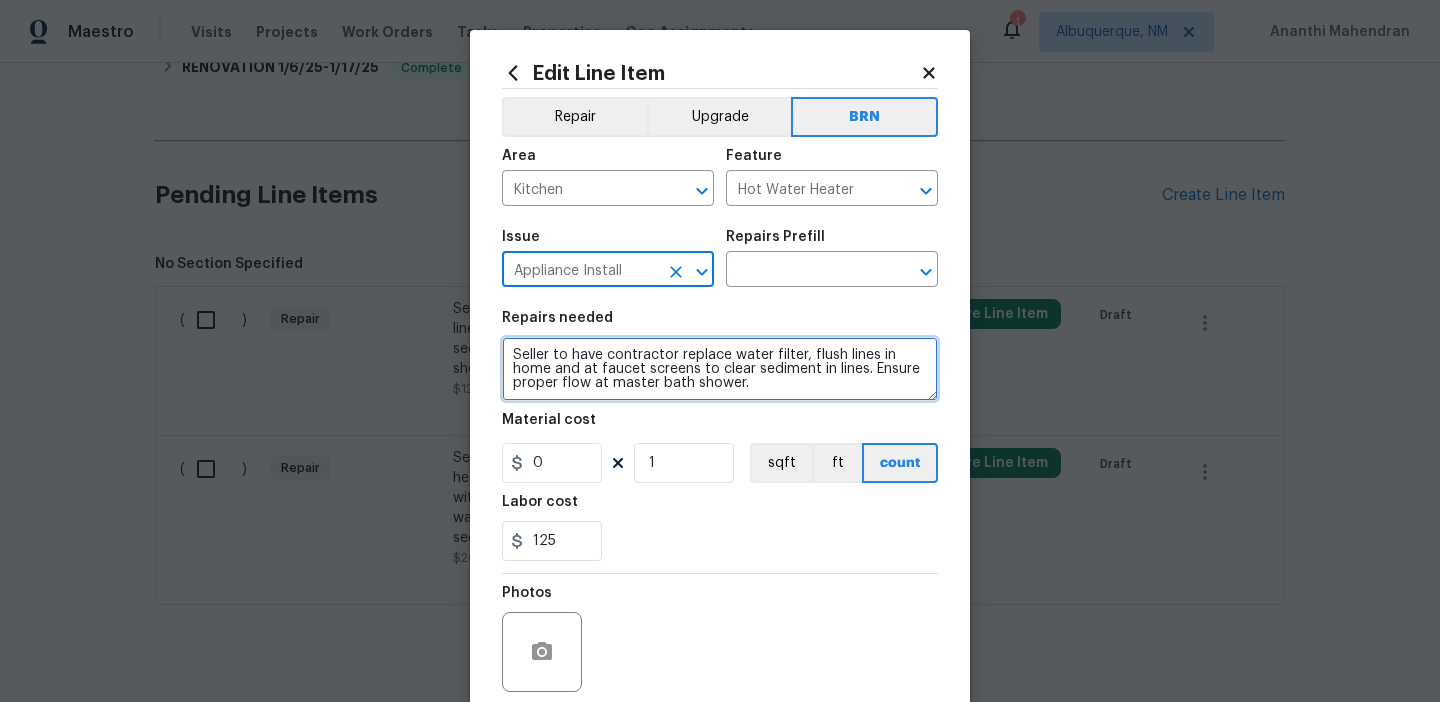 click on "Seller to have contractor replace water filter, flush lines in home and at faucet screens to clear sediment in lines. Ensure proper flow at master bath shower." at bounding box center (720, 369) 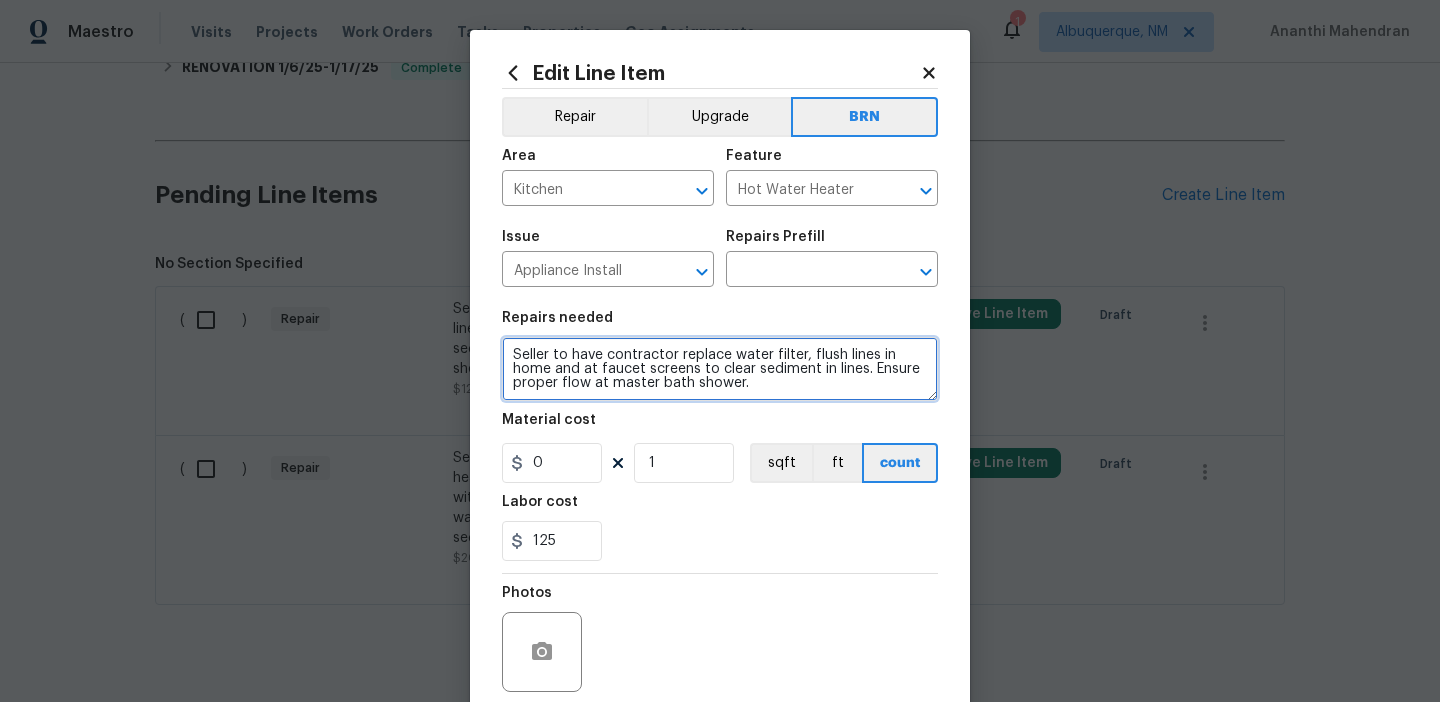click on "Seller to have contractor replace water filter, flush lines in home and at faucet screens to clear sediment in lines. Ensure proper flow at master bath shower." at bounding box center [720, 369] 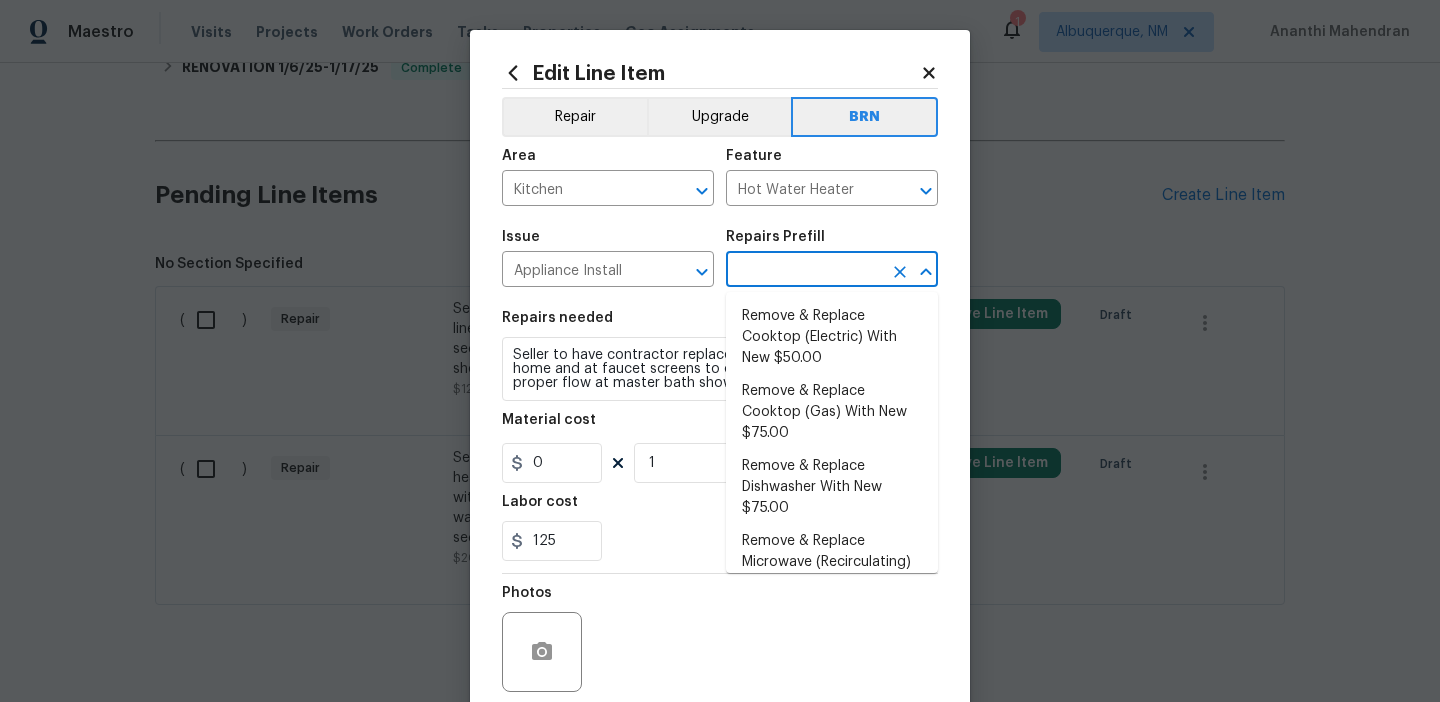 click at bounding box center (804, 271) 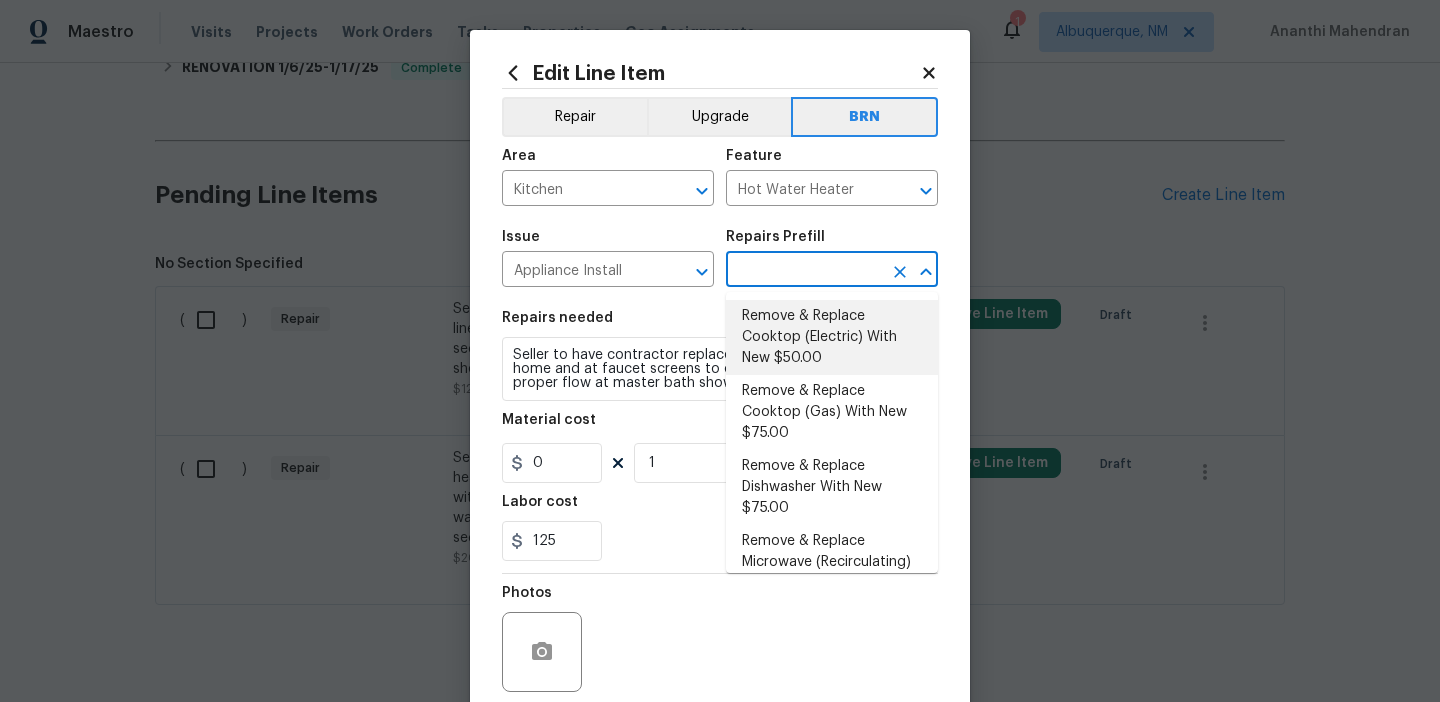 click on "Remove & Replace Cooktop (Electric) With New $50.00" at bounding box center [832, 337] 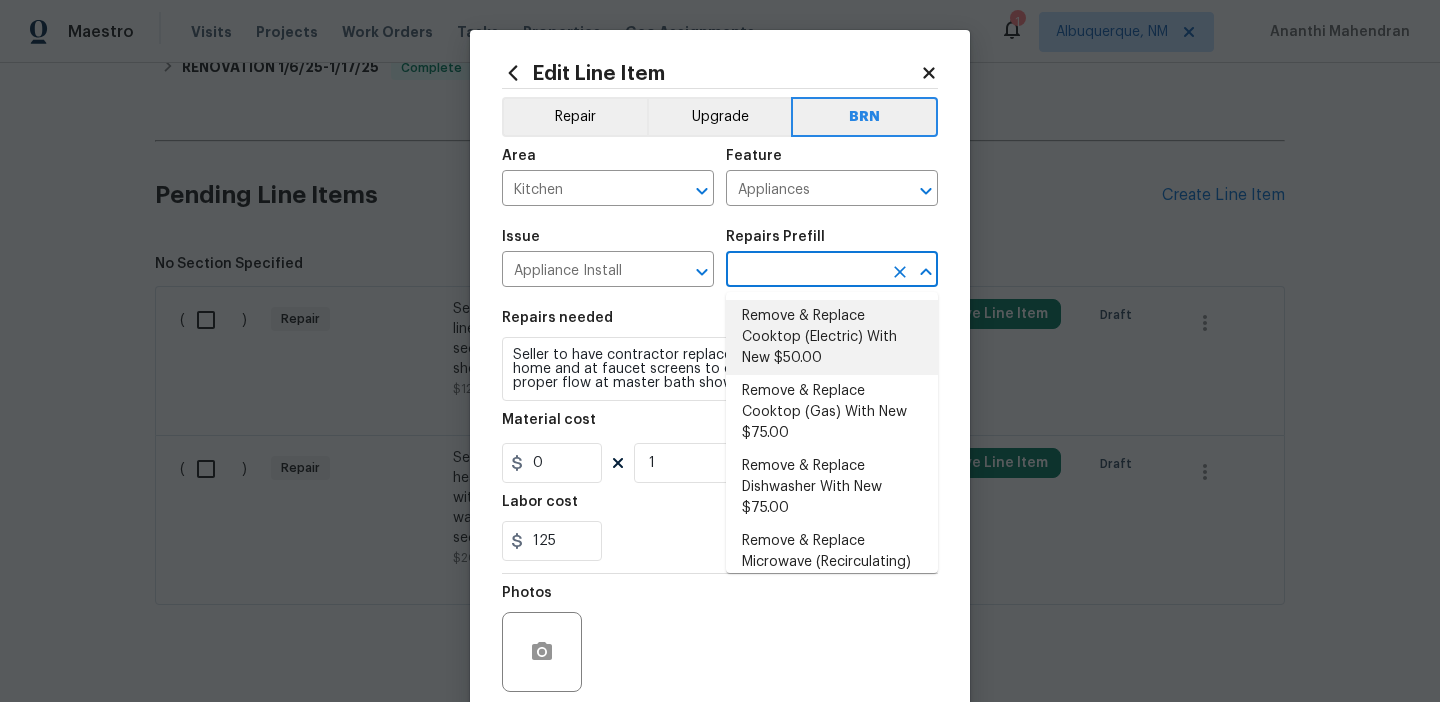 type on "Remove & Replace Cooktop (Electric) With New $50.00" 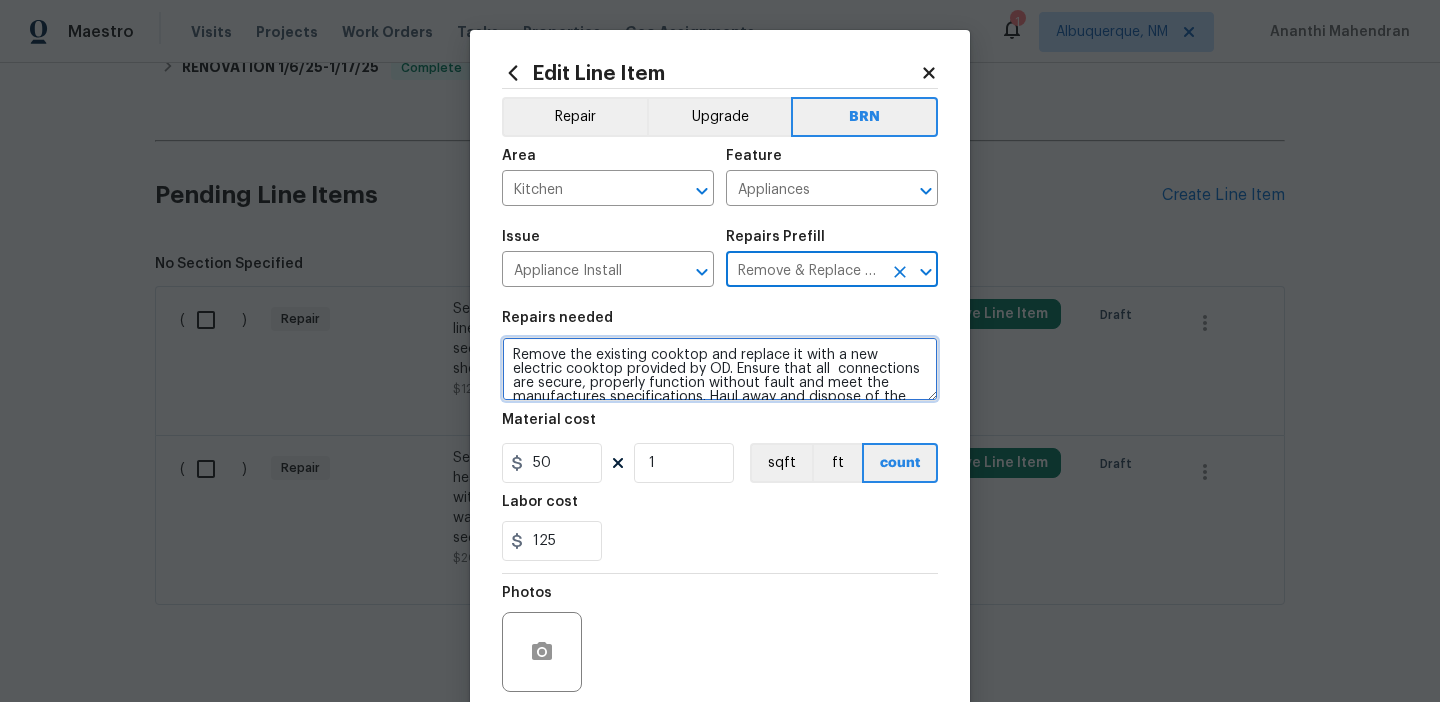 click on "Remove the existing cooktop and replace it with a new electric cooktop provided by OD. Ensure that all  connections are secure, properly function without fault and meet the manufactures specifications. Haul away and dispose of the old unit properly." at bounding box center (720, 369) 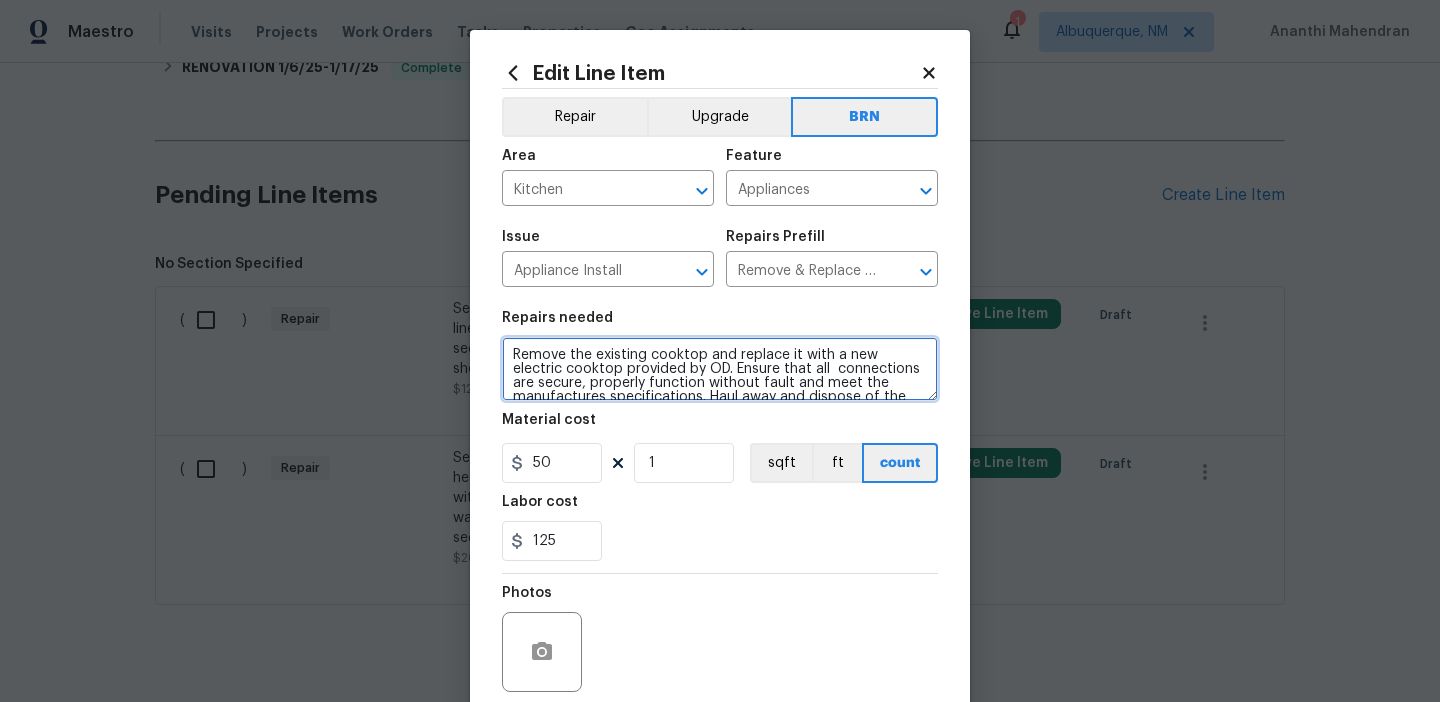 click on "Remove the existing cooktop and replace it with a new electric cooktop provided by OD. Ensure that all  connections are secure, properly function without fault and meet the manufactures specifications. Haul away and dispose of the old unit properly." at bounding box center [720, 369] 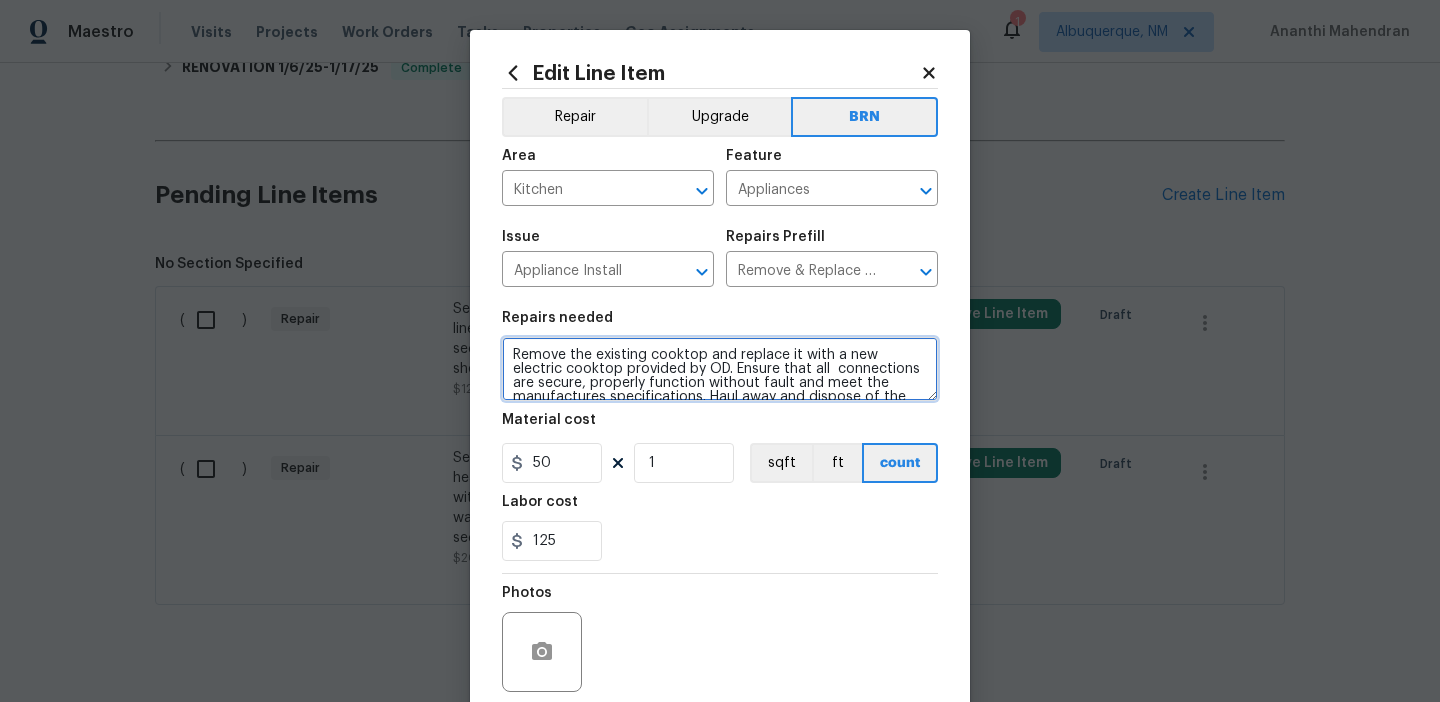 click on "Remove the existing cooktop and replace it with a new electric cooktop provided by OD. Ensure that all  connections are secure, properly function without fault and meet the manufactures specifications. Haul away and dispose of the old unit properly." at bounding box center (720, 369) 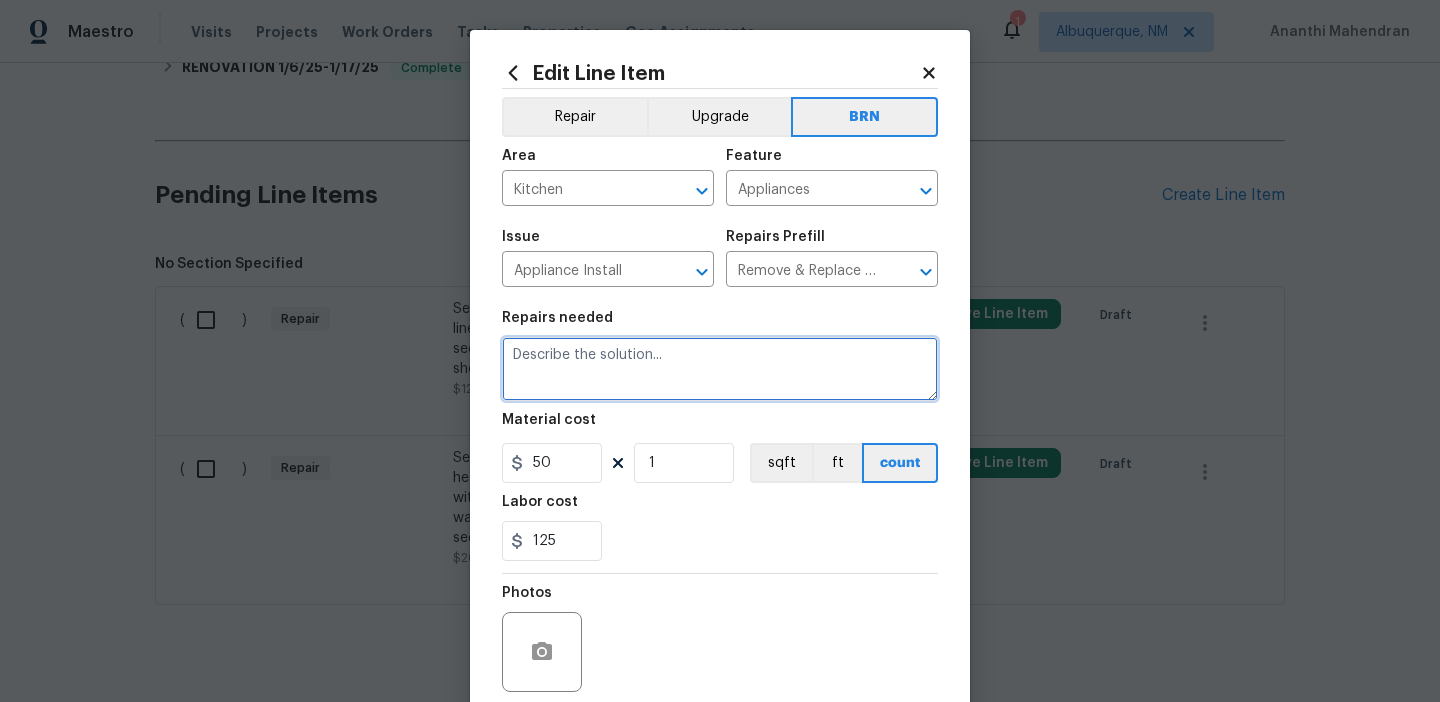 paste on "Seller to have contractor replace water filter, flush lines in home and at faucet screens to clear sediment in lines. Ensure proper flow at master bath shower." 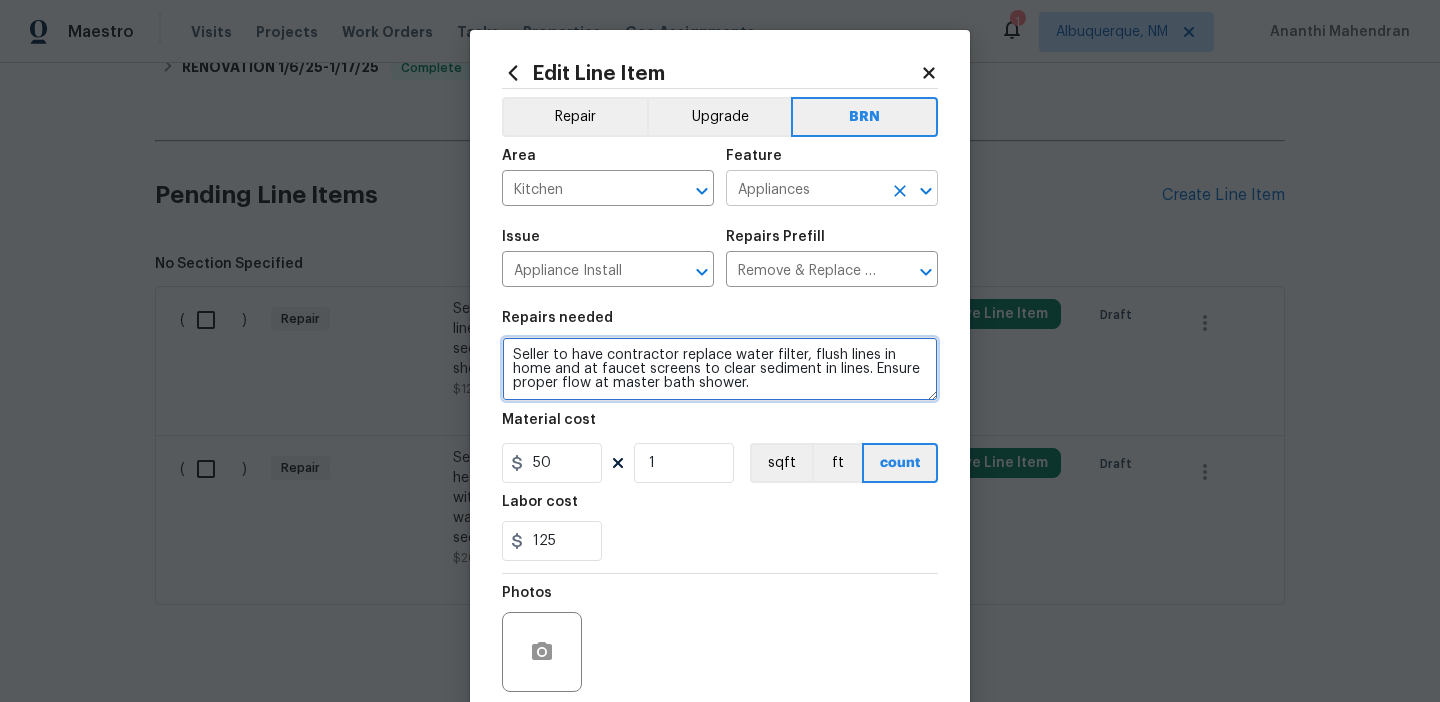 type on "Seller to have contractor replace water filter, flush lines in home and at faucet screens to clear sediment in lines. Ensure proper flow at master bath shower." 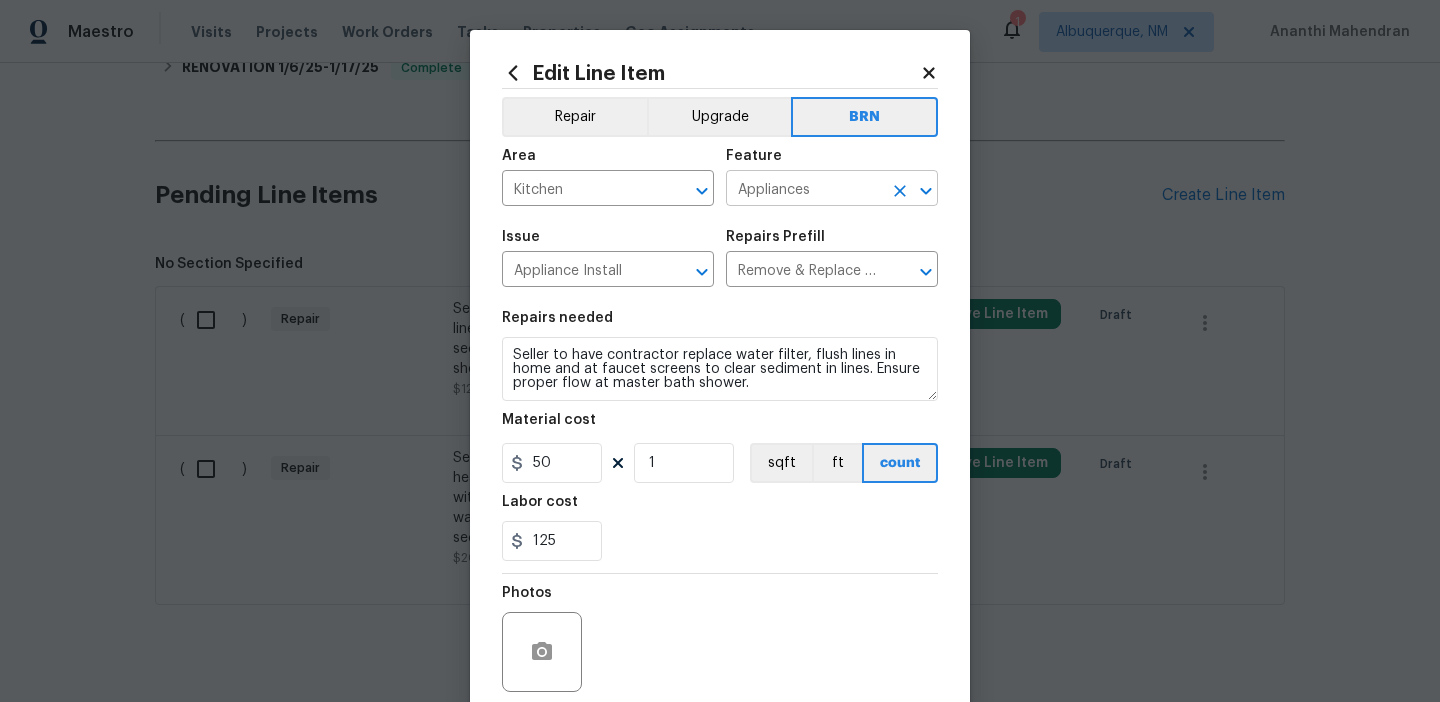 click on "Appliances" at bounding box center [804, 190] 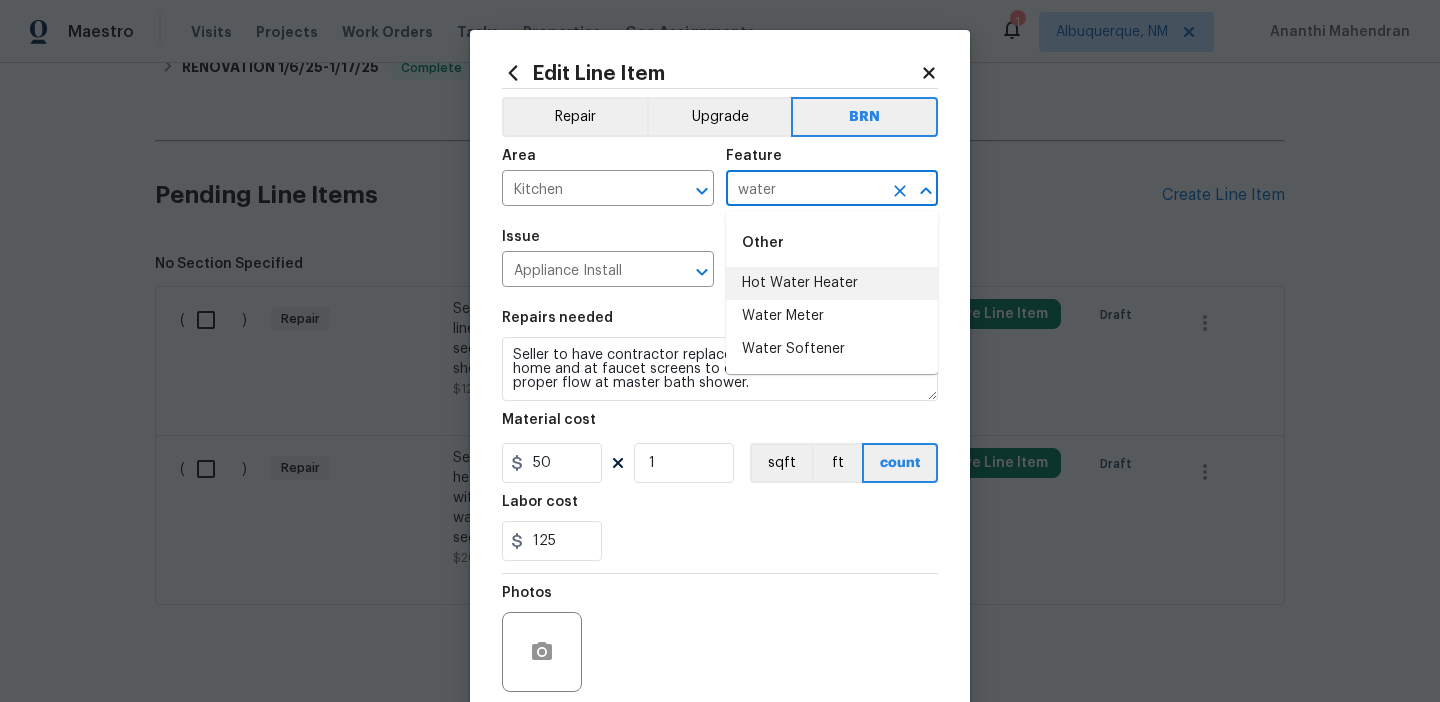 click on "Hot Water Heater" at bounding box center [832, 283] 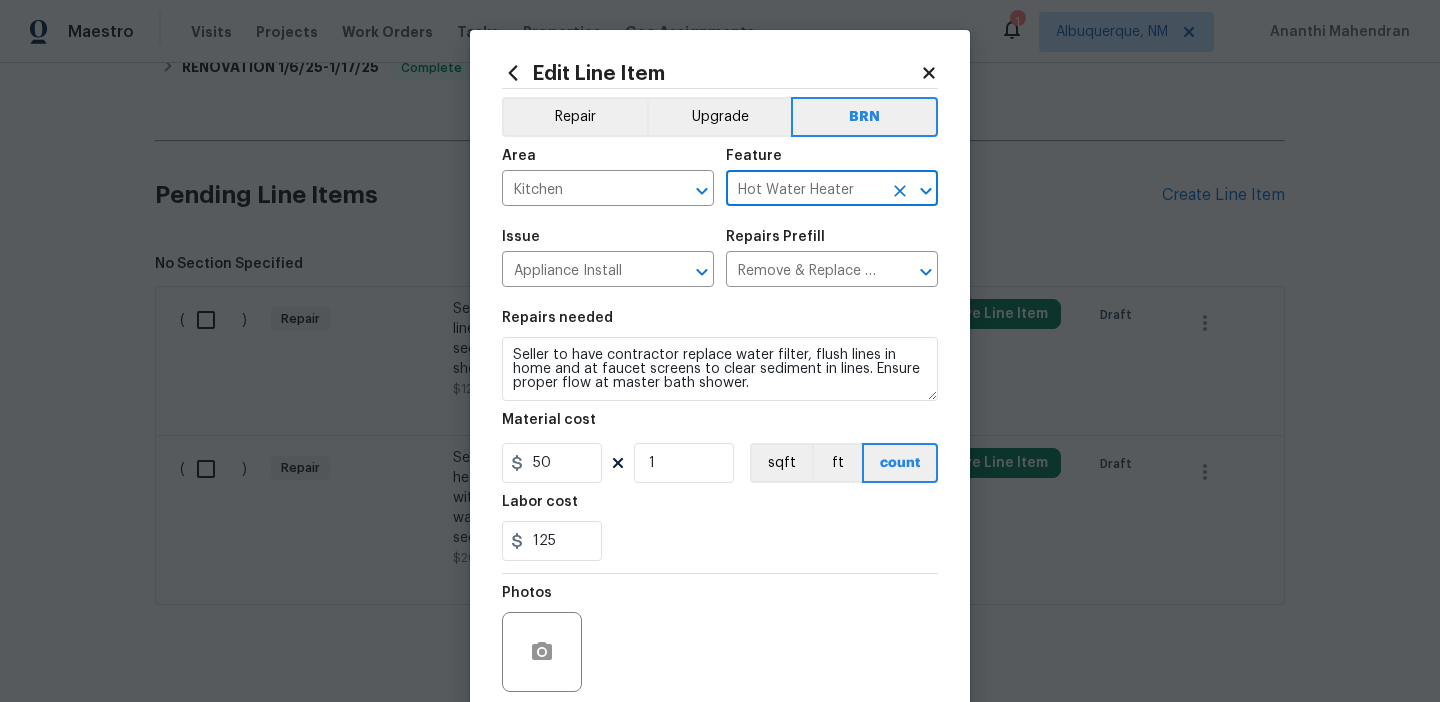 type on "Hot Water Heater" 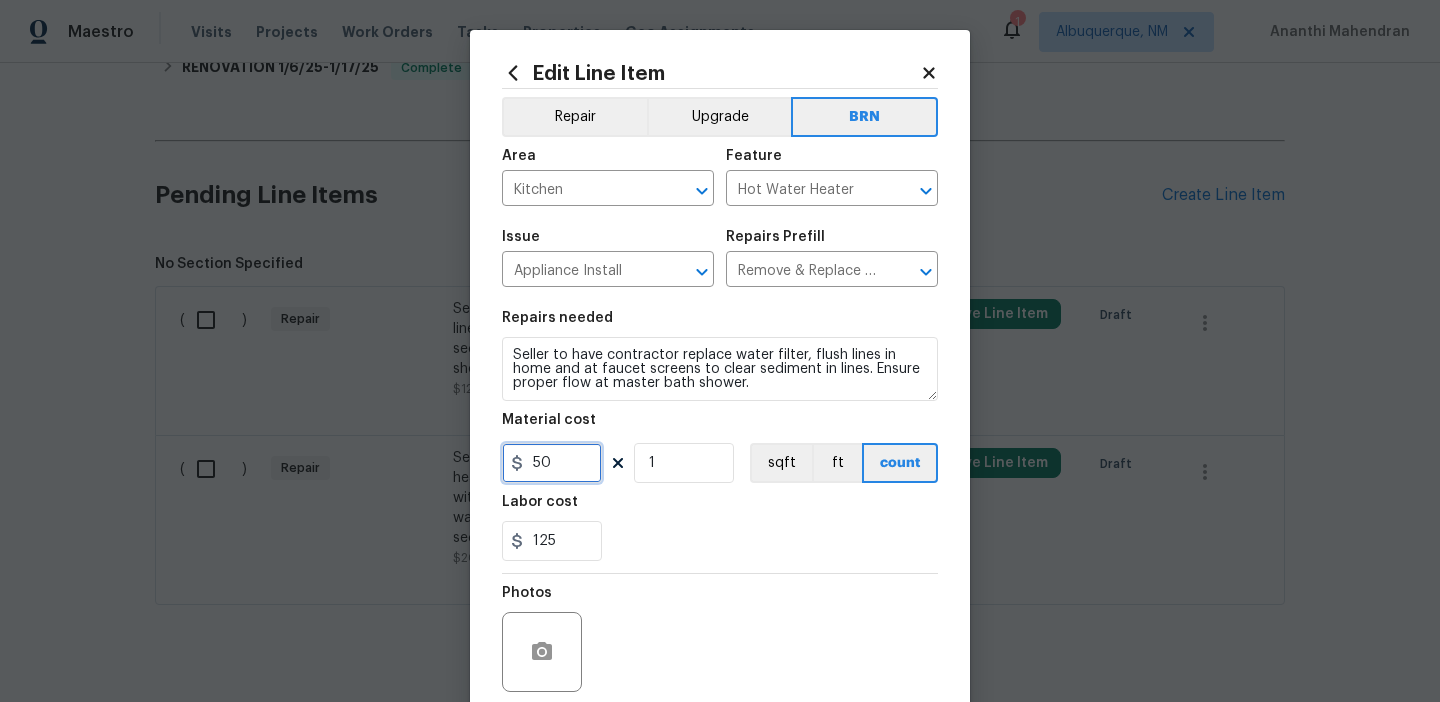 click on "50" at bounding box center (552, 463) 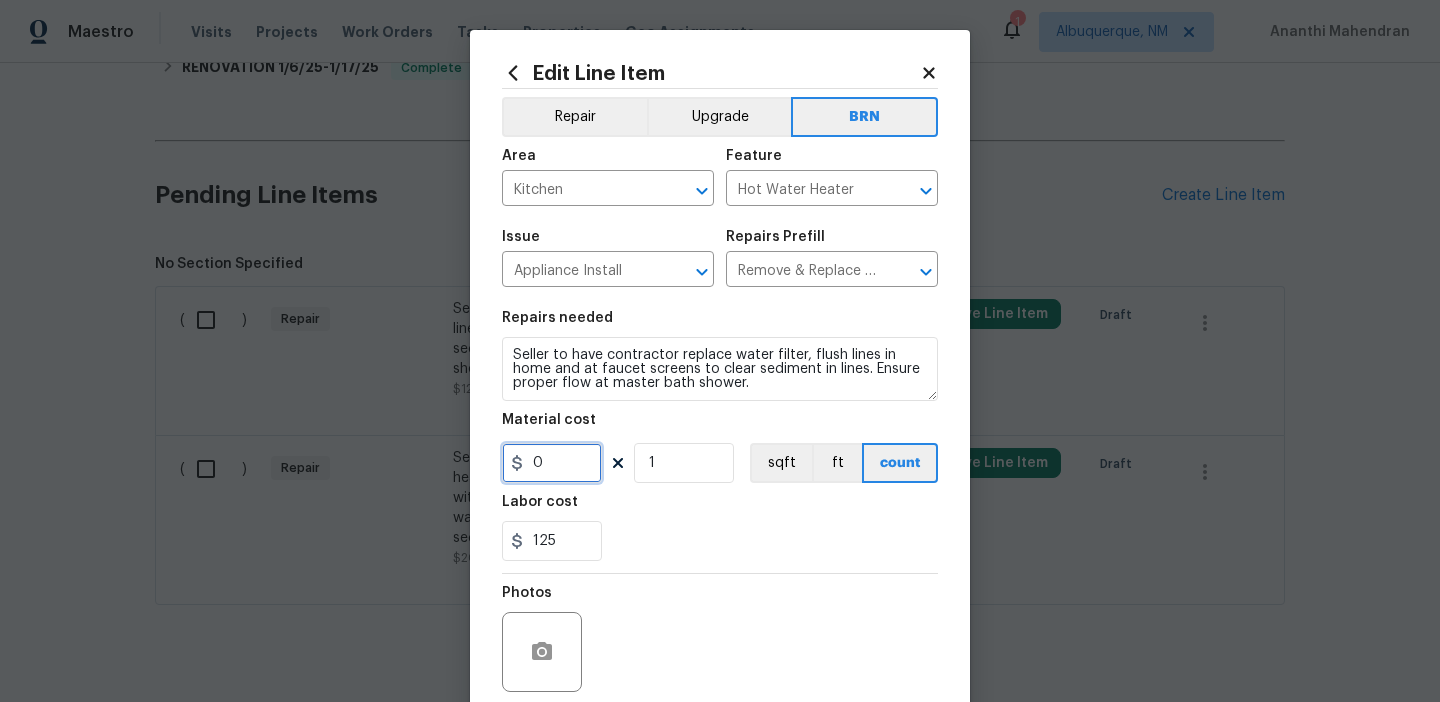scroll, scrollTop: 160, scrollLeft: 0, axis: vertical 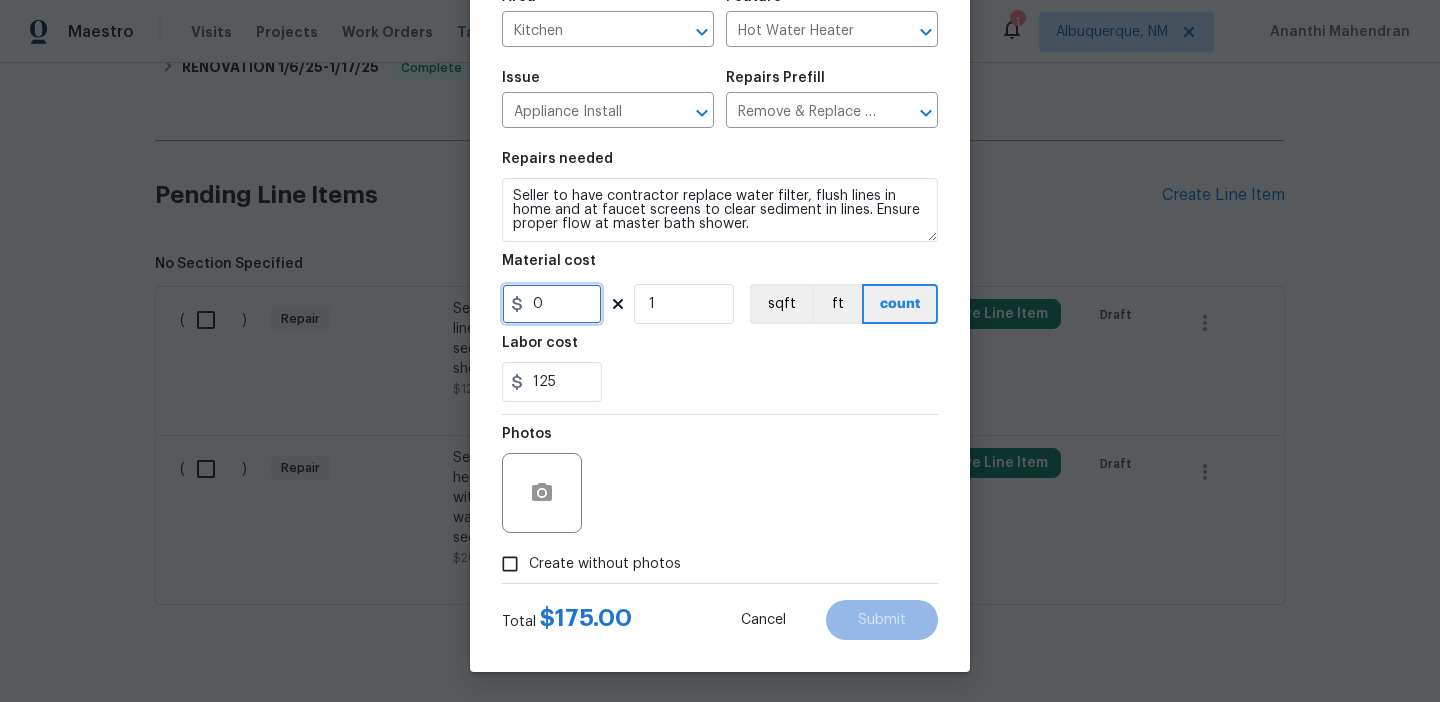 type on "0" 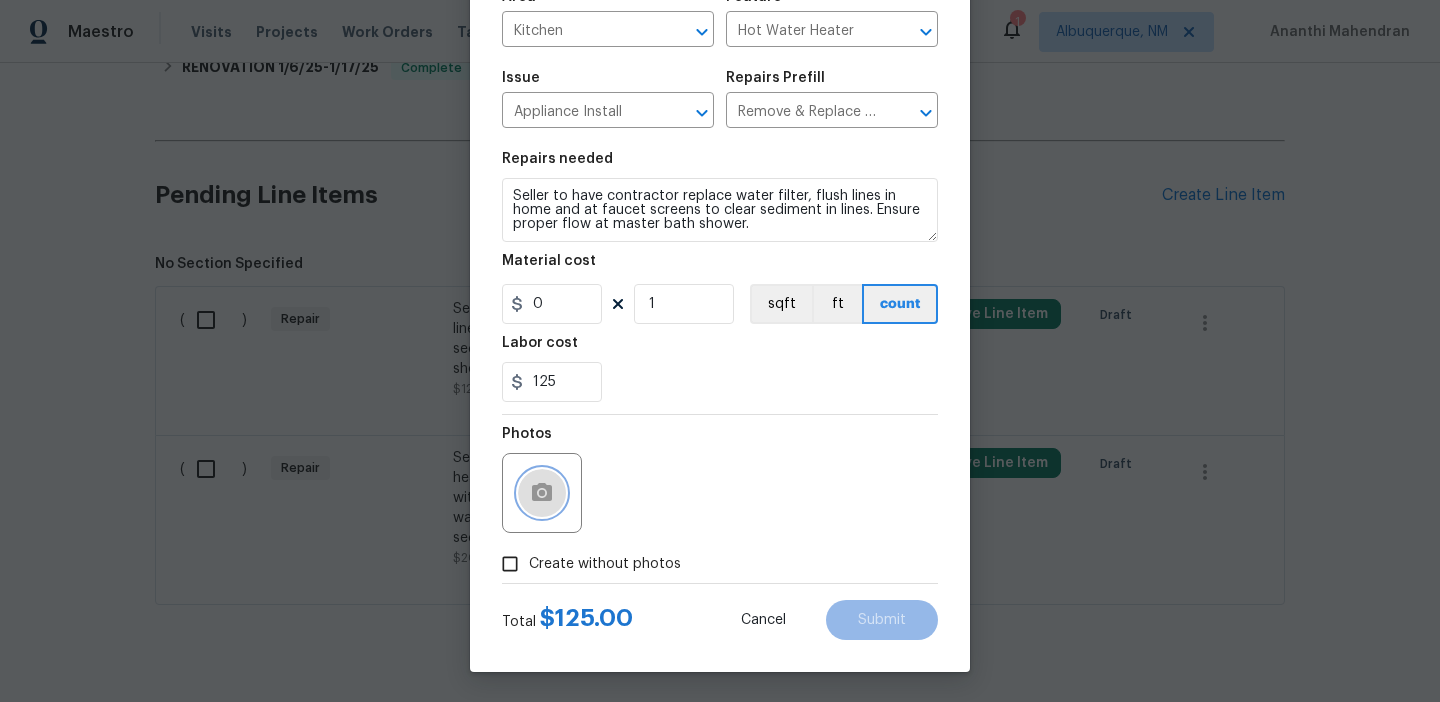 click 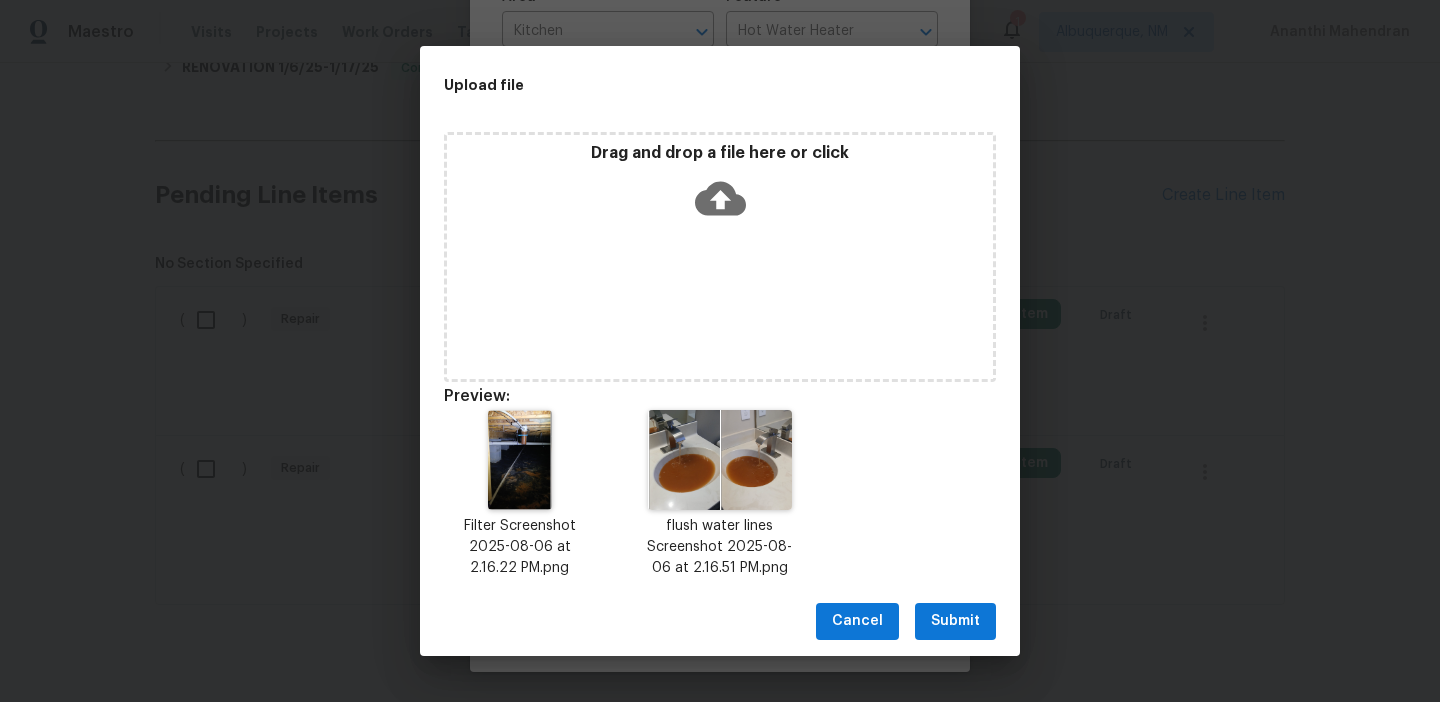 click on "Submit" at bounding box center [955, 621] 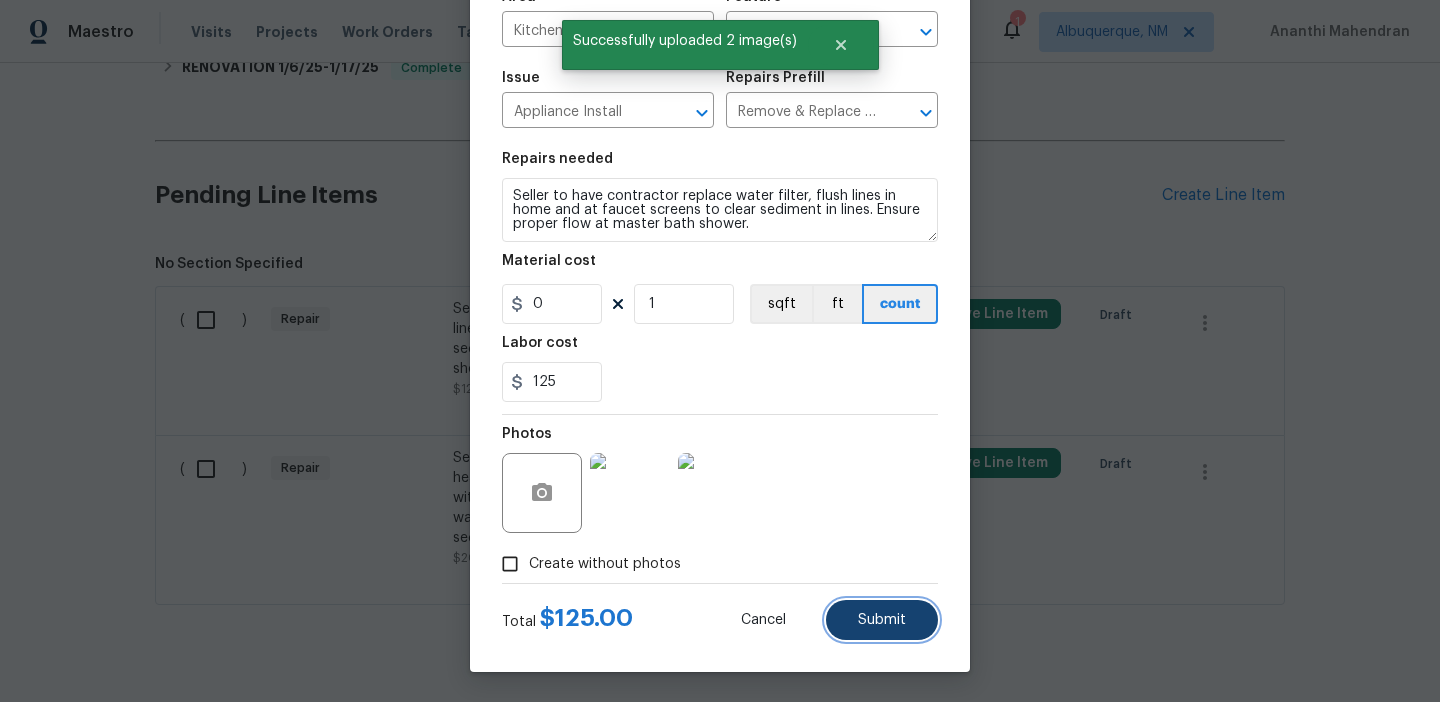 click on "Submit" at bounding box center [882, 620] 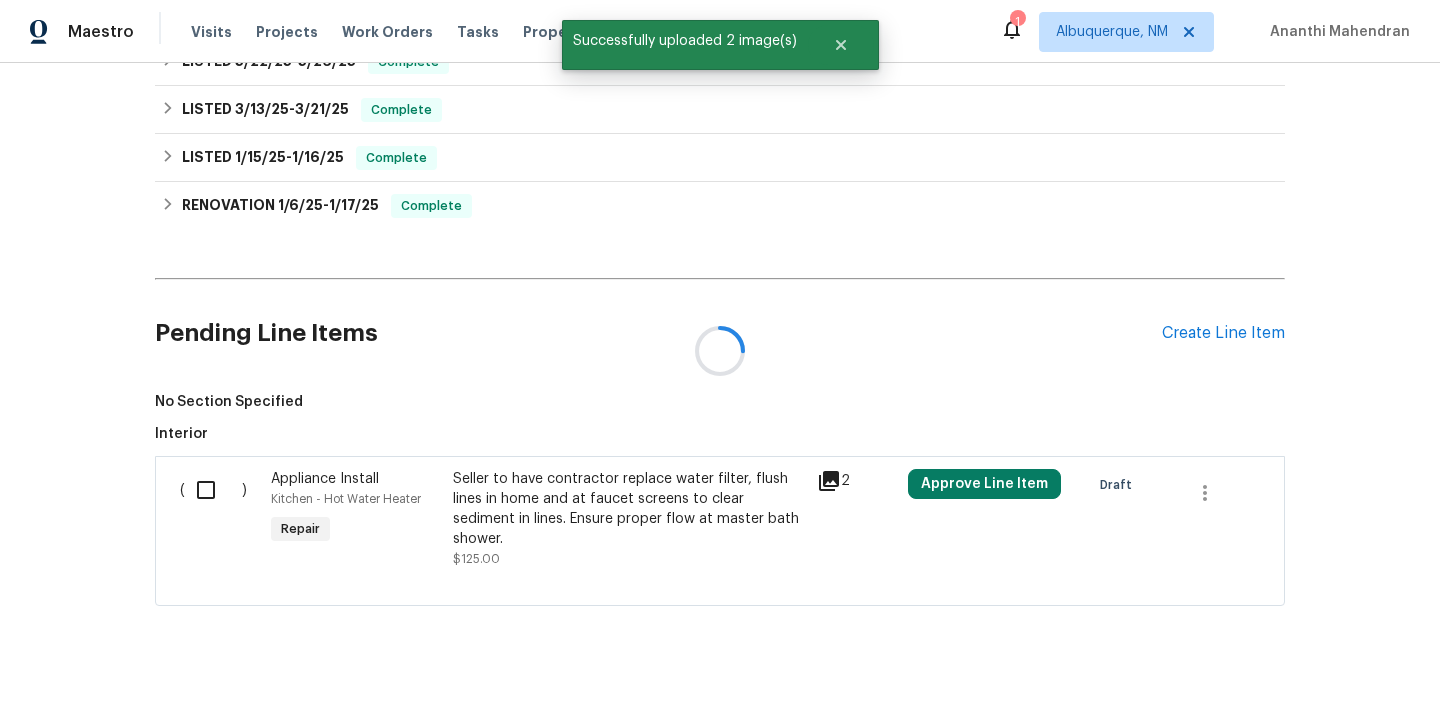 scroll, scrollTop: 657, scrollLeft: 0, axis: vertical 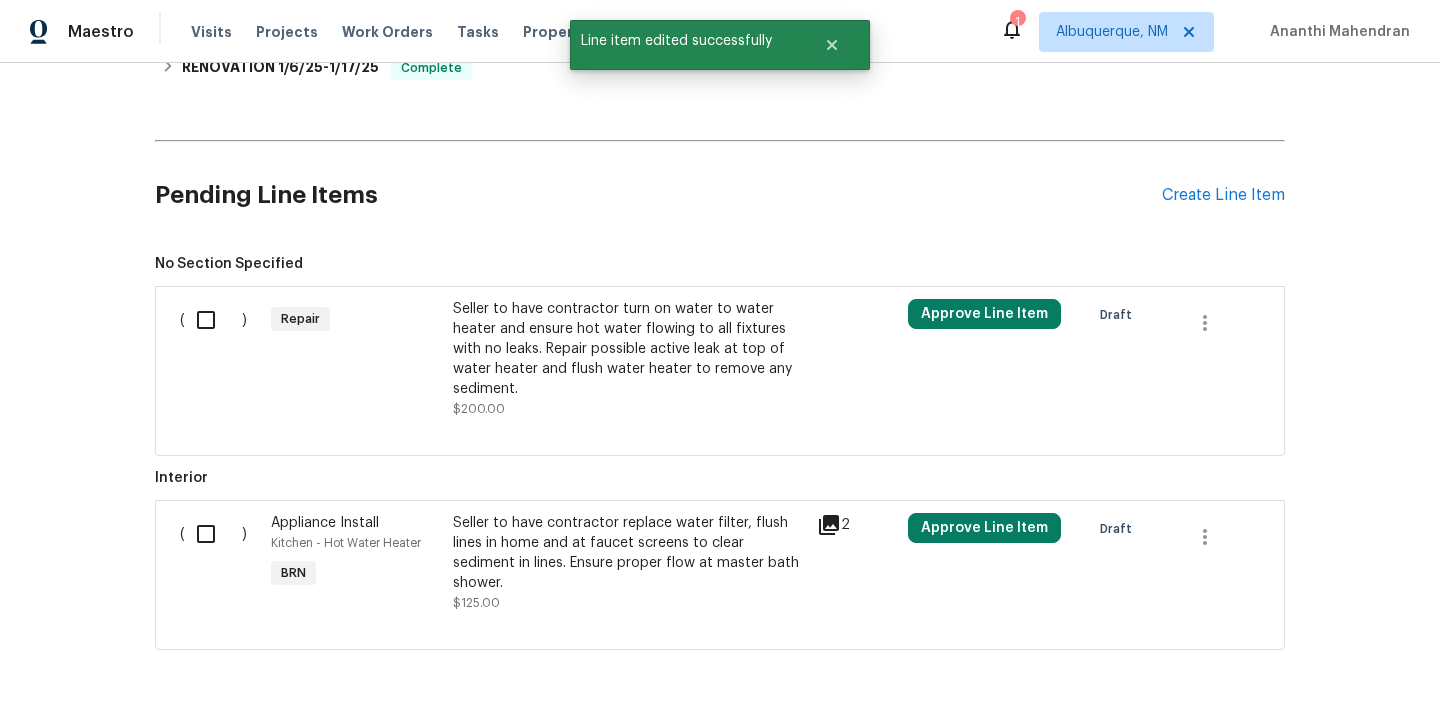 click on "Seller to have contractor turn on water to water heater and ensure hot water flowing to all fixtures with no leaks. Repair possible active leak at top of water heater and flush water heater to remove any sediment." at bounding box center [629, 349] 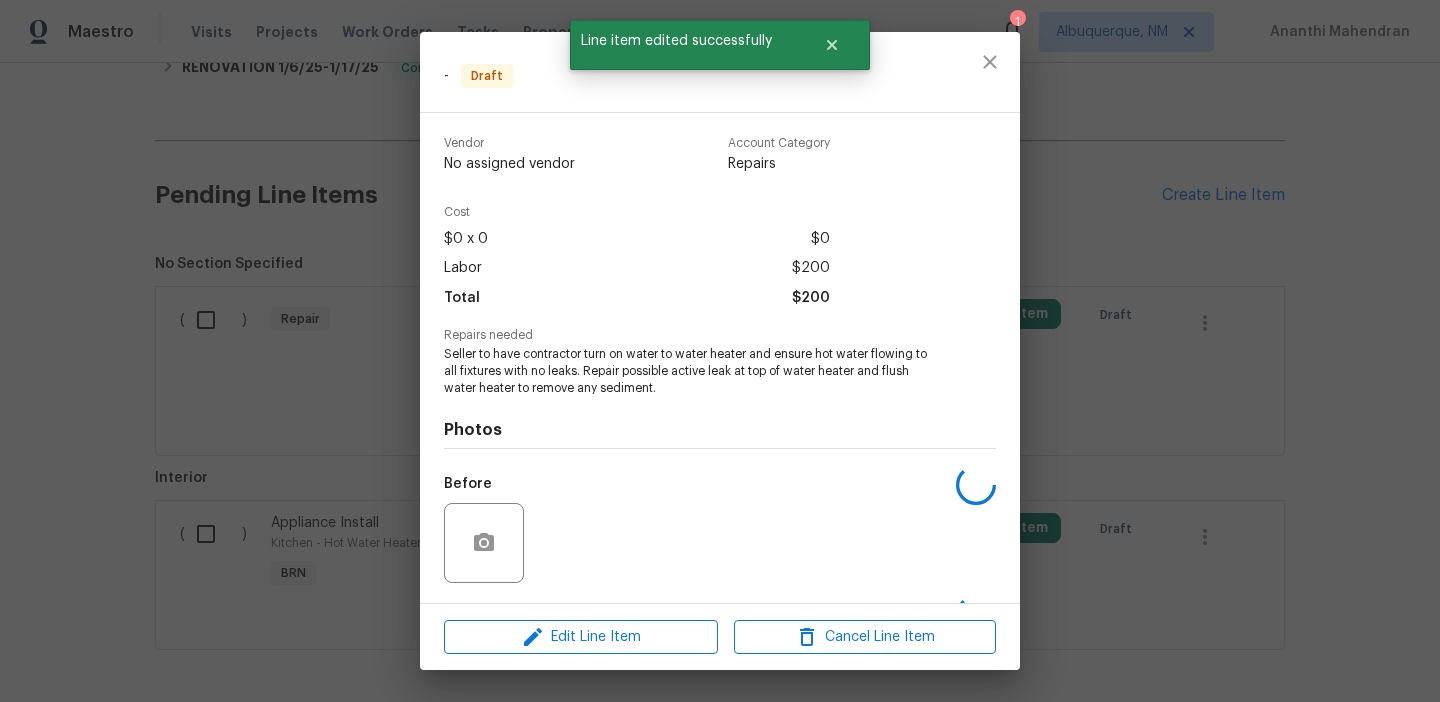 scroll, scrollTop: 130, scrollLeft: 0, axis: vertical 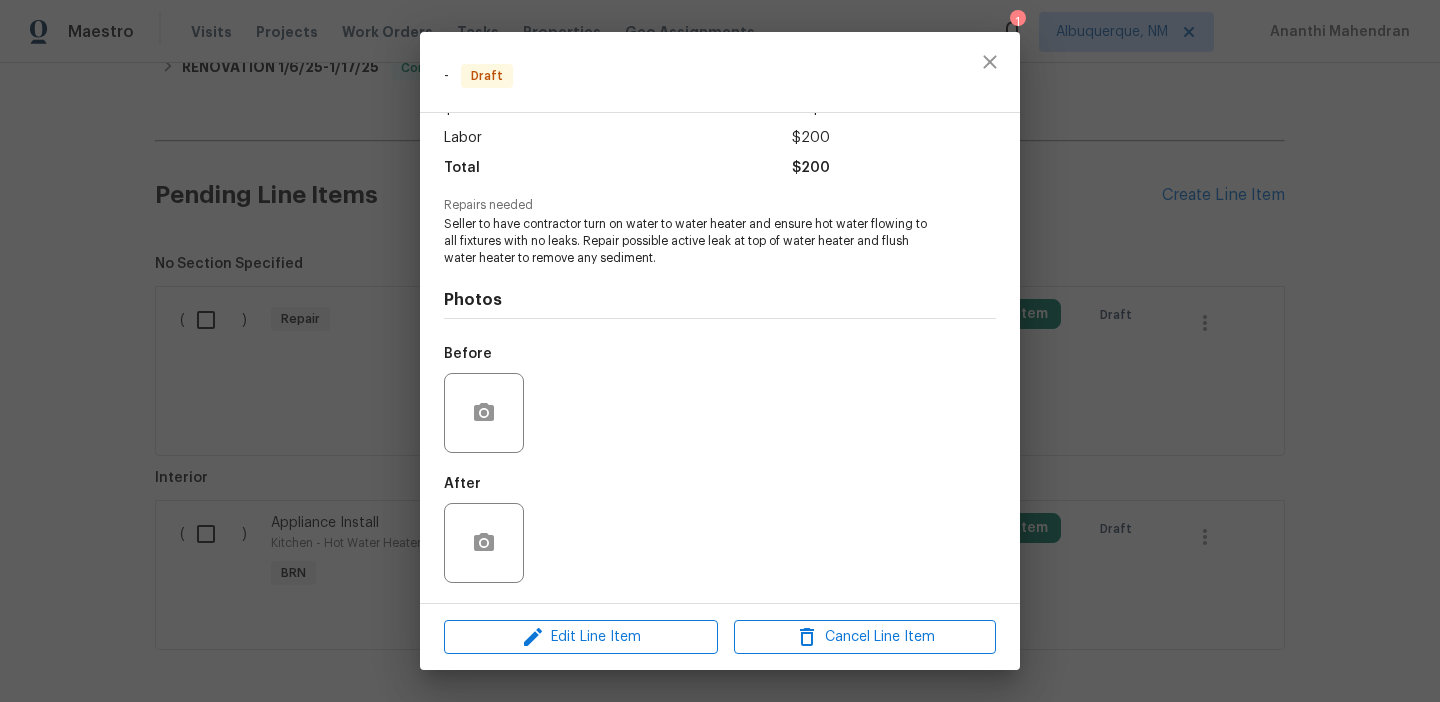 click on "-  Draft Vendor No assigned vendor Account Category Repairs Cost $0 x 0  $0 Labor $200 Total $200 Repairs needed Seller to have contractor turn on water to water heater and ensure hot water flowing to all fixtures with no leaks. Repair possible active leak at top of water heater and flush water heater to remove any sediment. Photos Before After  Edit Line Item  Cancel Line Item" at bounding box center [720, 351] 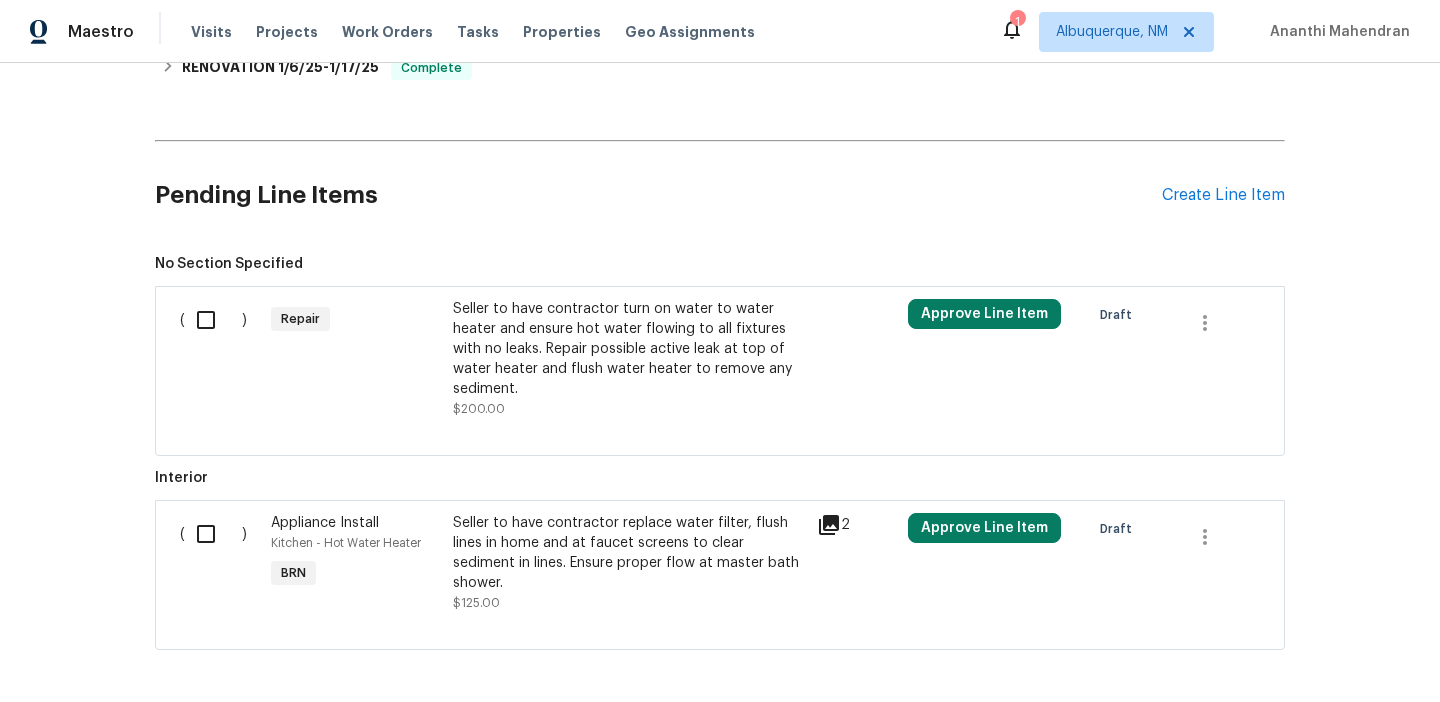 click on "-  Draft Vendor No assigned vendor Account Category Repairs Cost $0 x 0  $0 Labor $200 Total $200 Repairs needed Seller to have contractor turn on water to water heater and ensure hot water flowing to all fixtures with no leaks. Repair possible active leak at top of water heater and flush water heater to remove any sediment. Photos Before After  Edit Line Item  Cancel Line Item" at bounding box center (720, 351) 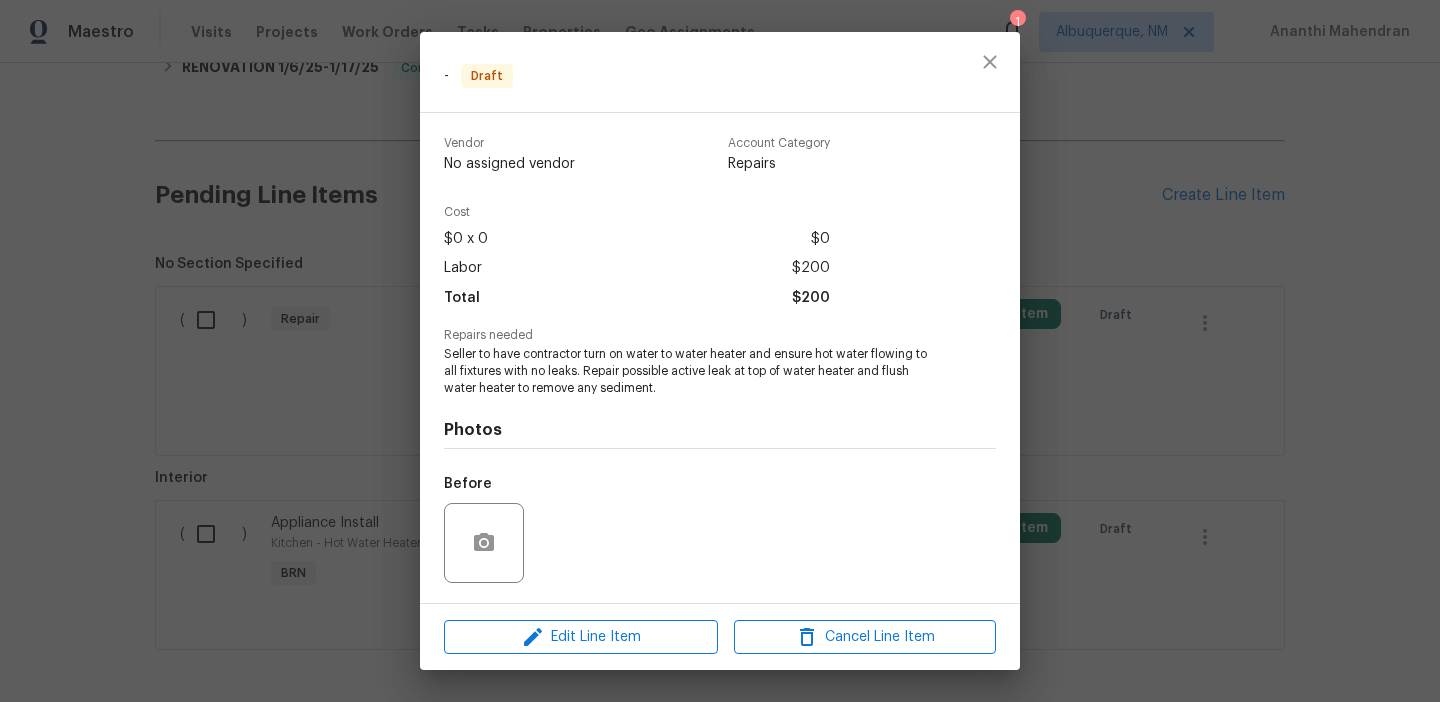 scroll, scrollTop: 130, scrollLeft: 0, axis: vertical 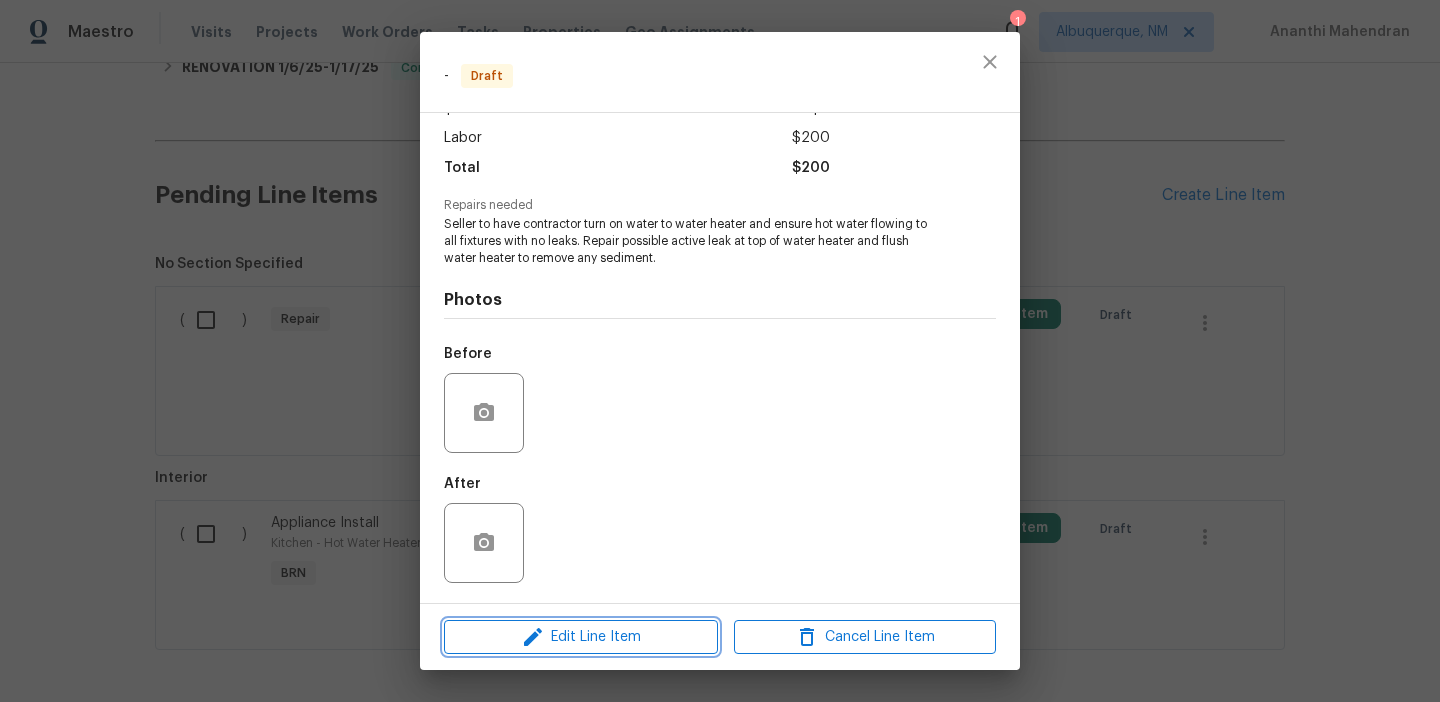 click on "Edit Line Item" at bounding box center [581, 637] 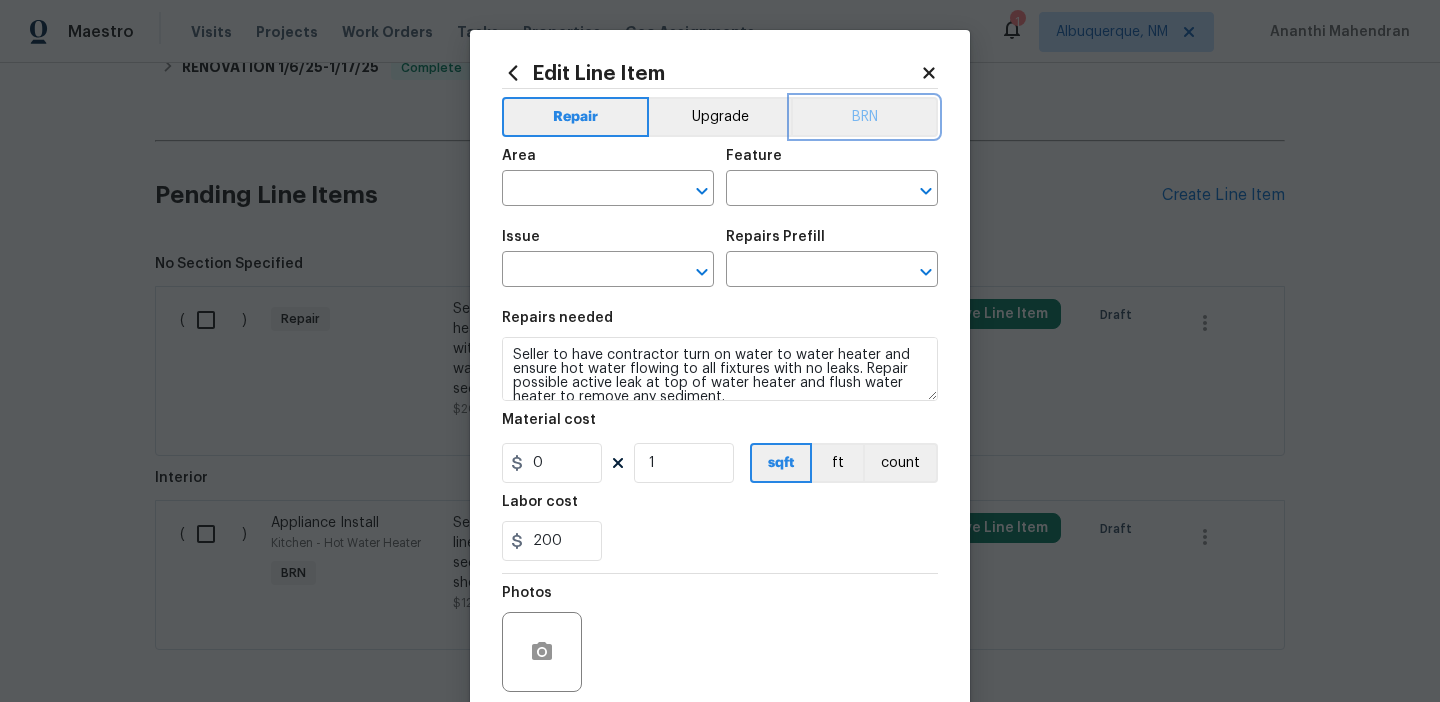 click on "BRN" at bounding box center (864, 117) 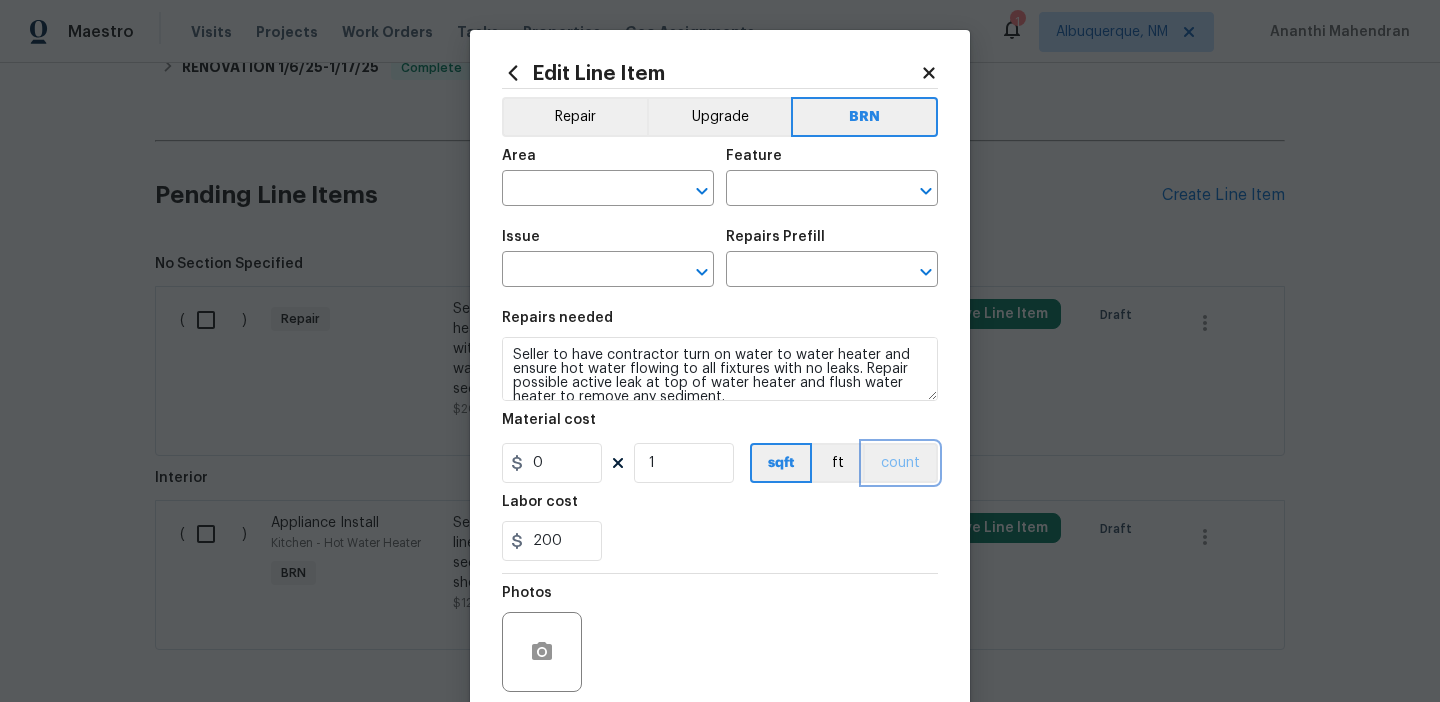 click on "count" at bounding box center (900, 463) 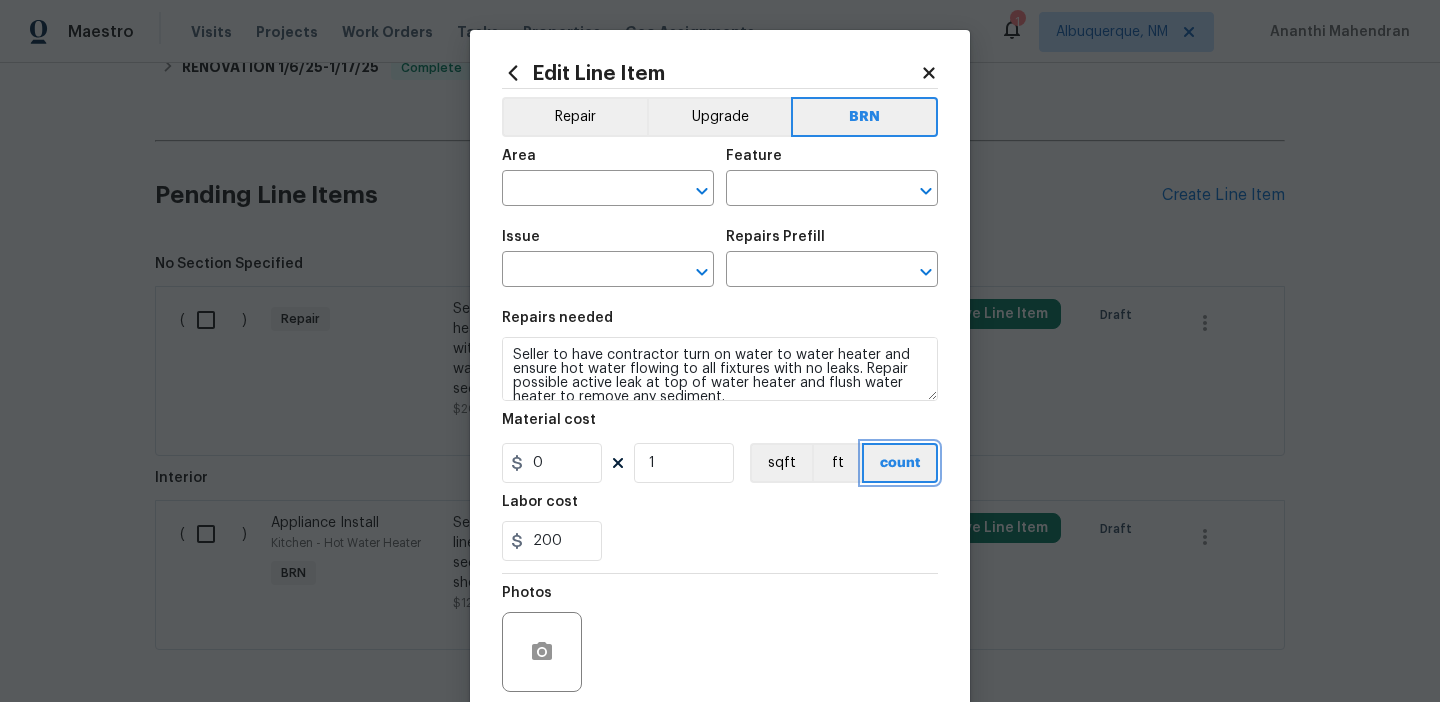 scroll, scrollTop: 160, scrollLeft: 0, axis: vertical 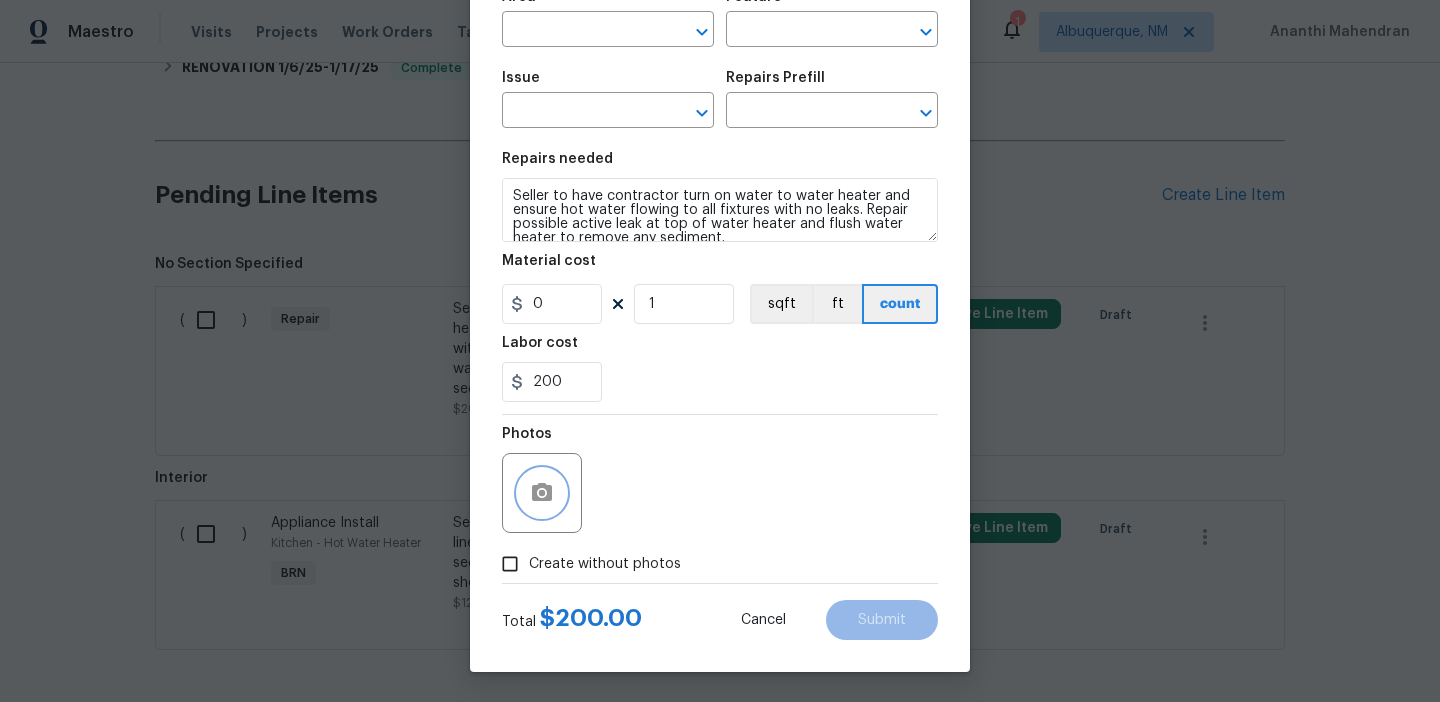 click 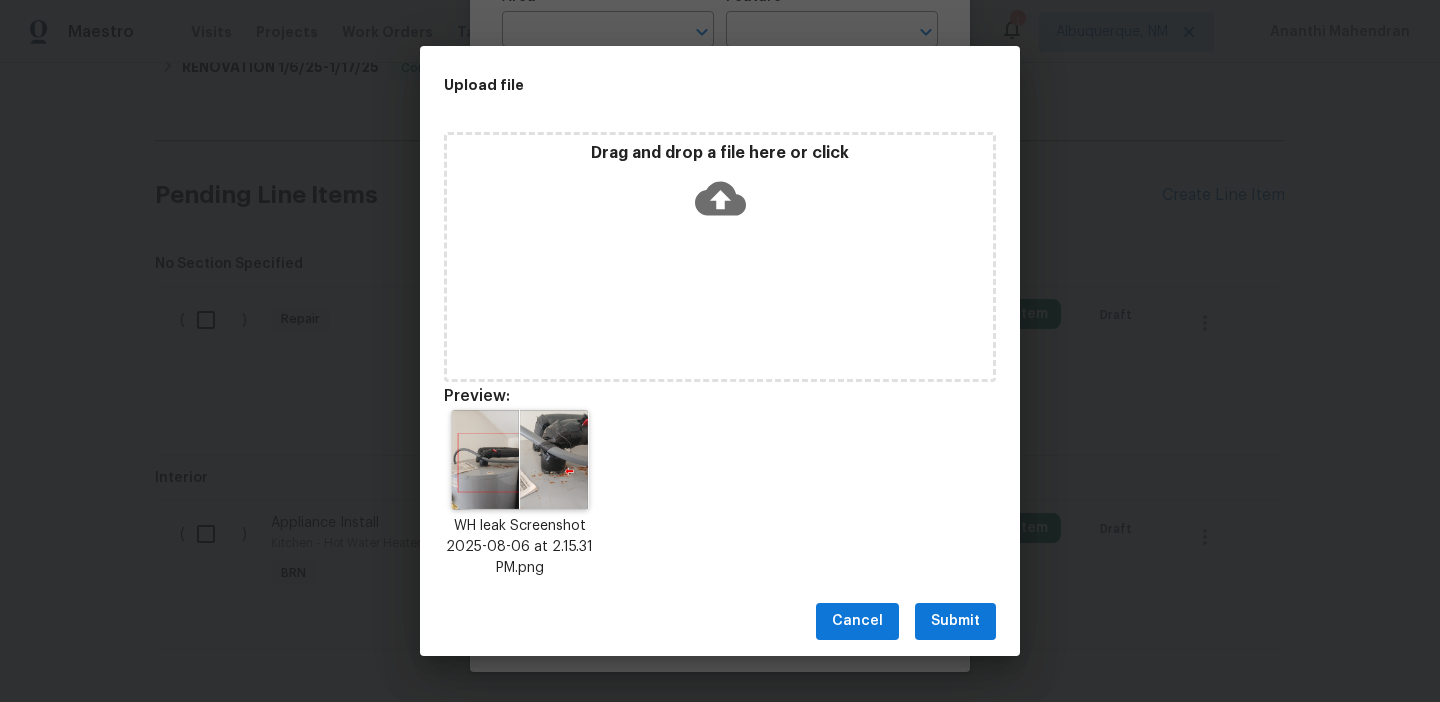 click on "Submit" at bounding box center (955, 621) 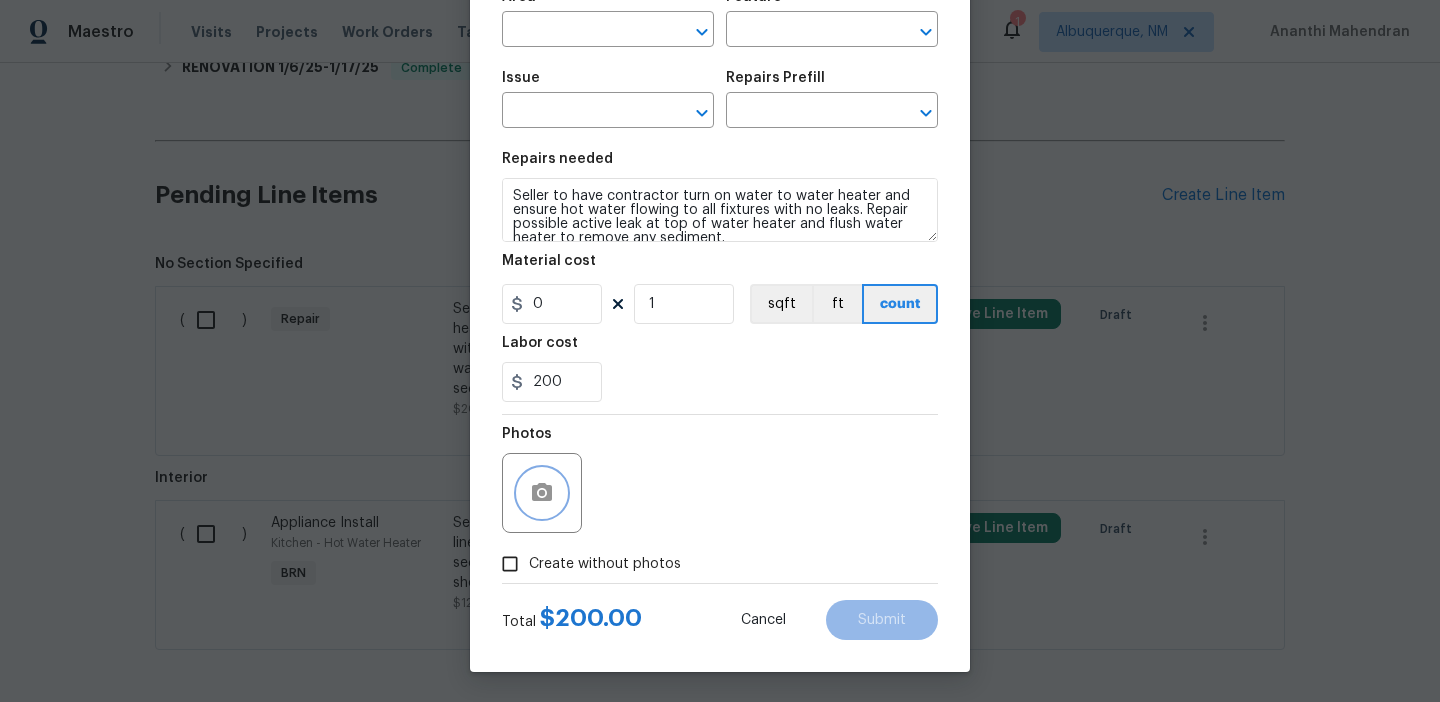 scroll, scrollTop: 156, scrollLeft: 0, axis: vertical 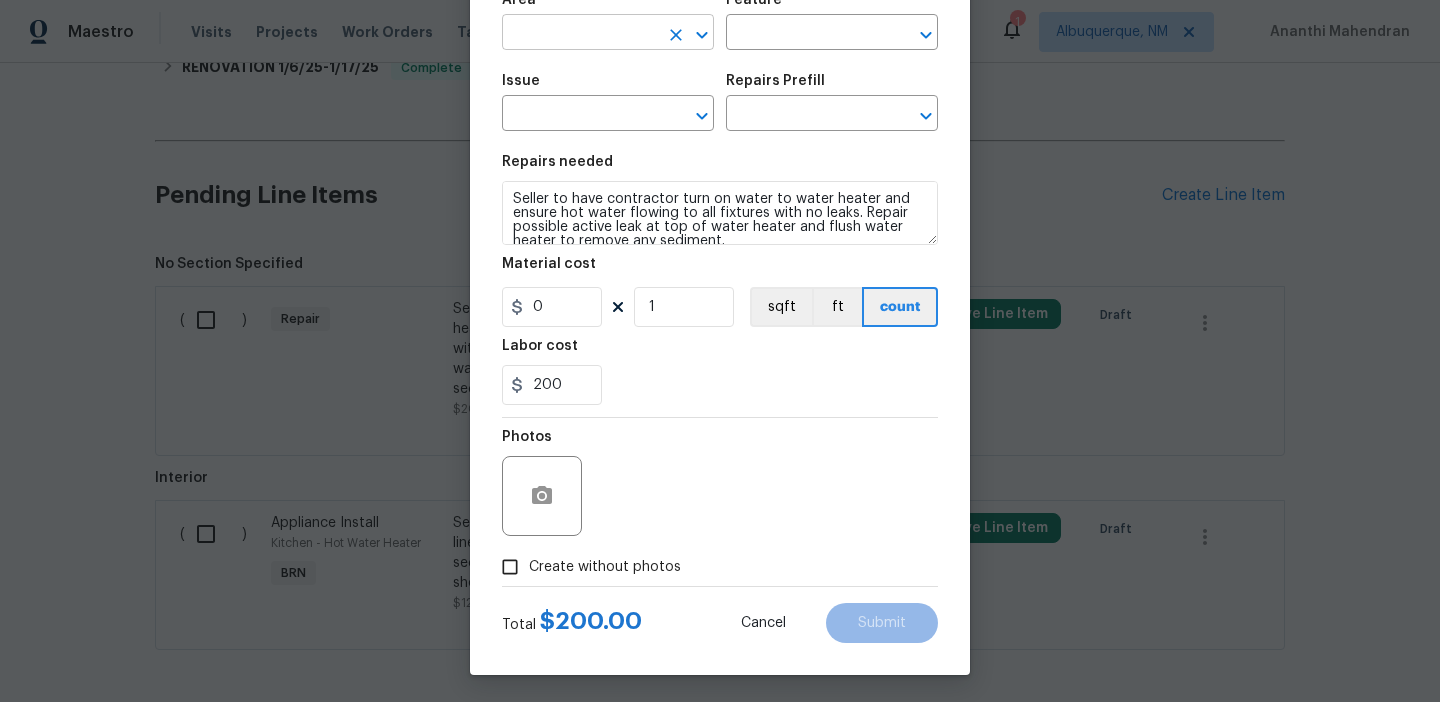 click at bounding box center (580, 34) 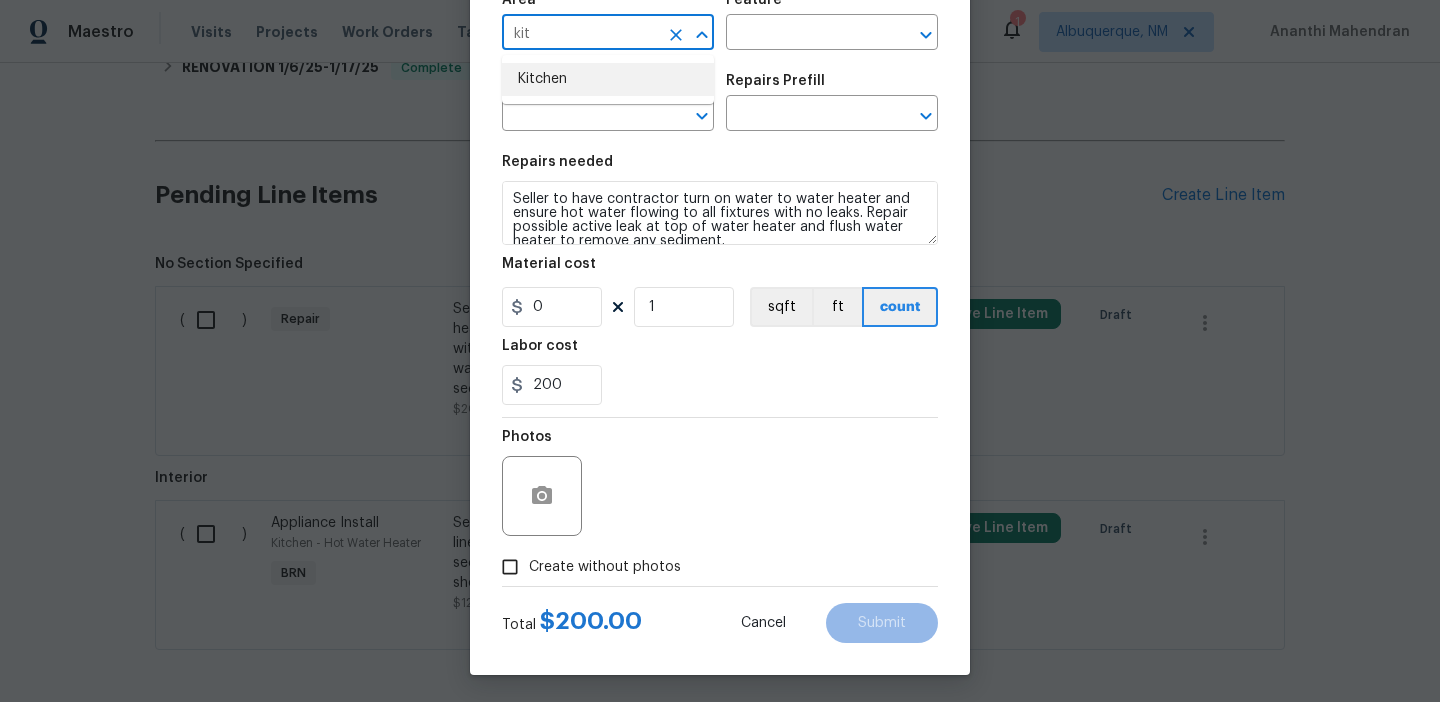 click on "Kitchen" at bounding box center (608, 79) 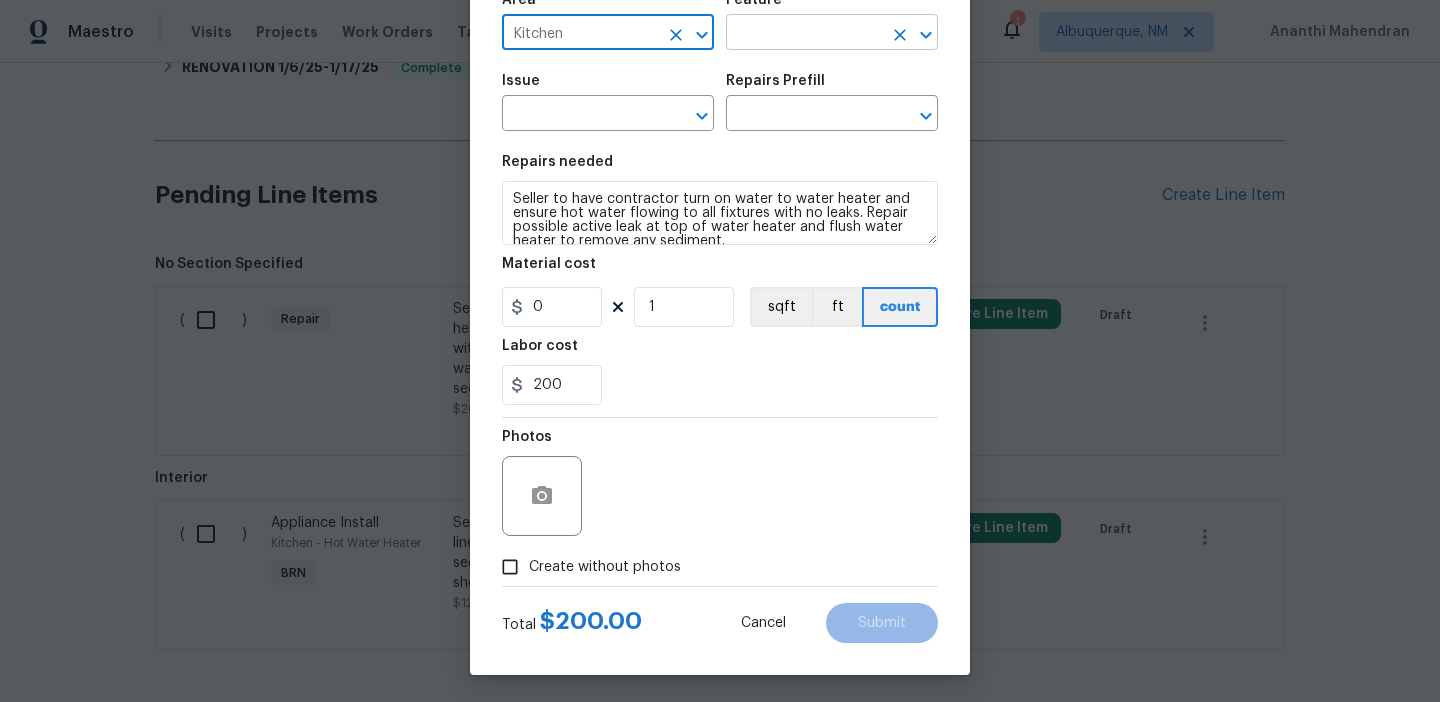 type on "Kitchen" 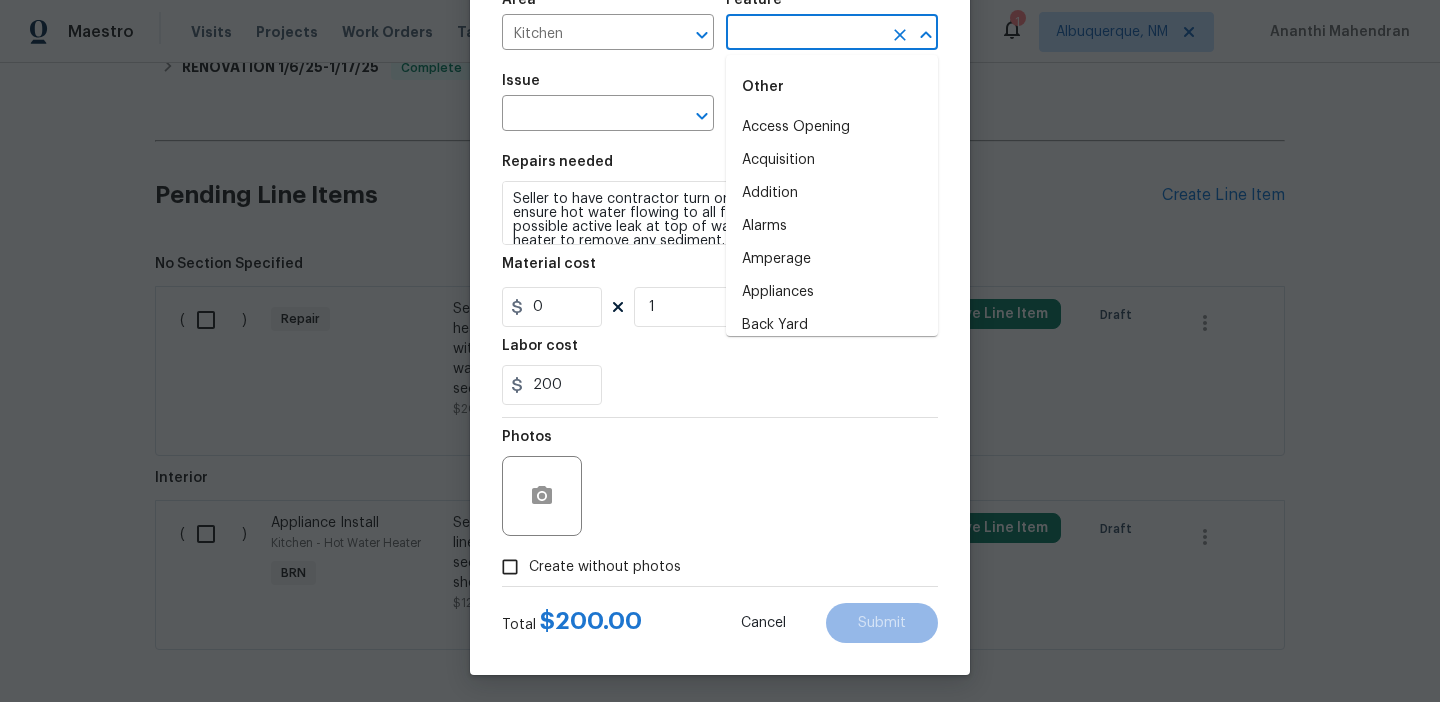 click at bounding box center [804, 34] 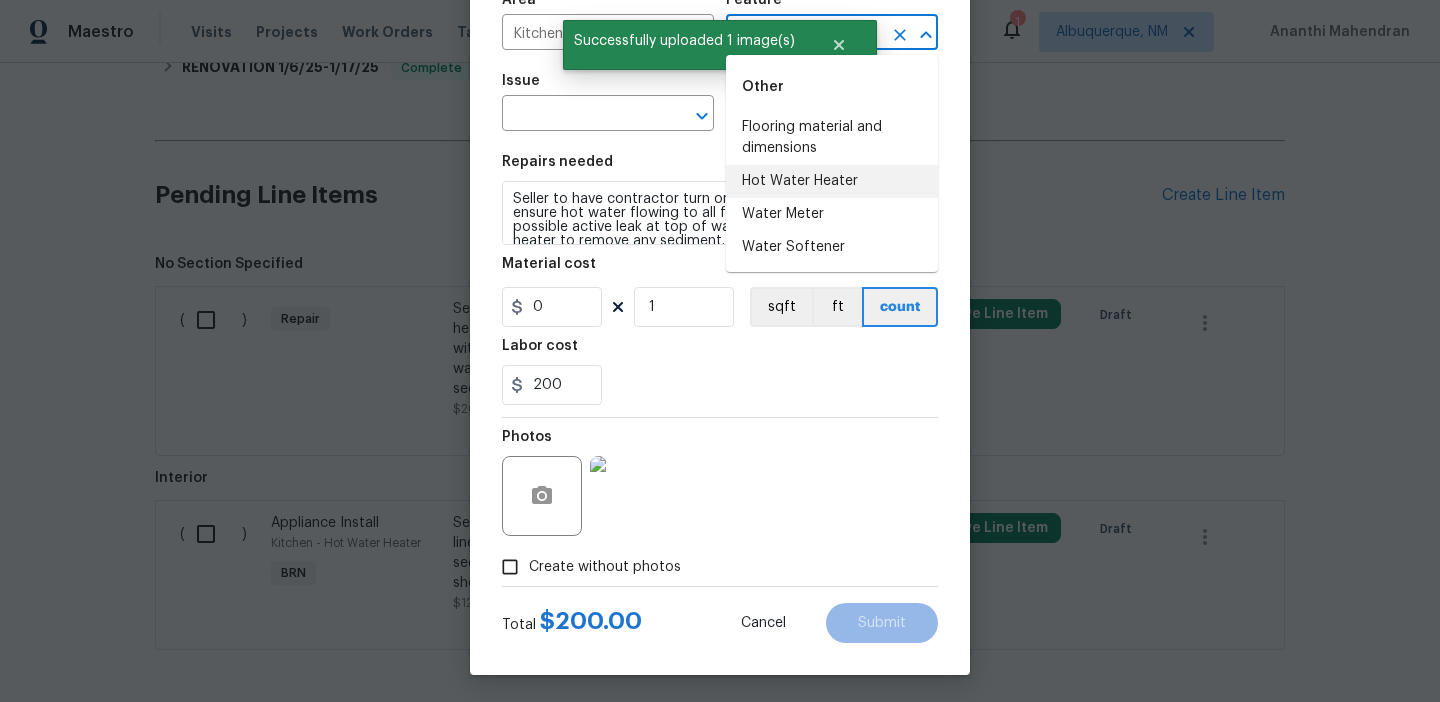 click on "Hot Water Heater" at bounding box center [832, 181] 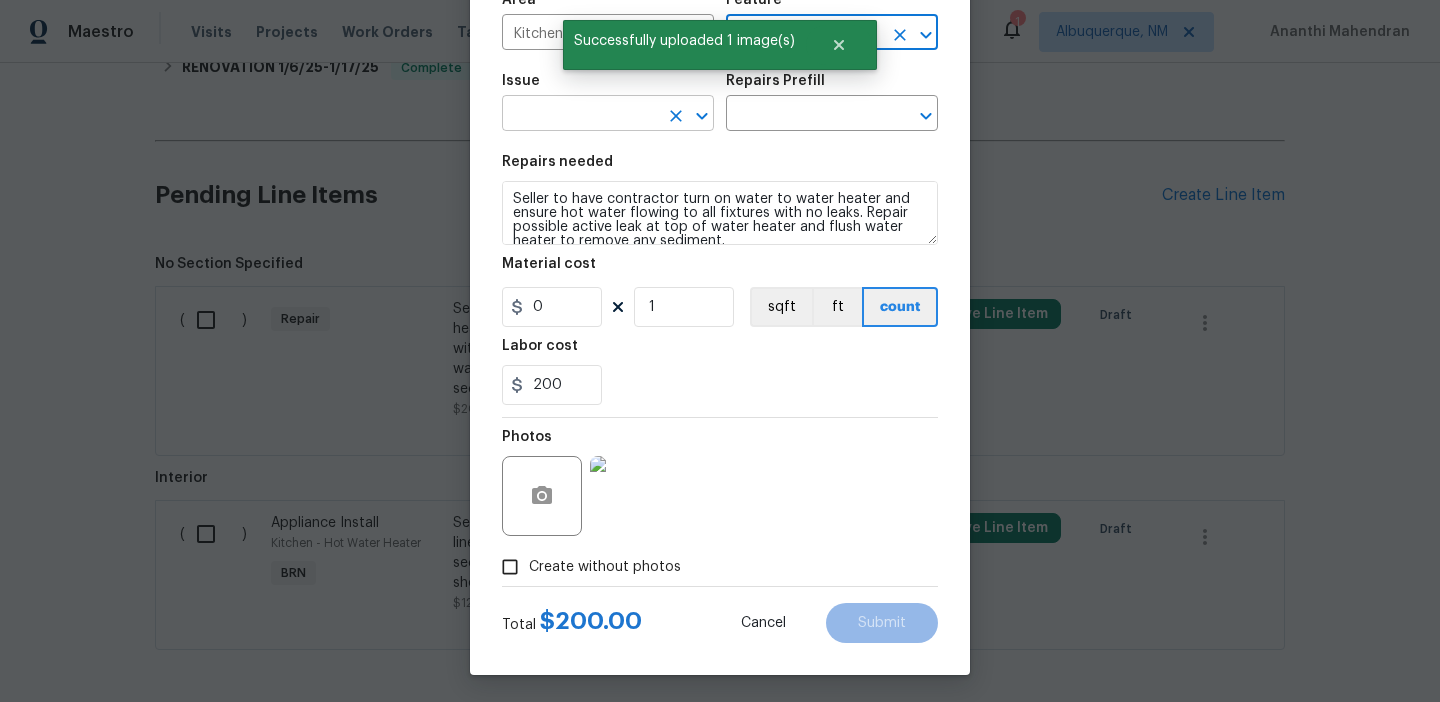 type on "Hot Water Heater" 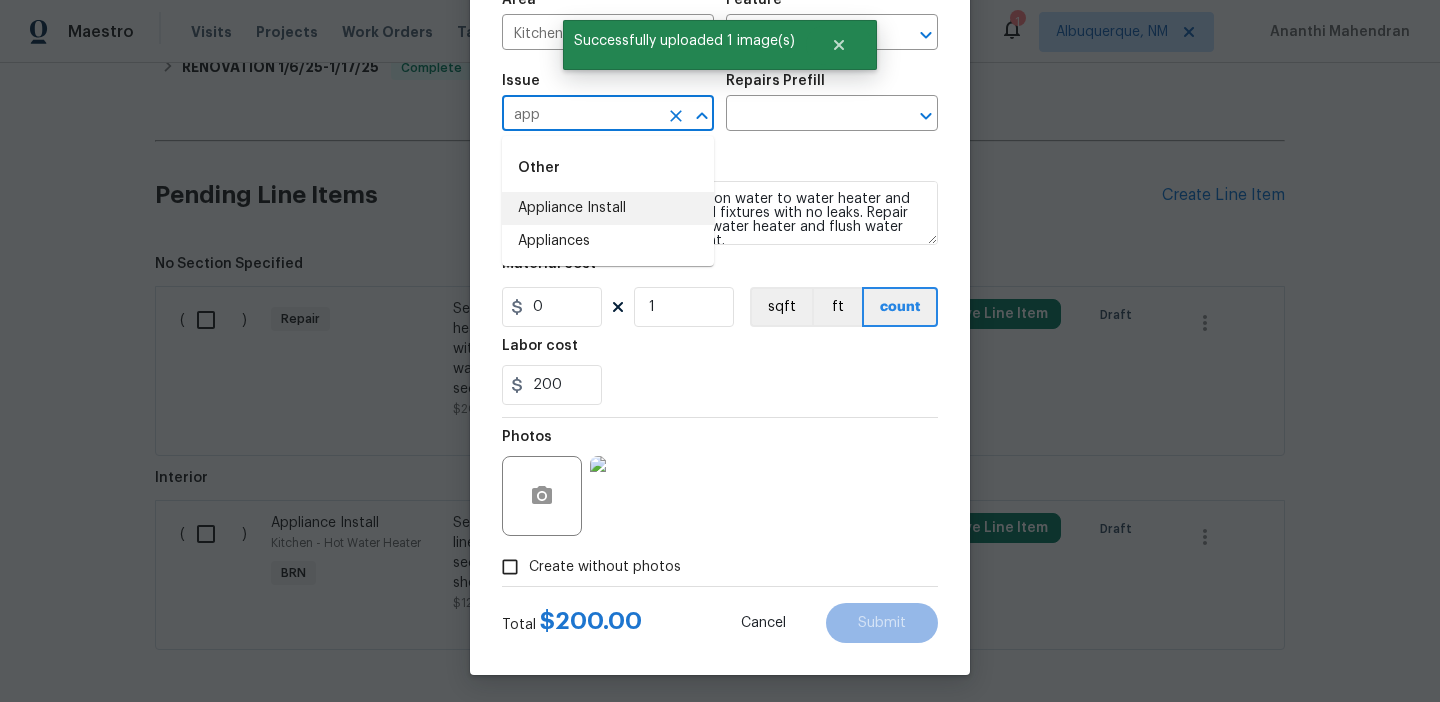click on "Appliance Install" at bounding box center (608, 208) 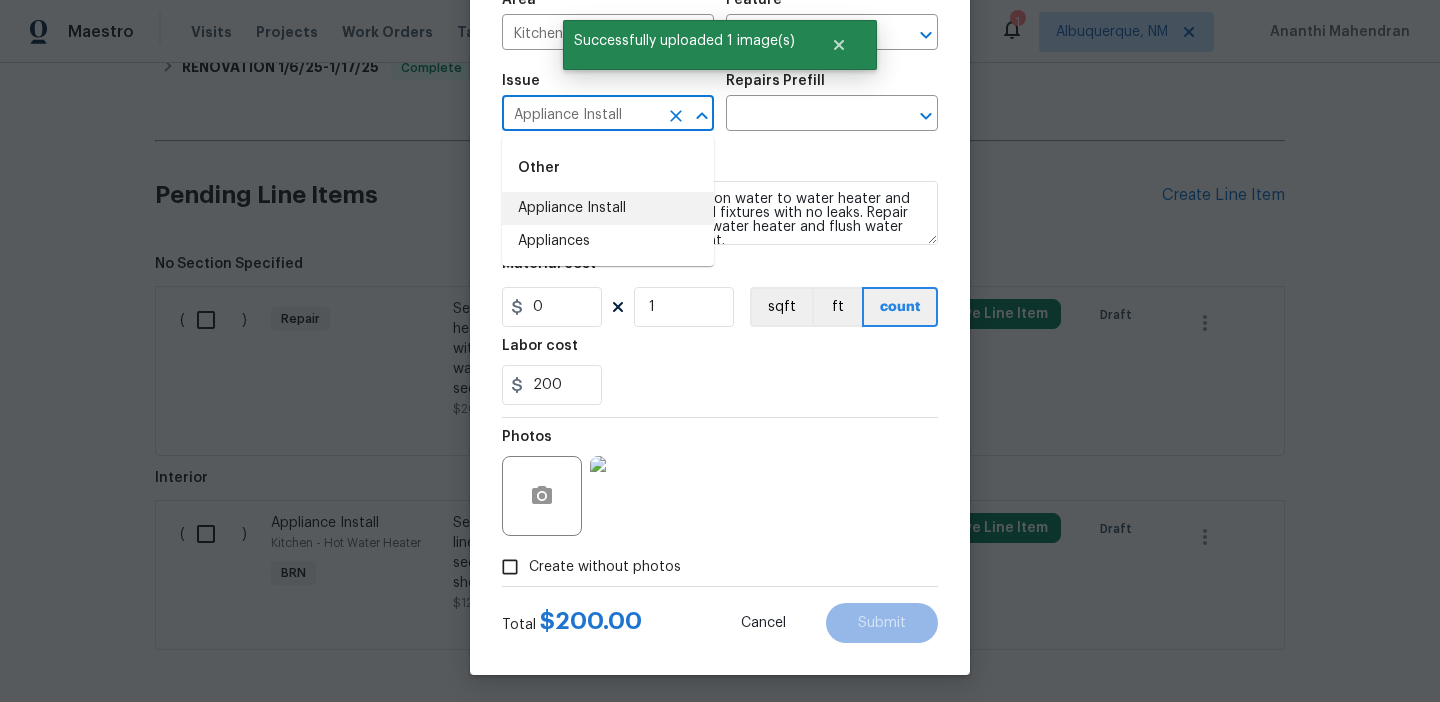 type on "Appliance Install" 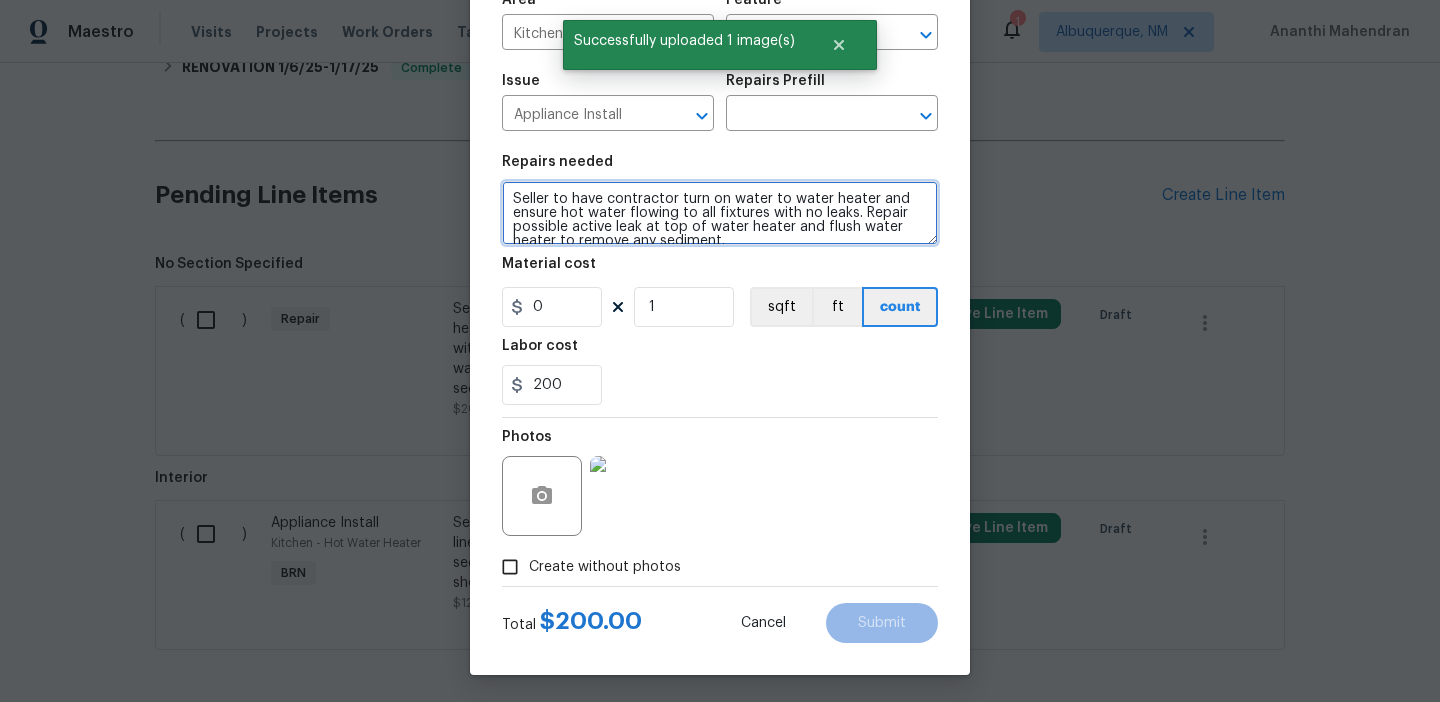 click on "Seller to have contractor turn on water to water heater and ensure hot water flowing to all fixtures with no leaks. Repair possible active leak at top of water heater and flush water heater to remove any sediment." at bounding box center (720, 213) 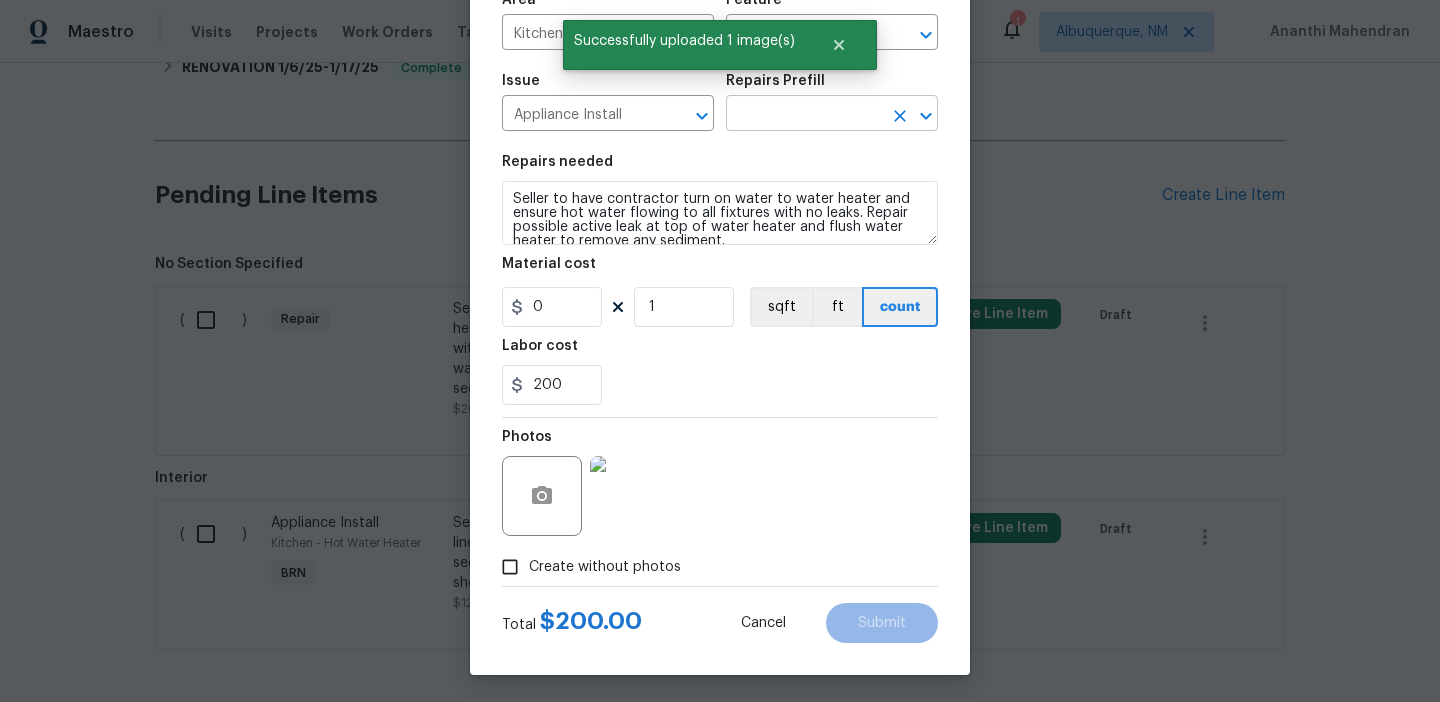 click on "Issue Appliance Install ​ Repairs Prefill ​" at bounding box center [720, 102] 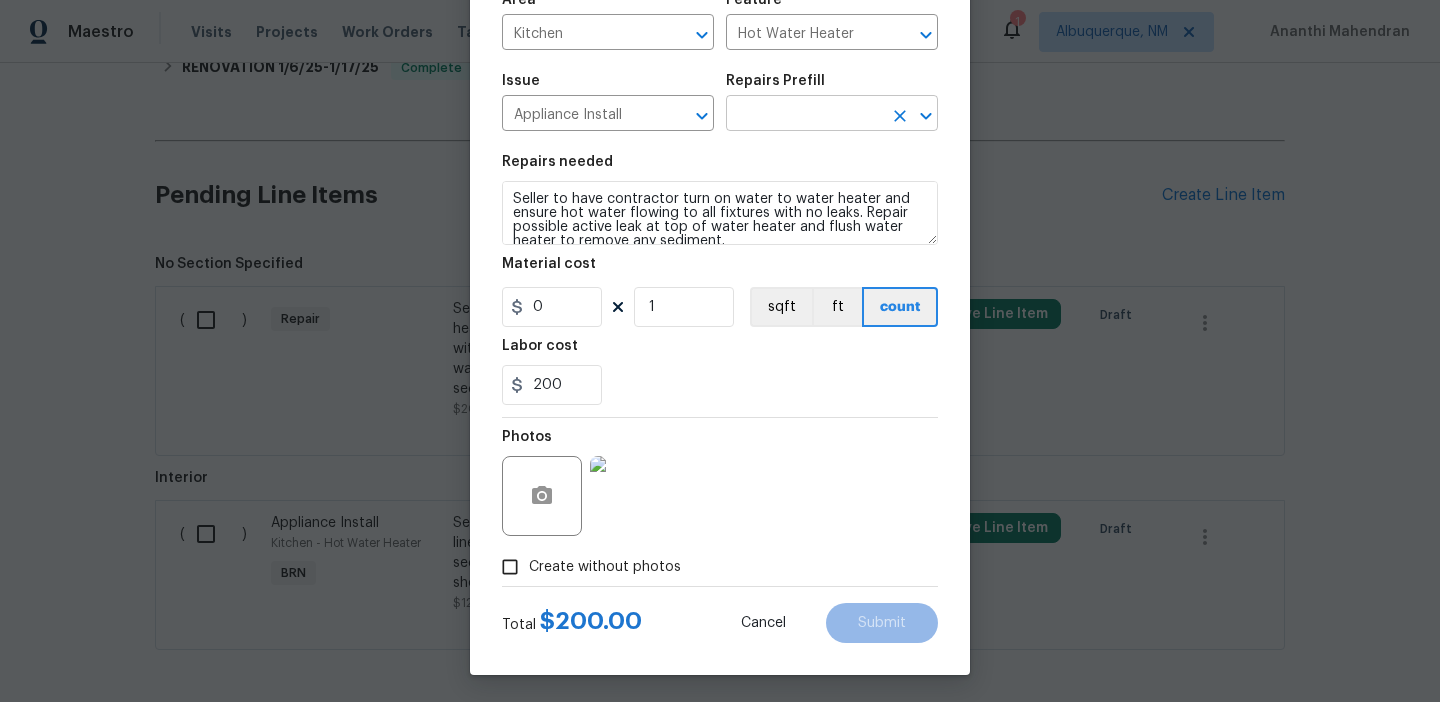 click at bounding box center [804, 115] 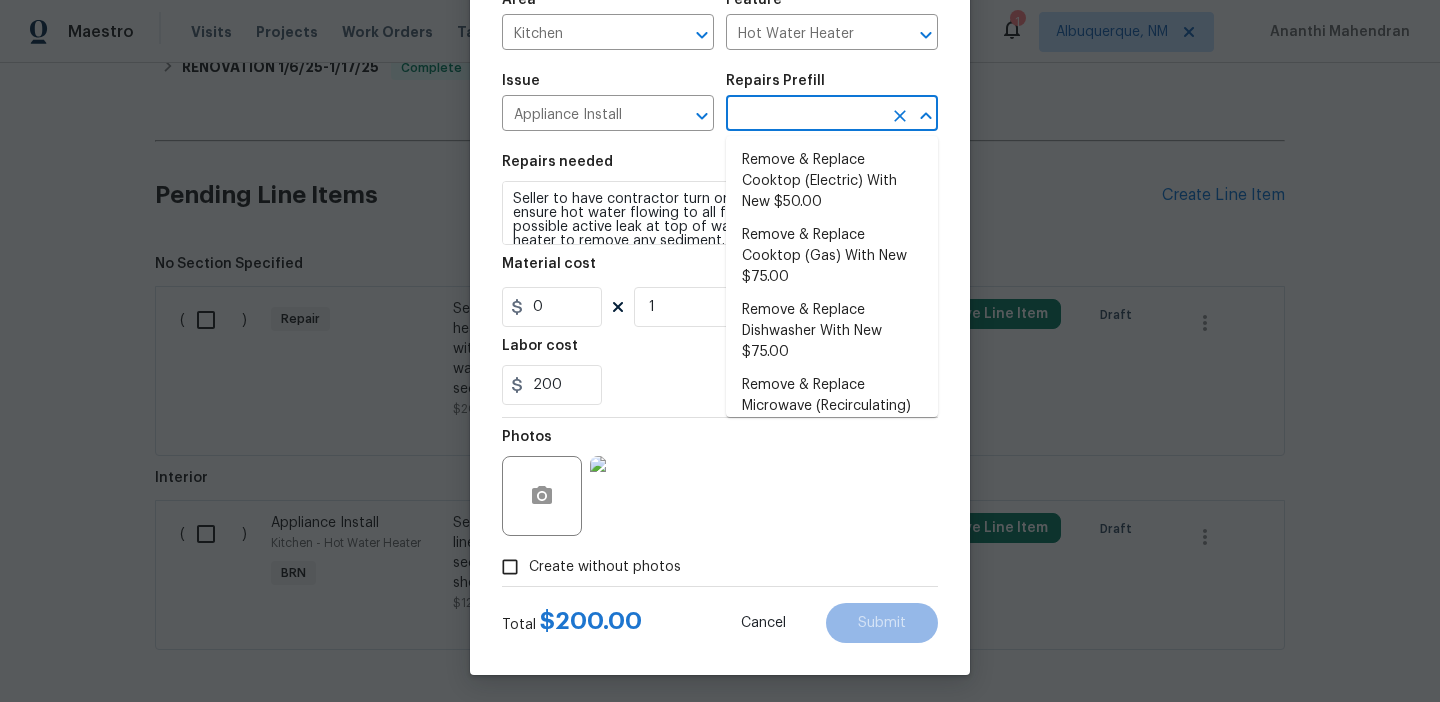 click on "Remove & Replace Cooktop (Electric) With New $50.00" at bounding box center [832, 181] 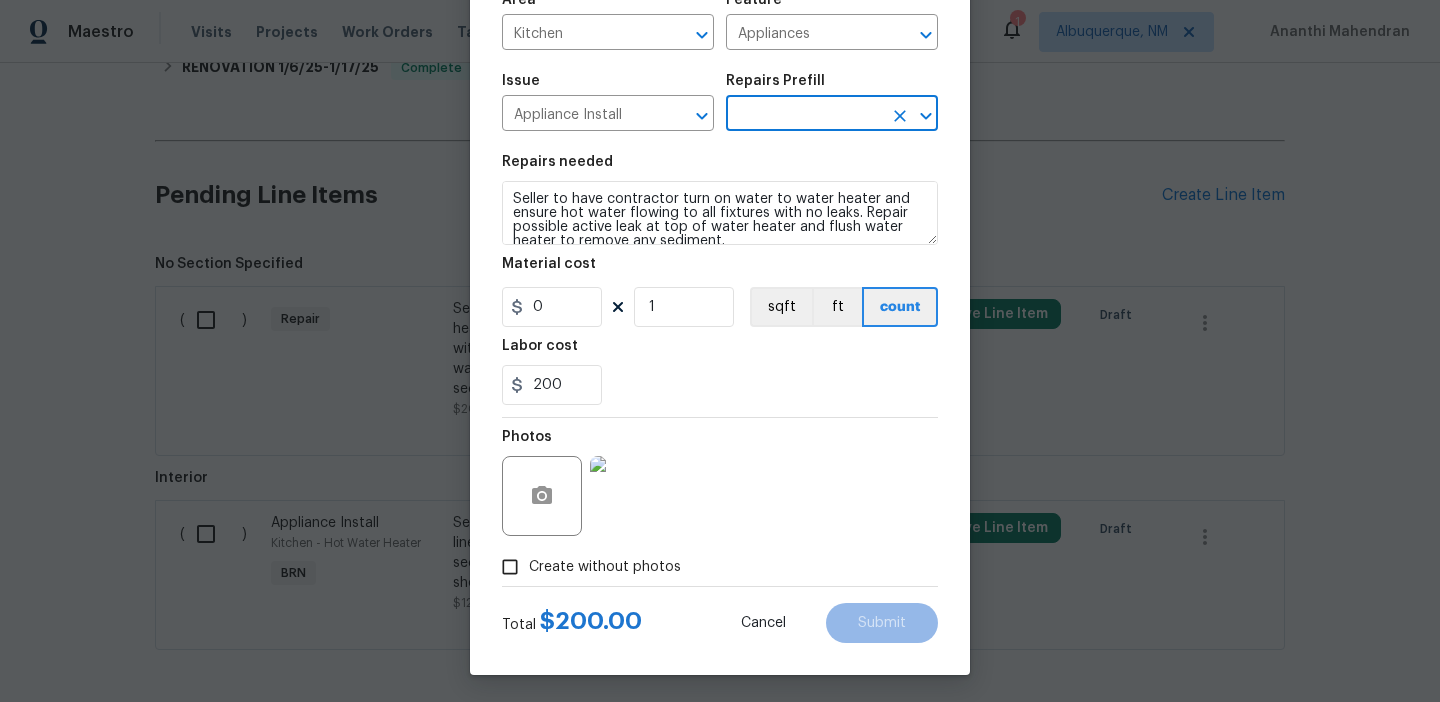 type on "Remove & Replace Cooktop (Electric) With New $50.00" 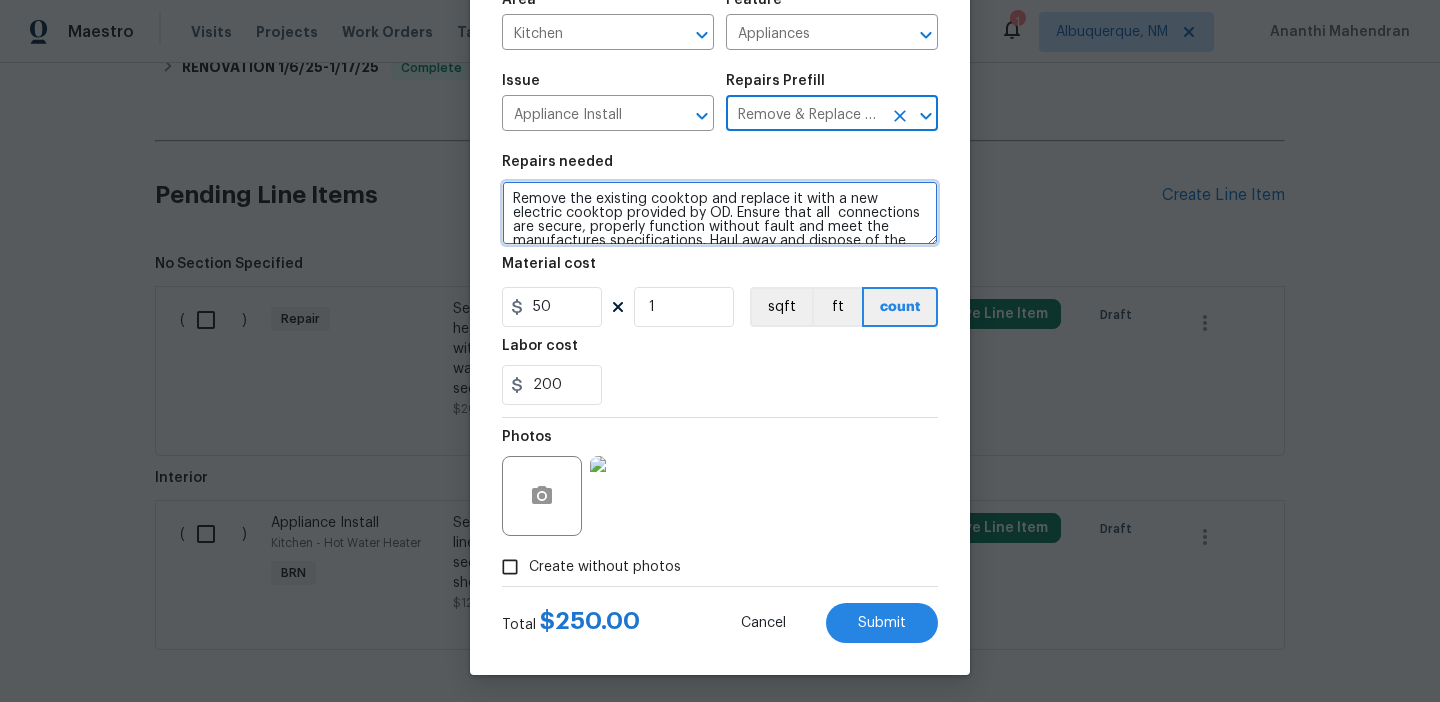 click on "Remove the existing cooktop and replace it with a new electric cooktop provided by OD. Ensure that all  connections are secure, properly function without fault and meet the manufactures specifications. Haul away and dispose of the old unit properly." at bounding box center [720, 213] 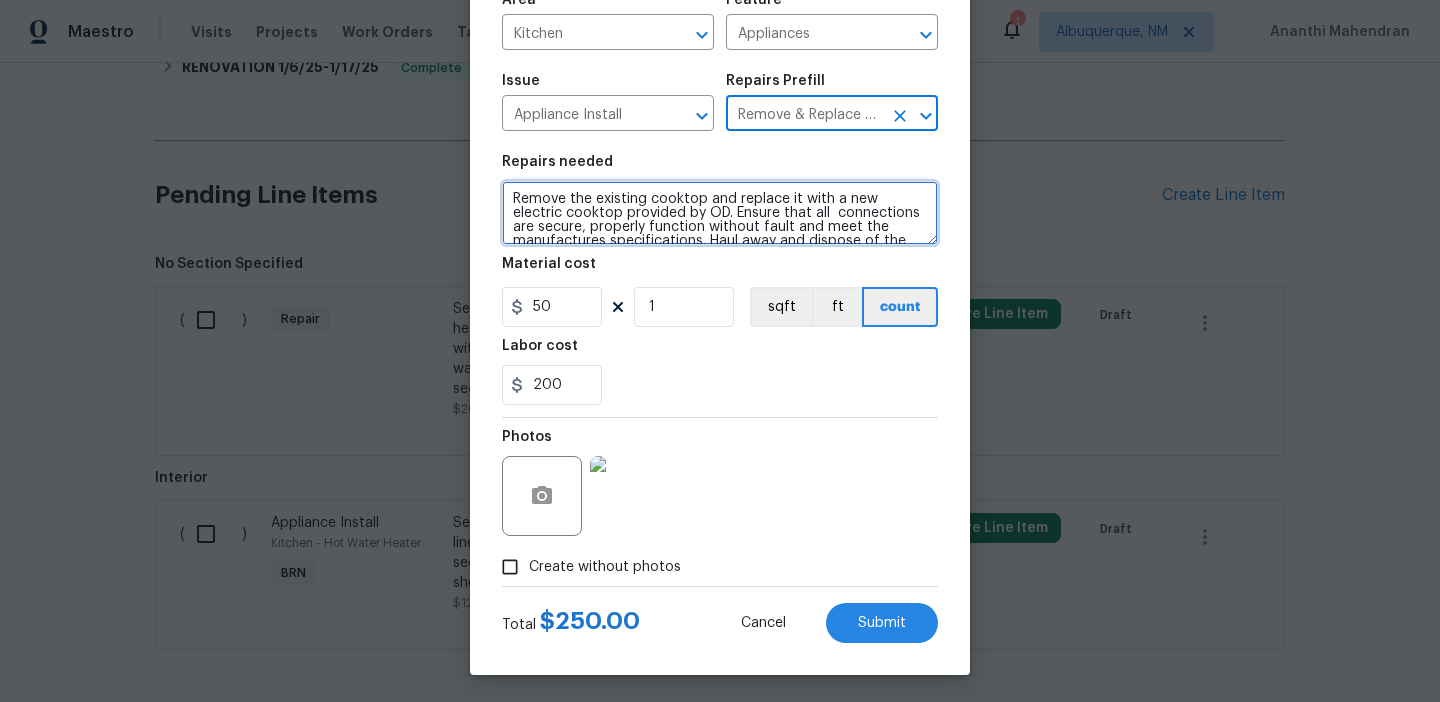 click on "Remove the existing cooktop and replace it with a new electric cooktop provided by OD. Ensure that all  connections are secure, properly function without fault and meet the manufactures specifications. Haul away and dispose of the old unit properly." at bounding box center (720, 213) 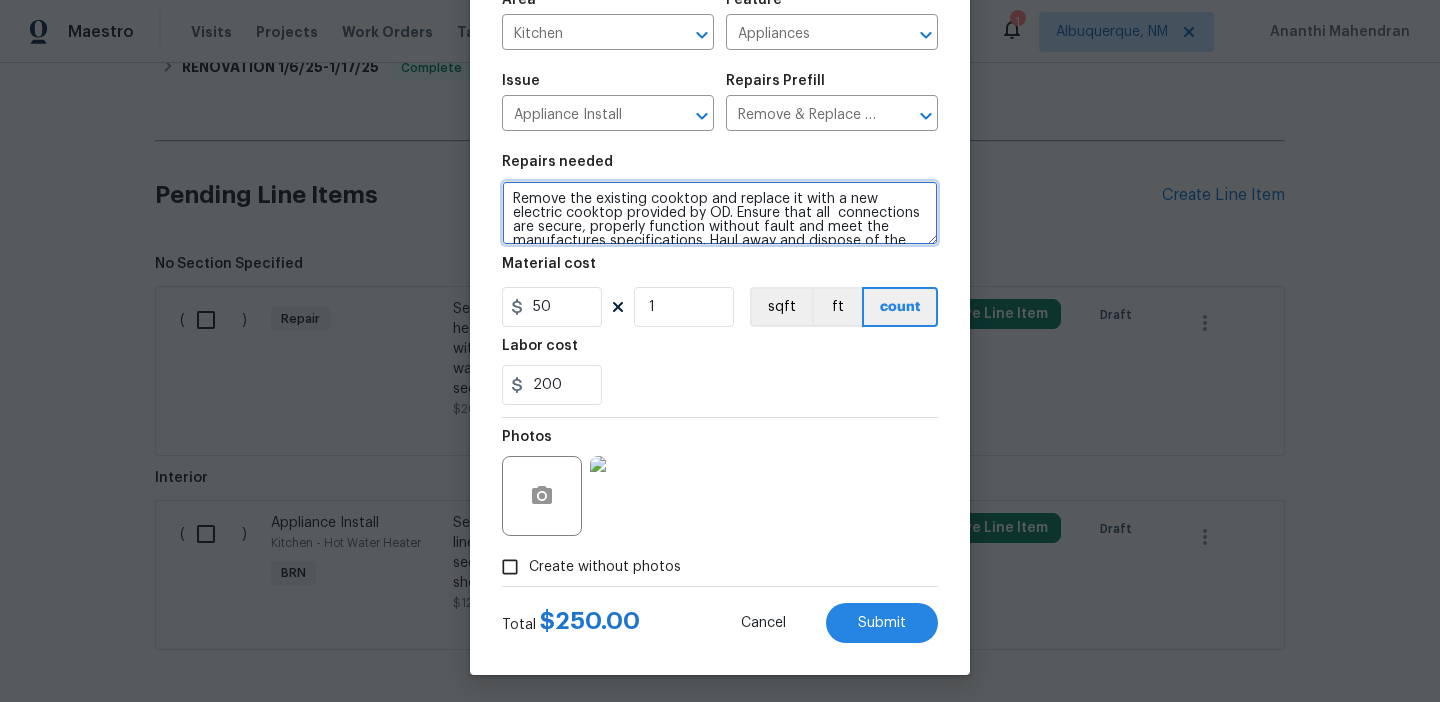 click on "Remove the existing cooktop and replace it with a new electric cooktop provided by OD. Ensure that all  connections are secure, properly function without fault and meet the manufactures specifications. Haul away and dispose of the old unit properly." at bounding box center [720, 213] 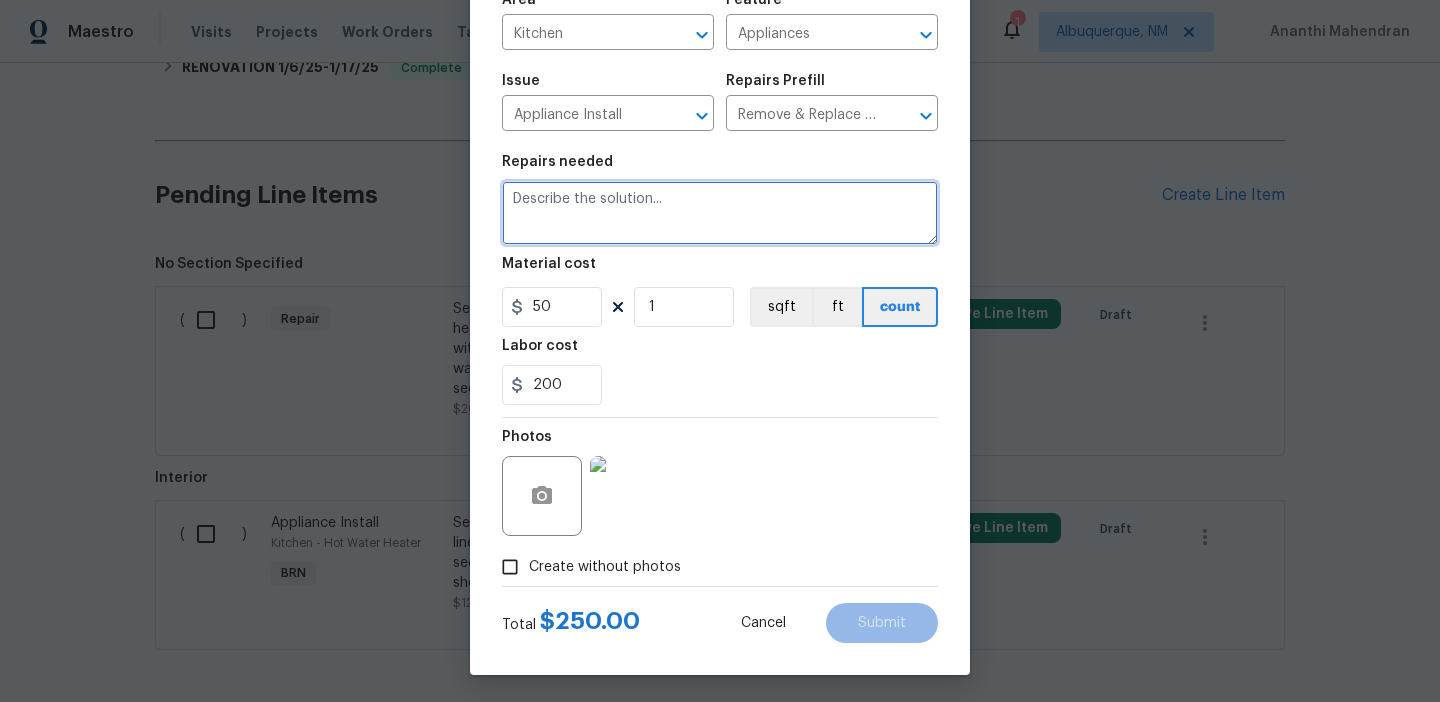 paste on "Seller to have contractor turn on water to water heater and ensure hot water flowing to all fixtures with no leaks. Repair possible active leak at top of water heater and flush water heater to remove any sediment." 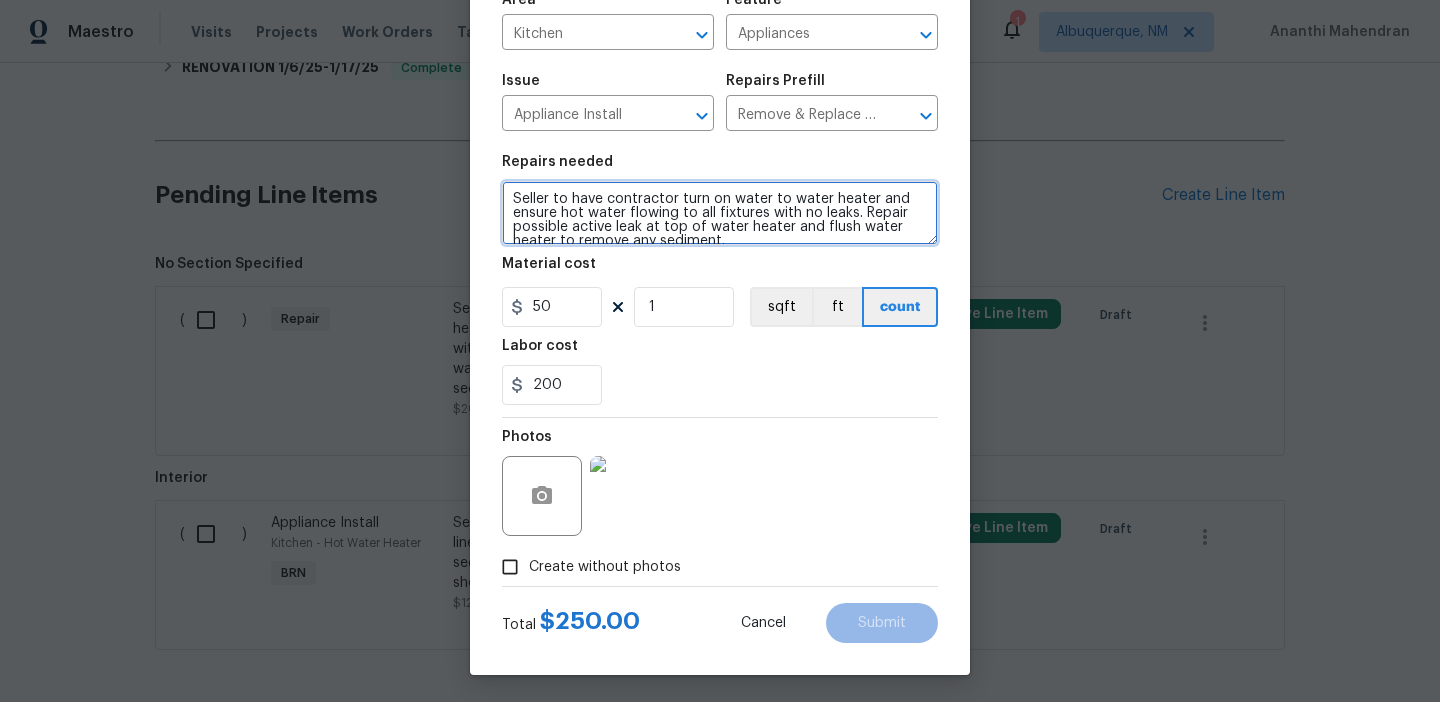 scroll, scrollTop: 4, scrollLeft: 0, axis: vertical 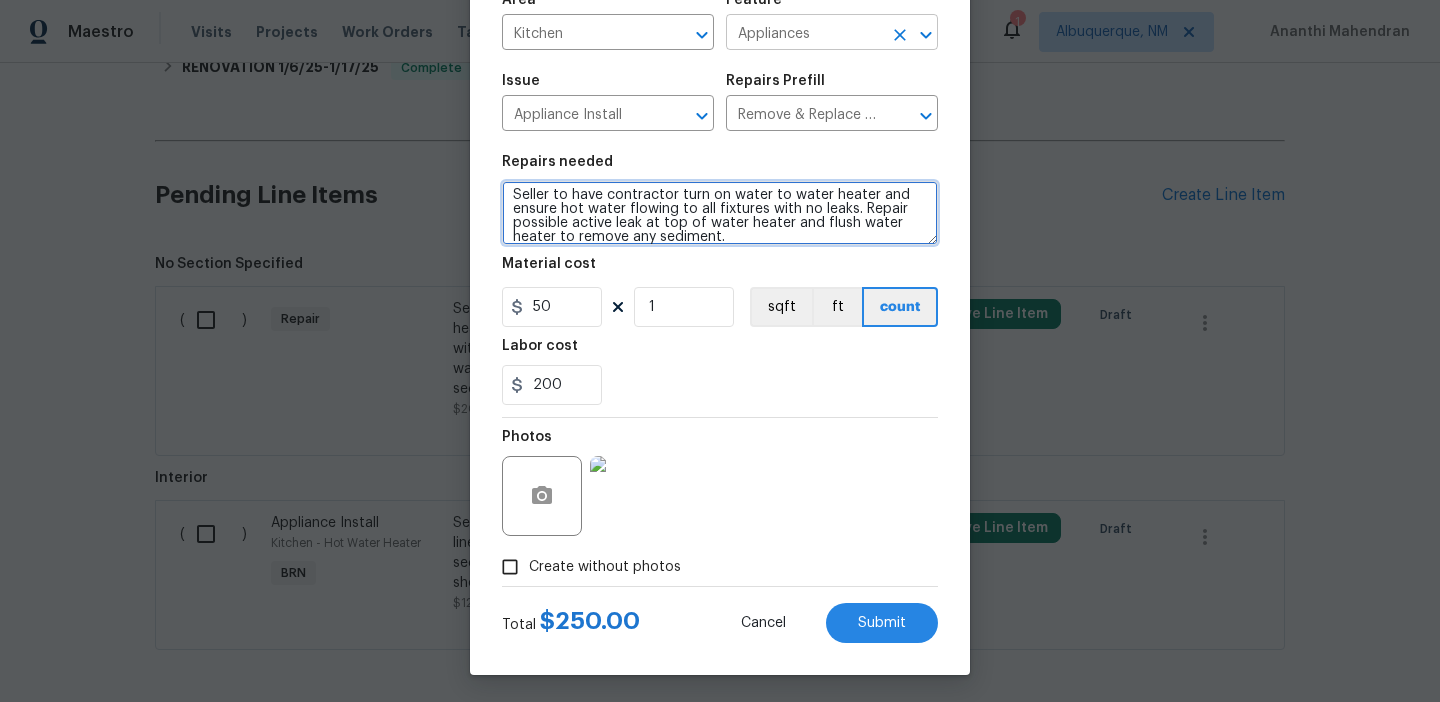 type on "Seller to have contractor turn on water to water heater and ensure hot water flowing to all fixtures with no leaks. Repair possible active leak at top of water heater and flush water heater to remove any sediment." 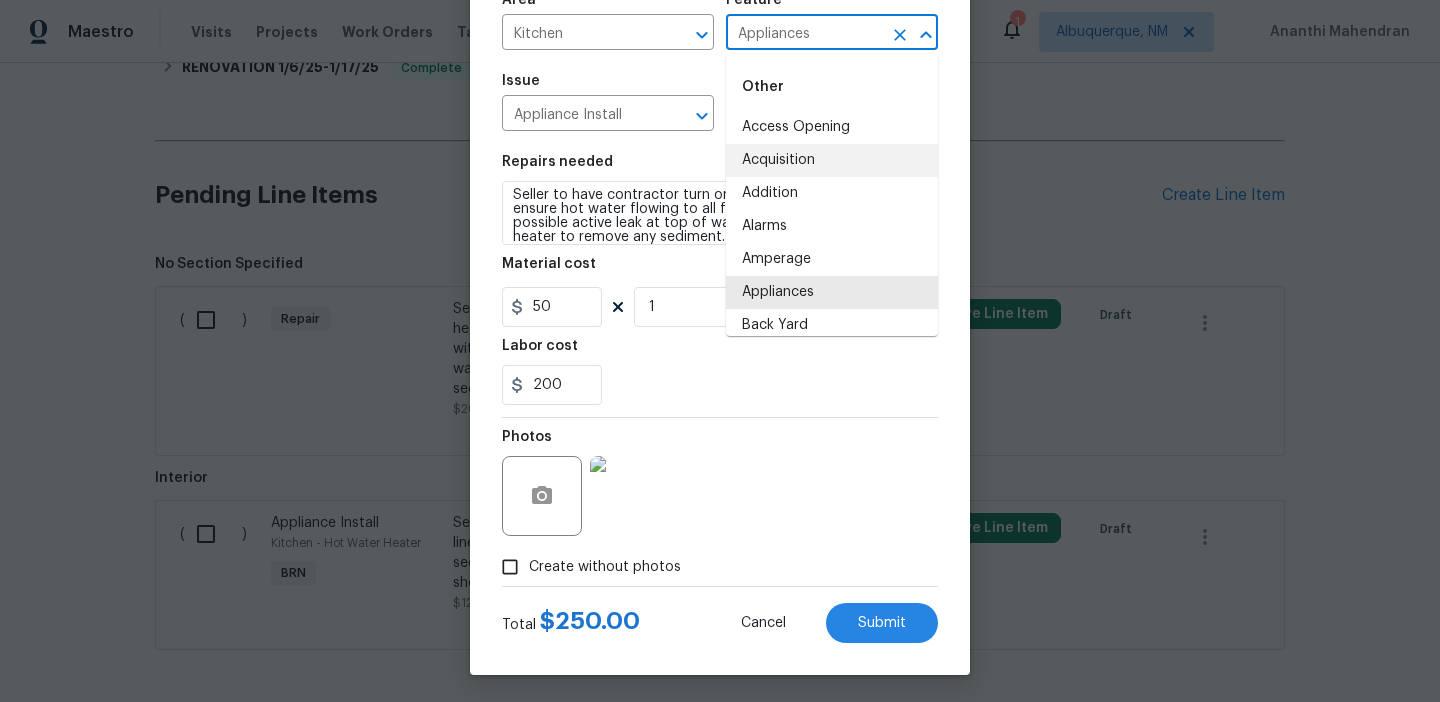 click on "Appliances" at bounding box center (804, 34) 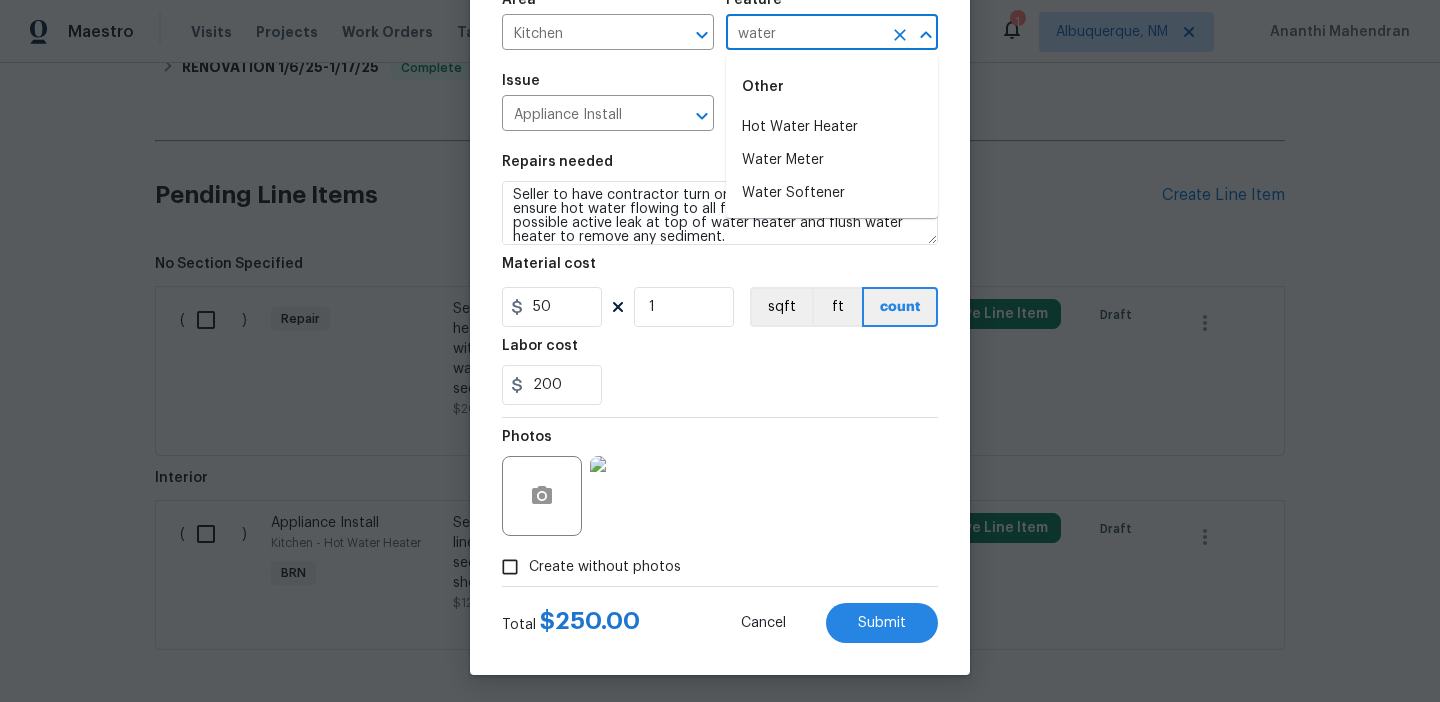 click on "Hot Water Heater" at bounding box center (832, 127) 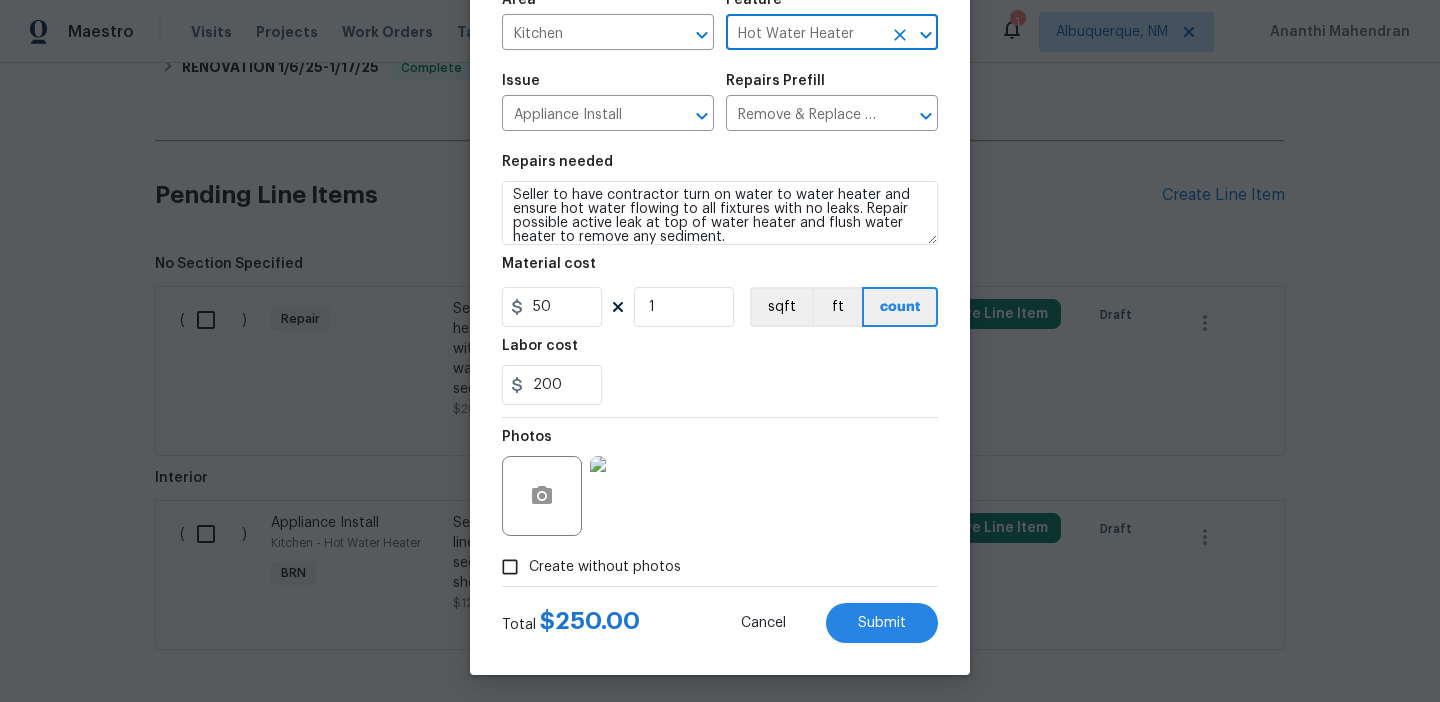 type on "Hot Water Heater" 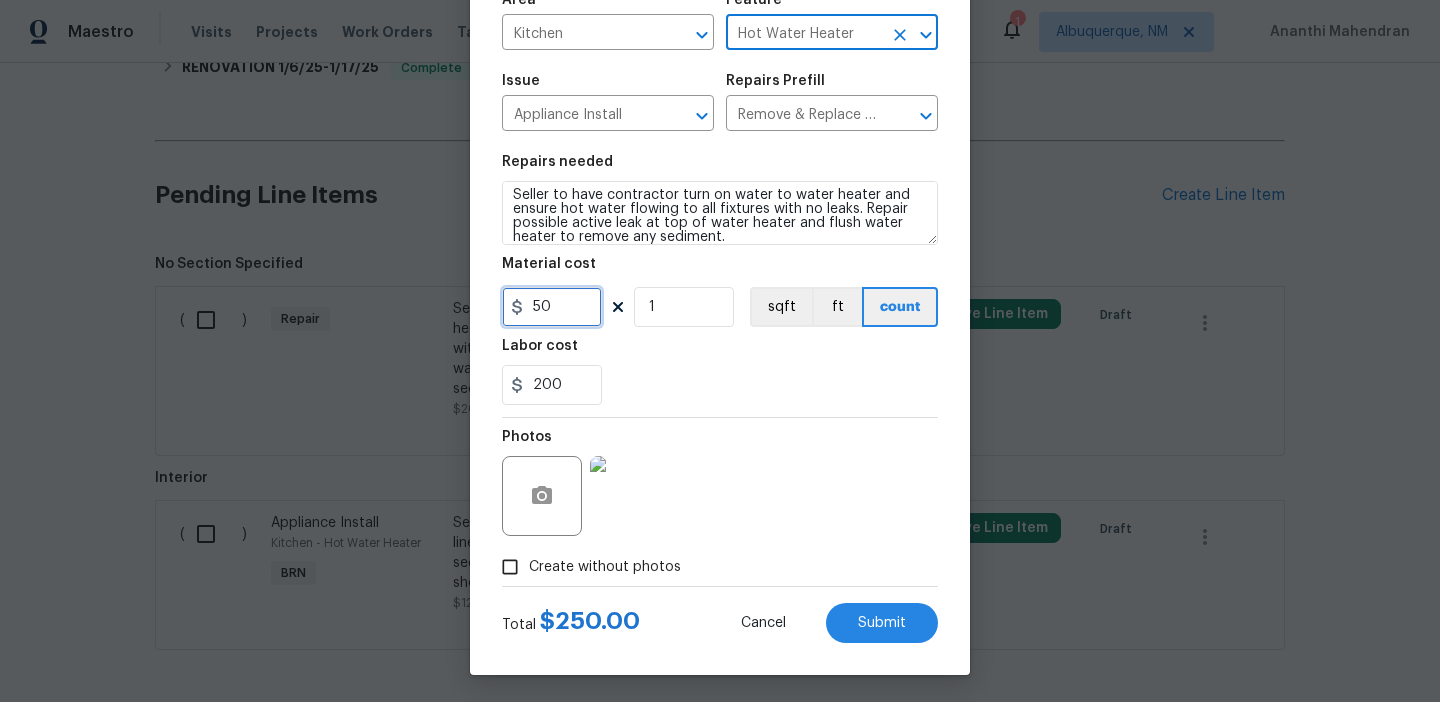 click on "50" at bounding box center (552, 307) 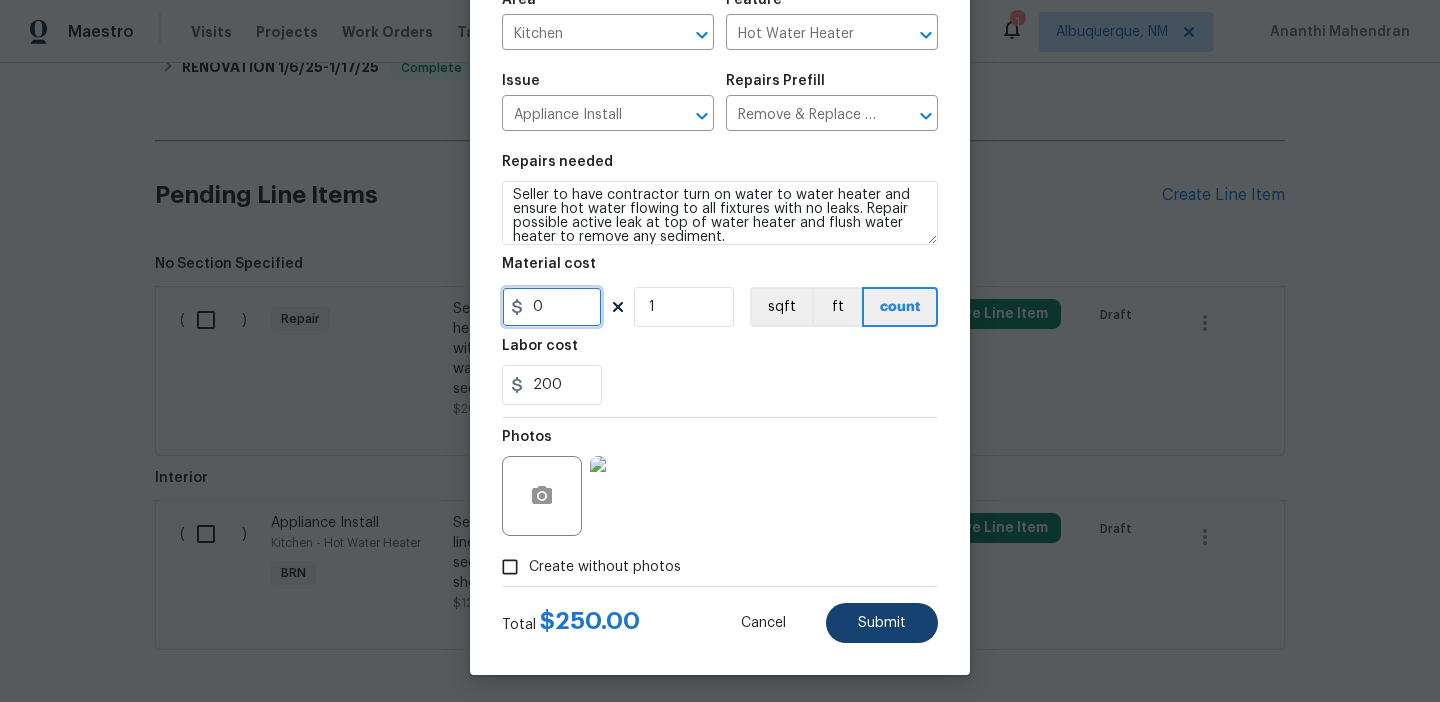 type on "0" 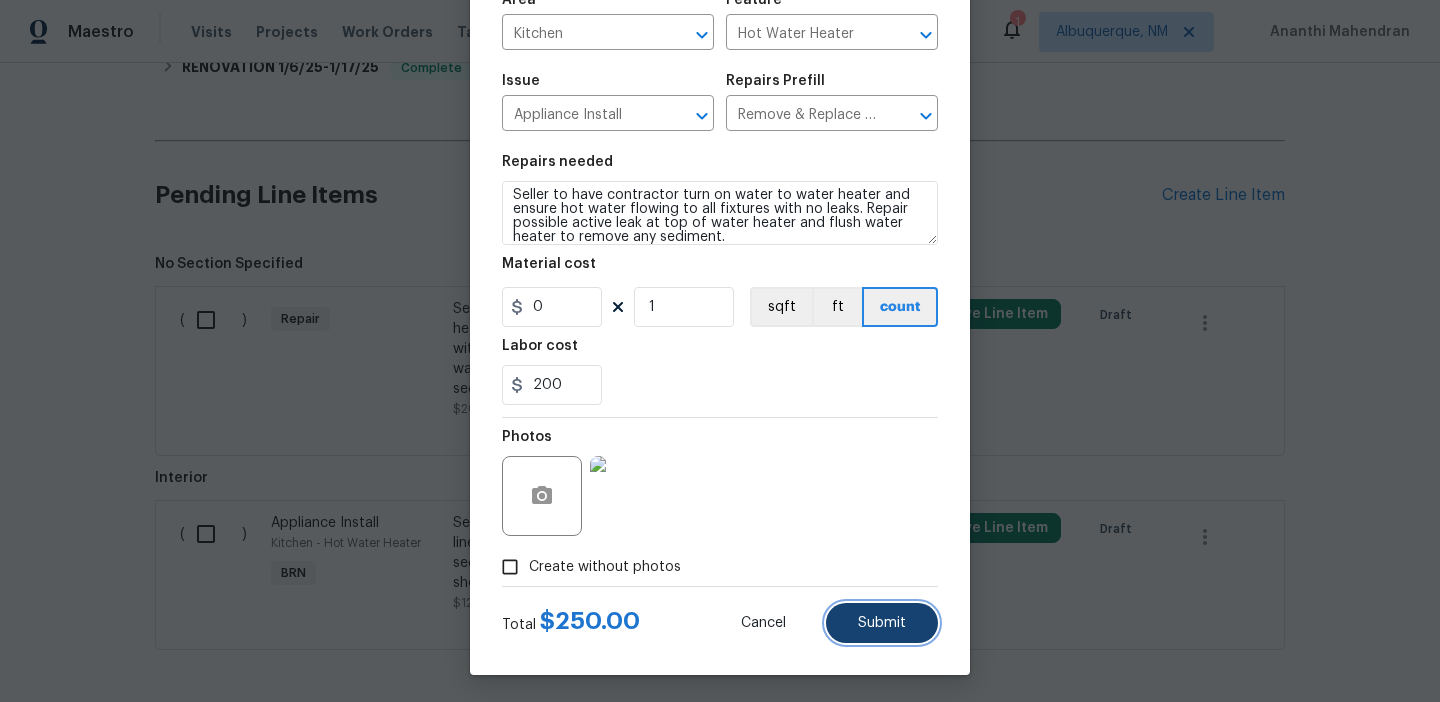 click on "Submit" at bounding box center [882, 623] 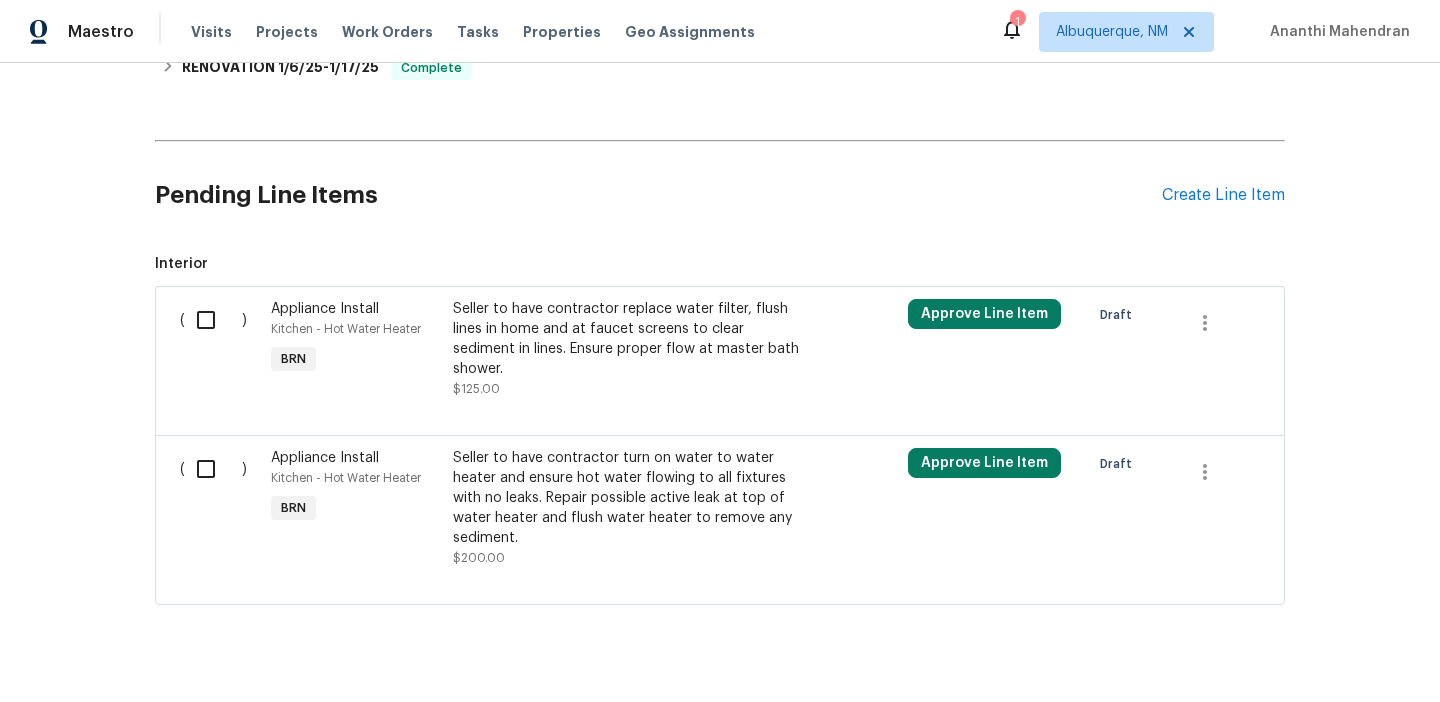 click at bounding box center (213, 320) 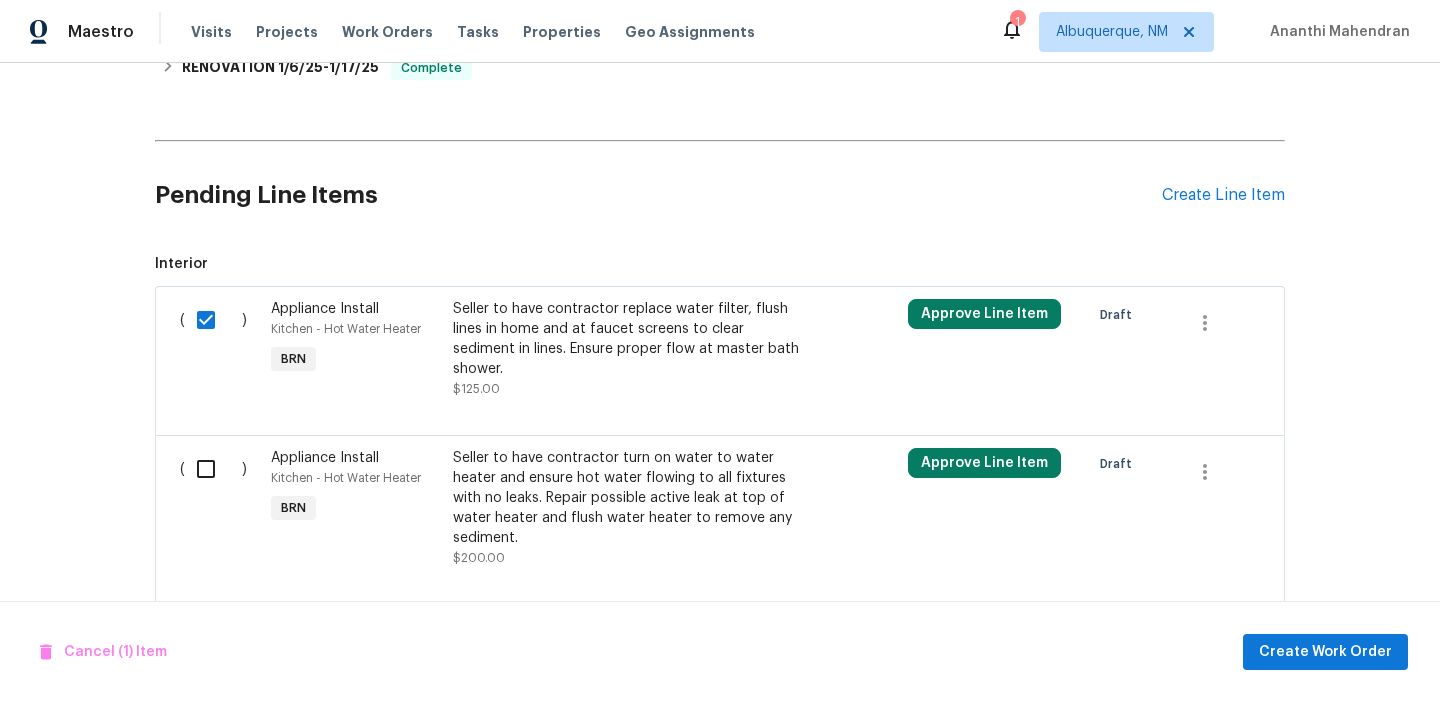 click at bounding box center [213, 469] 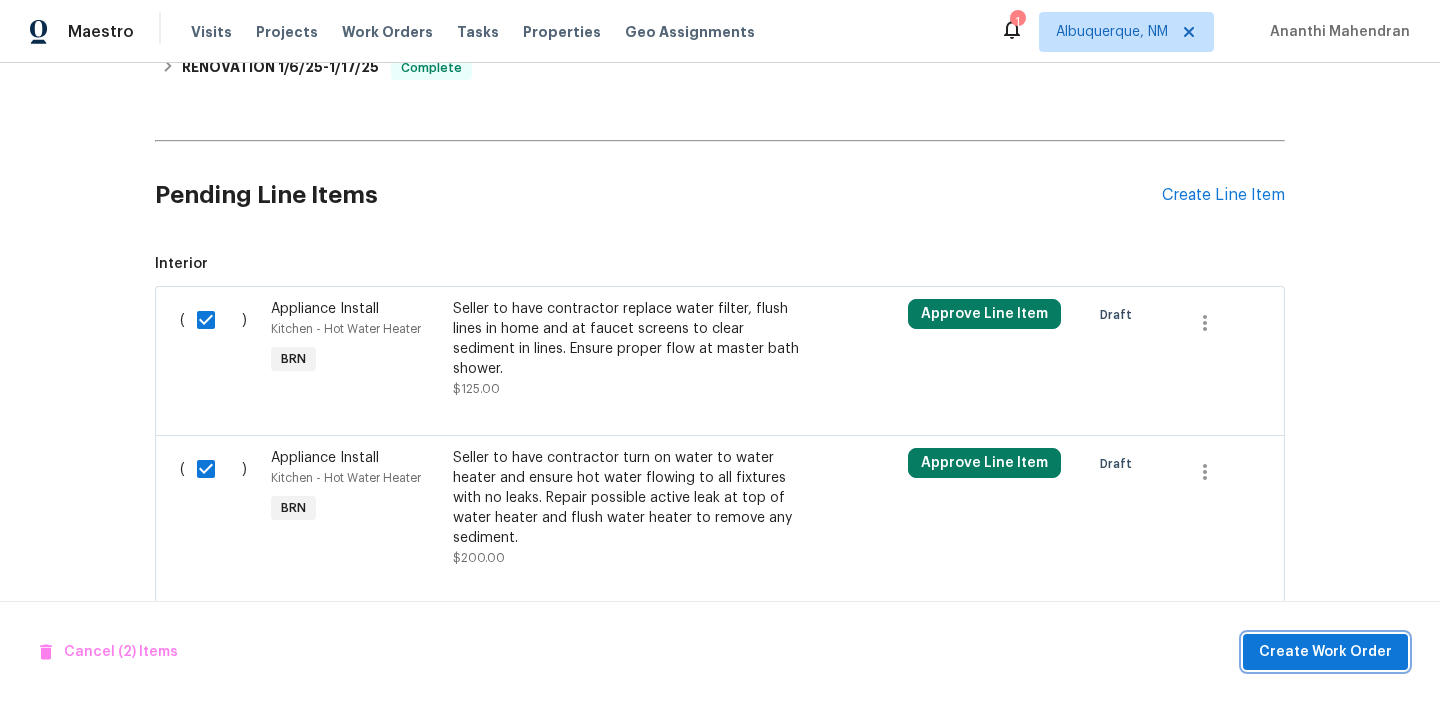 click on "Create Work Order" at bounding box center [1325, 652] 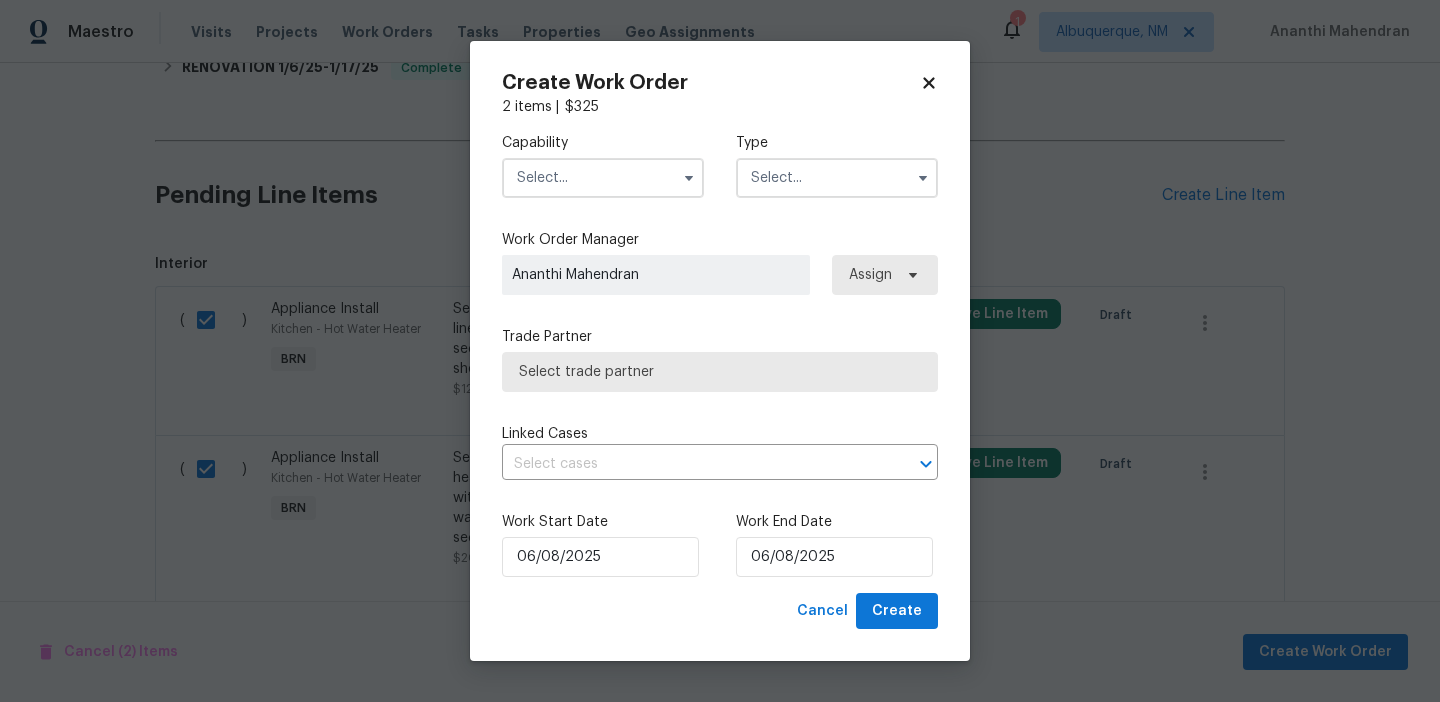 click at bounding box center [603, 178] 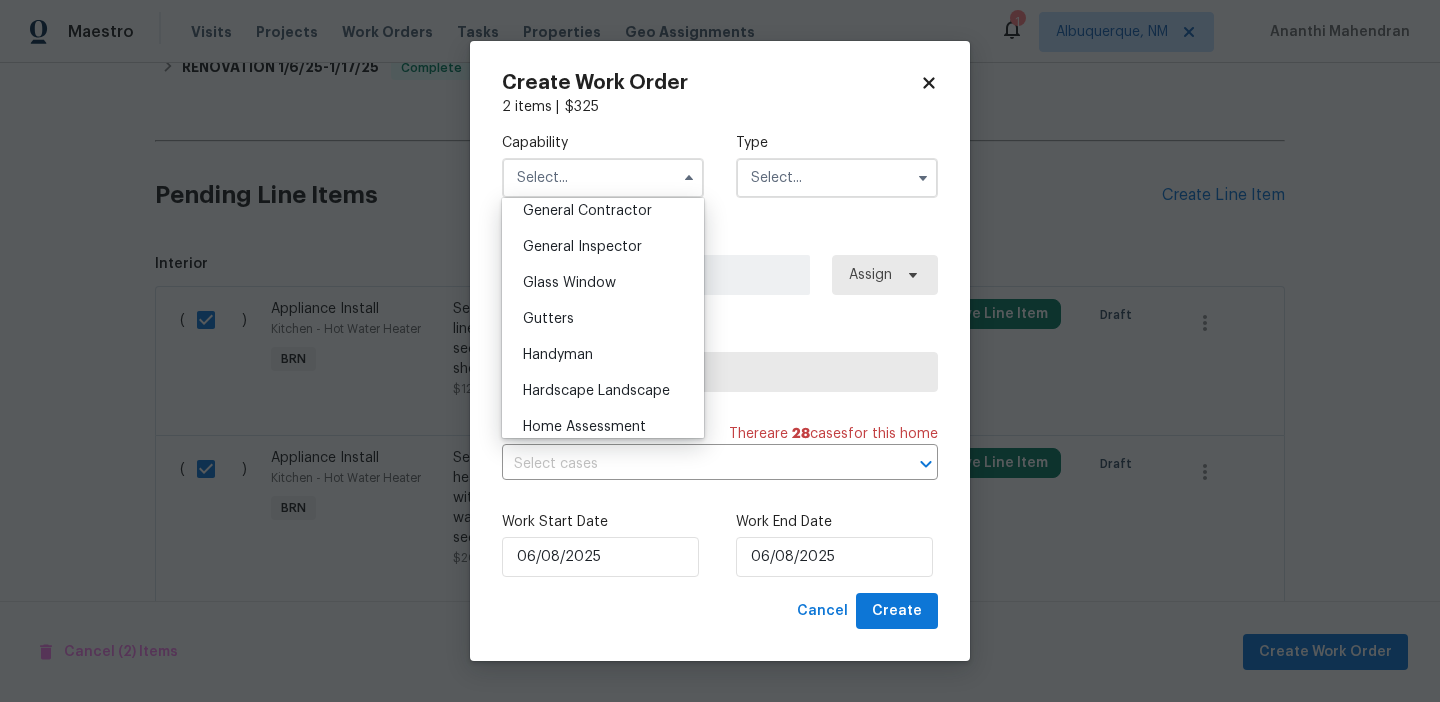 scroll, scrollTop: 975, scrollLeft: 0, axis: vertical 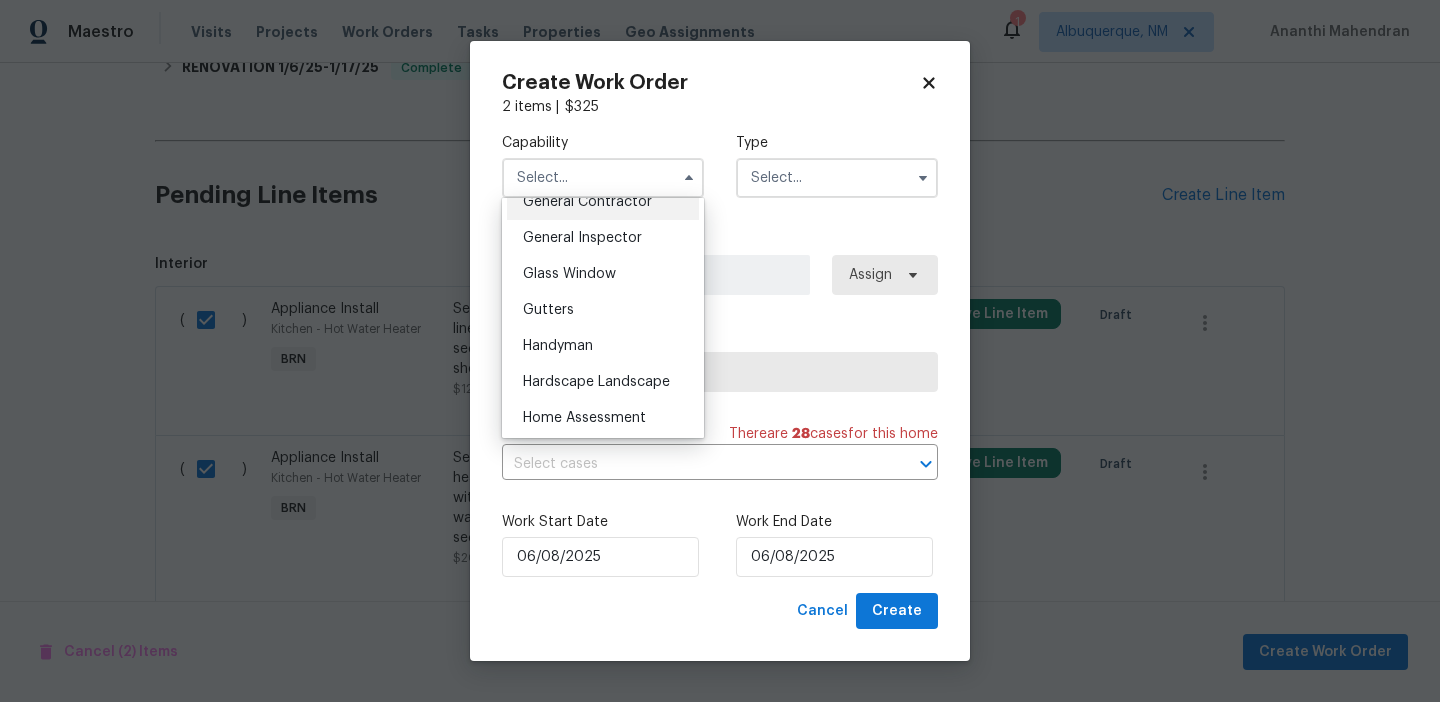 click on "General Contractor" at bounding box center [587, 202] 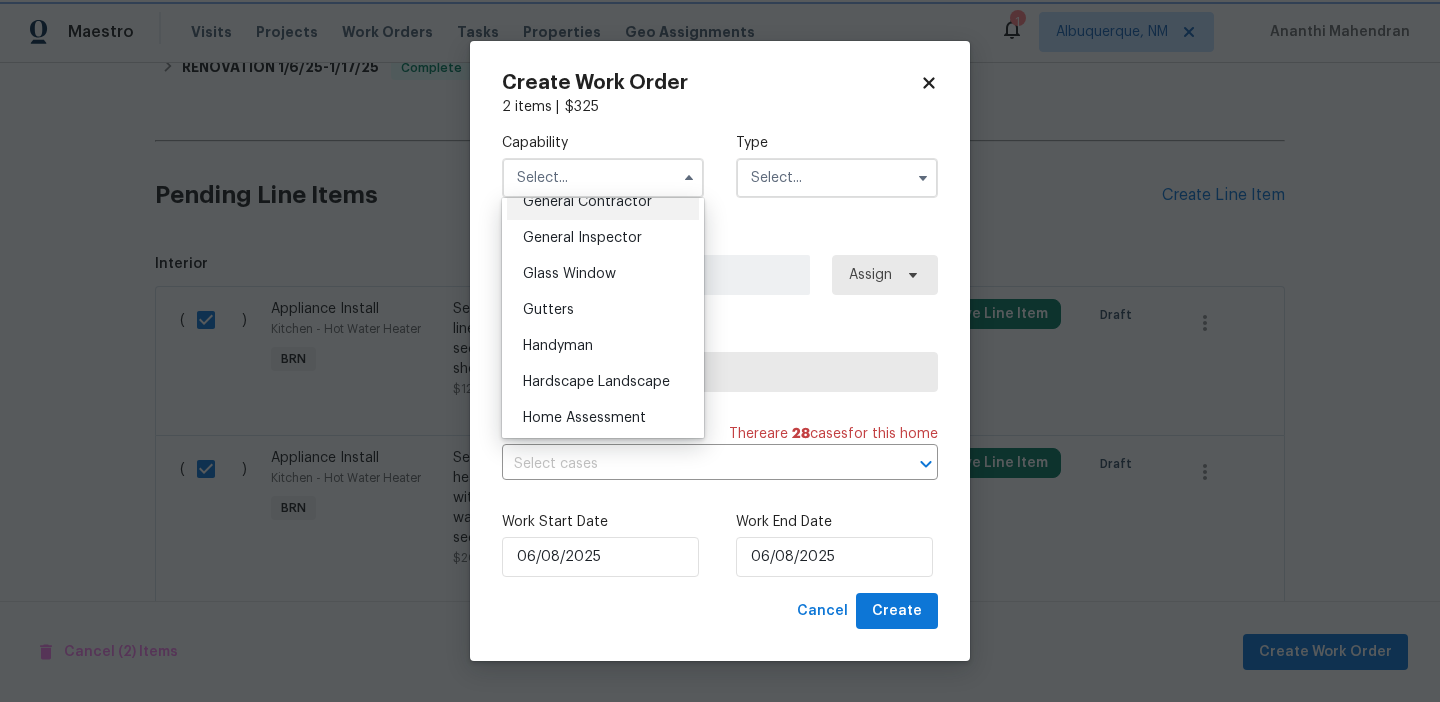 type on "General Contractor" 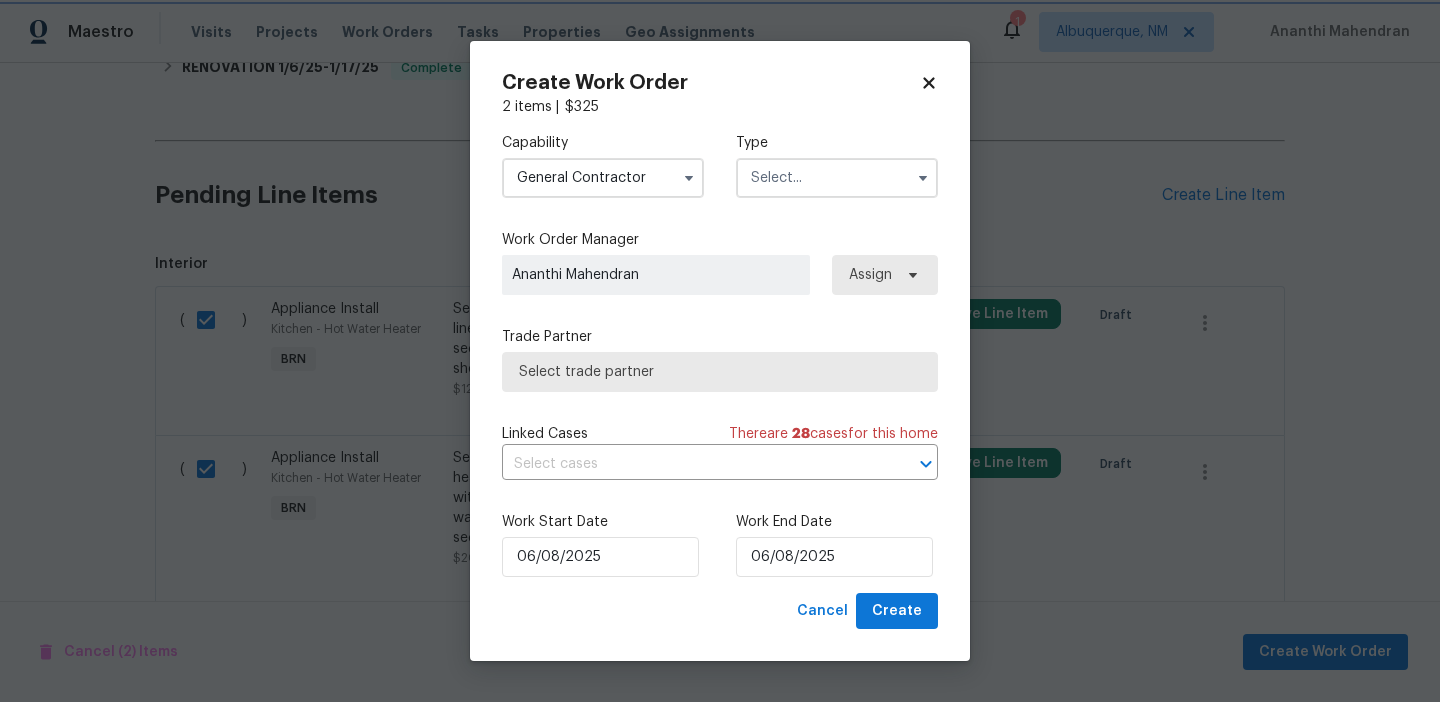 scroll, scrollTop: 920, scrollLeft: 0, axis: vertical 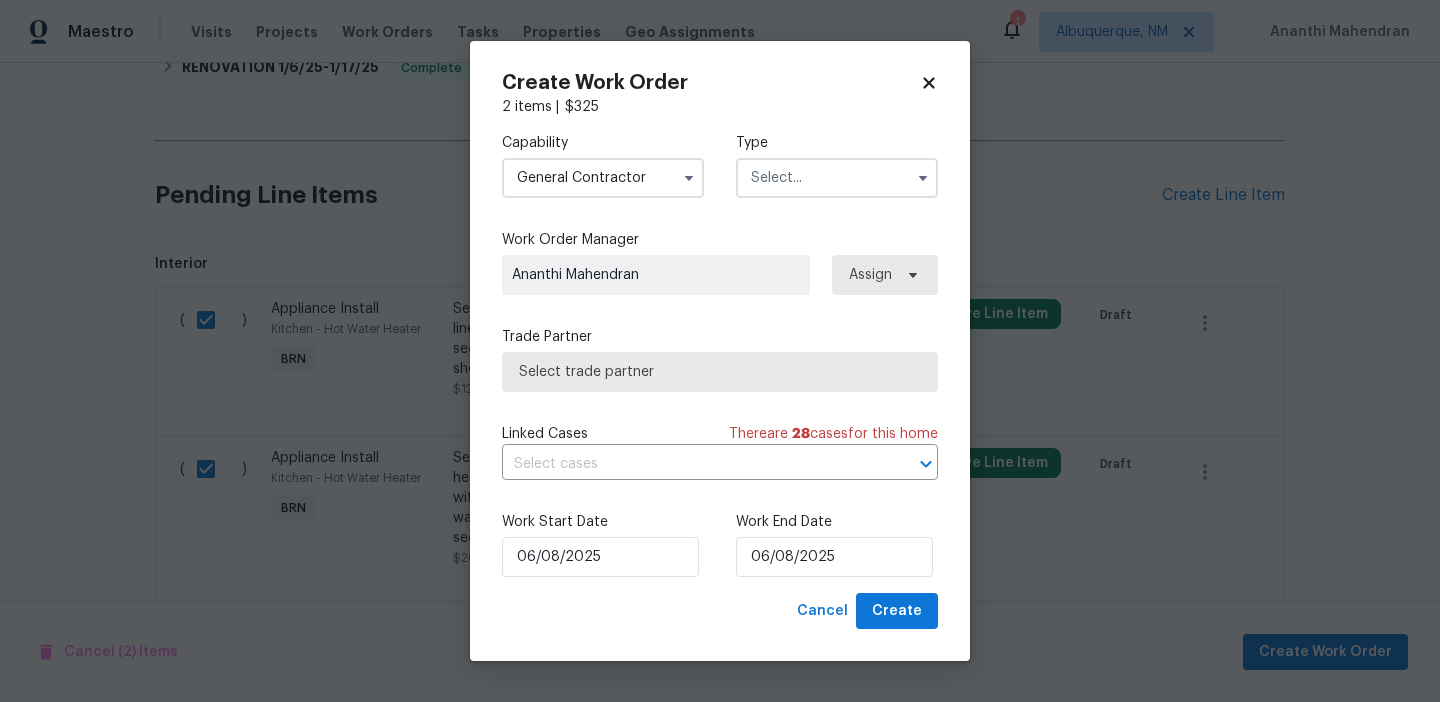 click at bounding box center [837, 178] 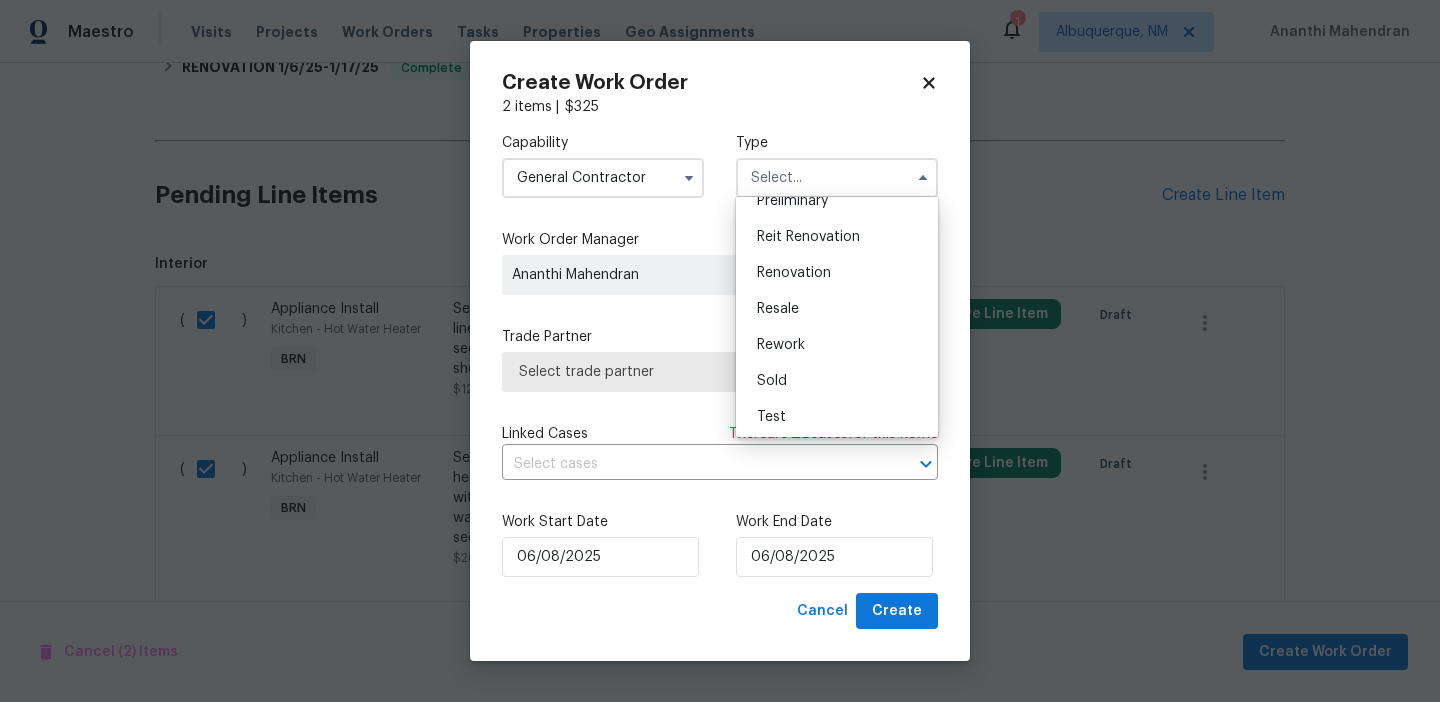scroll, scrollTop: 454, scrollLeft: 0, axis: vertical 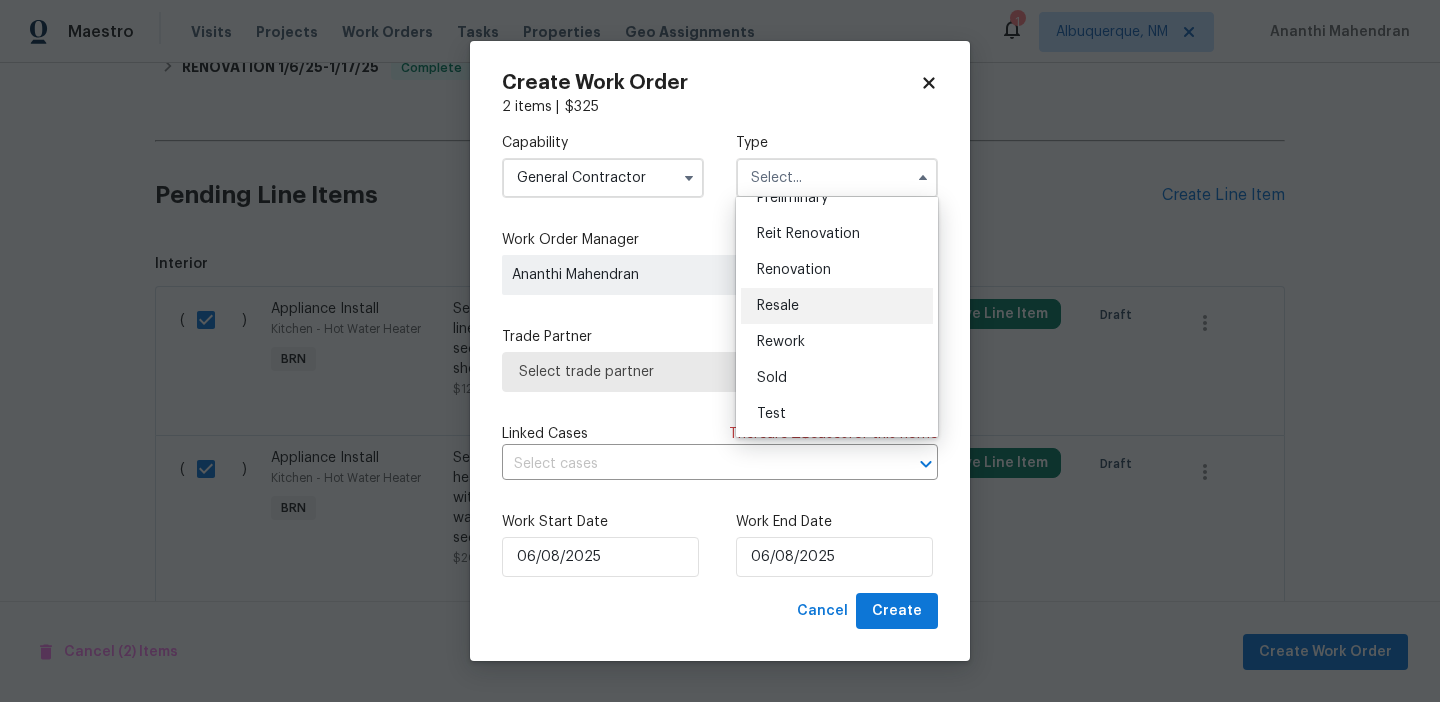 click on "Resale" at bounding box center [778, 306] 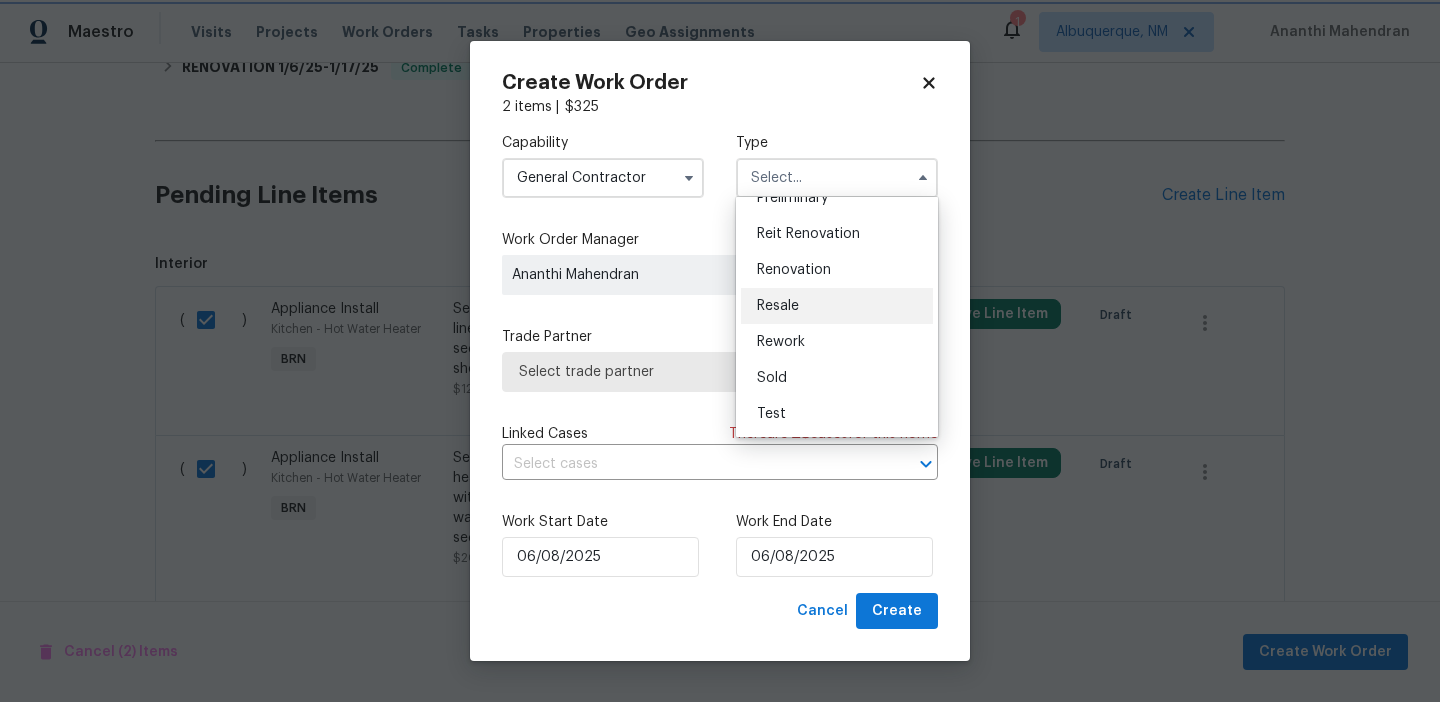 type on "Resale" 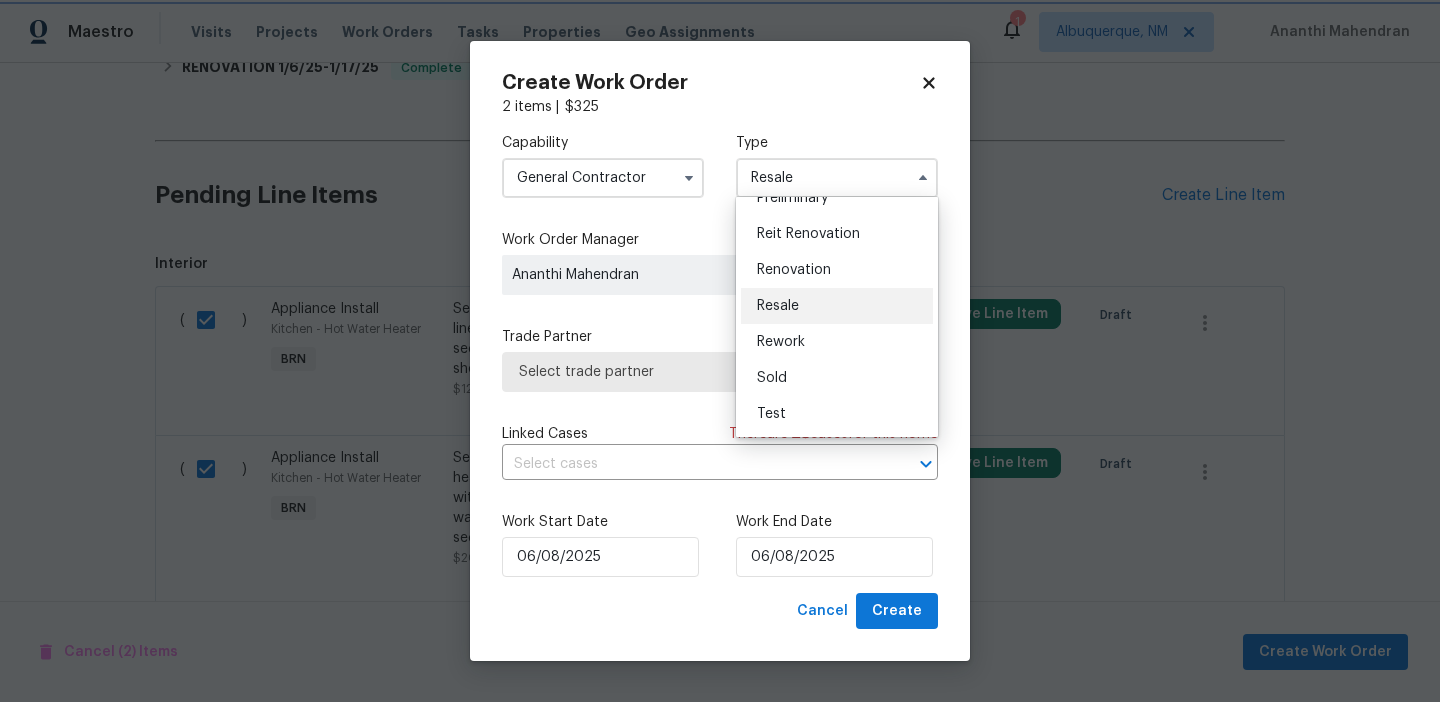scroll, scrollTop: 0, scrollLeft: 0, axis: both 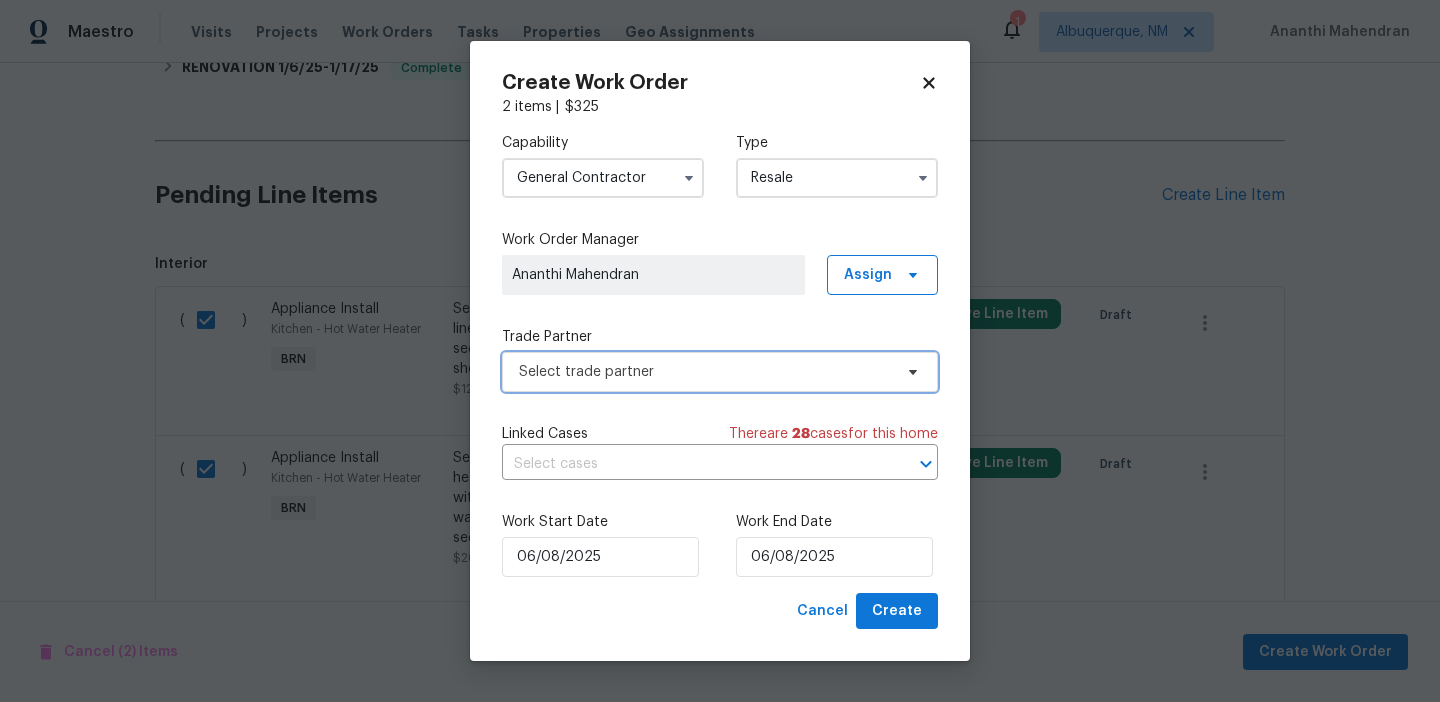 click on "Select trade partner" at bounding box center (720, 372) 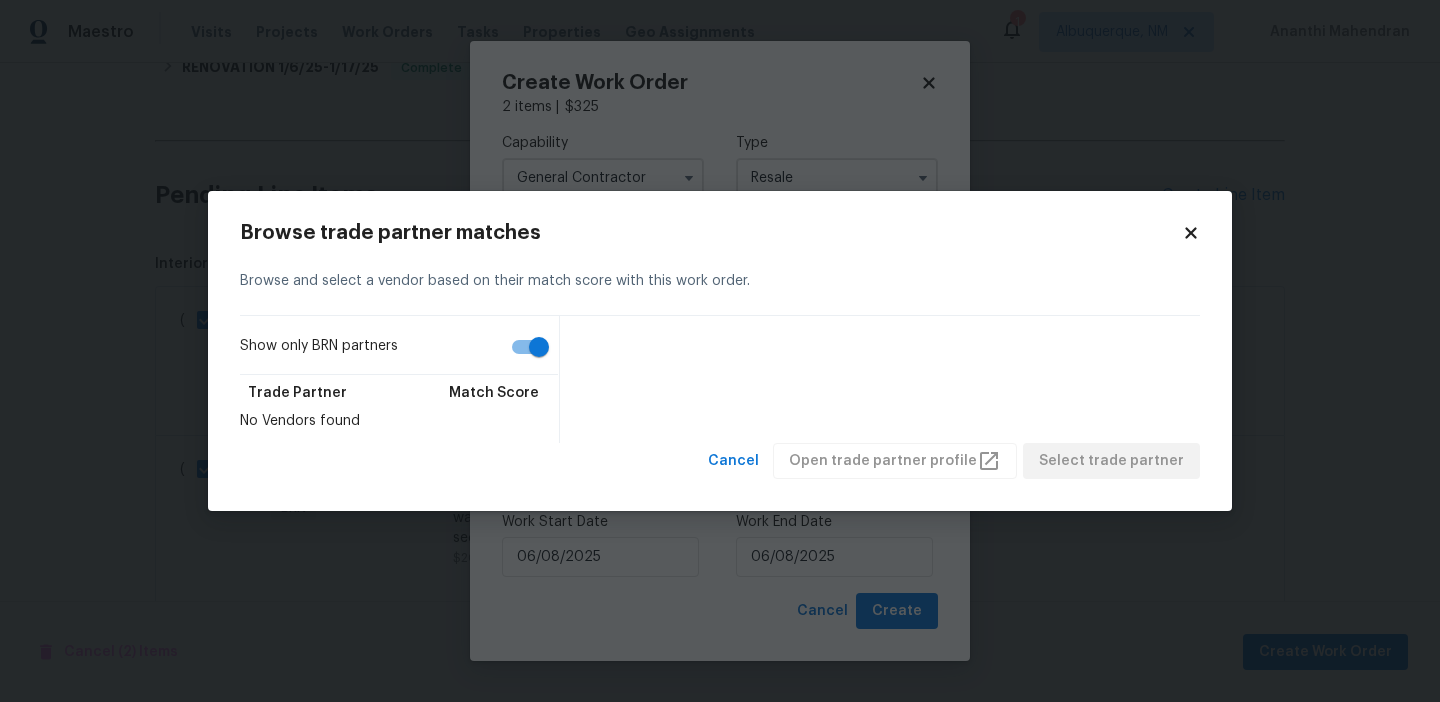 click on "Show only BRN partners" at bounding box center [539, 347] 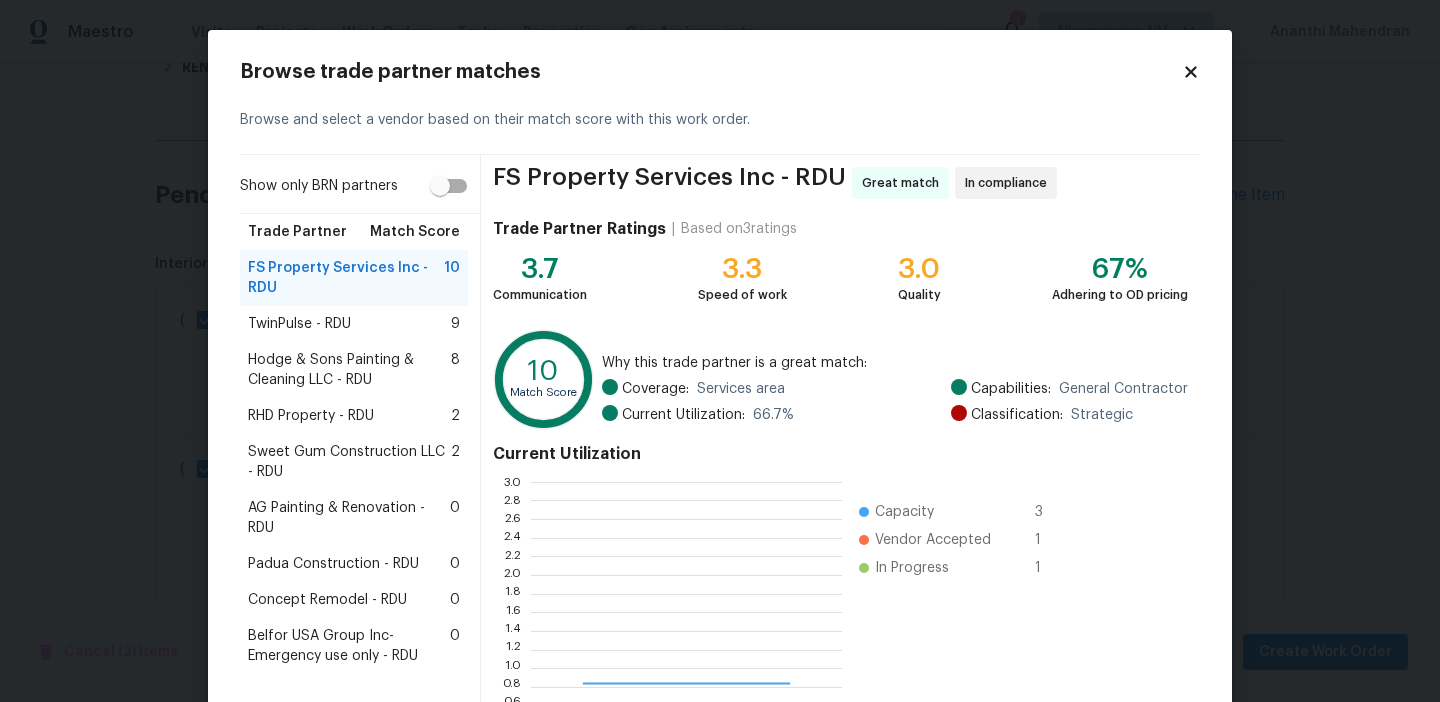 scroll, scrollTop: 2, scrollLeft: 1, axis: both 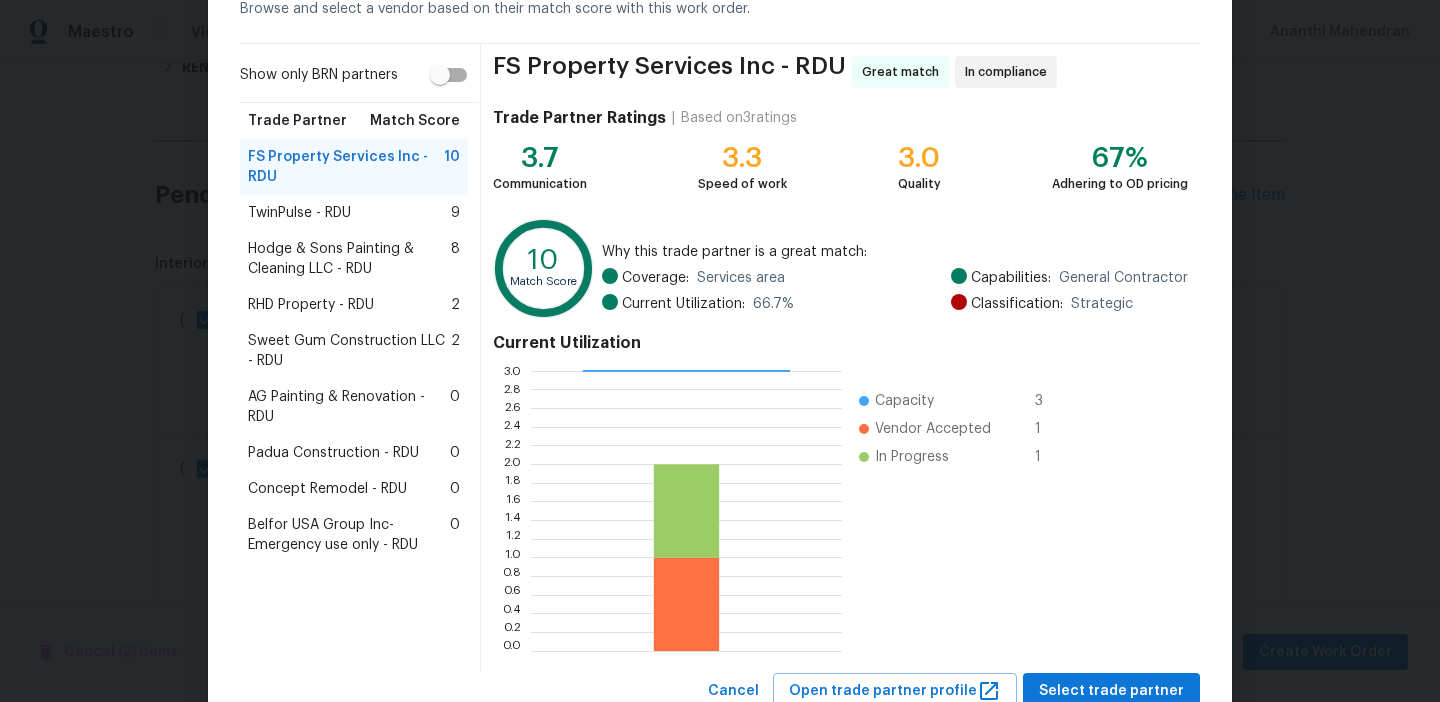 click on "RHD Property - RDU" at bounding box center (311, 305) 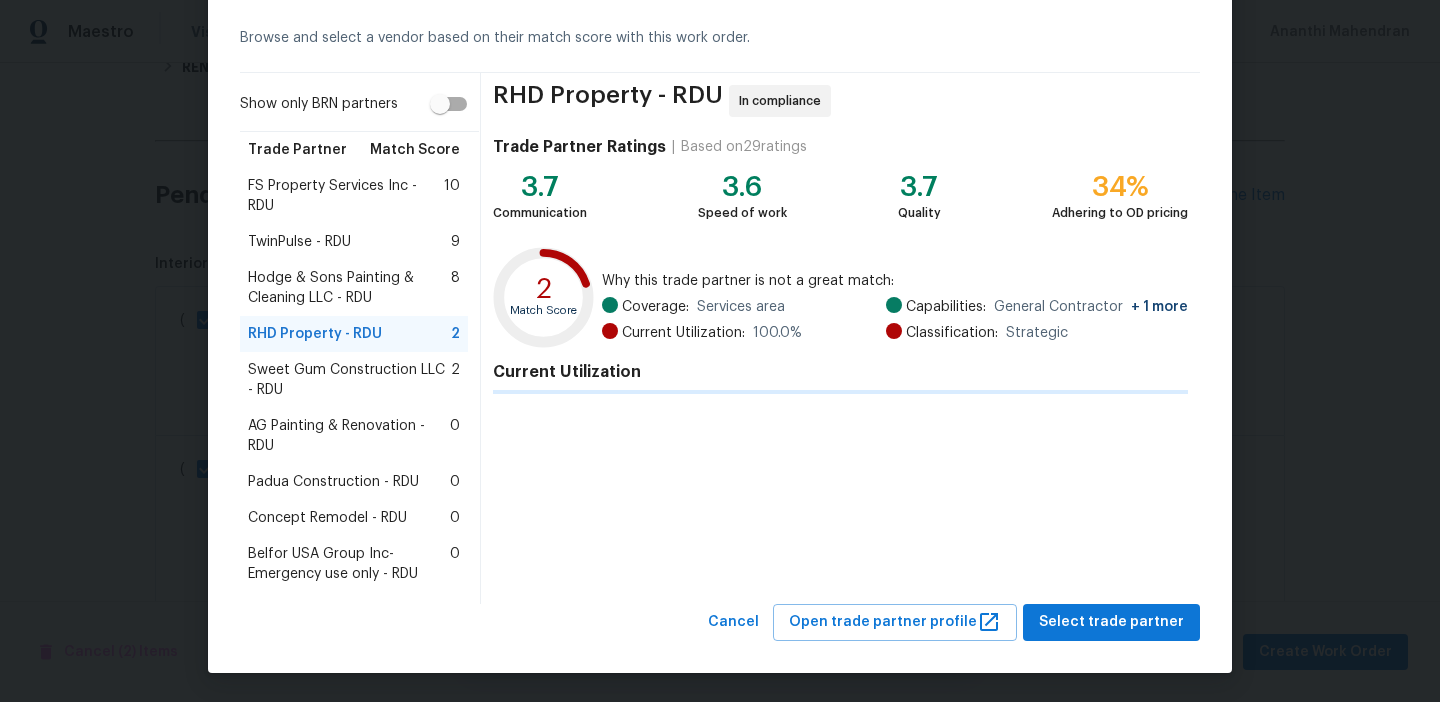 scroll, scrollTop: 111, scrollLeft: 0, axis: vertical 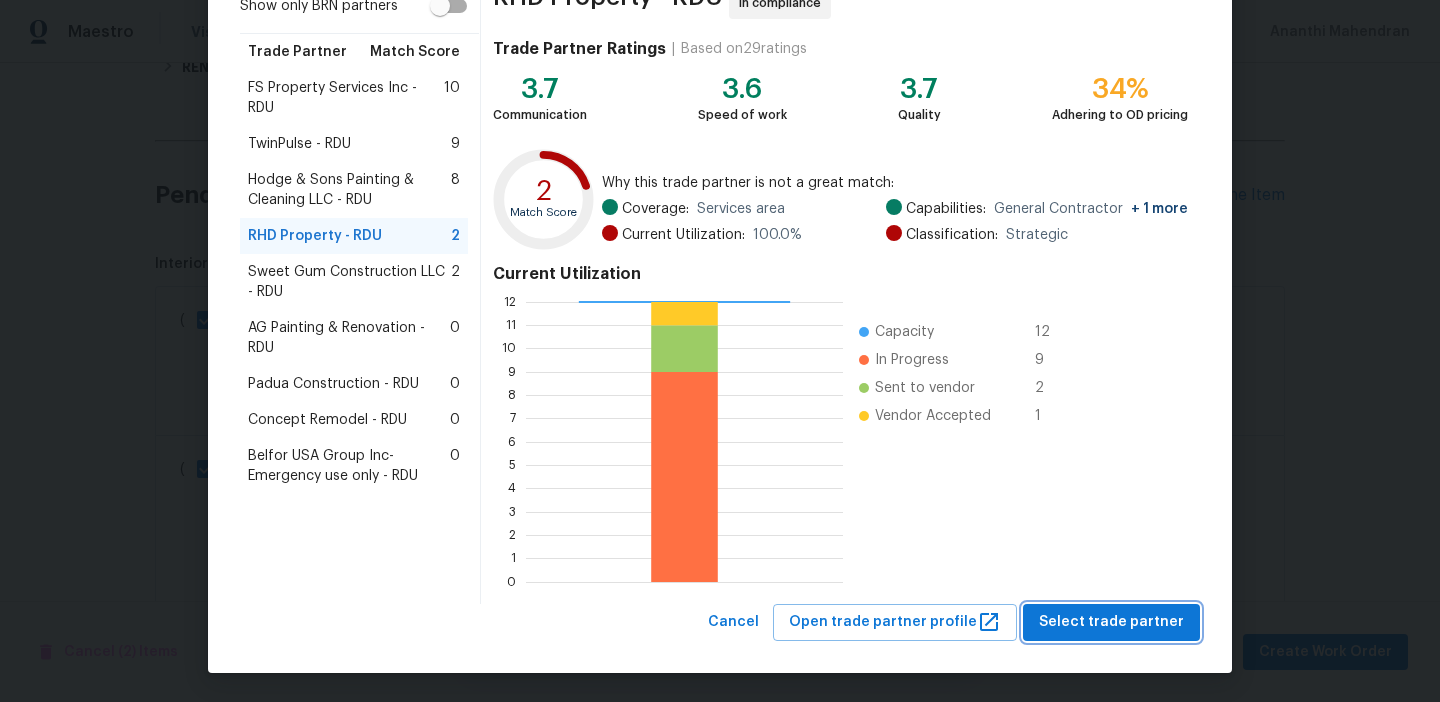 click on "Select trade partner" at bounding box center [1111, 622] 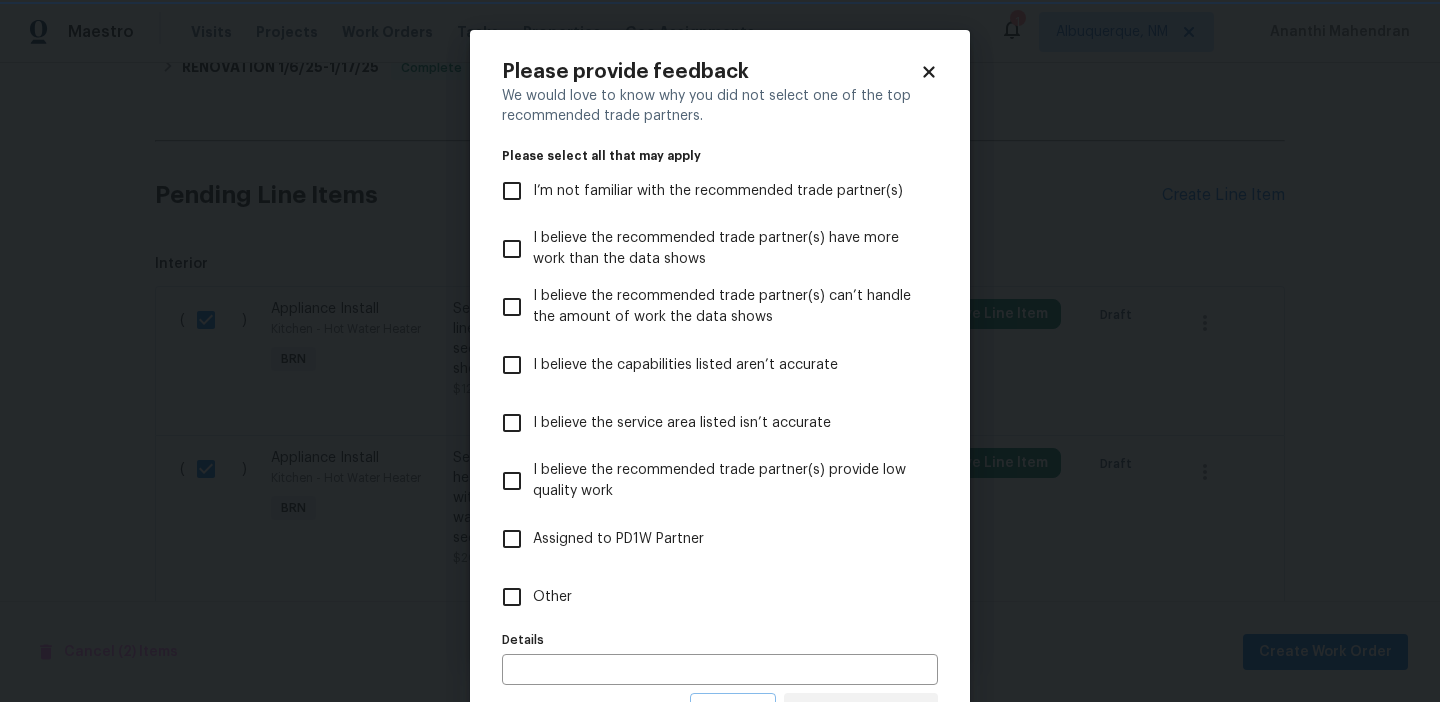 scroll, scrollTop: 0, scrollLeft: 0, axis: both 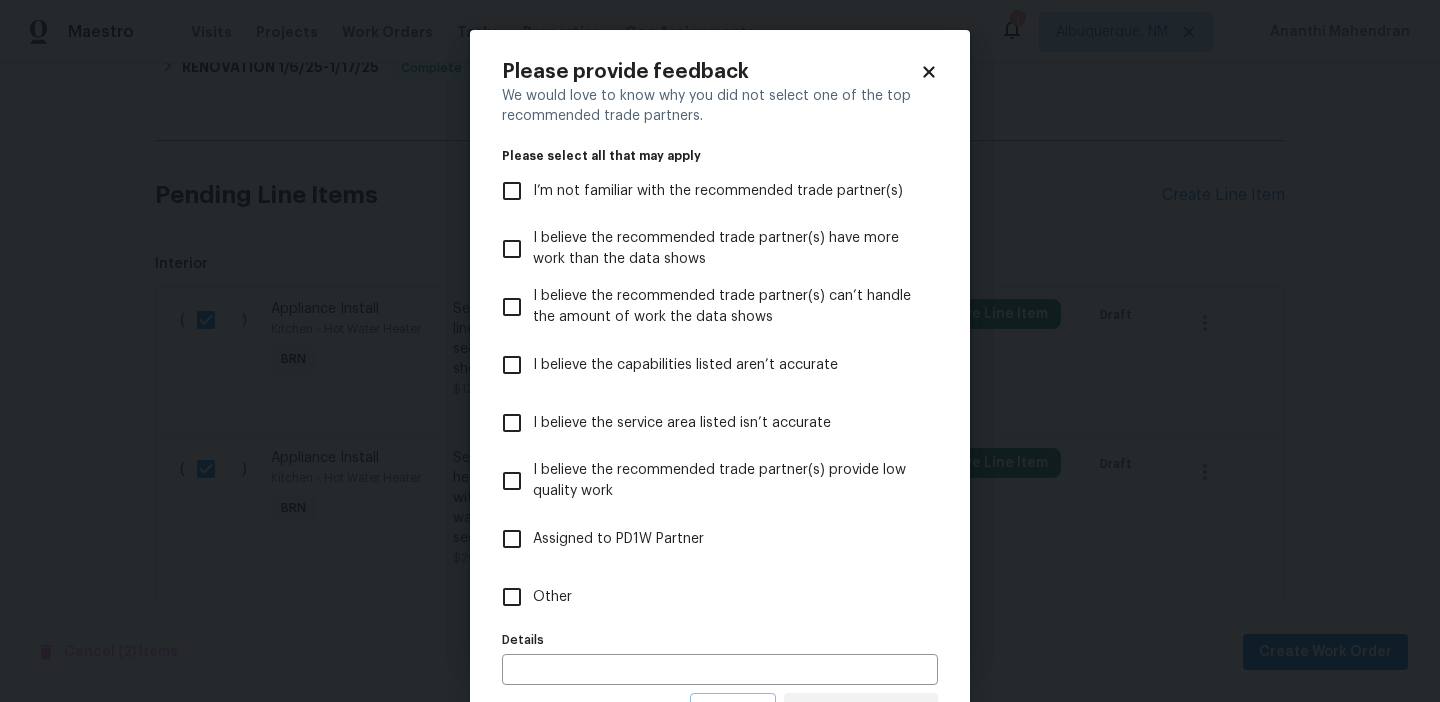 click on "Other" at bounding box center [552, 597] 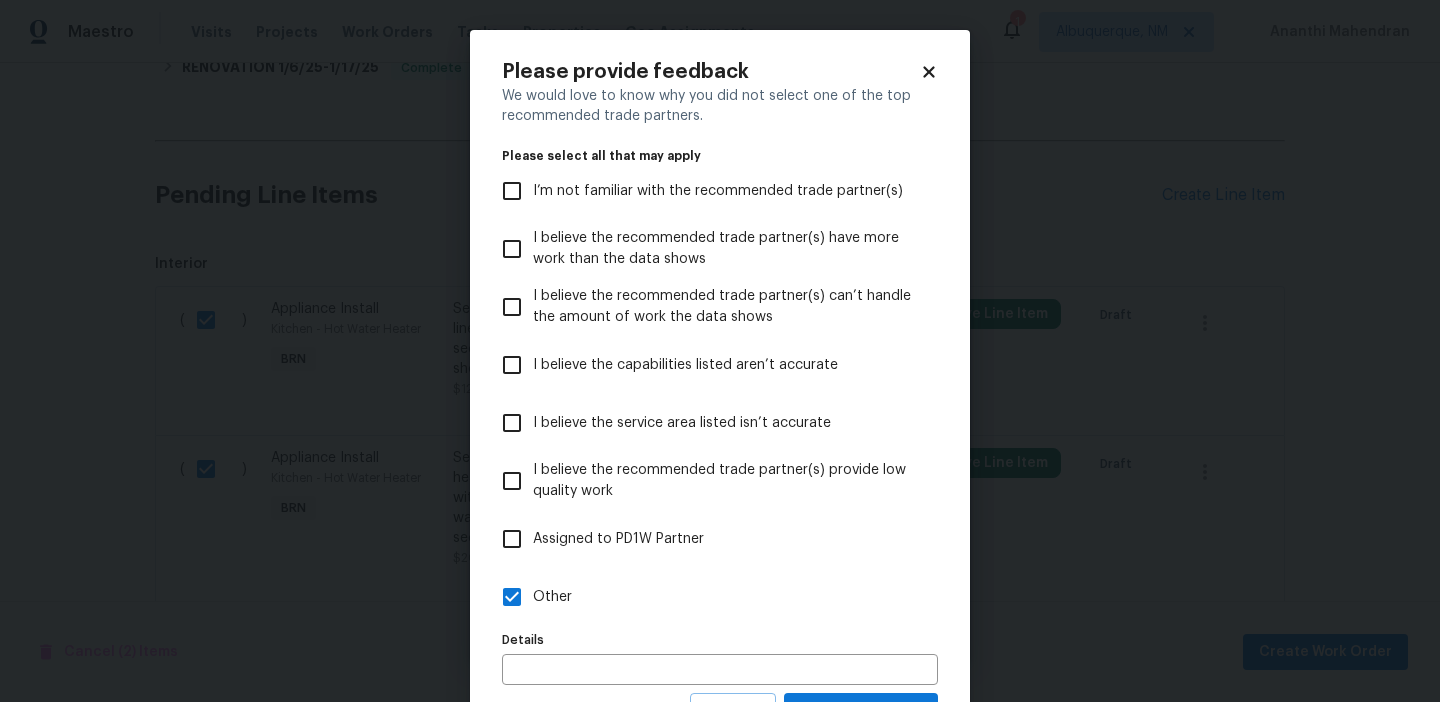 scroll, scrollTop: 90, scrollLeft: 0, axis: vertical 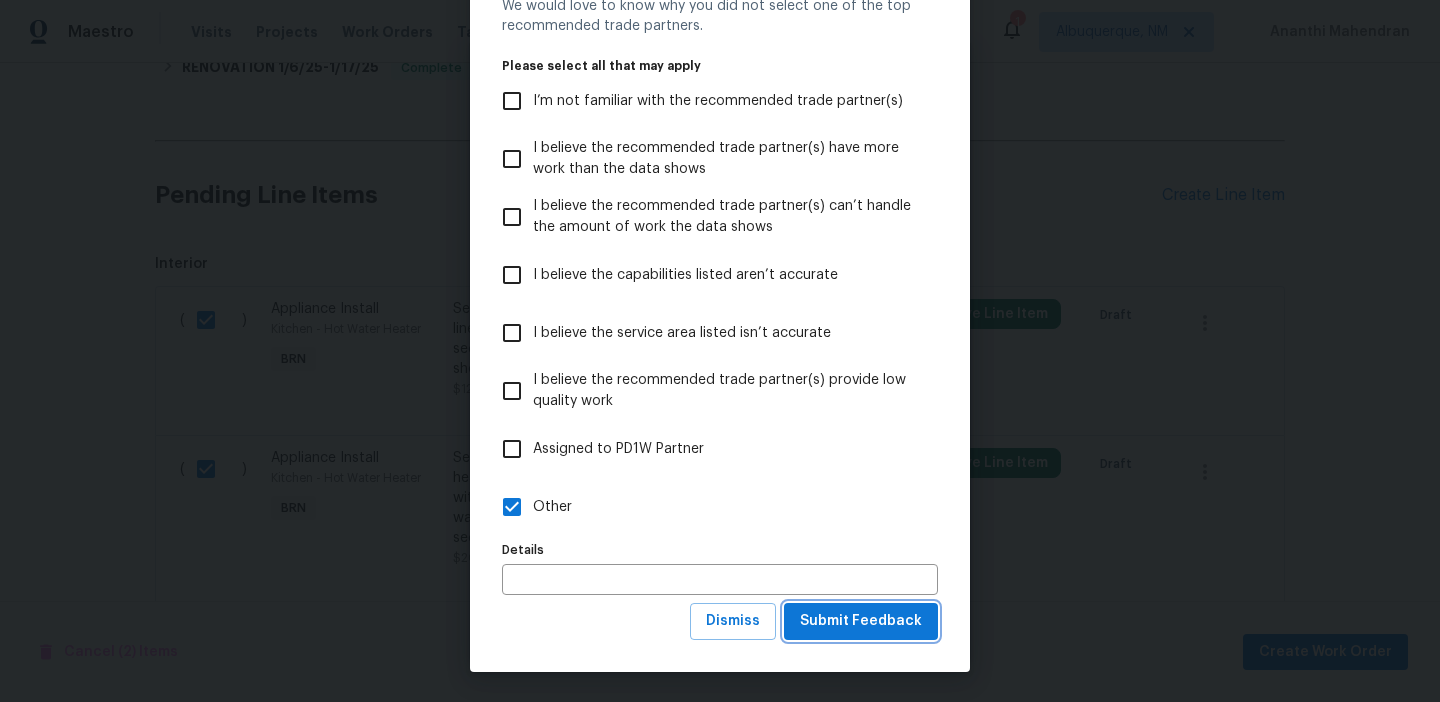 click on "Submit Feedback" at bounding box center [861, 621] 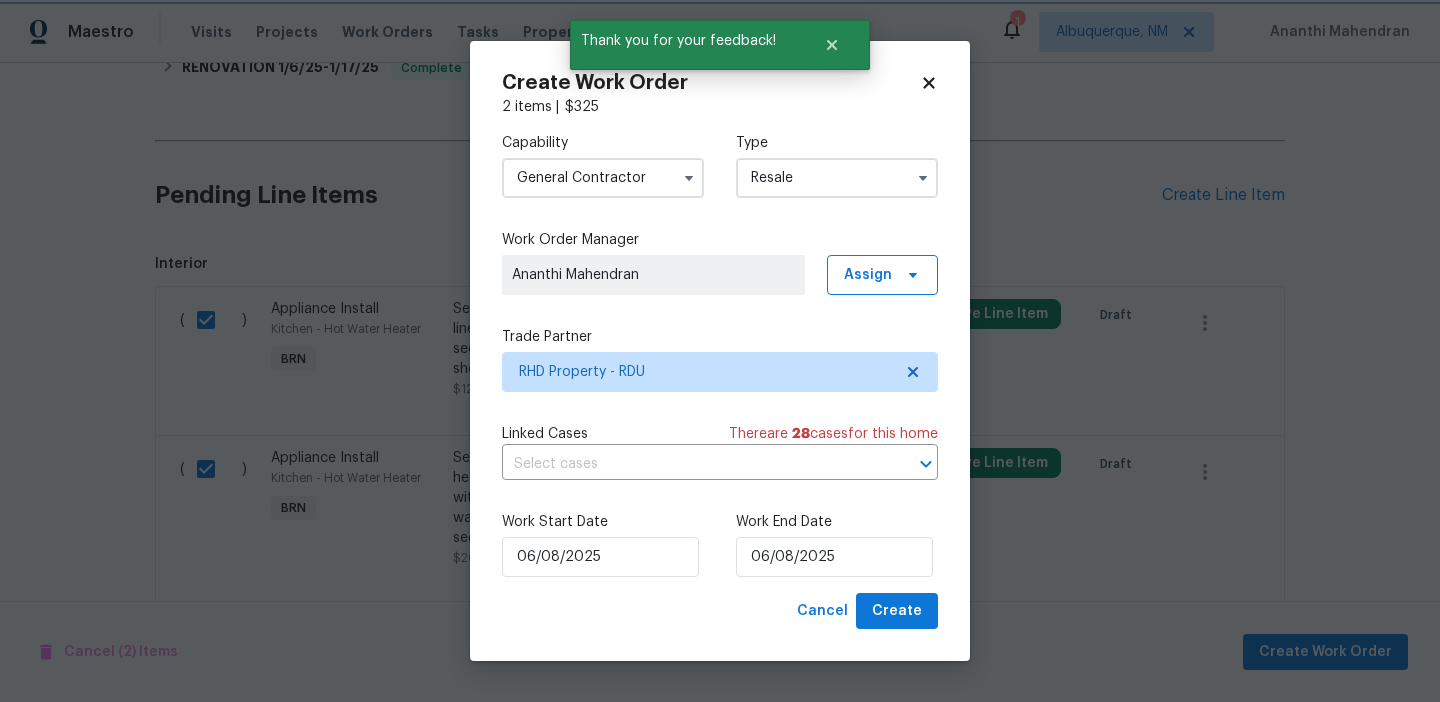 scroll, scrollTop: 0, scrollLeft: 0, axis: both 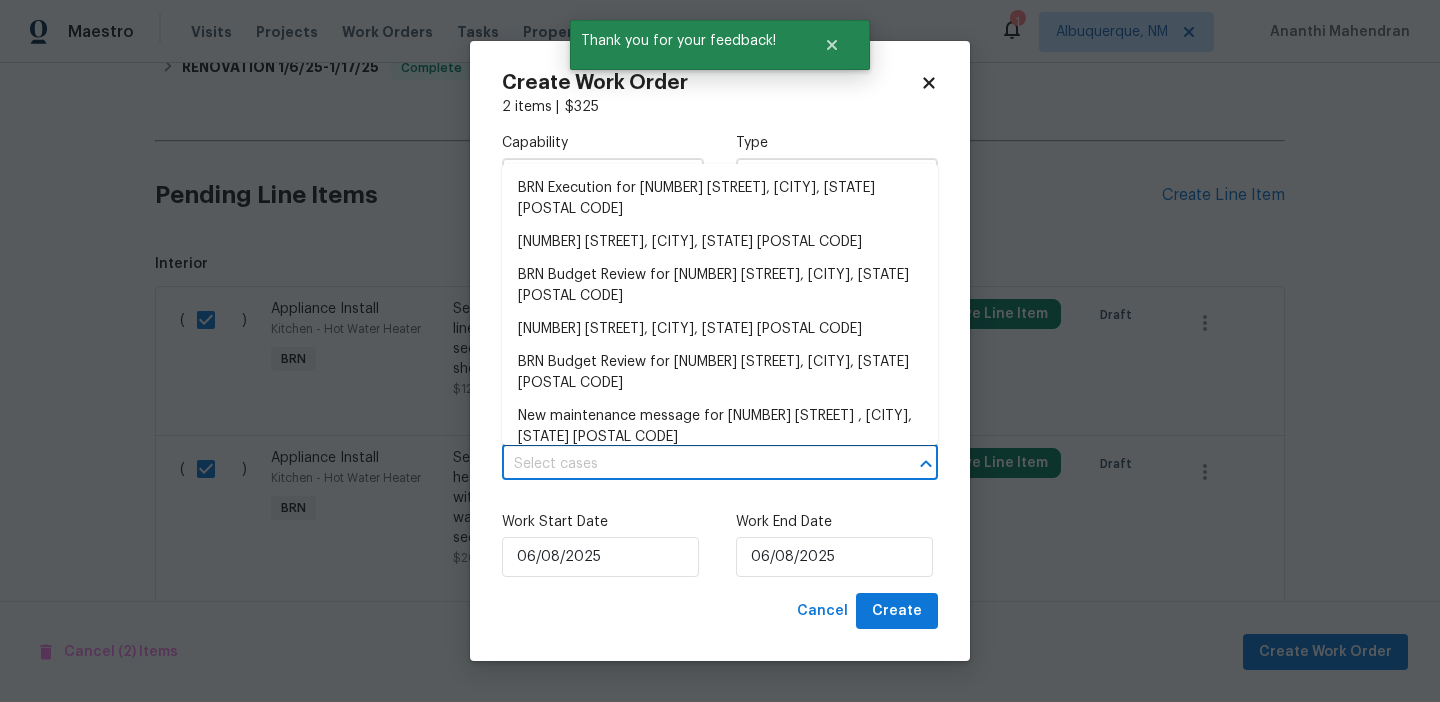 click at bounding box center [692, 464] 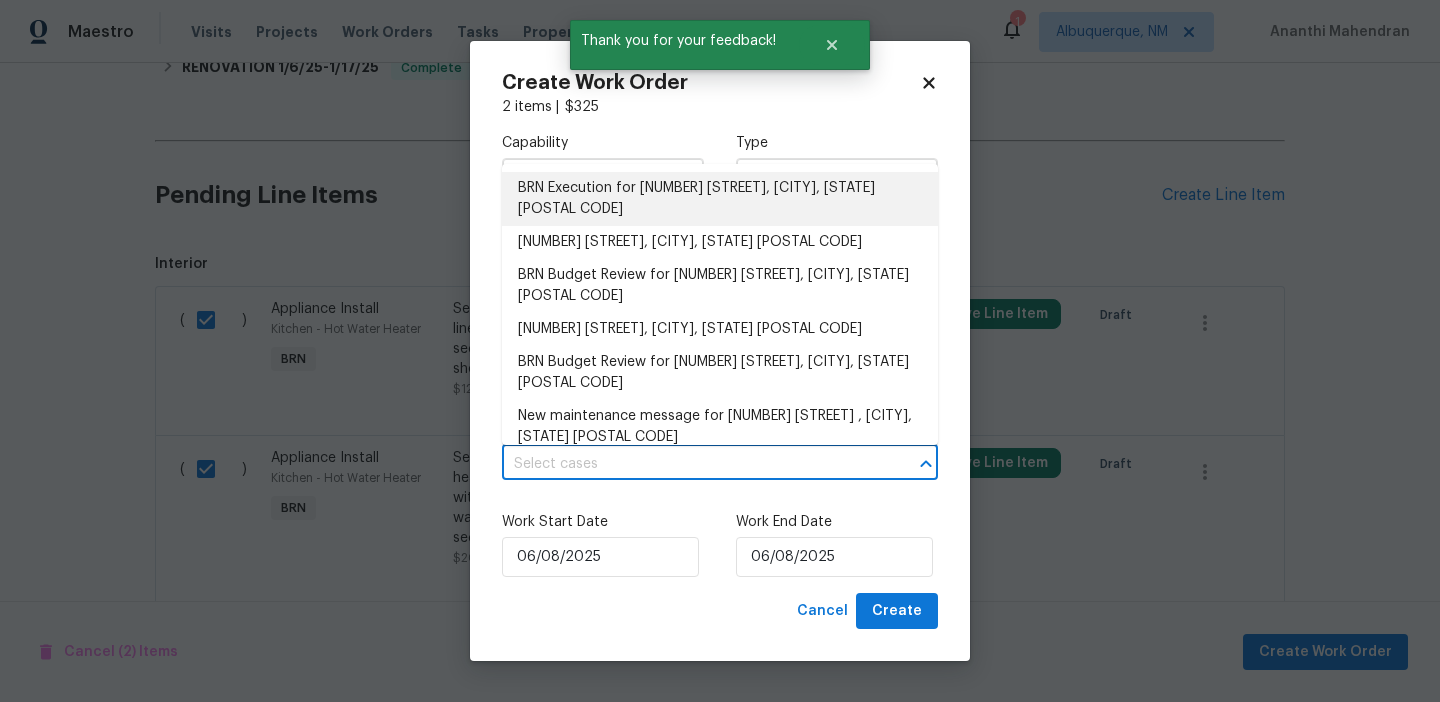 click on "BRN Execution for 1813 Ferrell Meadows Dr, Zebulon, NC 27597" at bounding box center [720, 199] 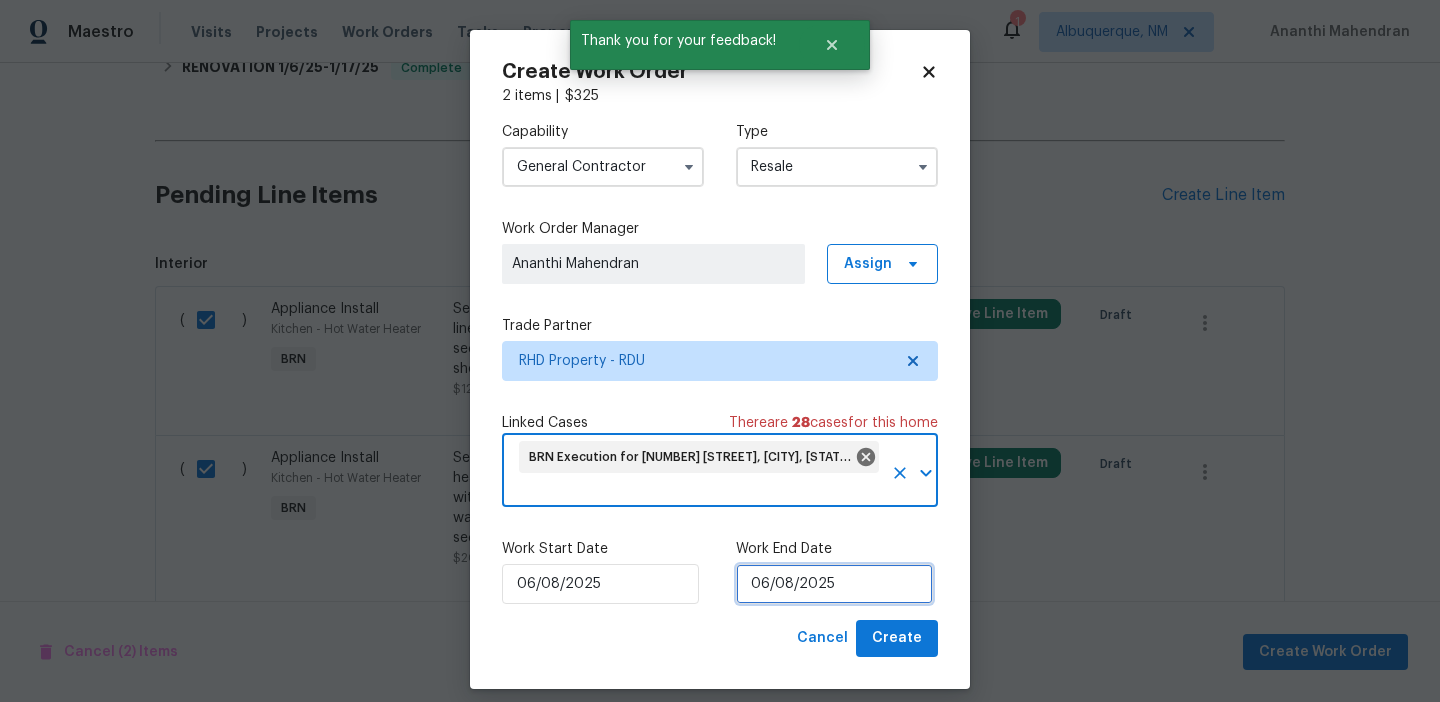 click on "06/08/2025" at bounding box center [834, 584] 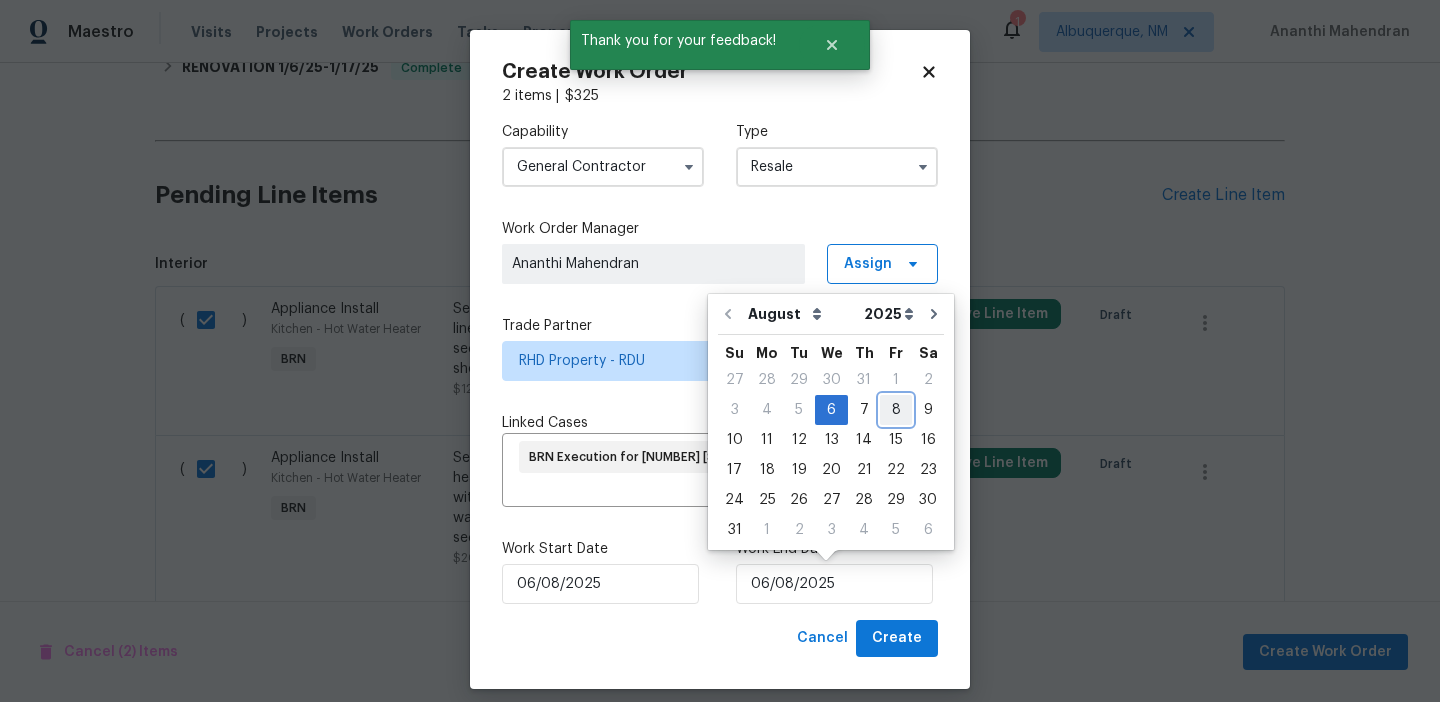 click on "8" at bounding box center [896, 410] 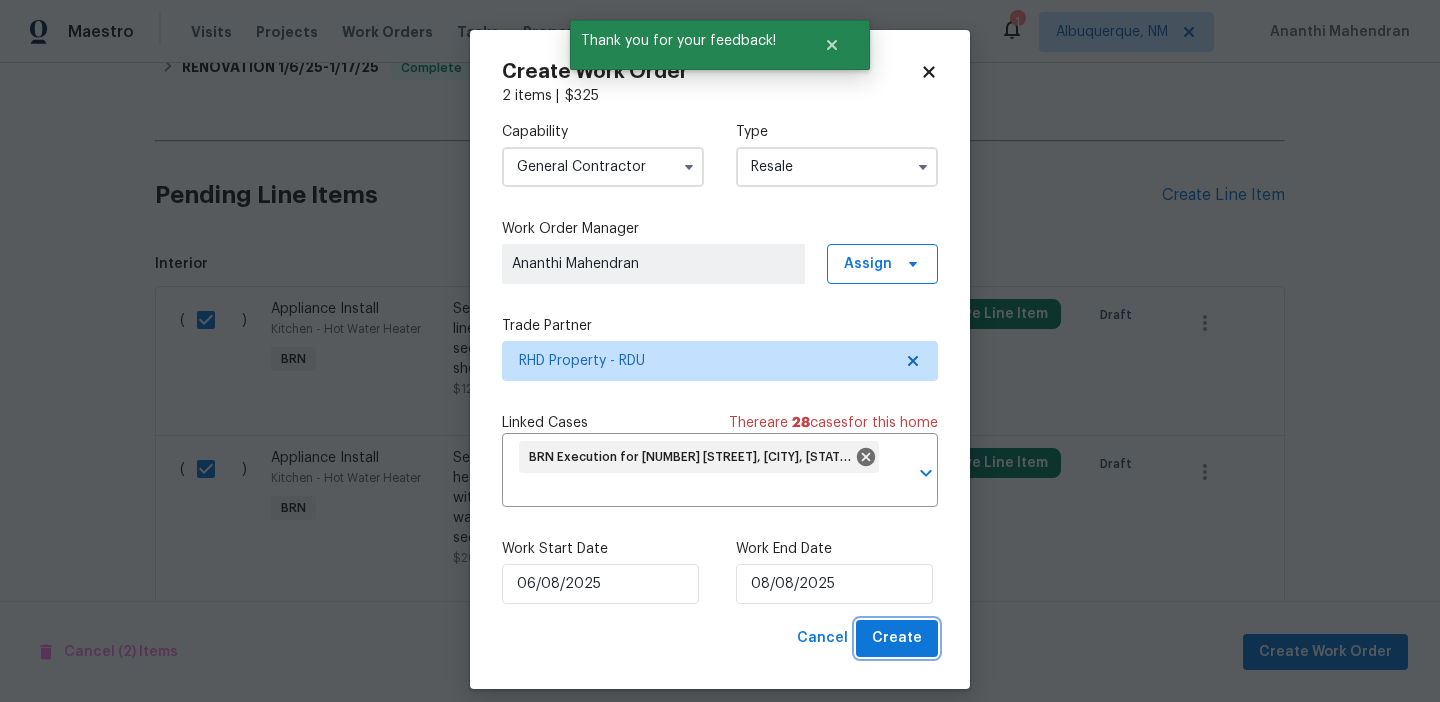 click on "Create" at bounding box center [897, 638] 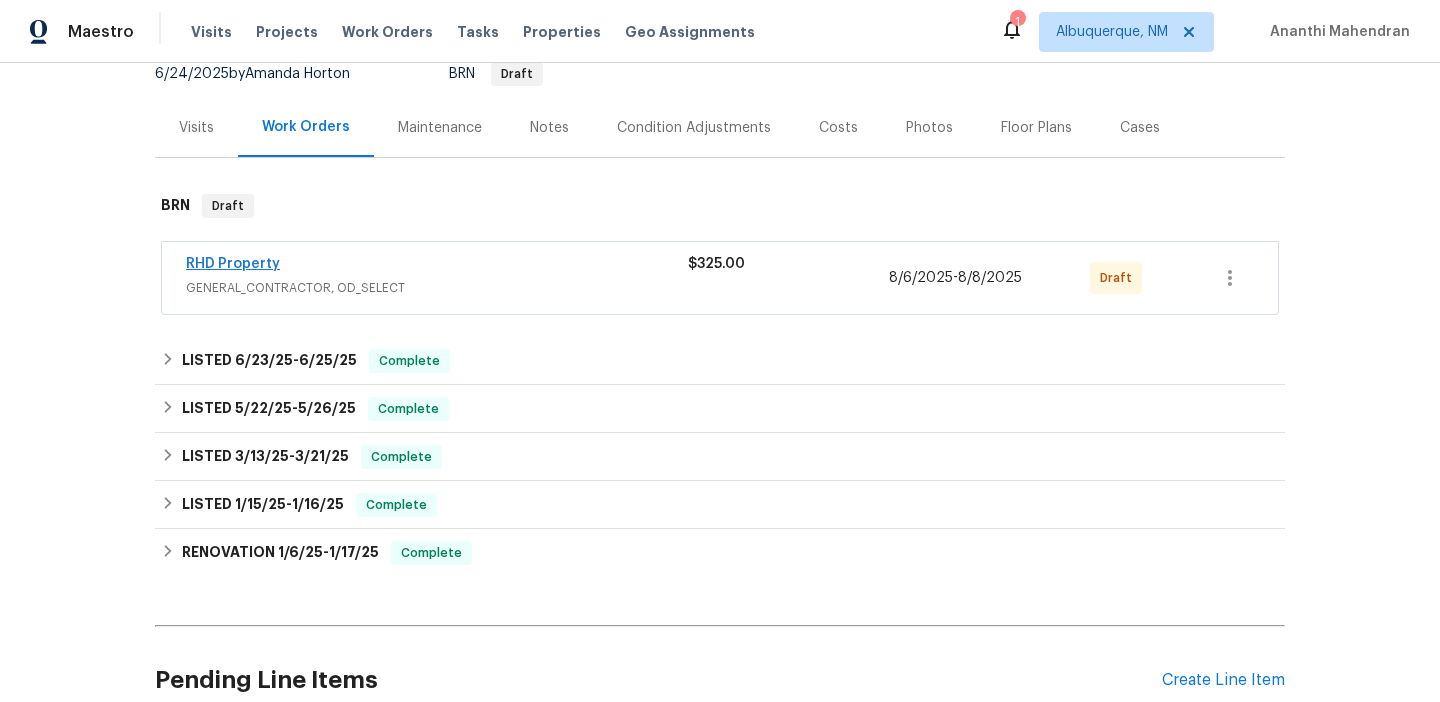 scroll, scrollTop: 209, scrollLeft: 0, axis: vertical 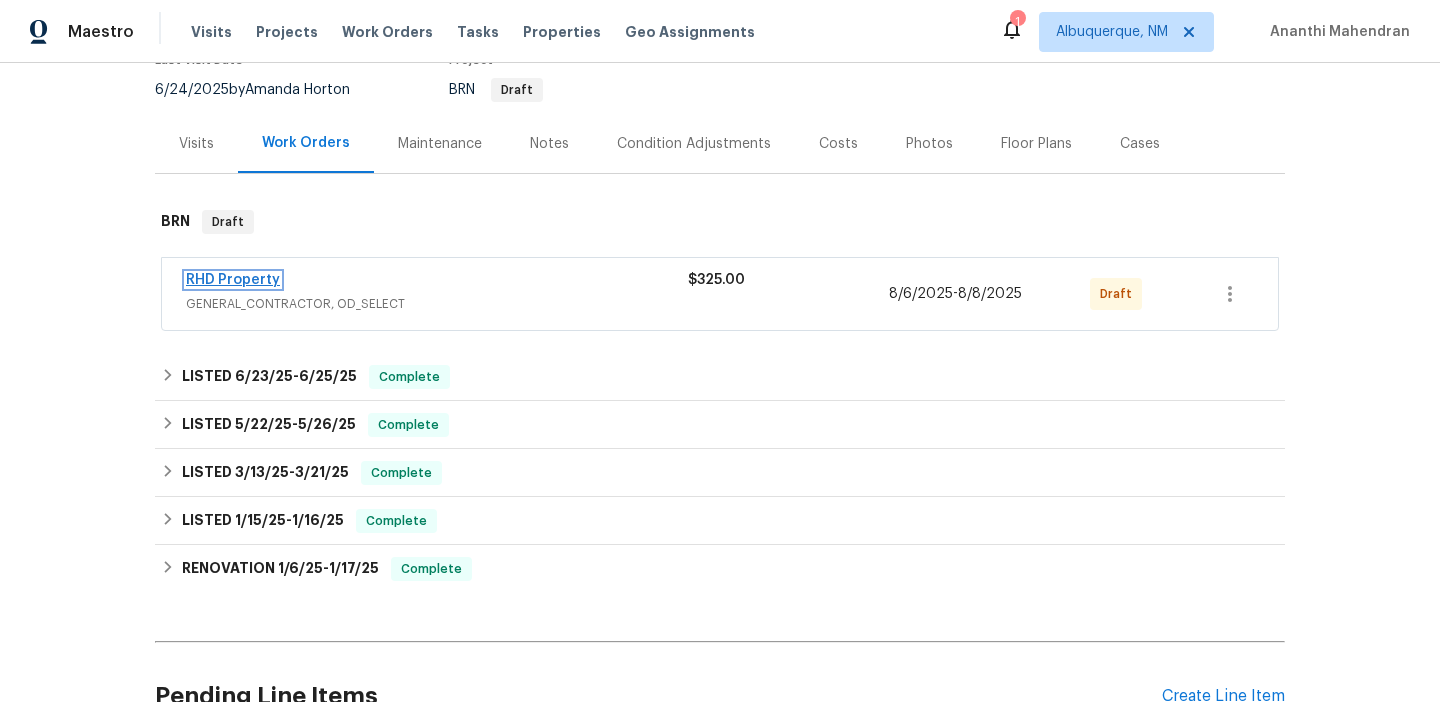click on "RHD Property" at bounding box center (233, 280) 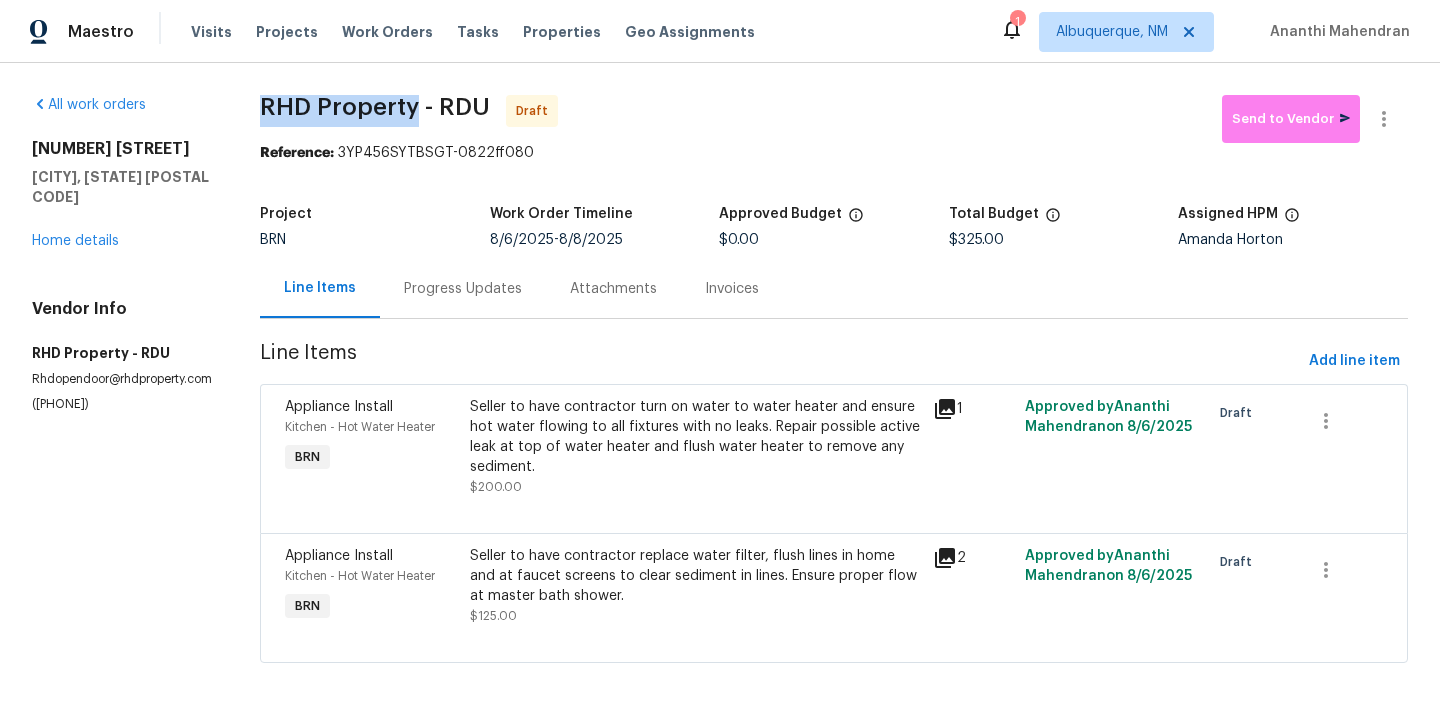 drag, startPoint x: 265, startPoint y: 117, endPoint x: 420, endPoint y: 114, distance: 155.02902 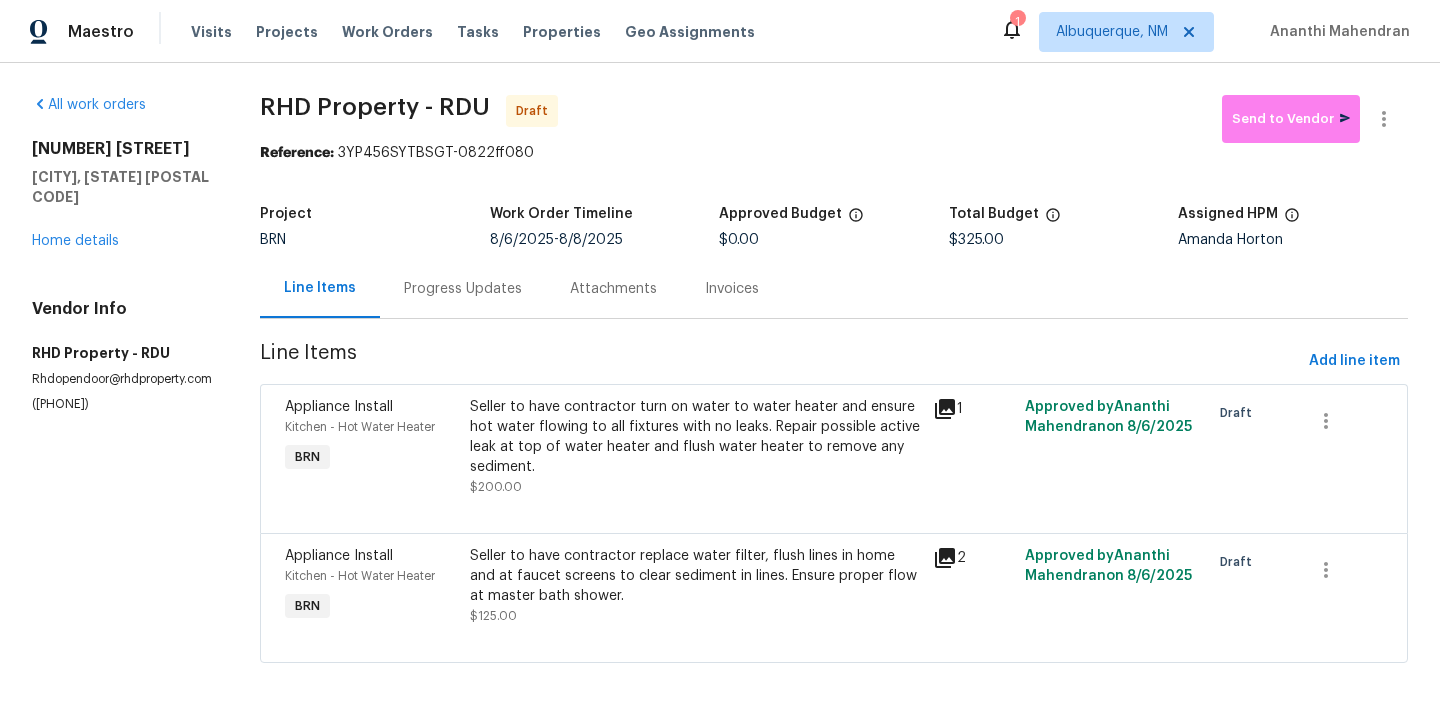 click on "All work orders 1813 Ferrell Meadows Dr Zebulon, NC 27597 Home details Vendor Info RHD Property - RDU Rhdopendoor@rhdproperty.com (919) 424-7516 RHD Property - RDU Draft Send to Vendor   Reference:   3YP456SYTBSGT-0822ff080 Project BRN   Work Order Timeline 8/6/2025  -  8/8/2025 Approved Budget $0.00 Total Budget $325.00 Assigned HPM Amanda Horton Line Items Progress Updates Attachments Invoices Line Items Add line item Appliance Install Kitchen - Hot Water Heater BRN Seller to have contractor turn on water to water heater and ensure hot water flowing to all fixtures with no leaks. Repair possible active leak at top of water heater and flush water heater to remove any sediment. $200.00   1 Approved by  Ananthi Mahendran  on   8/6/2025 Draft Appliance Install Kitchen - Hot Water Heater BRN Seller to have contractor replace water filter, flush lines in home and at faucet screens to clear sediment in lines. Ensure proper flow at master bath shower. $125.00   2 Approved by  Ananthi Mahendran  on   8/6/2025 Draft" at bounding box center (720, 391) 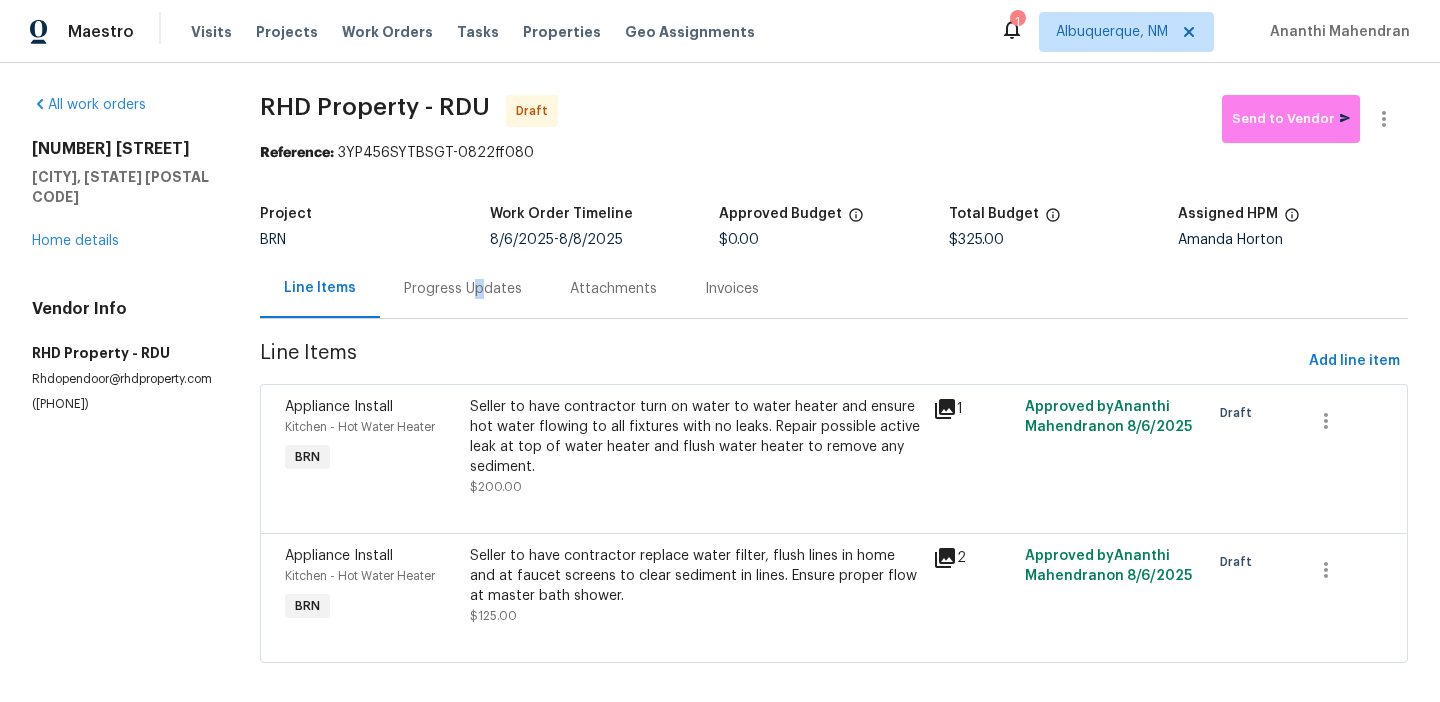 click on "Progress Updates" at bounding box center [463, 289] 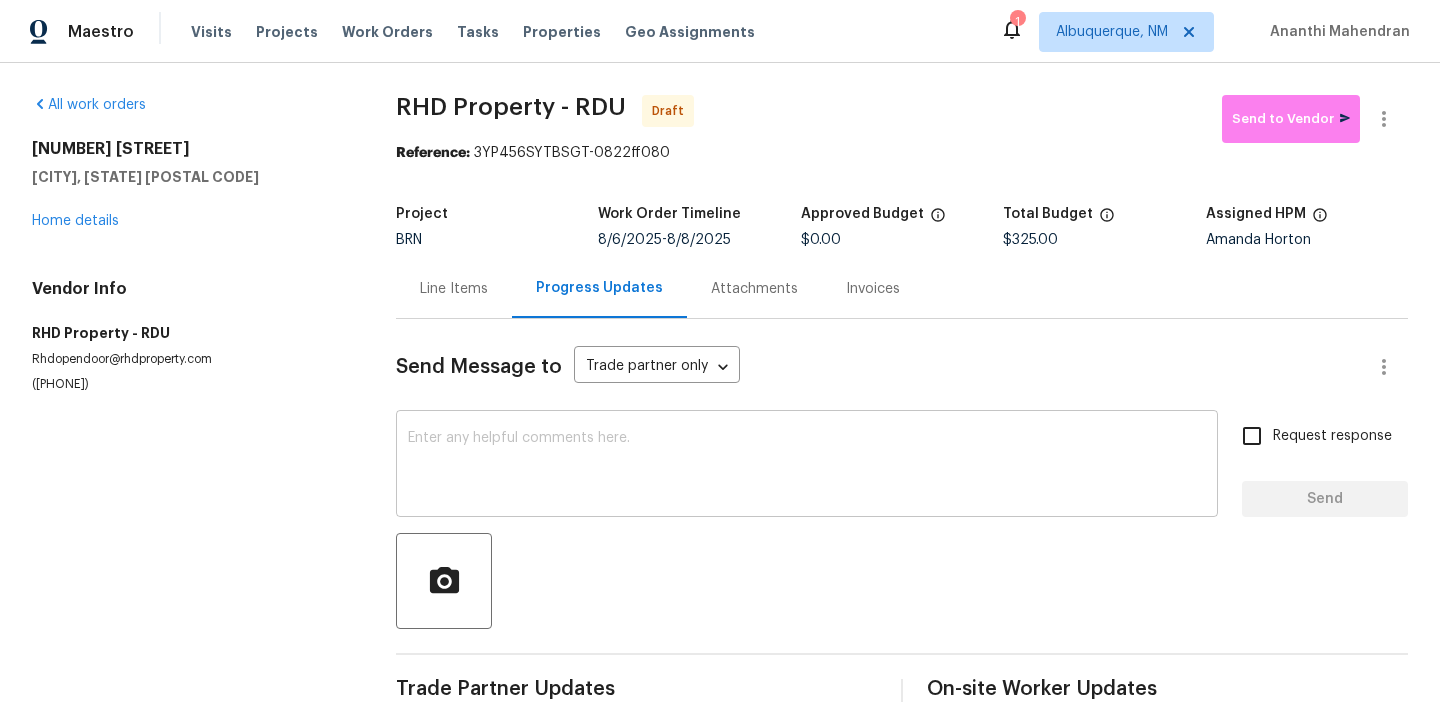 click at bounding box center (807, 466) 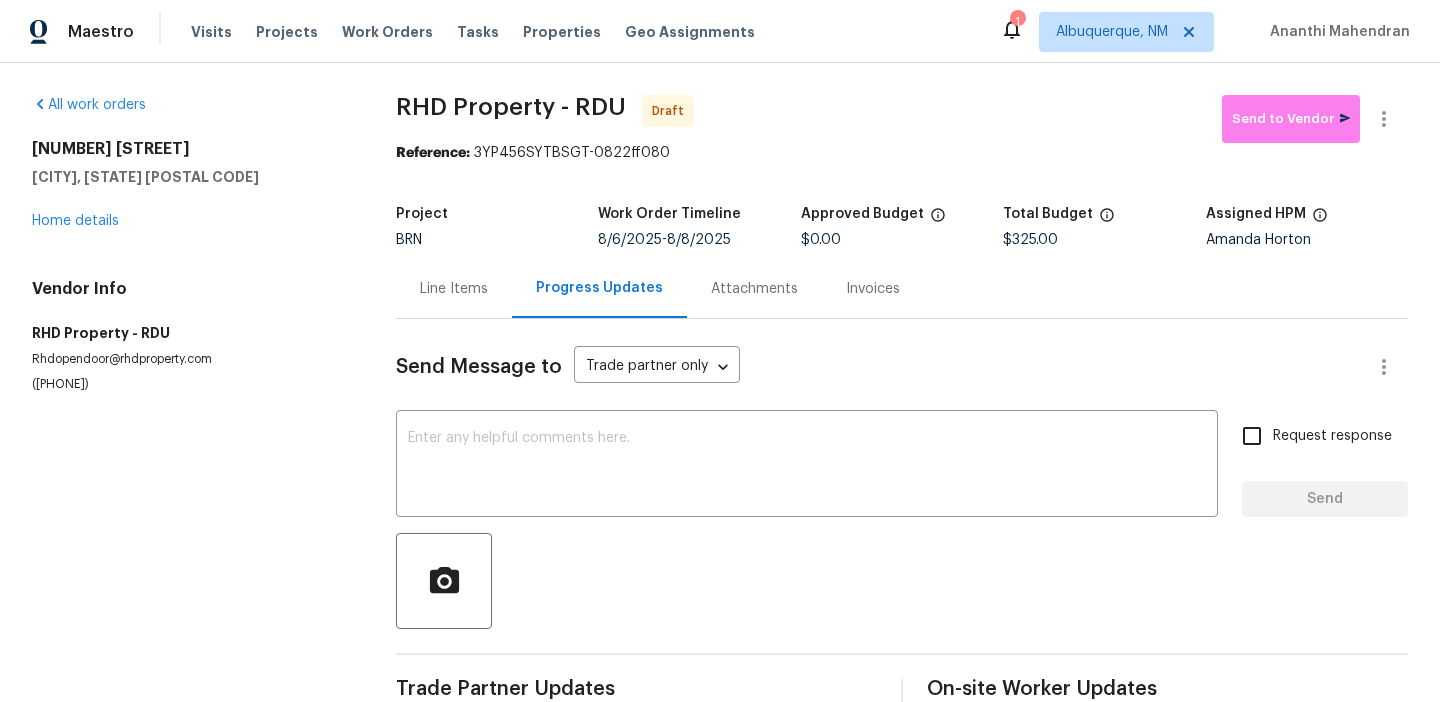 paste on "Hi, I'm Ananthi from Opendoor. Just wanted to check if you received the WO for (Property address), due on (Target date). Please review and accept it within 24 hours and provide a schedule by then. Reach out to me via the portal or call/text at 650-800-9524 for any questions or additional details and change orders for this work order." 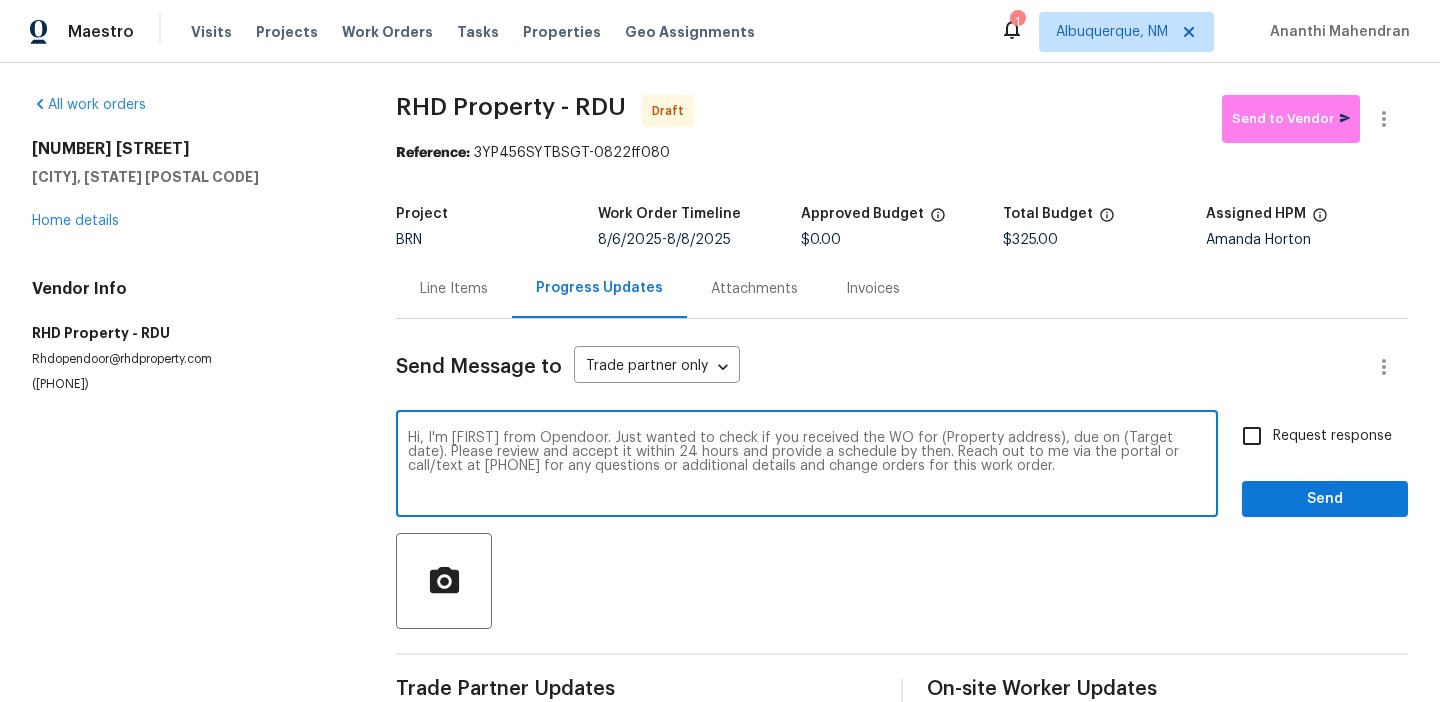 drag, startPoint x: 1052, startPoint y: 438, endPoint x: 931, endPoint y: 437, distance: 121.004135 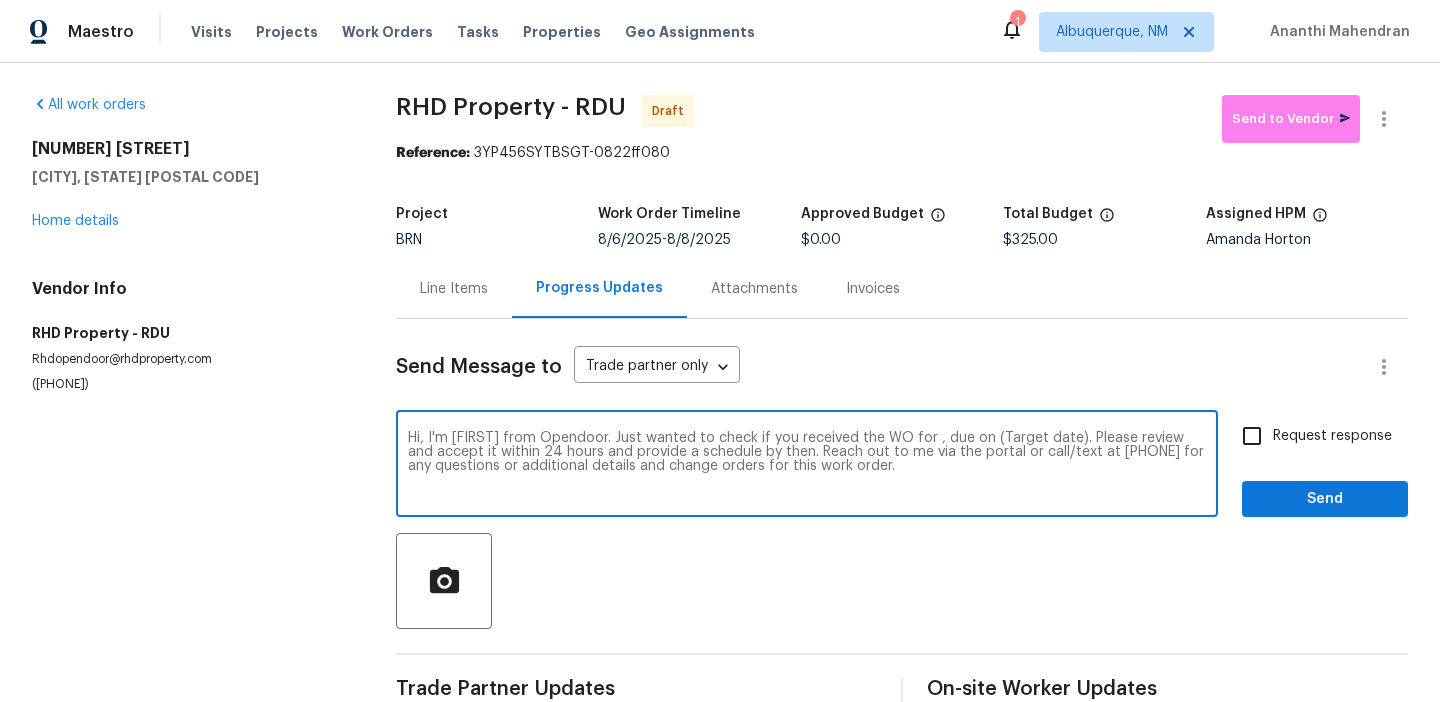 paste on "1813 Ferrell Meadows Dr, Zebulon, NC 27597" 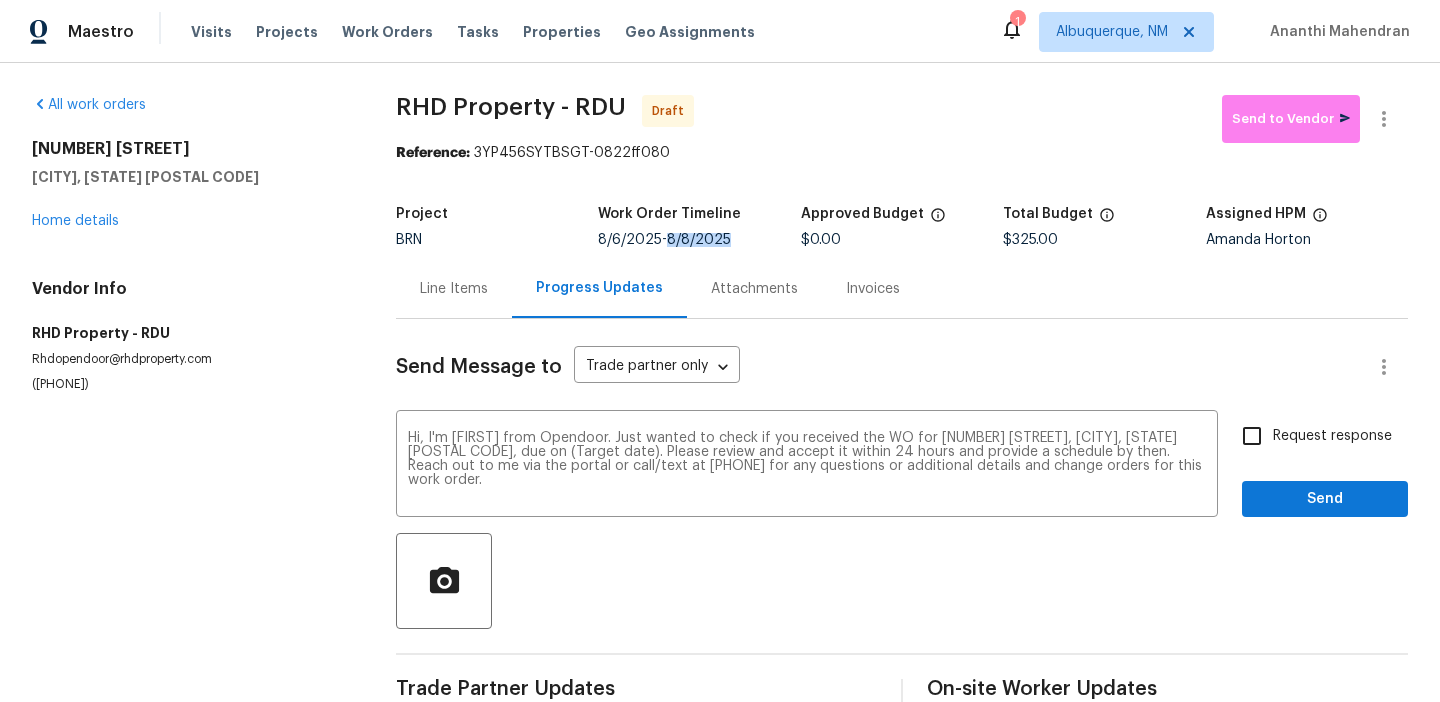 drag, startPoint x: 673, startPoint y: 245, endPoint x: 735, endPoint y: 243, distance: 62.03225 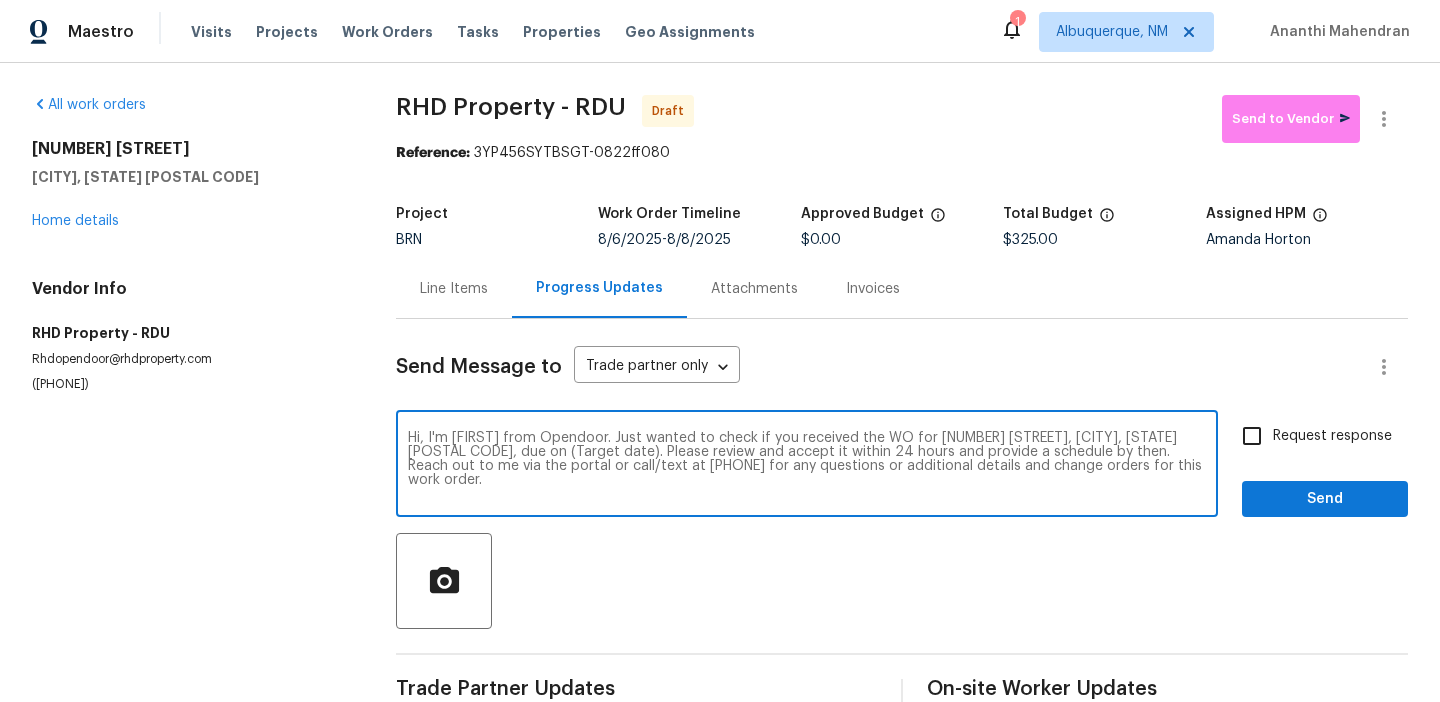 drag, startPoint x: 588, startPoint y: 452, endPoint x: 511, endPoint y: 452, distance: 77 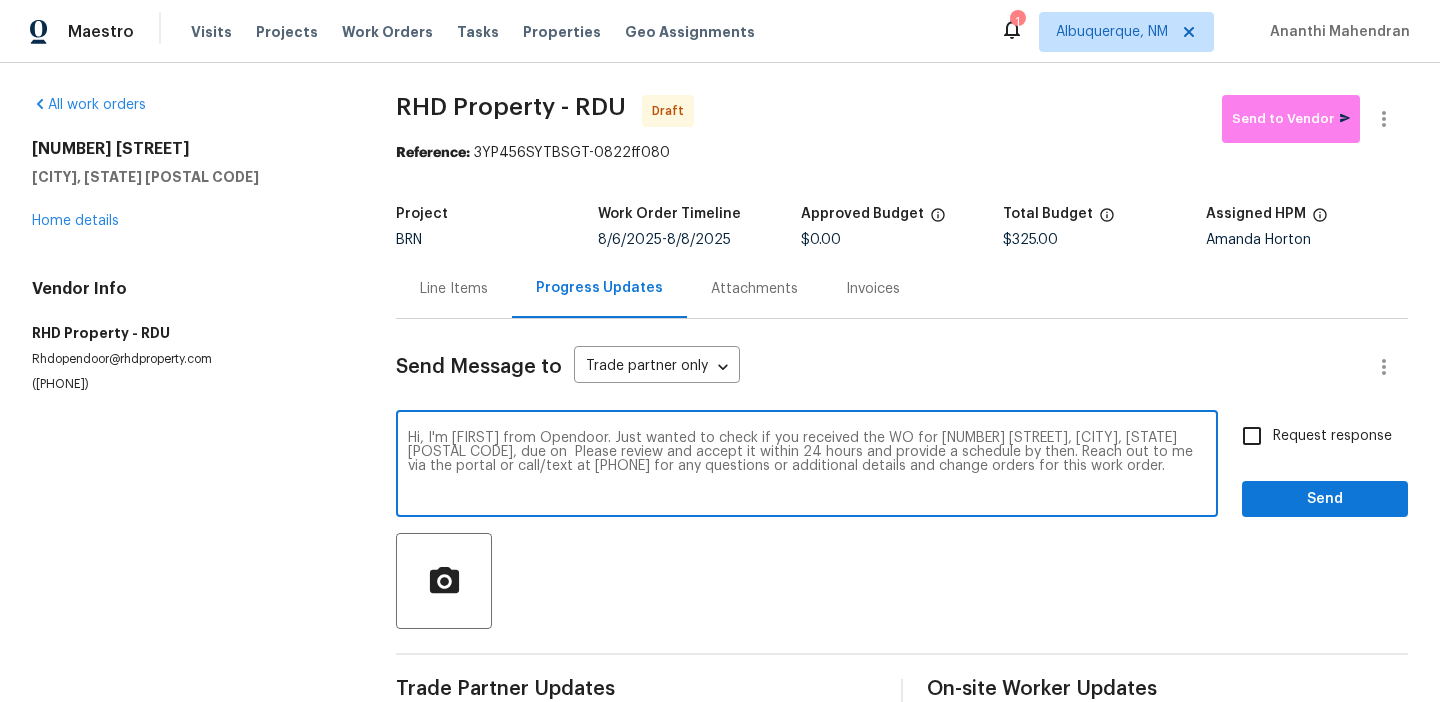 paste on "8/8/2025" 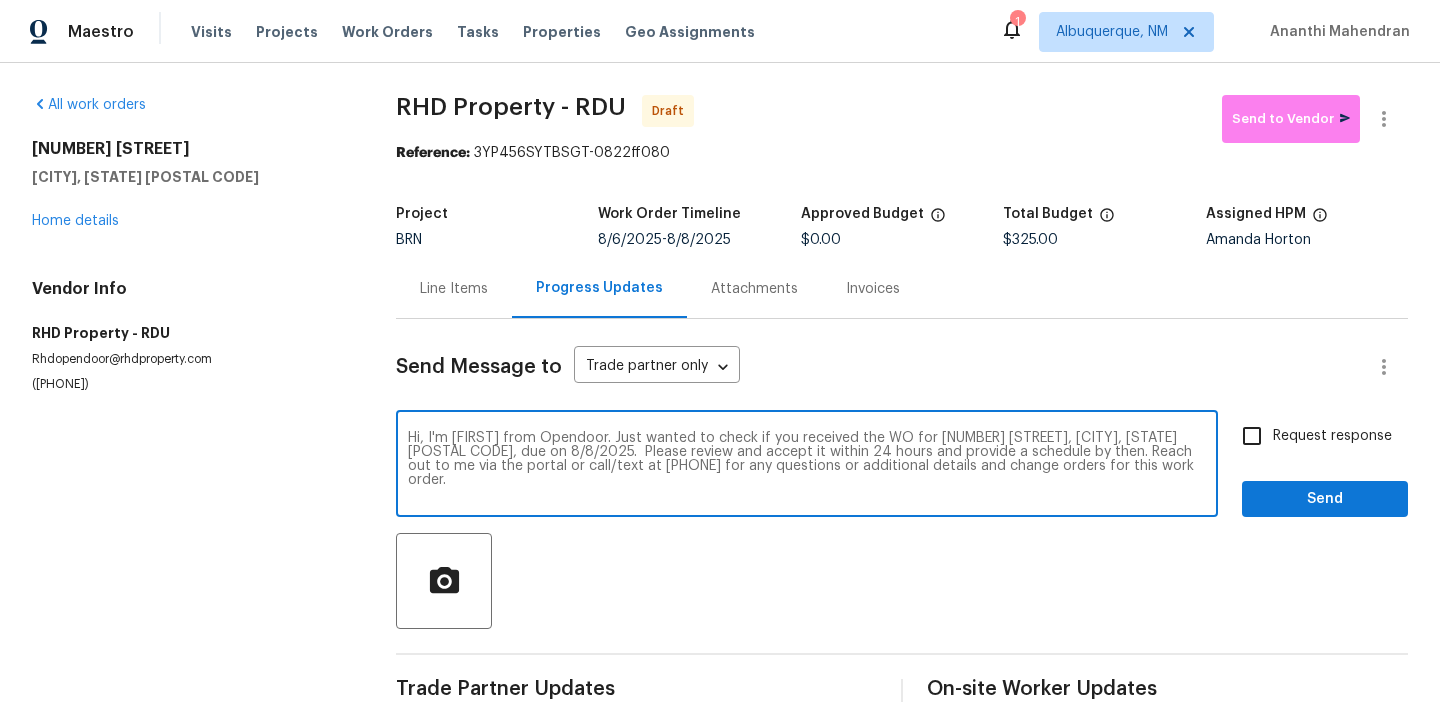 type on "Hi, I'm Ananthi from Opendoor. Just wanted to check if you received the WO for 1813 Ferrell Meadows Dr, Zebulon, NC 27597, due on 8/8/2025.  Please review and accept it within 24 hours and provide a schedule by then. Reach out to me via the portal or call/text at 650-800-9524 for any questions or additional details and change orders for this work order." 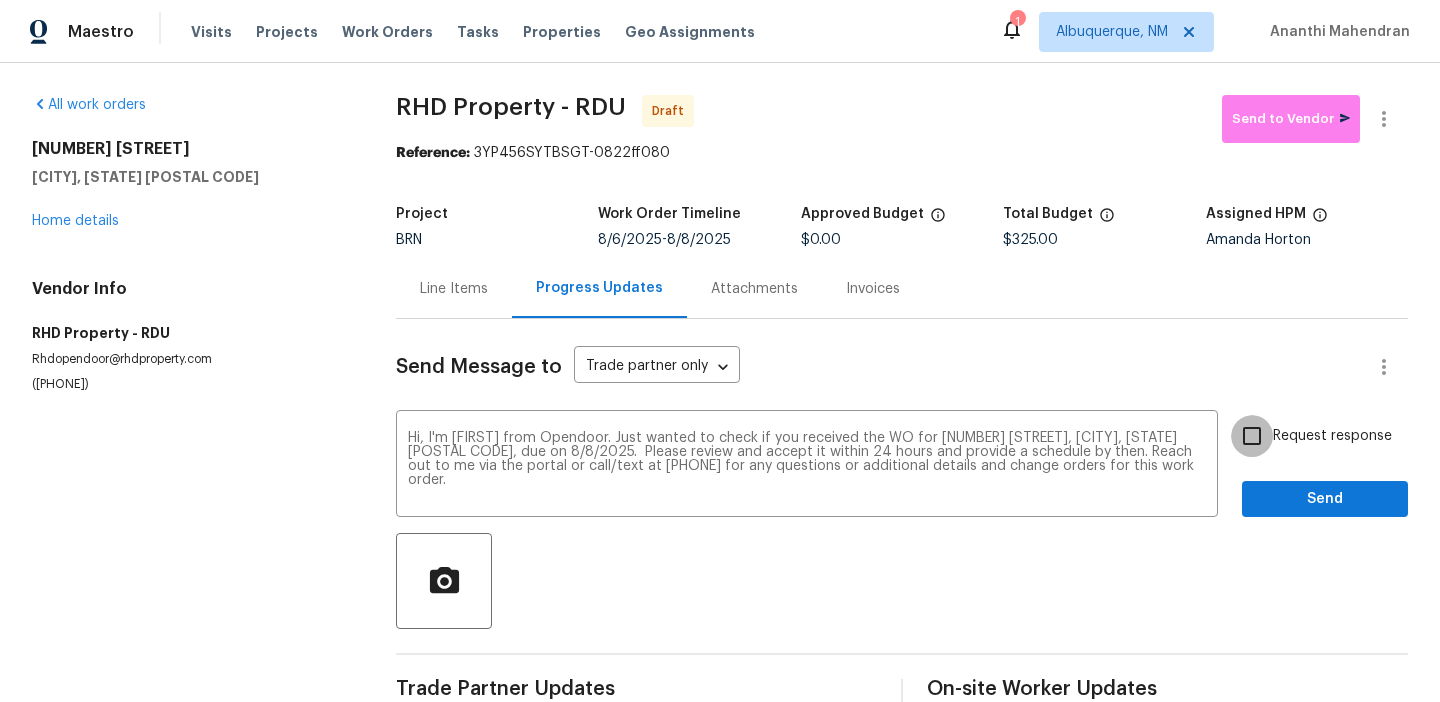 click on "Request response" at bounding box center (1252, 436) 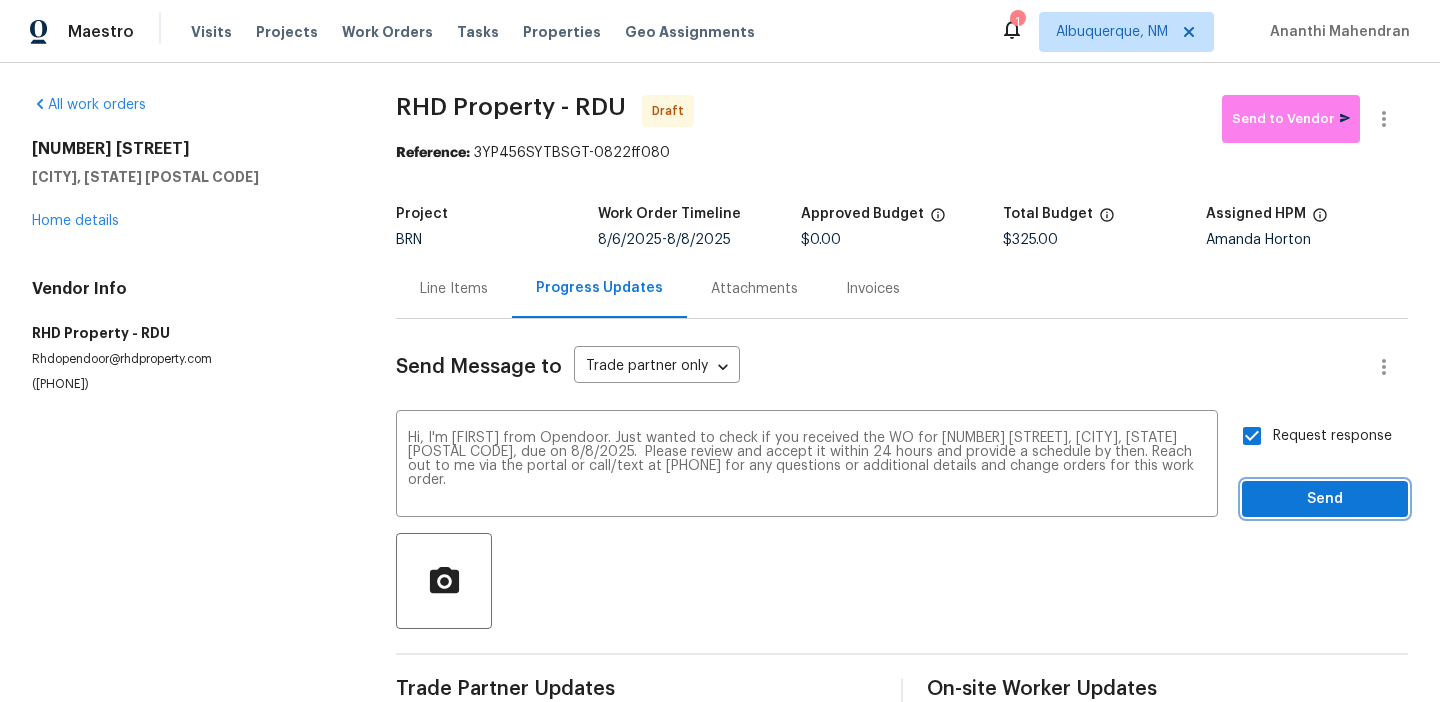 click on "Send" at bounding box center [1325, 499] 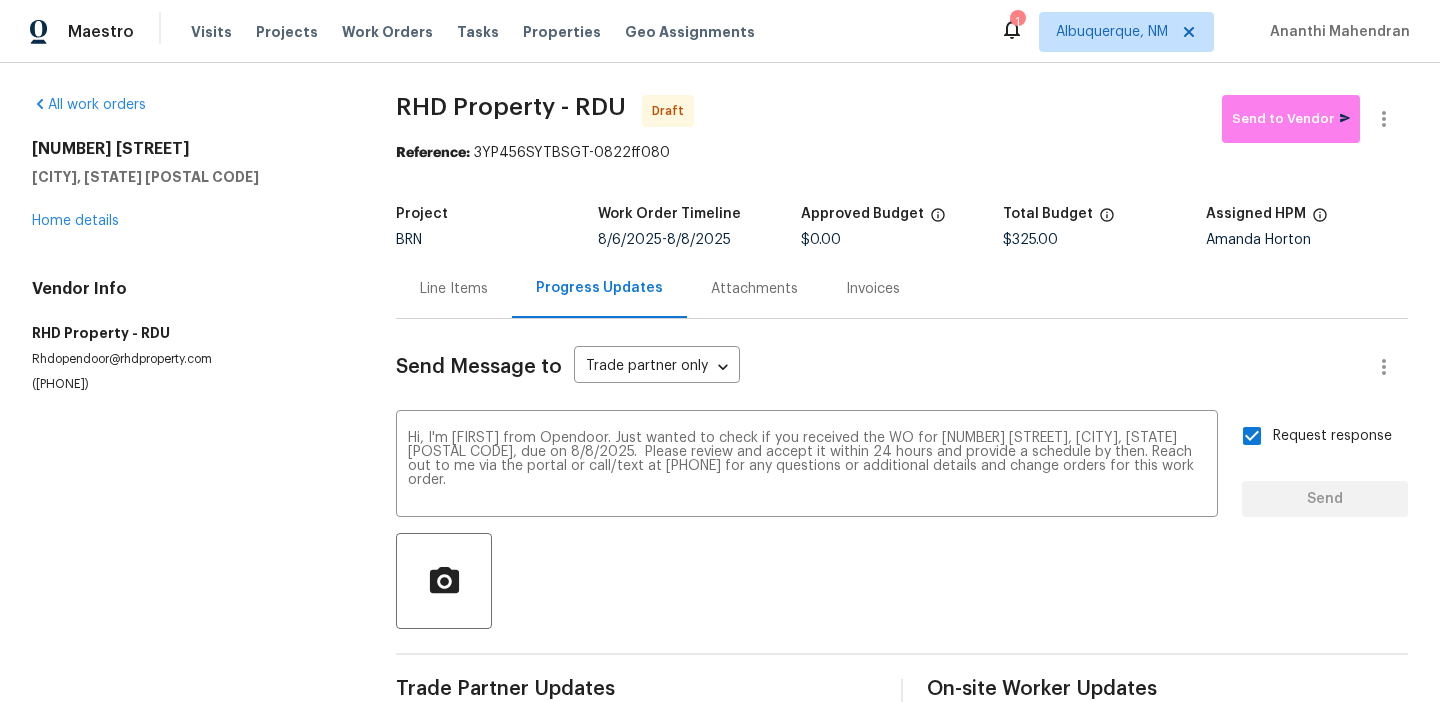 type 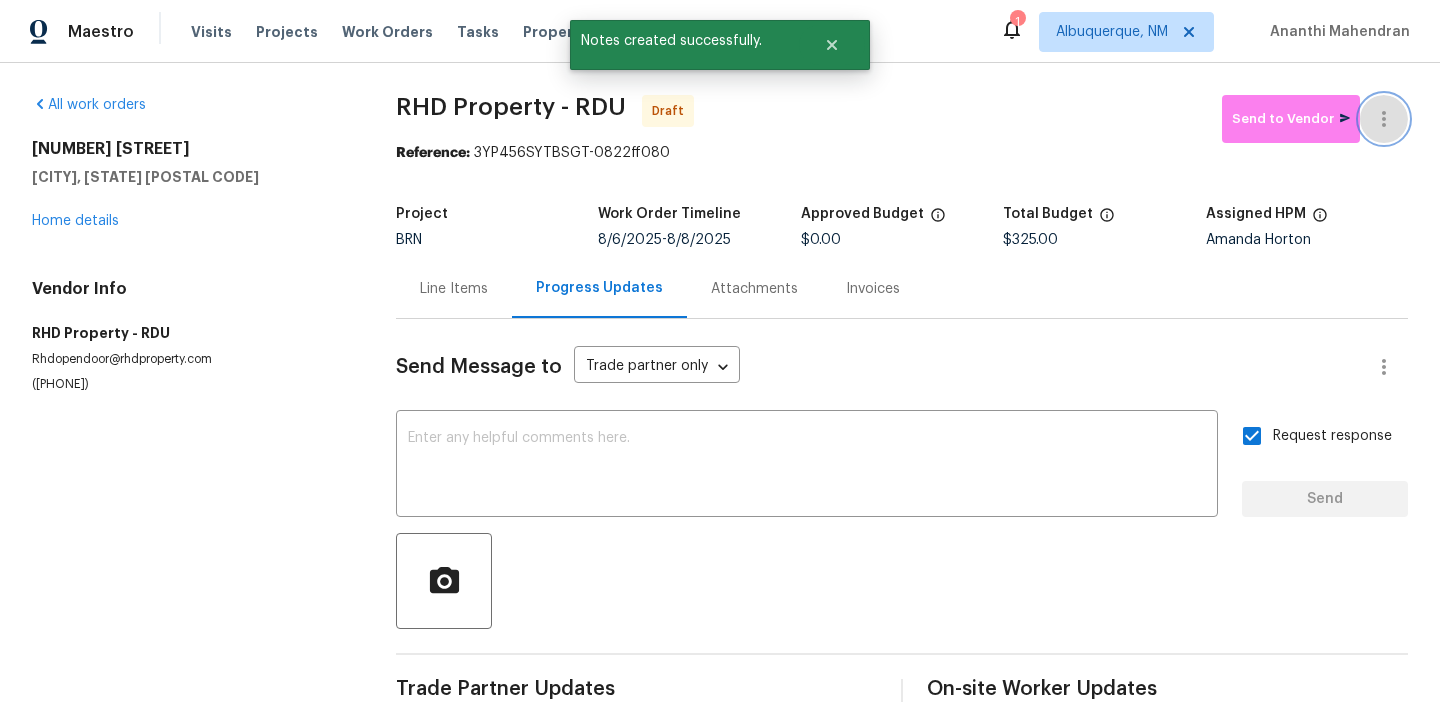click at bounding box center [1384, 119] 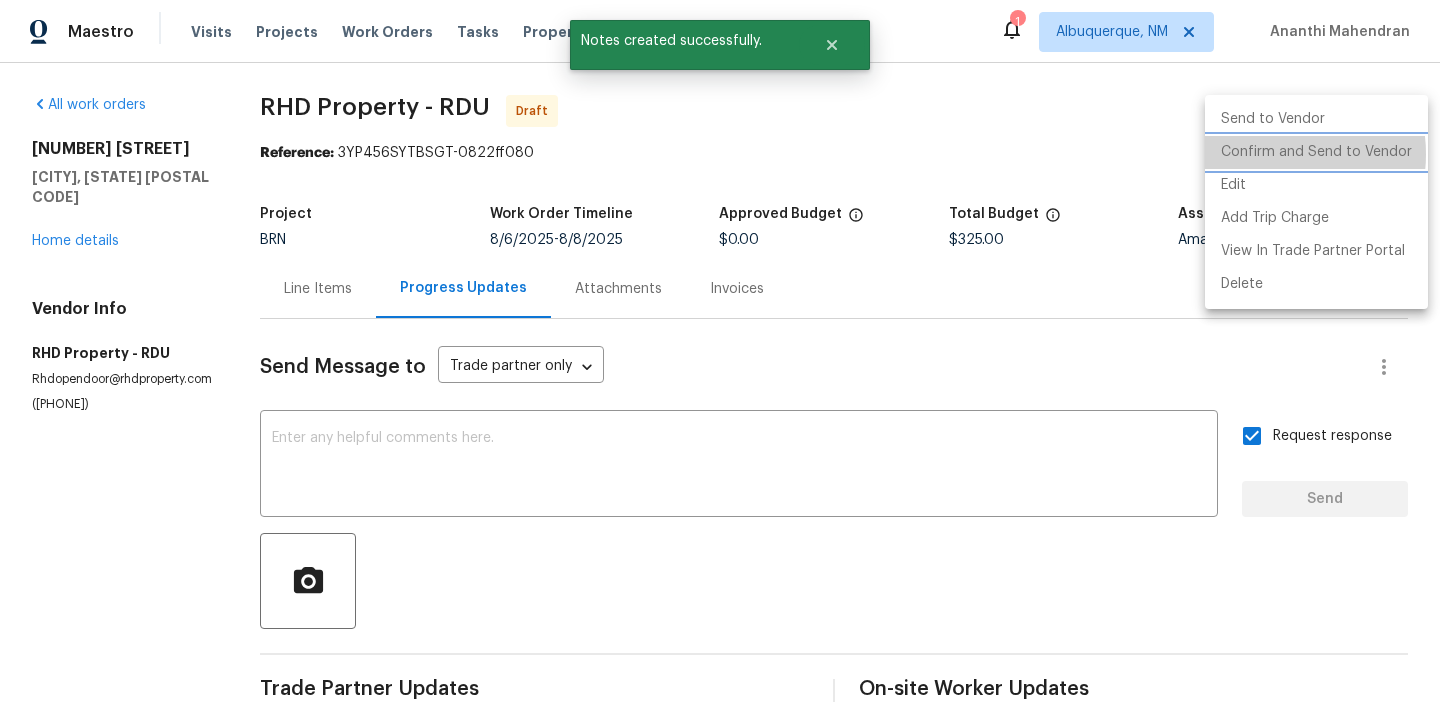 click on "Confirm and Send to Vendor" at bounding box center (1316, 152) 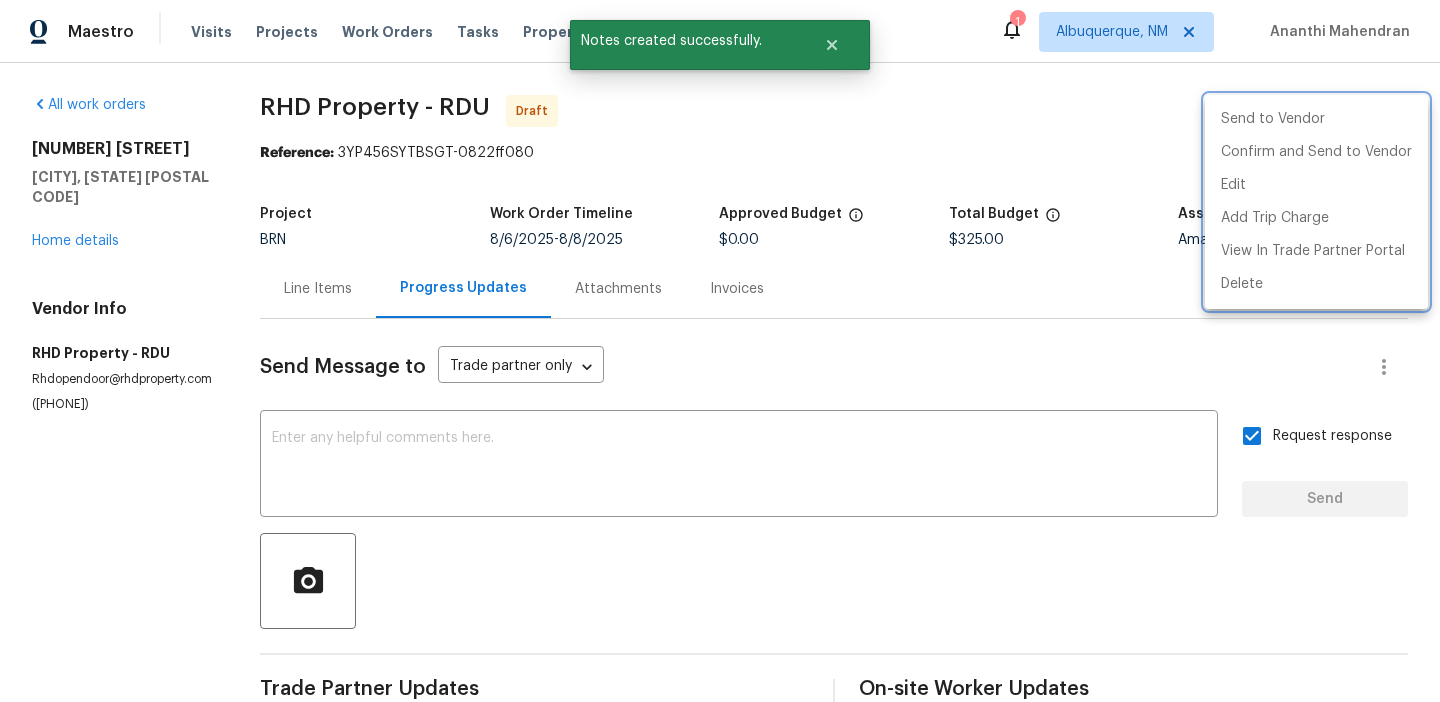 click at bounding box center [720, 351] 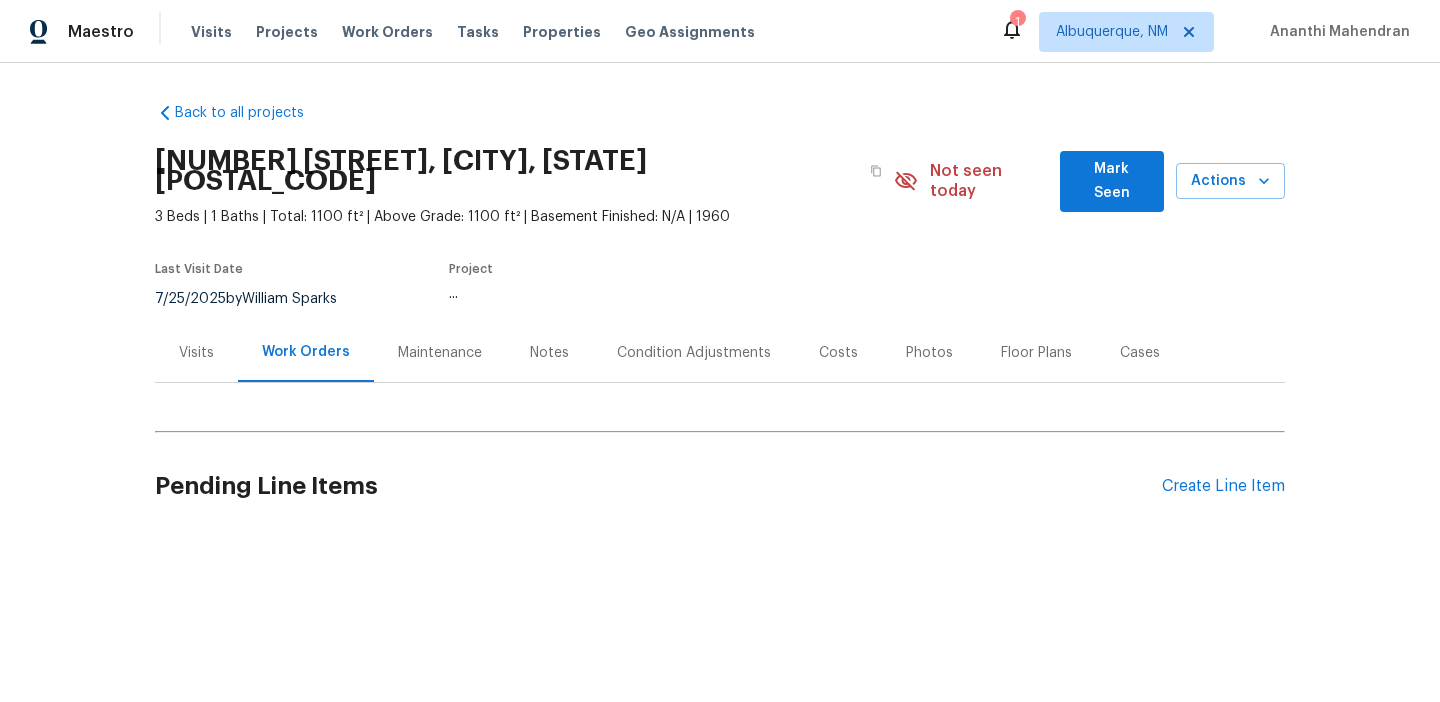 scroll, scrollTop: 0, scrollLeft: 0, axis: both 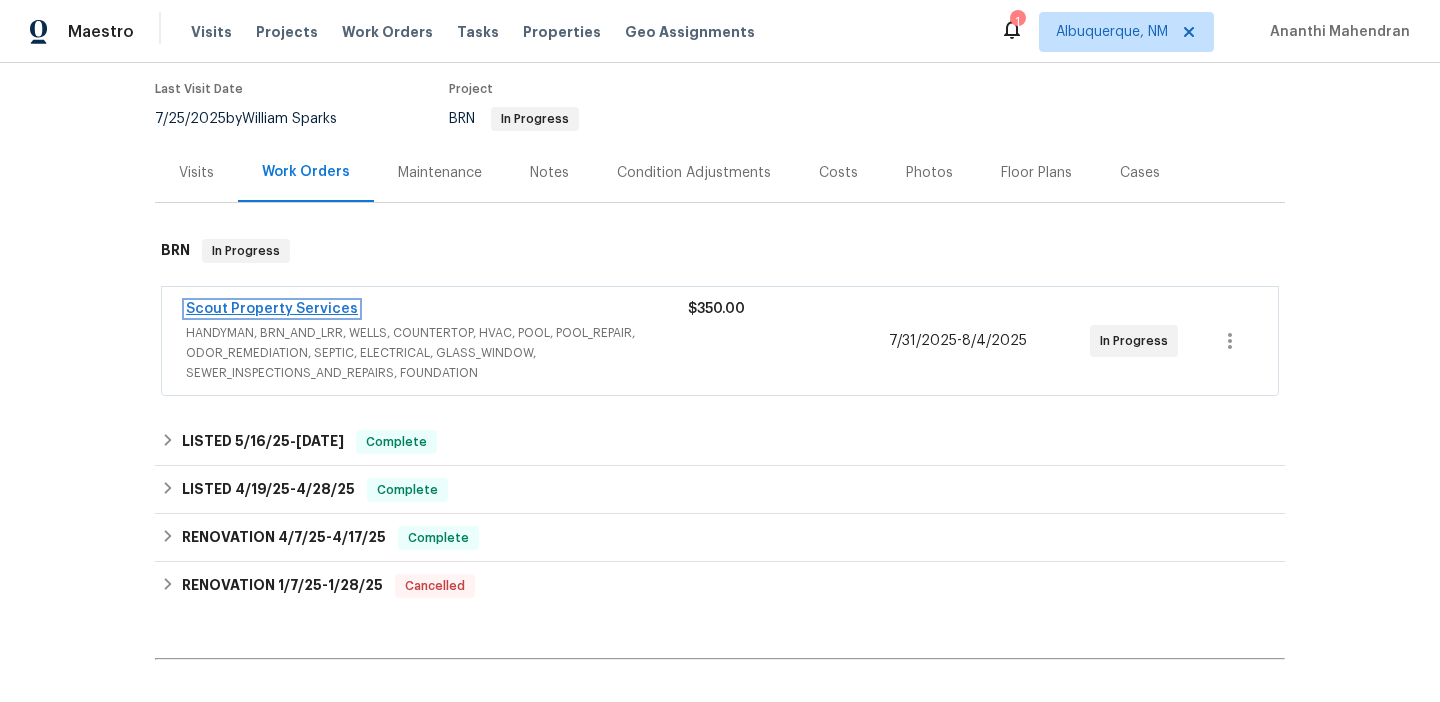click on "Scout Property Services" at bounding box center [272, 309] 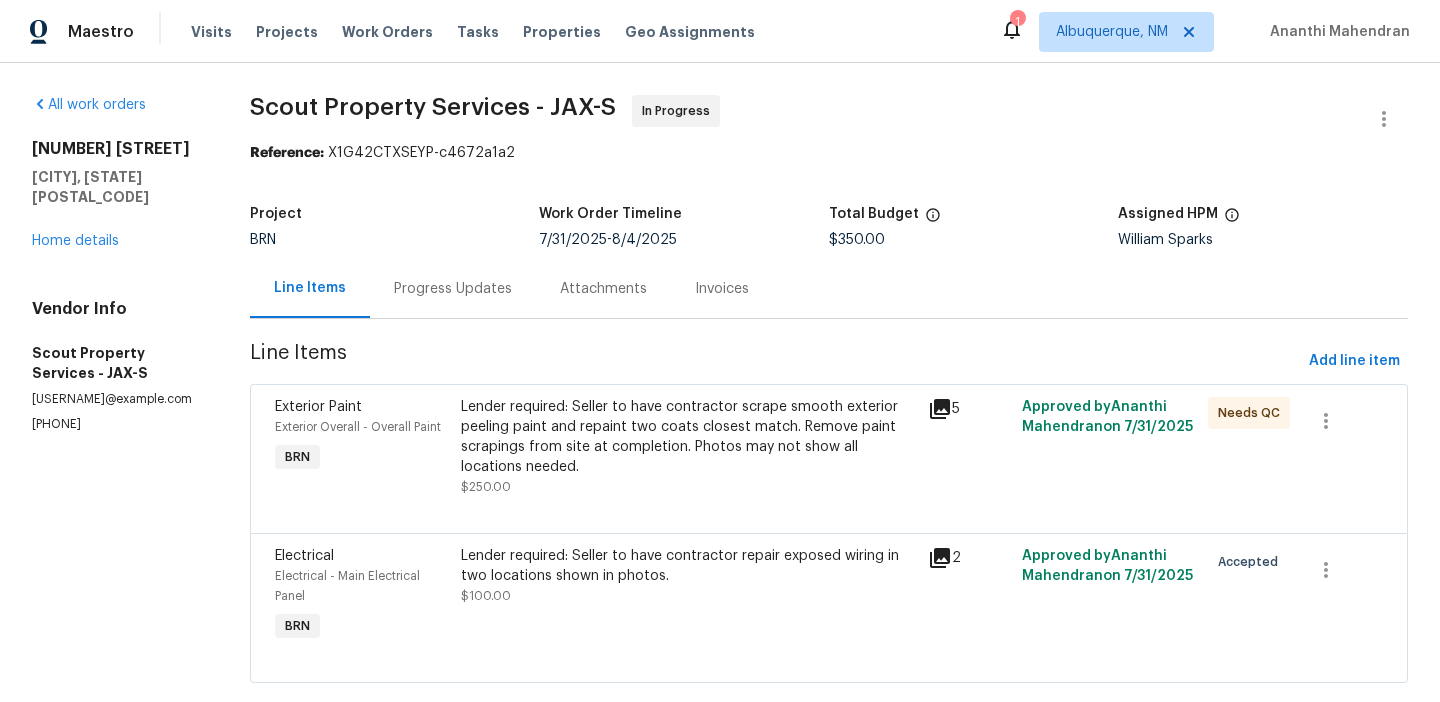scroll, scrollTop: 38, scrollLeft: 0, axis: vertical 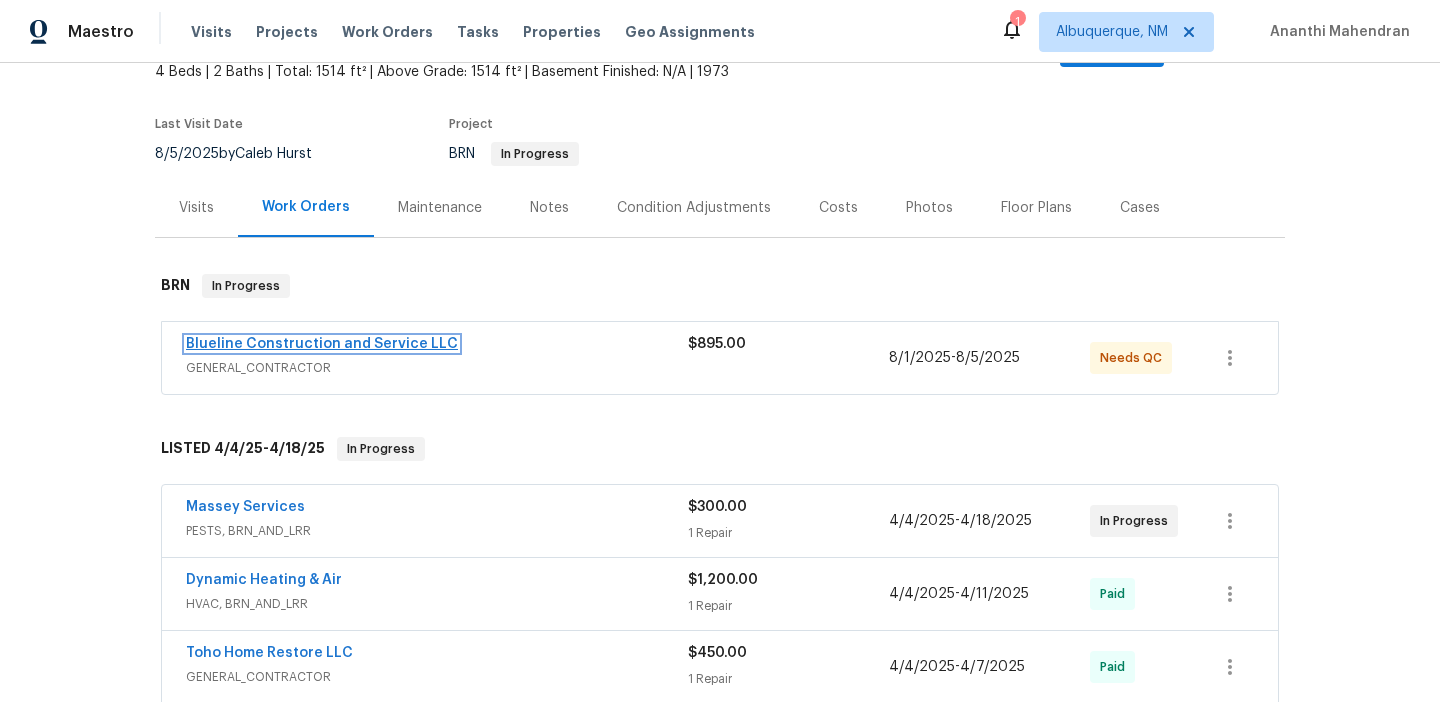 click on "Blueline Construction and Service LLC" at bounding box center (322, 344) 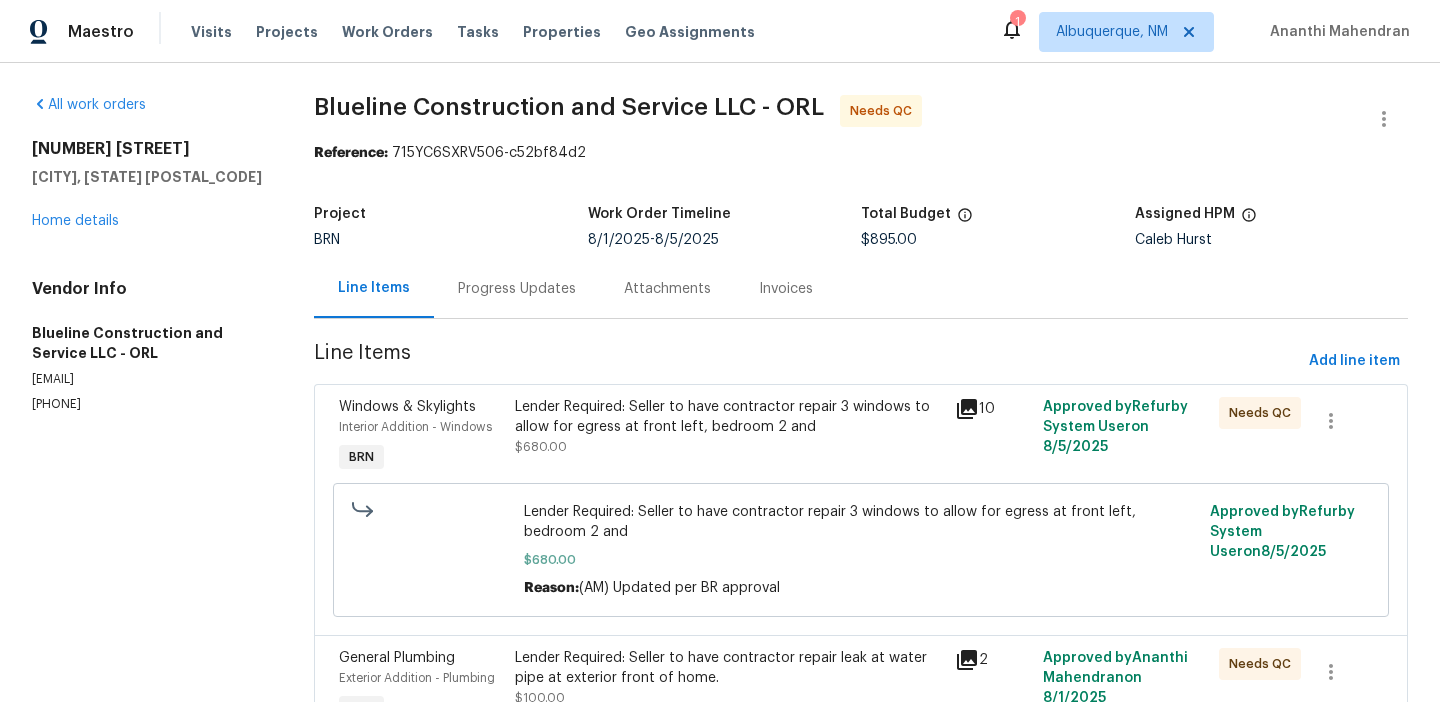click on "Progress Updates" at bounding box center [517, 289] 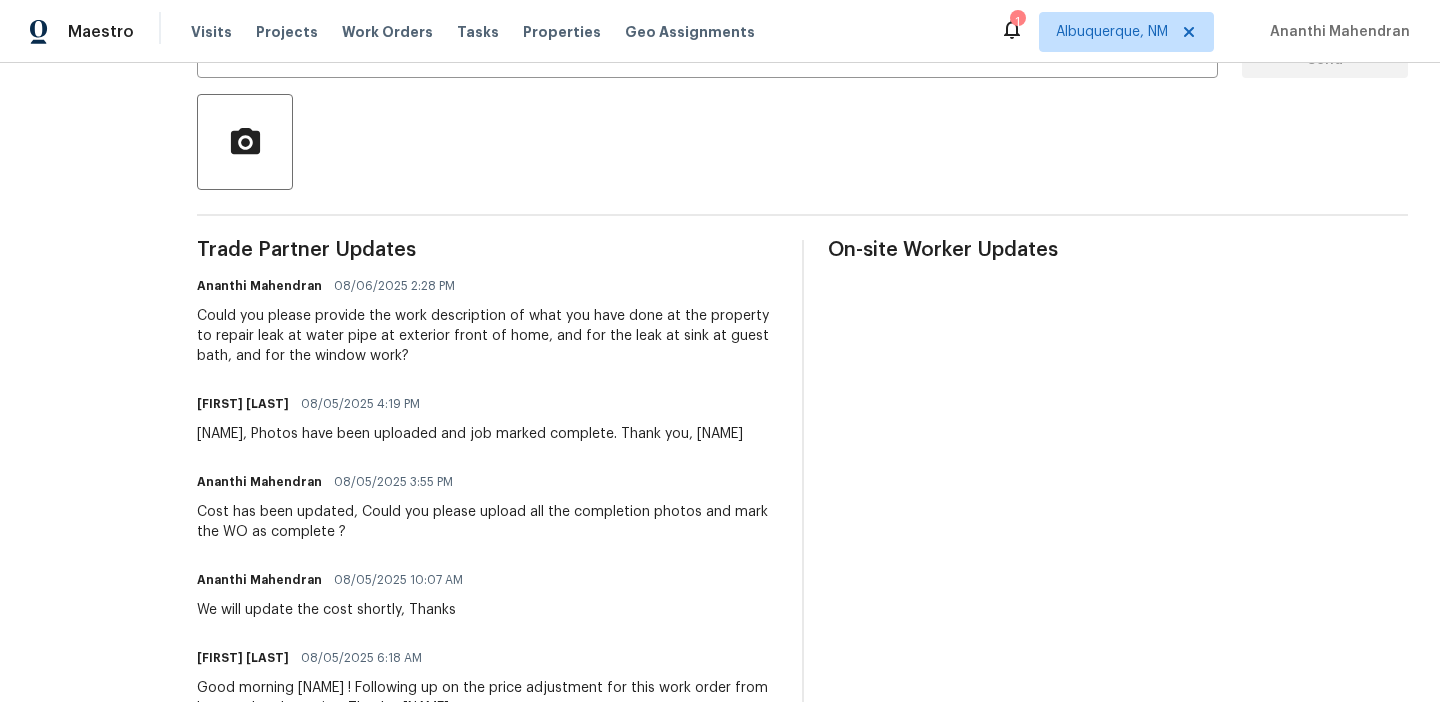 scroll, scrollTop: 0, scrollLeft: 0, axis: both 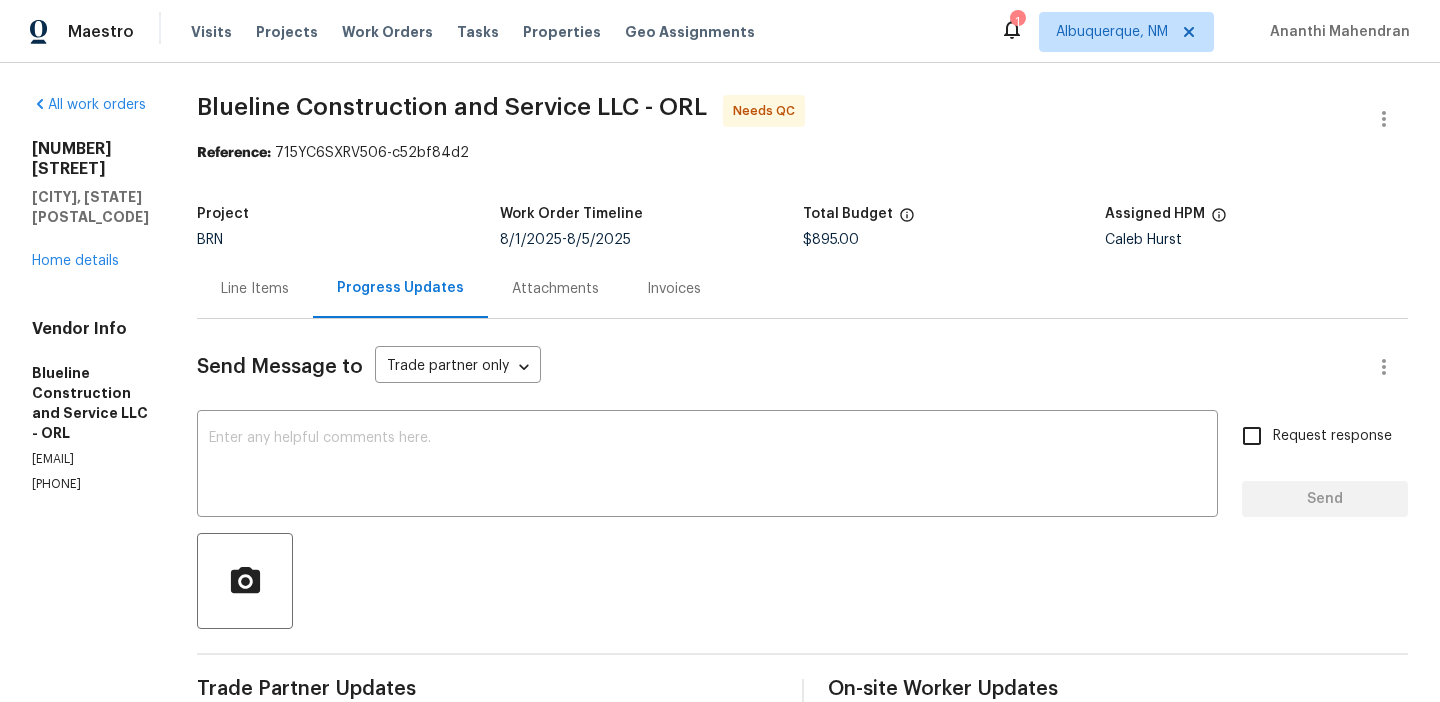click on "Line Items" at bounding box center [255, 289] 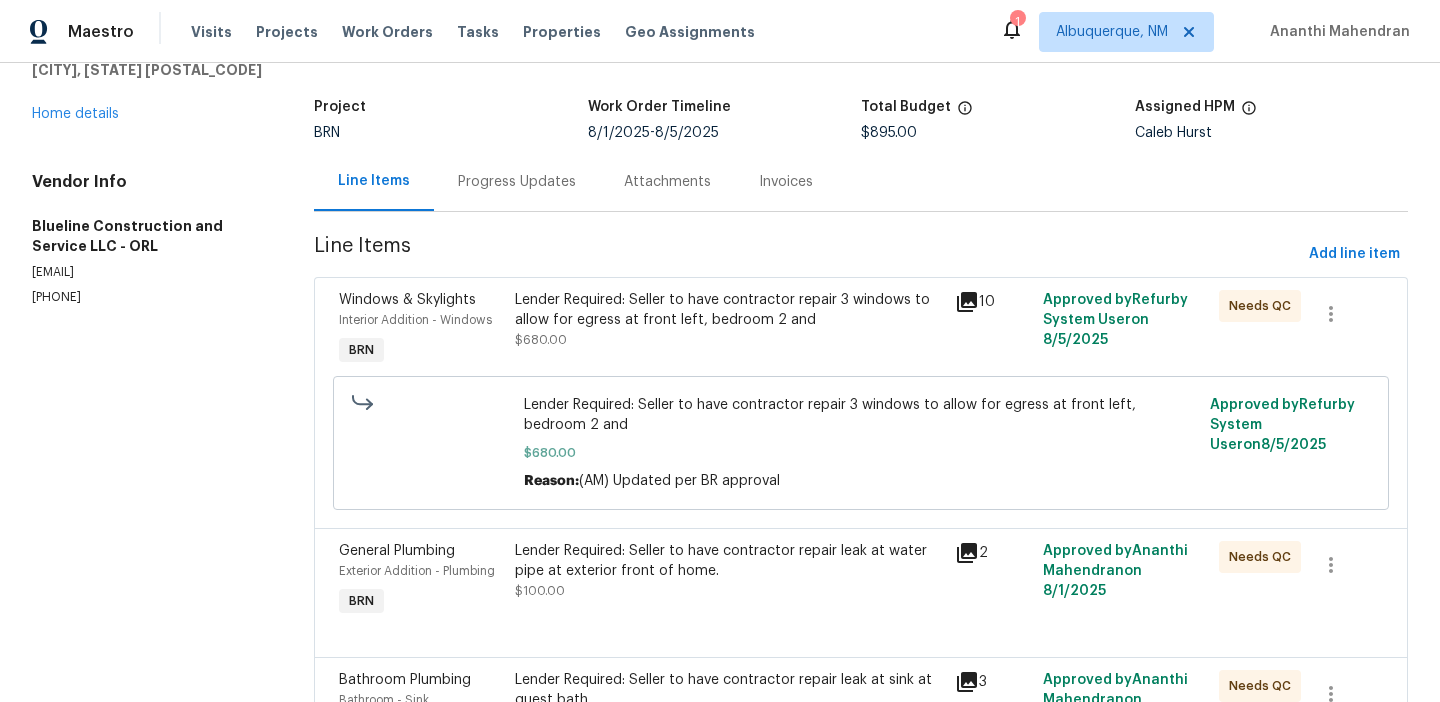 scroll, scrollTop: 221, scrollLeft: 0, axis: vertical 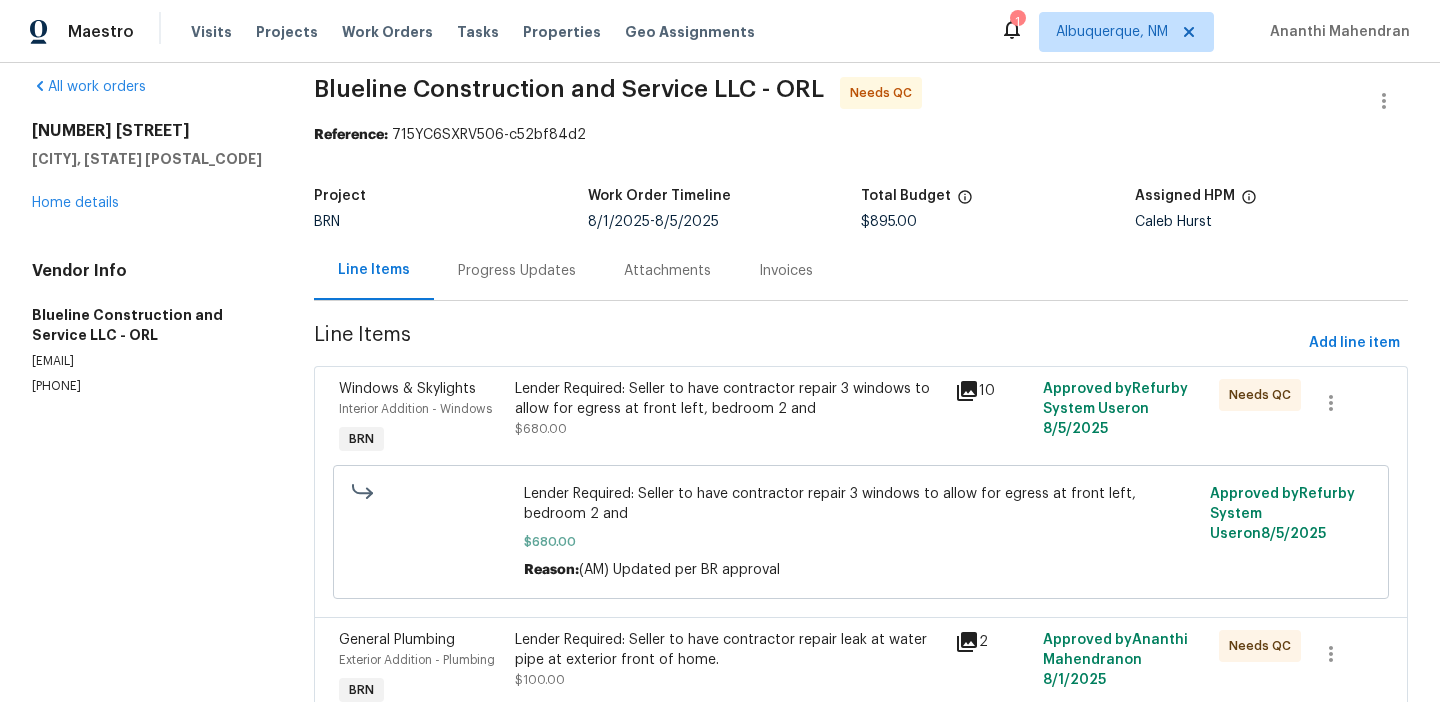 click on "Progress Updates" at bounding box center [517, 270] 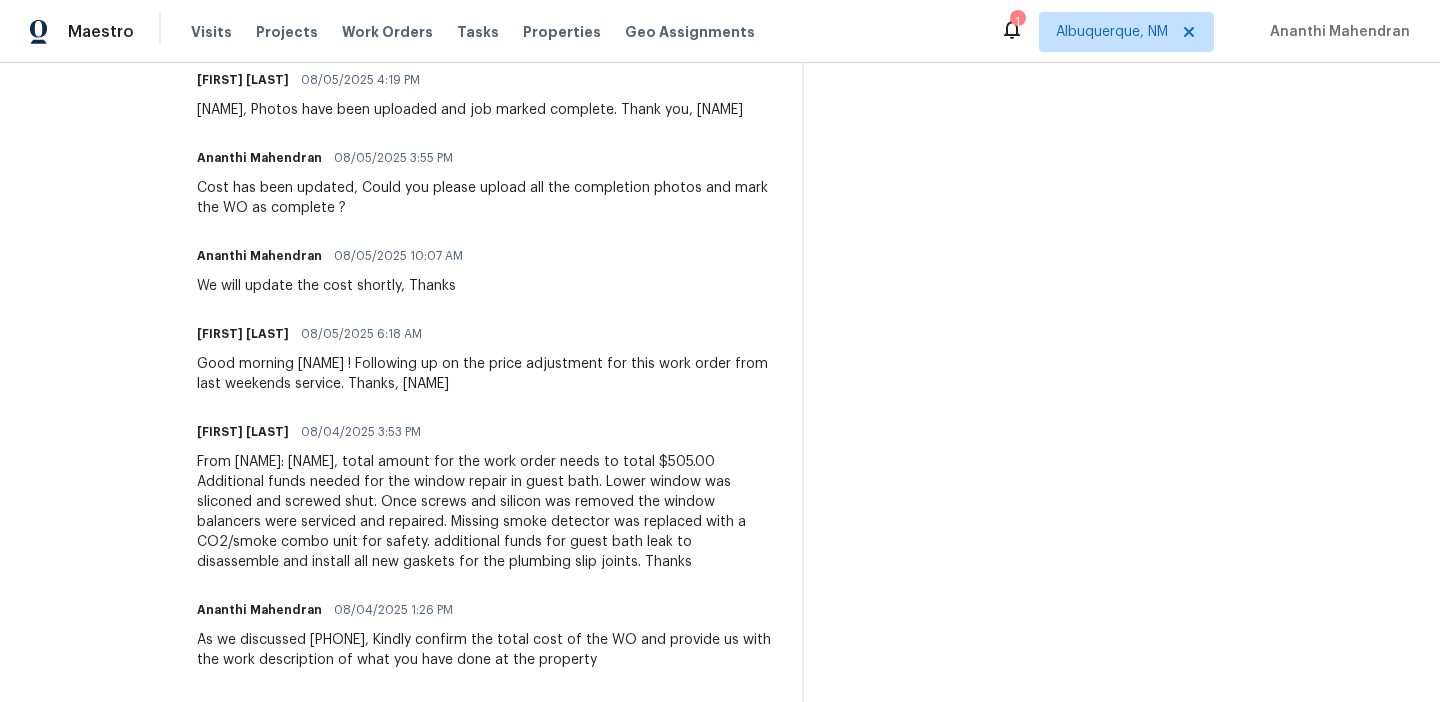 scroll, scrollTop: 946, scrollLeft: 0, axis: vertical 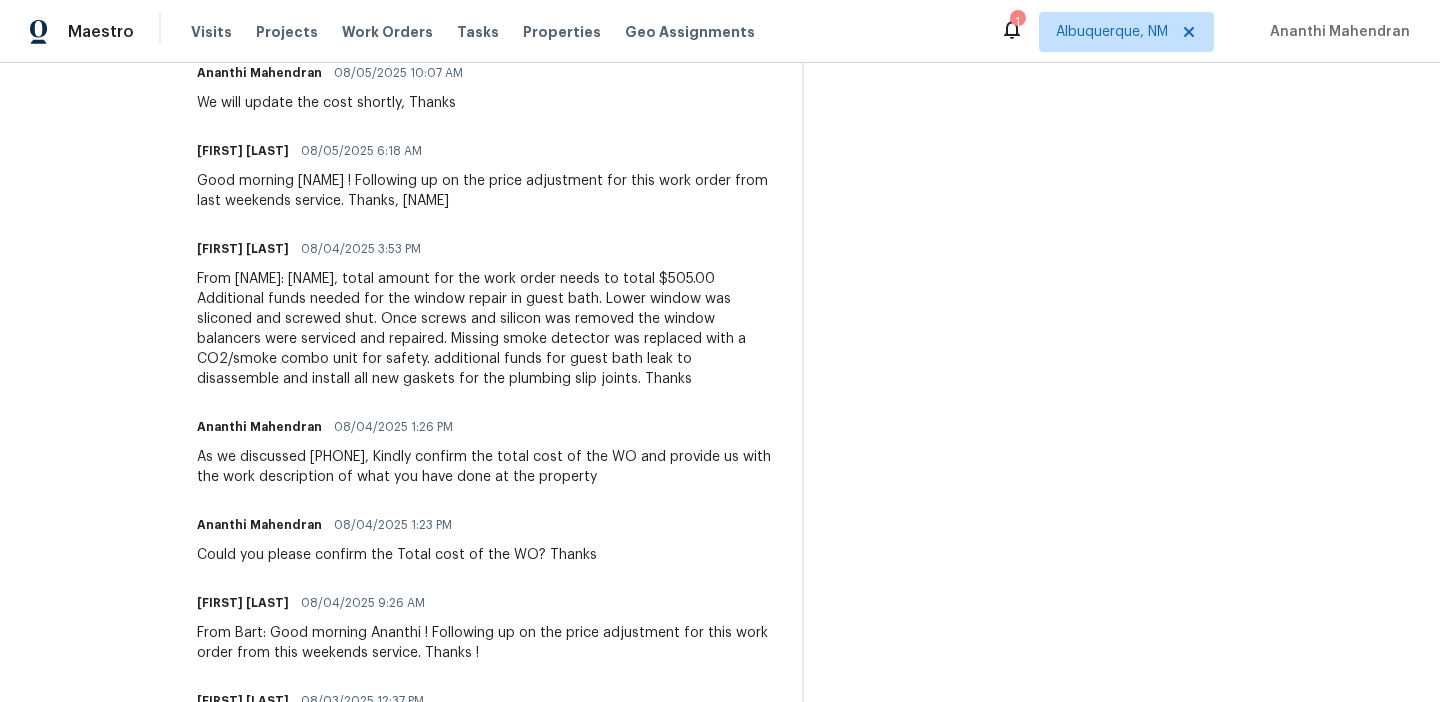 click on "From [NAME]:
[NAME],  total amount for the work order needs to total $505.00
Additional funds  needed for the window repair in guest bath.  Lower window was sliconed and screwed shut.  Once screws and silicon was removed the window balancers were serviced and repaired.
Missing smoke detector was replaced with a CO2/smoke combo unit for safety.
additional funds for guest bath leak to disassemble and install all new gaskets for the plumbing slip joints.
Thanks" at bounding box center (487, 329) 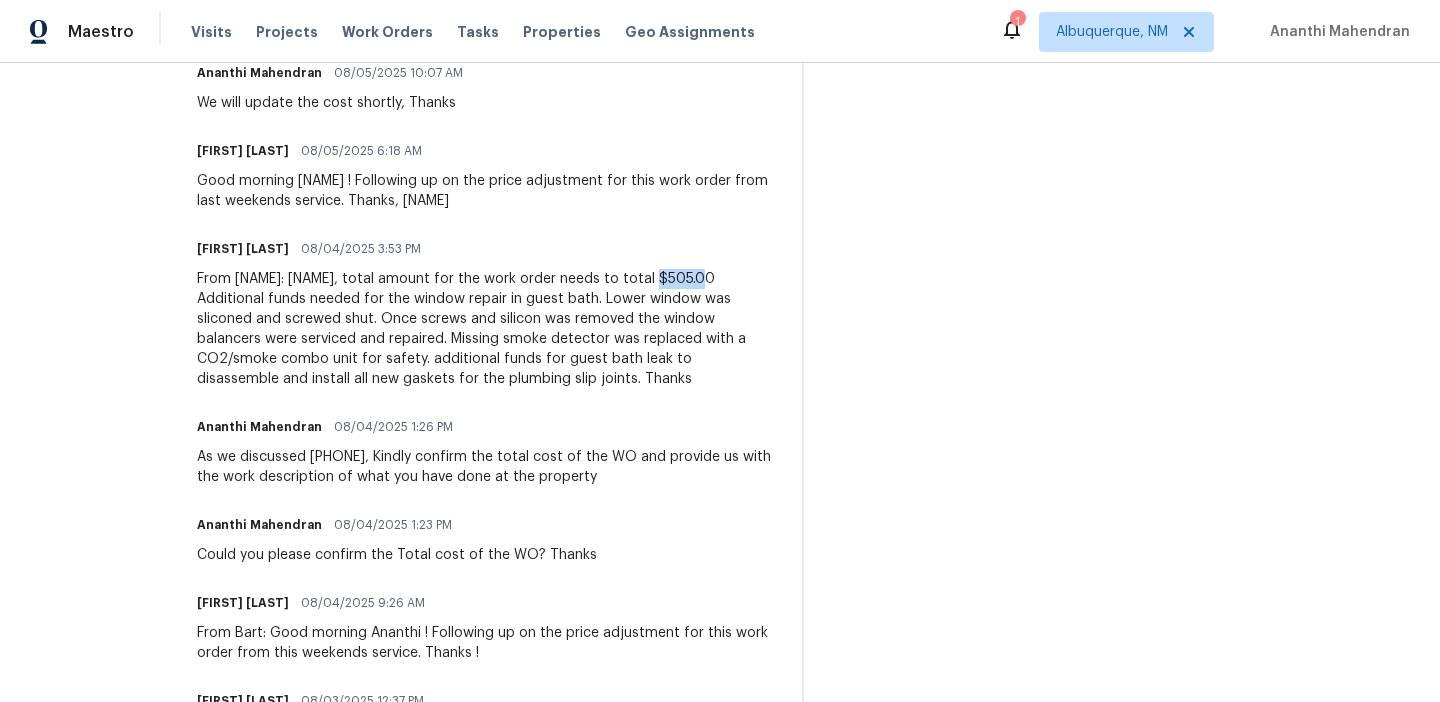 click on "From [NAME]:
[NAME],  total amount for the work order needs to total $505.00
Additional funds  needed for the window repair in guest bath.  Lower window was sliconed and screwed shut.  Once screws and silicon was removed the window balancers were serviced and repaired.
Missing smoke detector was replaced with a CO2/smoke combo unit for safety.
additional funds for guest bath leak to disassemble and install all new gaskets for the plumbing slip joints.
Thanks" at bounding box center (487, 329) 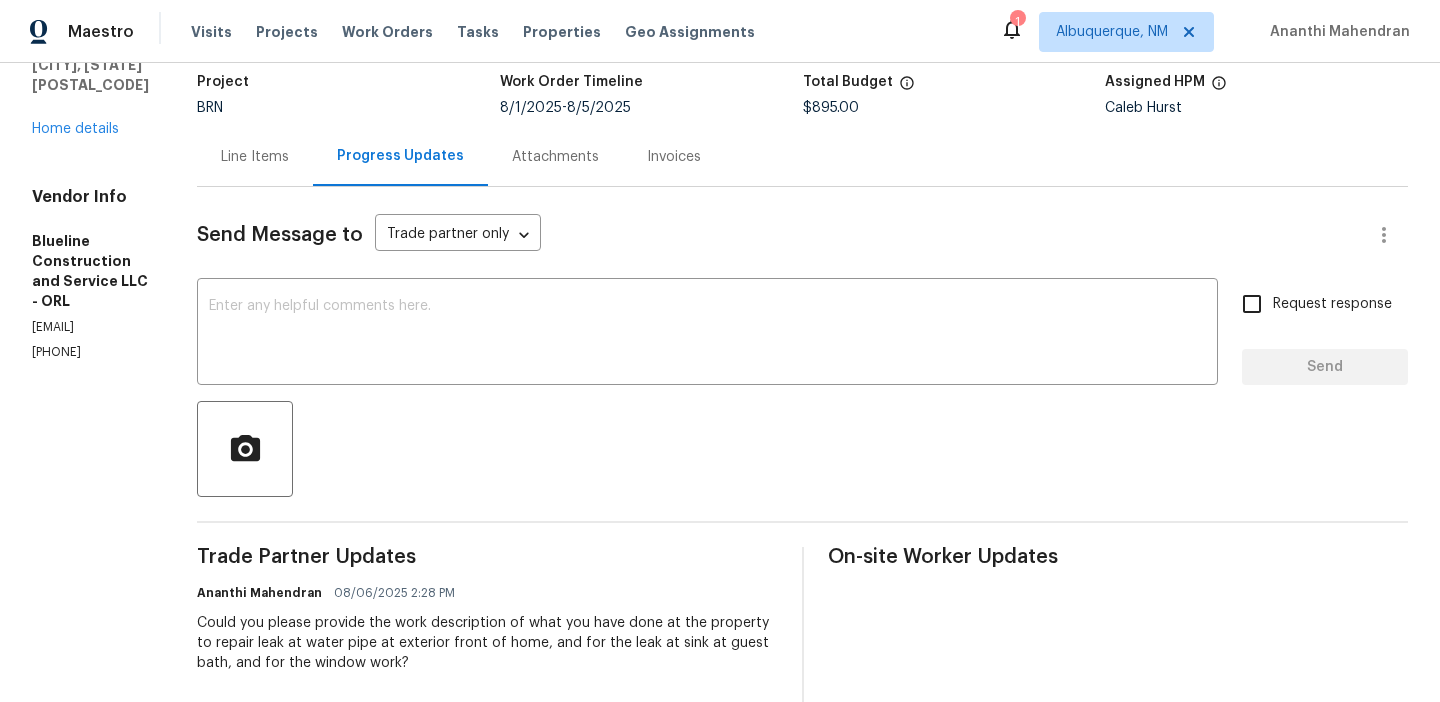 scroll, scrollTop: 101, scrollLeft: 0, axis: vertical 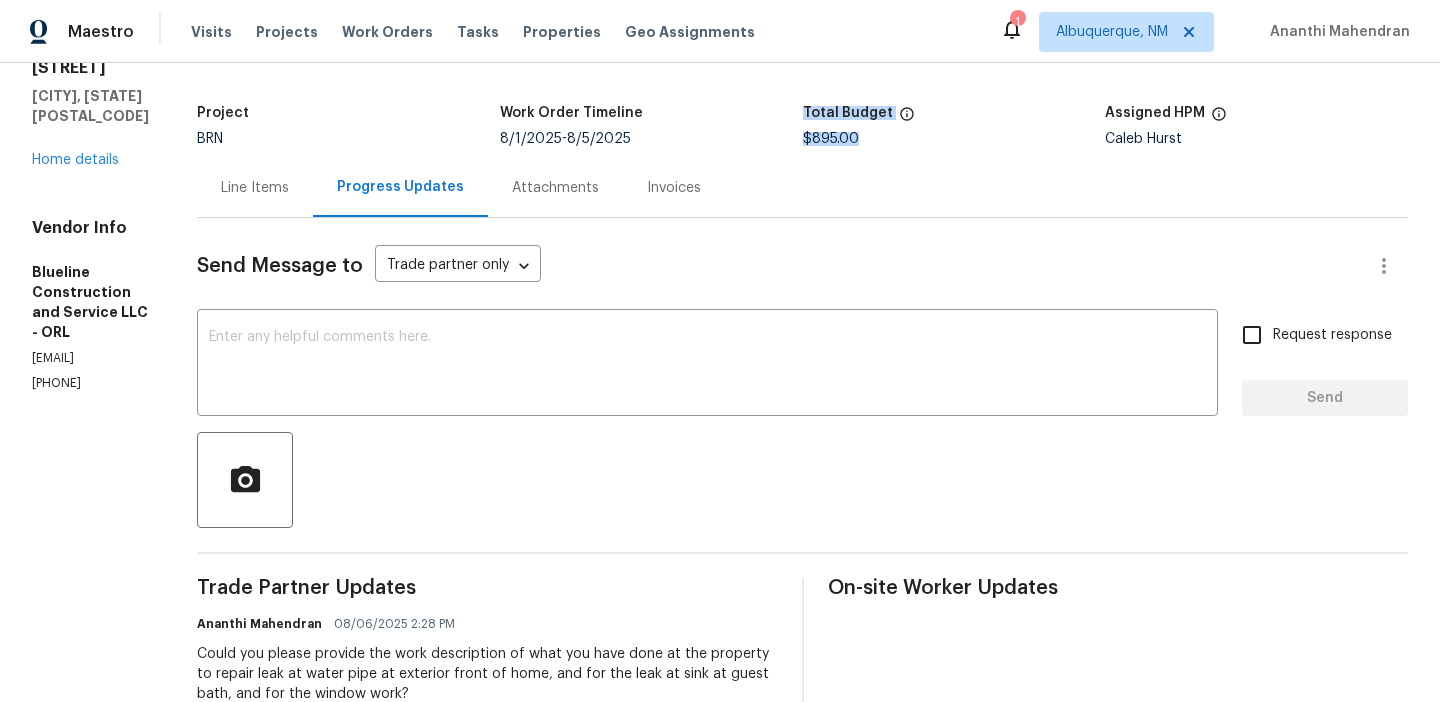 drag, startPoint x: 833, startPoint y: 134, endPoint x: 920, endPoint y: 134, distance: 87 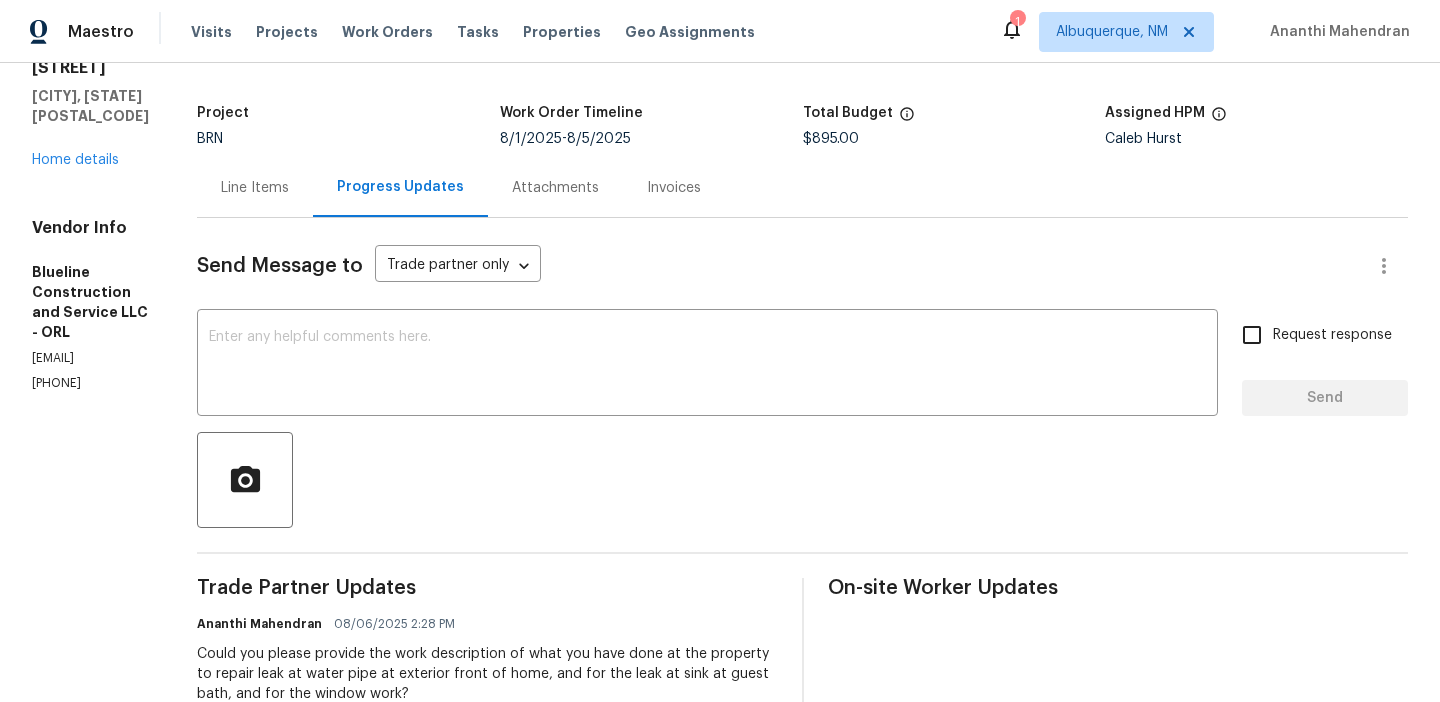 click on "$895.00" at bounding box center (831, 139) 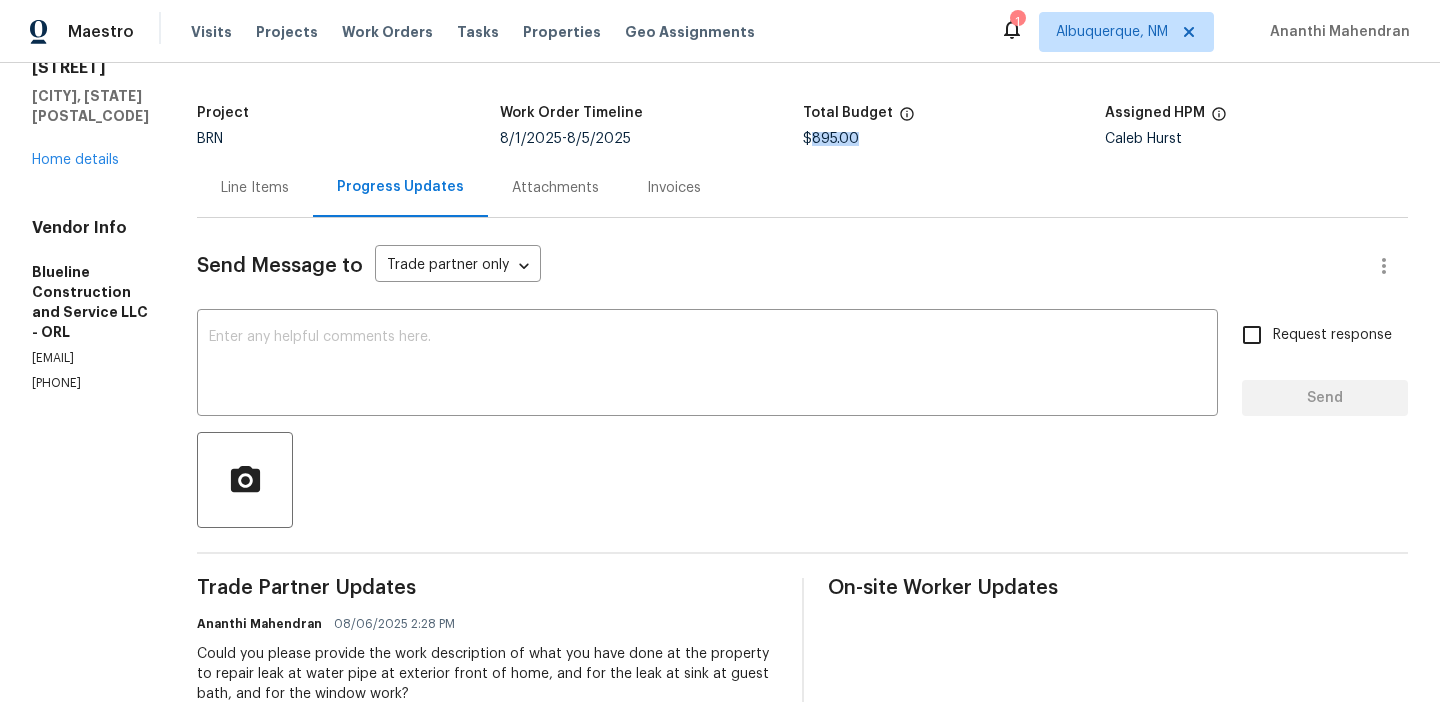 click on "$895.00" at bounding box center [831, 139] 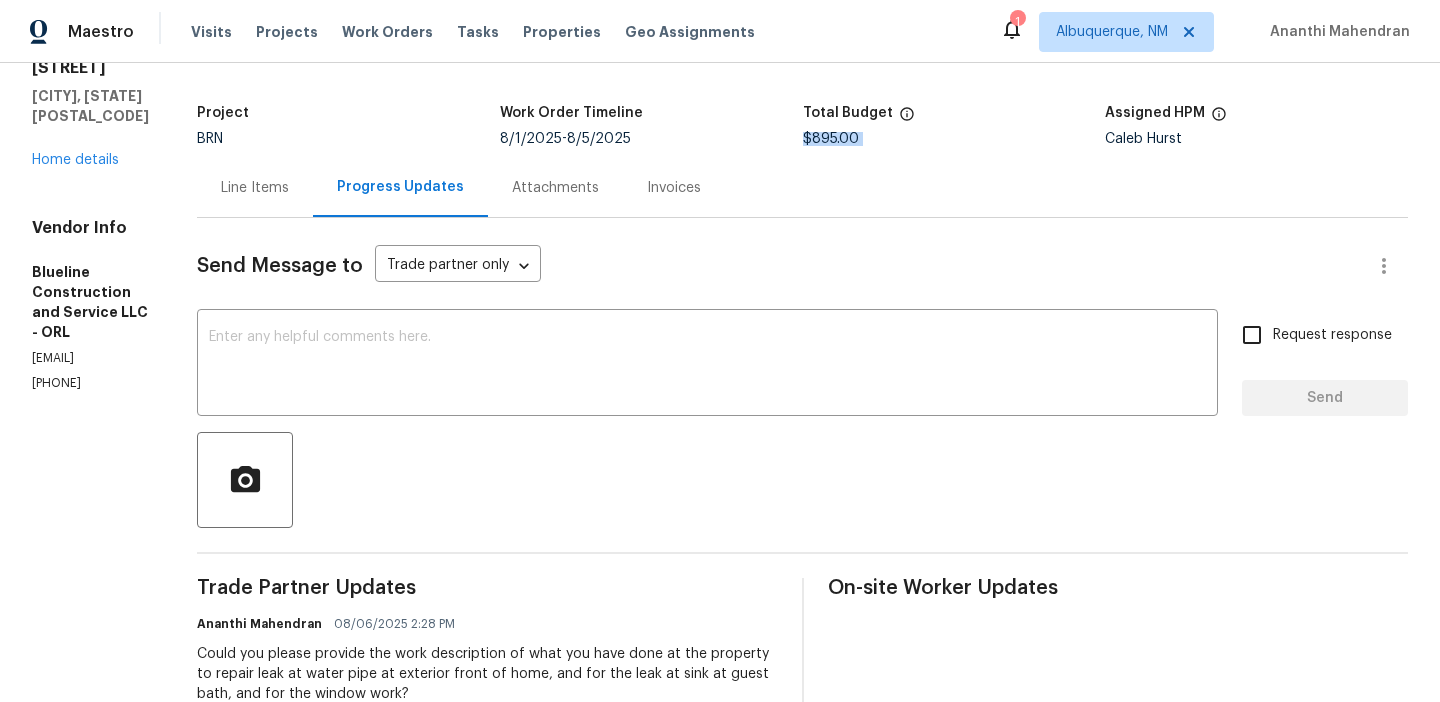click on "$895.00" at bounding box center (831, 139) 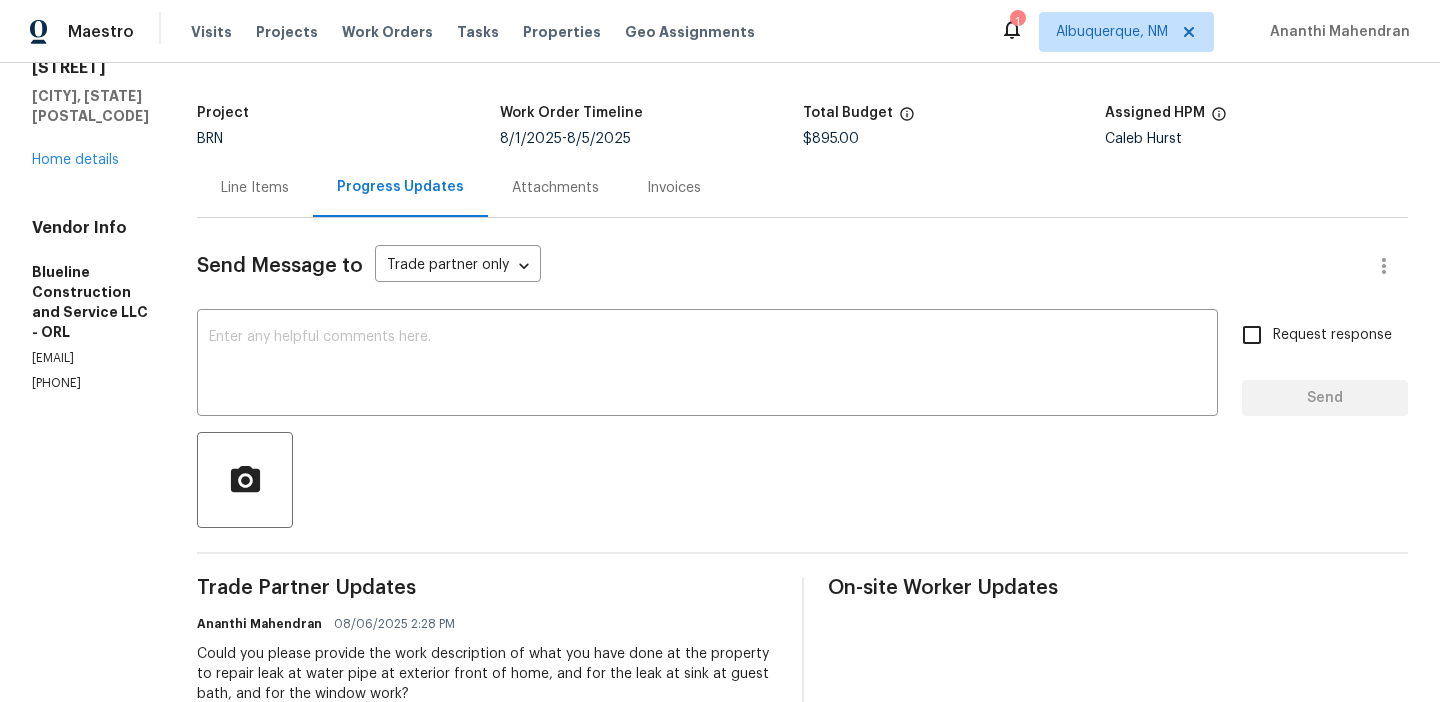 click on "Invoices" at bounding box center [674, 187] 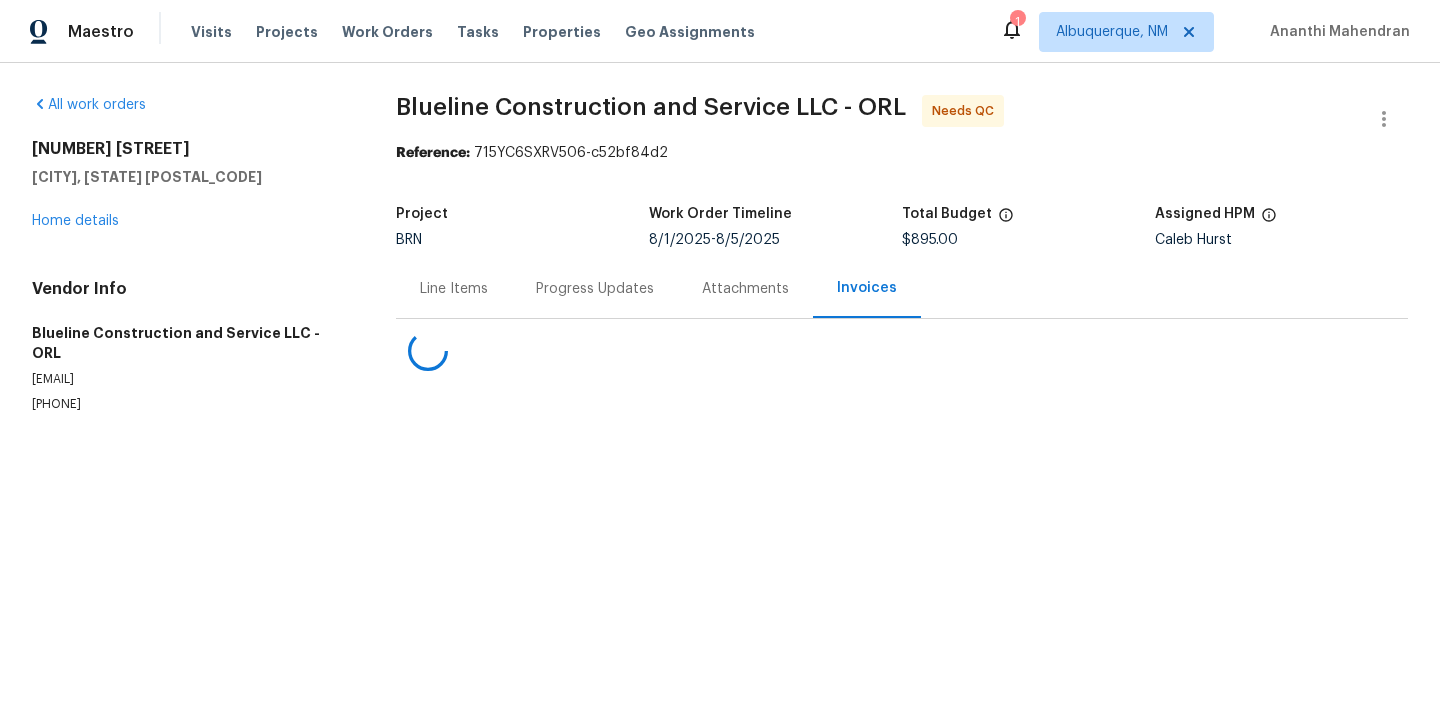 scroll, scrollTop: 0, scrollLeft: 0, axis: both 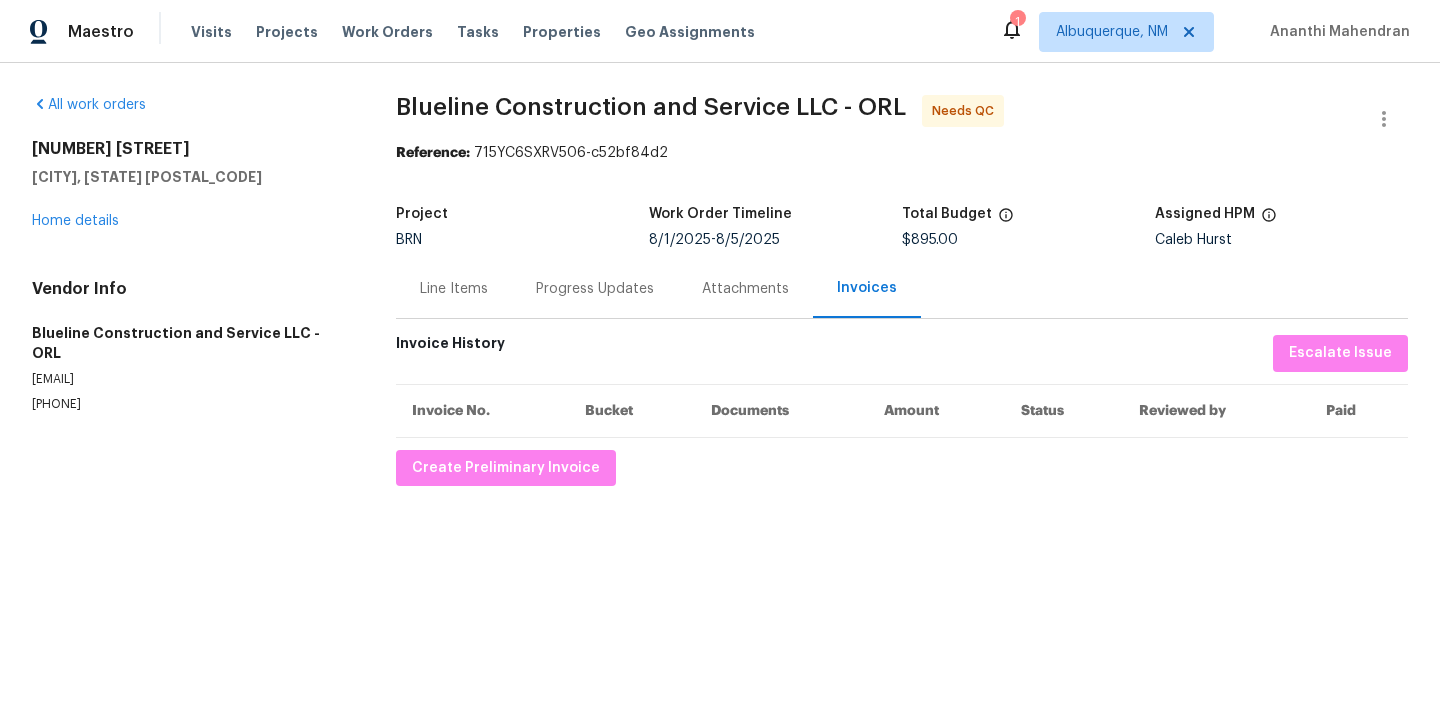 click on "Blueline Construction and Service LLC - ORL Needs QC Reference:   [ALPHANUMERIC] Project BRN   Work Order Timeline [DATE]  -  [DATE] Total Budget Assigned HPM [NAME] [LAST] Line Items Progress Updates Attachments Invoices Invoice History Escalate Issue Invoice No. Bucket Documents Amount Status Reviewed by Paid Create Preliminary Invoice" at bounding box center [902, 290] 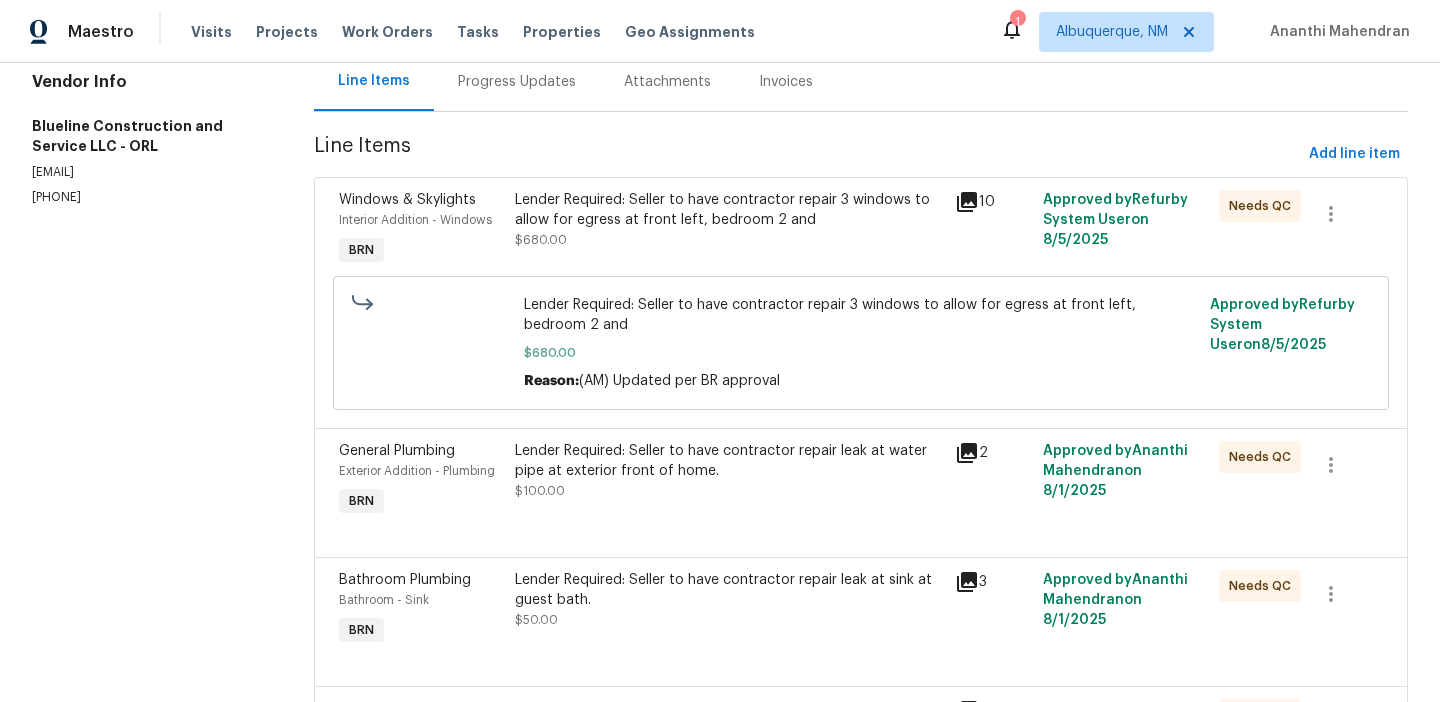 scroll, scrollTop: 0, scrollLeft: 0, axis: both 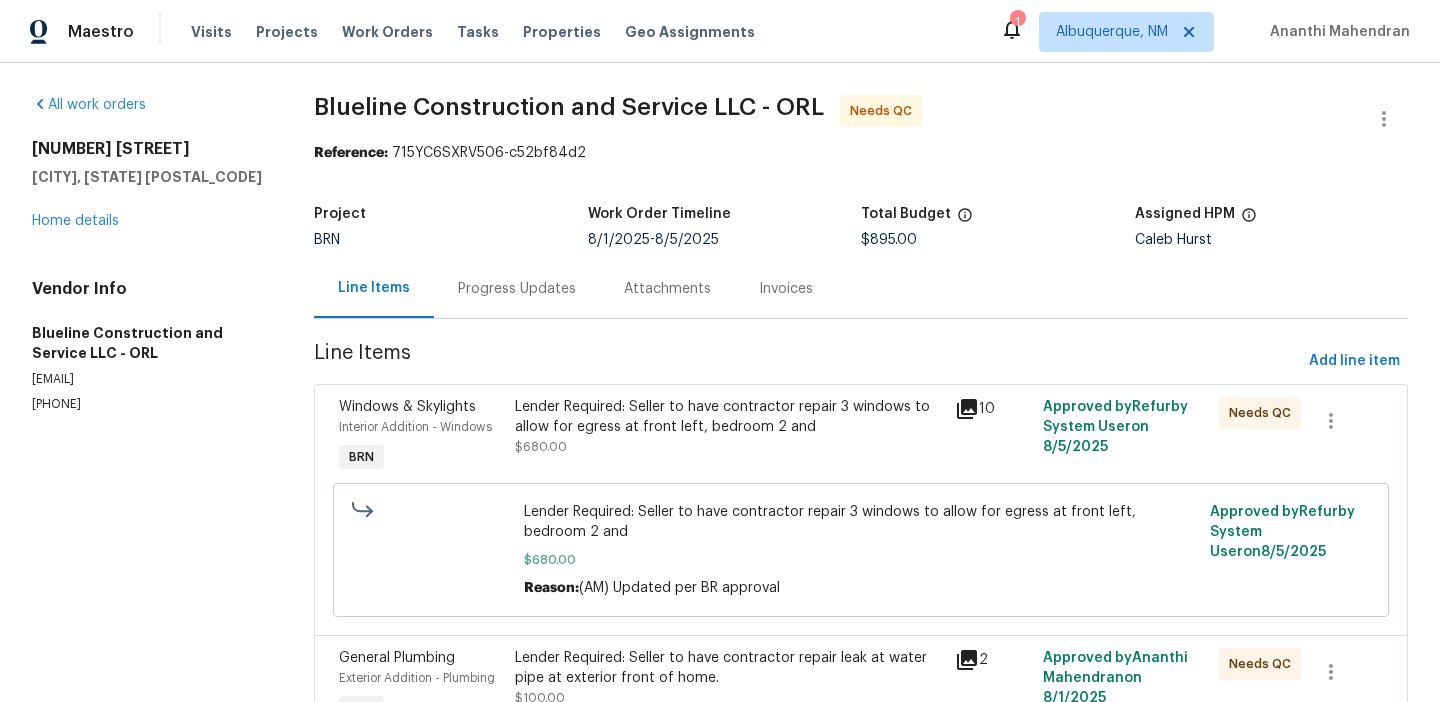 click on "Progress Updates" at bounding box center (517, 288) 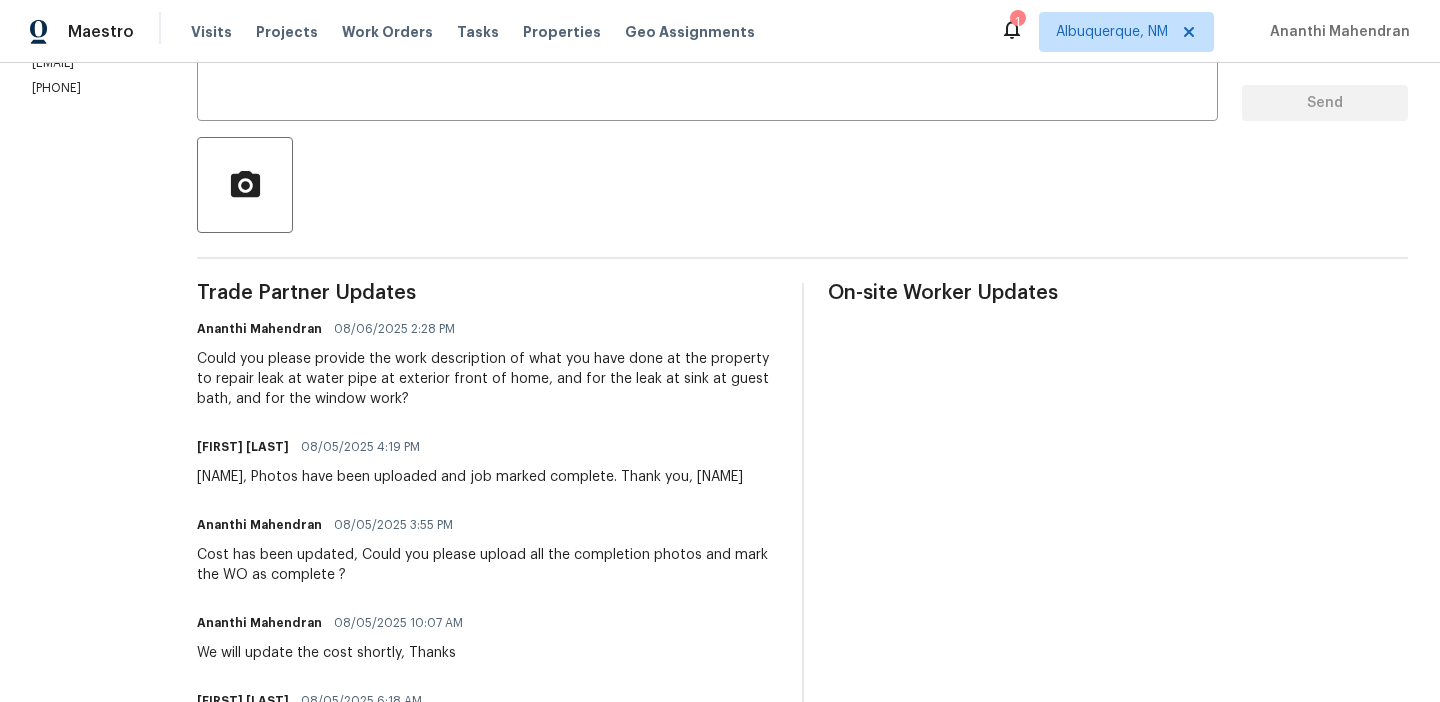 scroll, scrollTop: 0, scrollLeft: 0, axis: both 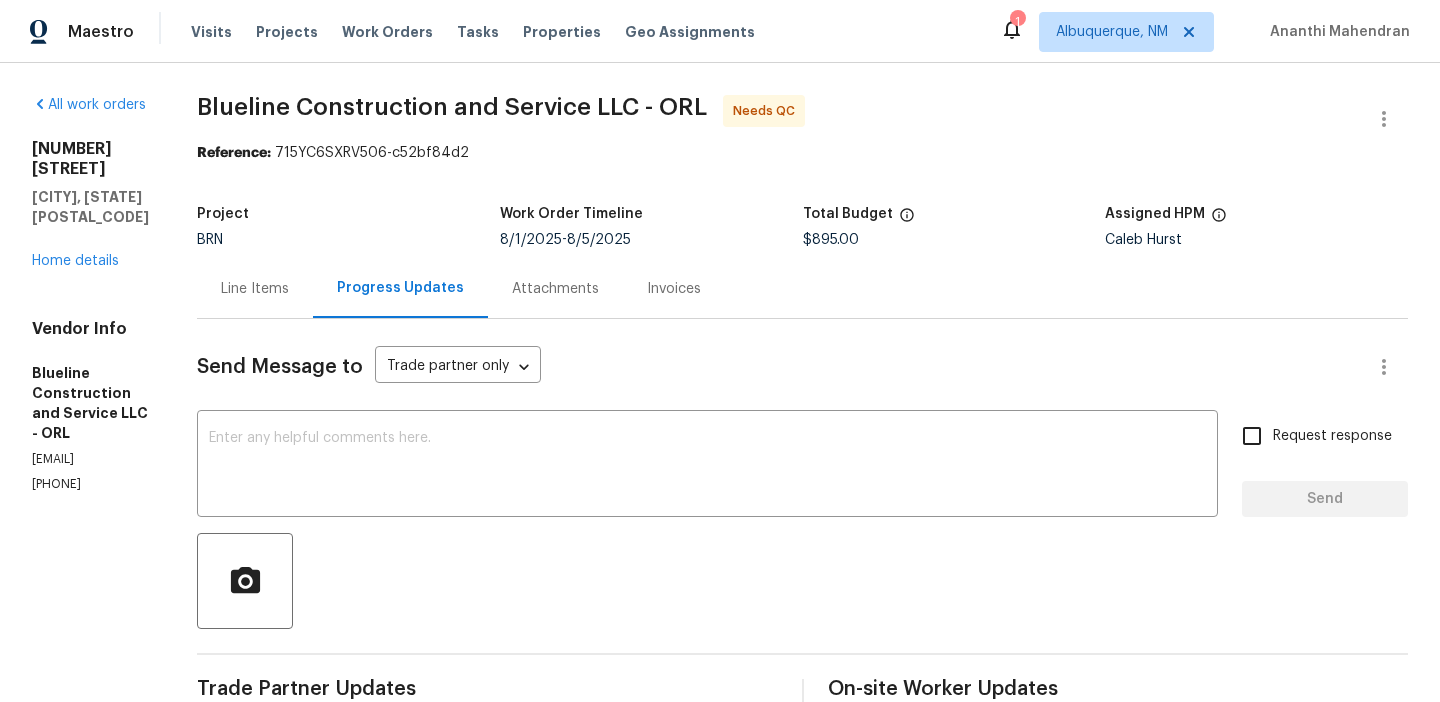 click on "Send Message to Trade partner only Trade partner only ​ x ​ Request response Send Trade Partner Updates [NAME] [LAST] [DATE] [TIME] Could you please provide the work description of what you have done at the property to repair leak at water pipe at exterior front of home, and for the leak at sink at guest bath, and for the window work? [NAME] [LAST] [DATE] [TIME] [NAME],
Photos have been uploaded and job marked complete.
Thank you,
[NAME] [NAME] [DATE] [TIME] Cost has been updated, Could you please upload all the completion photos and mark the WO as complete ? [NAME] [LAST] [DATE] [TIME] We will update the cost shortly, Thanks [NAME] [LAST] [DATE] [TIME] Good morning [NAME] !  Following up on the price adjustment for this work order from last  weekends service.
Thanks,
[NAME] [NAME] [DATE] [TIME] [NAME] [LAST] [DATE] [TIME] [NAME] [LAST] [DATE] [TIME] Could you please confirm the Total cost of the WO? Thanks [NAME] [LAST] [DATE] [TIME]" at bounding box center [802, 1124] 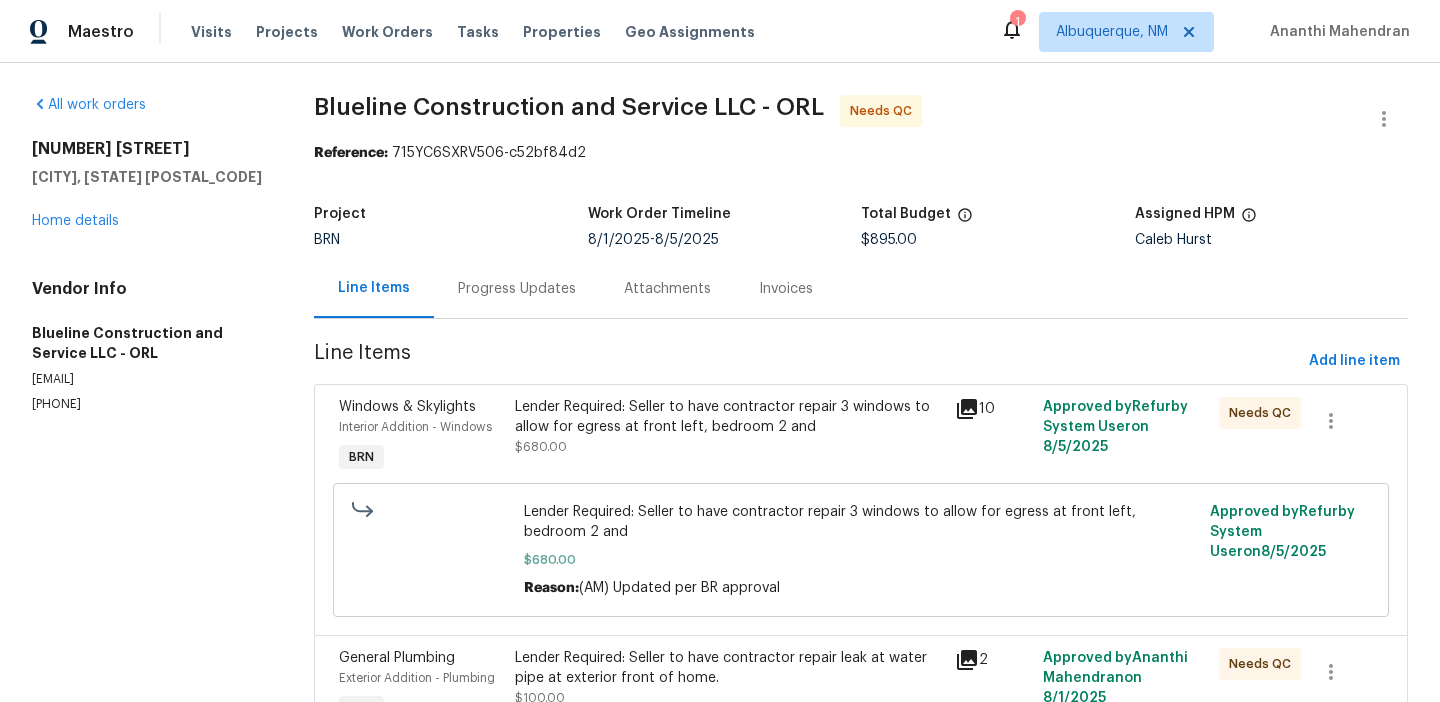 click on "Progress Updates" at bounding box center (517, 288) 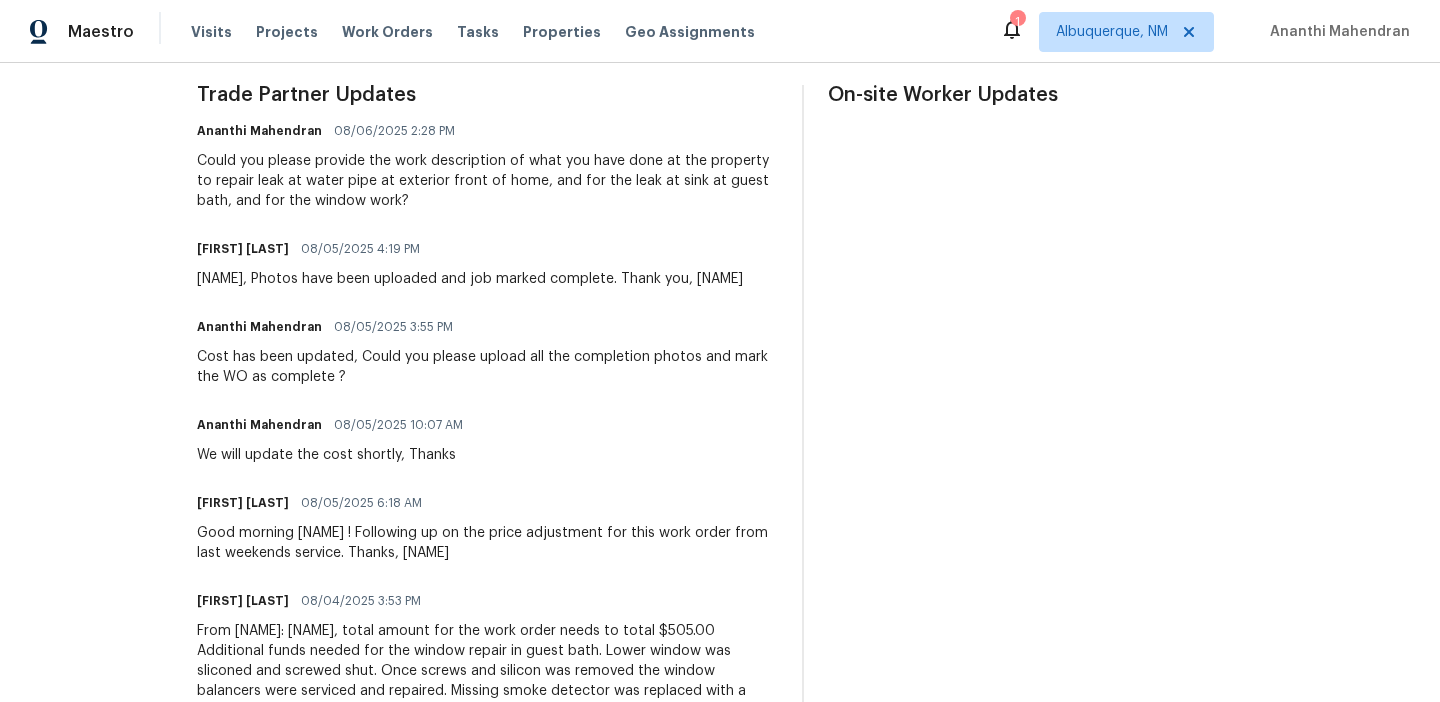 scroll, scrollTop: 0, scrollLeft: 0, axis: both 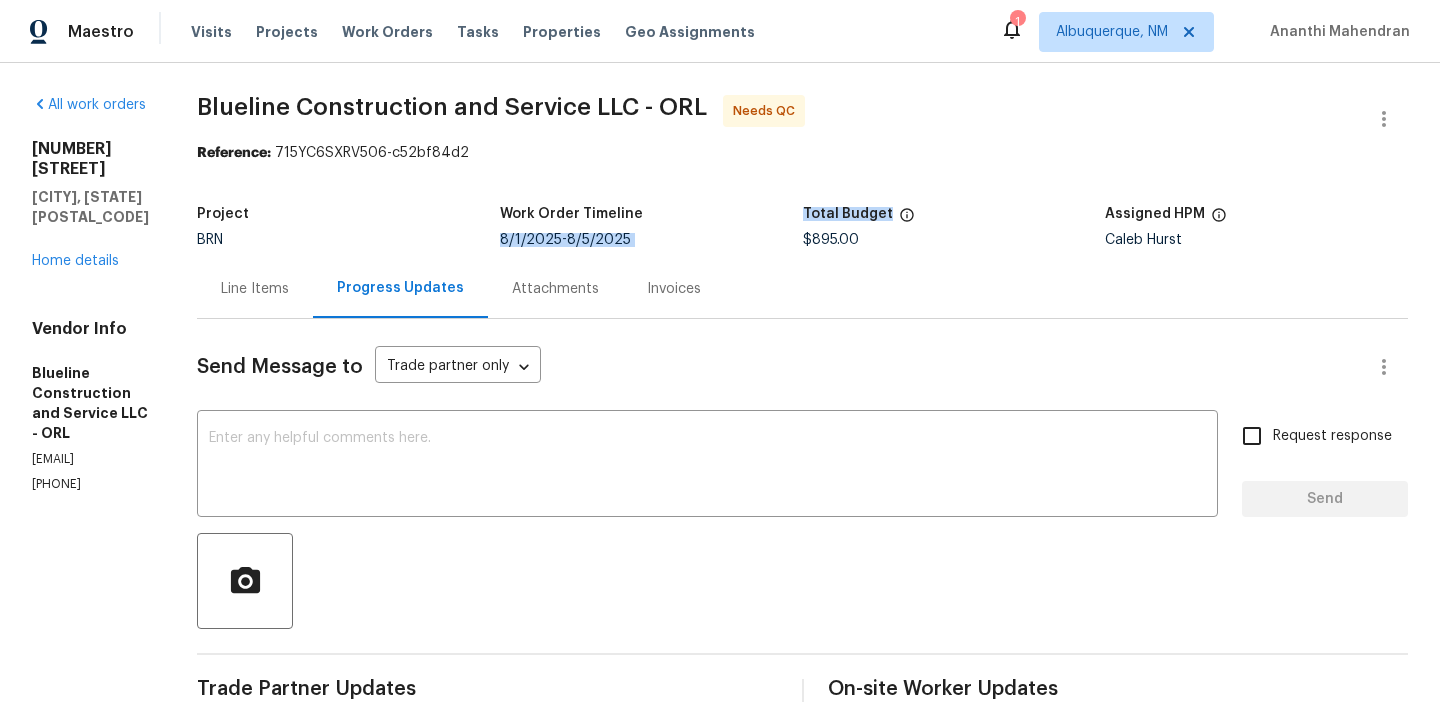 drag, startPoint x: 821, startPoint y: 230, endPoint x: 961, endPoint y: 230, distance: 140 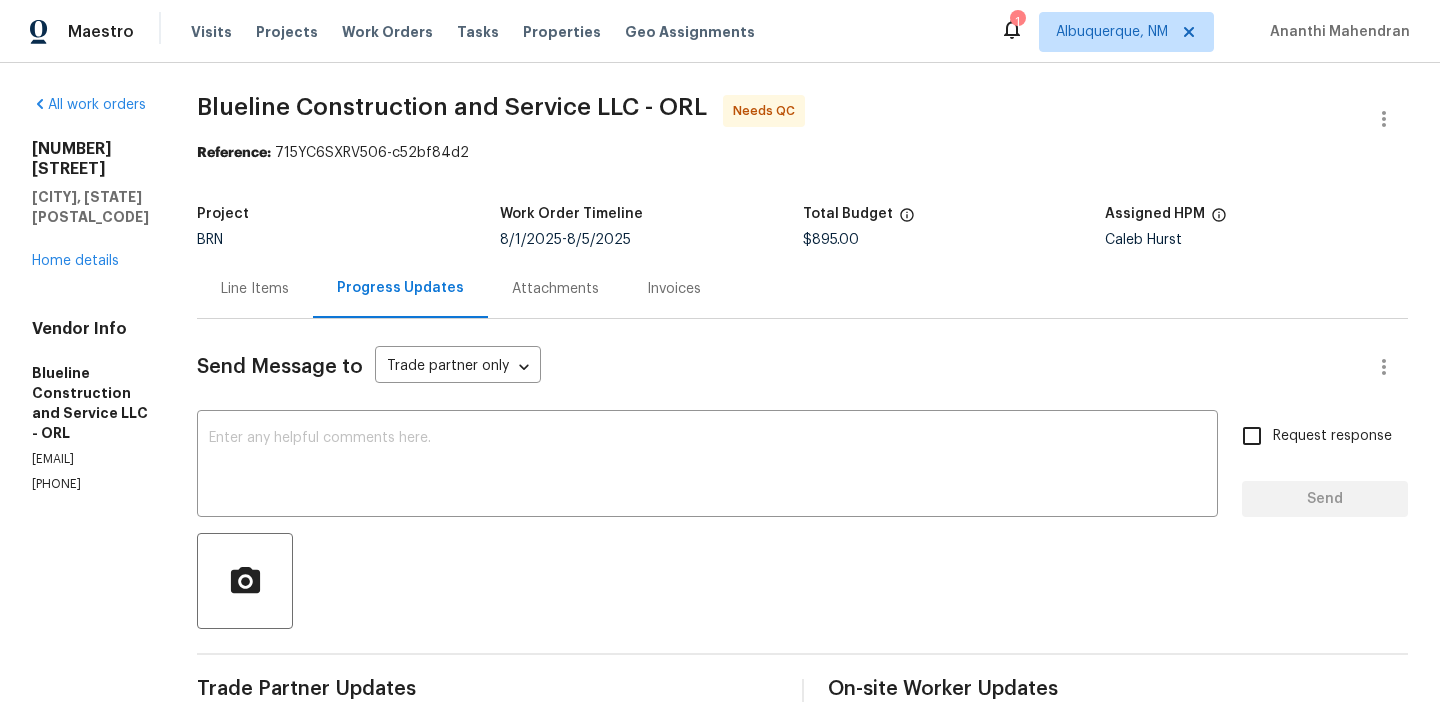 click on "$895.00" at bounding box center [831, 240] 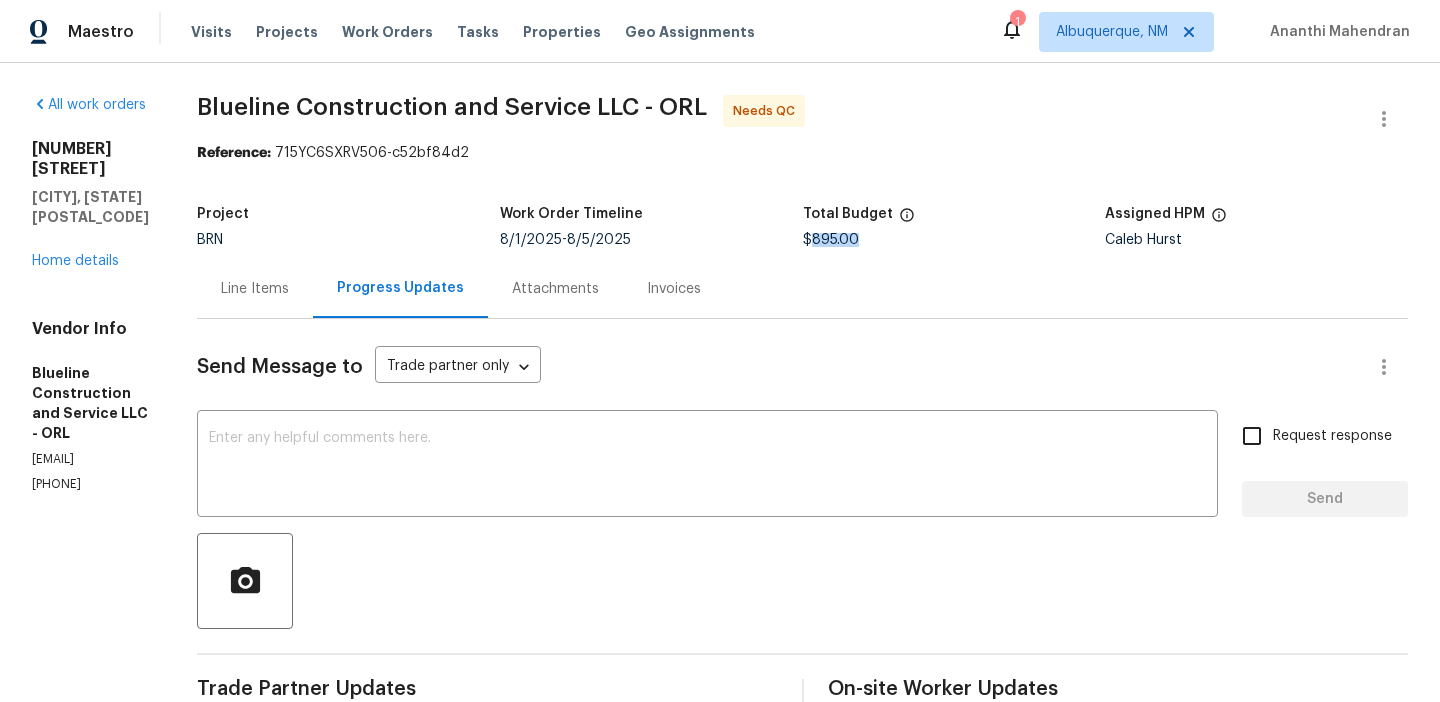 click on "$895.00" at bounding box center [831, 240] 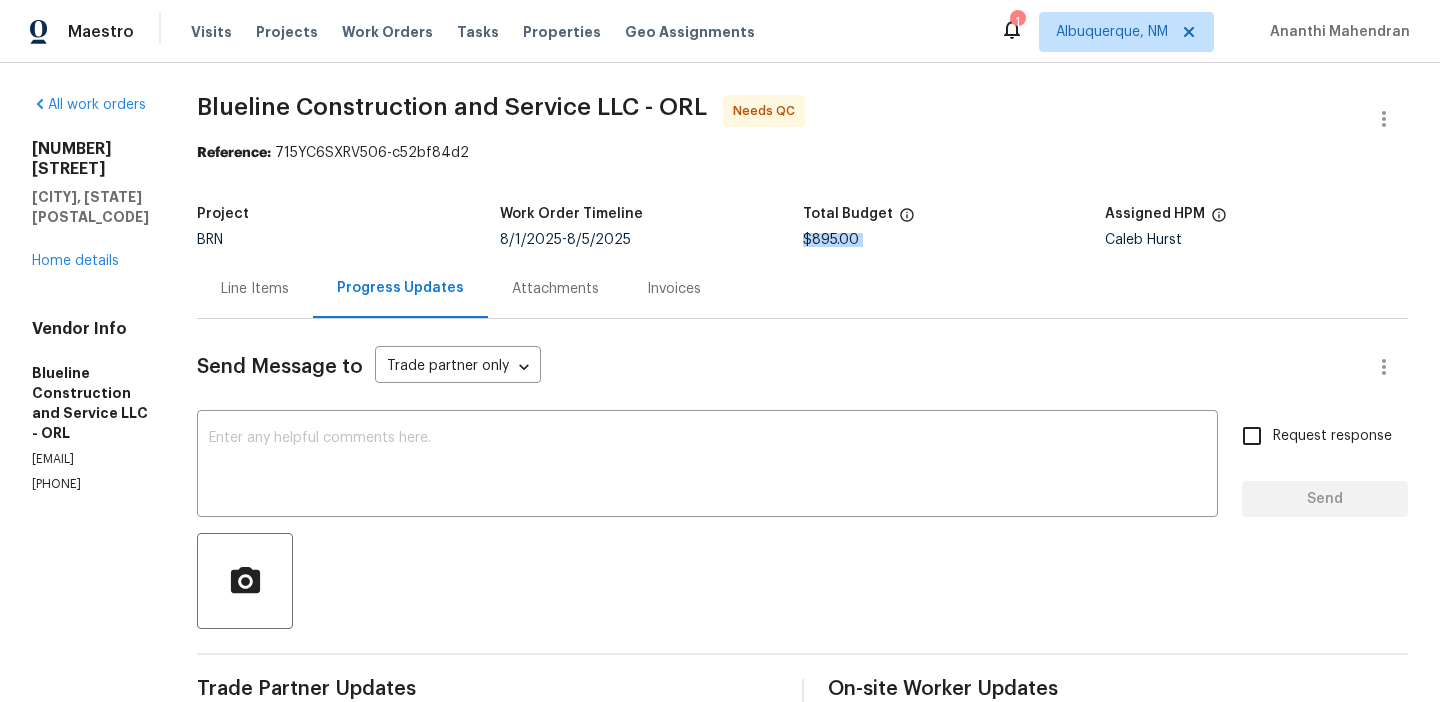 click on "$895.00" at bounding box center (831, 240) 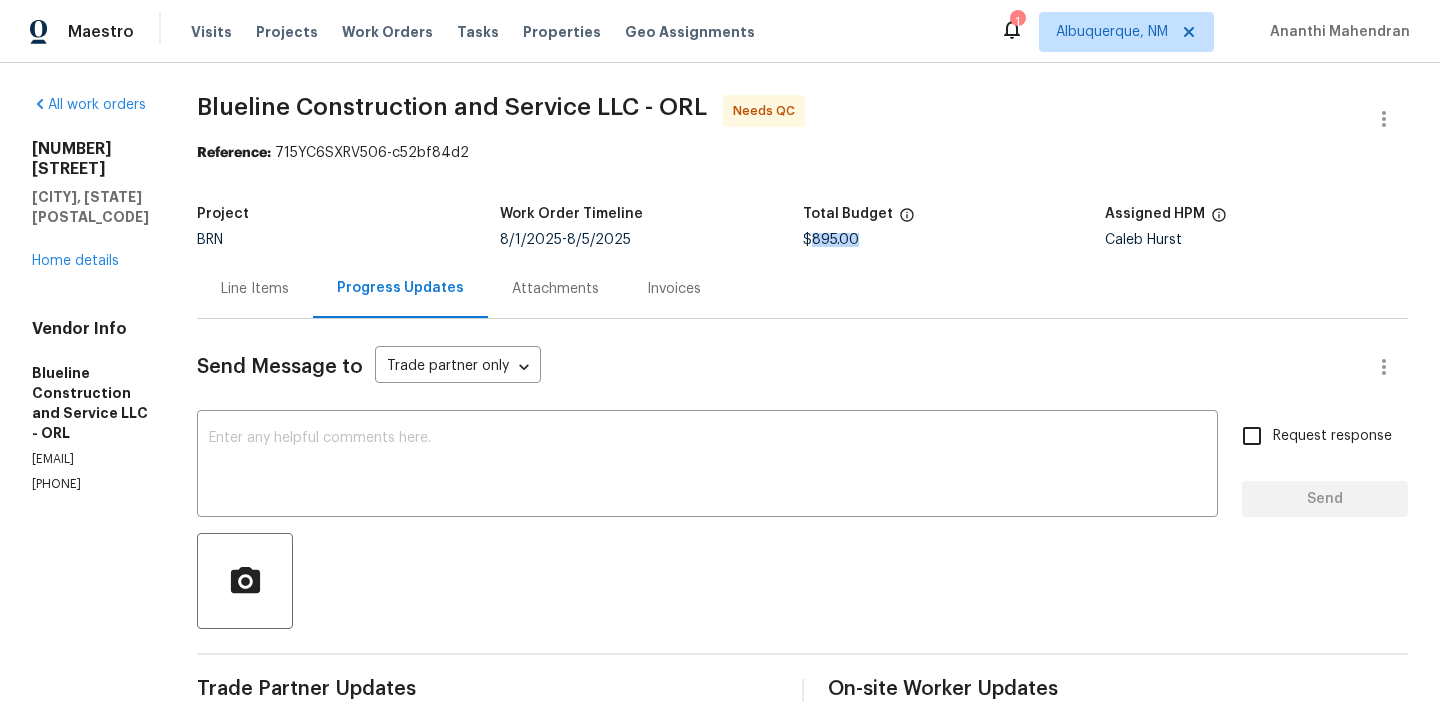 click on "$895.00" at bounding box center (831, 240) 